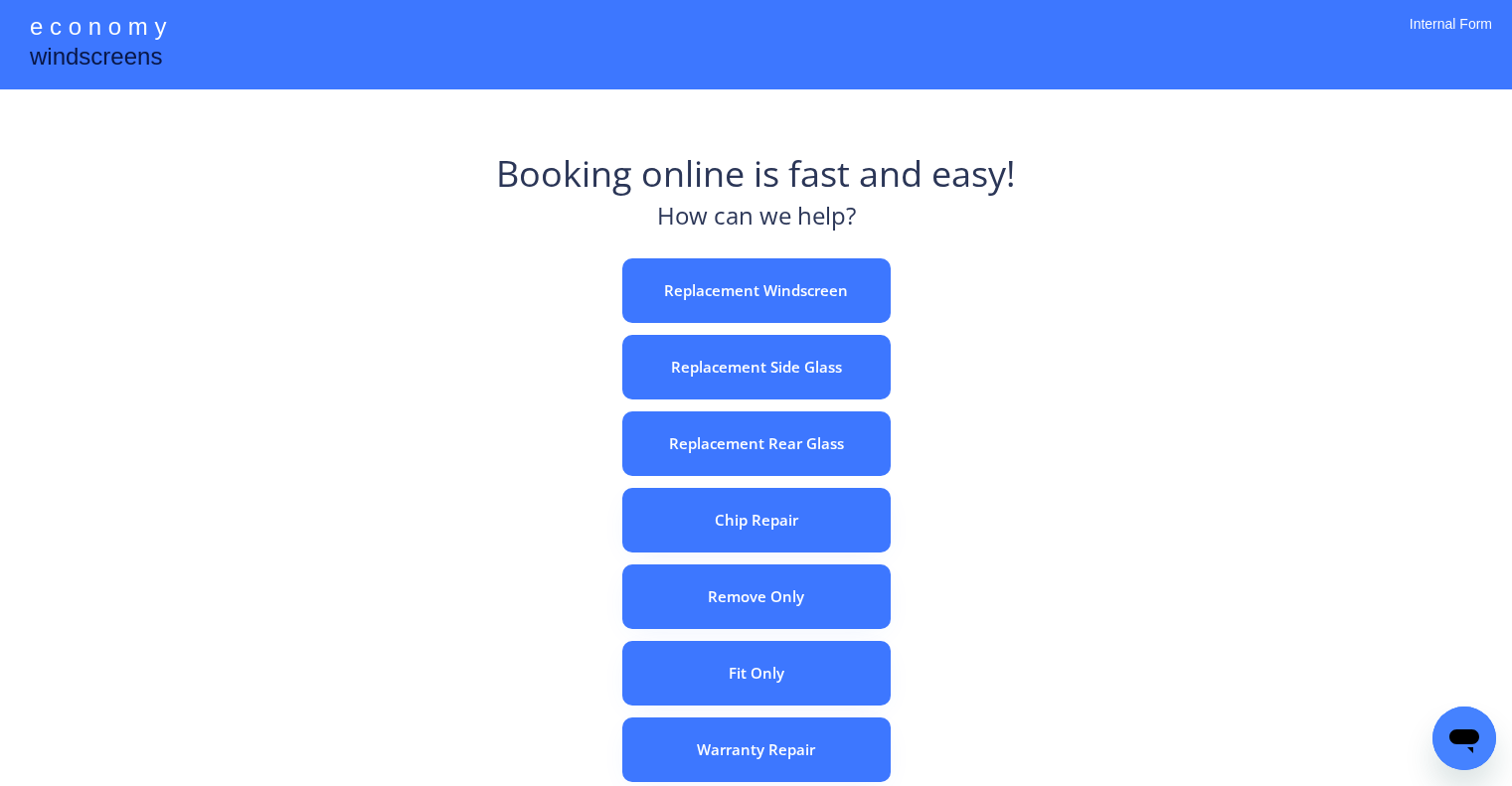 scroll, scrollTop: 0, scrollLeft: 0, axis: both 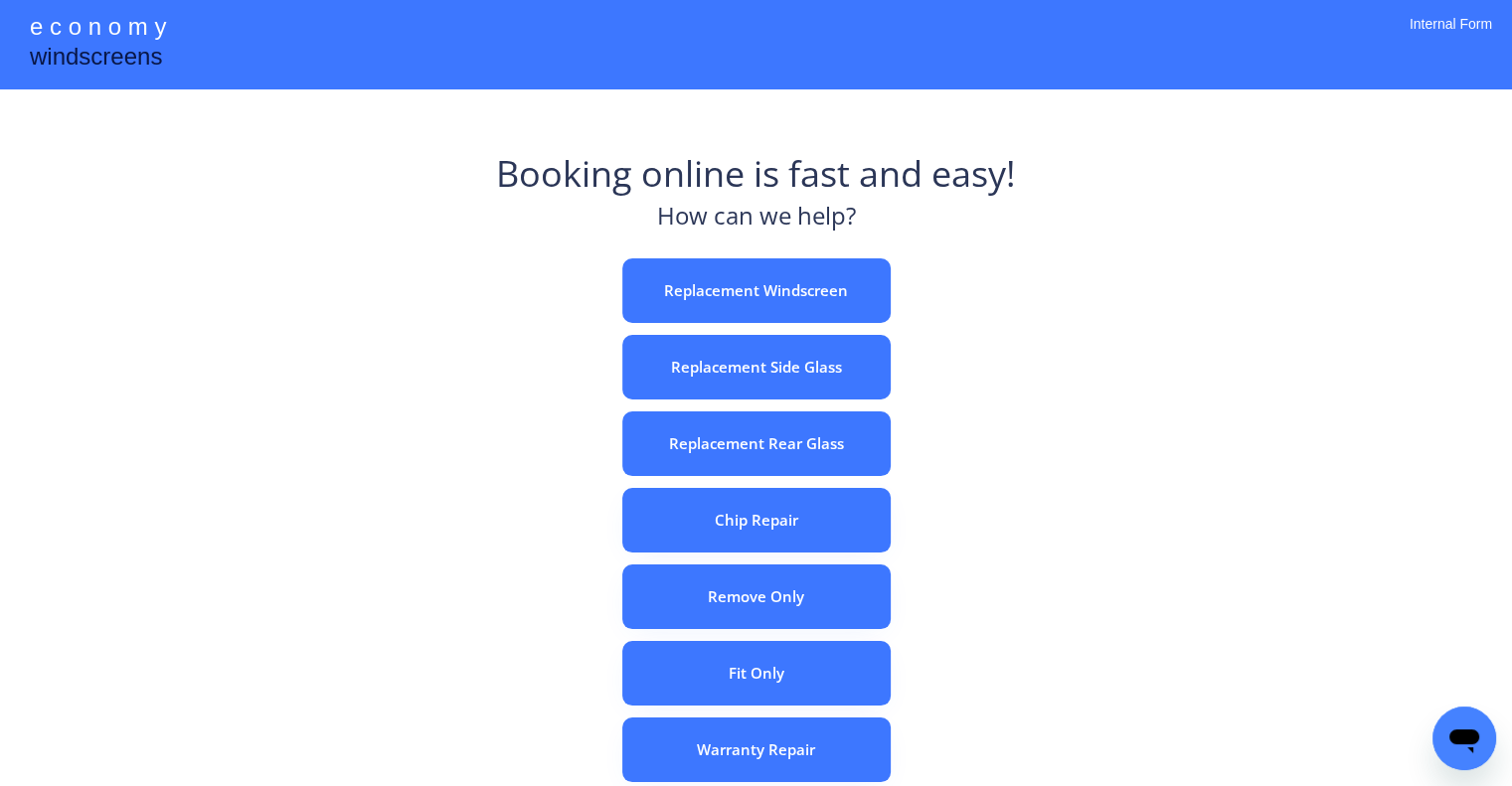 click on "Booking online is fast and easy! How can we help? Replacement Windscreen Replacement Side Glass Replacement Rear Glass Chip Repair Remove Only Fit Only Warranty Repair ADAS Recalibration Only Rebook a Job Confirm Quotes Manual Booking" at bounding box center (756, 618) 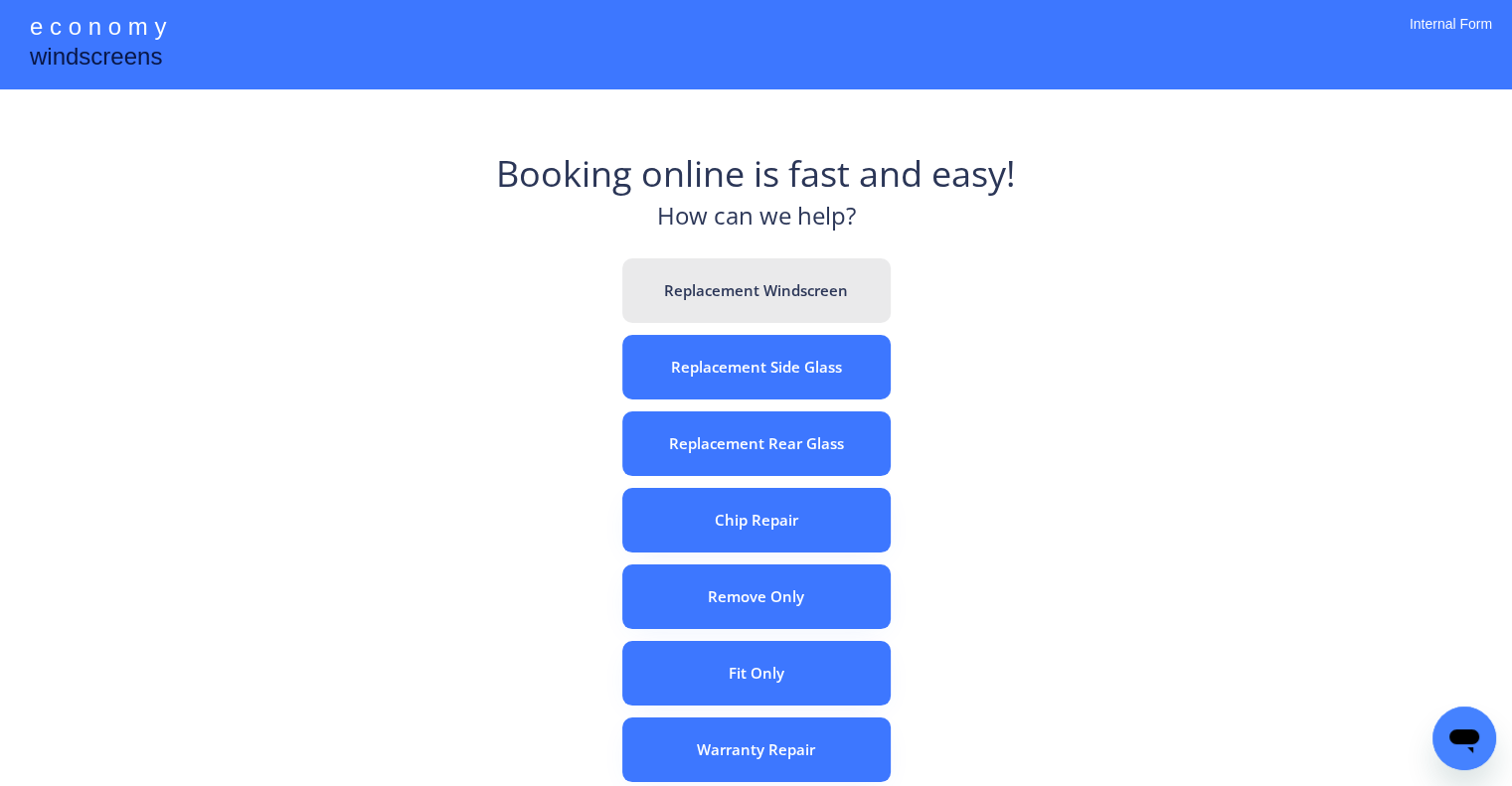 click on "Replacement Windscreen" at bounding box center [756, 290] 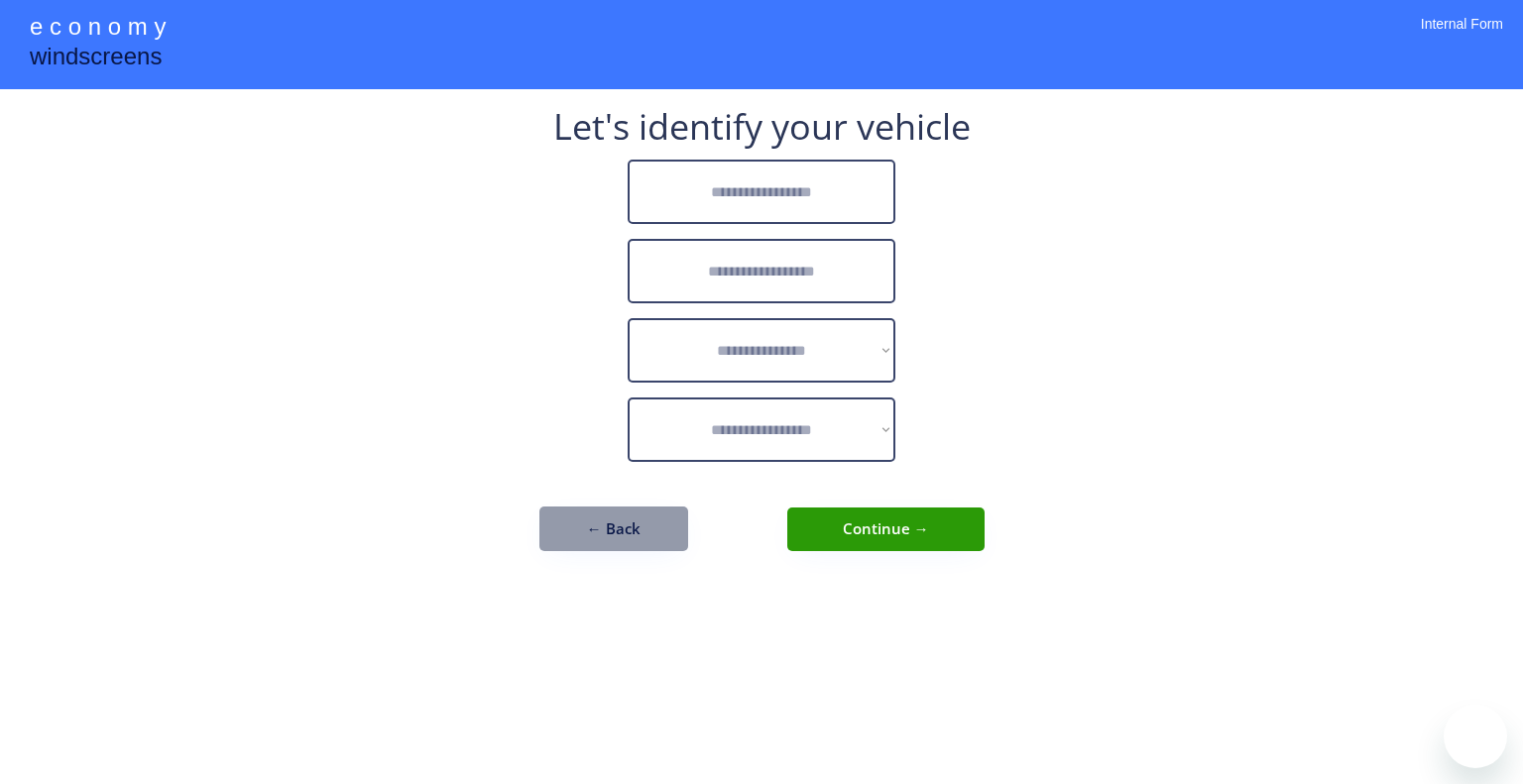scroll, scrollTop: 0, scrollLeft: 0, axis: both 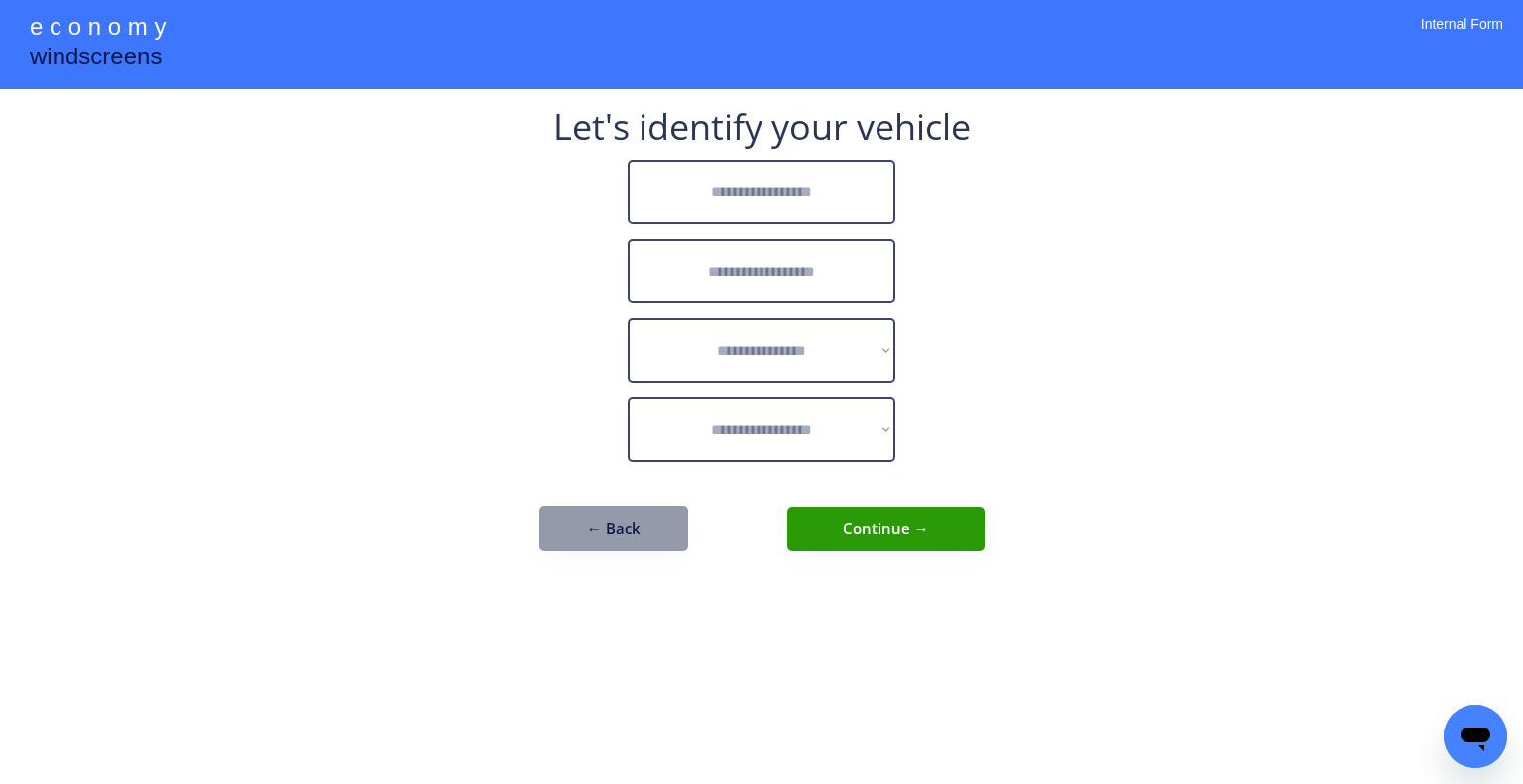 click at bounding box center (762, 191) 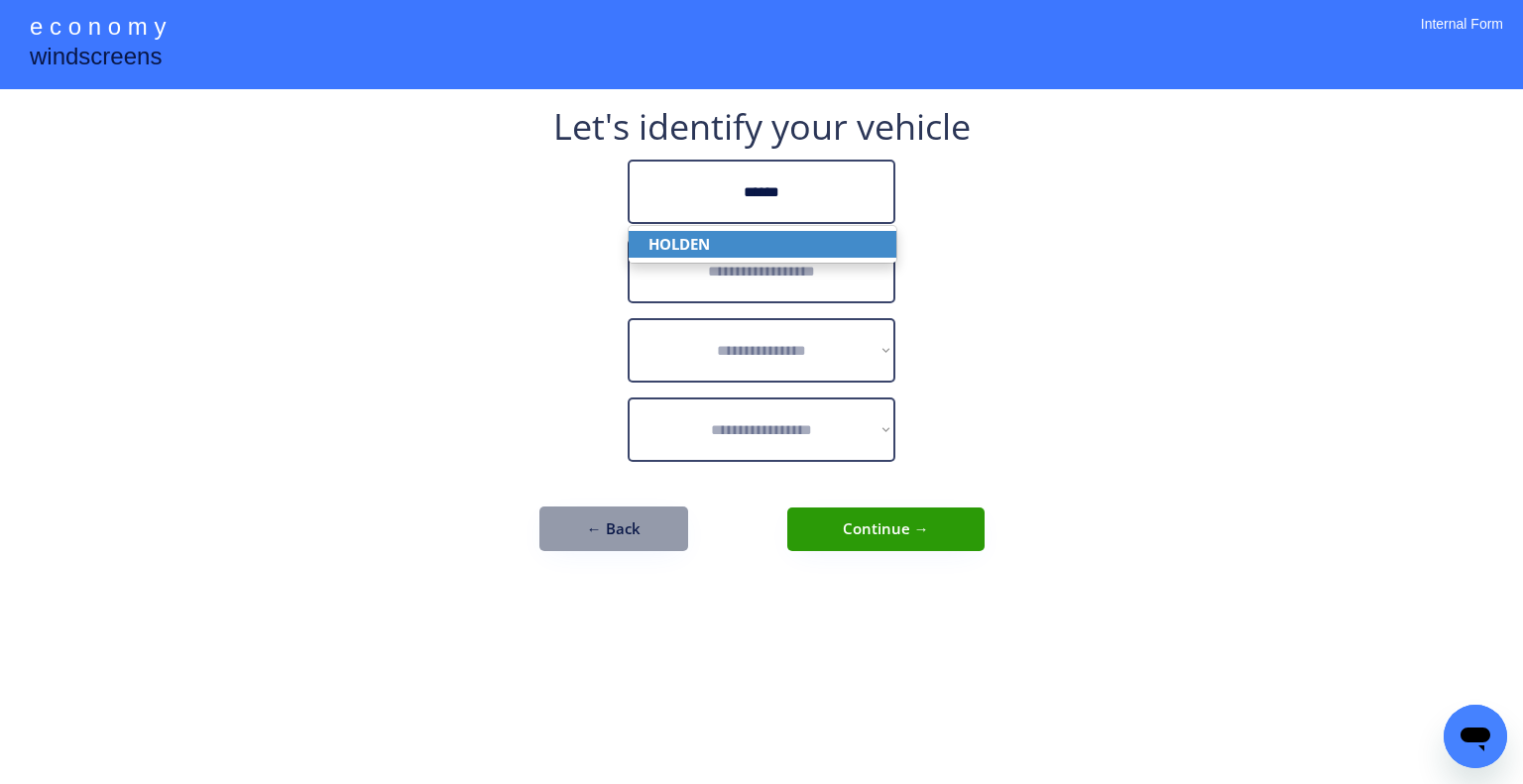 click on "HOLDEN" at bounding box center (762, 244) 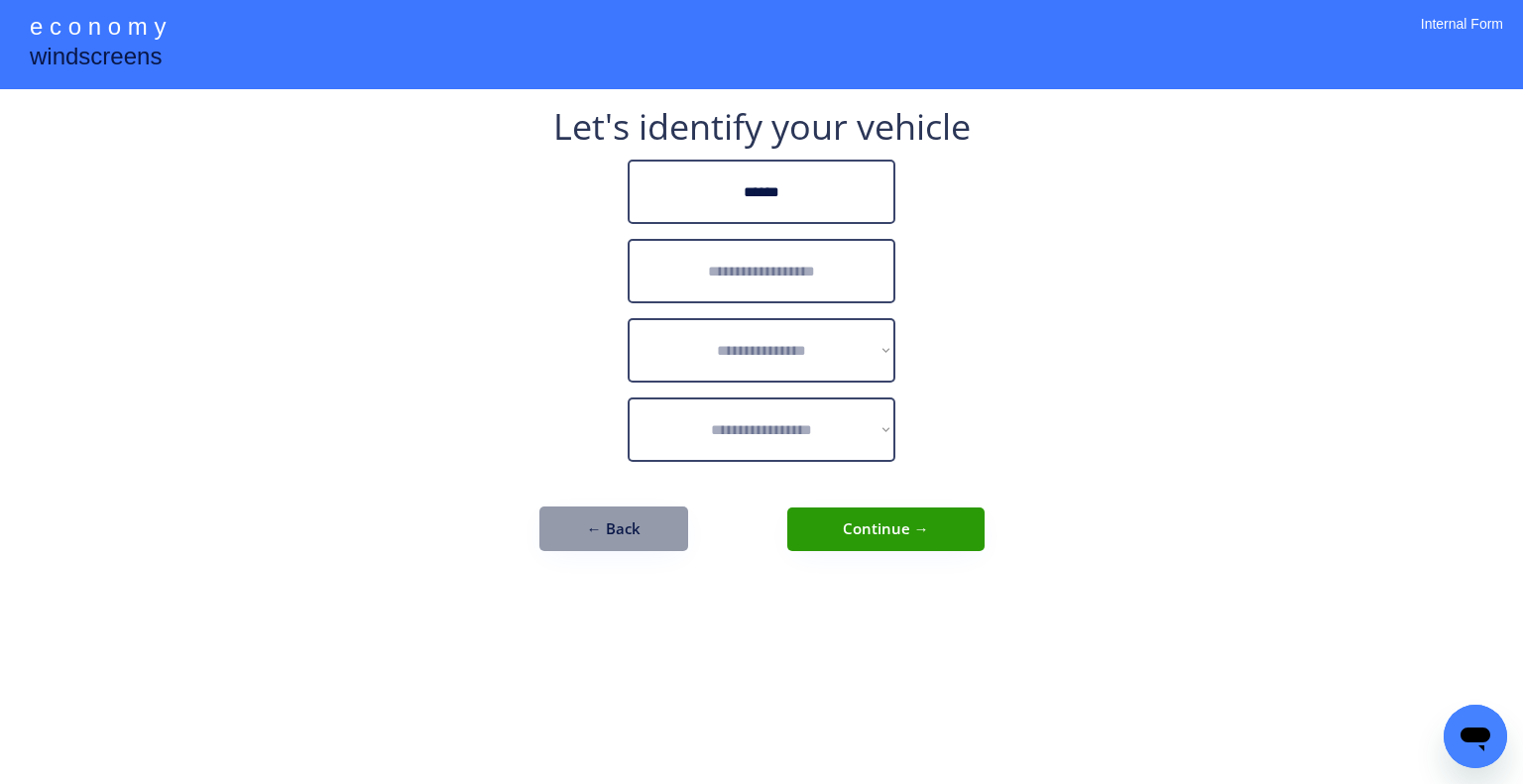 click at bounding box center [762, 271] 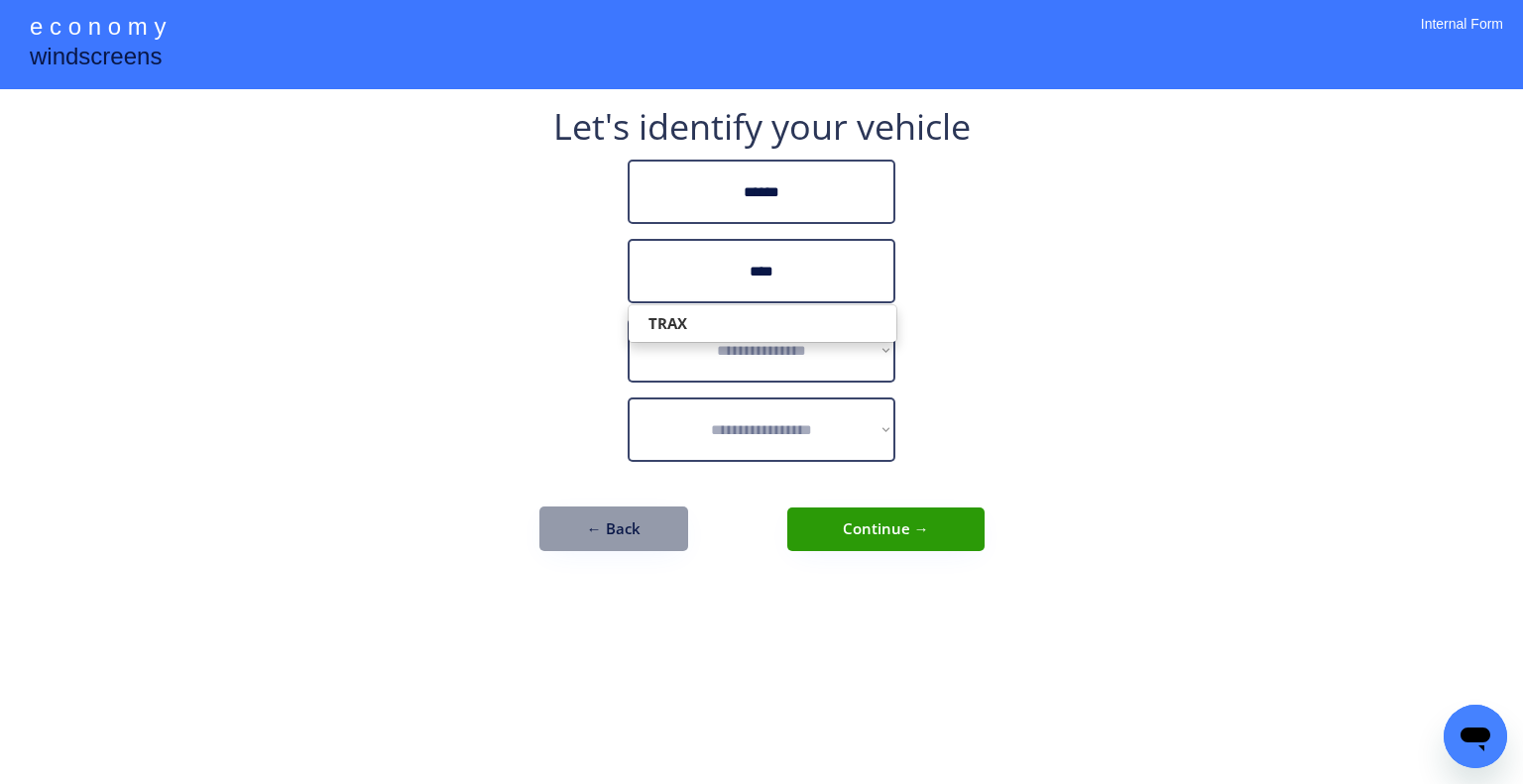 type on "****" 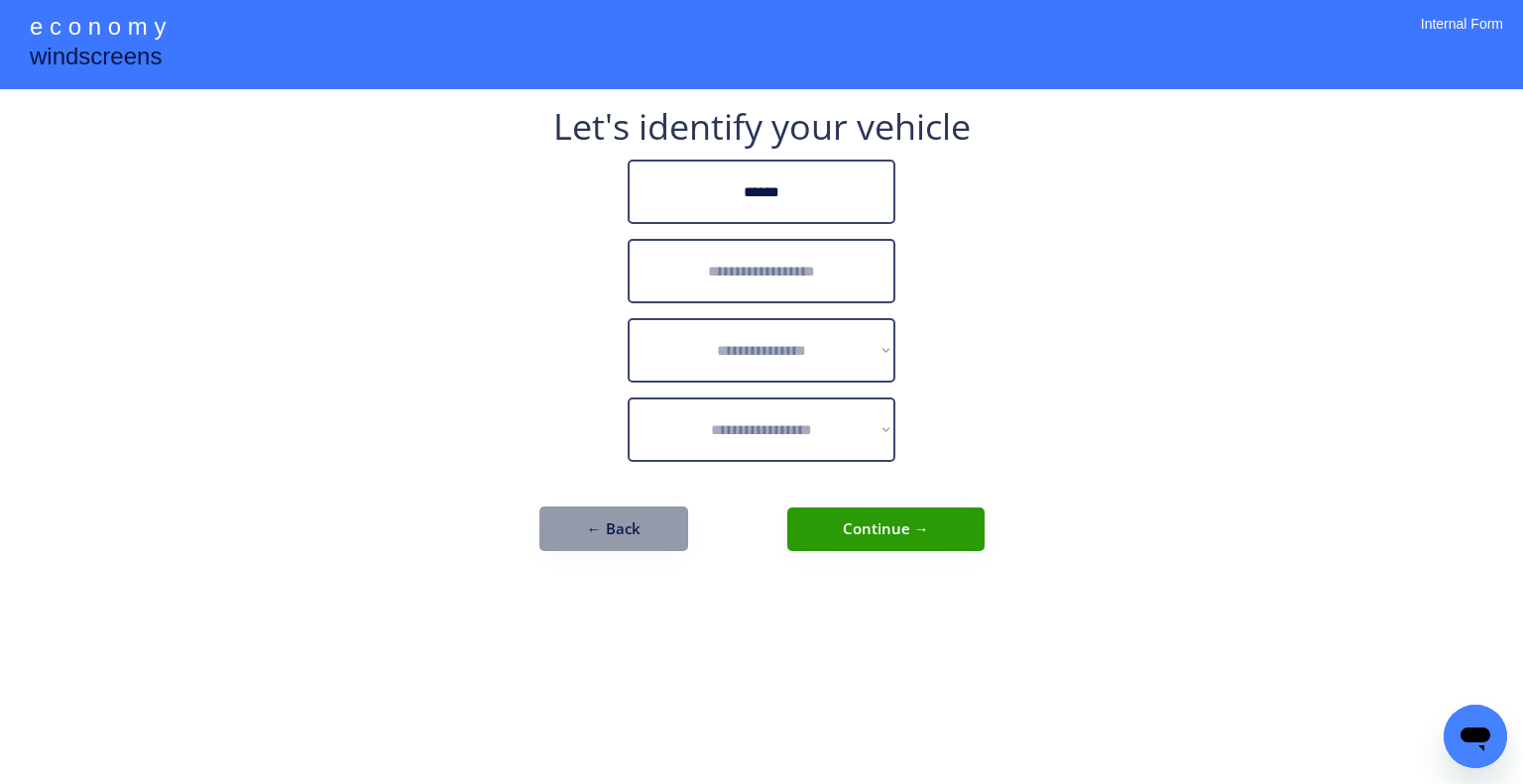 click at bounding box center (762, 271) 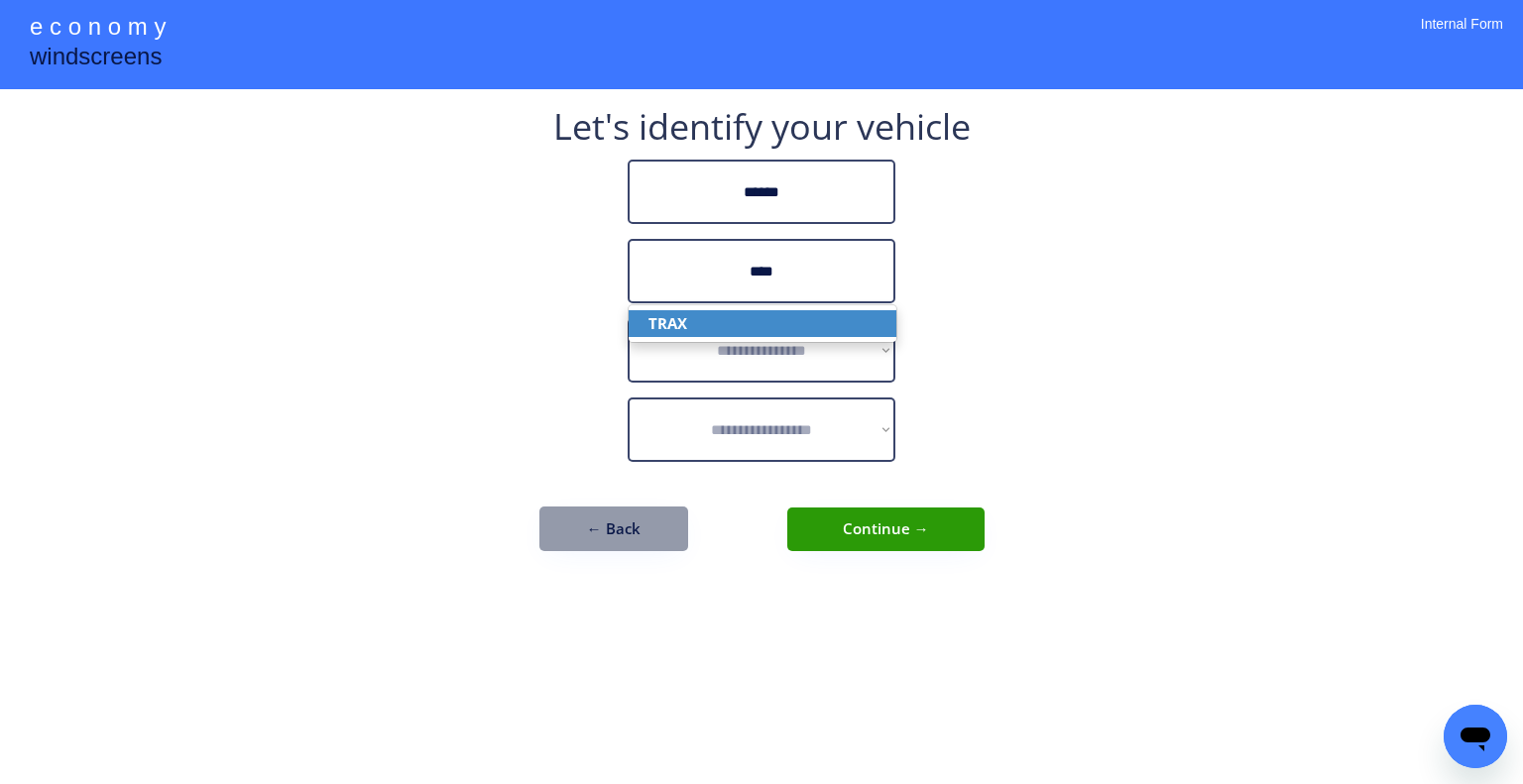 click on "TRAX" at bounding box center (762, 323) 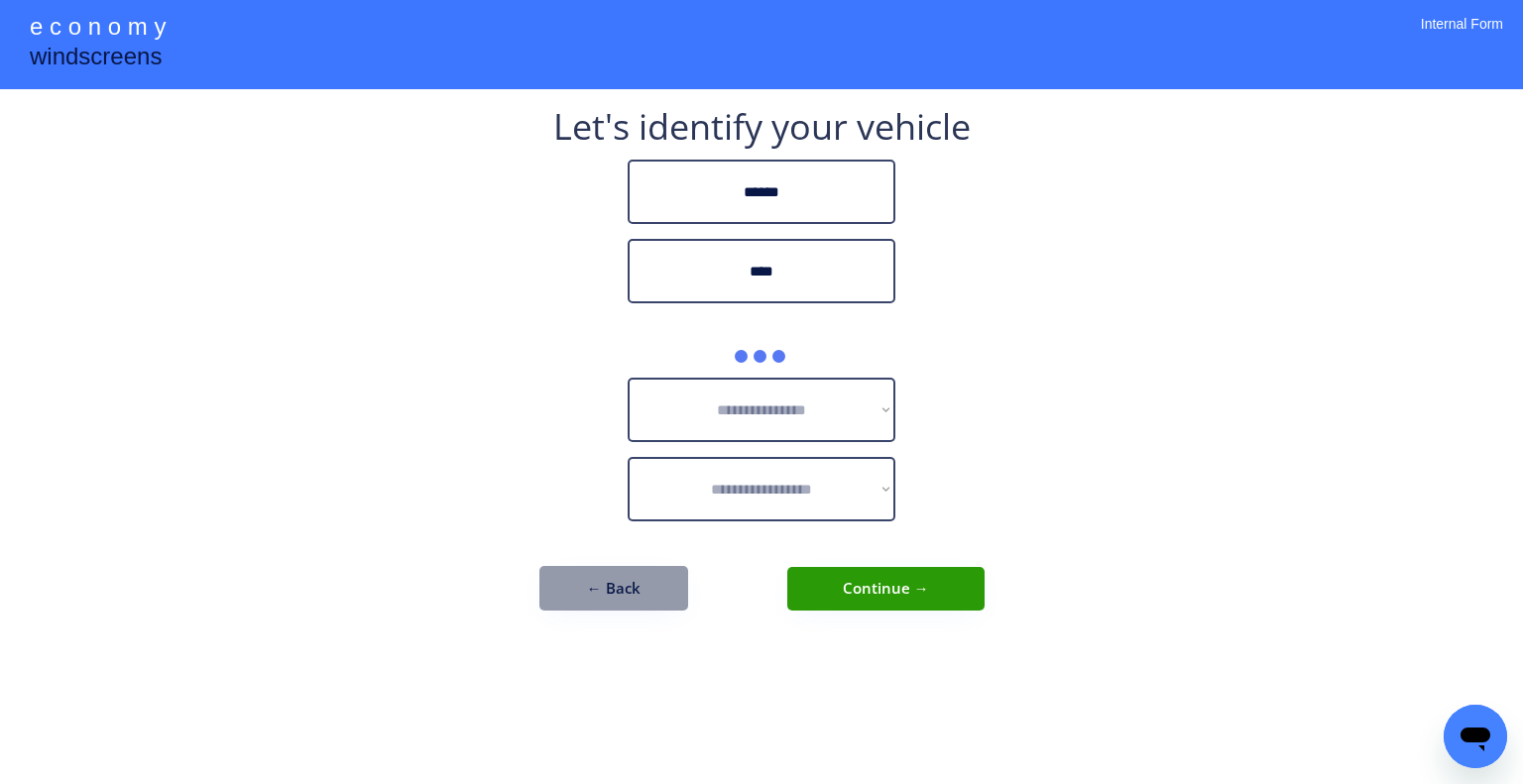 type on "****" 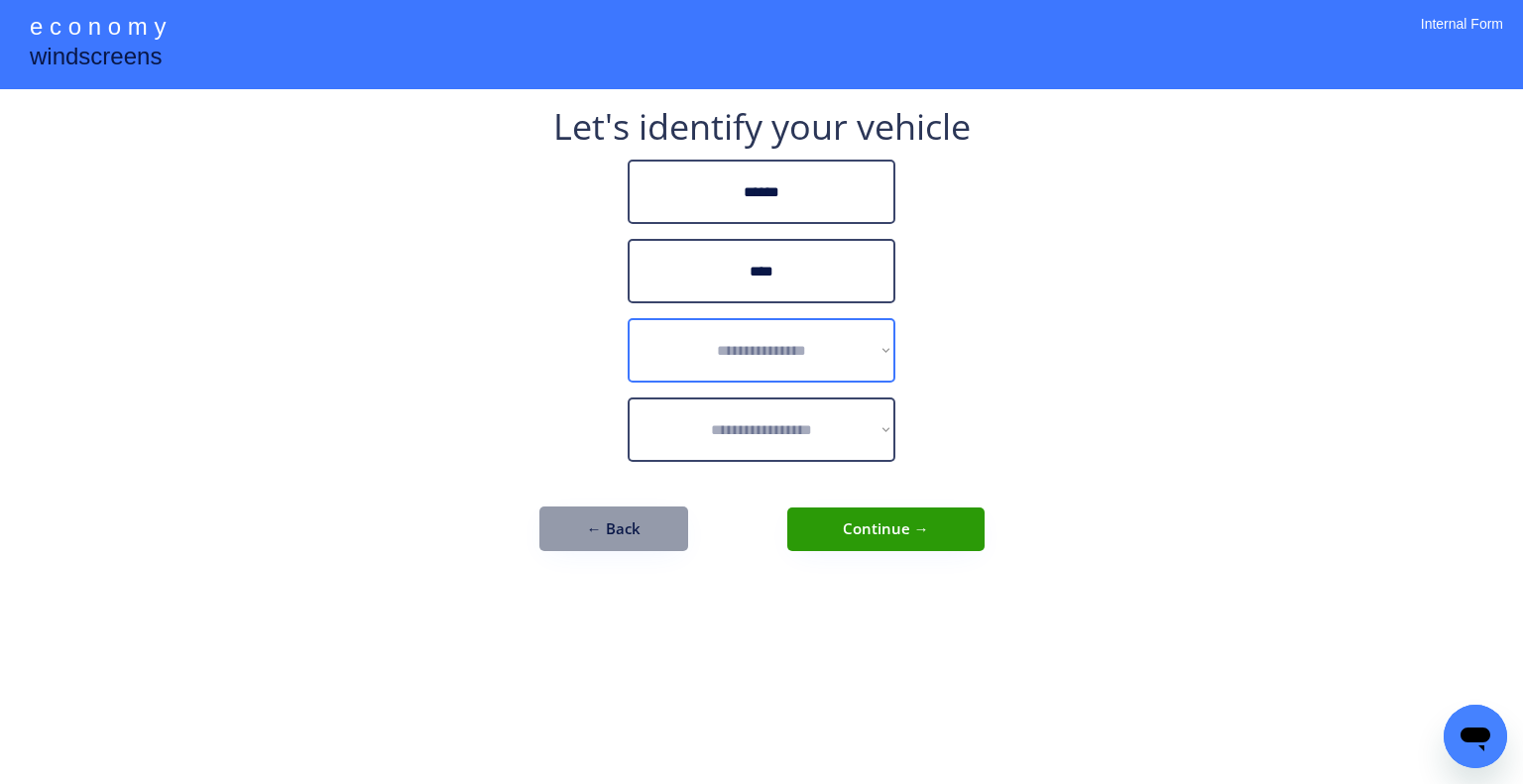 click on "**********" at bounding box center [762, 350] 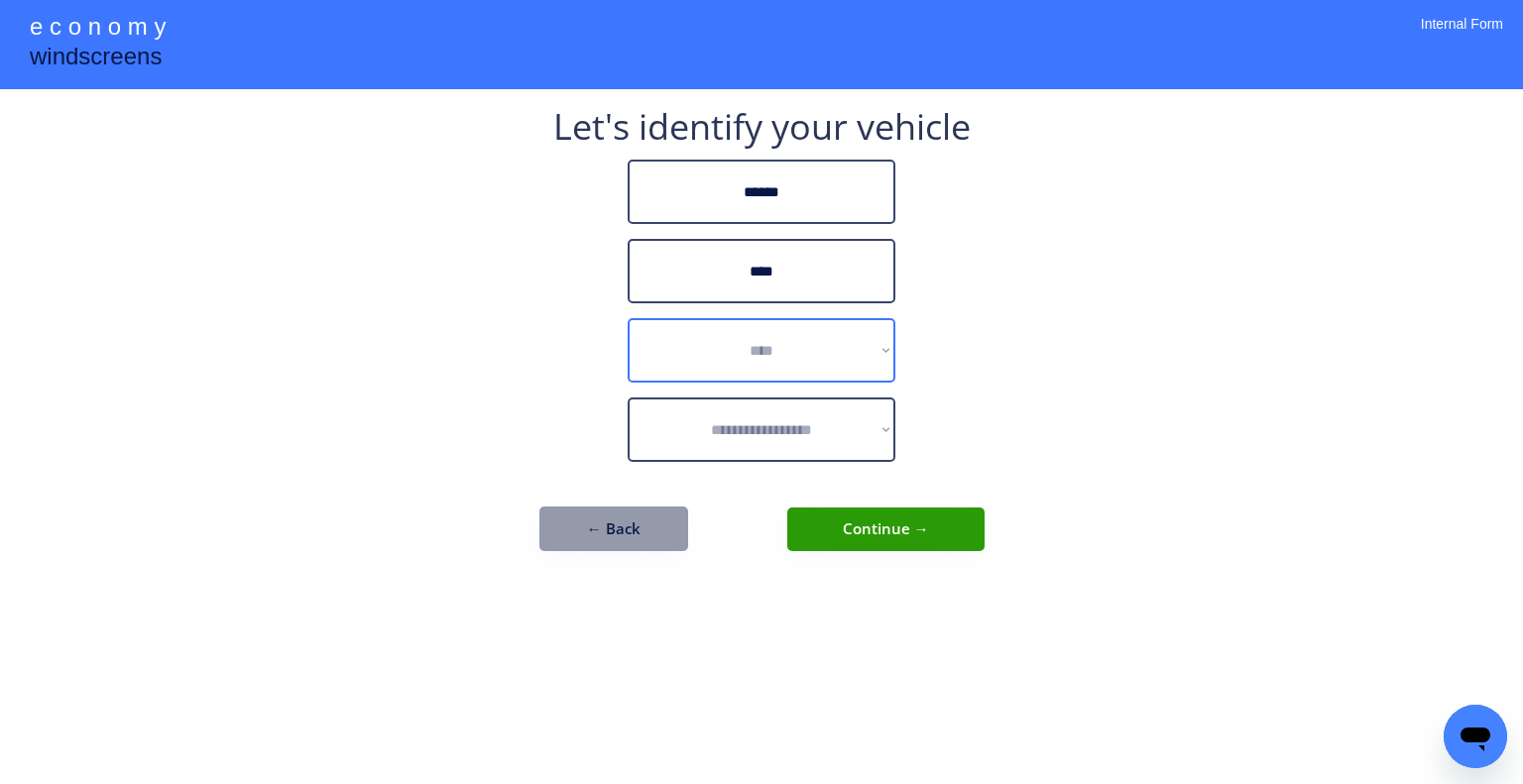 click on "**********" at bounding box center [762, 350] 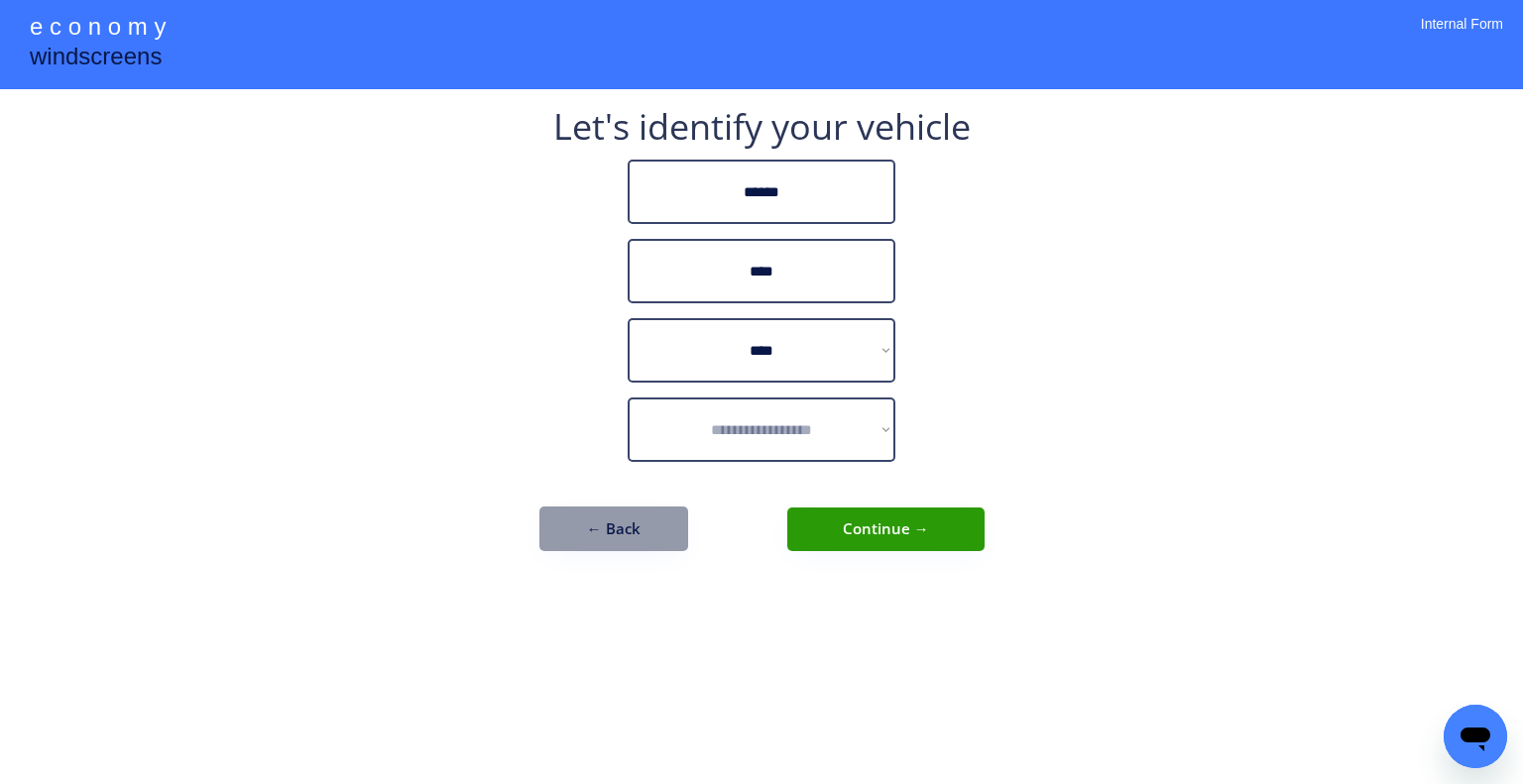select on "*********" 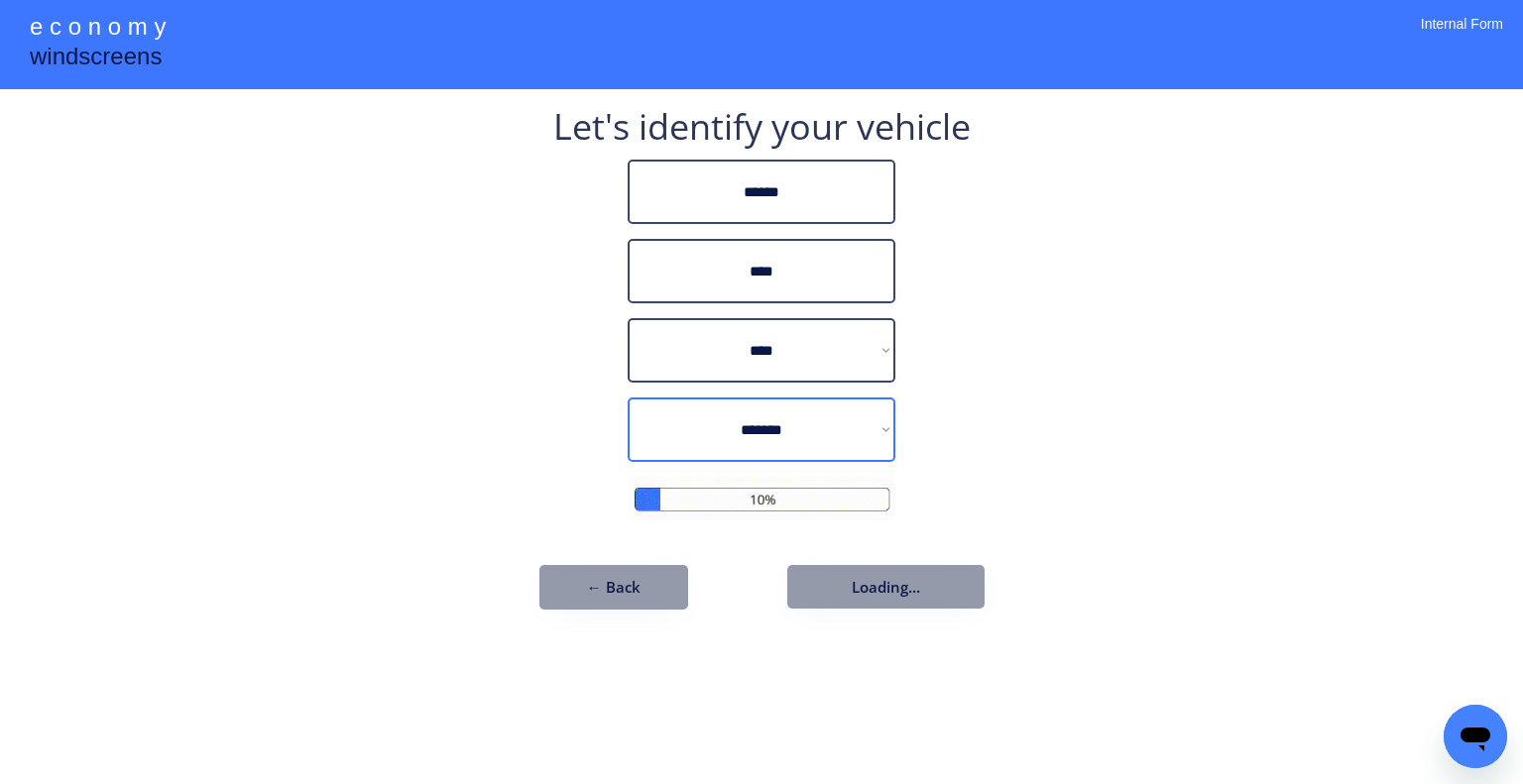 click on "**********" at bounding box center [762, 429] 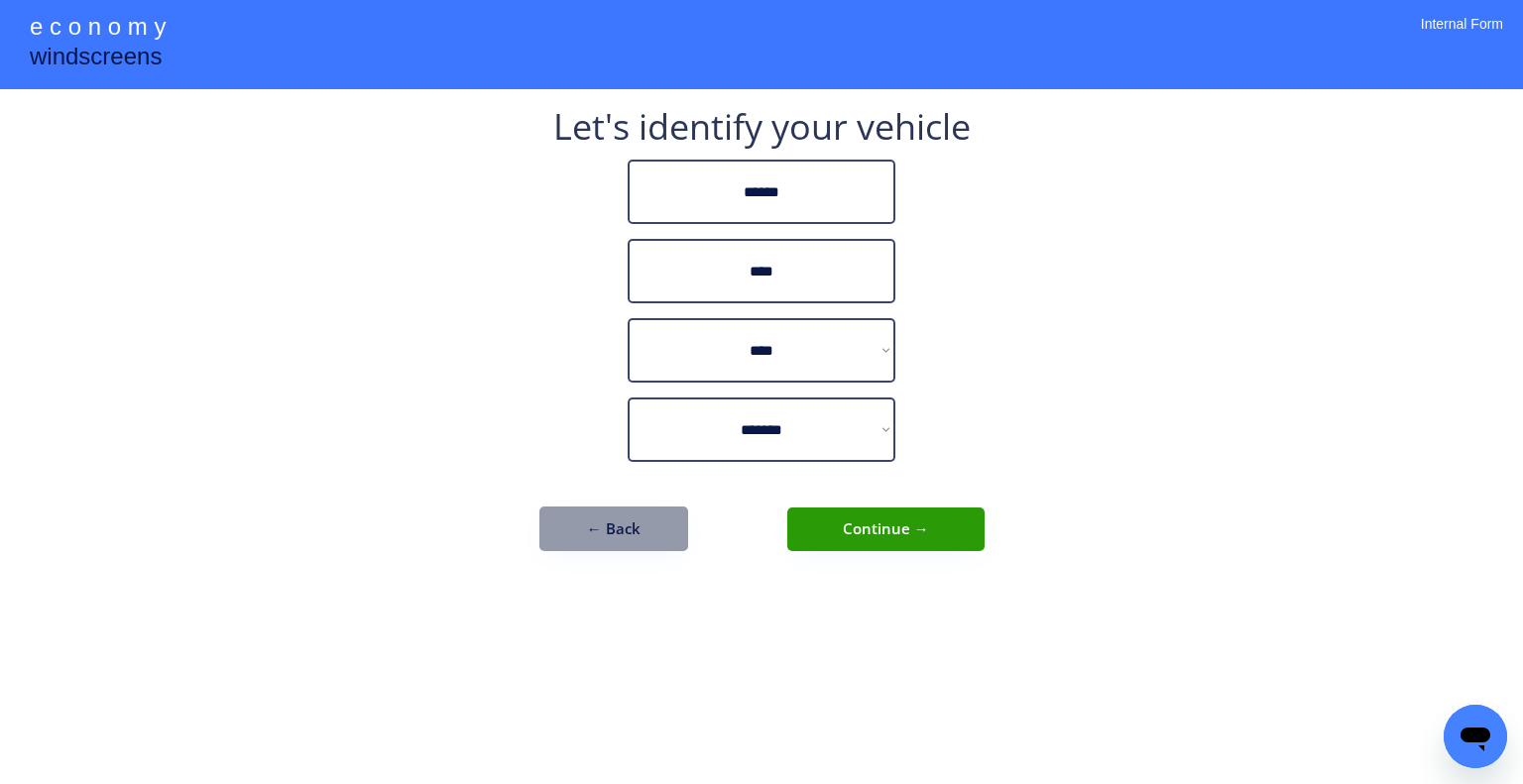 click on "**********" at bounding box center [762, 392] 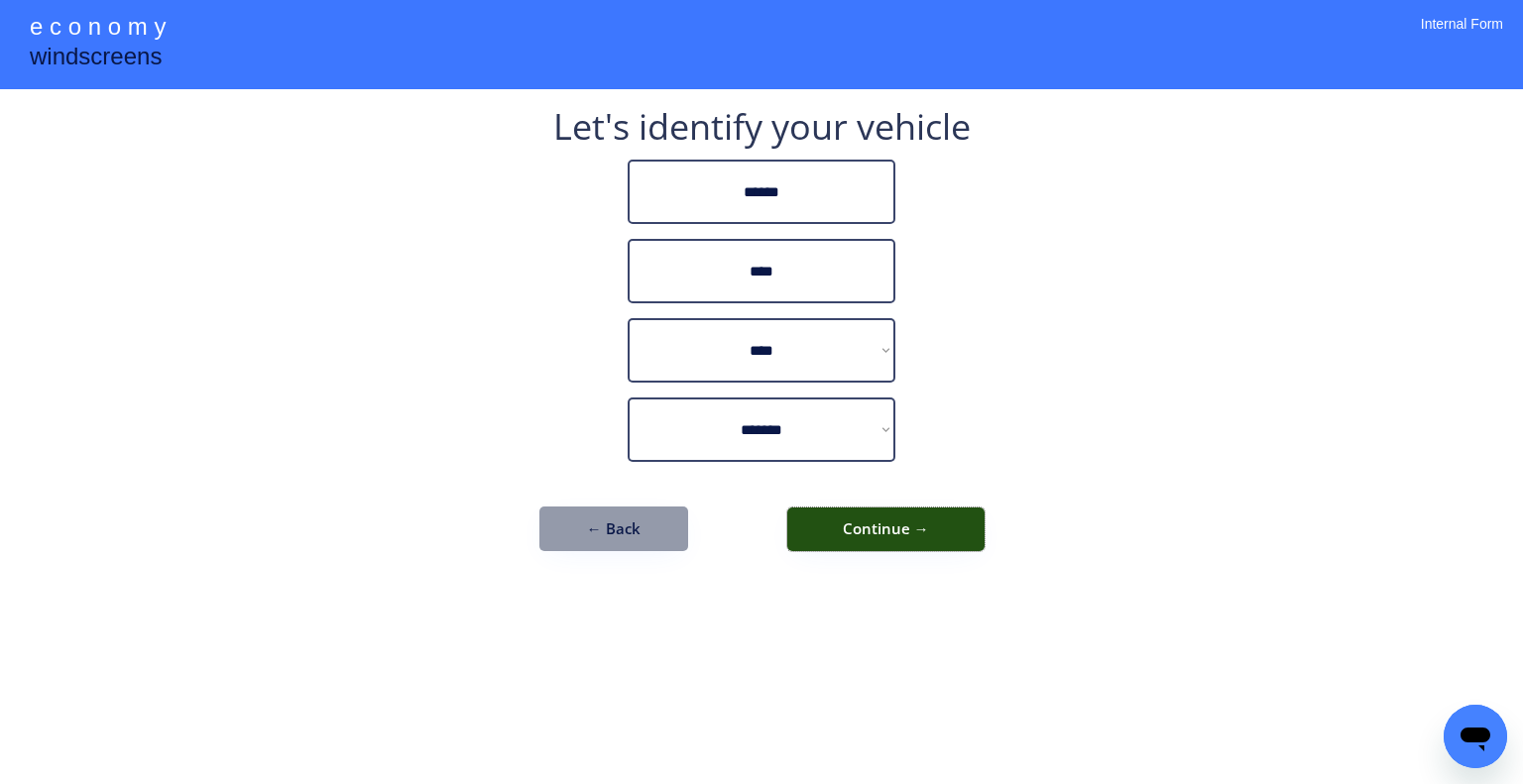 click on "Continue    →" at bounding box center (885, 529) 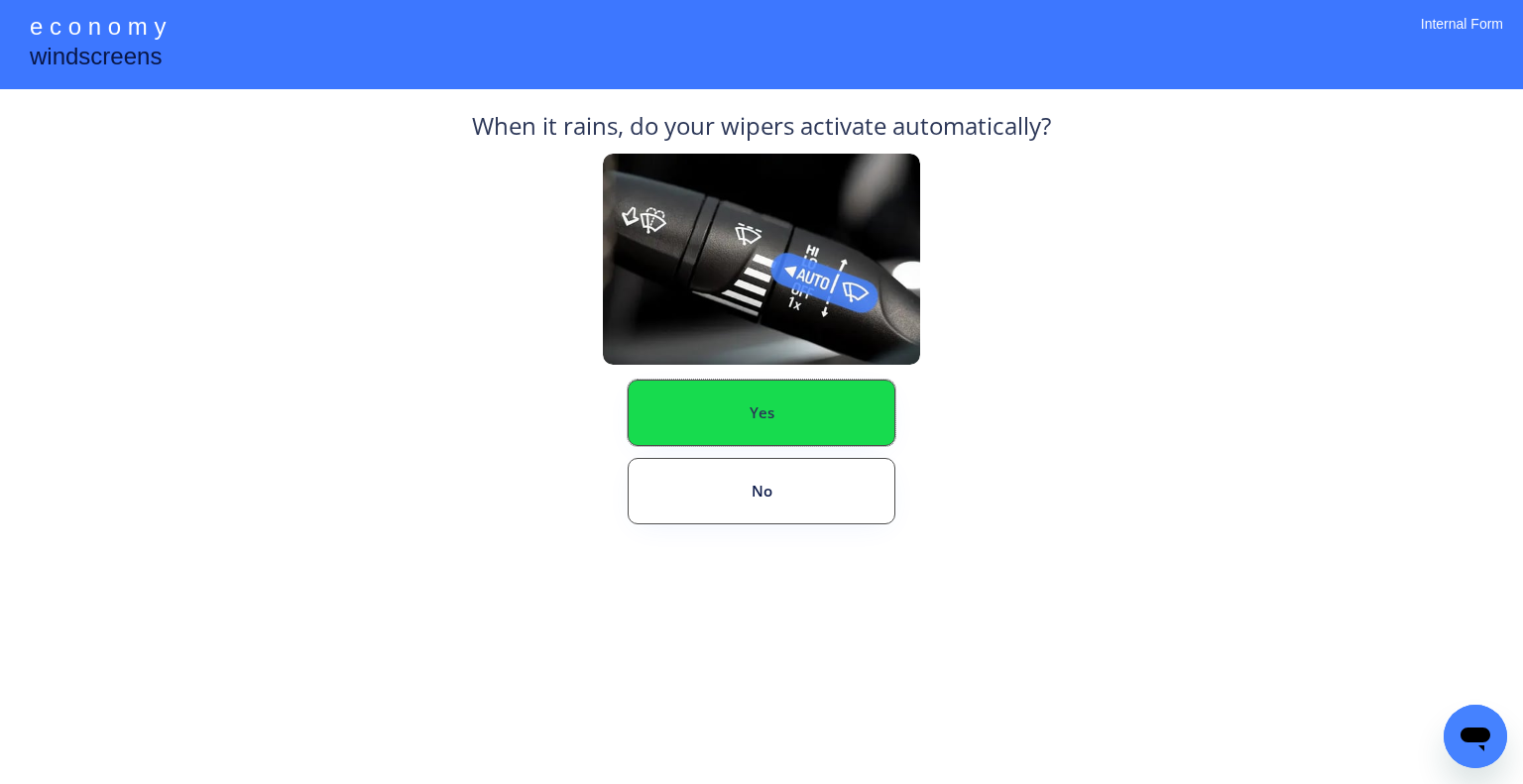 click on "Yes" at bounding box center (762, 412) 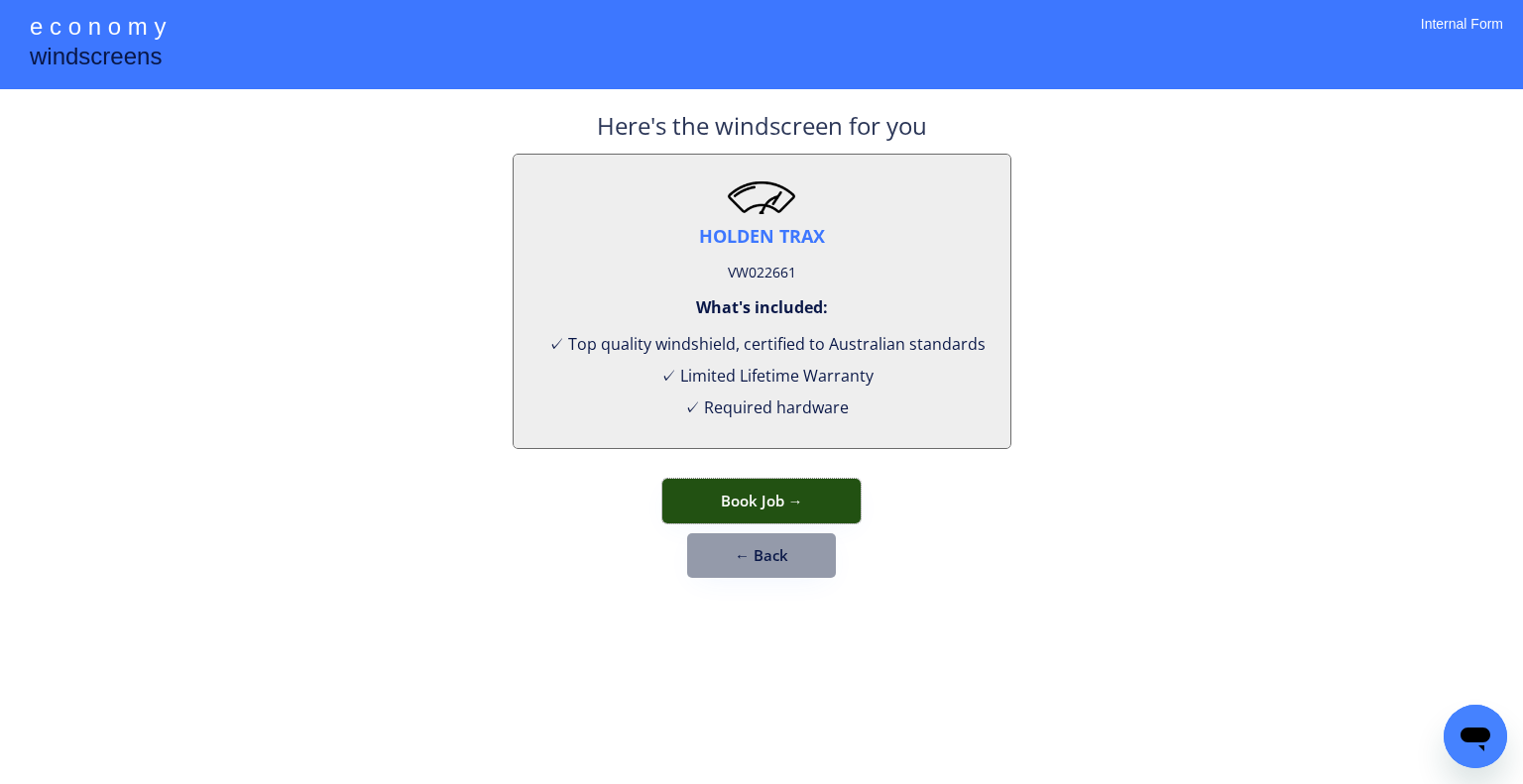 click on "Book Job    →" at bounding box center [762, 501] 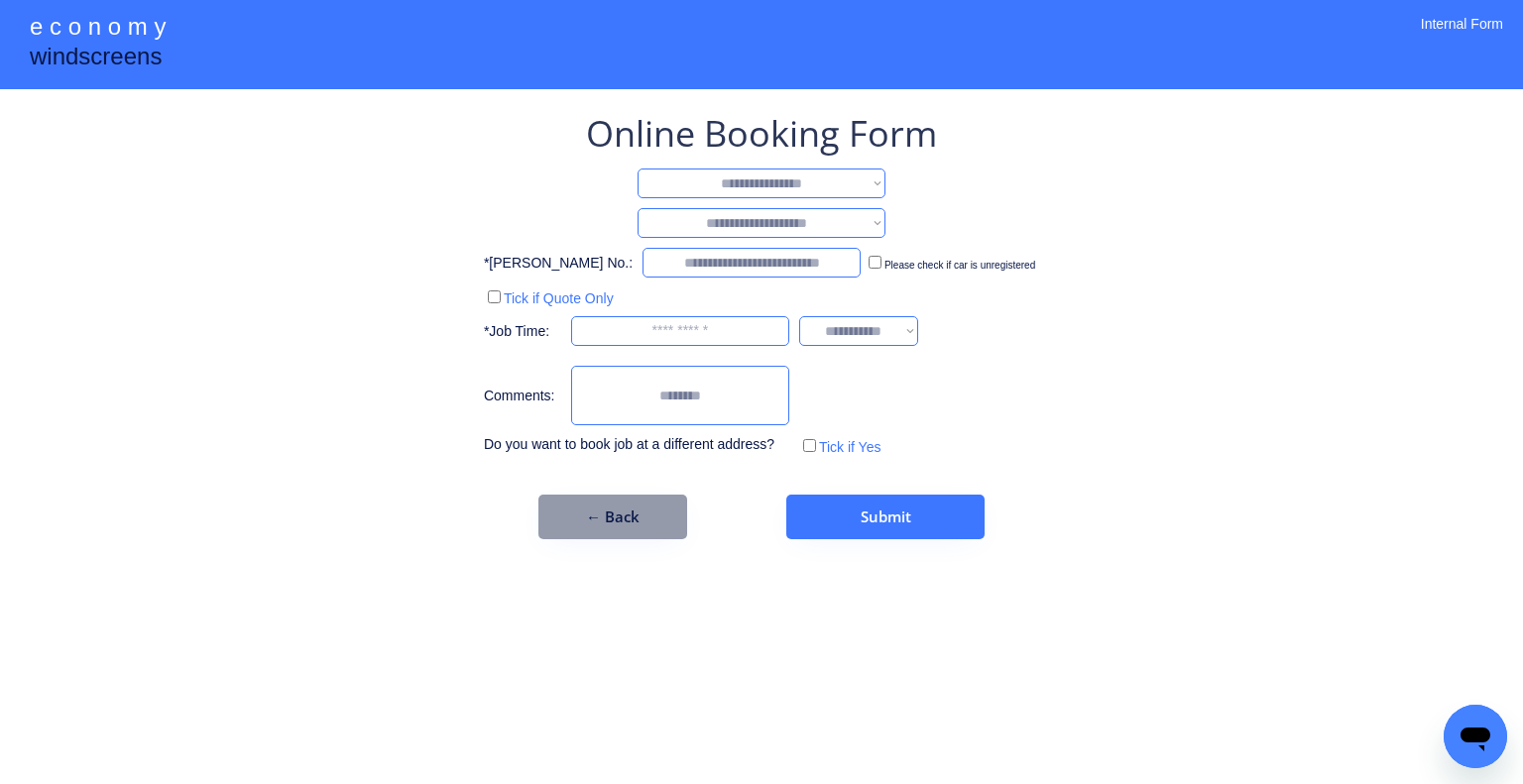 drag, startPoint x: 803, startPoint y: 166, endPoint x: 820, endPoint y: 213, distance: 49.98 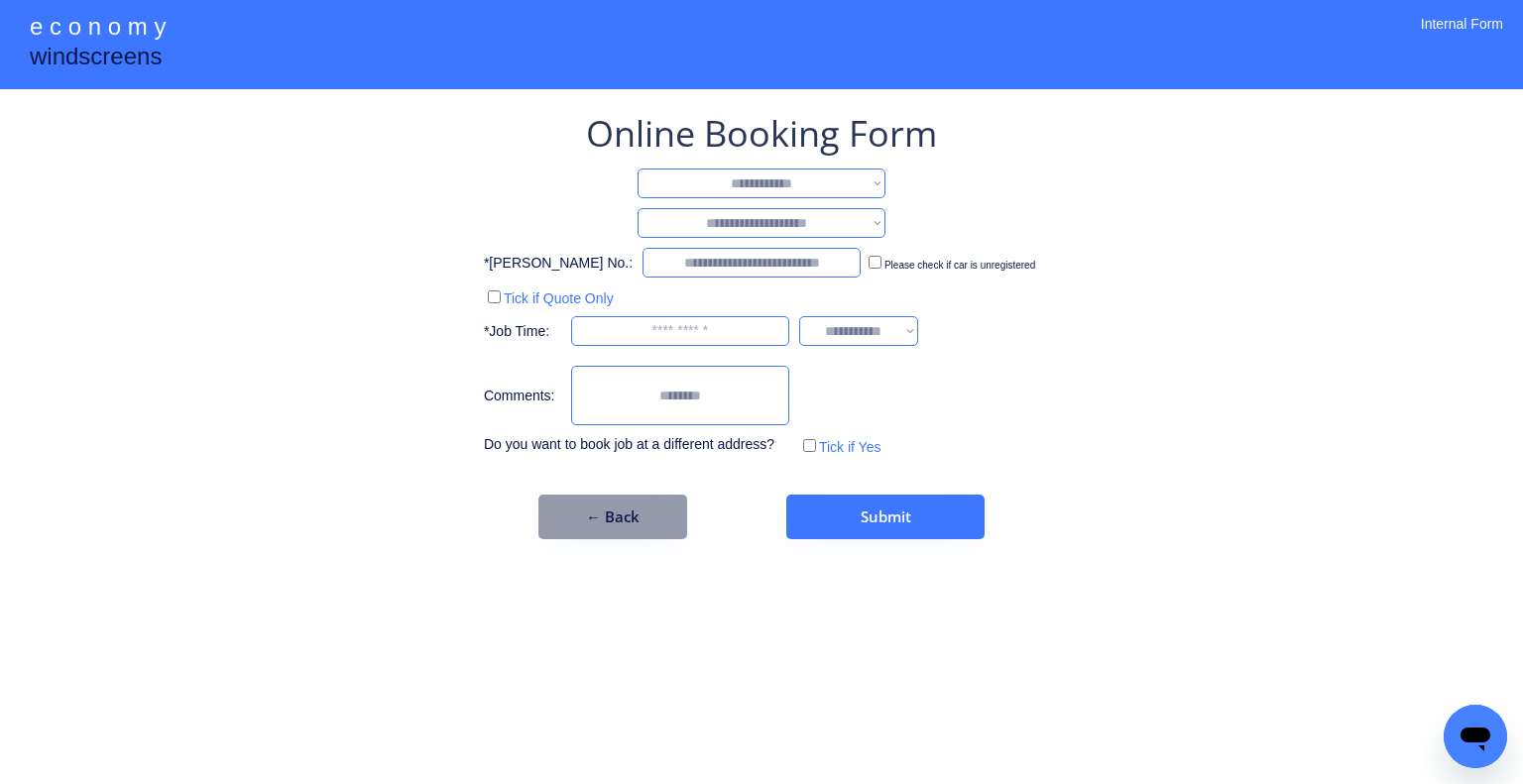click on "**********" at bounding box center (762, 183) 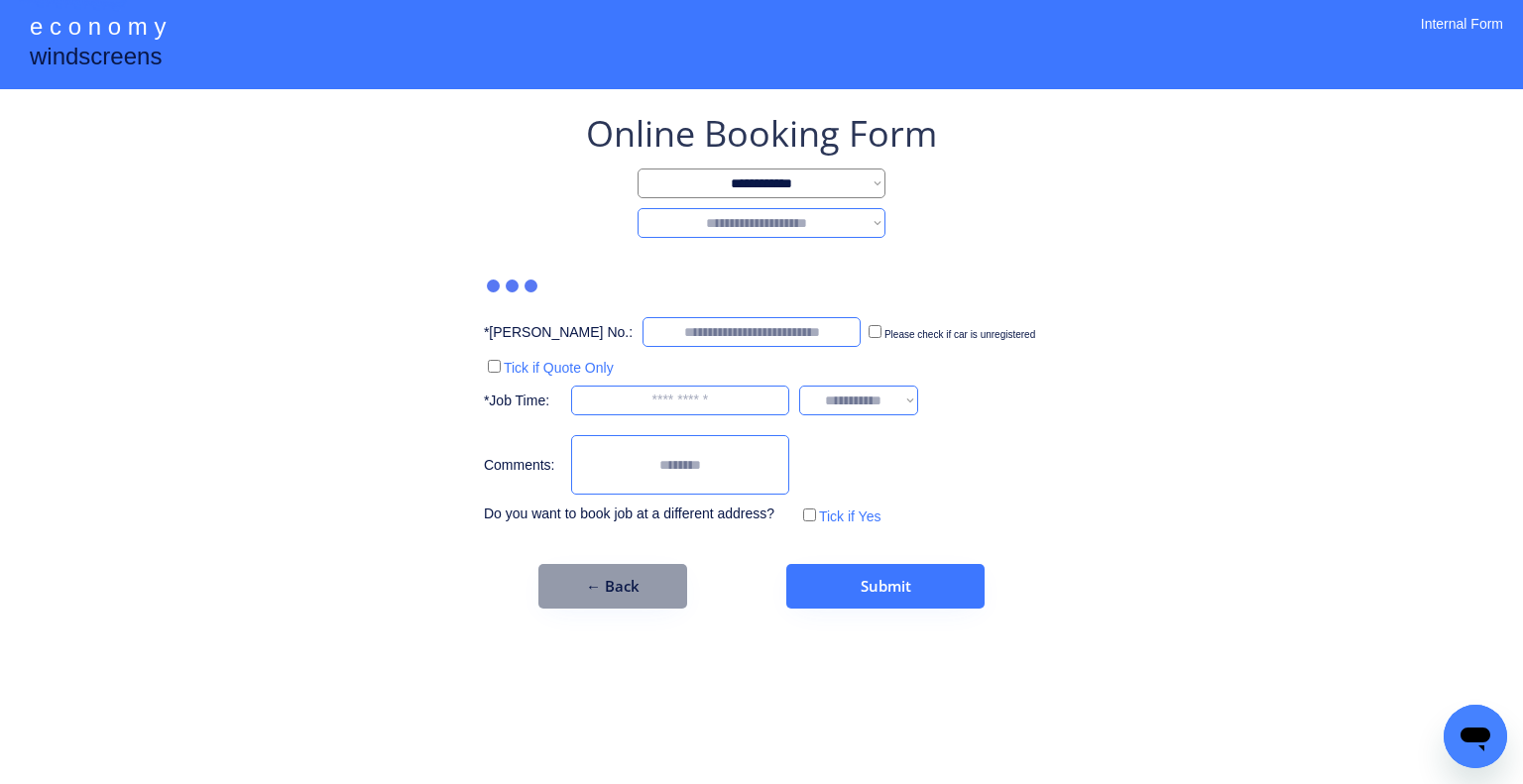 select on "*******" 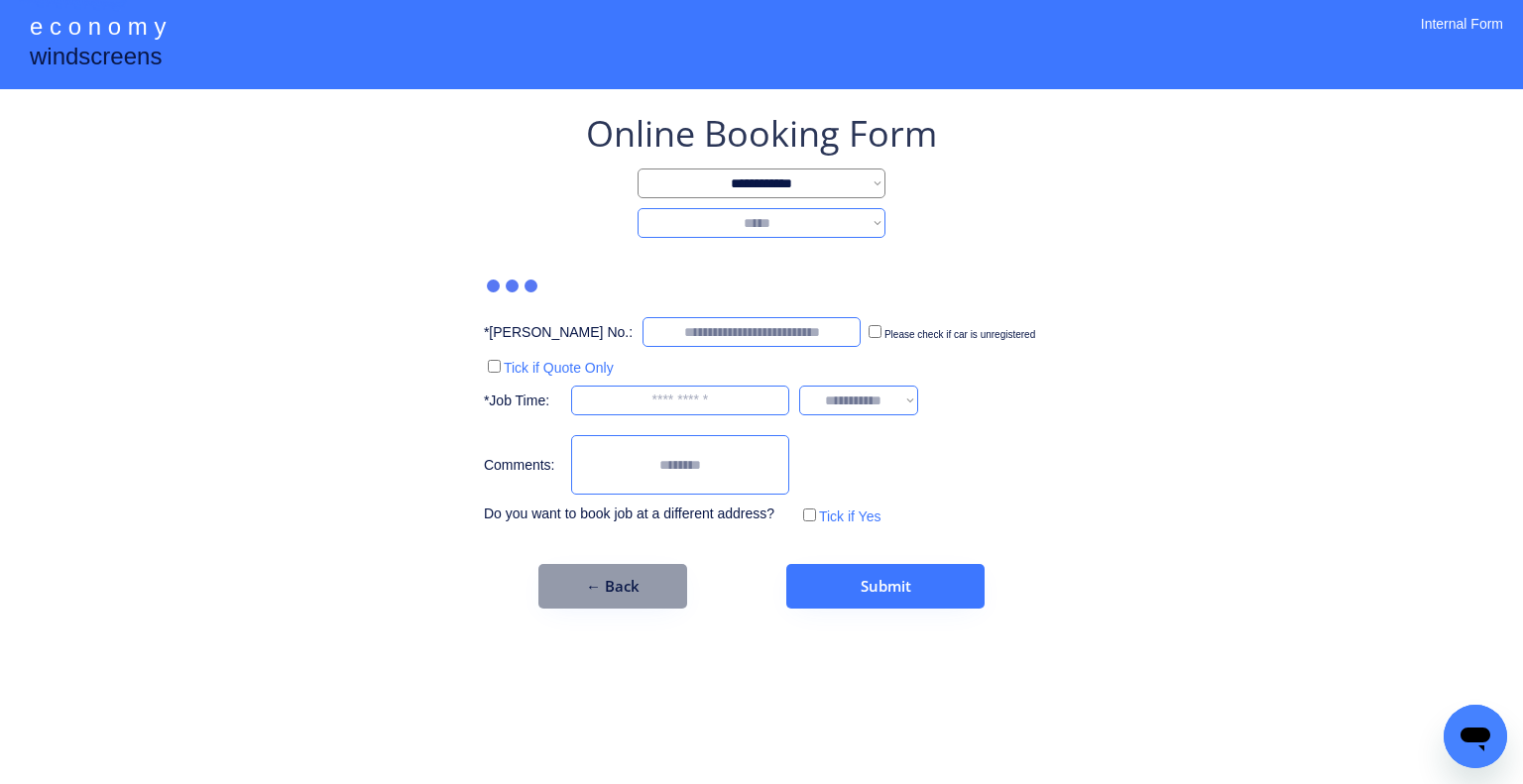 click on "**********" at bounding box center (762, 223) 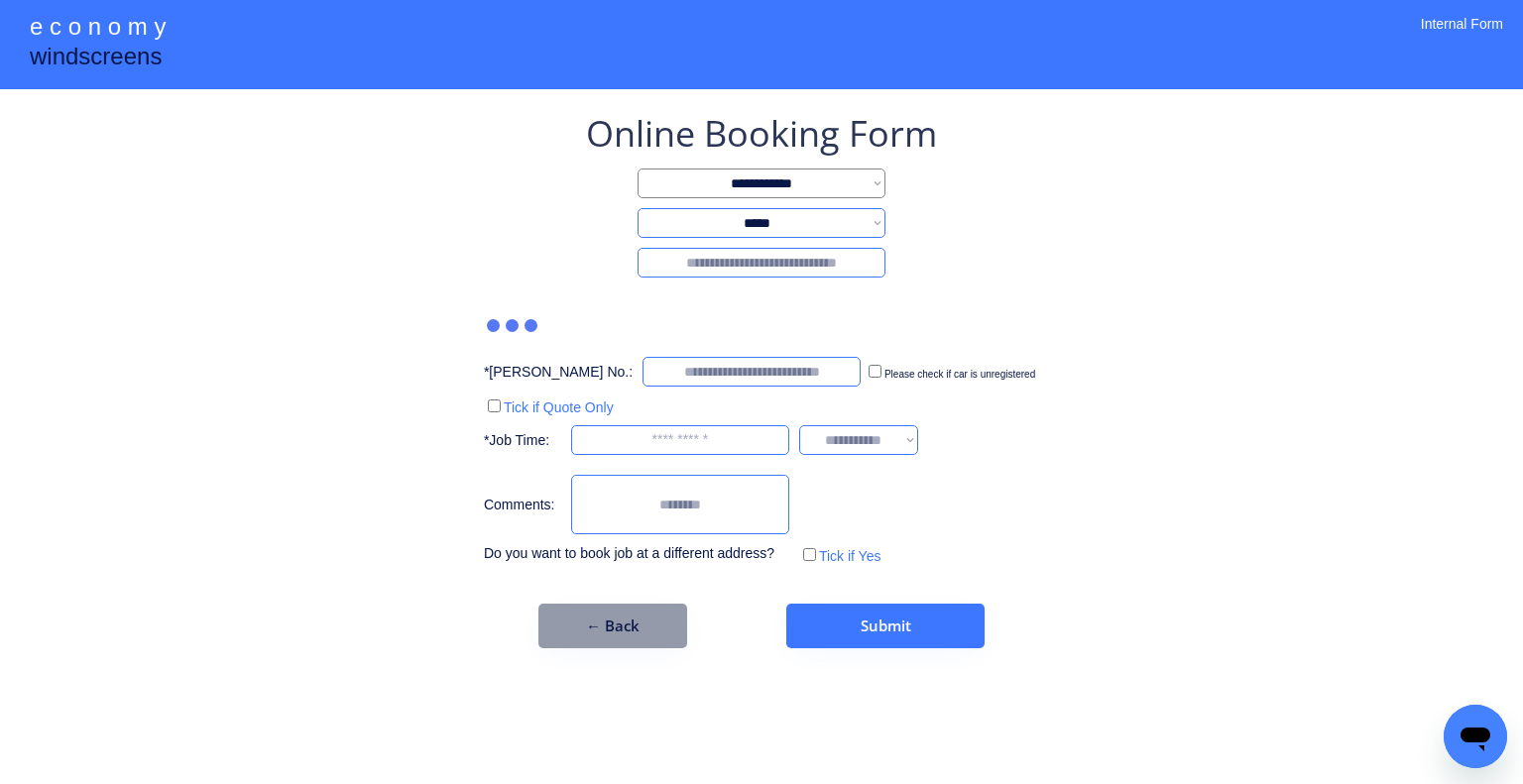 click at bounding box center [762, 263] 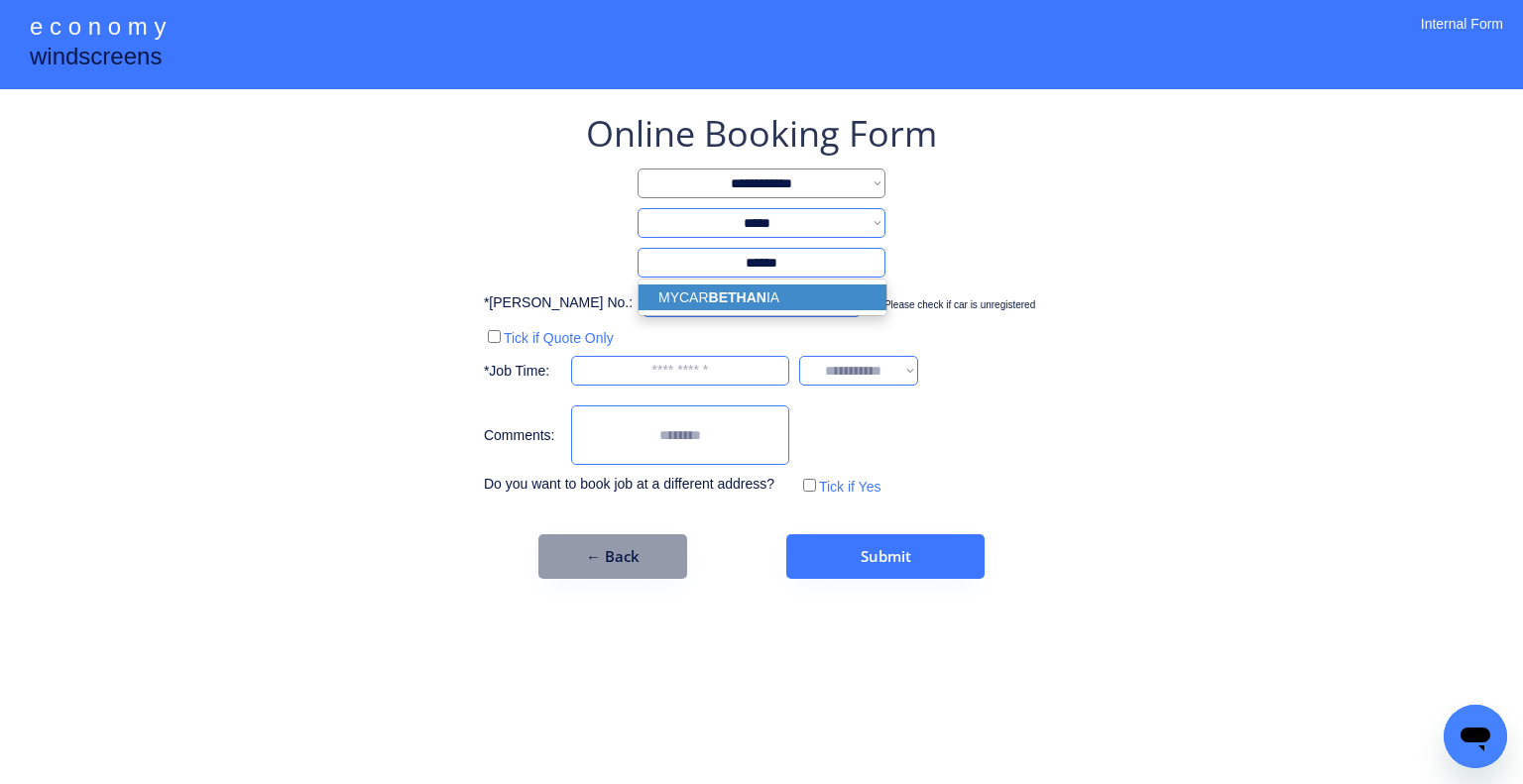 drag, startPoint x: 785, startPoint y: 290, endPoint x: 953, endPoint y: 277, distance: 168.50223 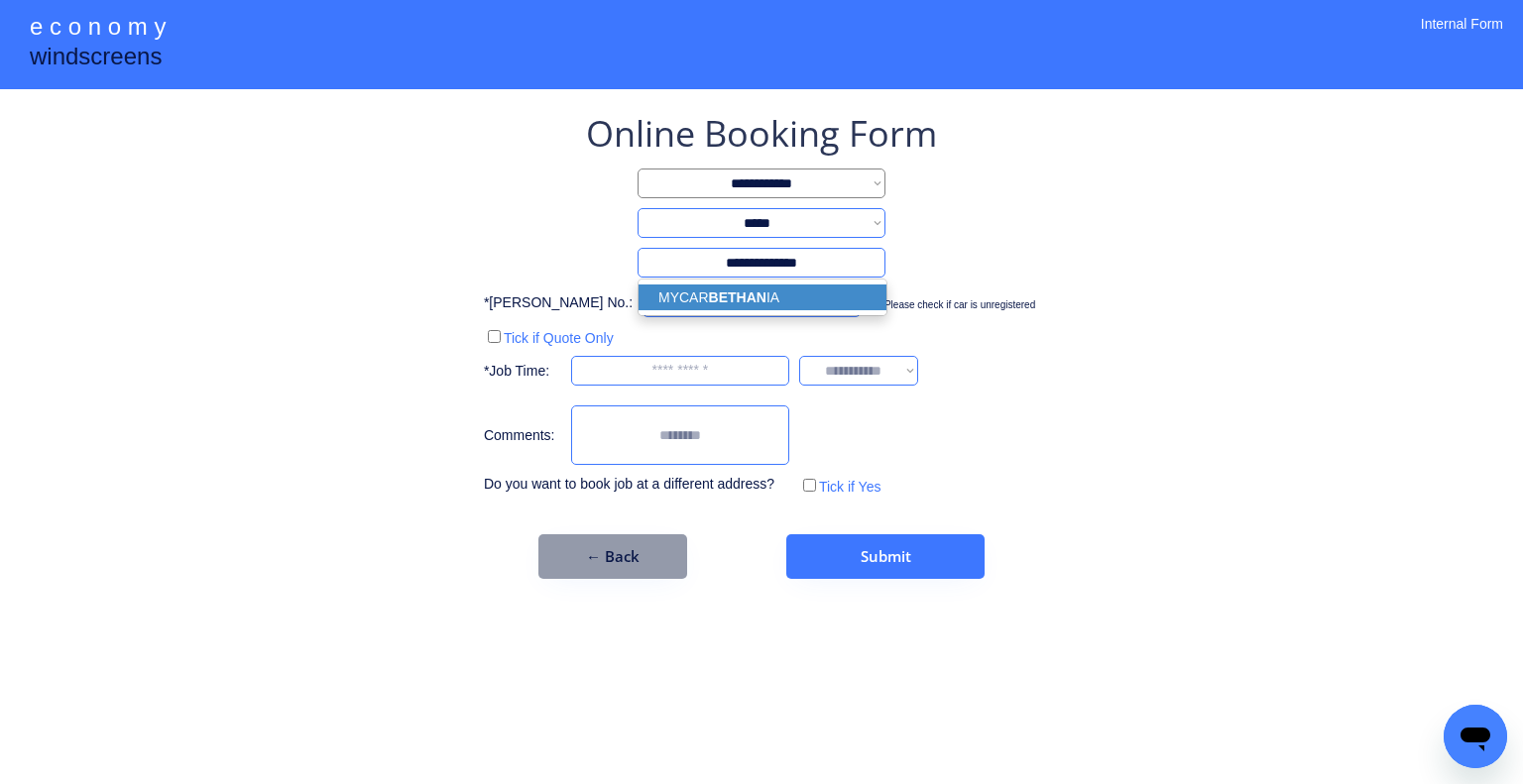 type on "**********" 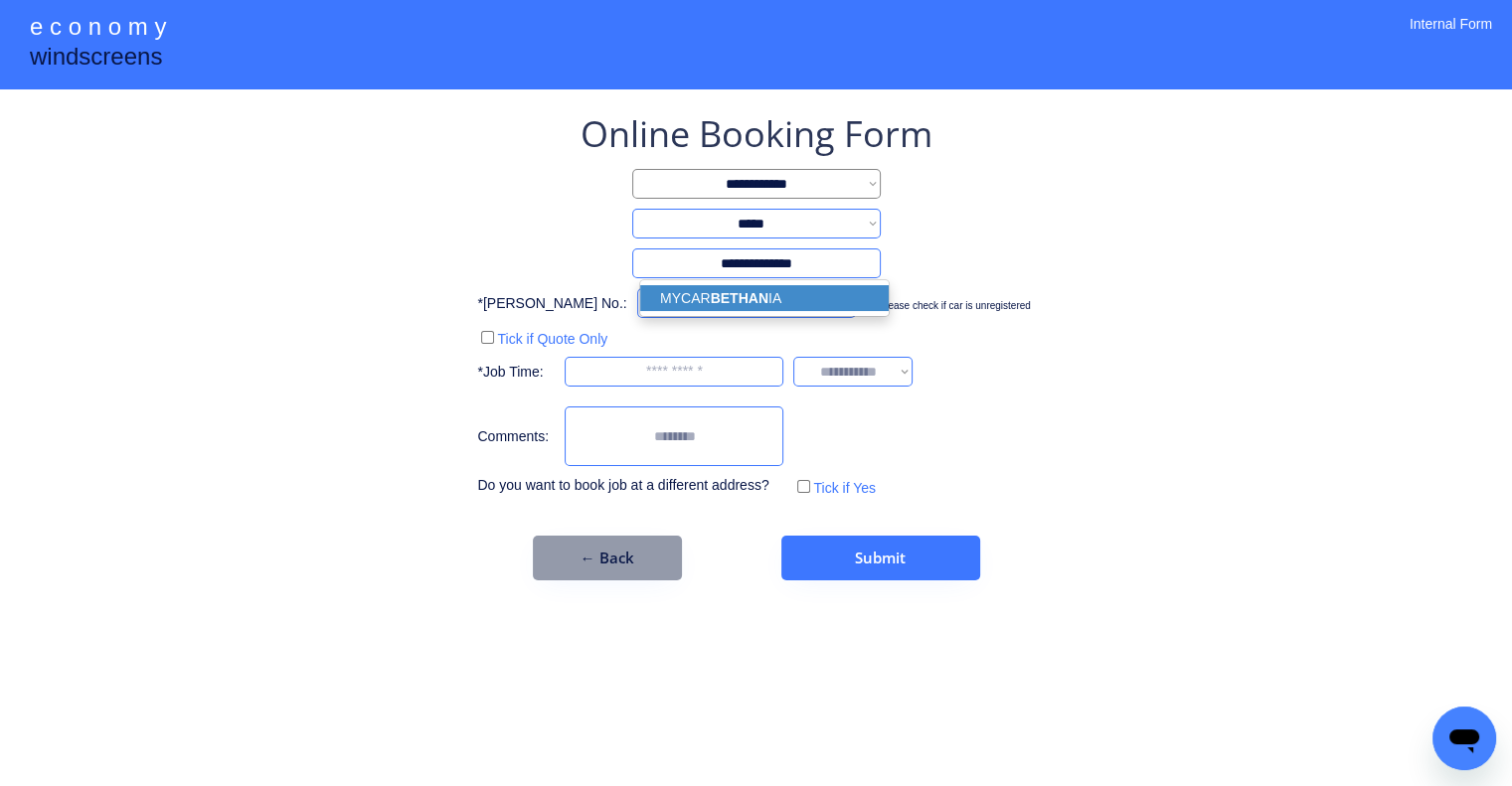 select on "*********" 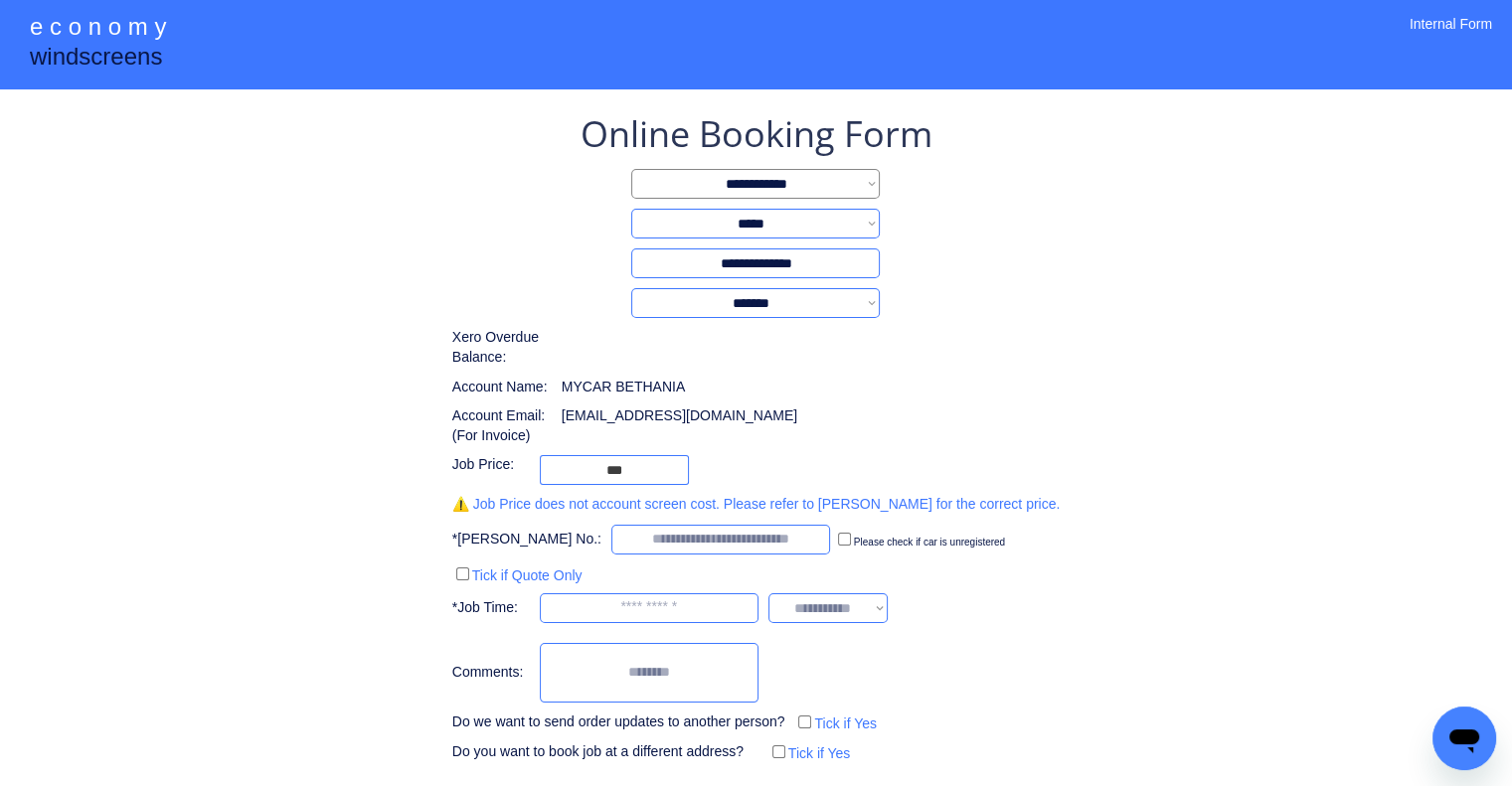 click on "**********" at bounding box center [756, 437] 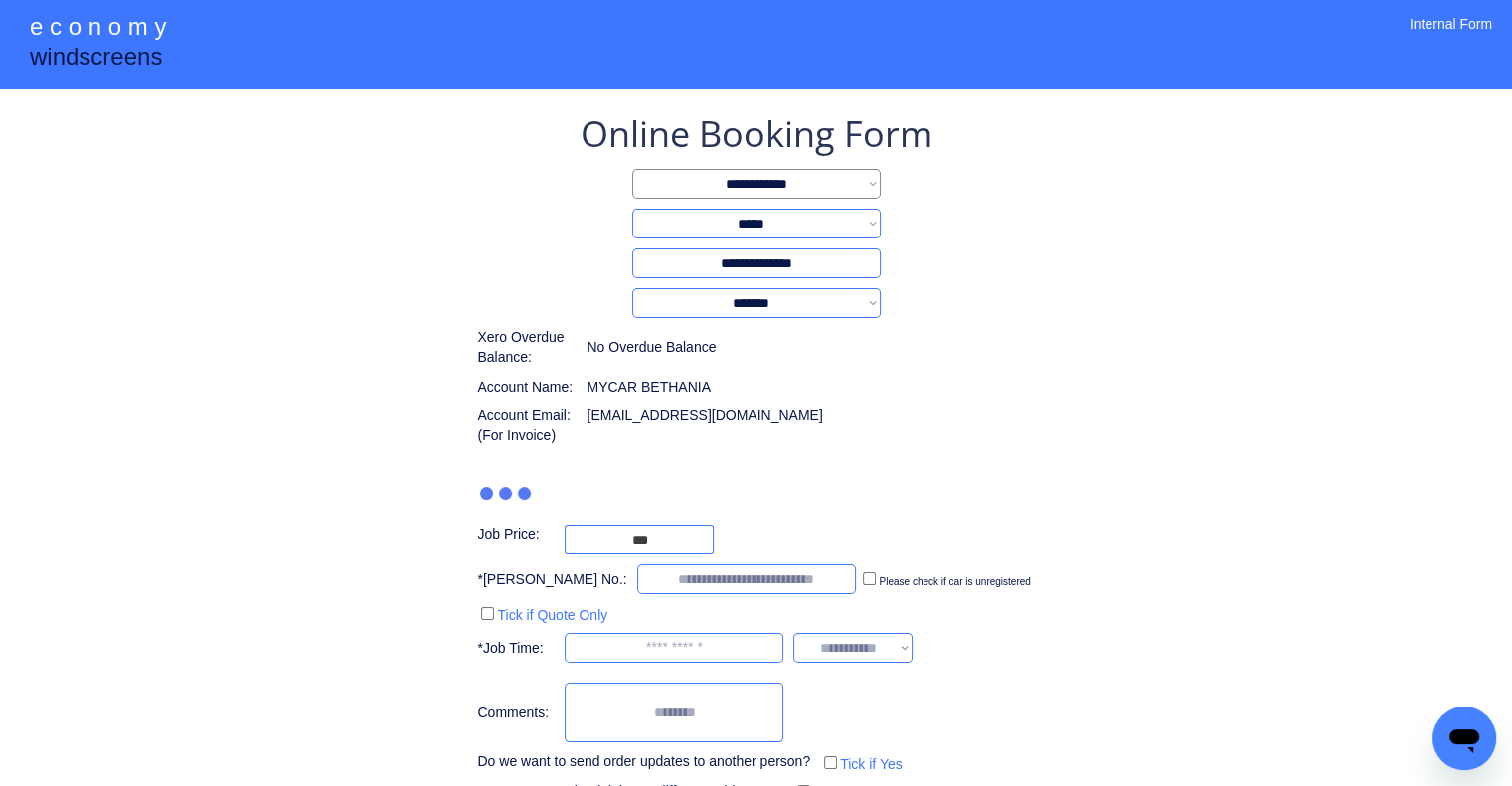 type on "***" 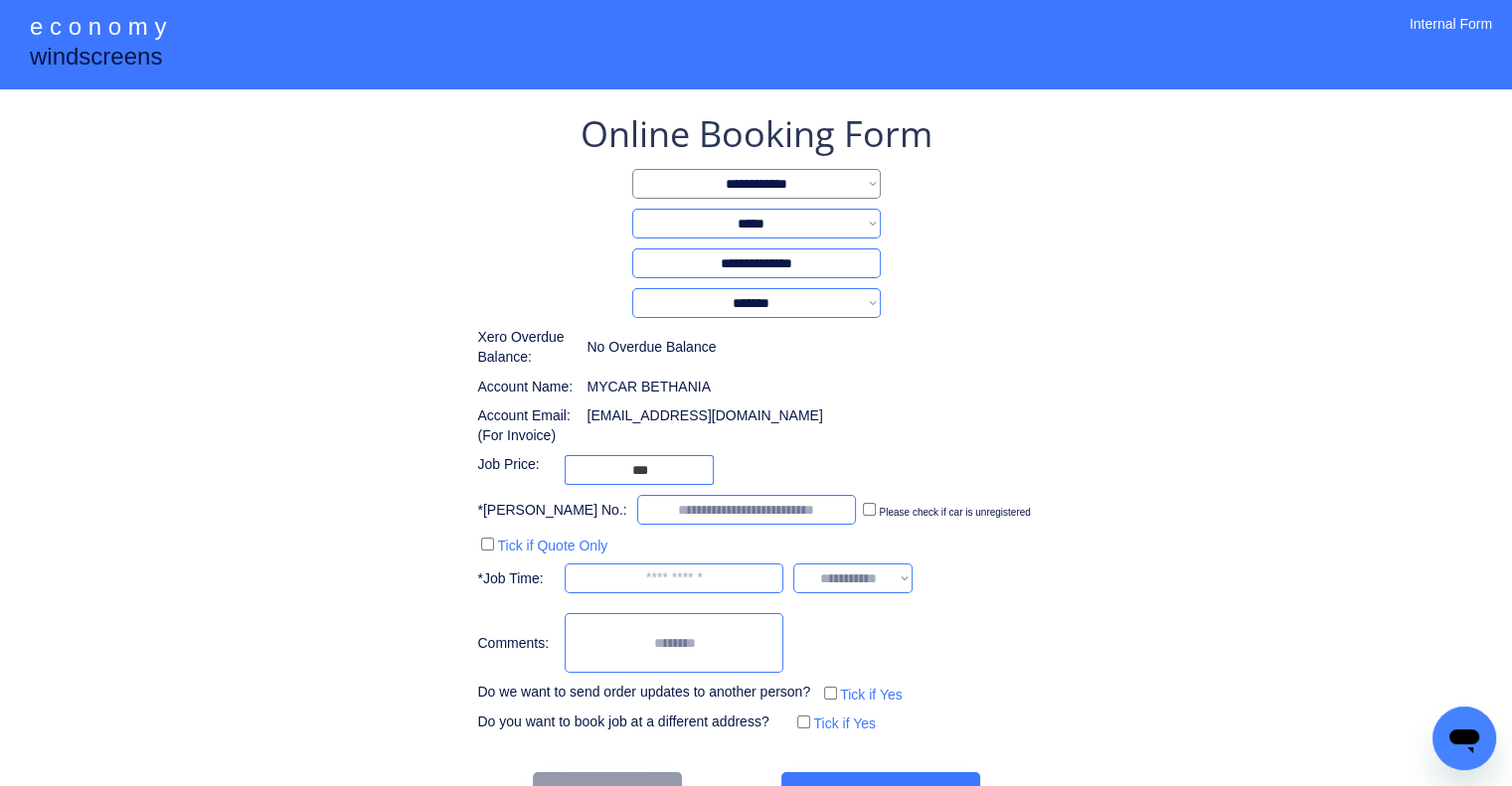 click on "**********" at bounding box center (756, 423) 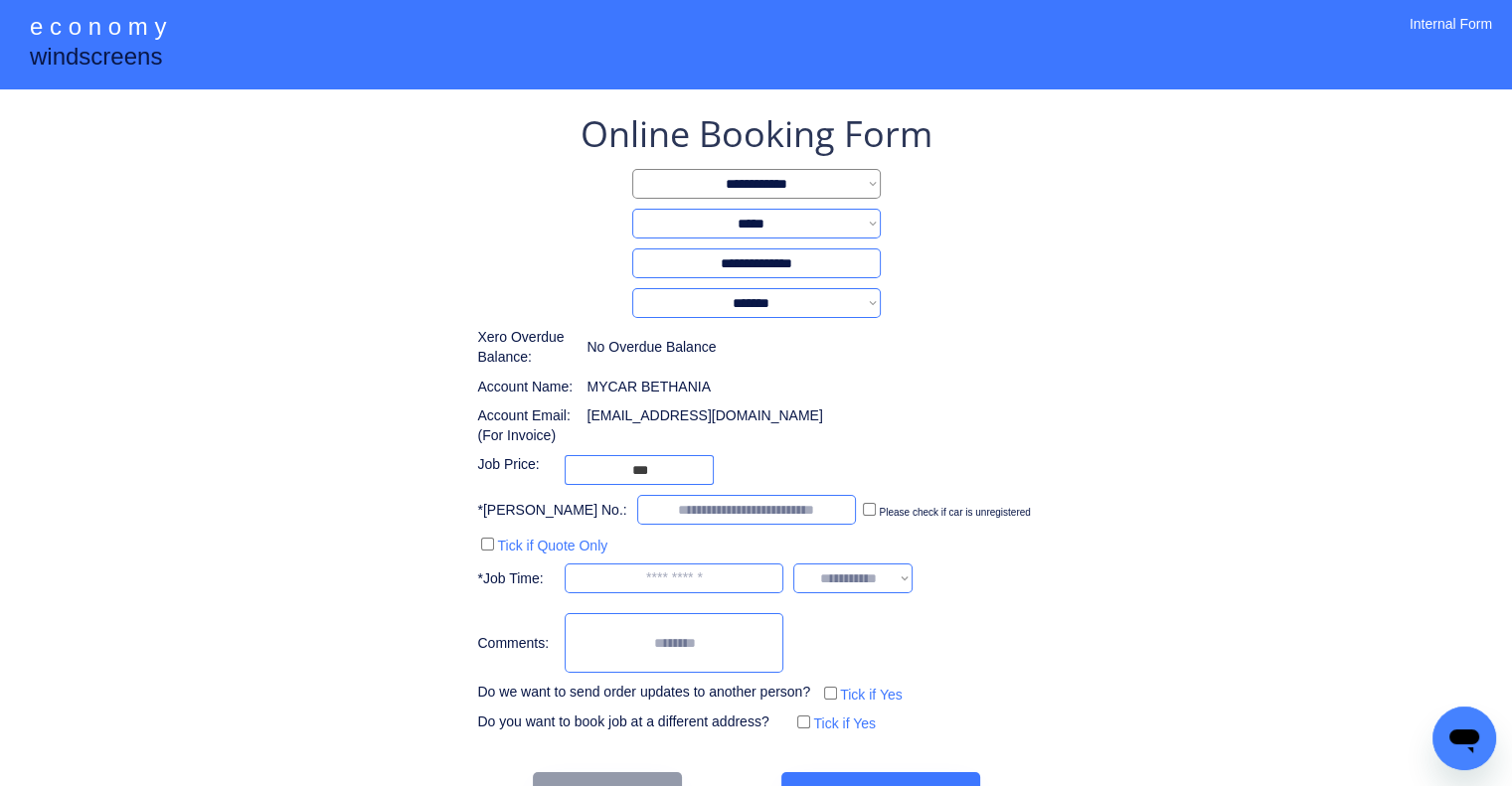click at bounding box center (747, 510) 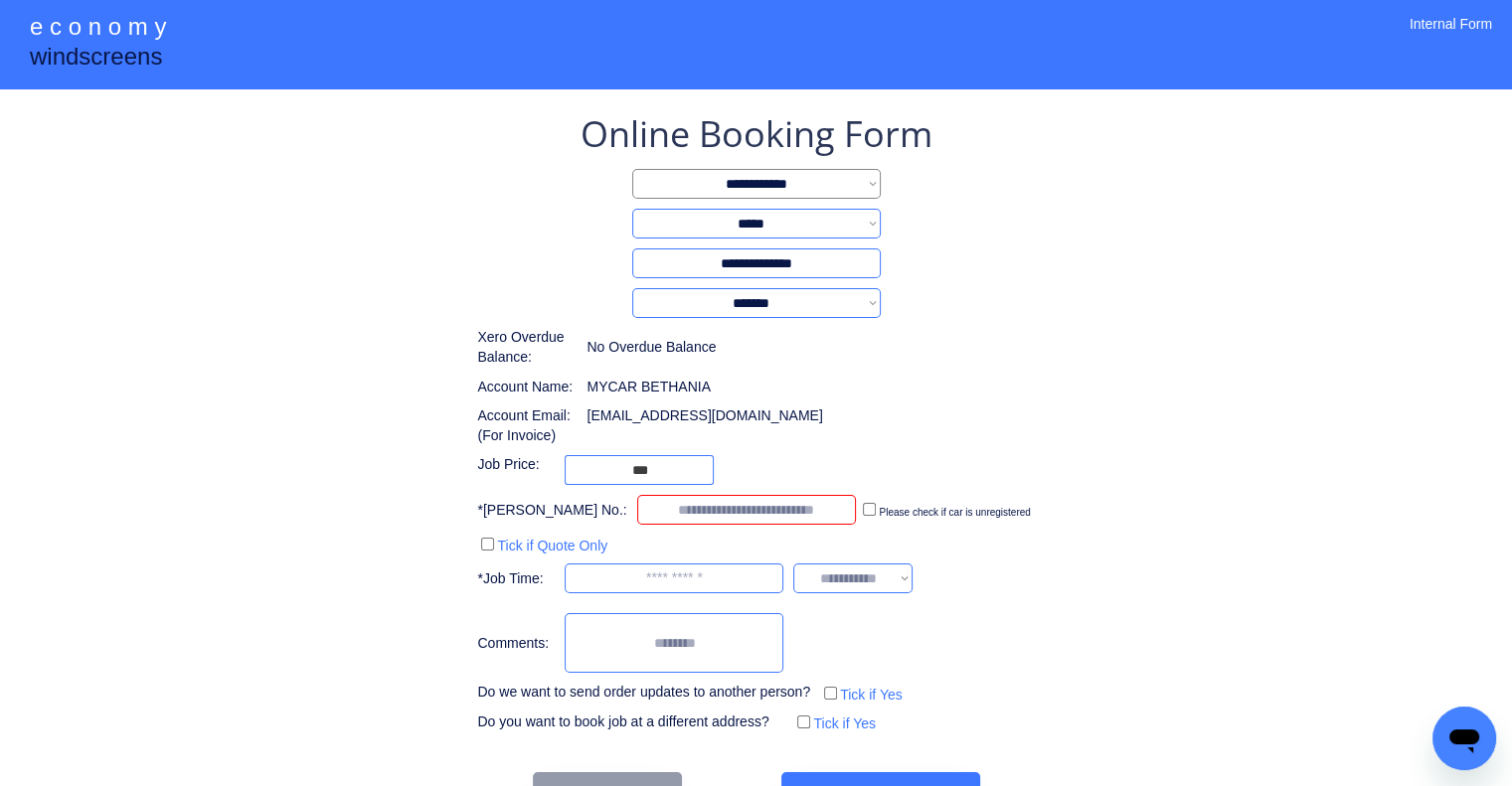 paste on "******" 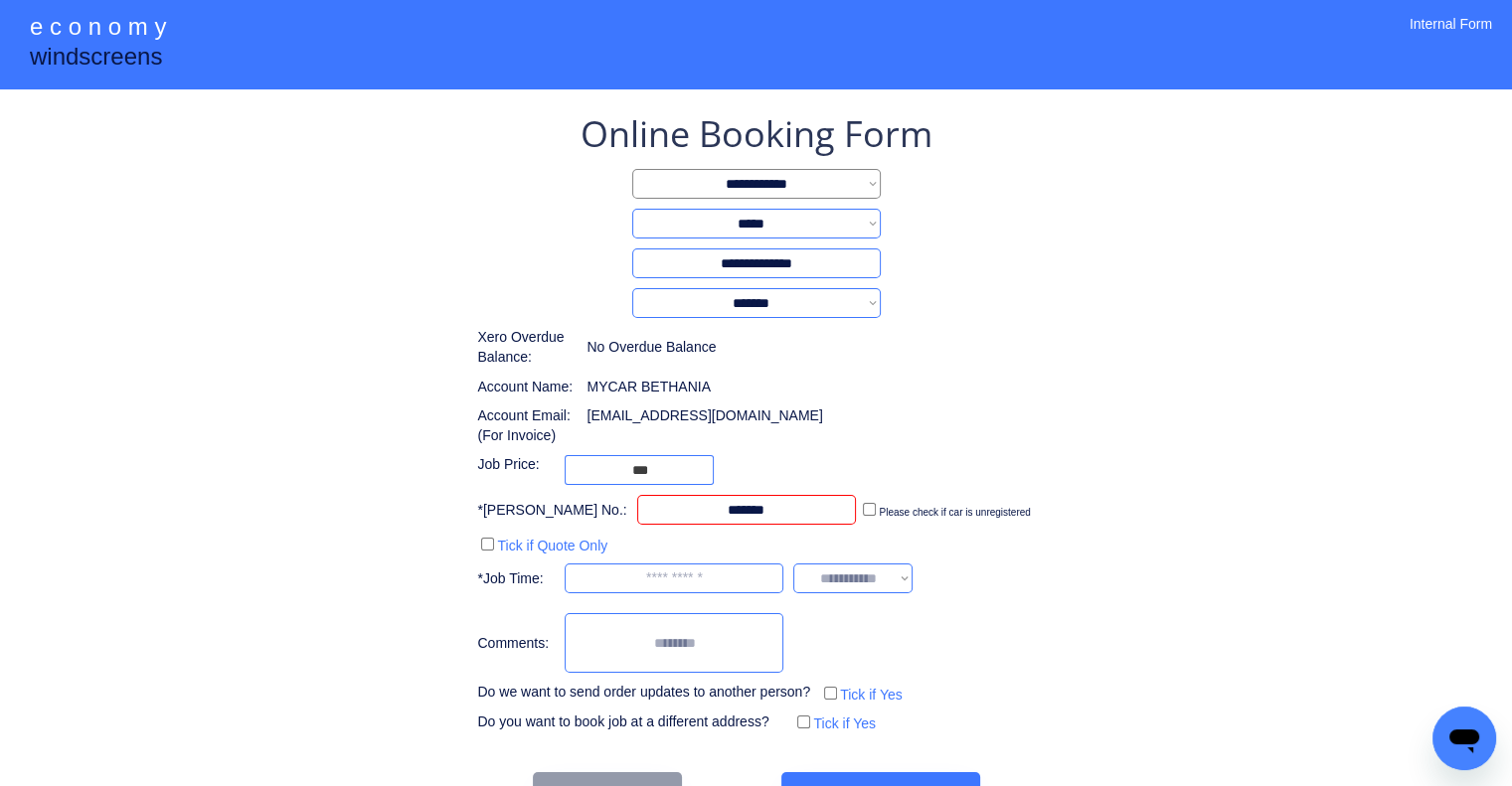 click on "Account Email: (For Invoice) mycarsm.3023@store.mycar.com.au" at bounding box center [734, 425] 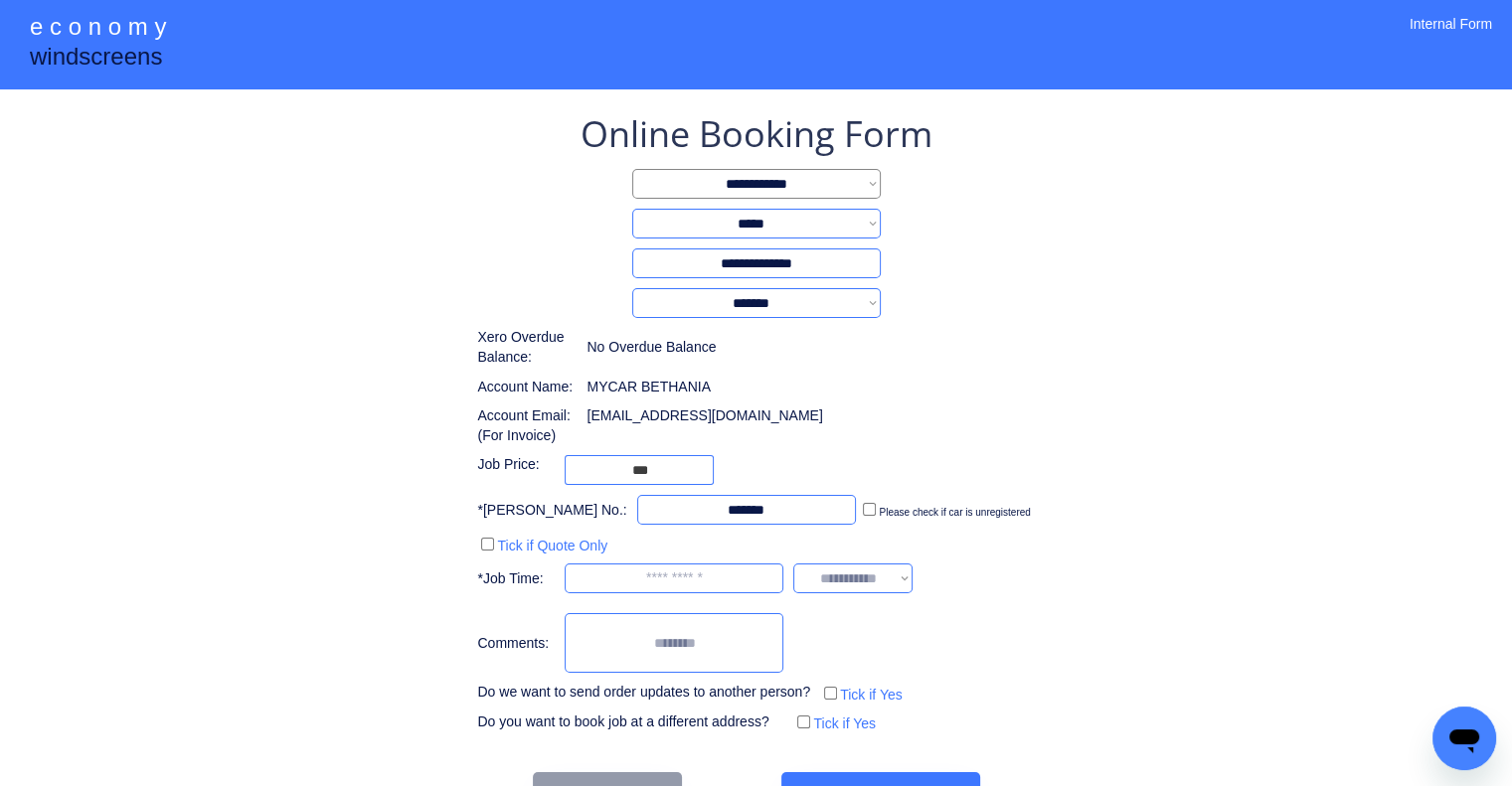 click at bounding box center (747, 510) 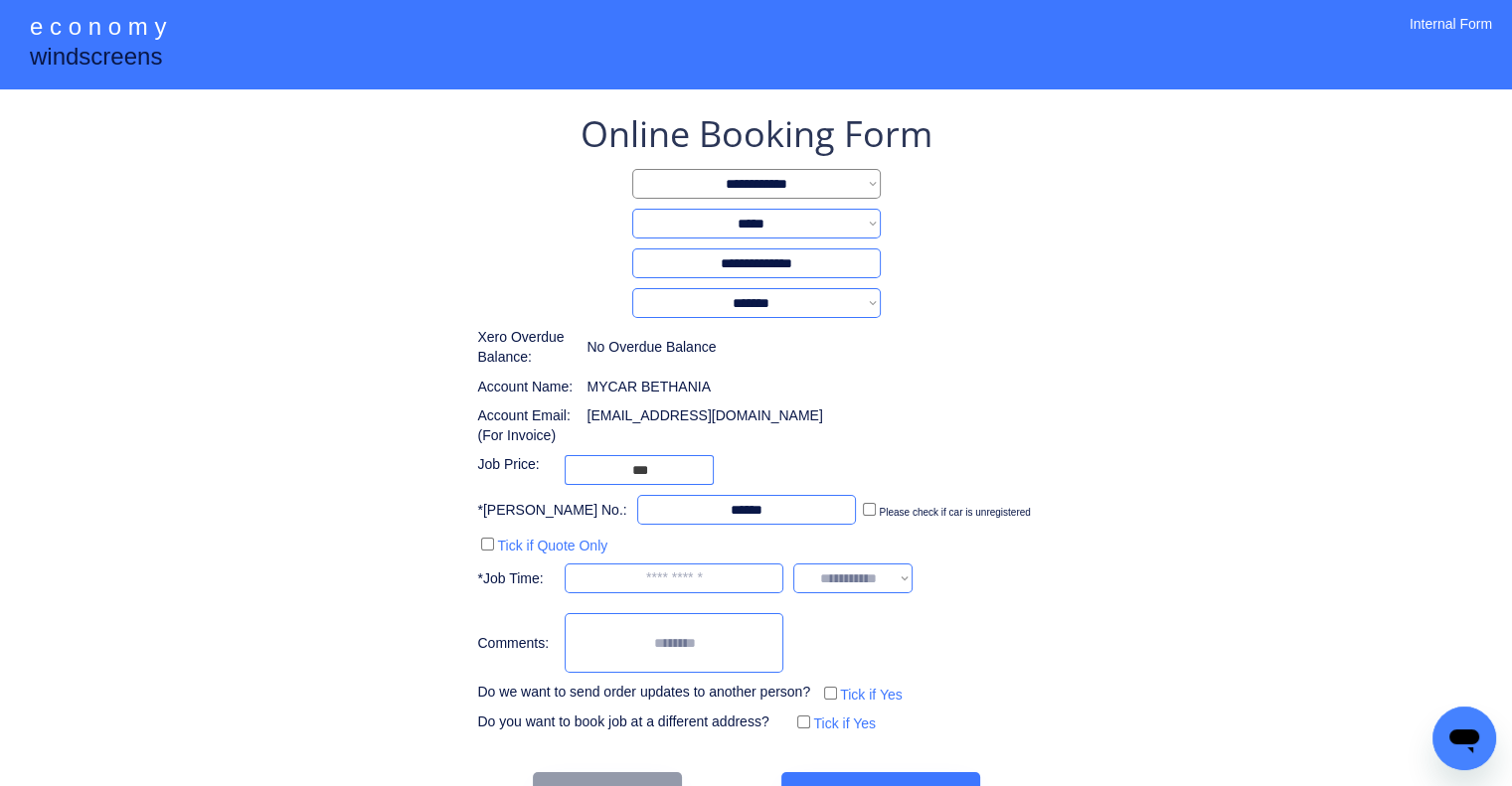 type on "******" 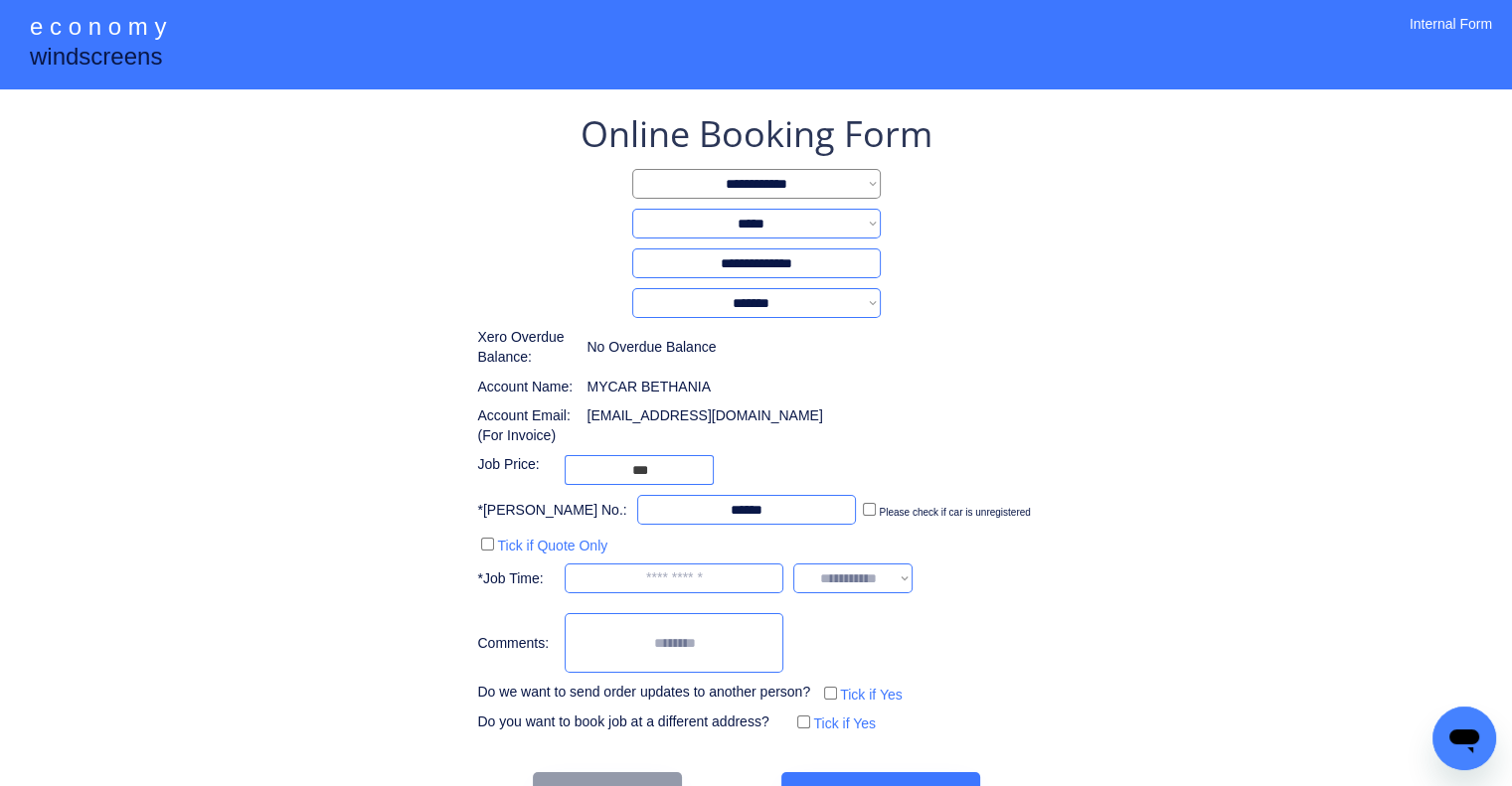 click on "**********" at bounding box center (756, 463) 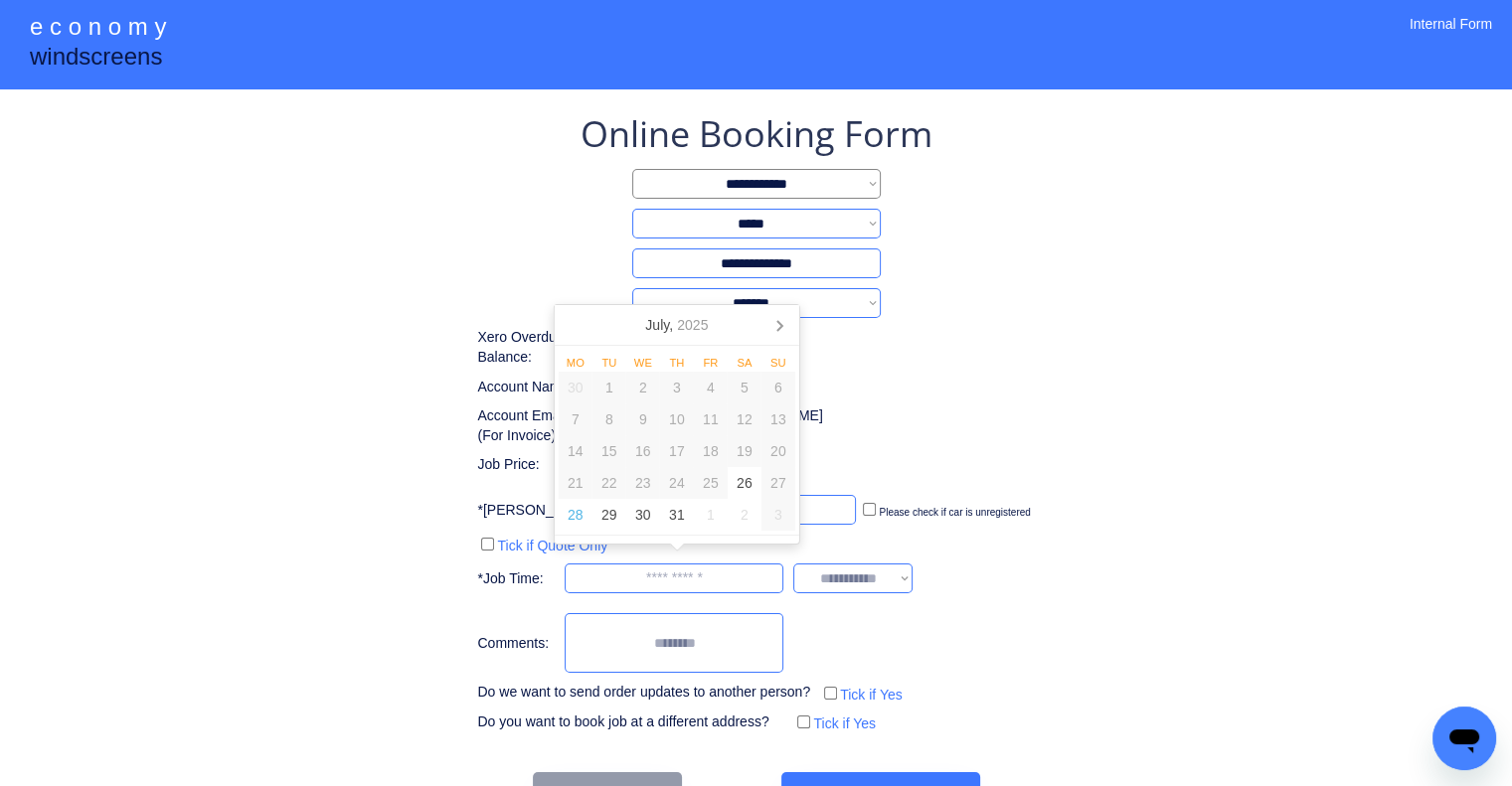 click at bounding box center [674, 578] 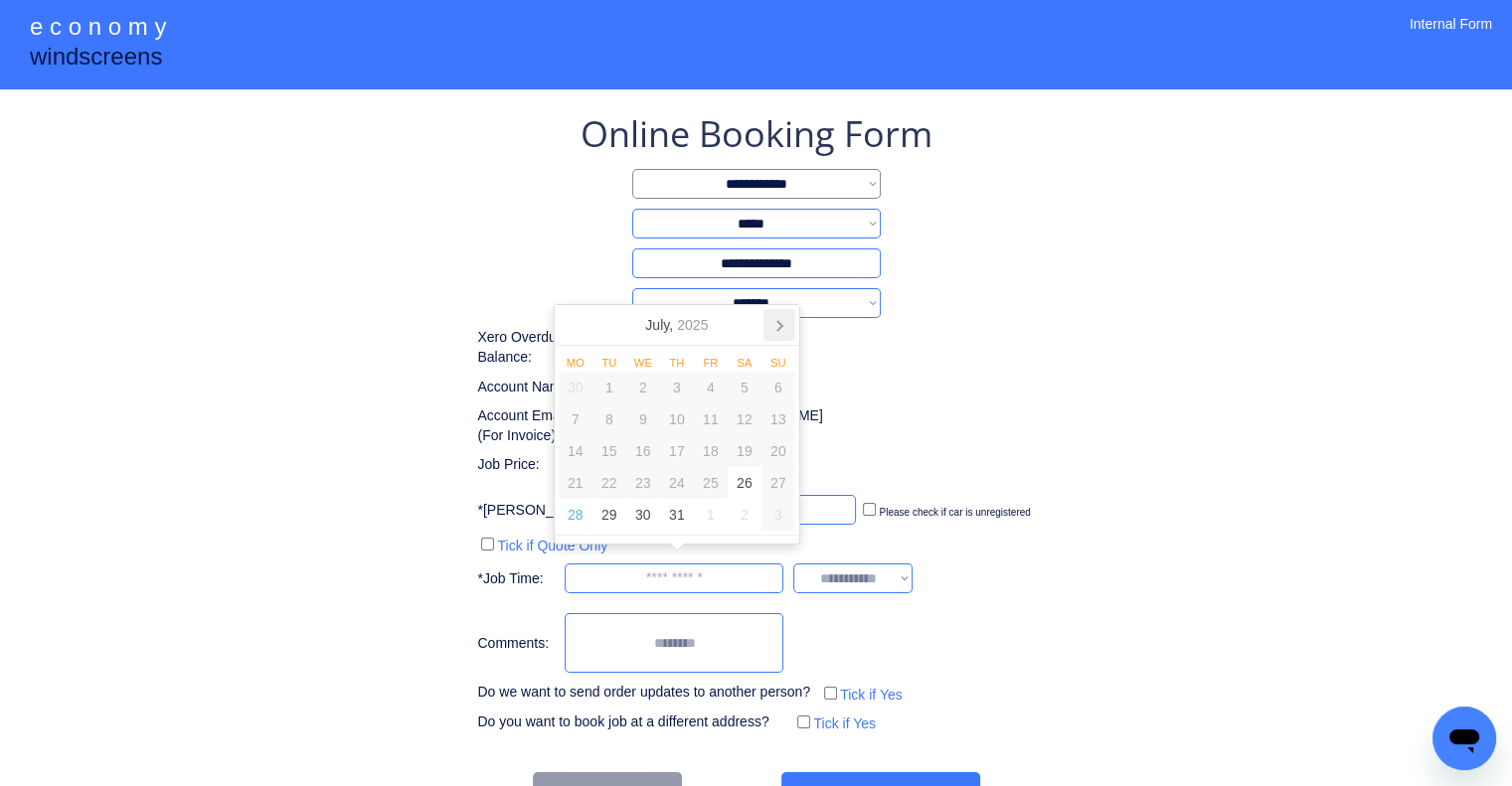 click 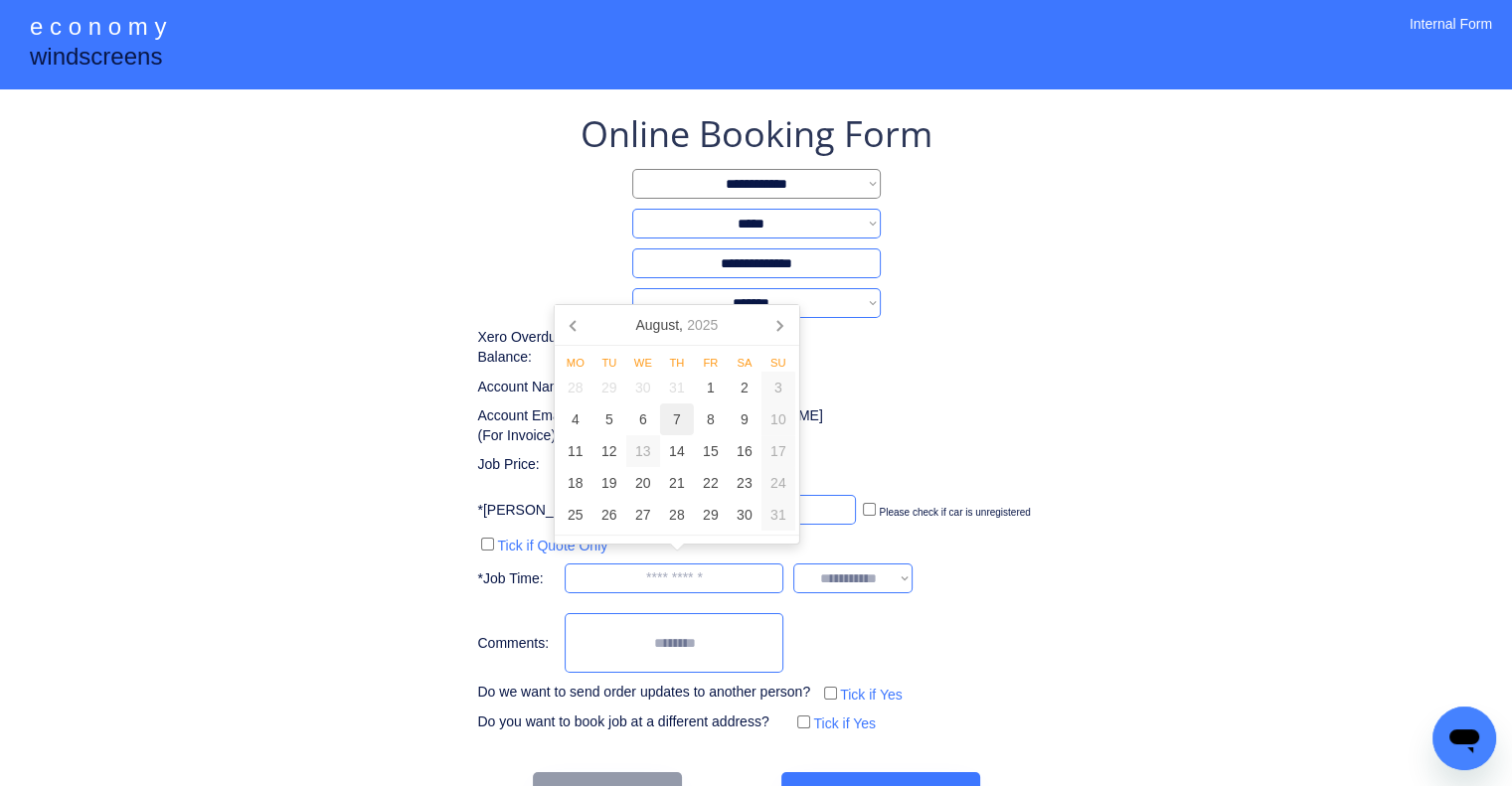 click on "7" at bounding box center (677, 419) 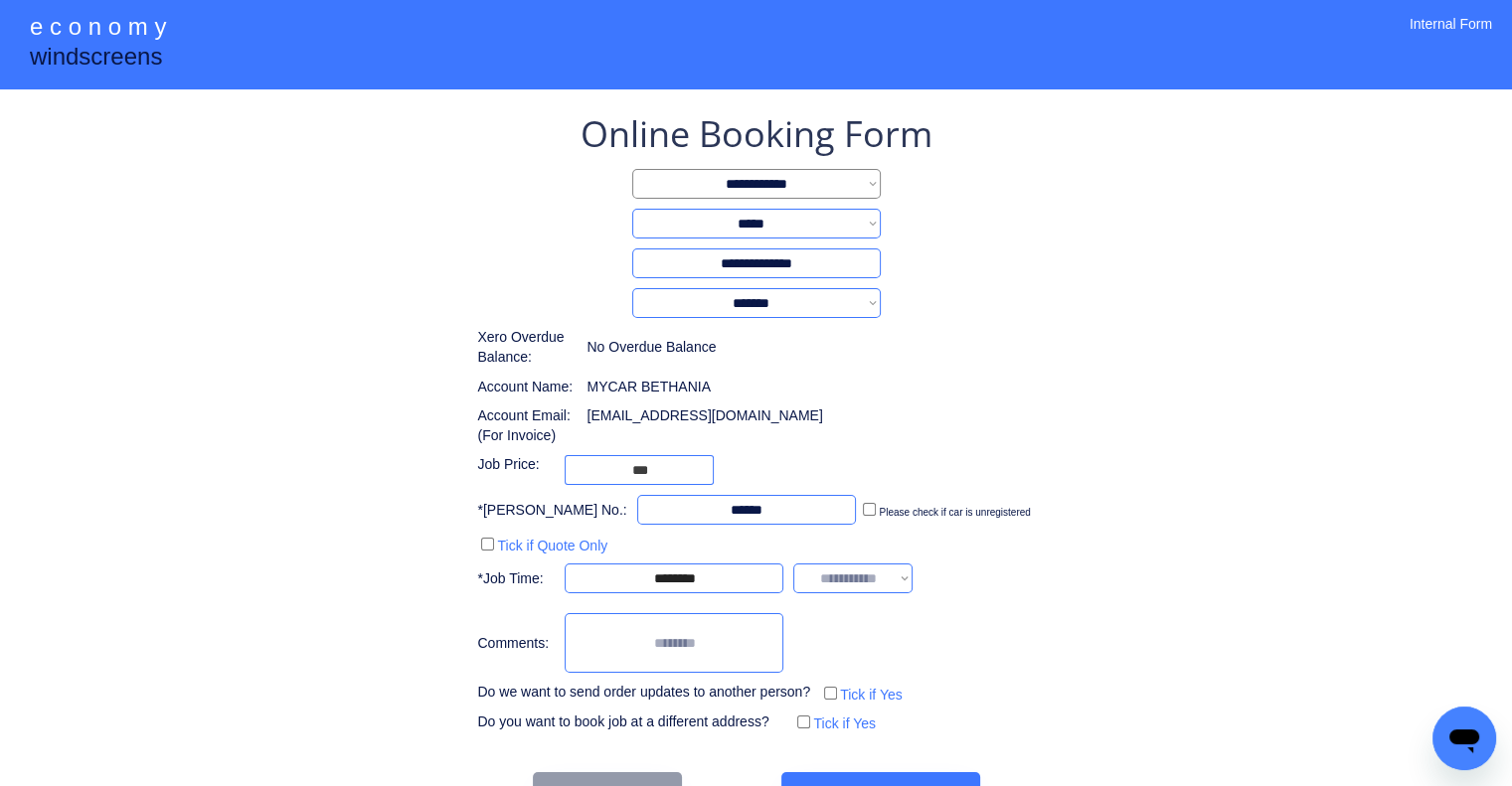 click on "**********" at bounding box center [756, 423] 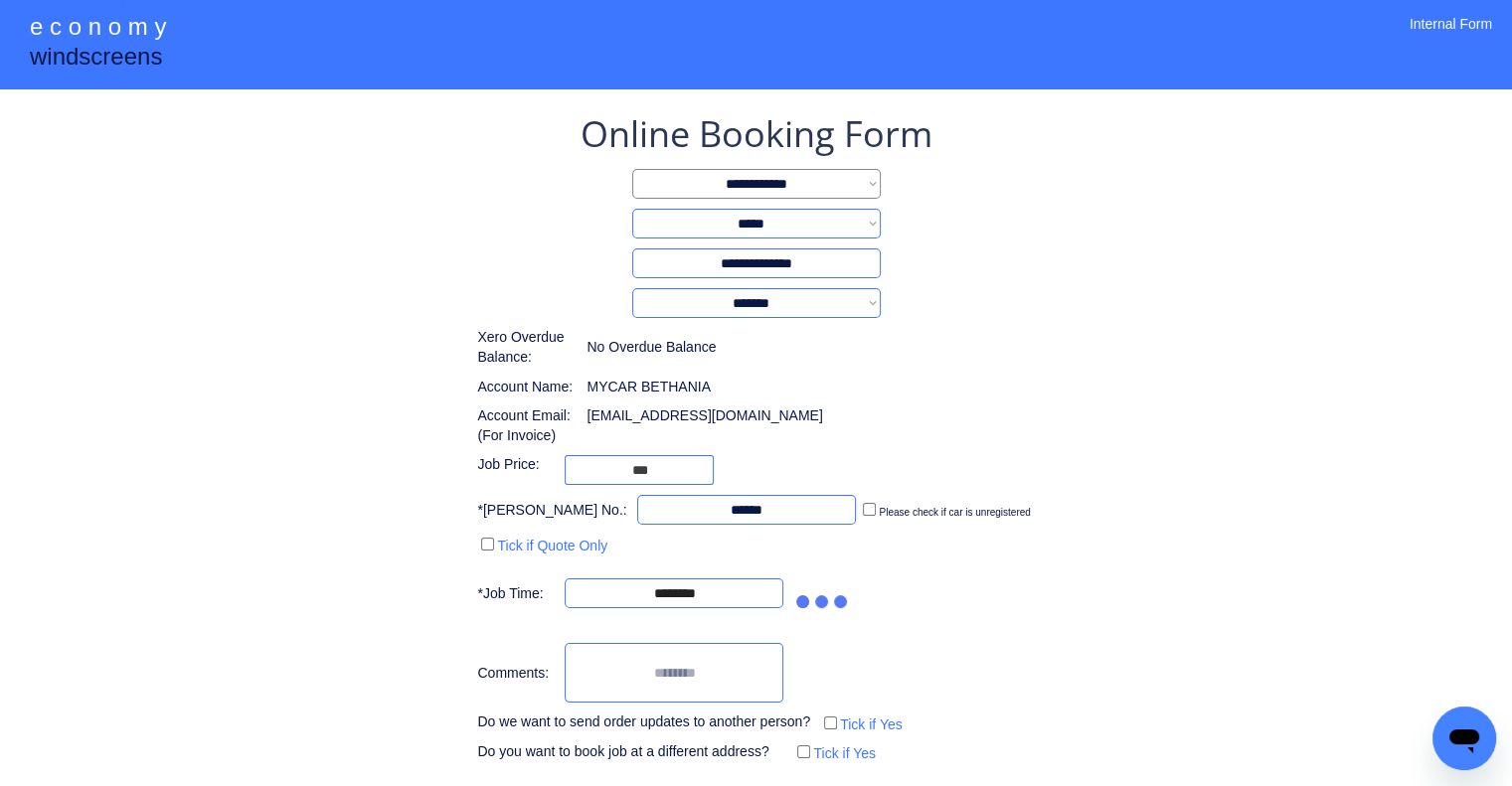 click on "**********" at bounding box center (756, 438) 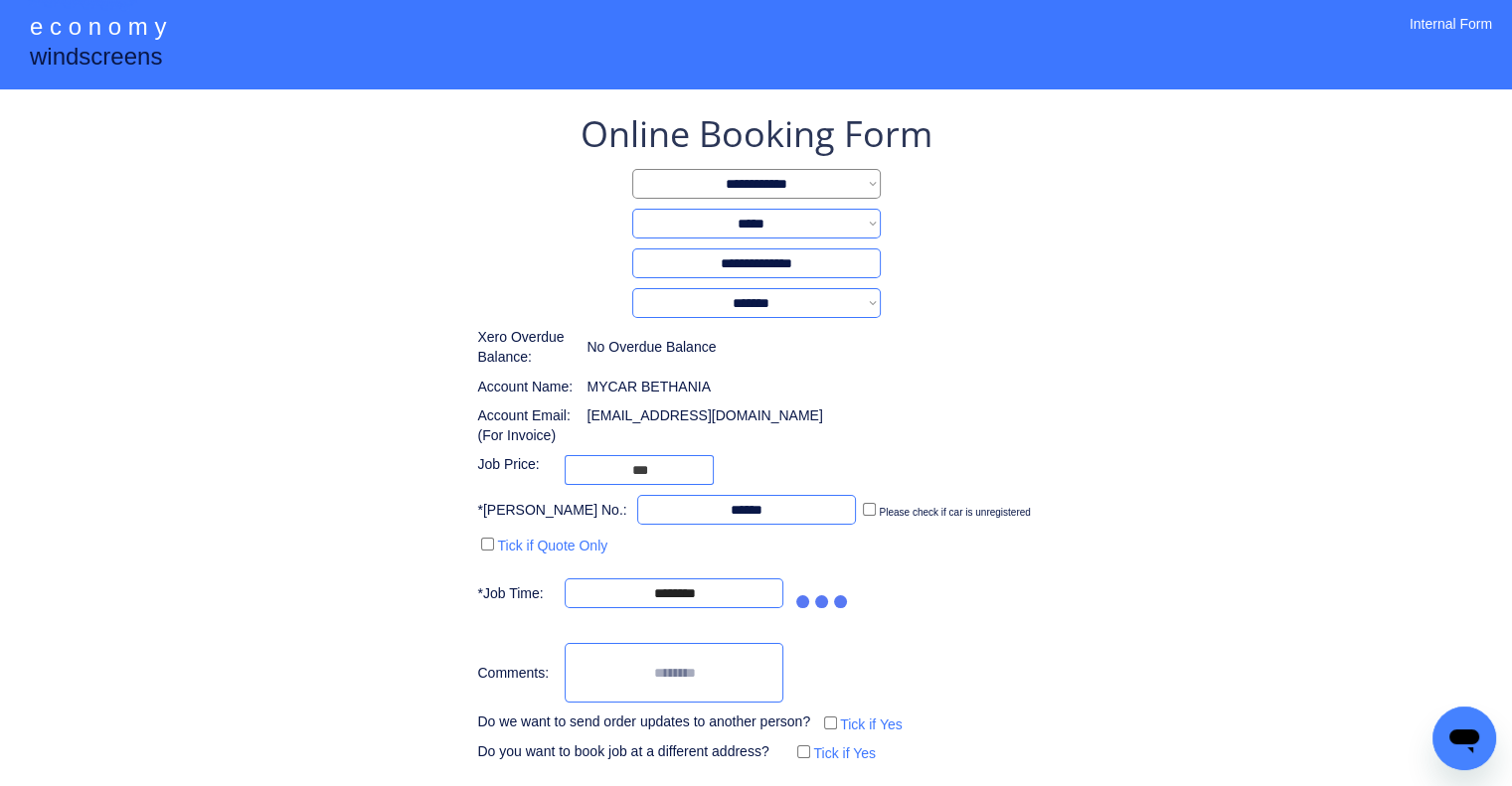 click on "**********" at bounding box center (0, 0) 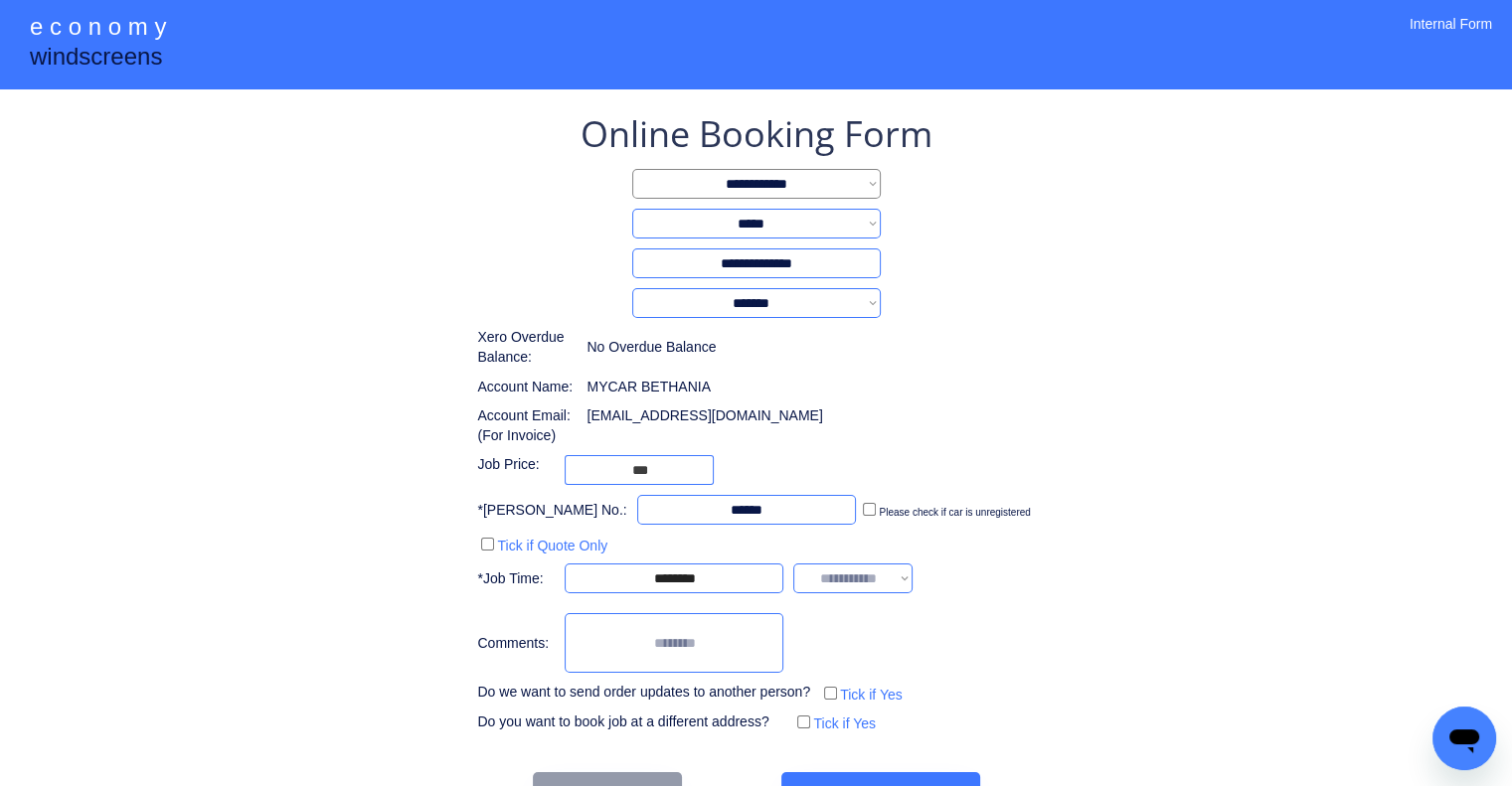 click on "**********" at bounding box center (853, 578) 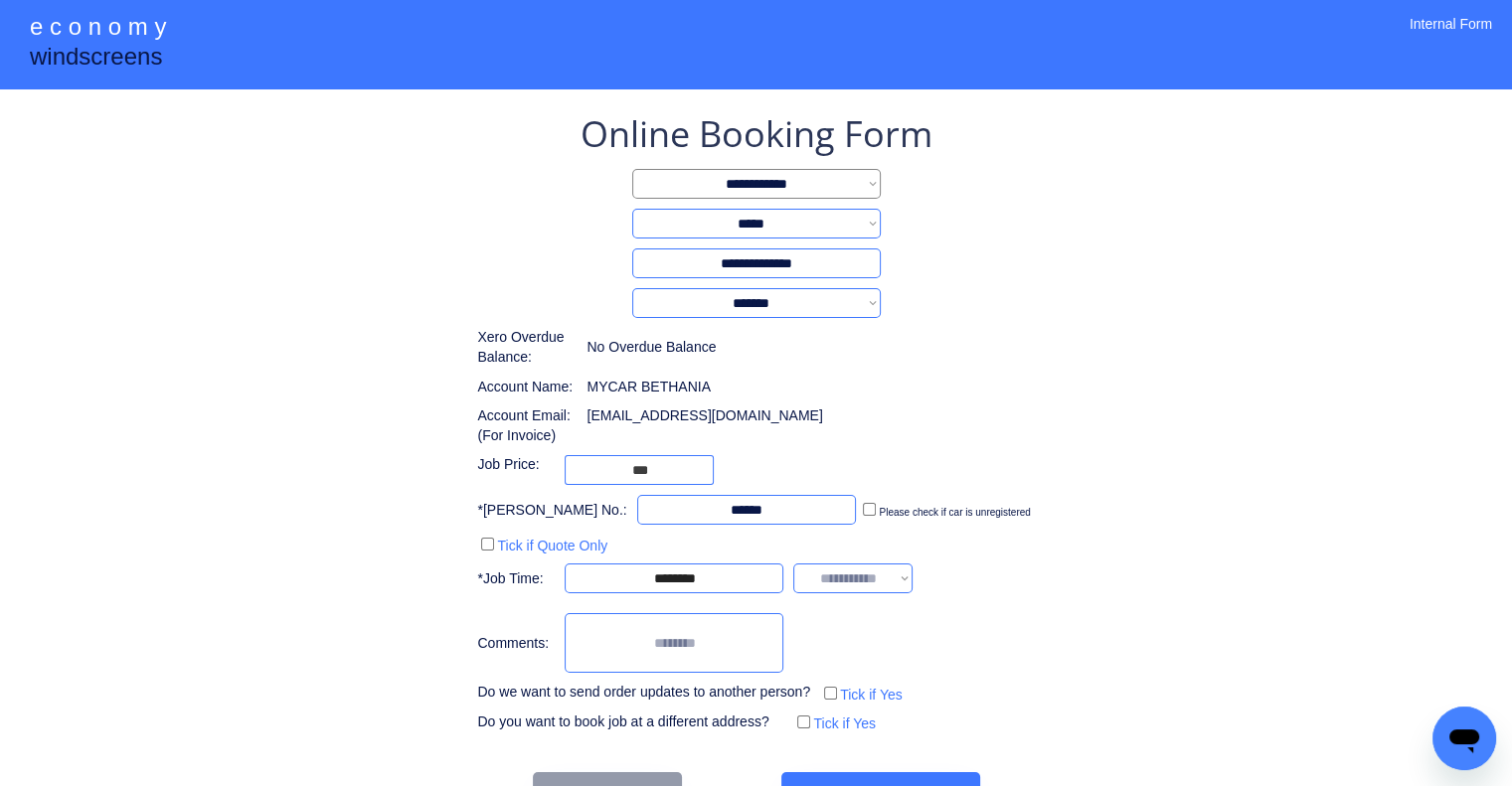 select on "*******" 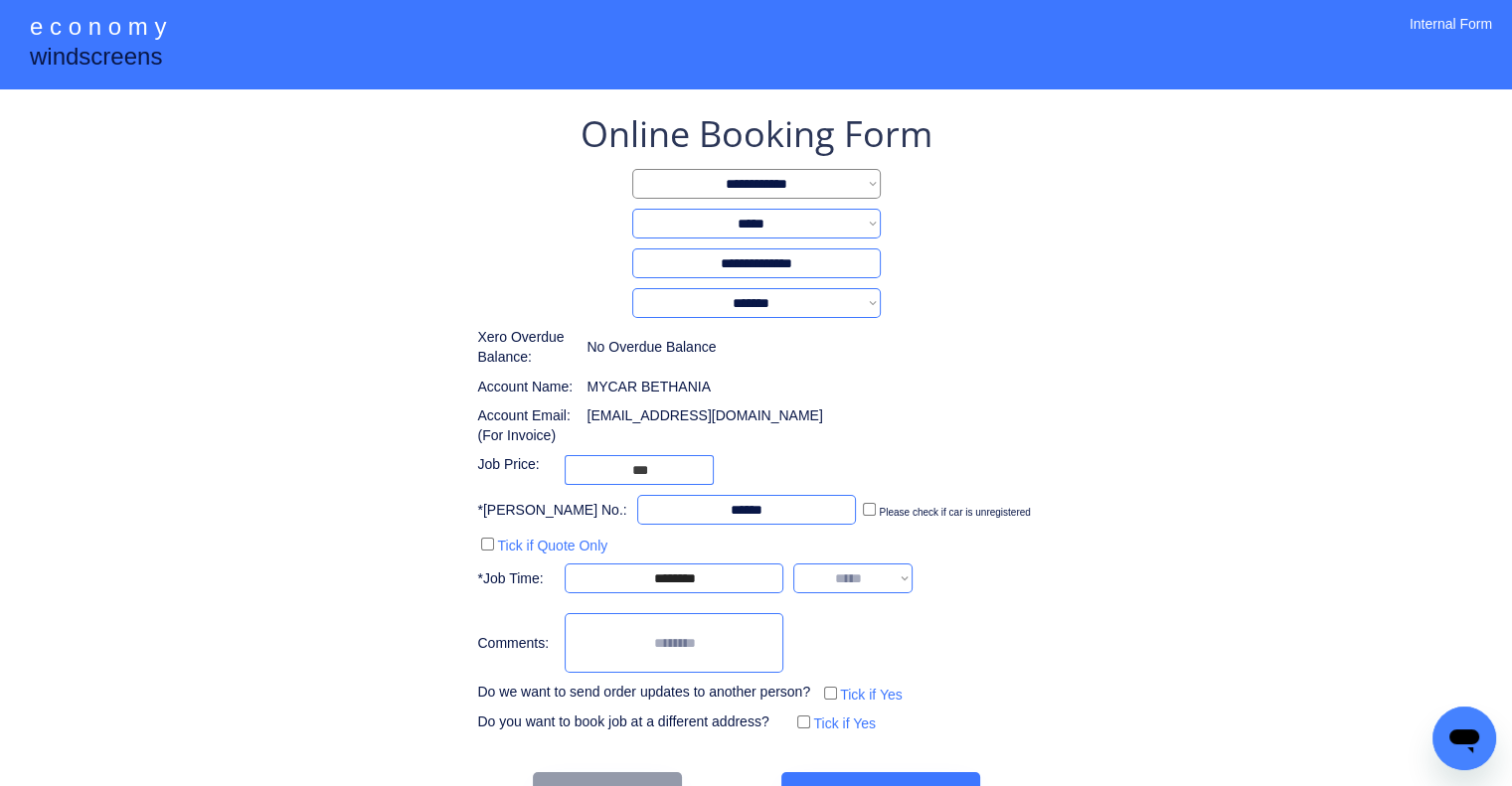 click on "**********" at bounding box center (853, 578) 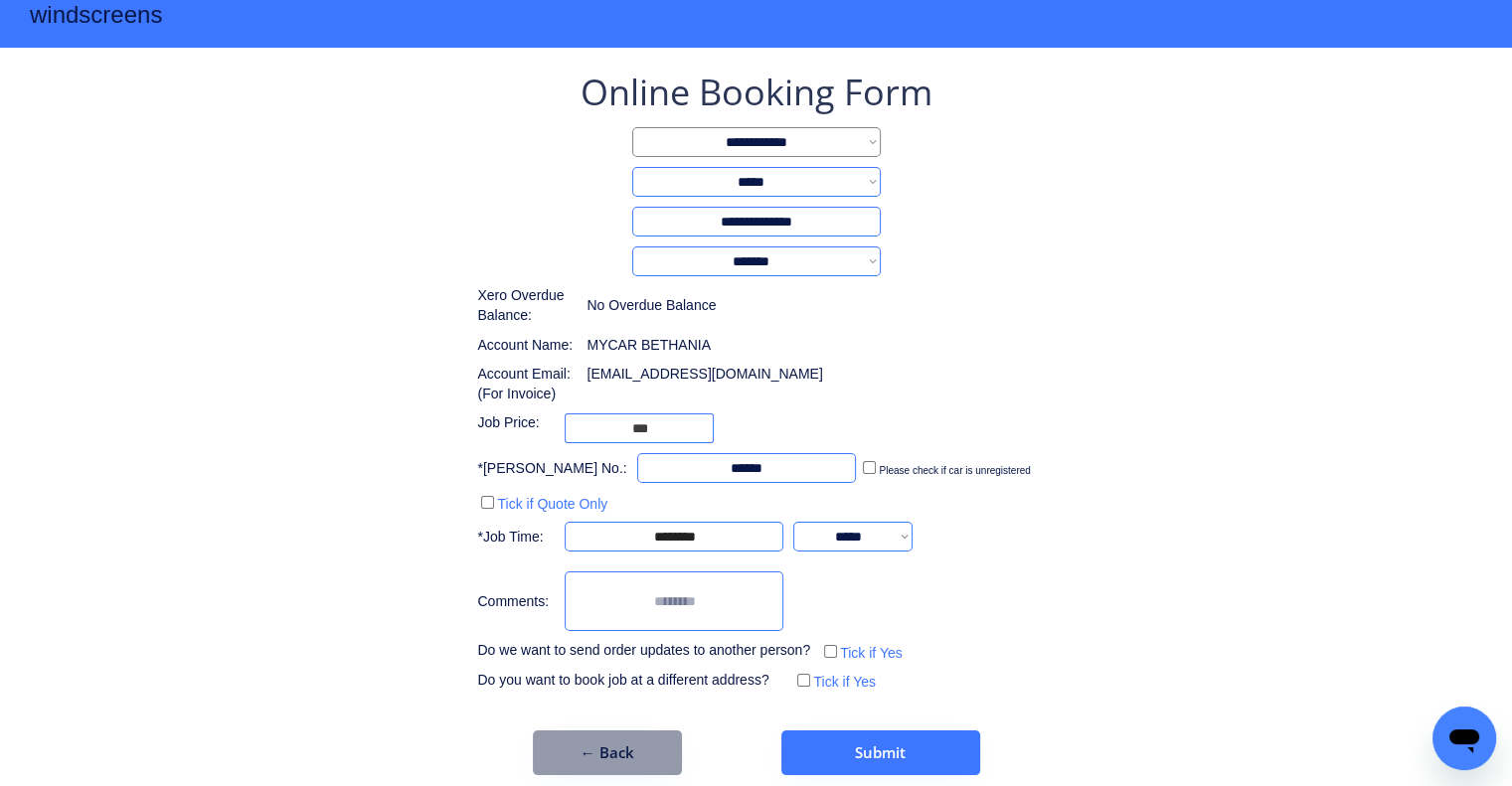 scroll, scrollTop: 60, scrollLeft: 0, axis: vertical 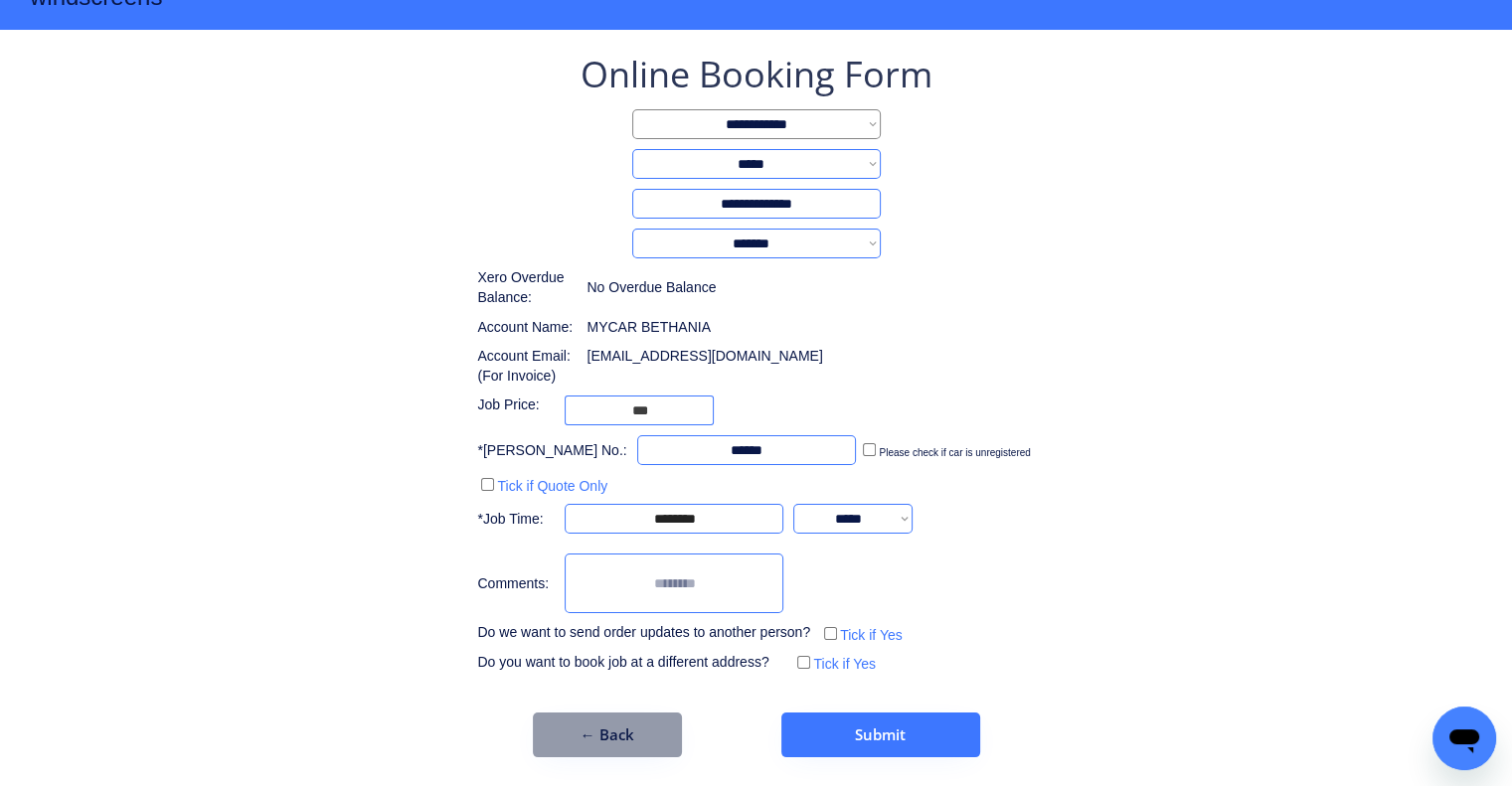 click on "**********" at bounding box center [756, 364] 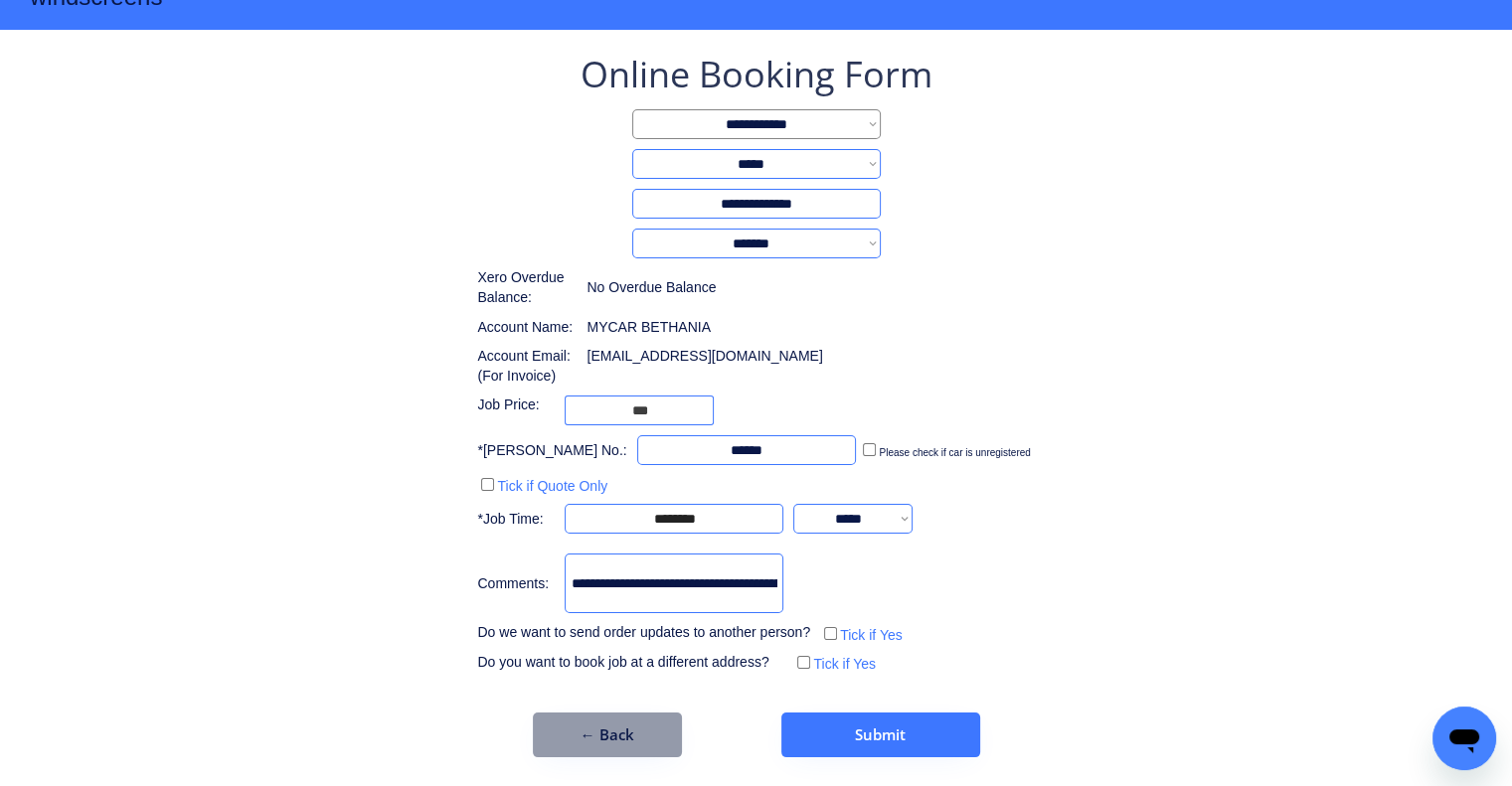 scroll, scrollTop: 0, scrollLeft: 109, axis: horizontal 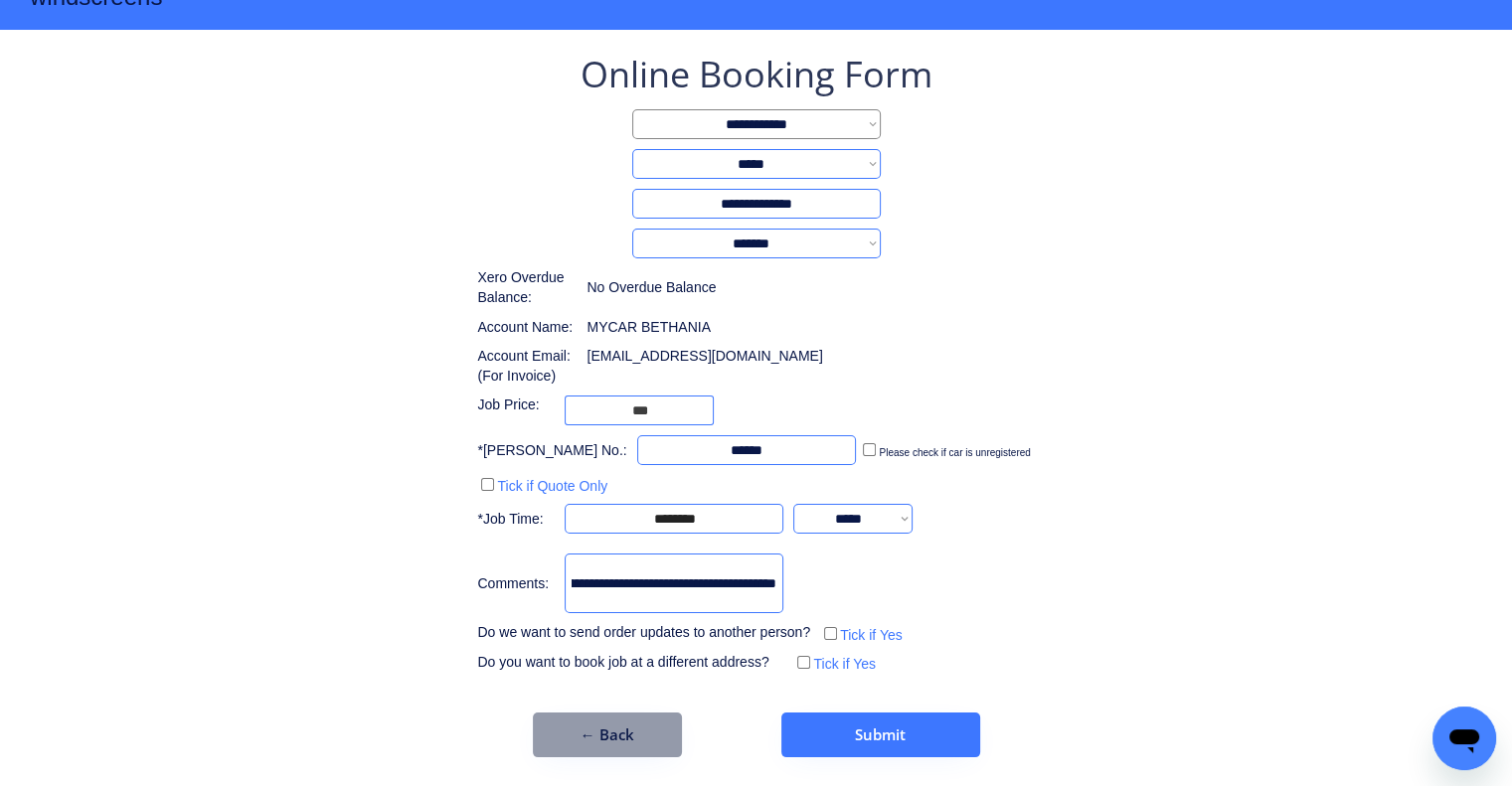 type 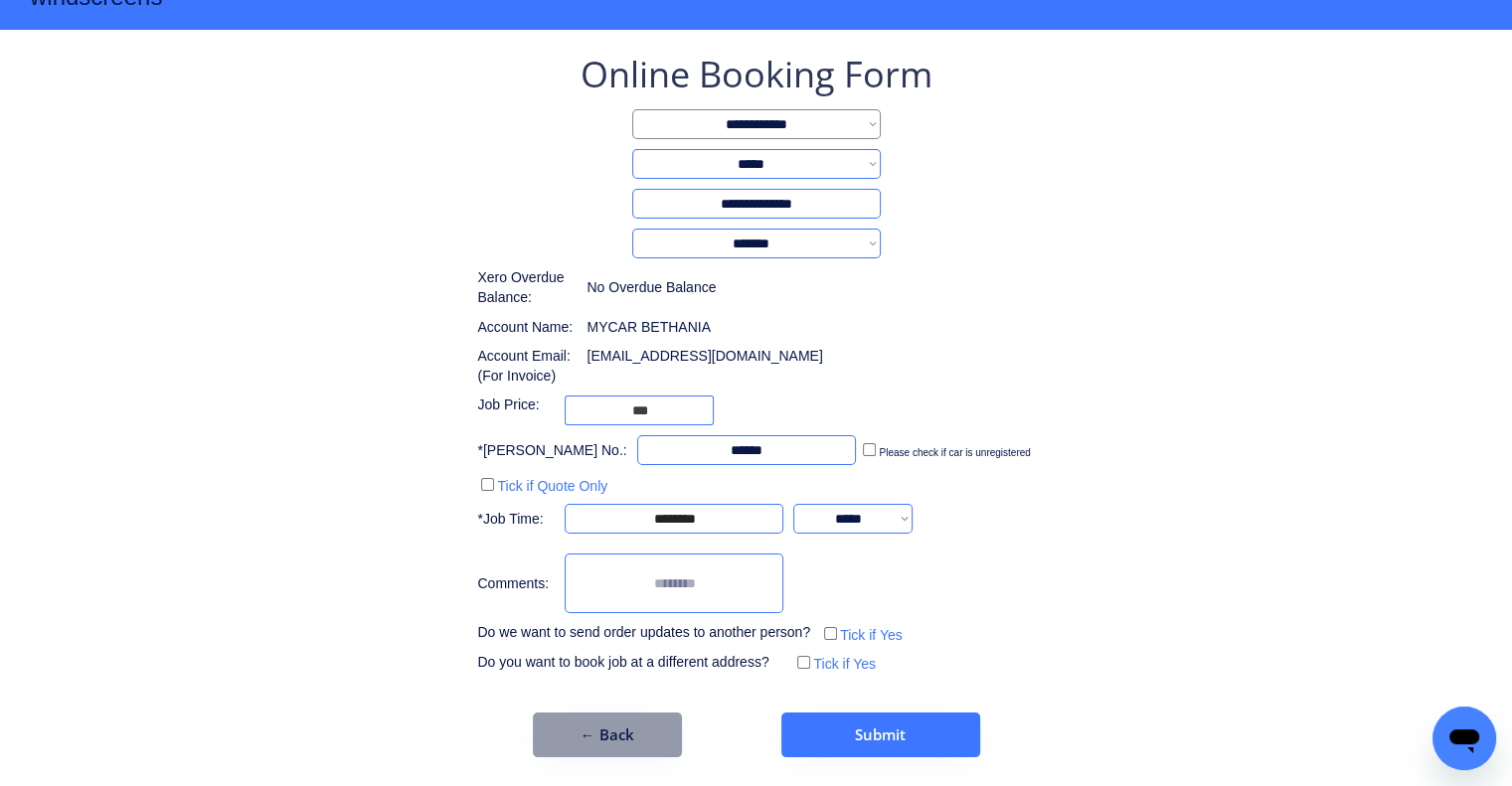 scroll, scrollTop: 0, scrollLeft: 0, axis: both 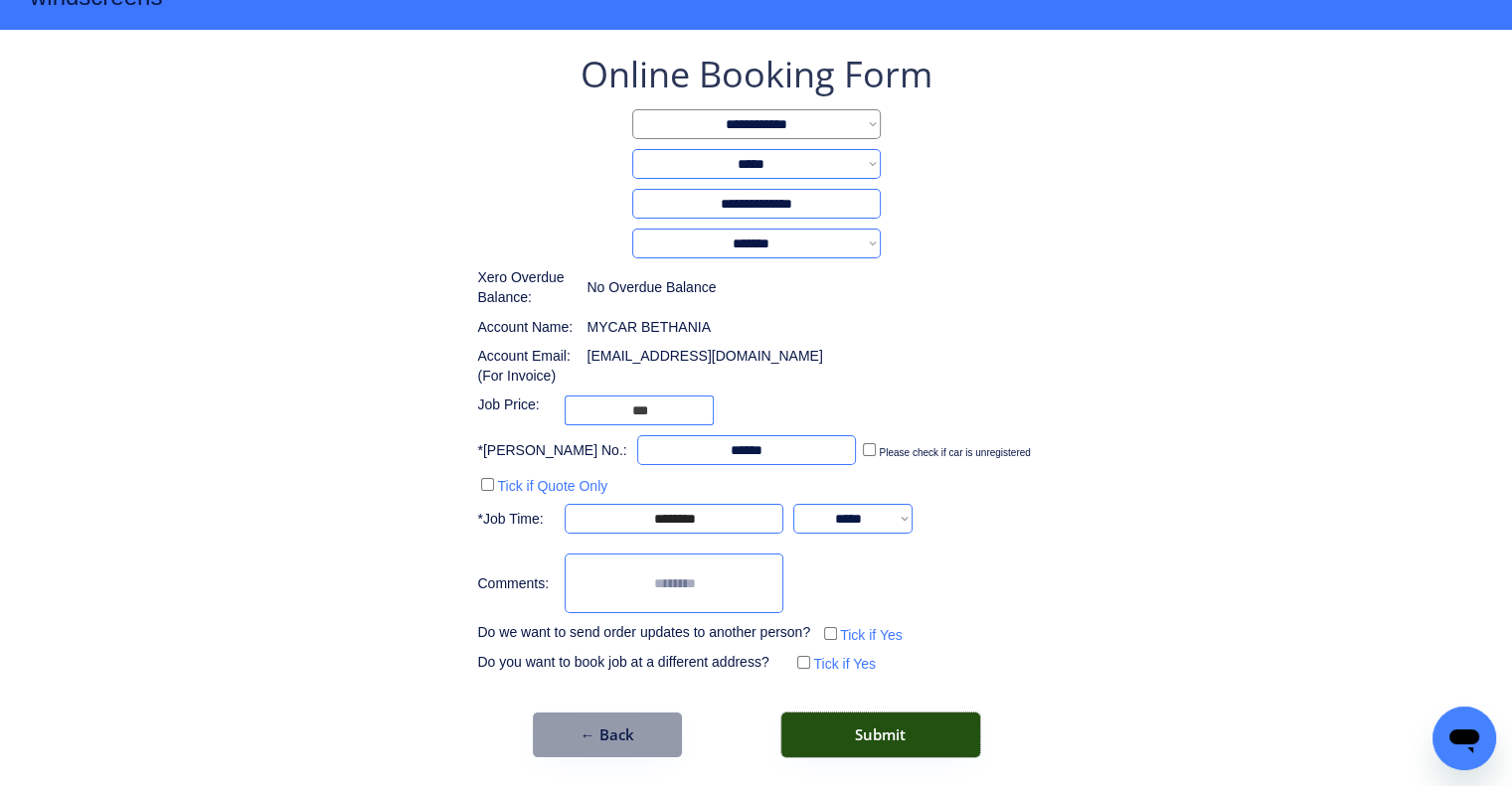 click on "Submit" at bounding box center (881, 734) 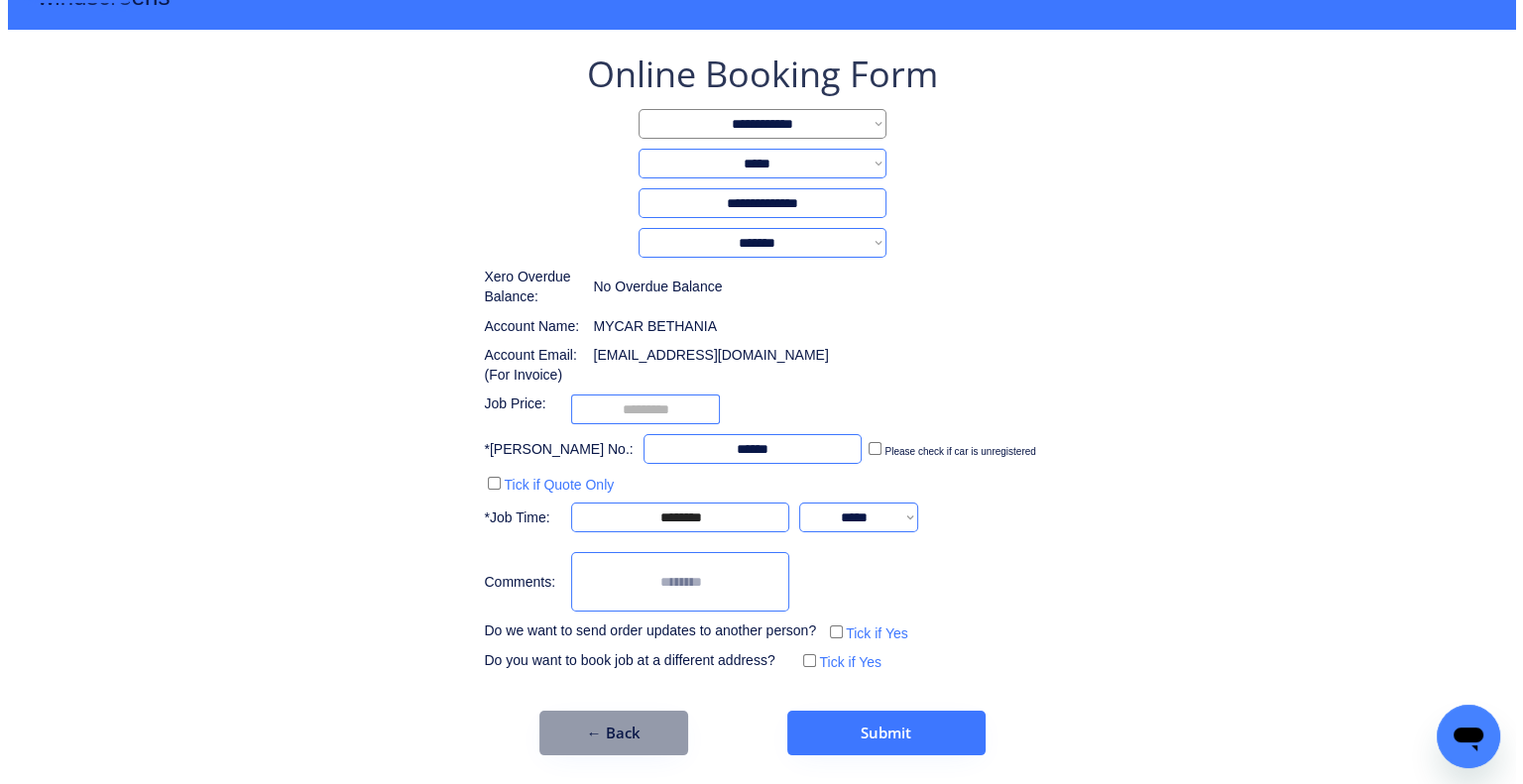 scroll, scrollTop: 0, scrollLeft: 0, axis: both 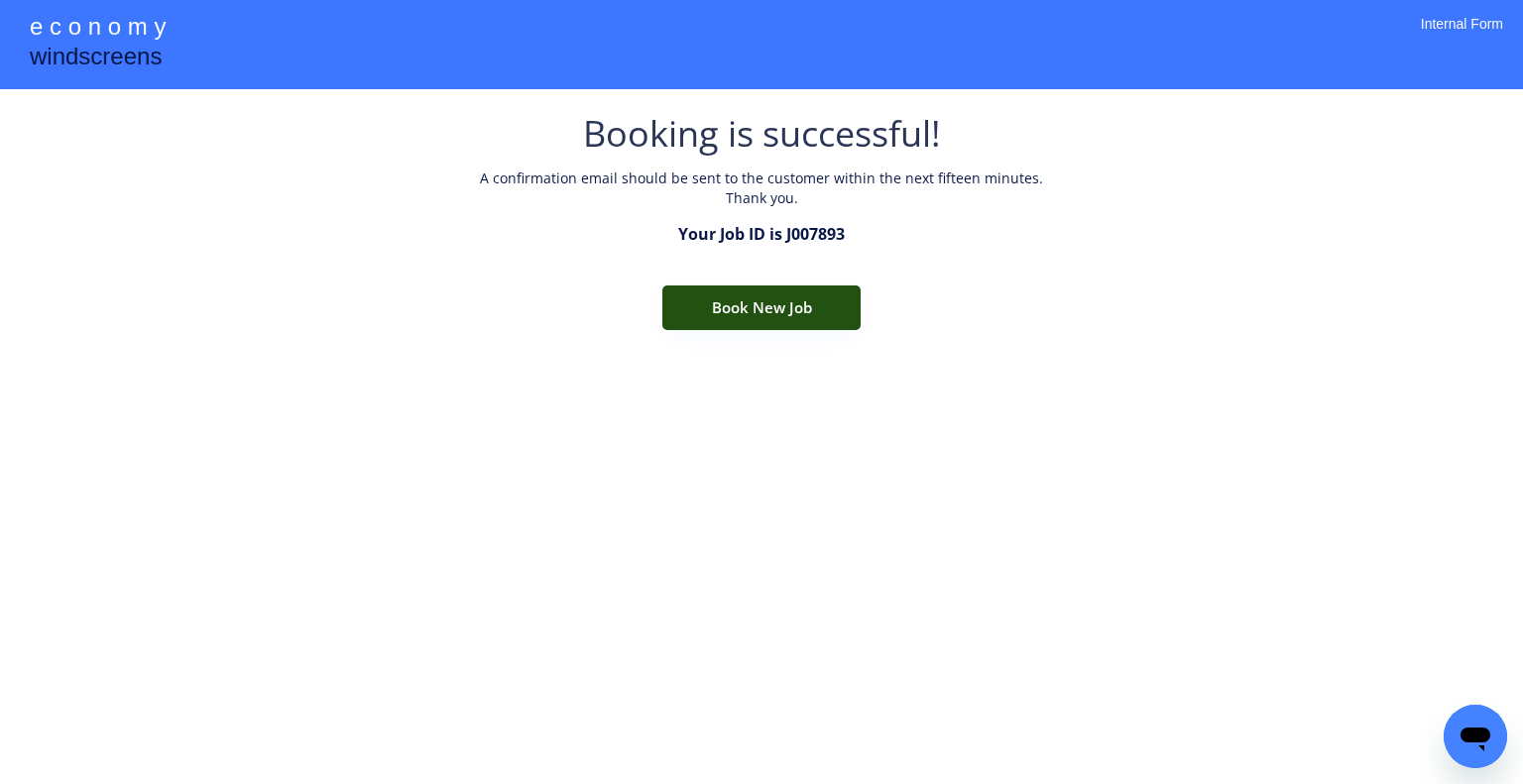 click on "Book New Job" at bounding box center [762, 307] 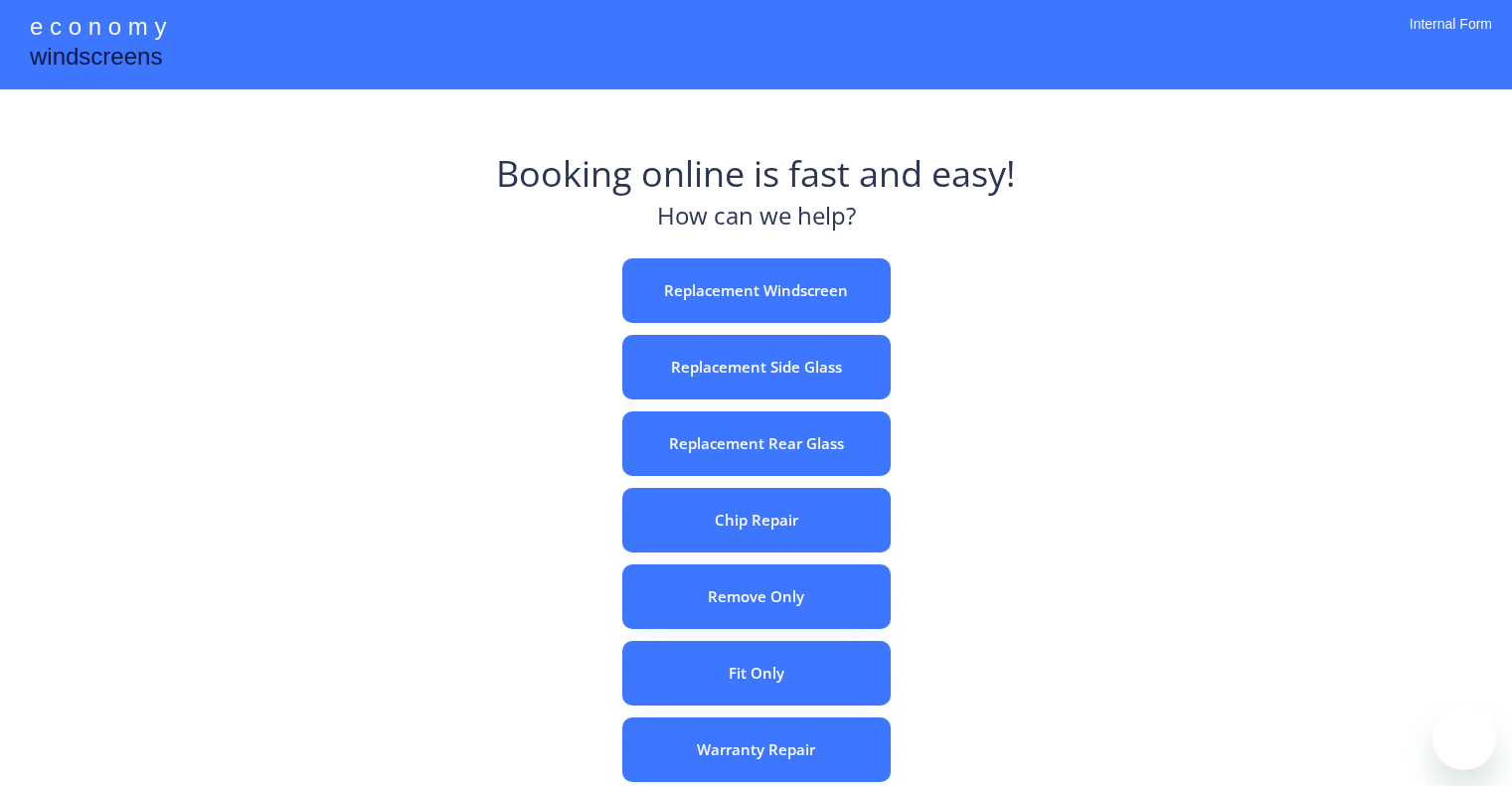 scroll, scrollTop: 0, scrollLeft: 0, axis: both 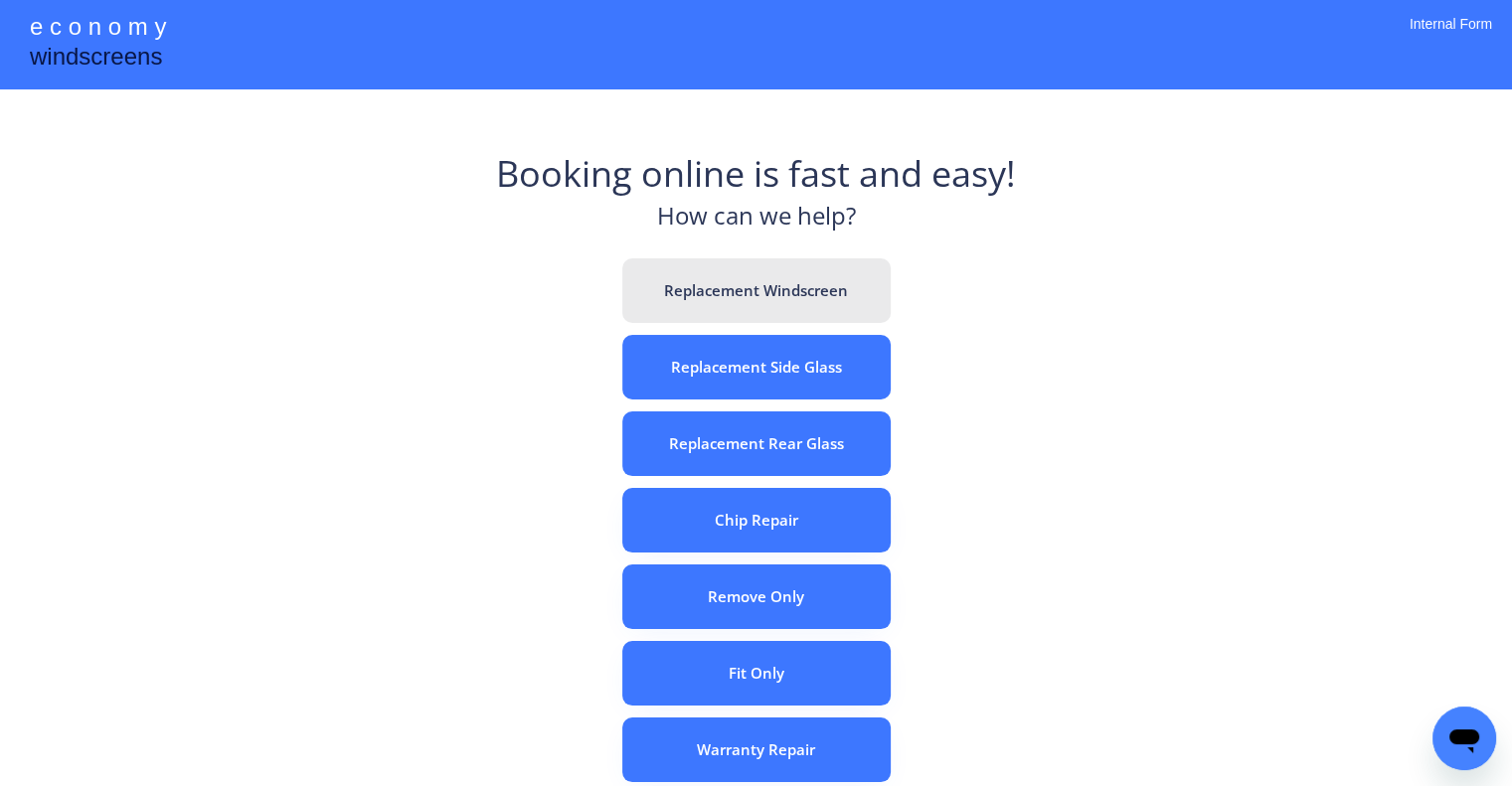 click on "Replacement Windscreen" at bounding box center [756, 290] 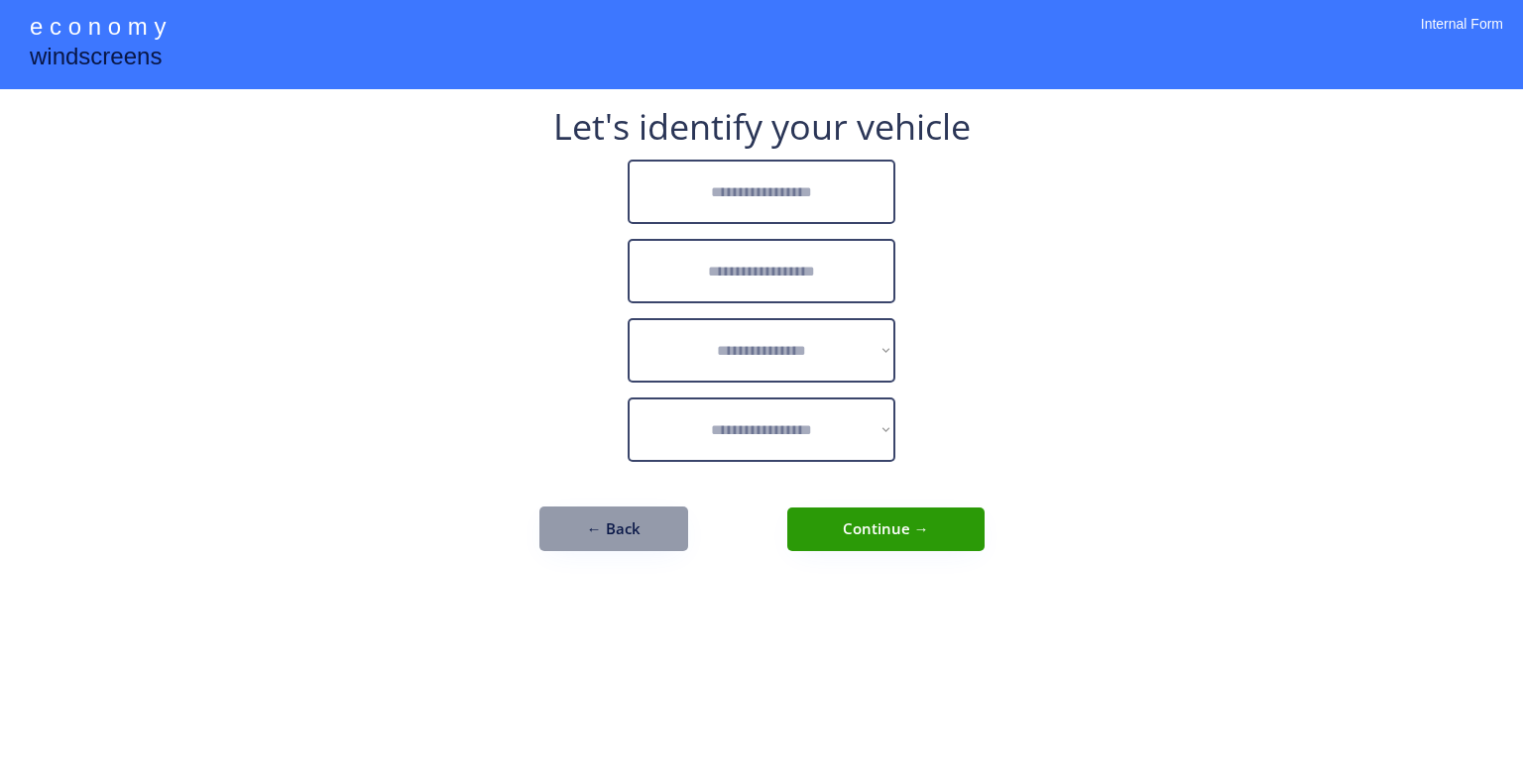 click at bounding box center (762, 191) 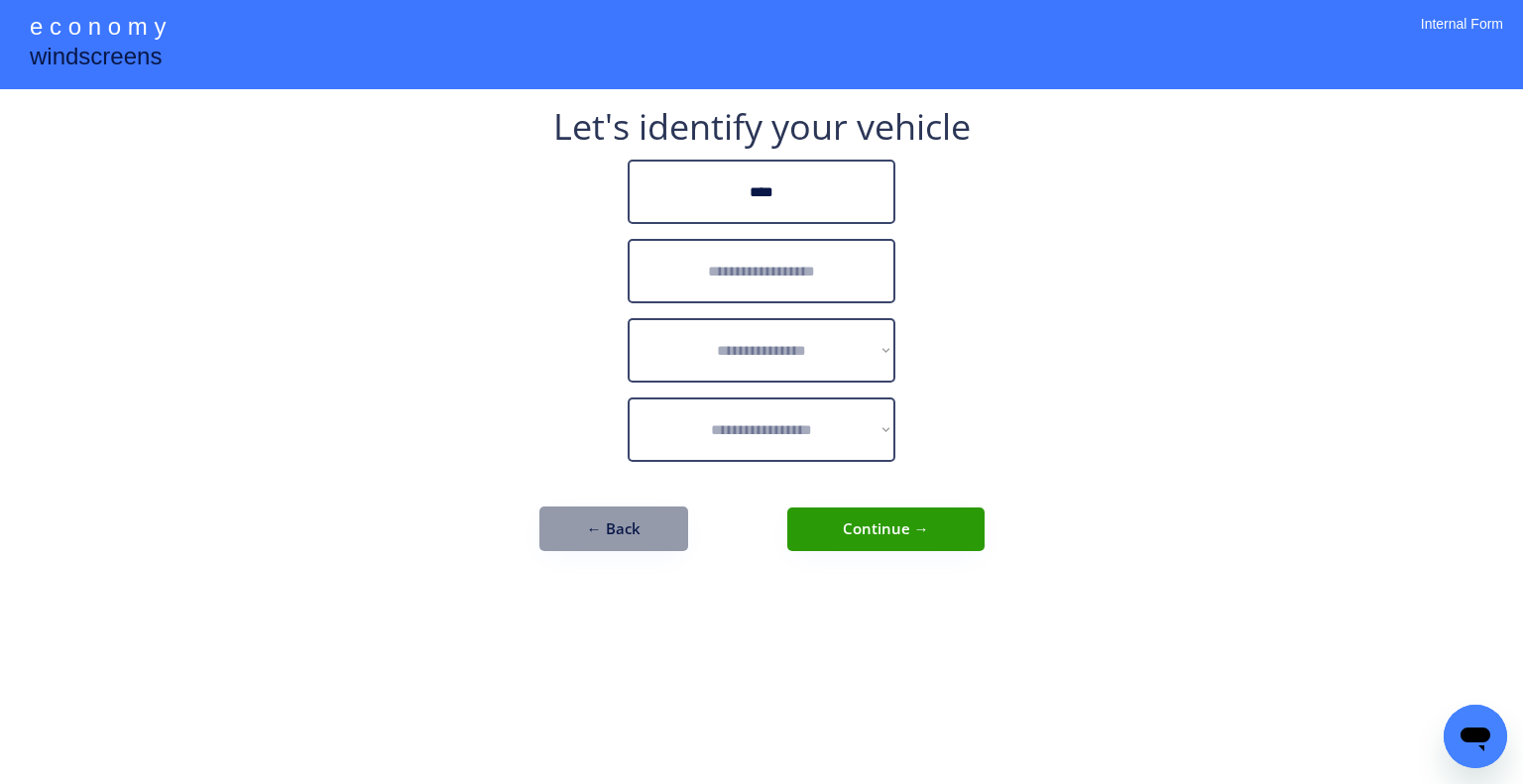 scroll, scrollTop: 0, scrollLeft: 0, axis: both 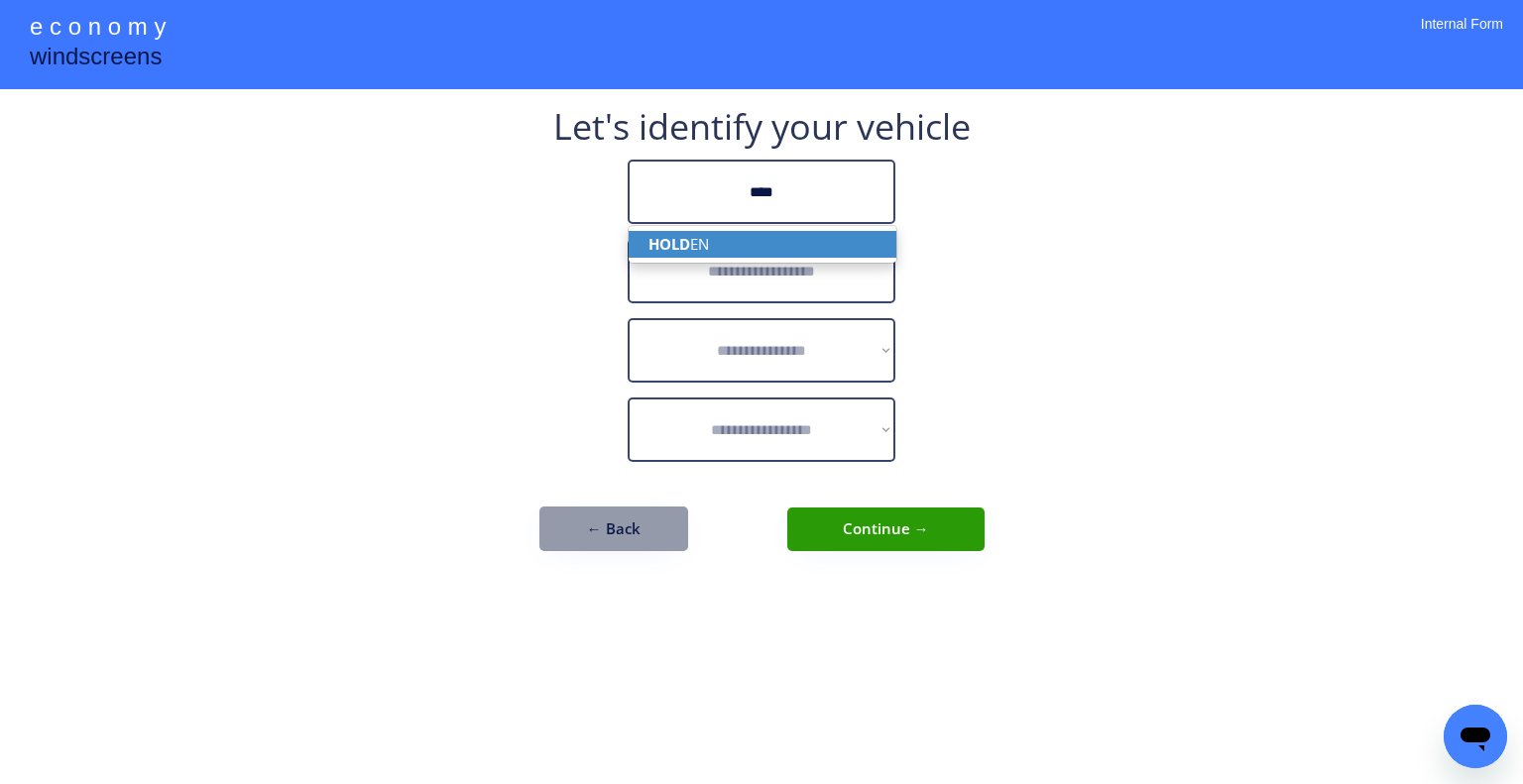 click on "HOLD EN" at bounding box center (762, 244) 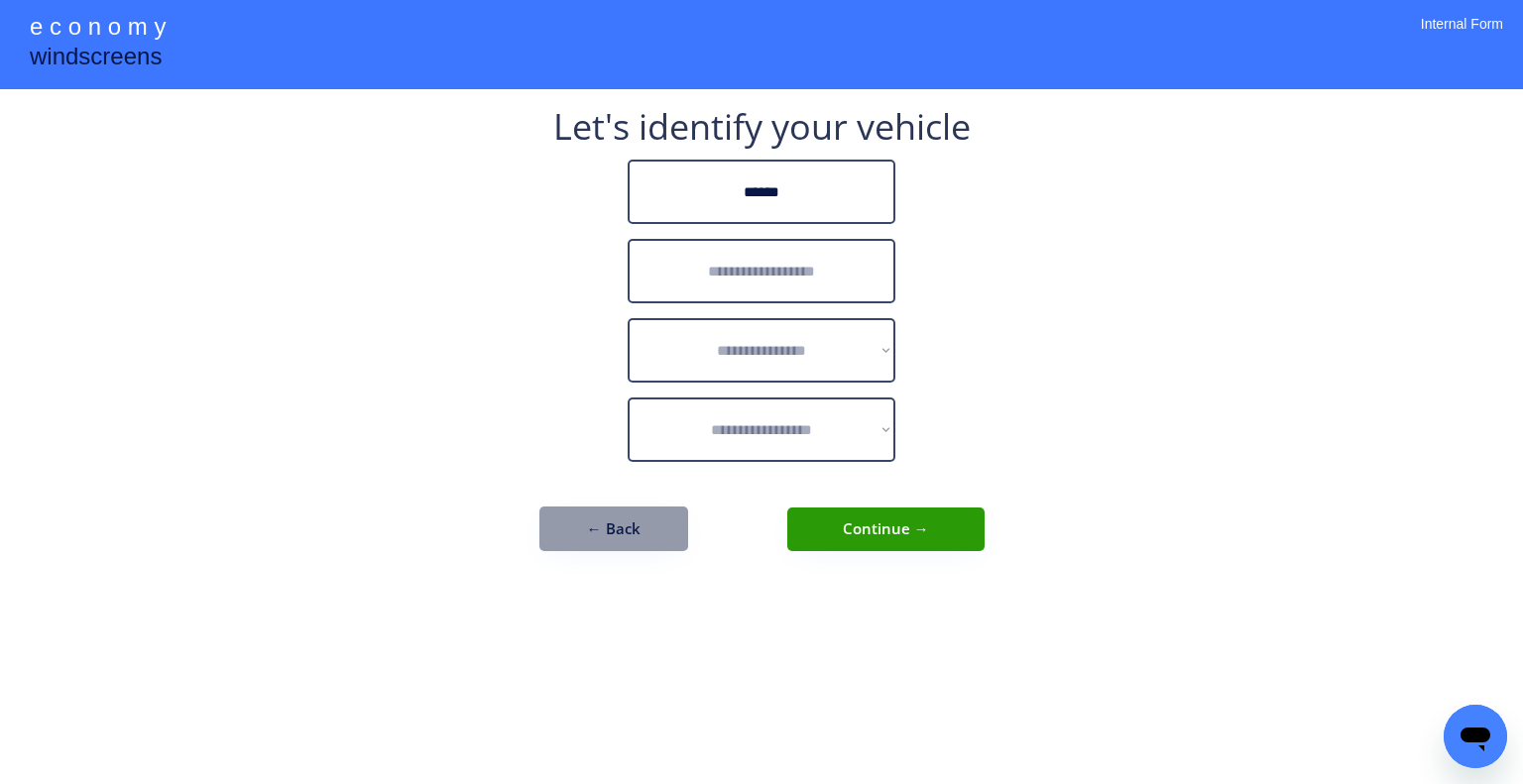 type on "******" 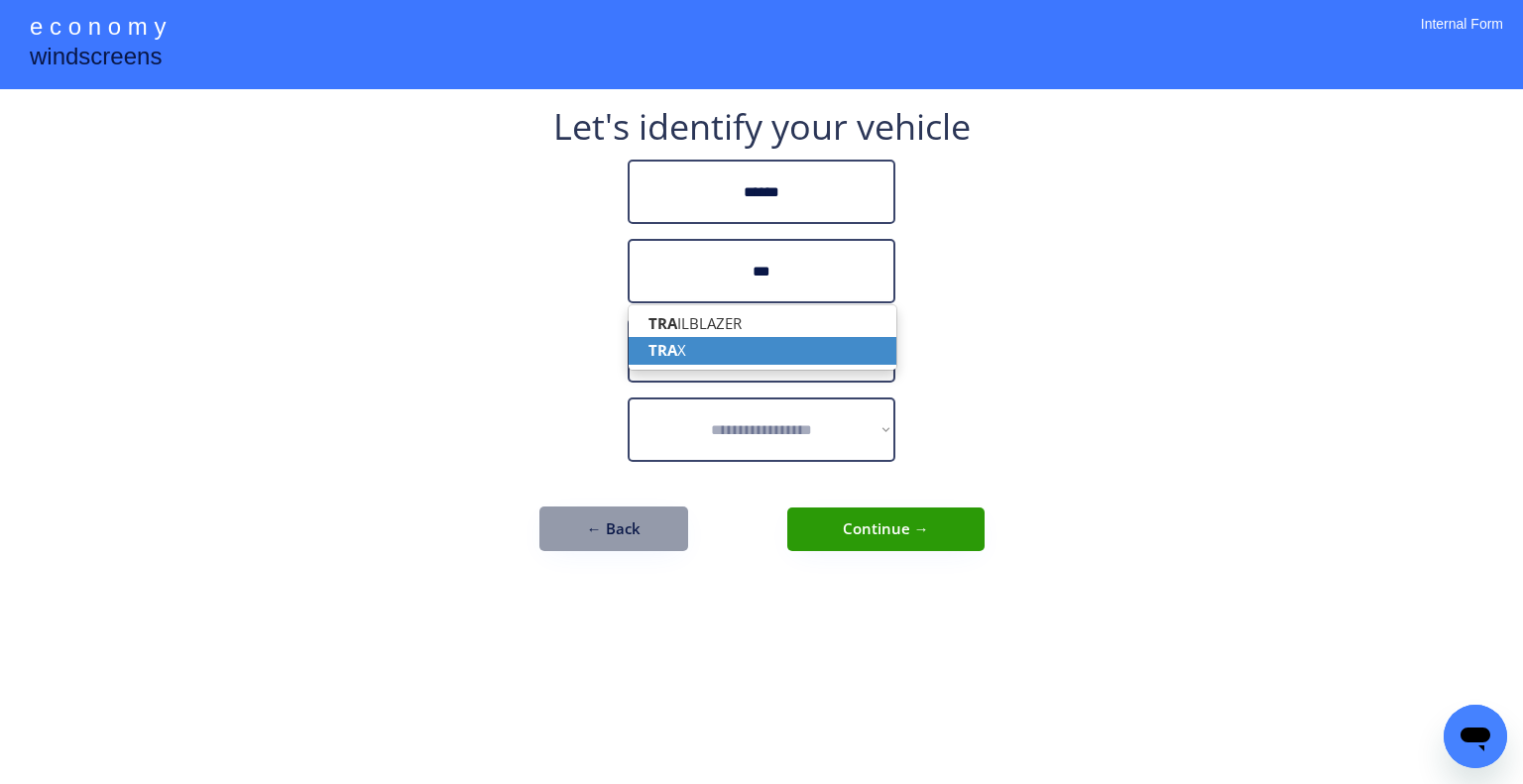 click on "TRA X" at bounding box center (762, 350) 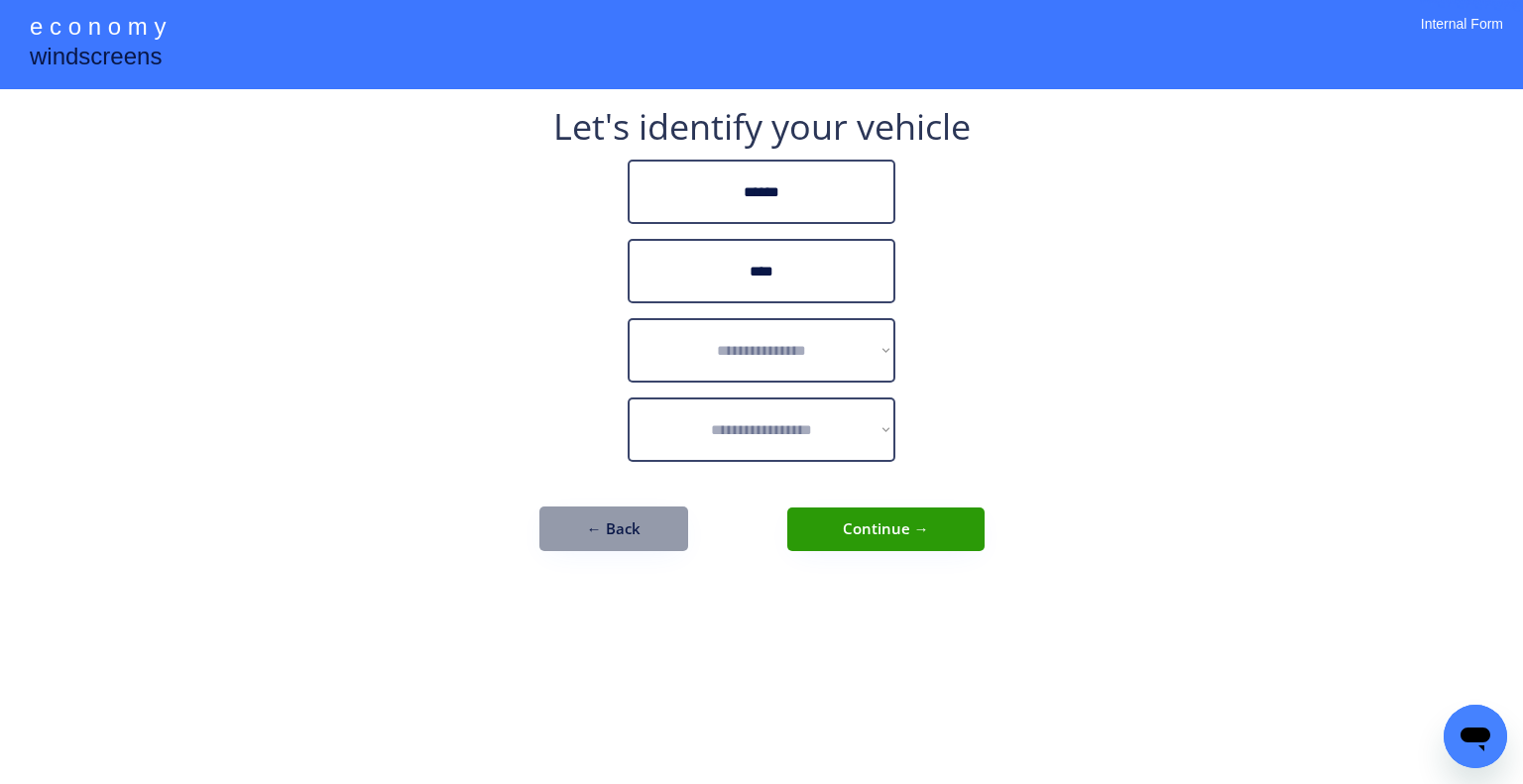 type on "****" 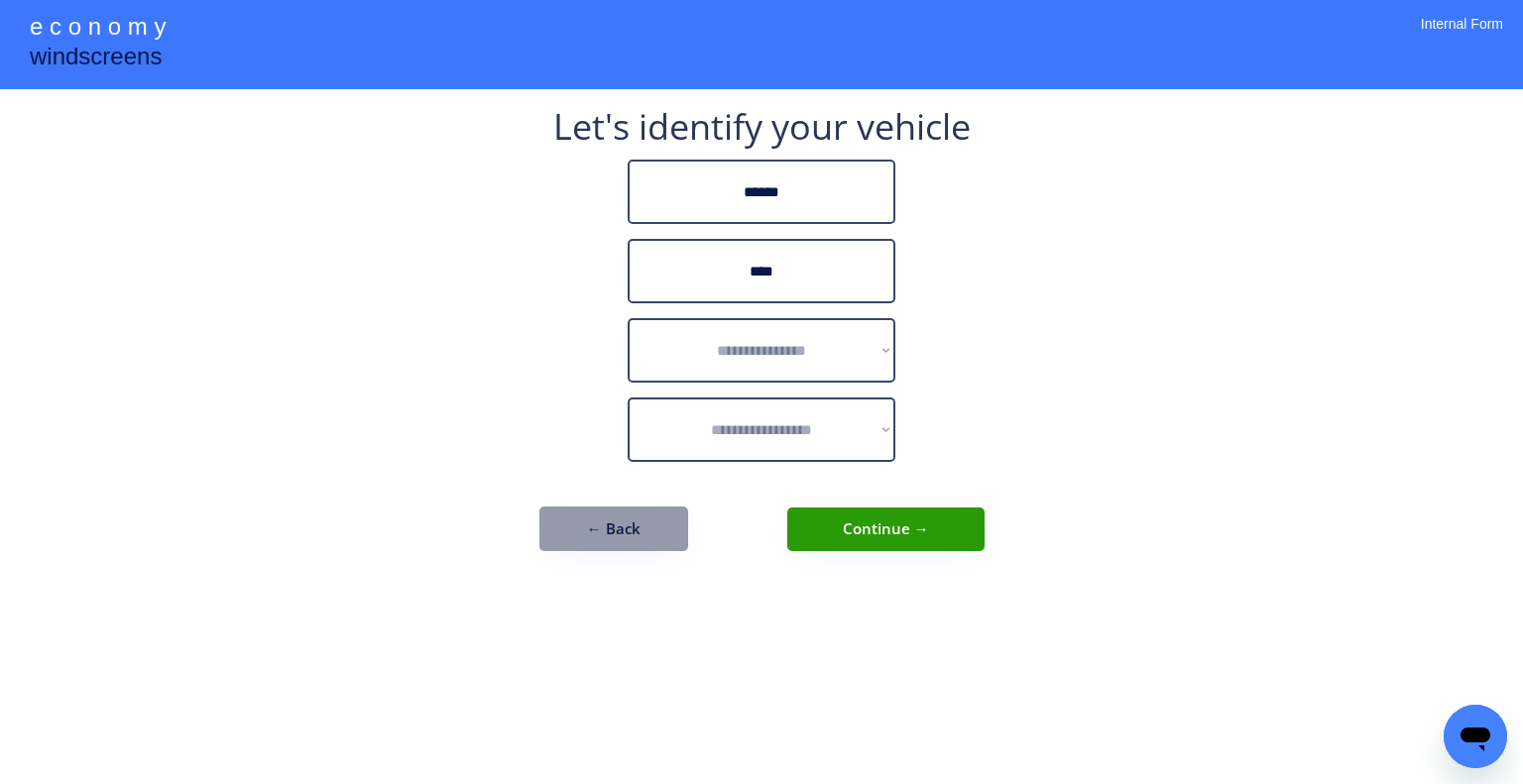 click on "**********" at bounding box center [762, 392] 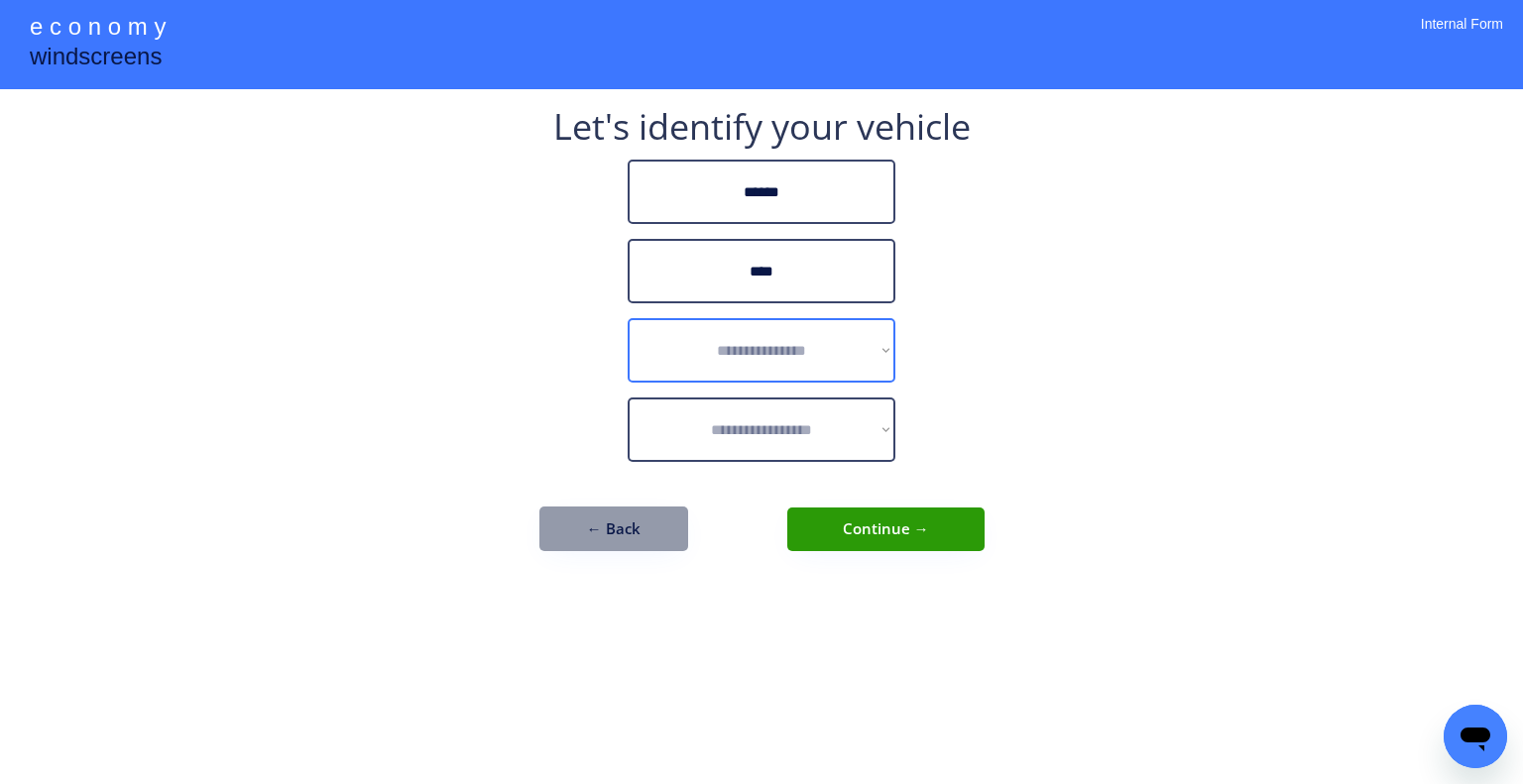 click on "**********" at bounding box center (762, 350) 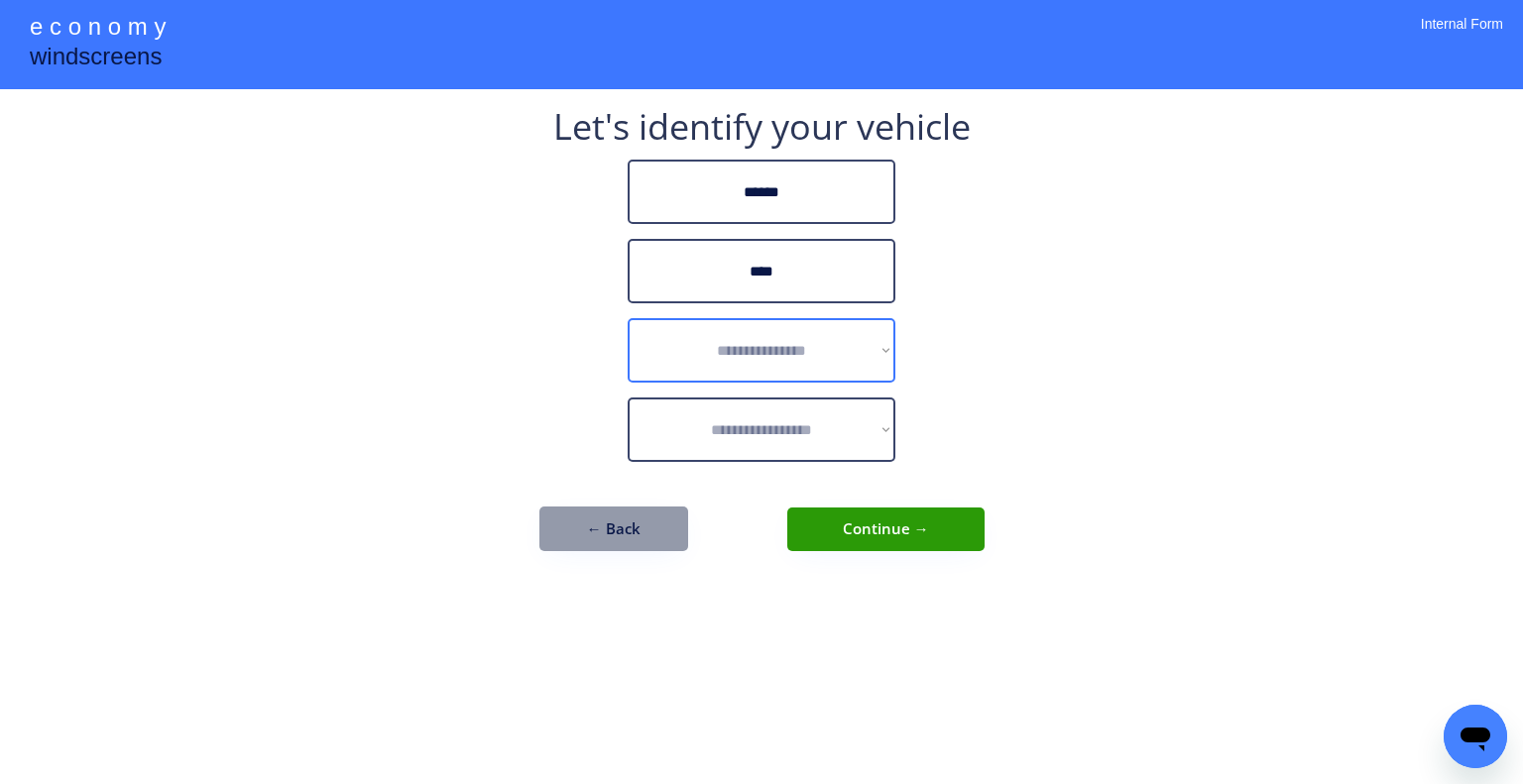 select on "******" 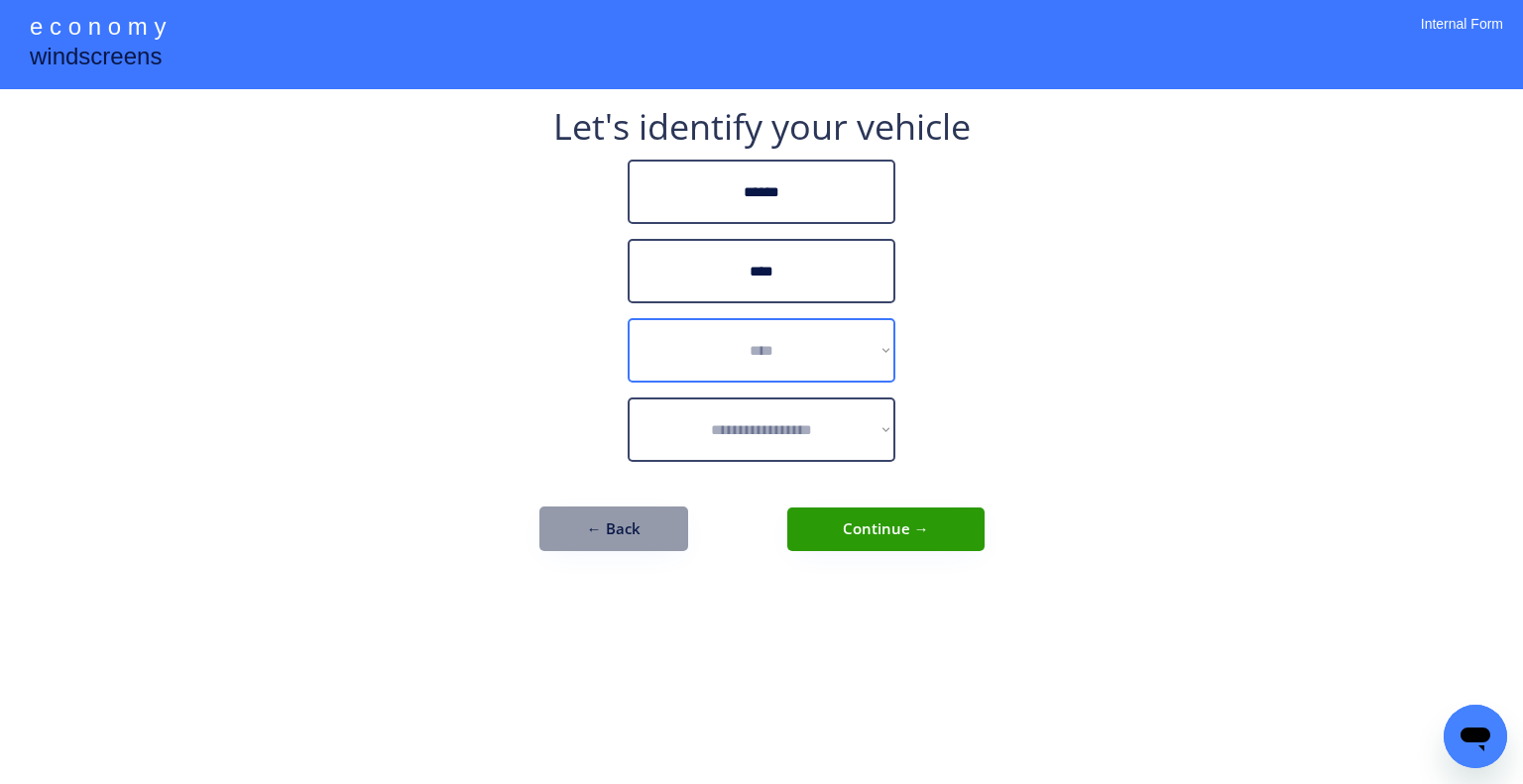 click on "**********" at bounding box center [762, 350] 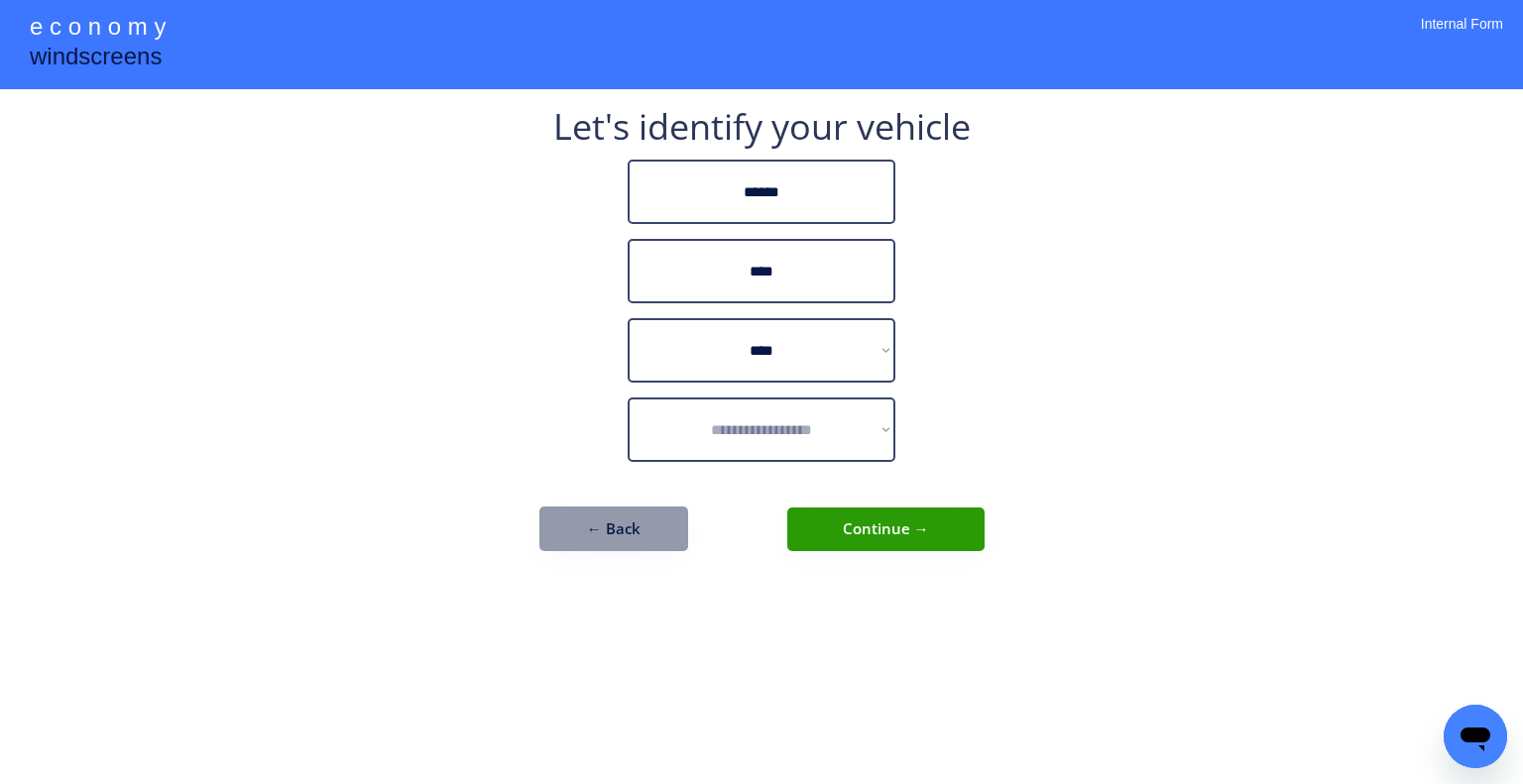 click on "**********" at bounding box center [762, 392] 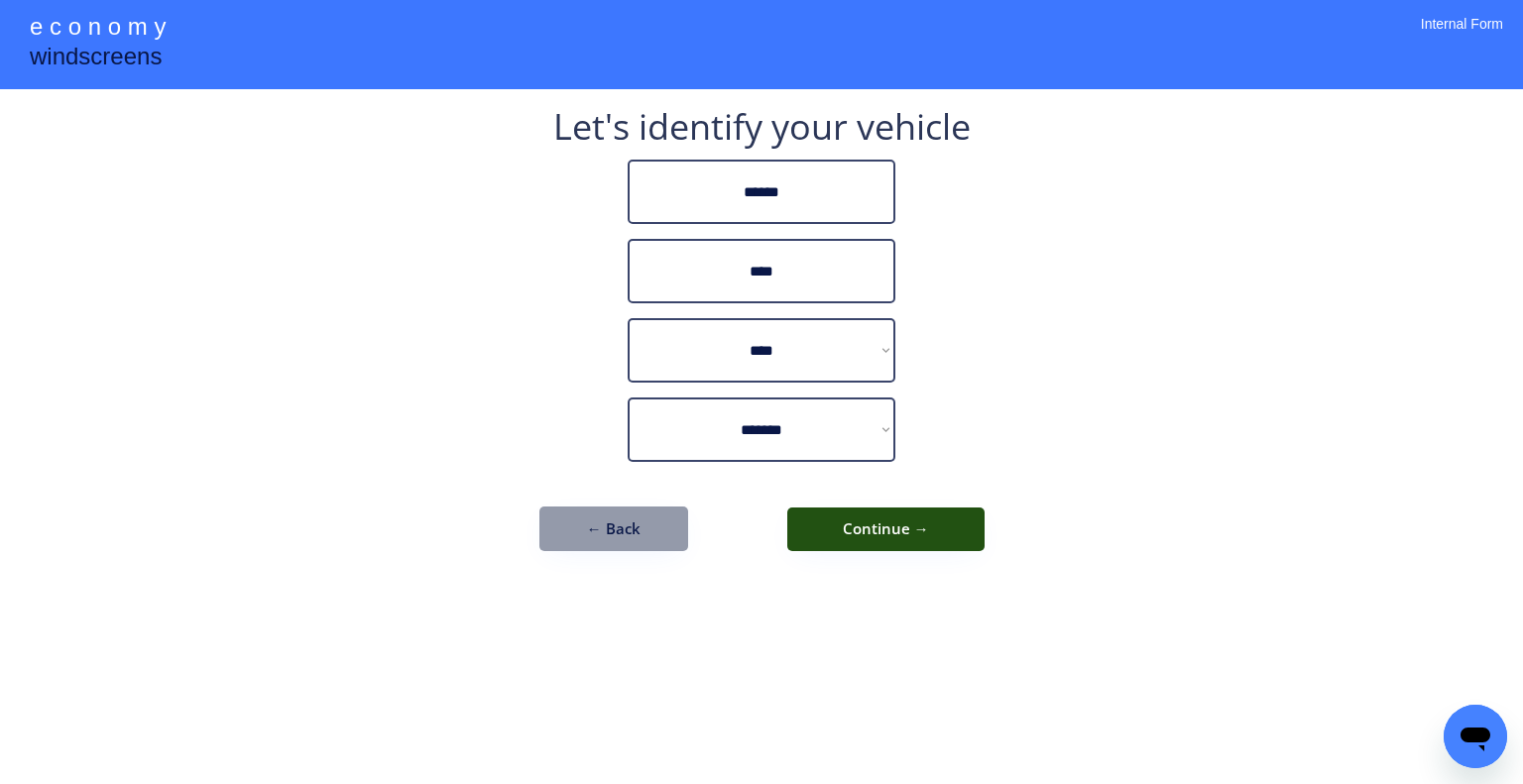 click on "Continue    →" at bounding box center [885, 529] 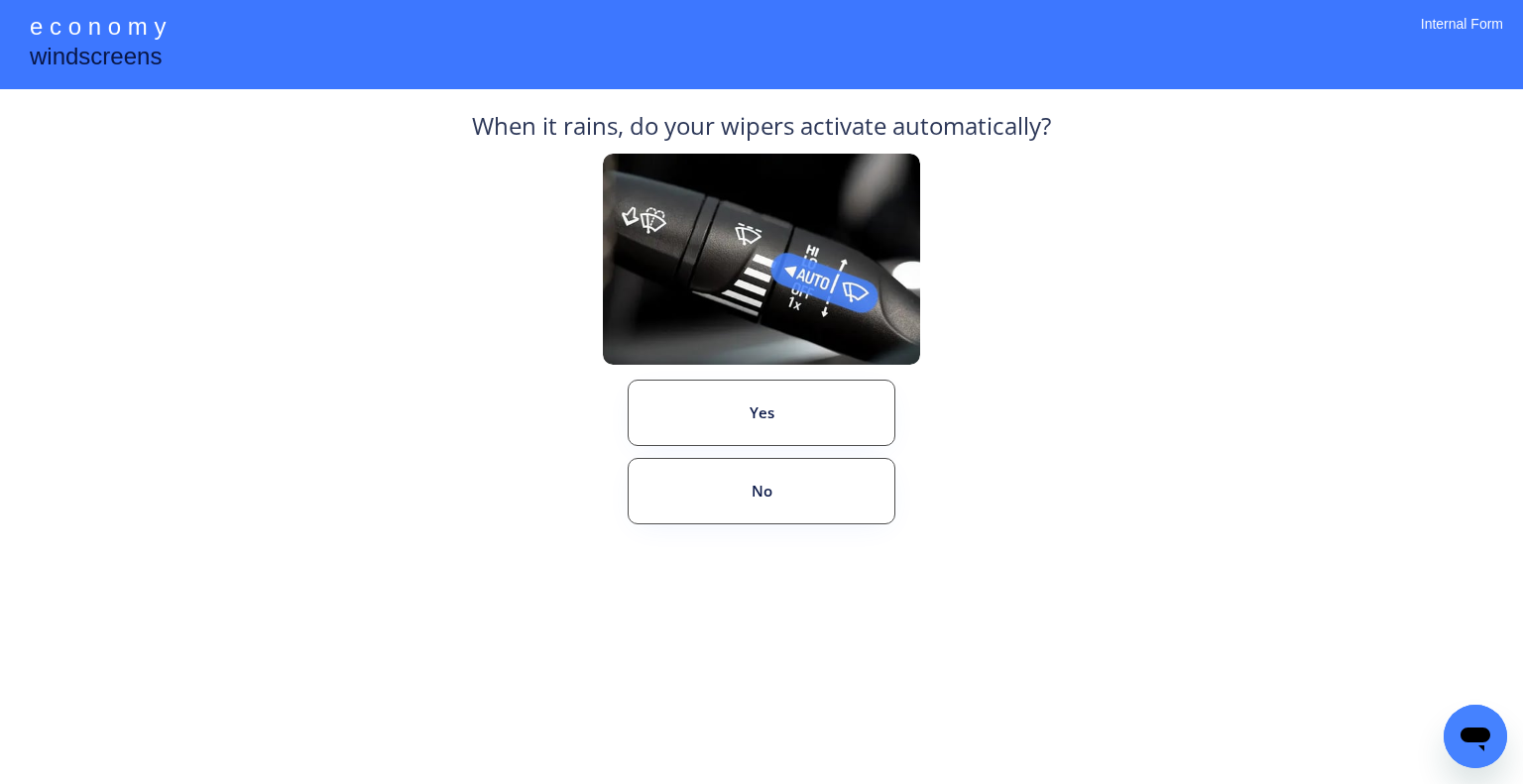 click on "When it rains, do your wipers activate automatically? Yes No" at bounding box center [762, 360] 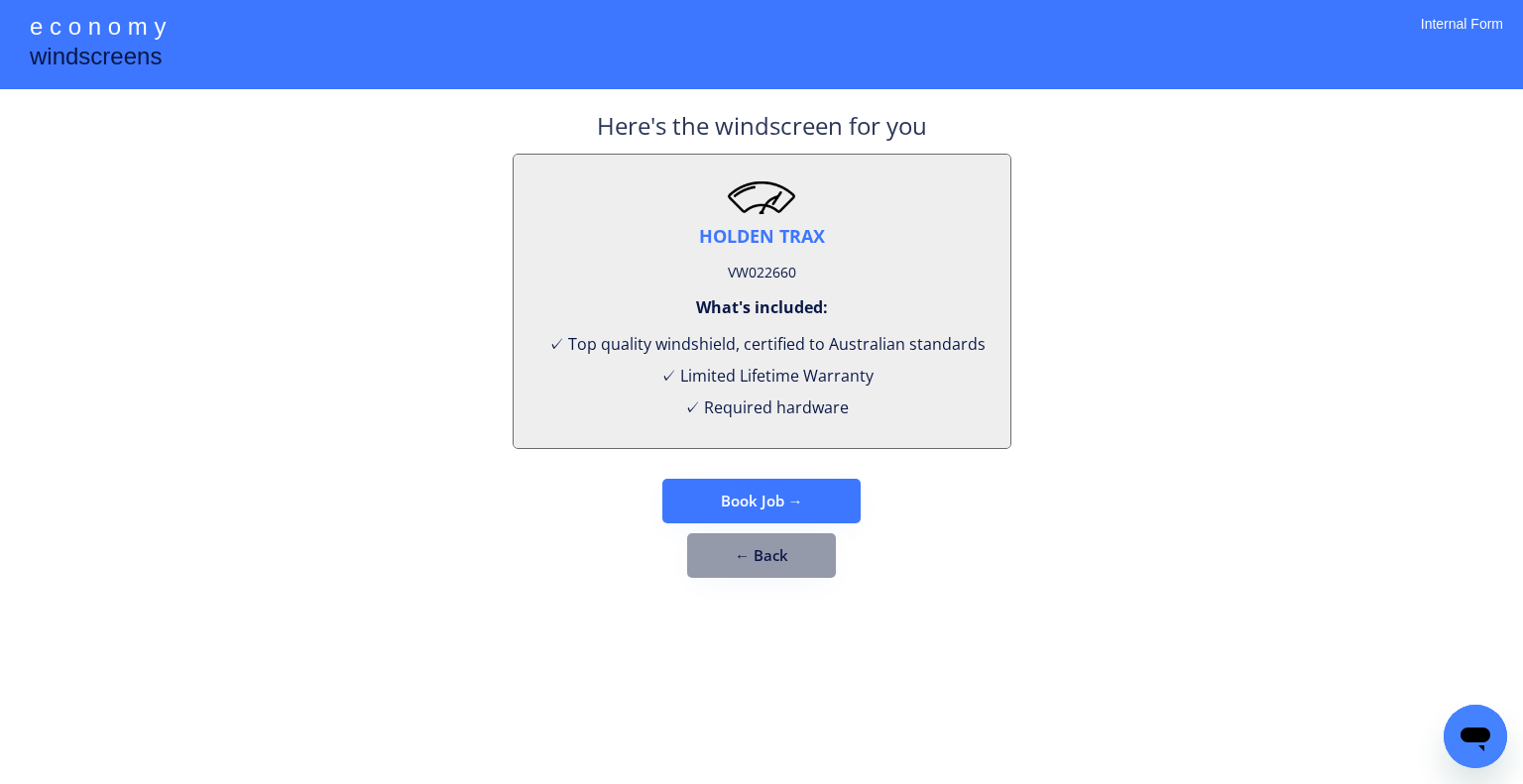 click on "VW022660" at bounding box center (762, 273) 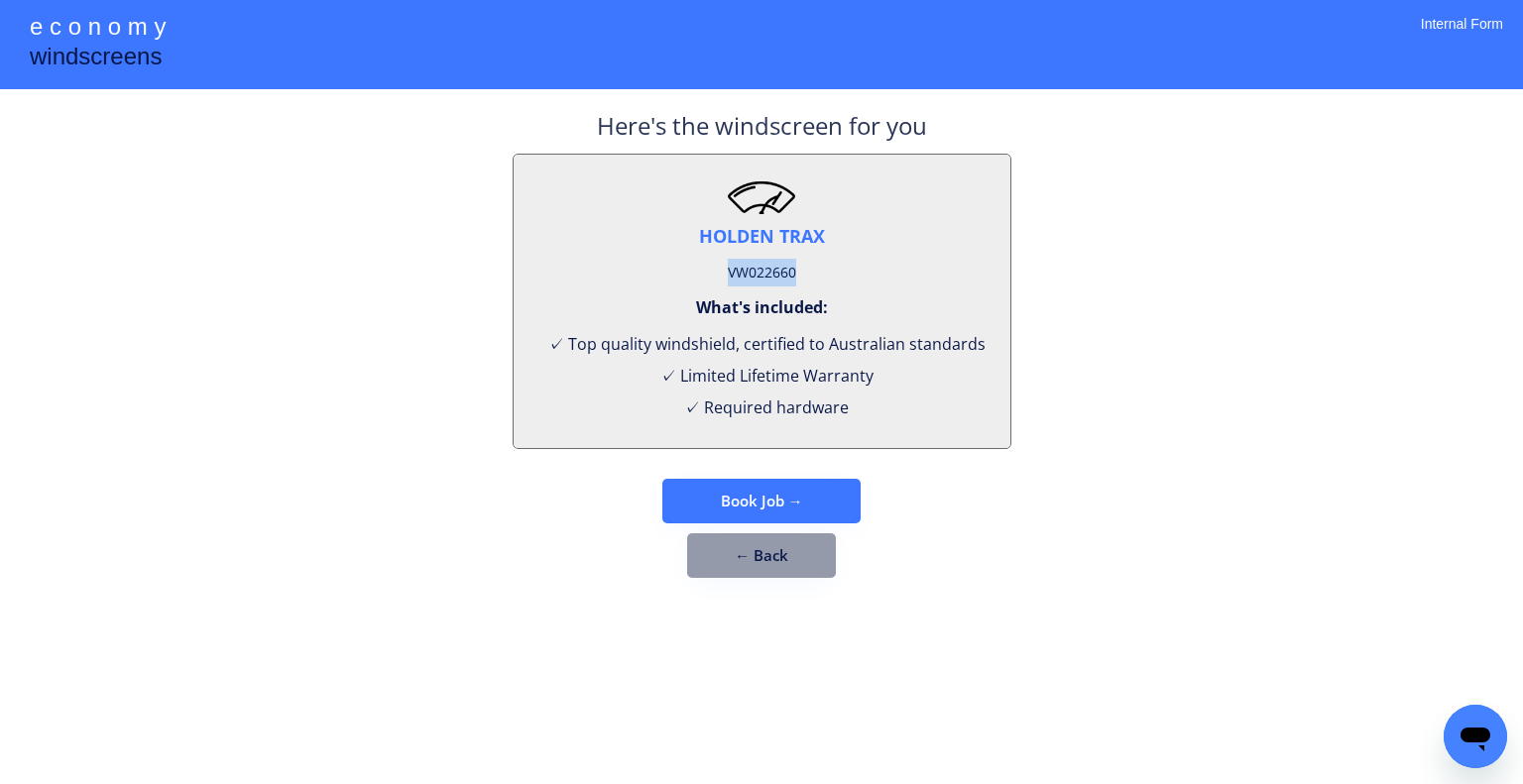 click on "VW022660" at bounding box center [762, 273] 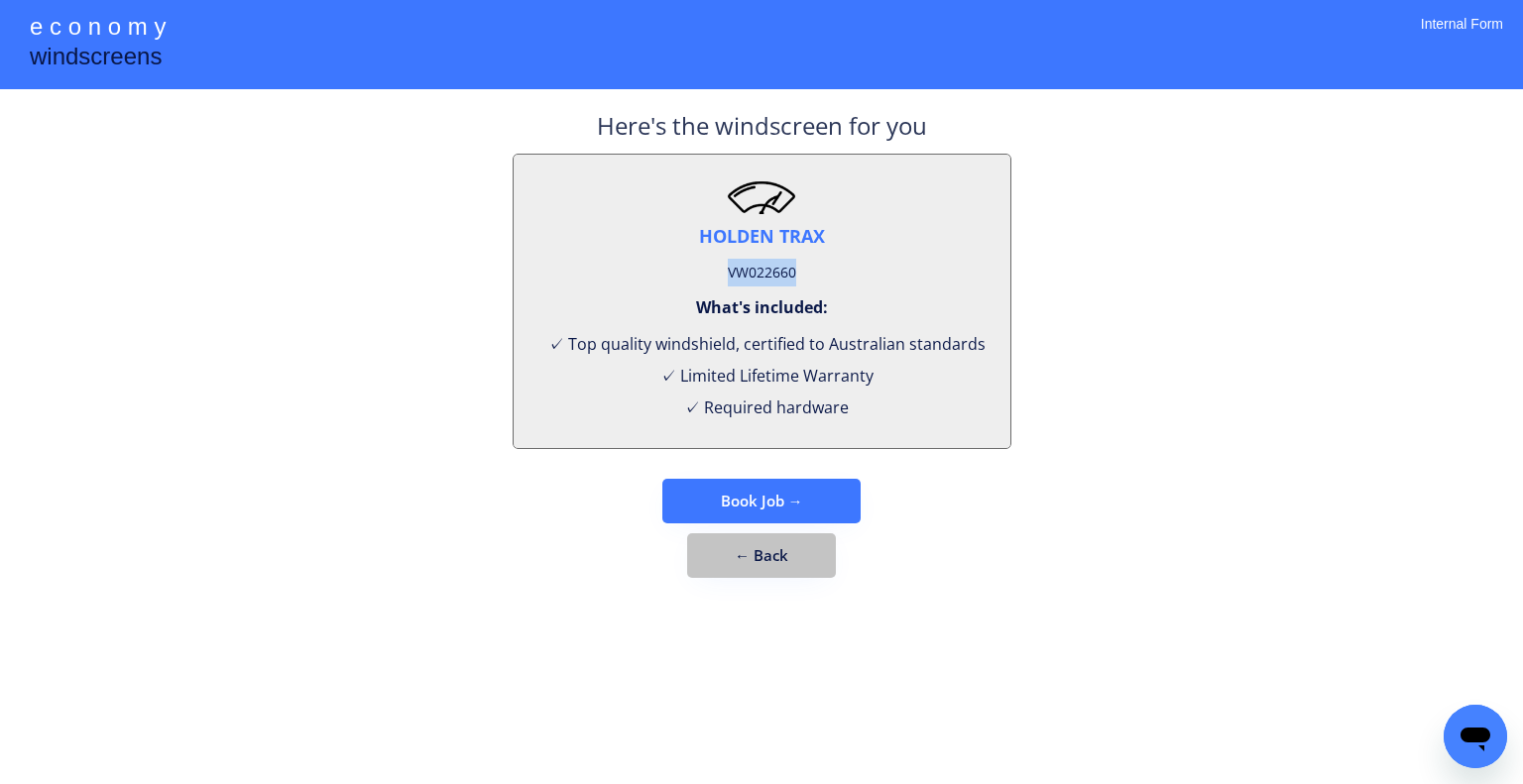 click on "←   Back" at bounding box center [762, 555] 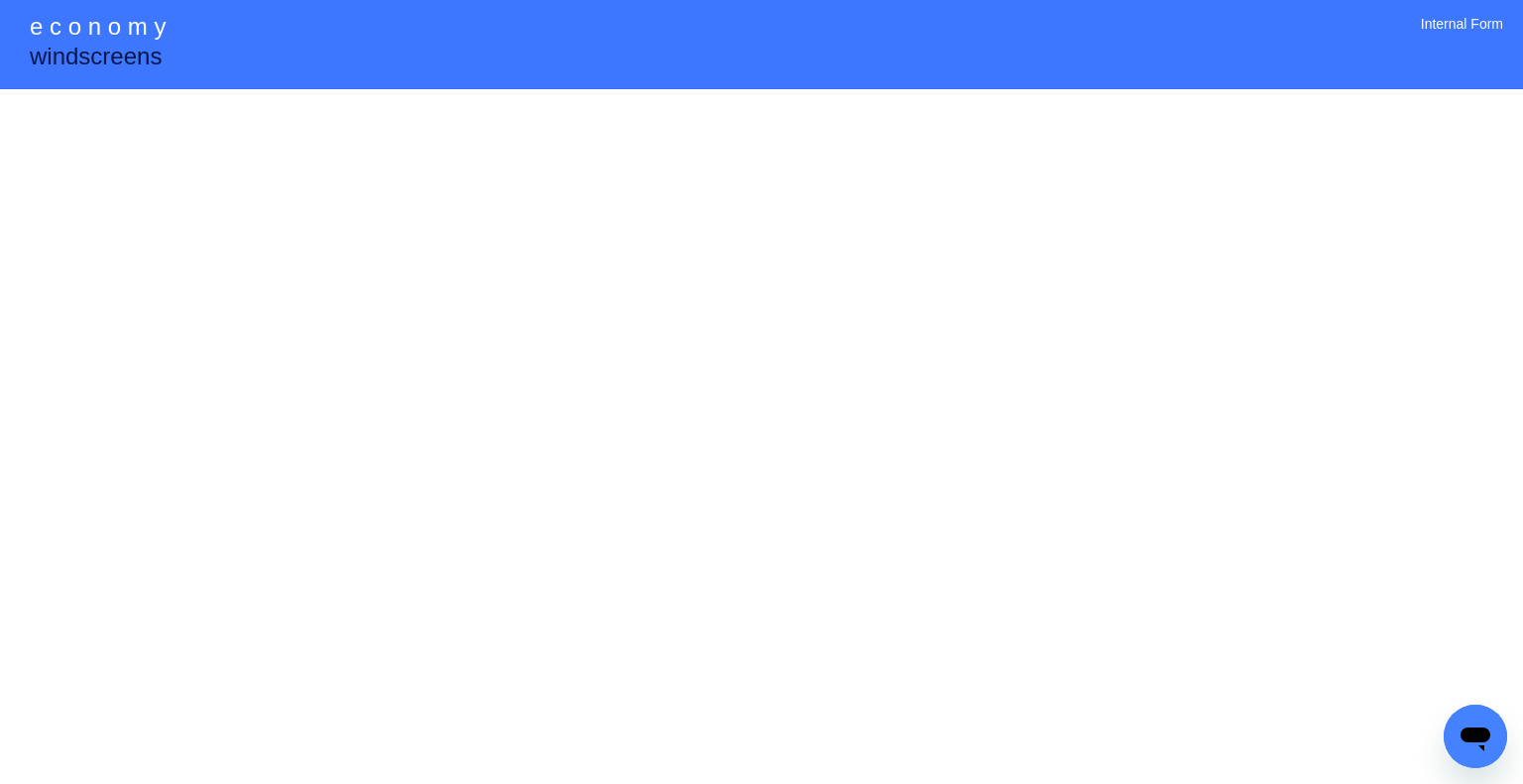 click on "**********" at bounding box center (762, 392) 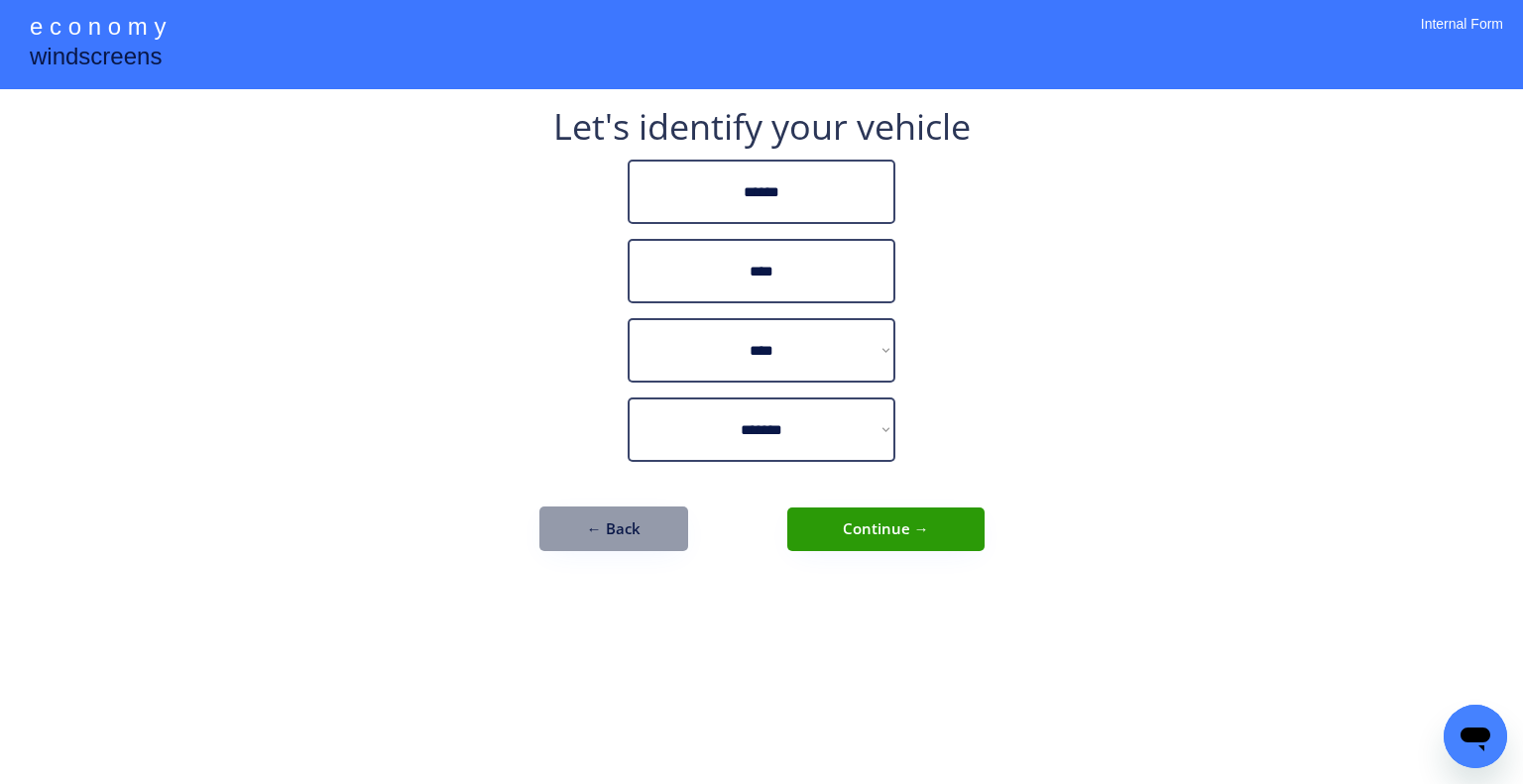 click on "←   Back" at bounding box center [614, 528] 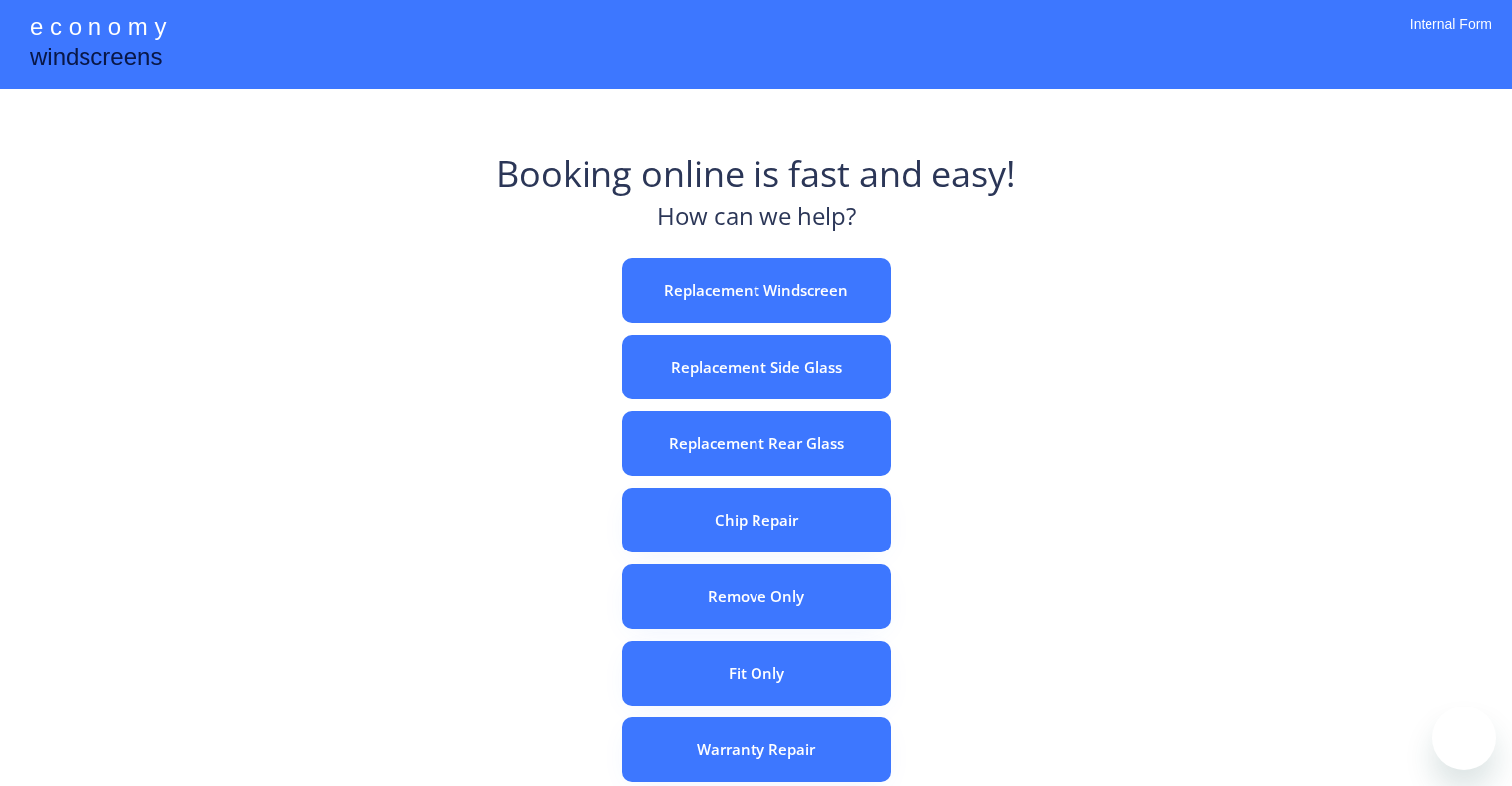 scroll, scrollTop: 0, scrollLeft: 0, axis: both 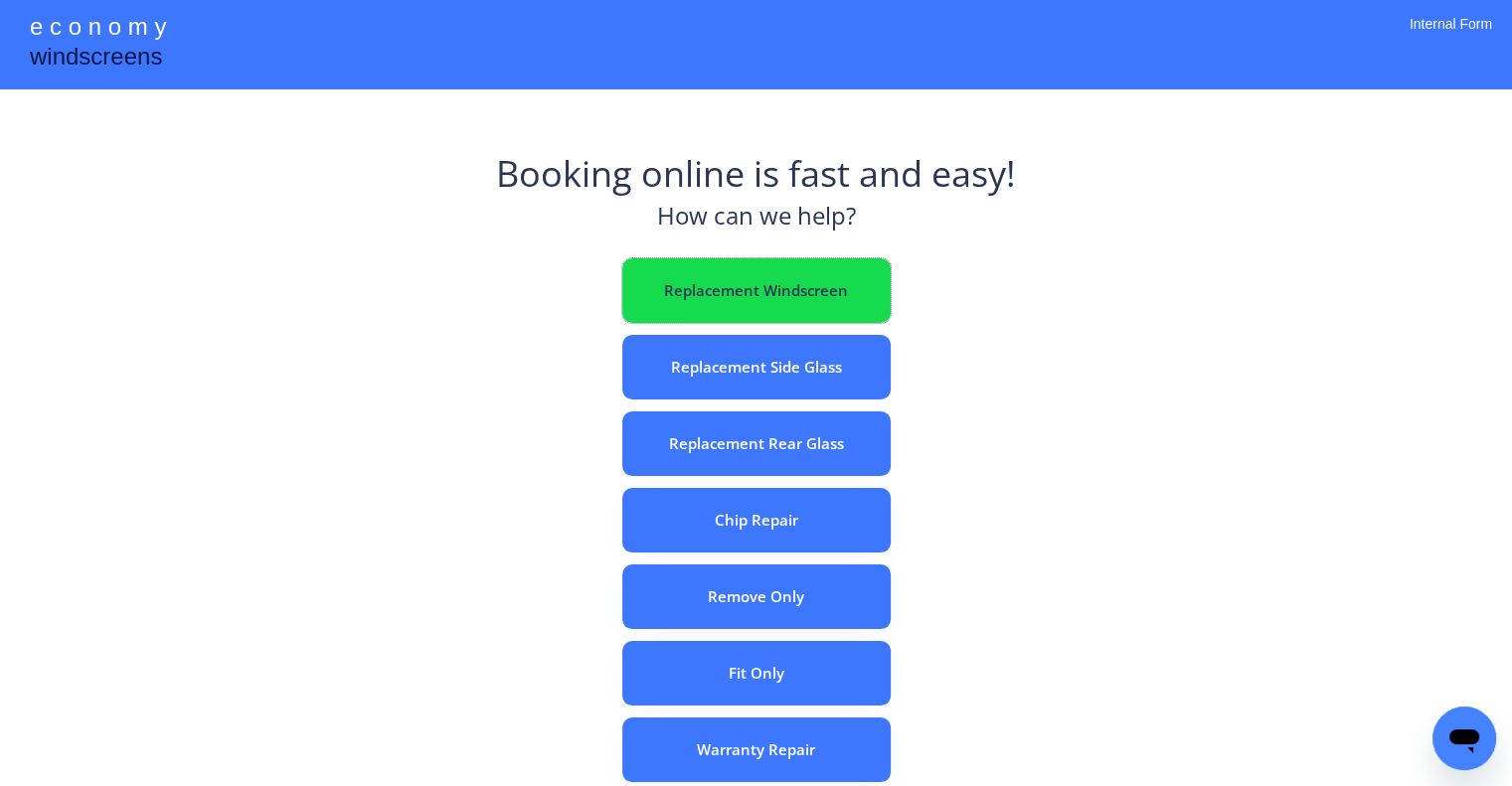 click on "Replacement Windscreen" at bounding box center (756, 290) 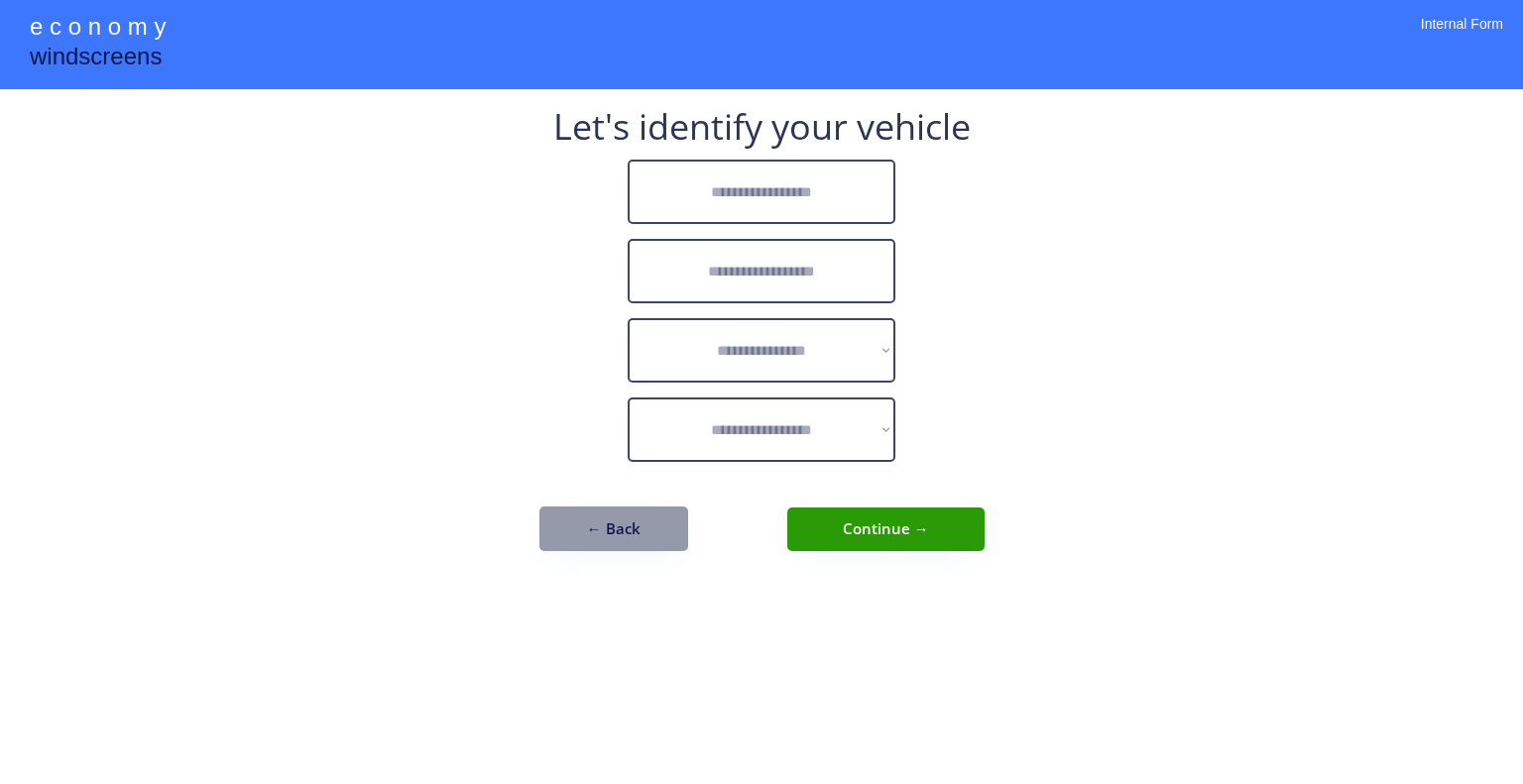 scroll, scrollTop: 0, scrollLeft: 0, axis: both 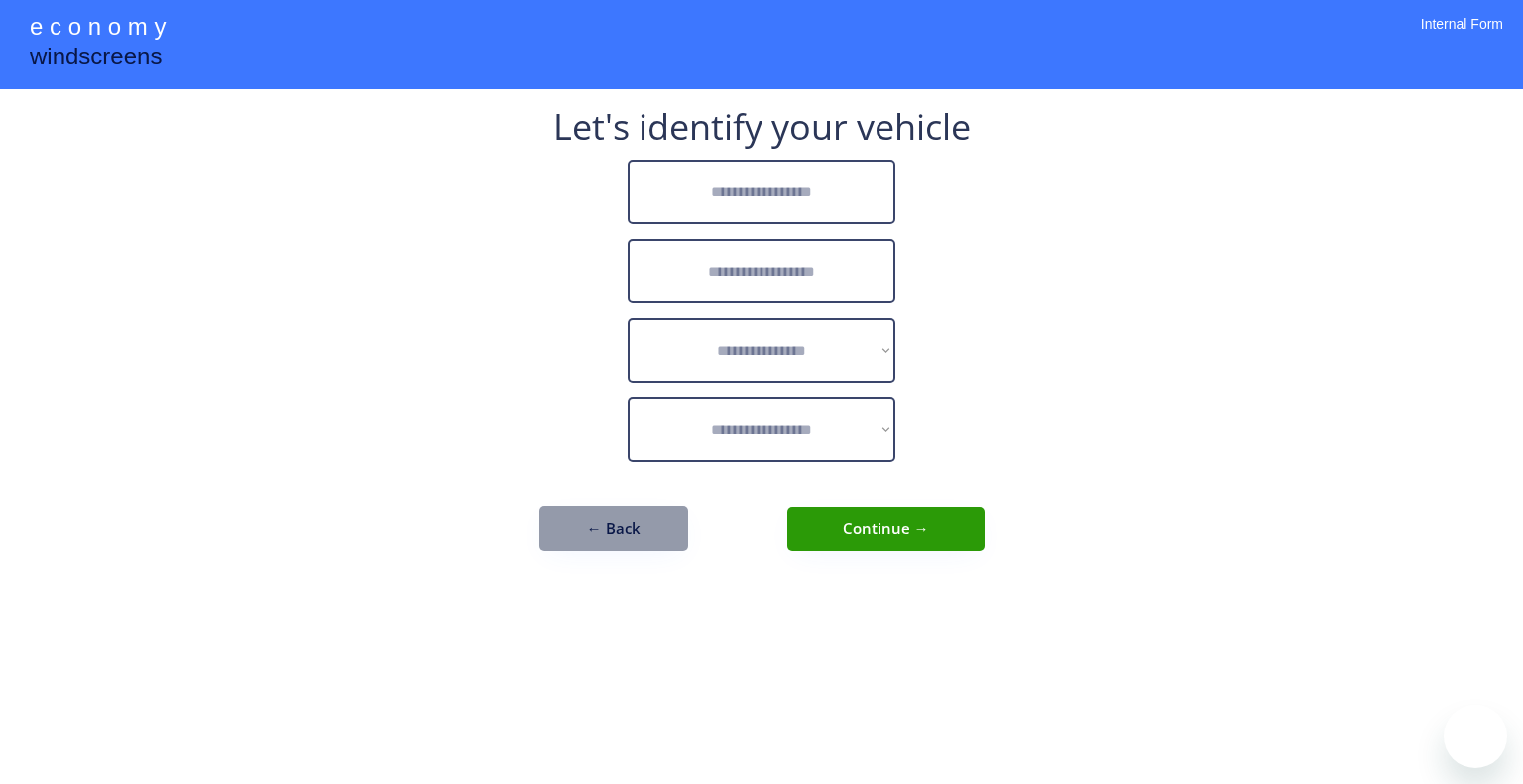 click on "**********" at bounding box center [762, 392] 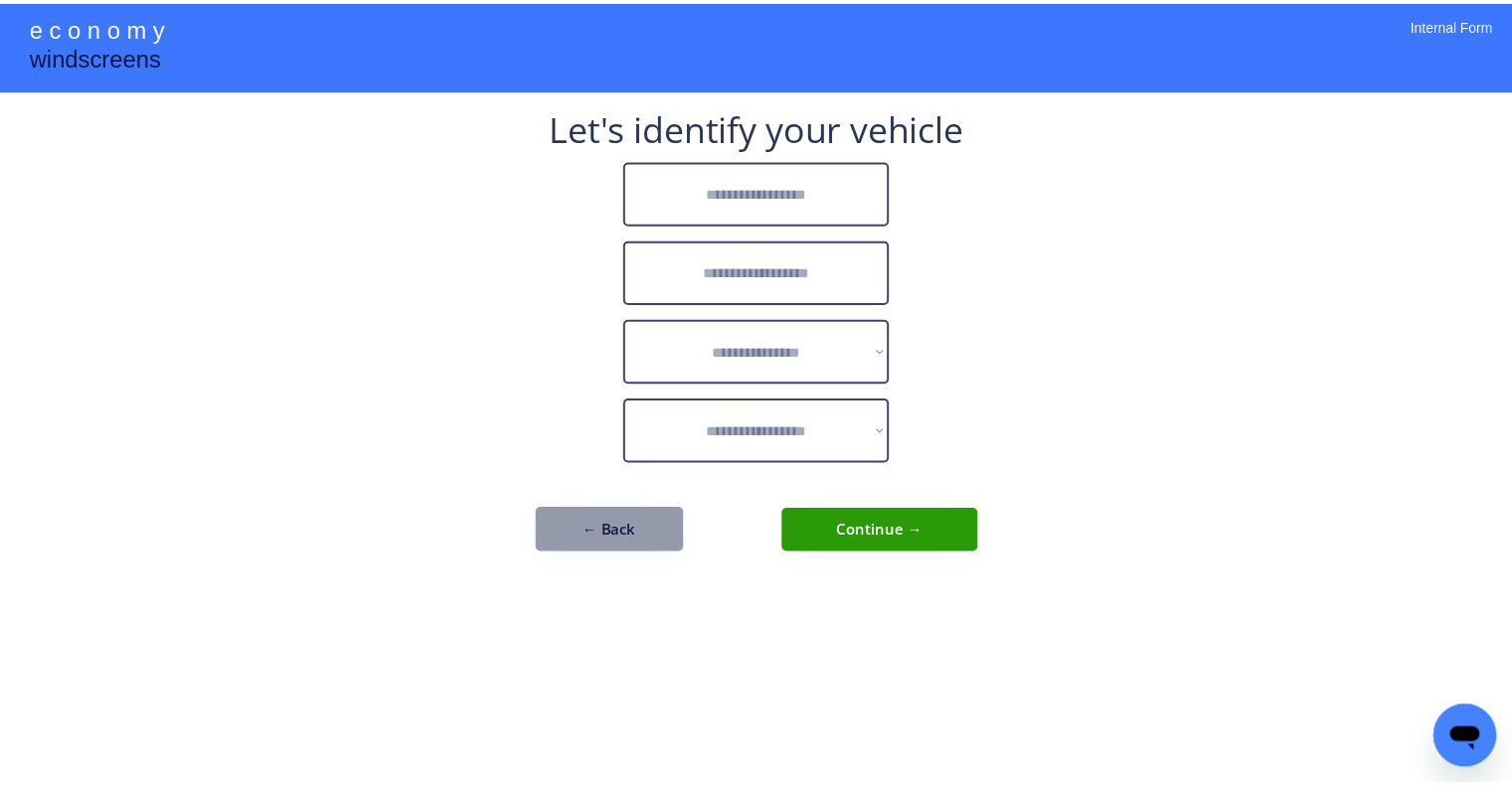 scroll, scrollTop: 0, scrollLeft: 0, axis: both 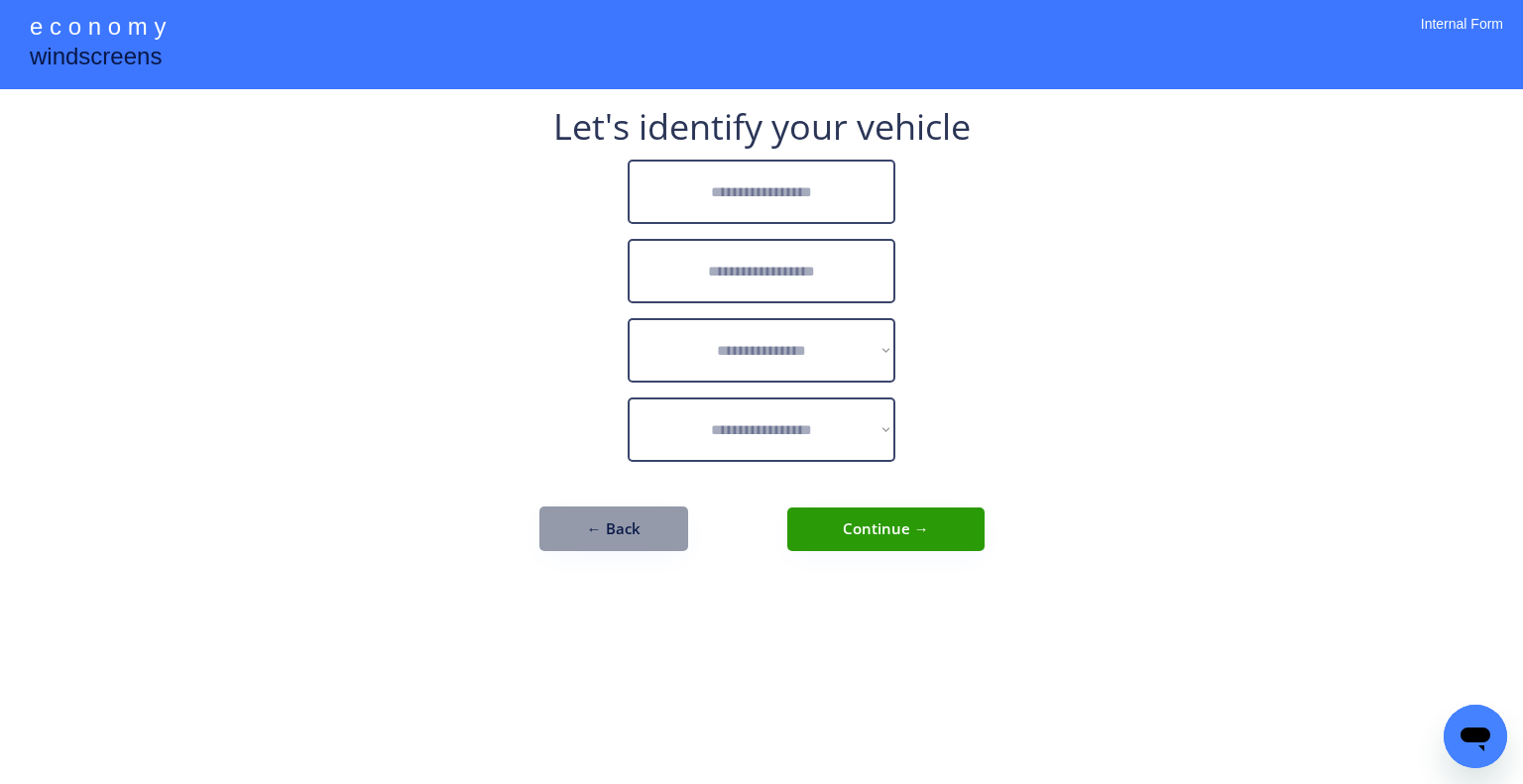 drag, startPoint x: 1045, startPoint y: 296, endPoint x: 988, endPoint y: 243, distance: 77.83315 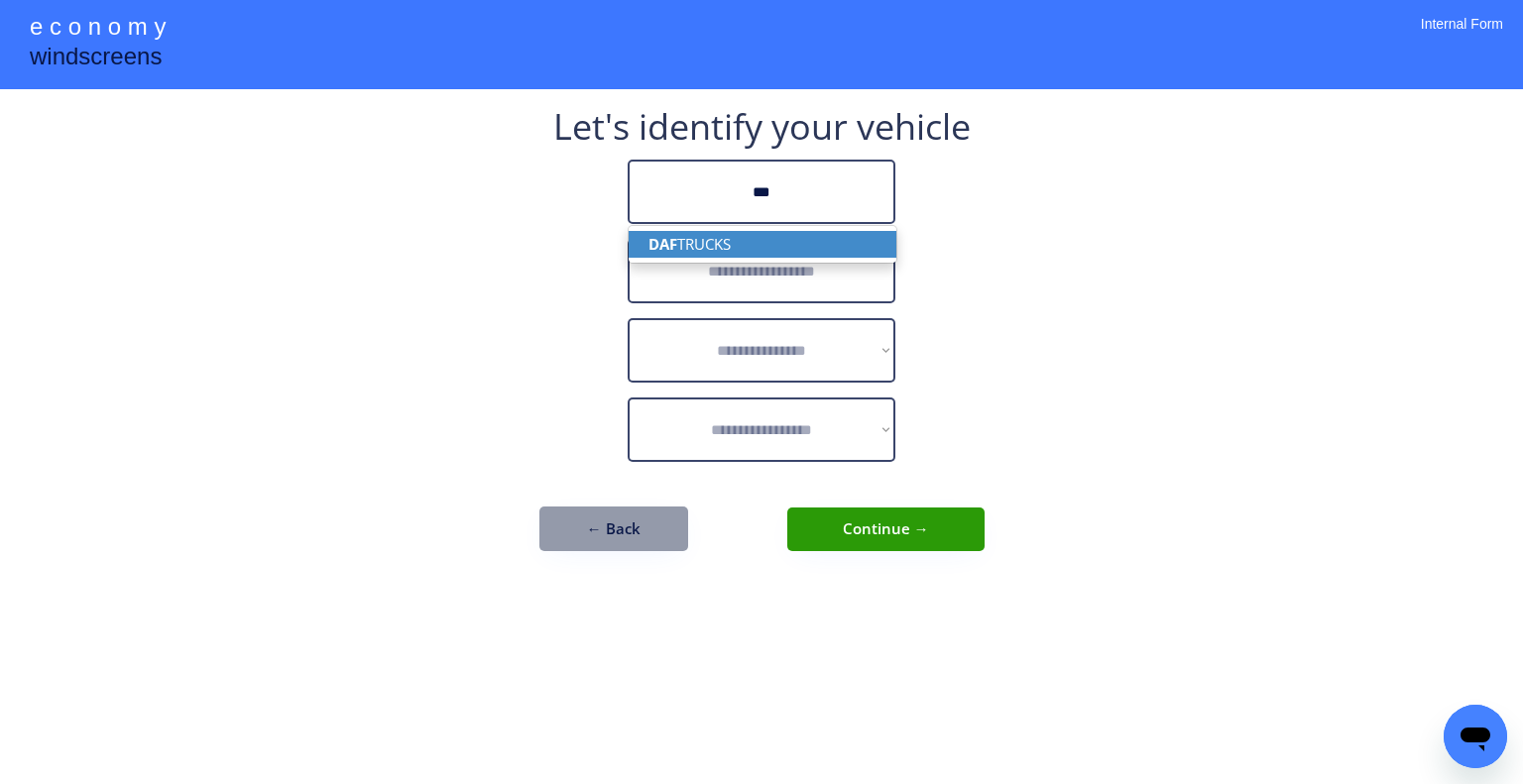 click on "DAF  TRUCKS" at bounding box center [762, 244] 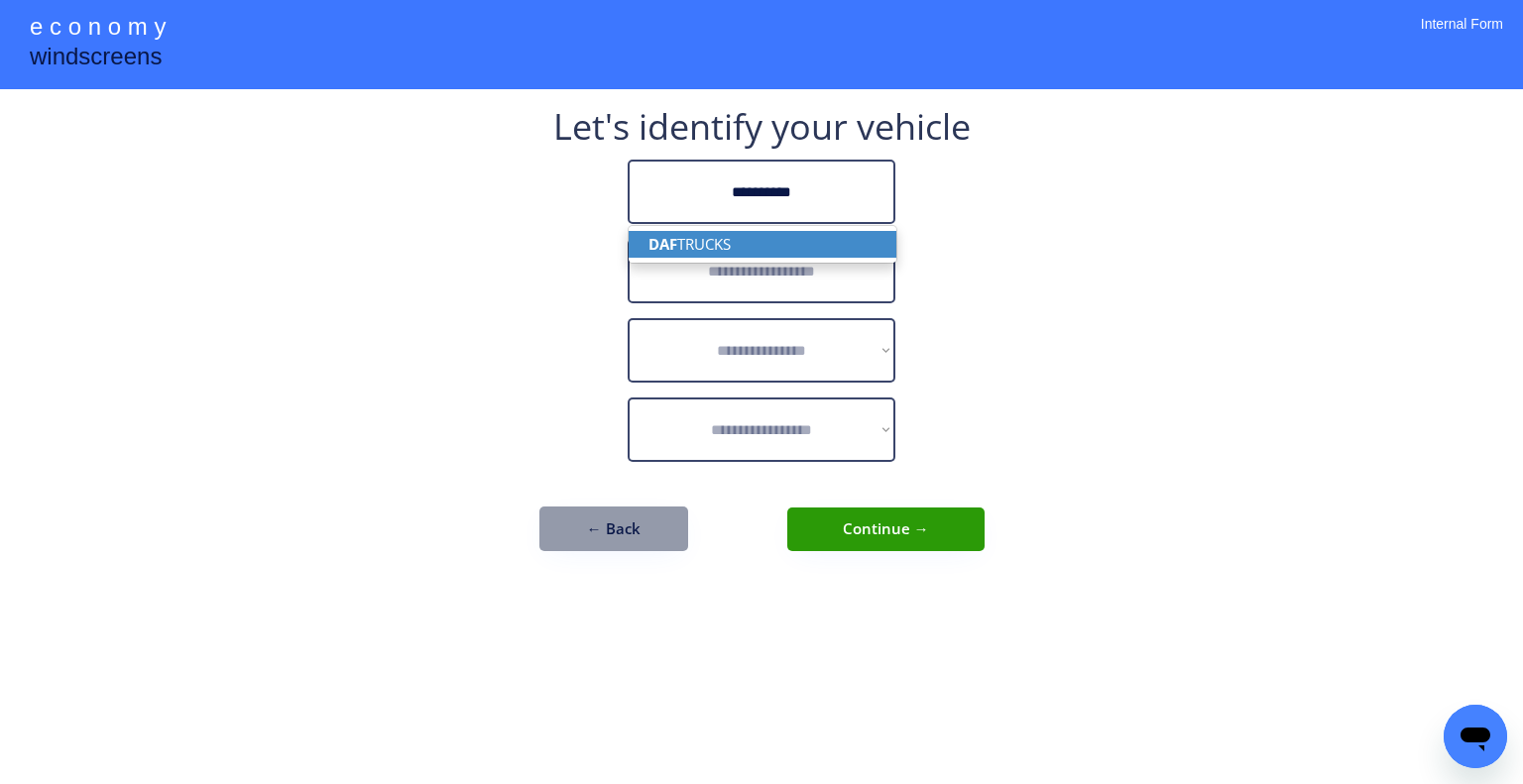 type on "**********" 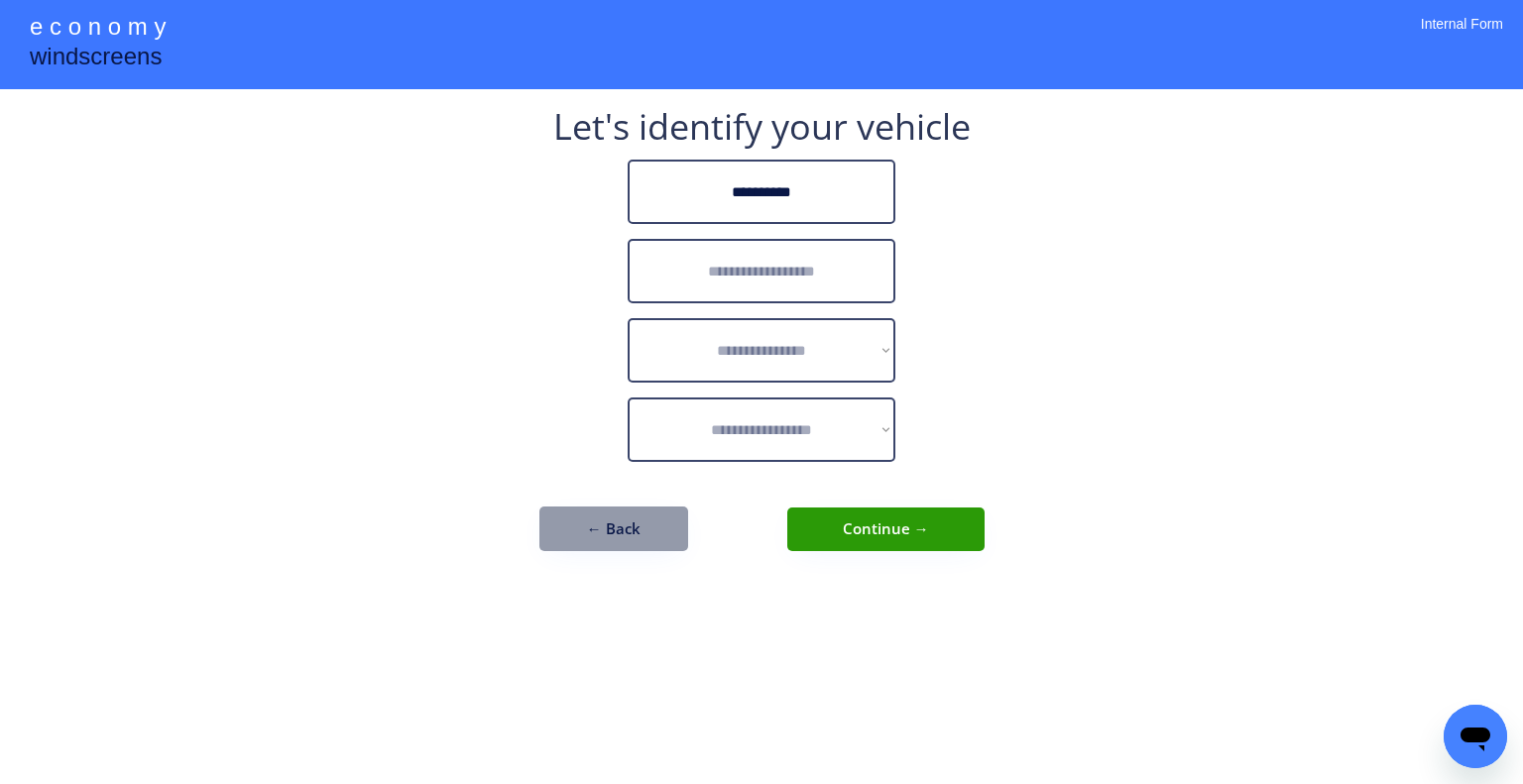 click on "**********" at bounding box center [762, 392] 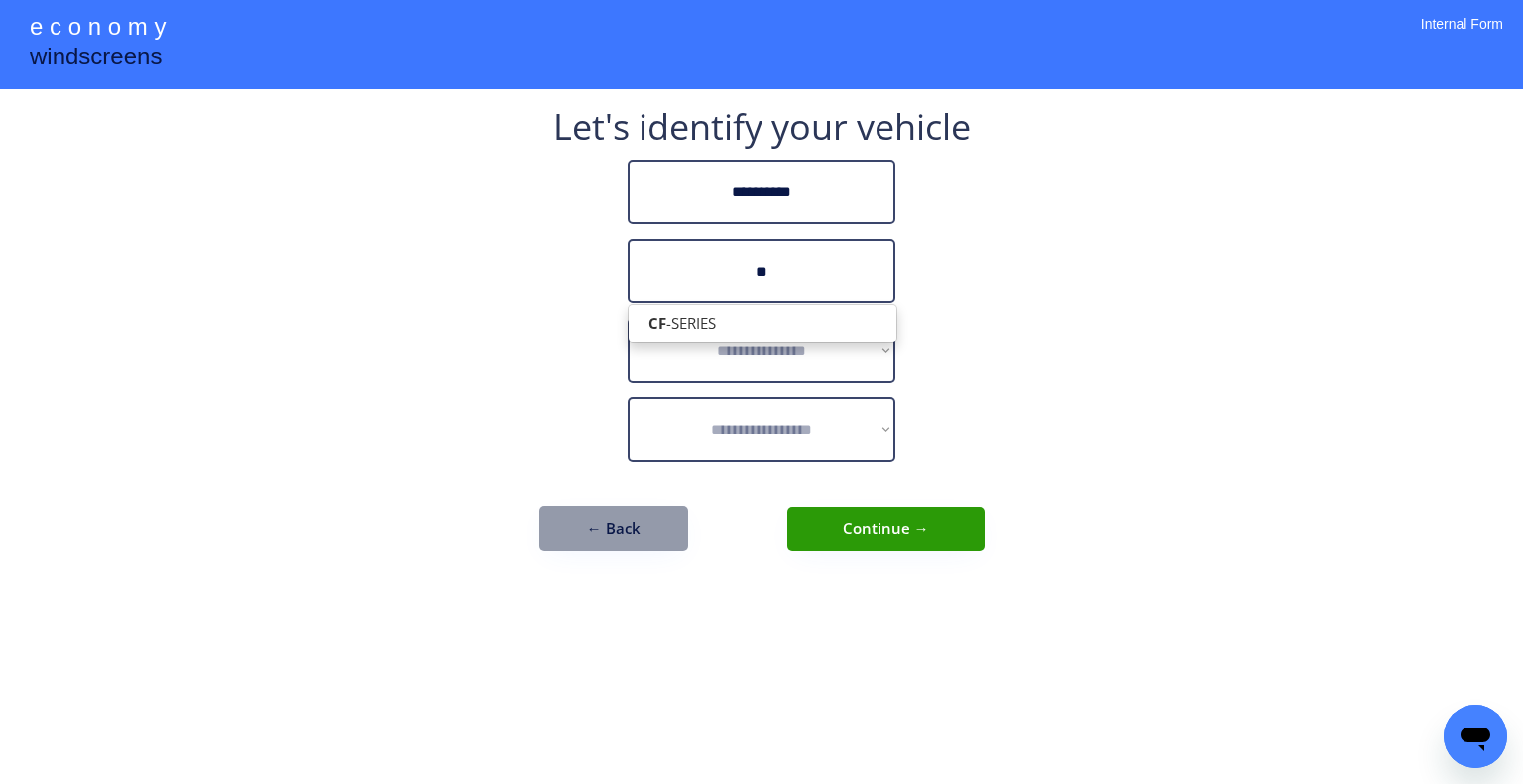 click on "CF -SERIES" at bounding box center [762, 323] 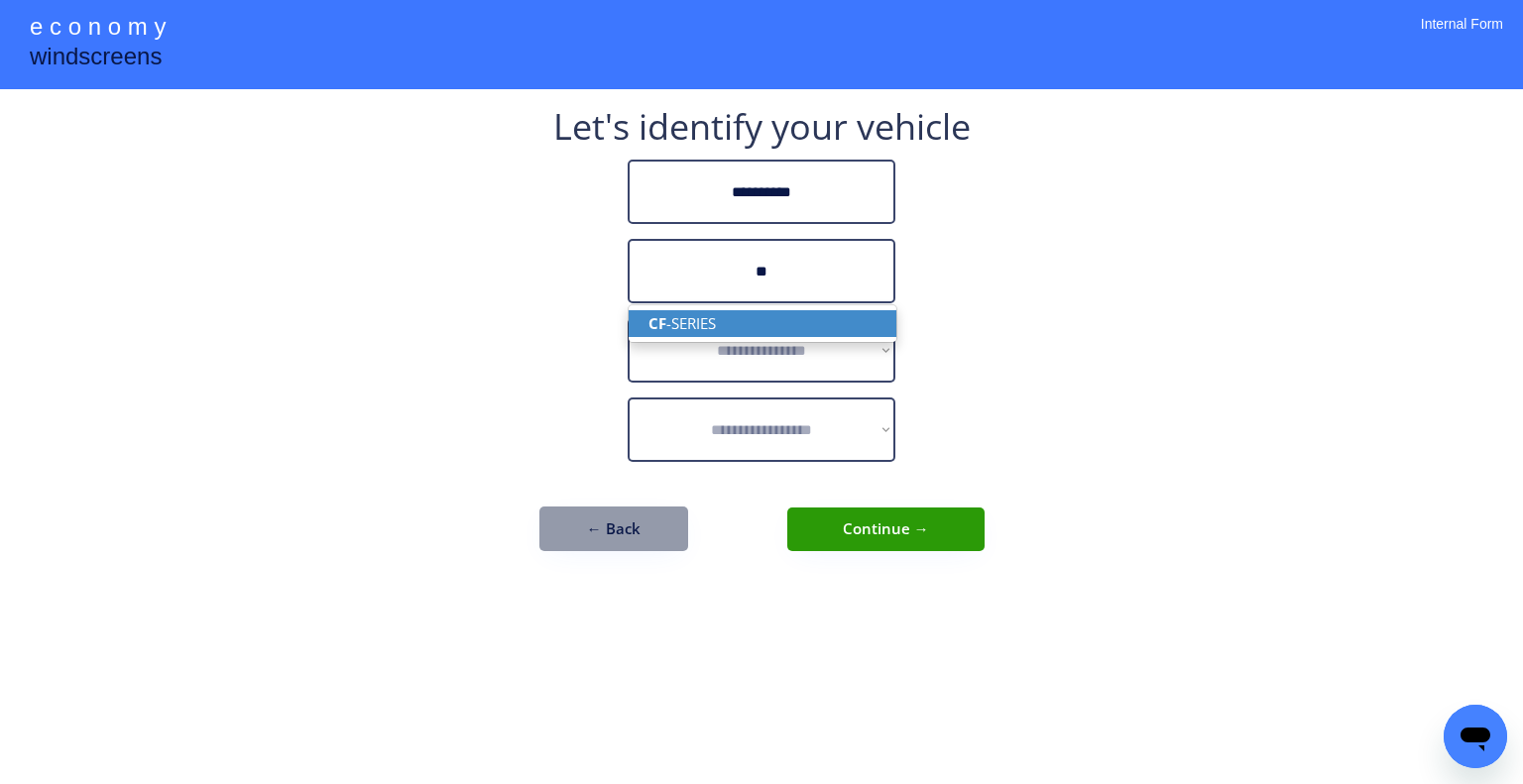 drag, startPoint x: 810, startPoint y: 329, endPoint x: 822, endPoint y: 333, distance: 12.649111 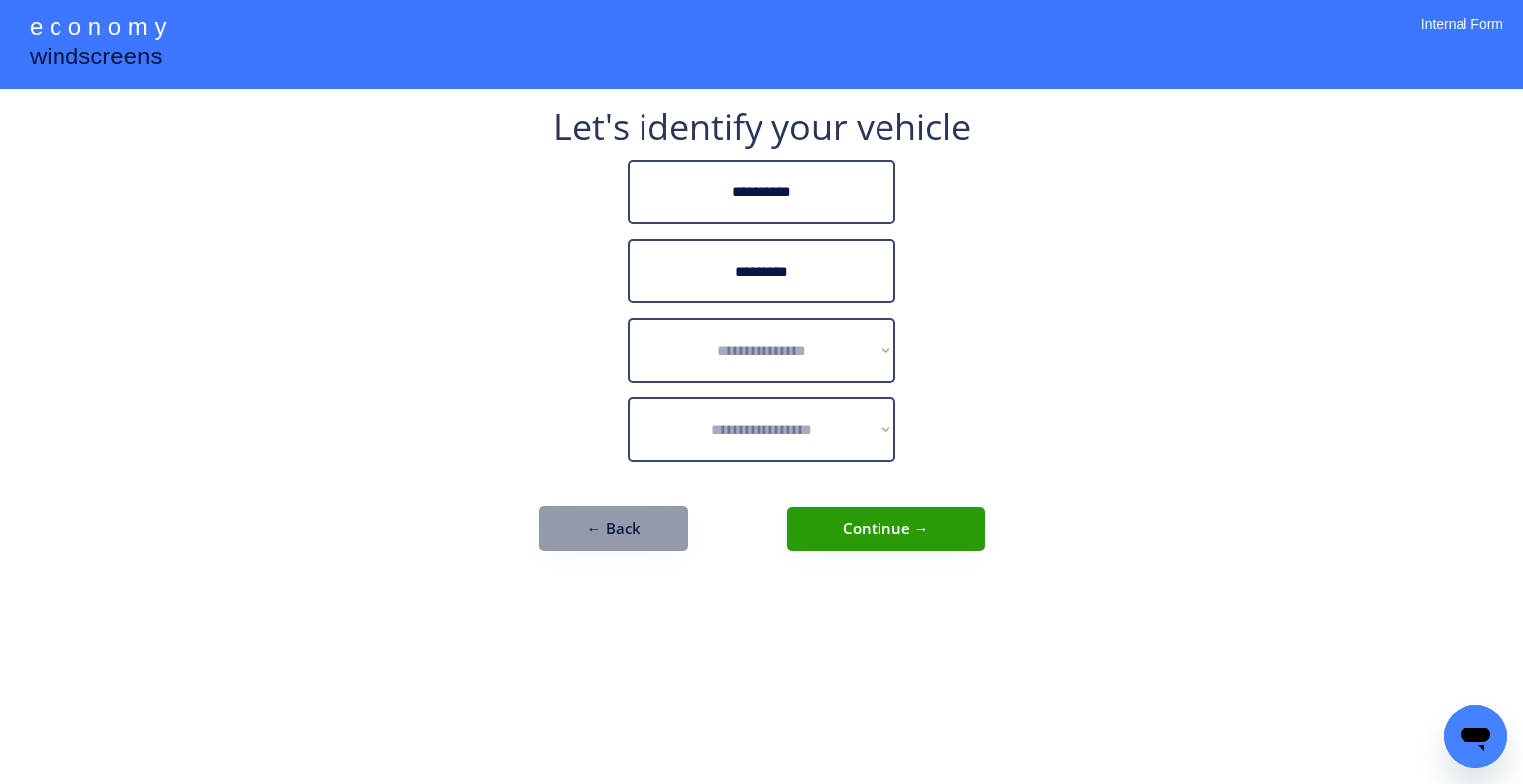 type on "*********" 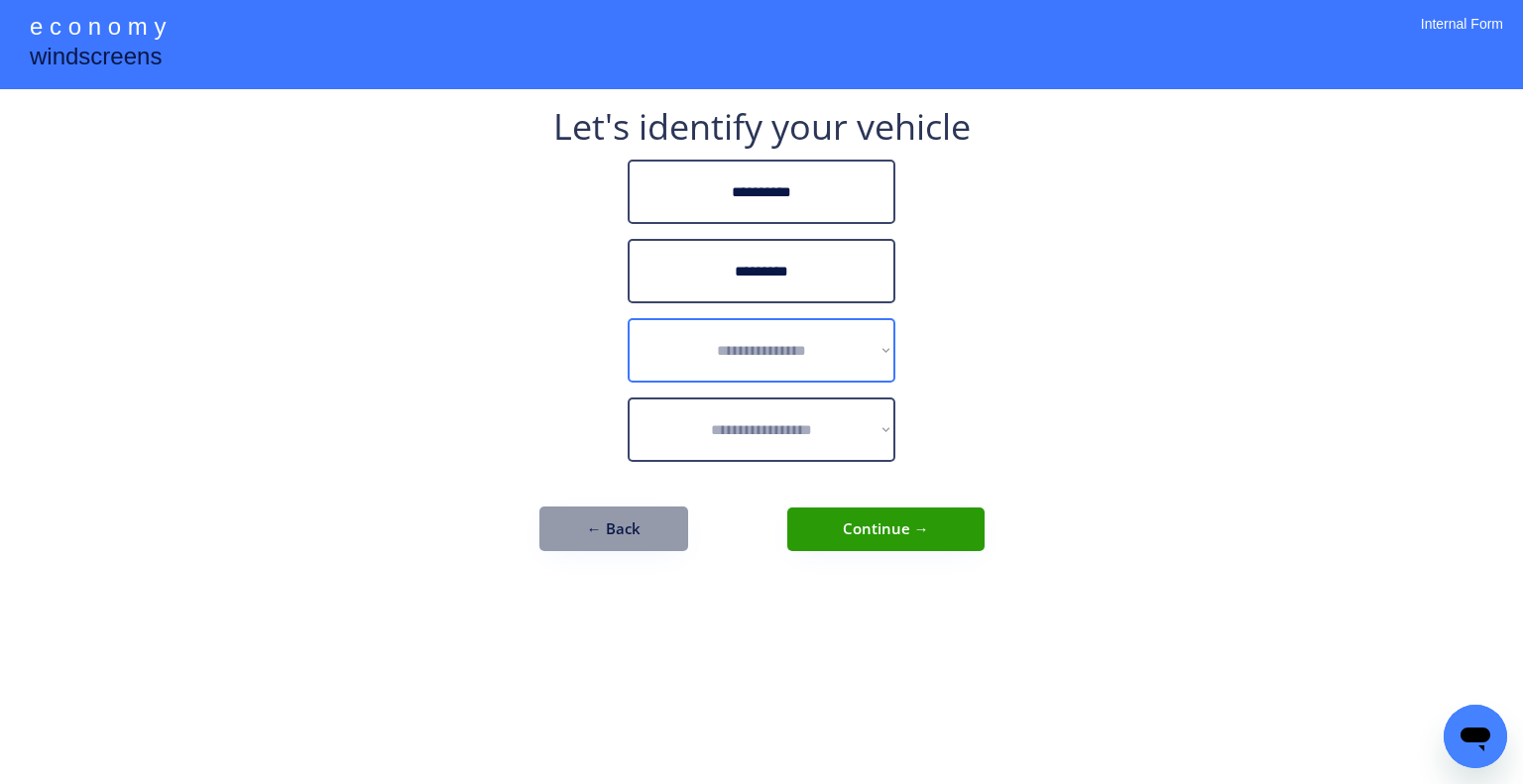 click on "**********" at bounding box center [762, 350] 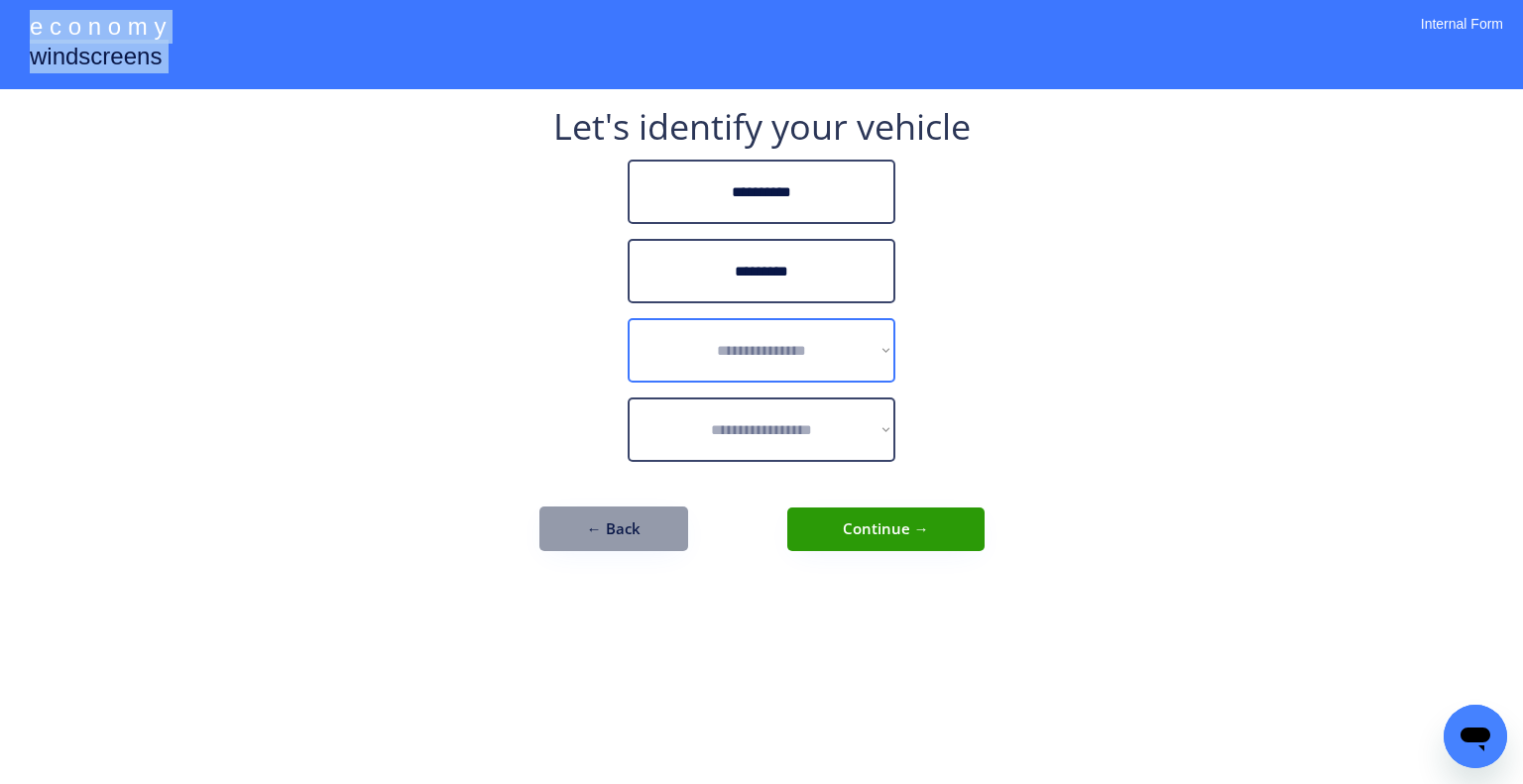 click on "**********" at bounding box center [762, 350] 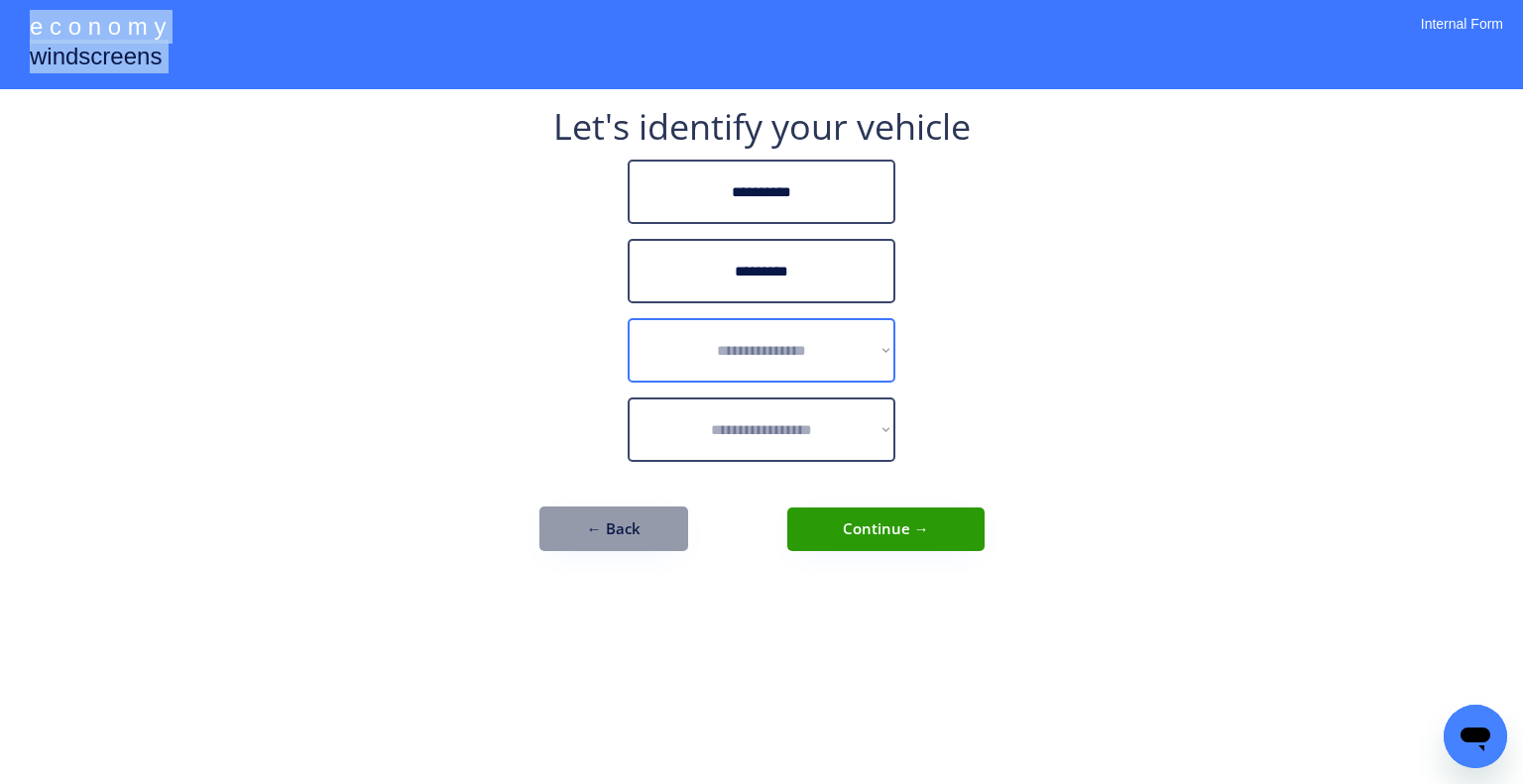select on "******" 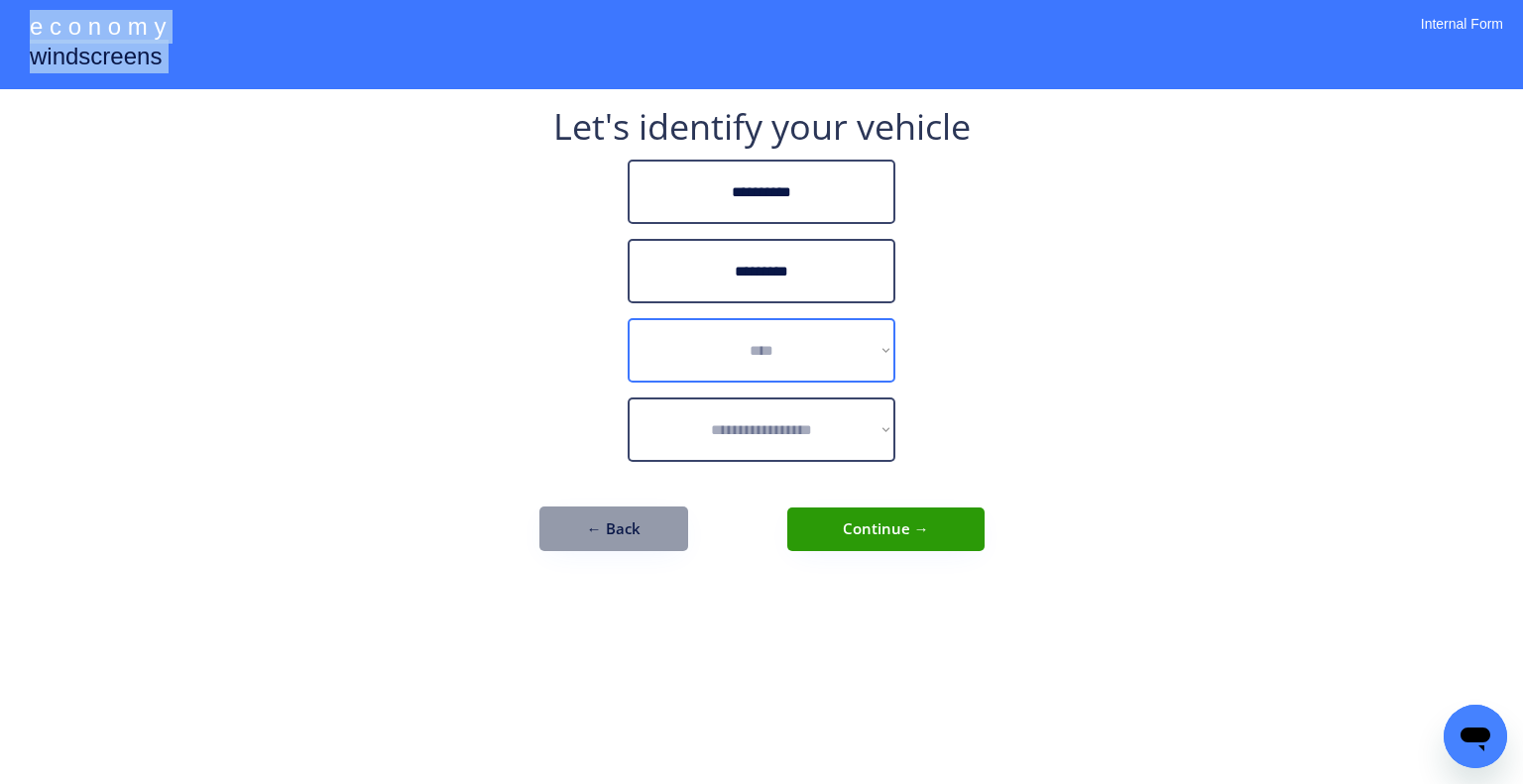click on "**********" at bounding box center [762, 350] 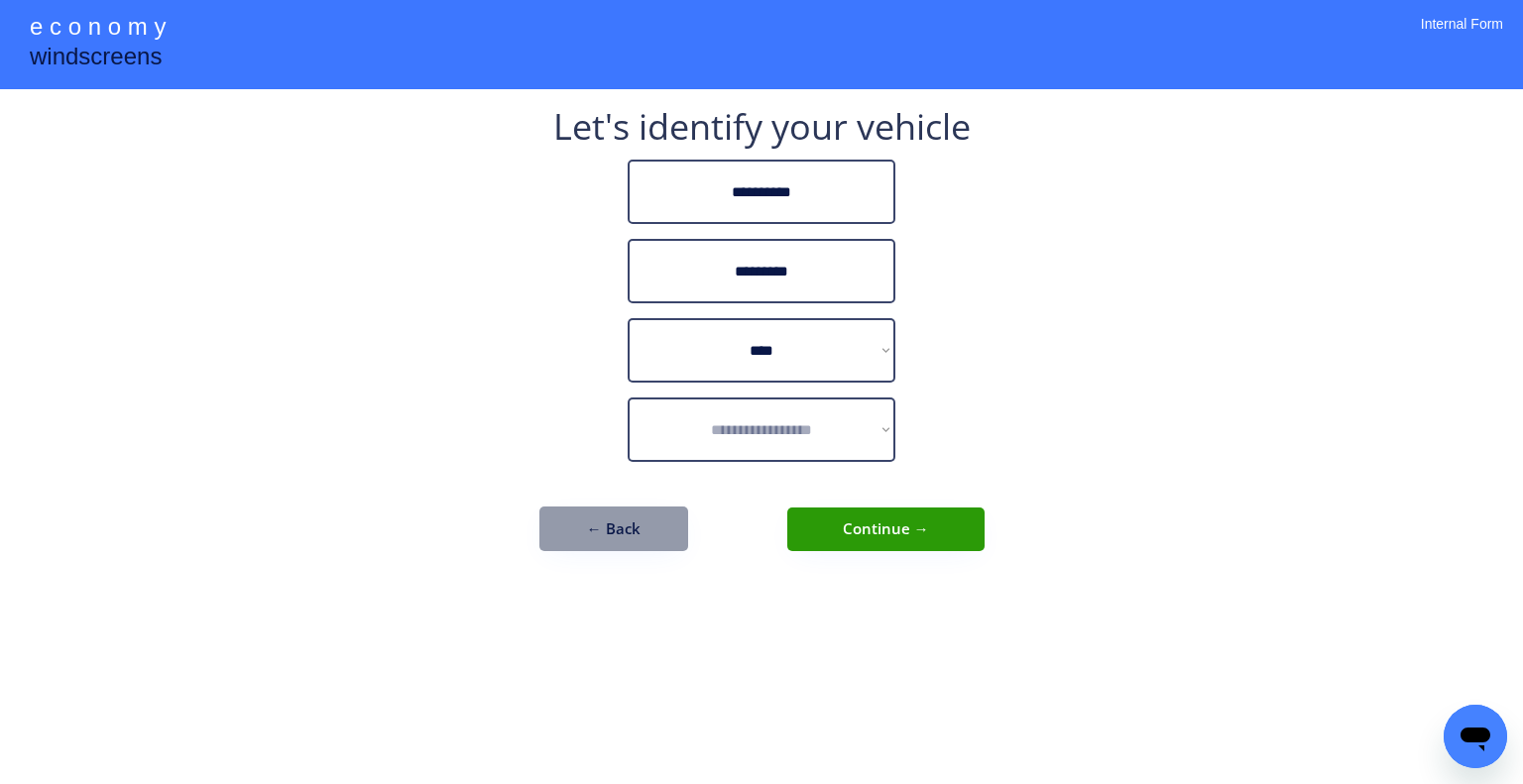 click on "**********" at bounding box center (762, 392) 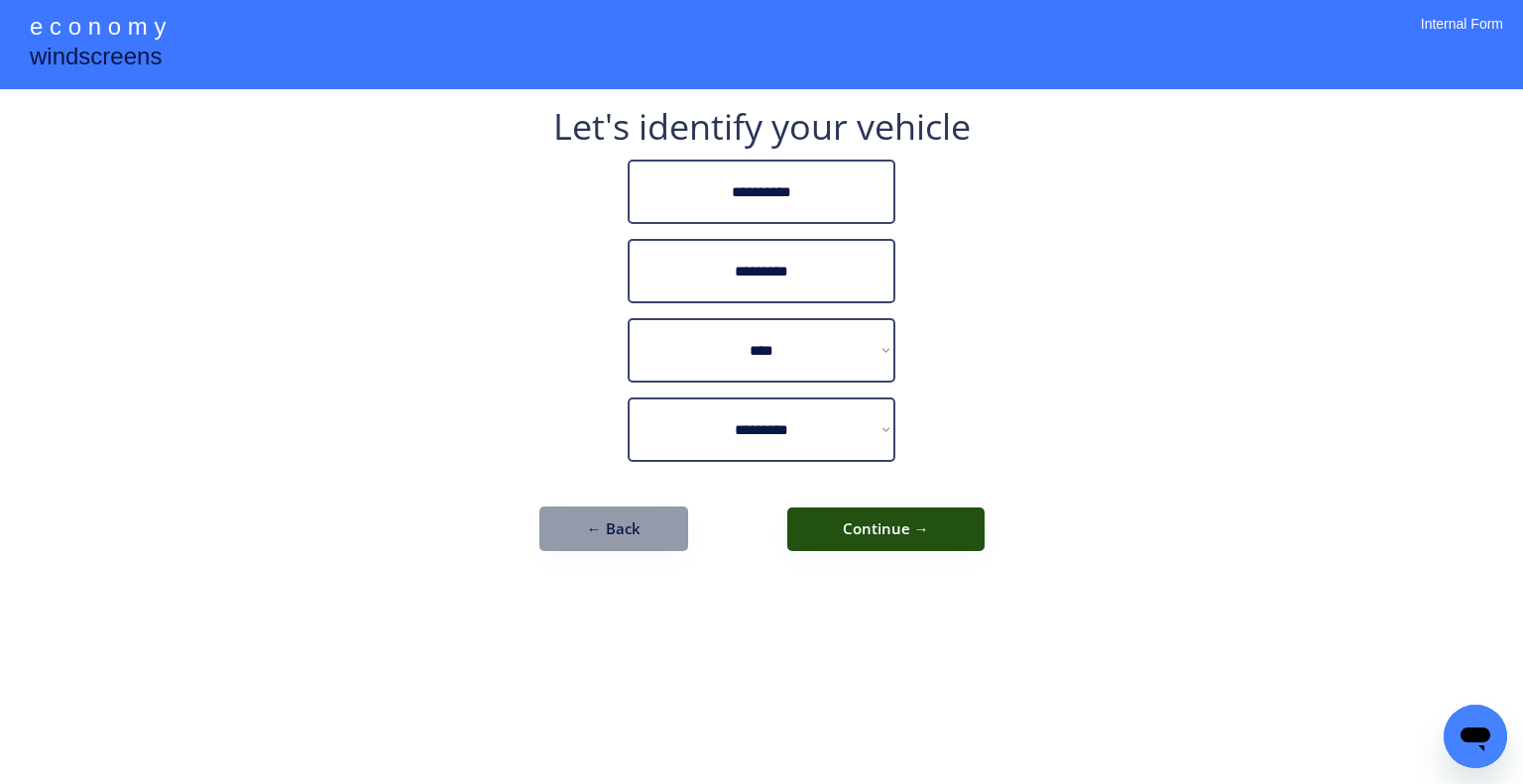 click on "Continue    →" at bounding box center (885, 529) 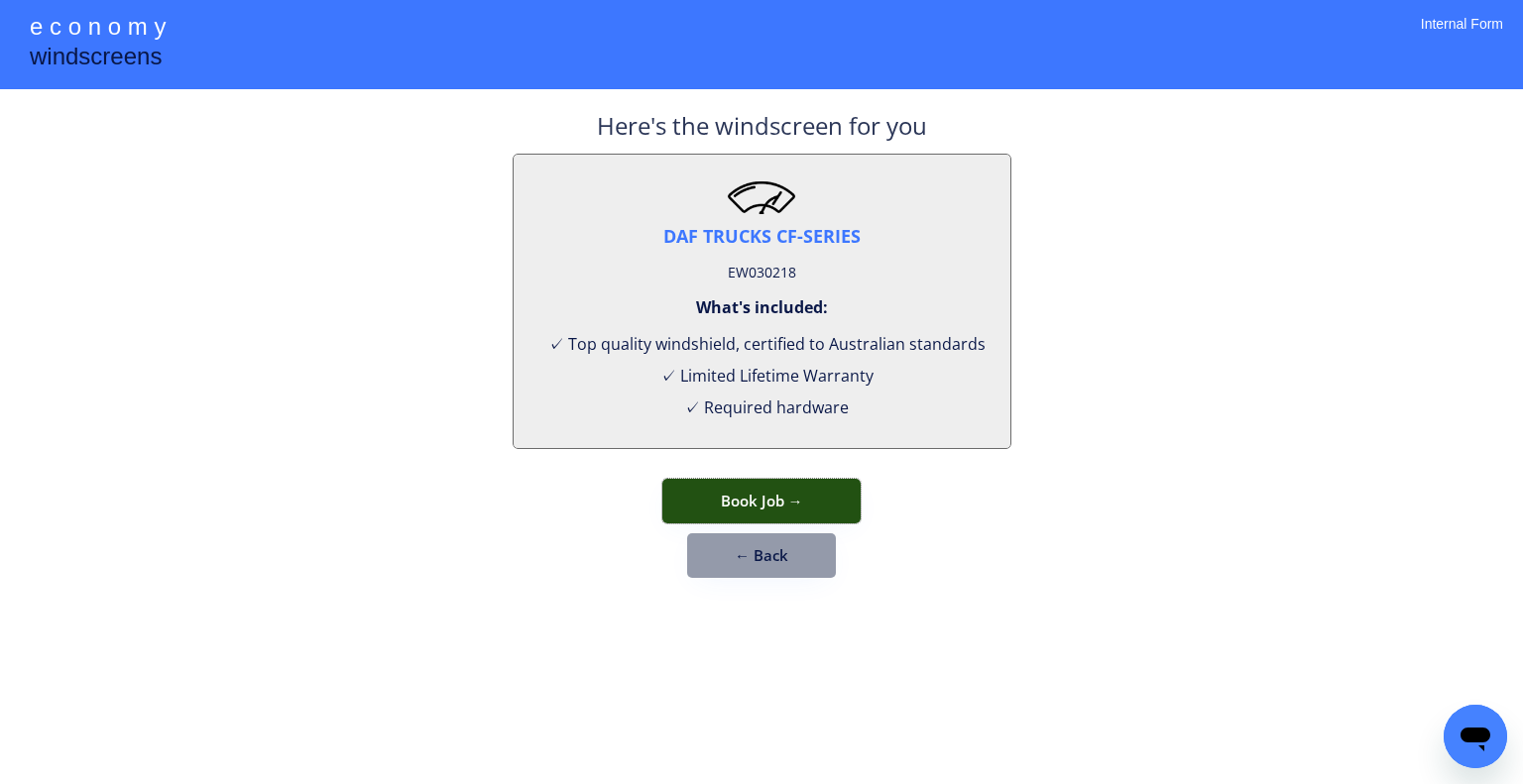 click on "Book Job    →" at bounding box center [762, 501] 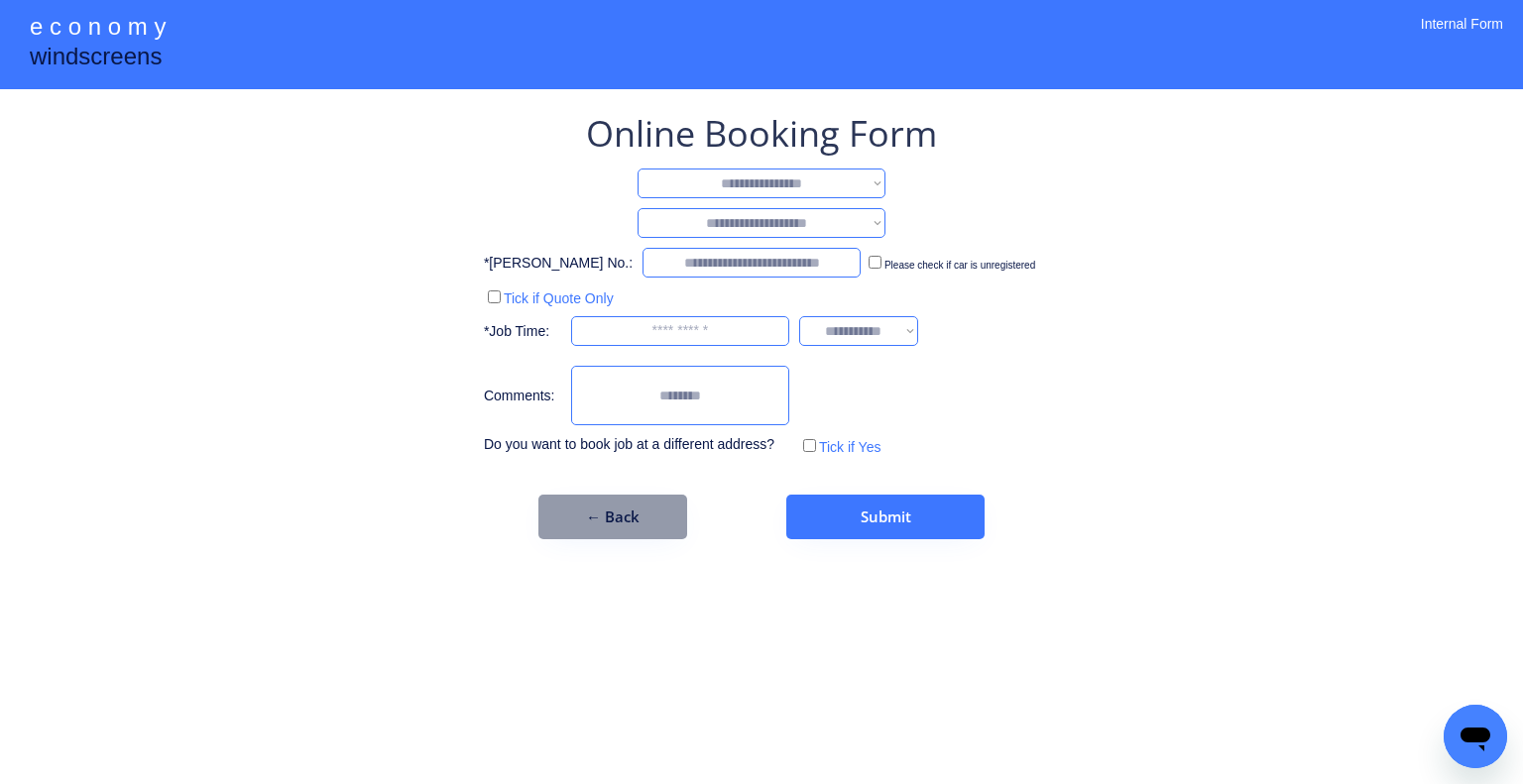 click on "**********" at bounding box center (762, 183) 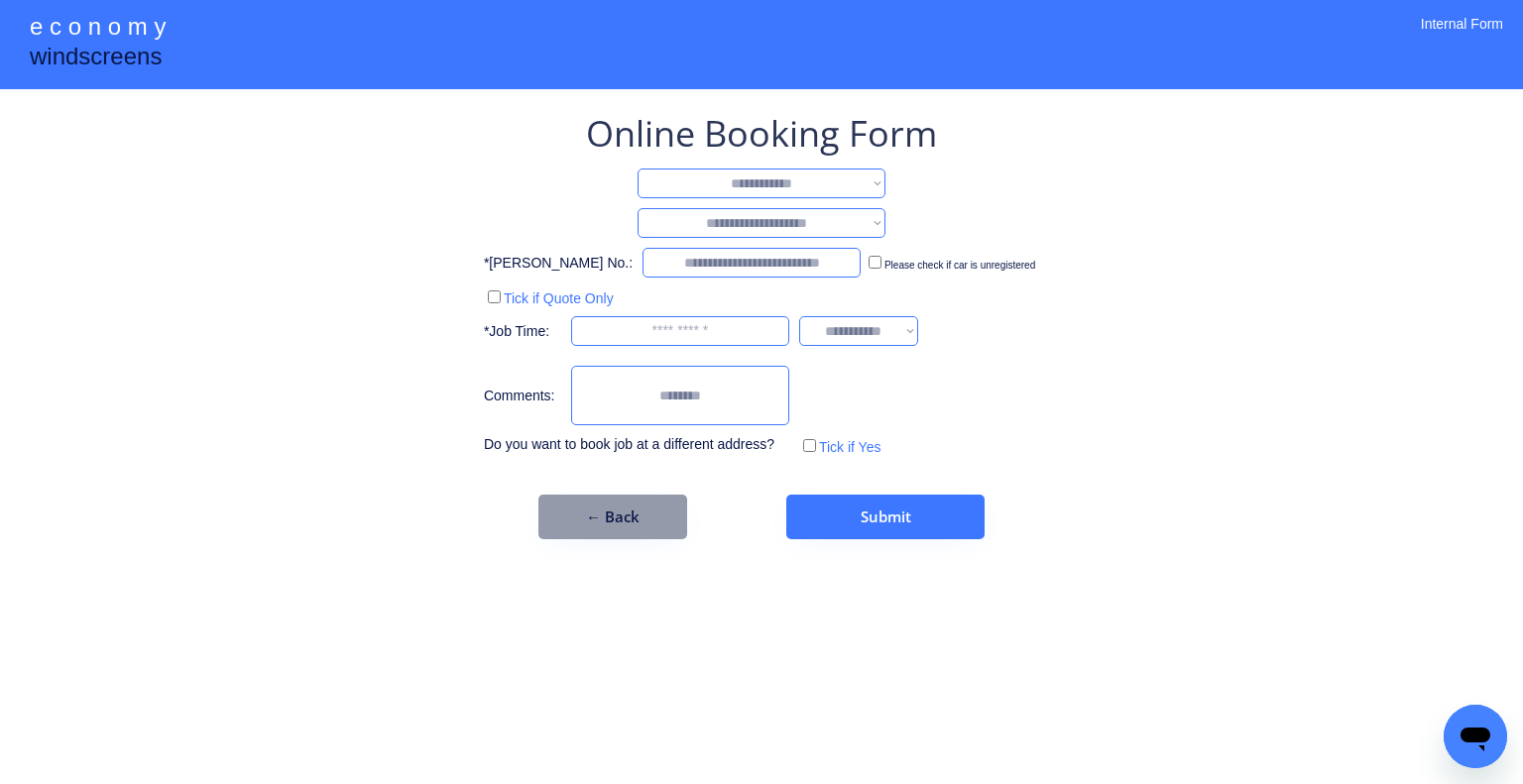 click on "**********" at bounding box center (762, 183) 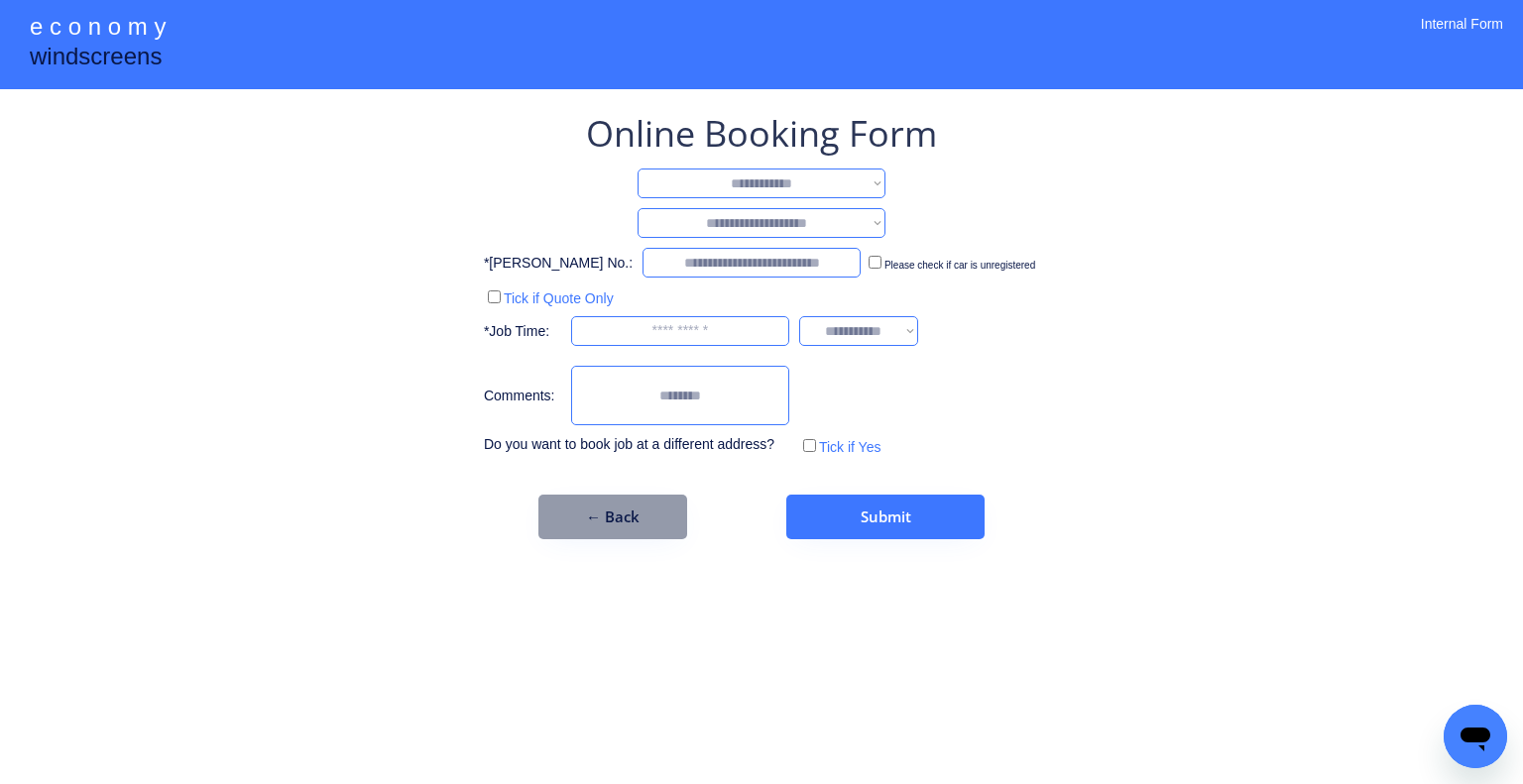 click on "**********" at bounding box center (762, 223) 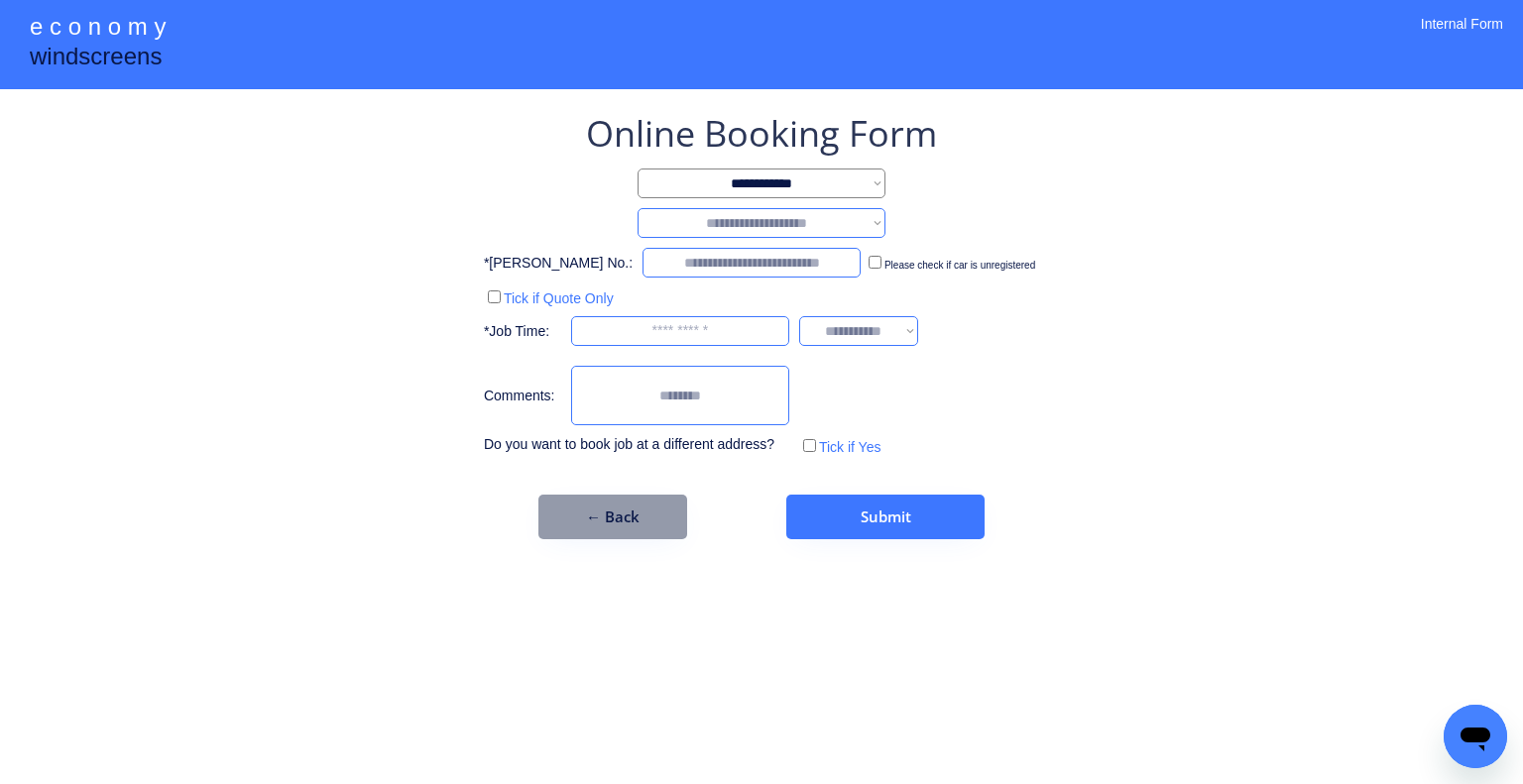select on "*******" 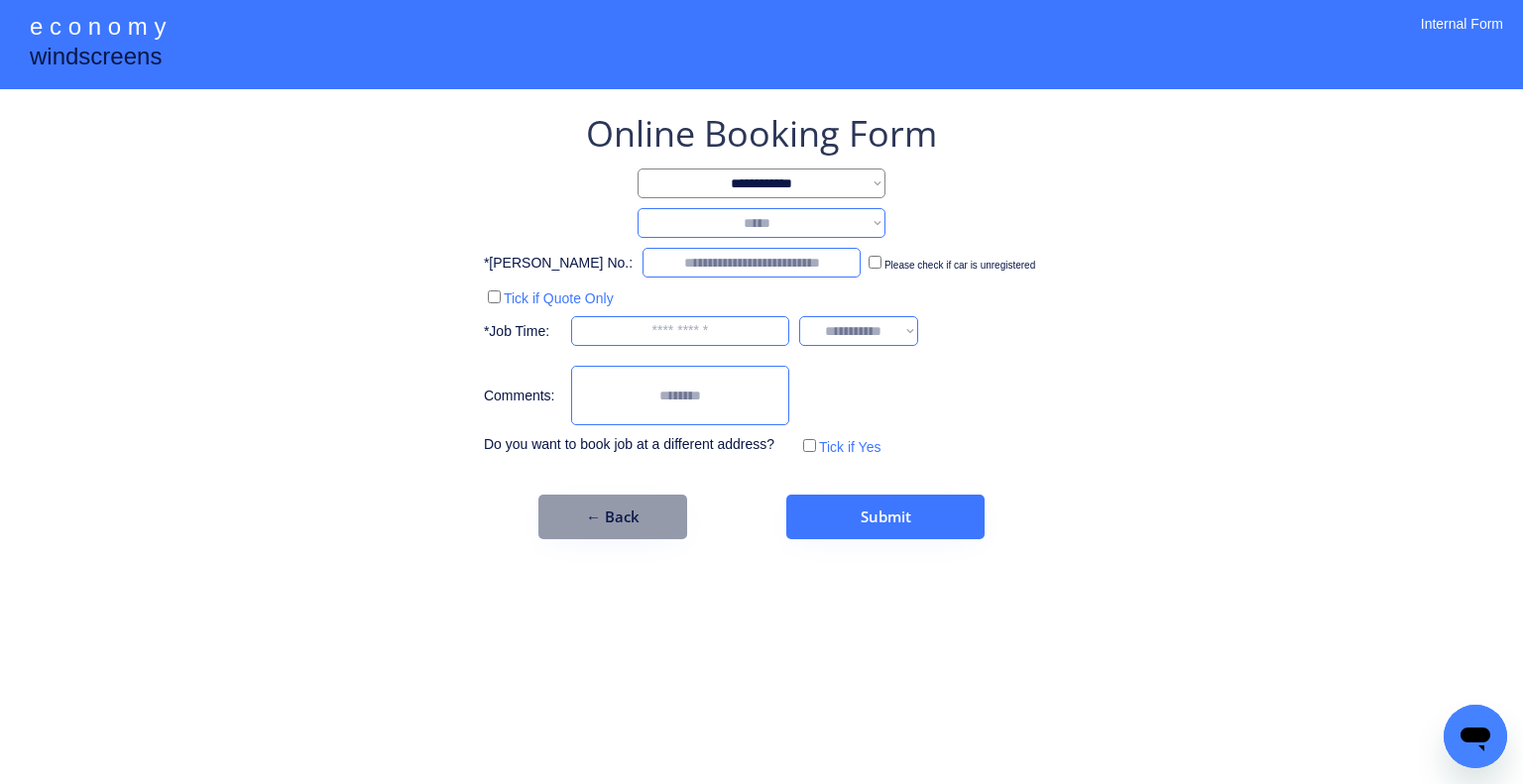 click on "**********" at bounding box center [762, 223] 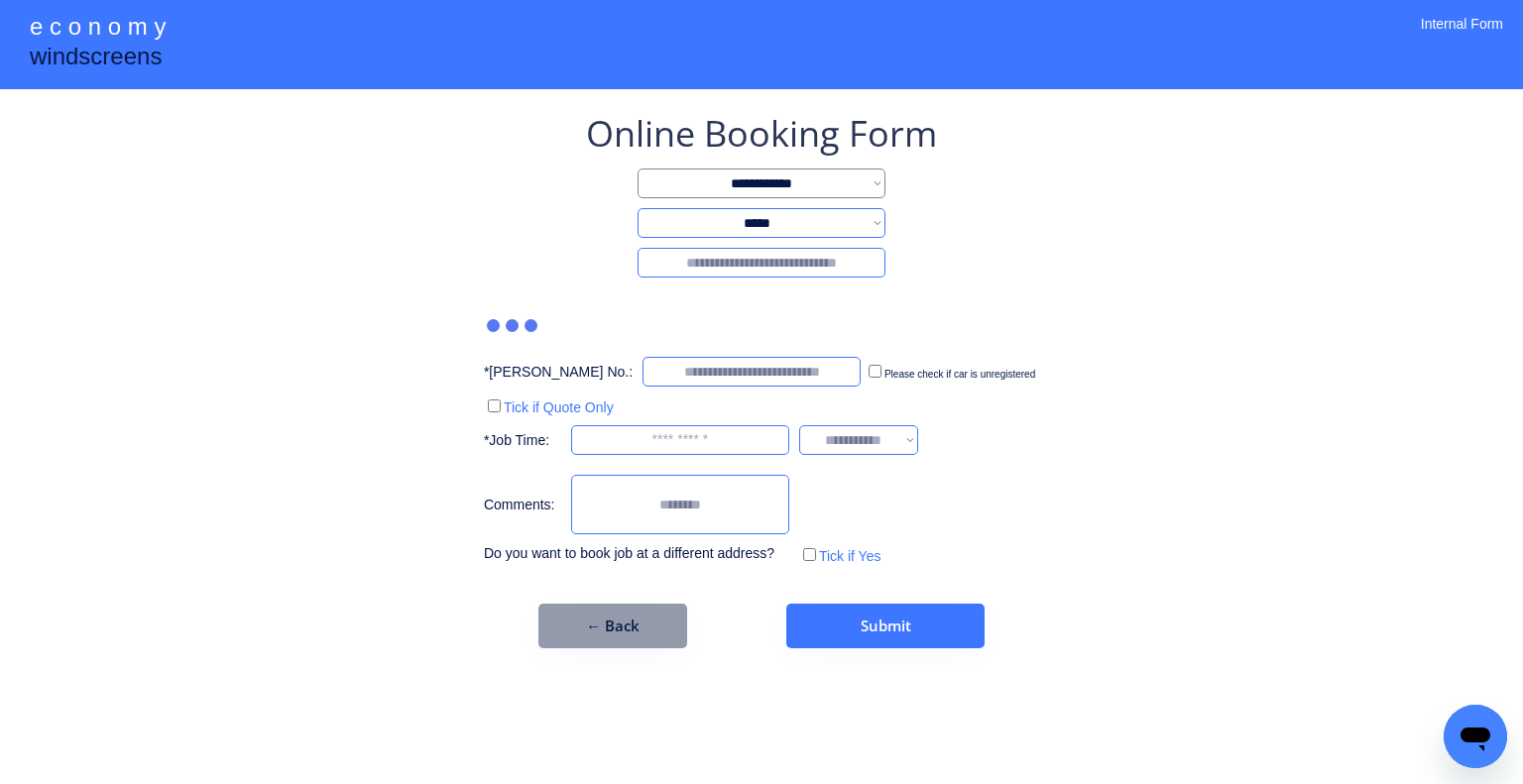 click on "**********" at bounding box center (762, 379) 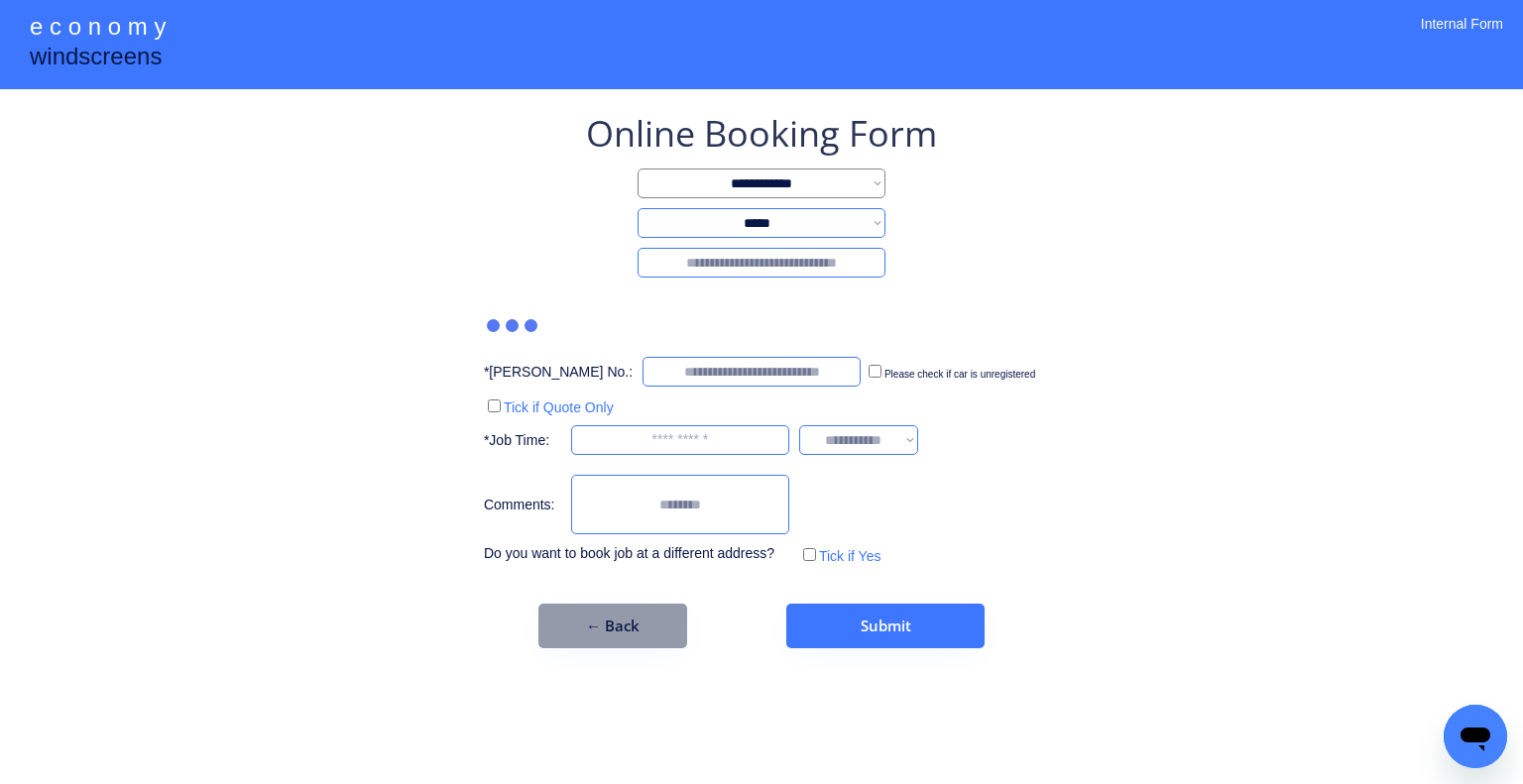 click at bounding box center (762, 263) 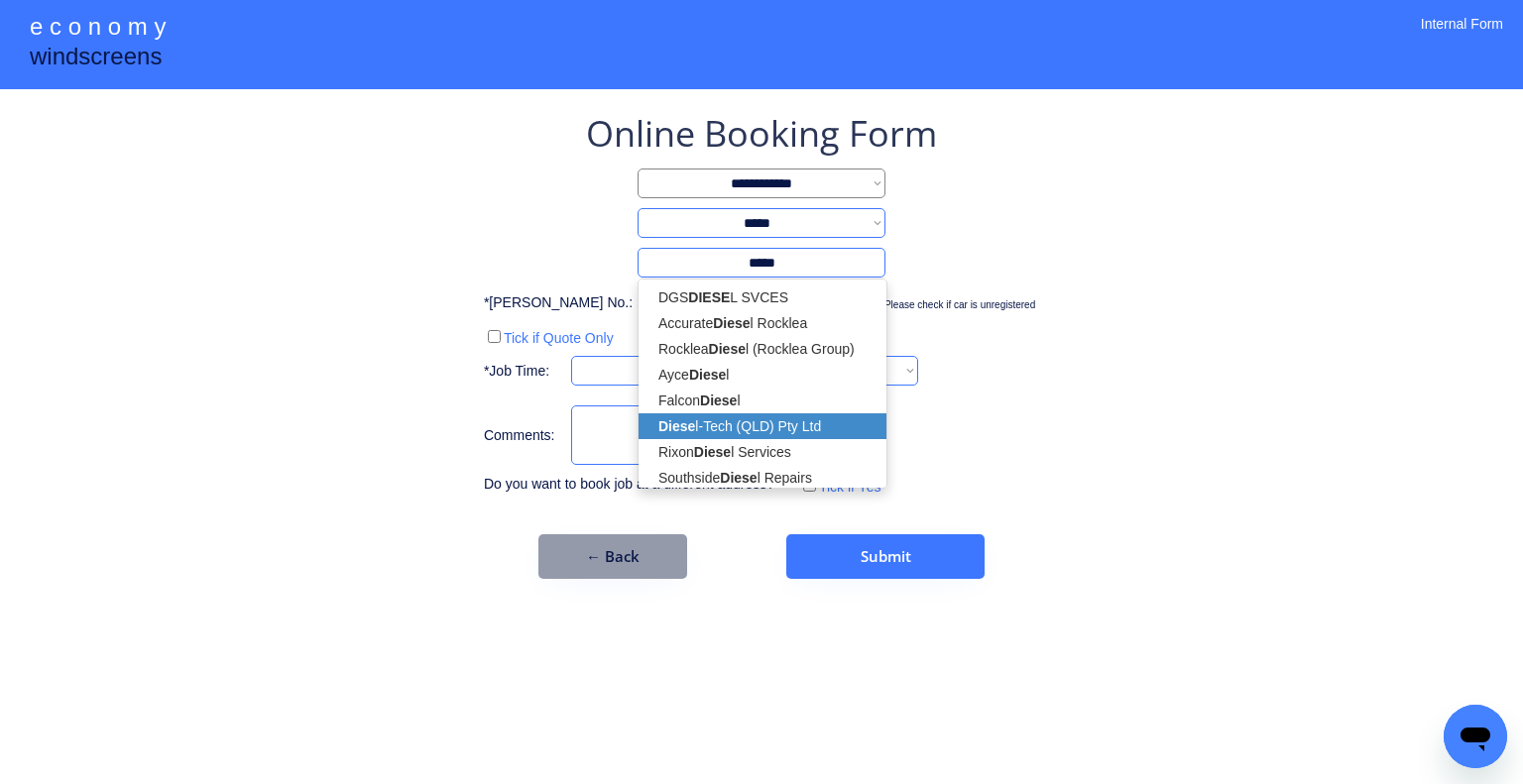 click on "Diese l-Tech (QLD) Pty Ltd" at bounding box center (762, 426) 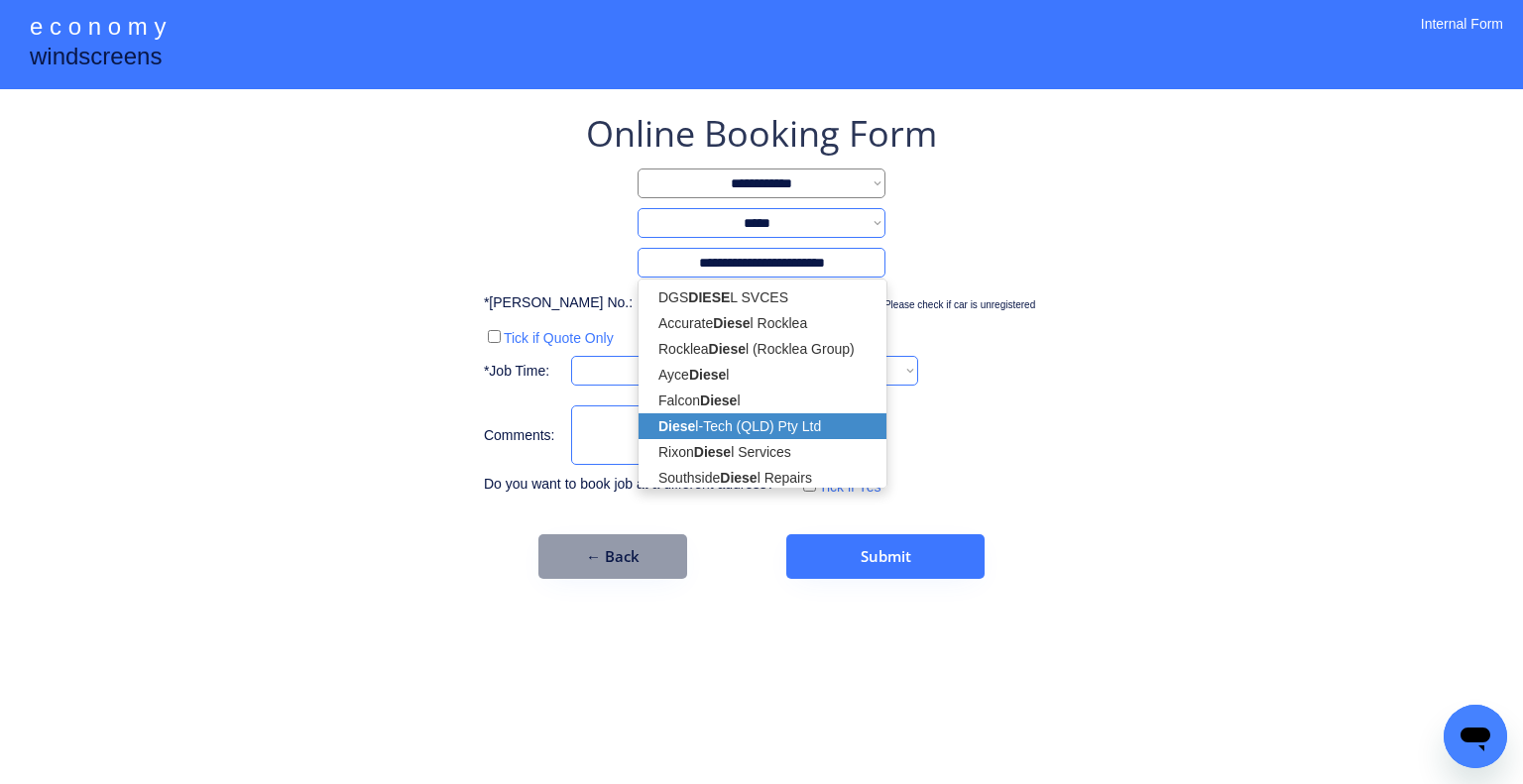 select on "*********" 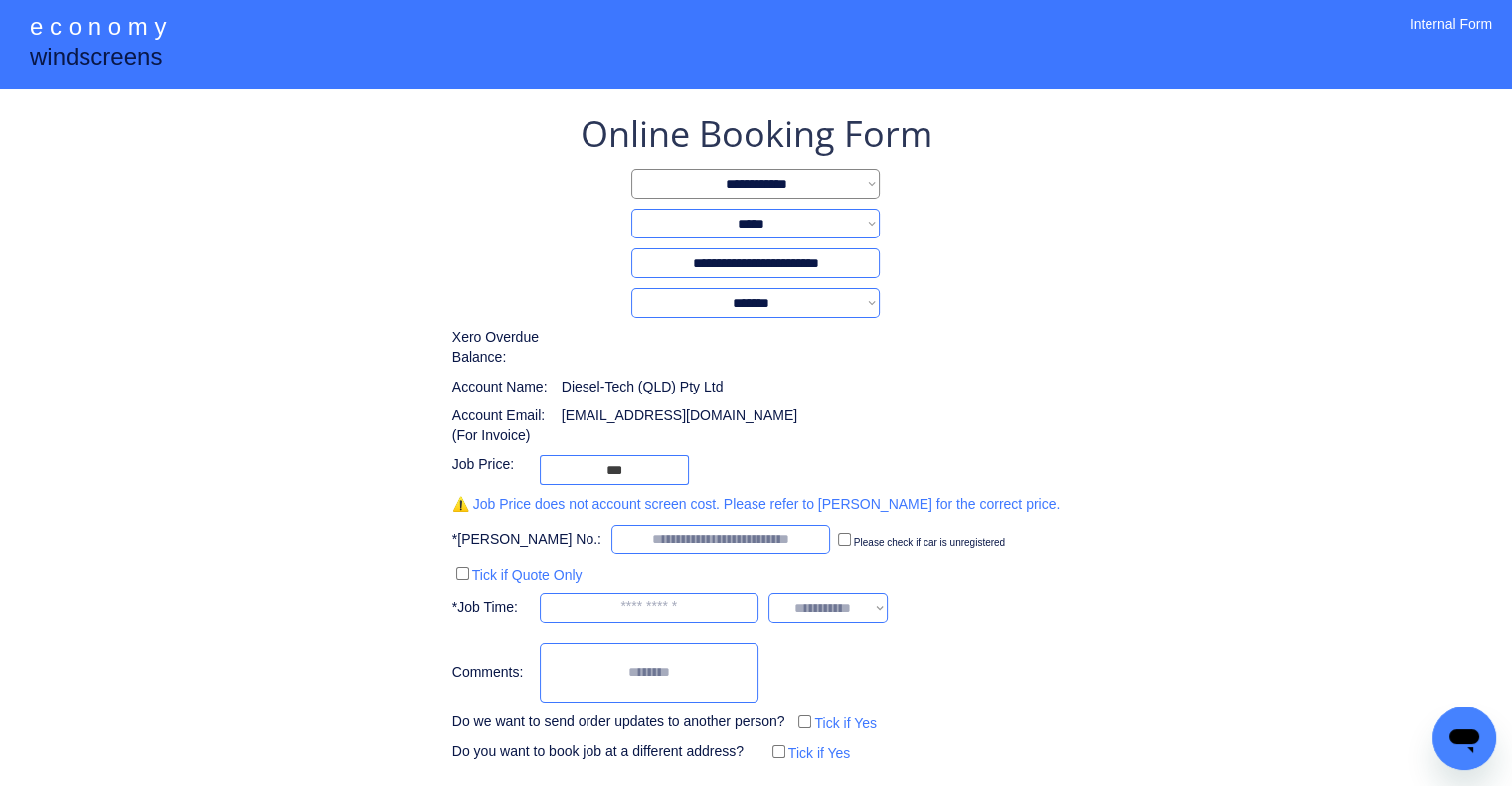 type on "**********" 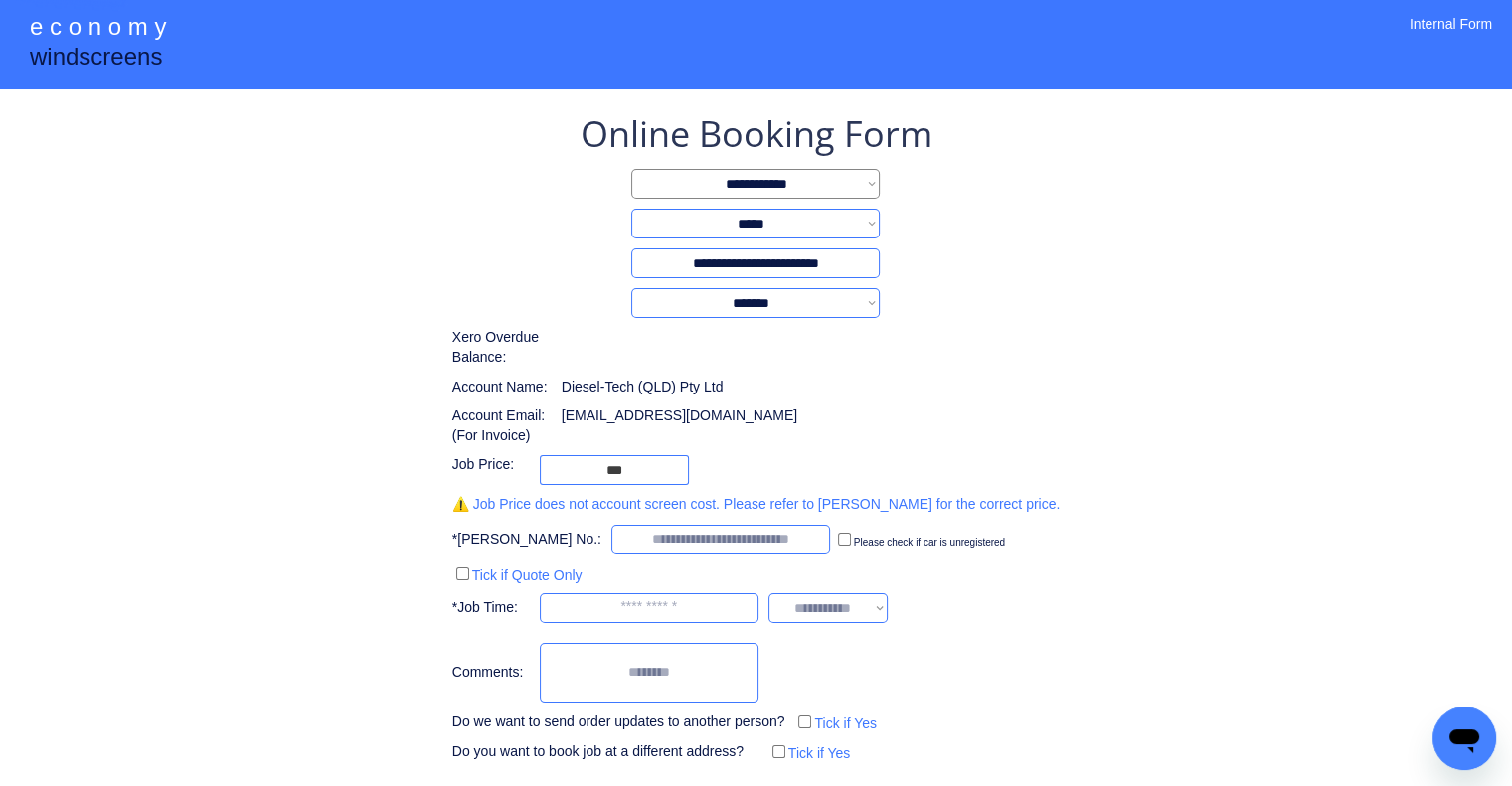 click on "**********" at bounding box center (756, 477) 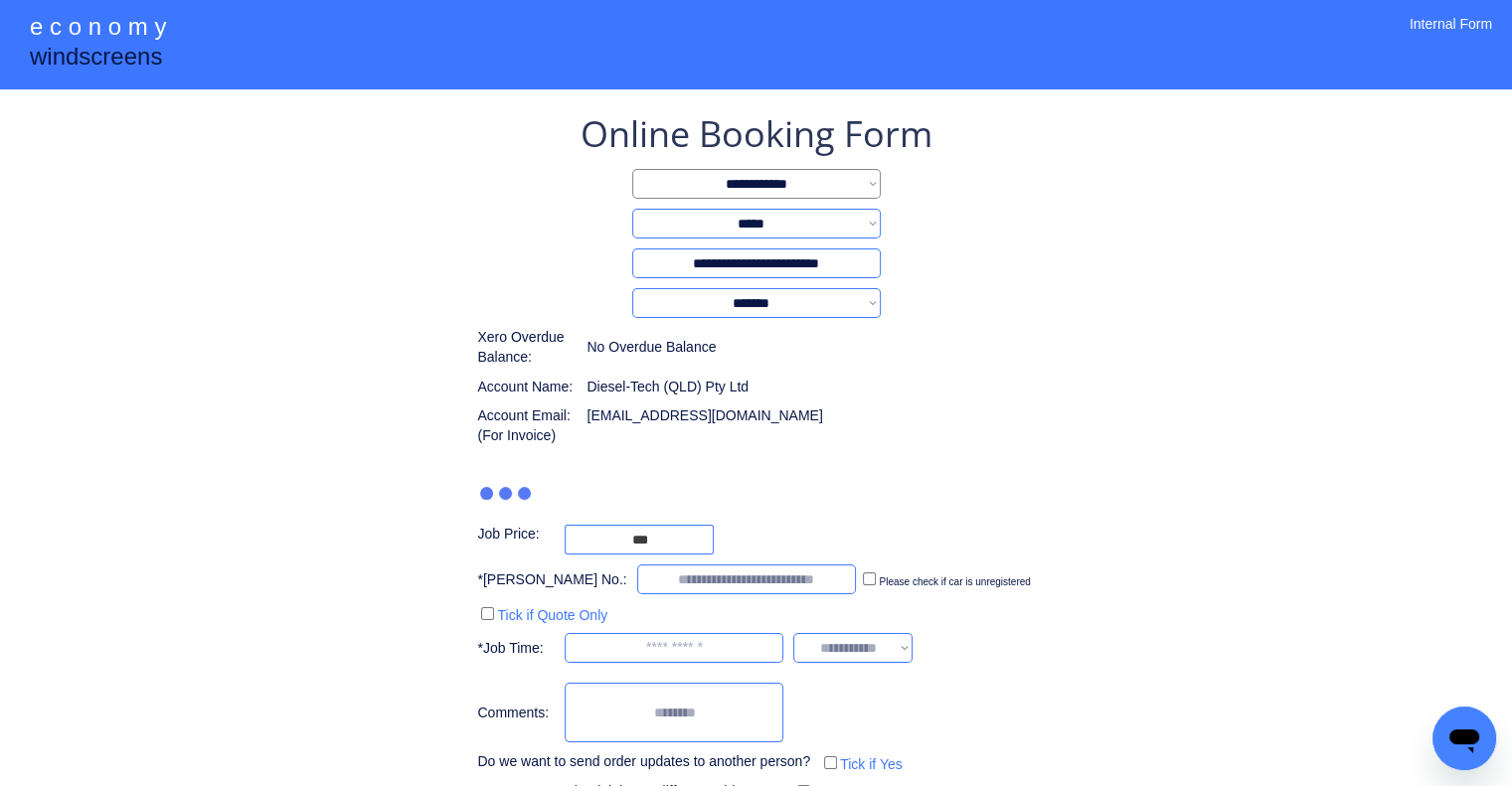 click on "**********" at bounding box center [756, 458] 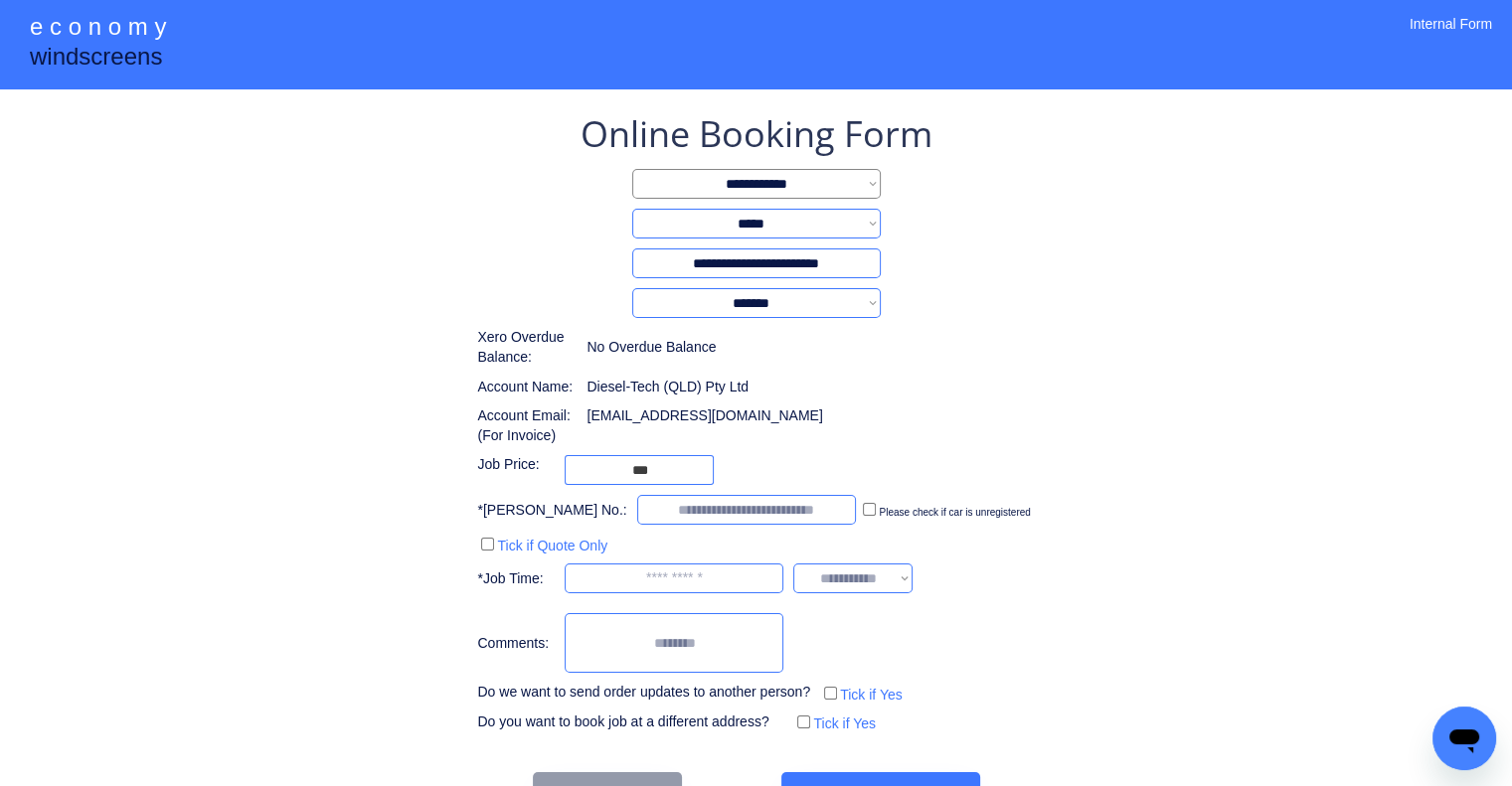 click on "**********" at bounding box center [756, 423] 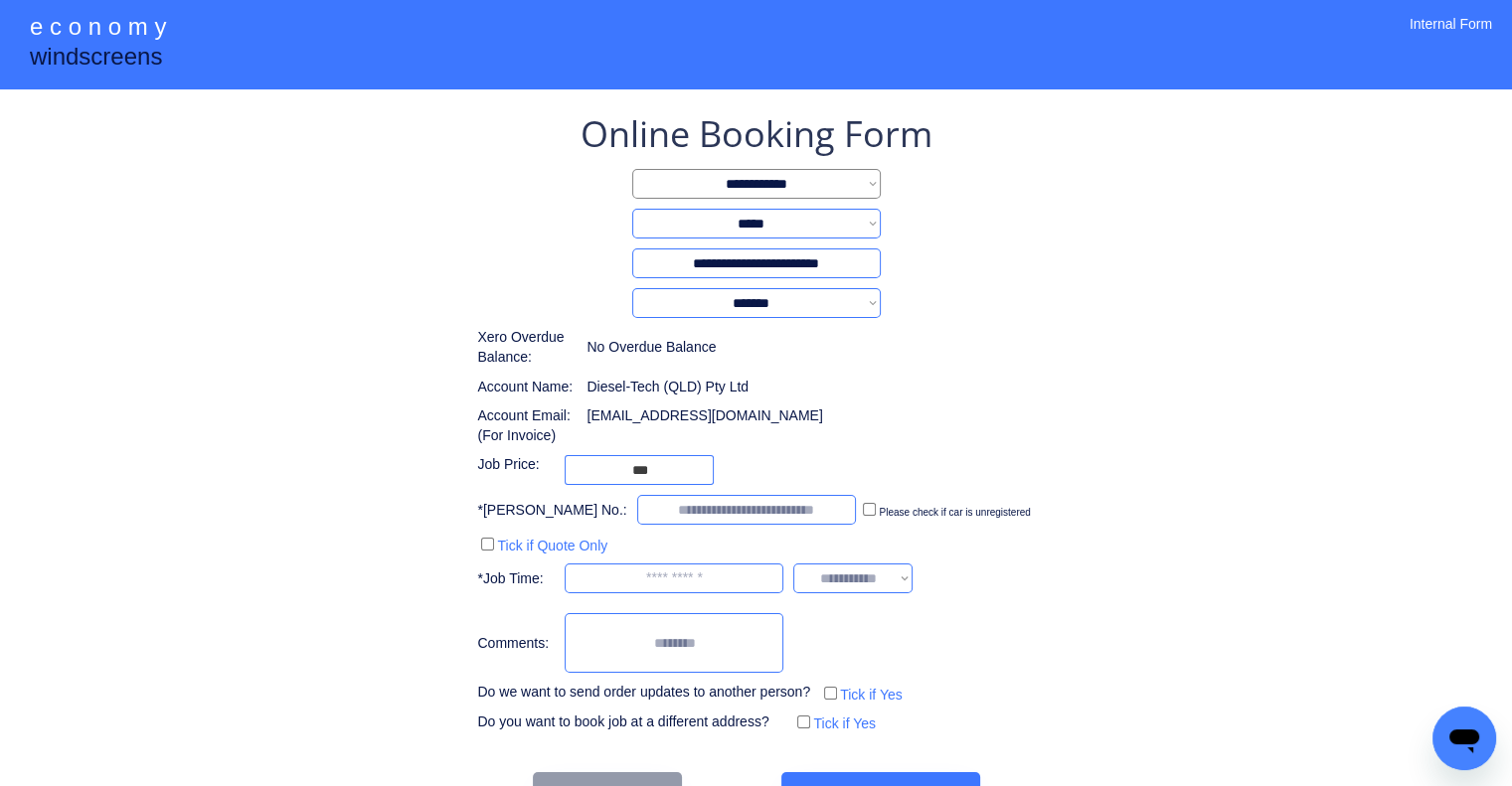 scroll, scrollTop: 60, scrollLeft: 0, axis: vertical 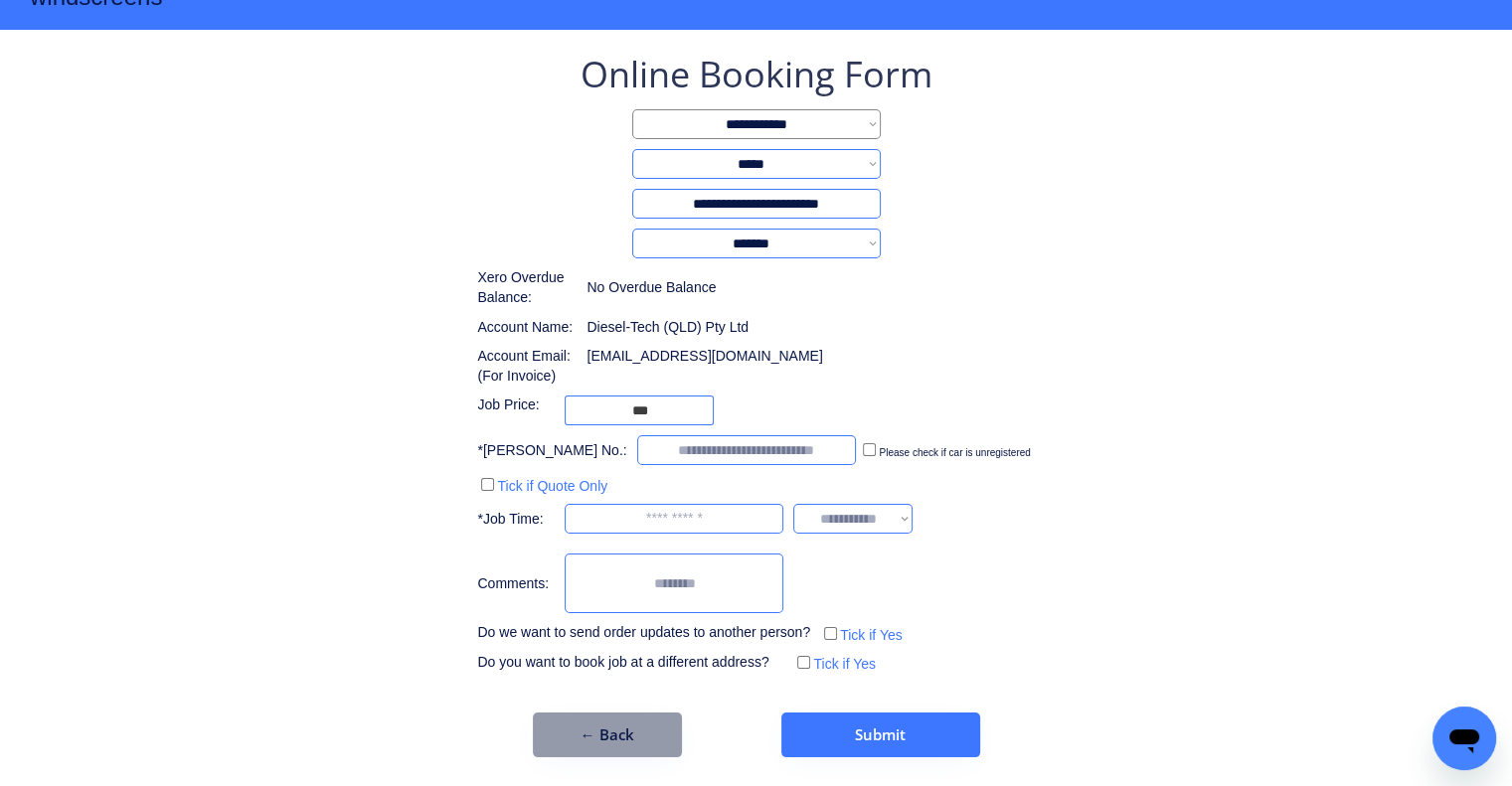 click at bounding box center [747, 450] 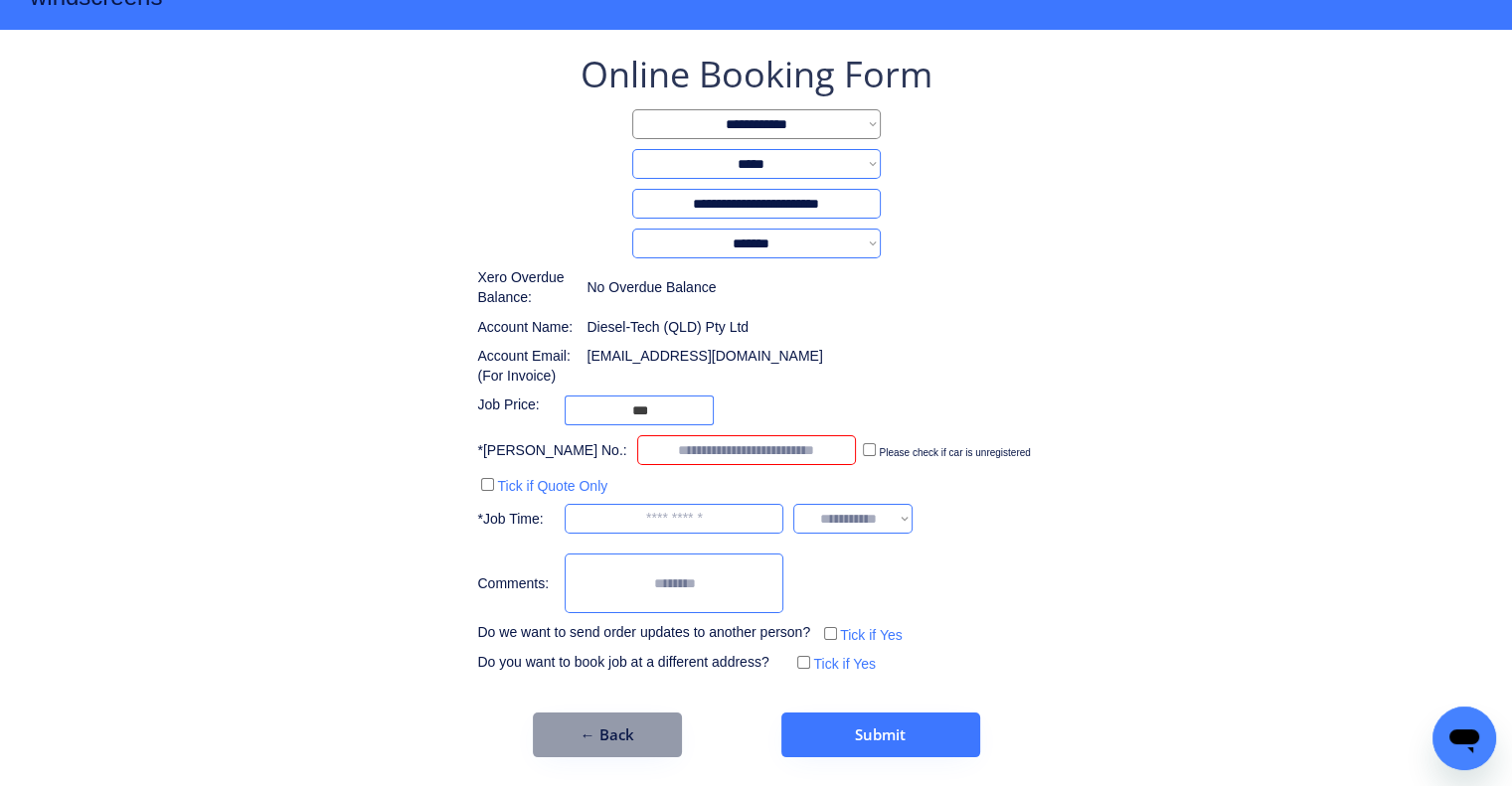 paste on "******" 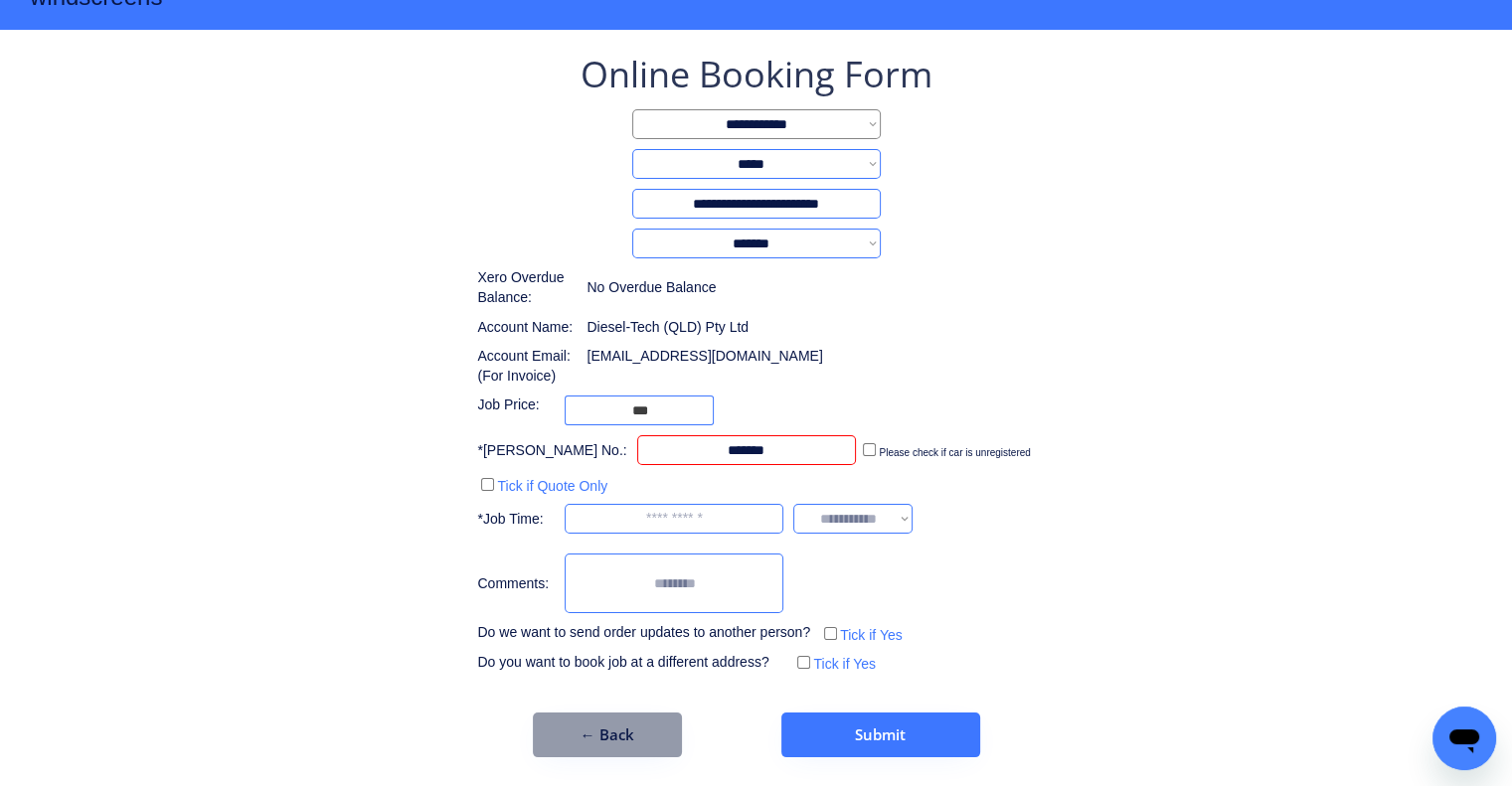 click on "**********" at bounding box center [756, 364] 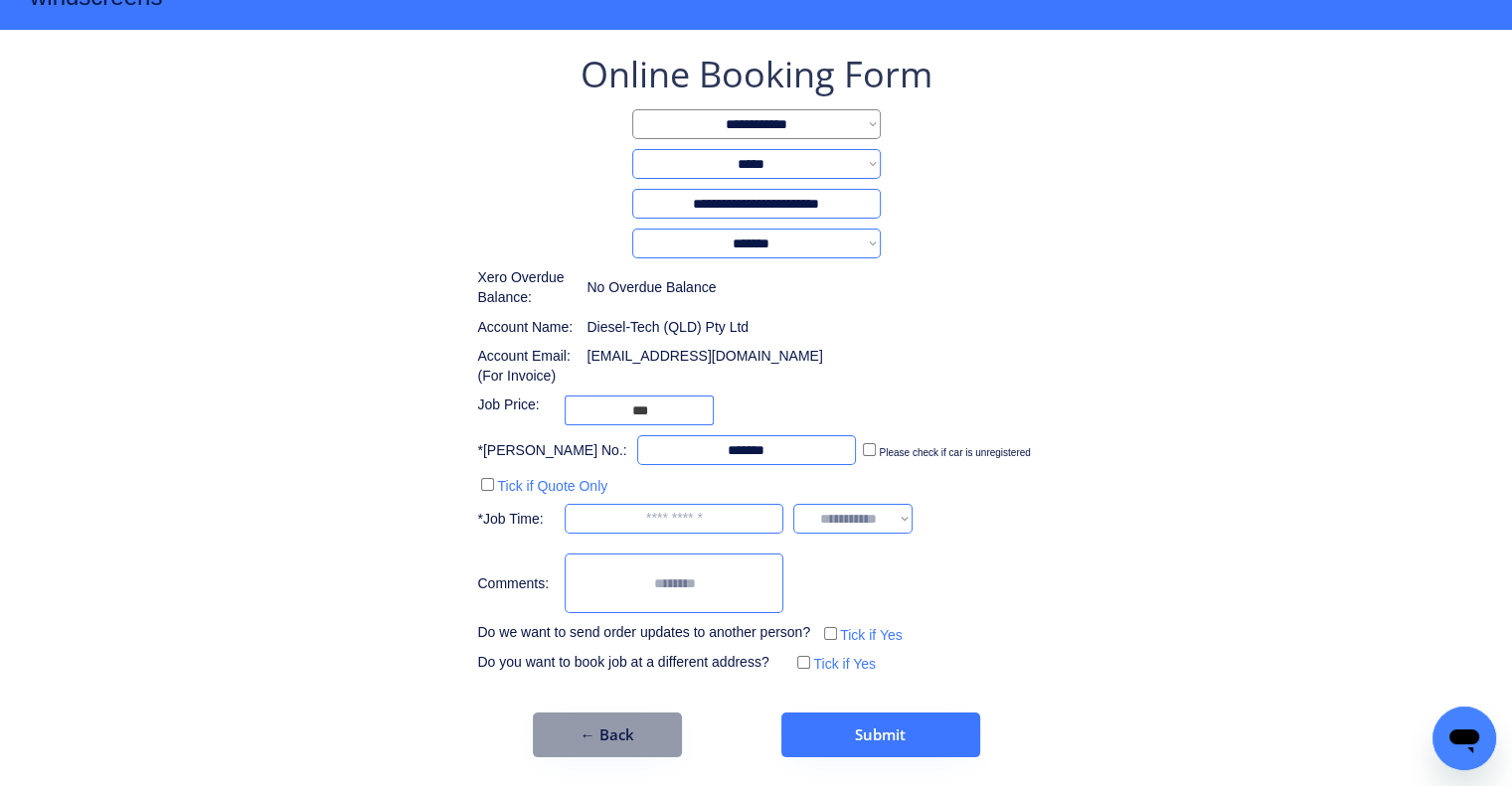 click at bounding box center [747, 450] 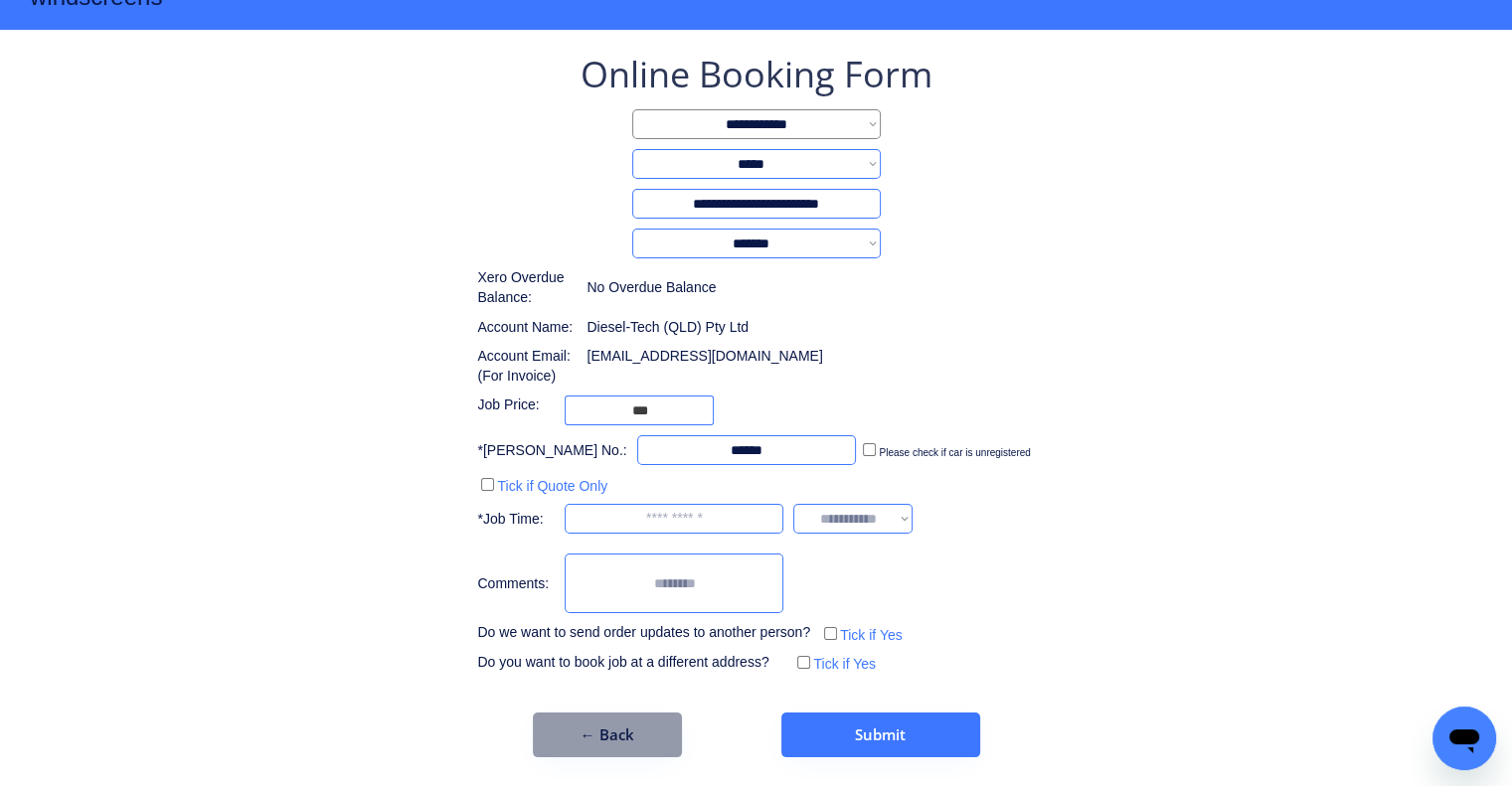 type on "******" 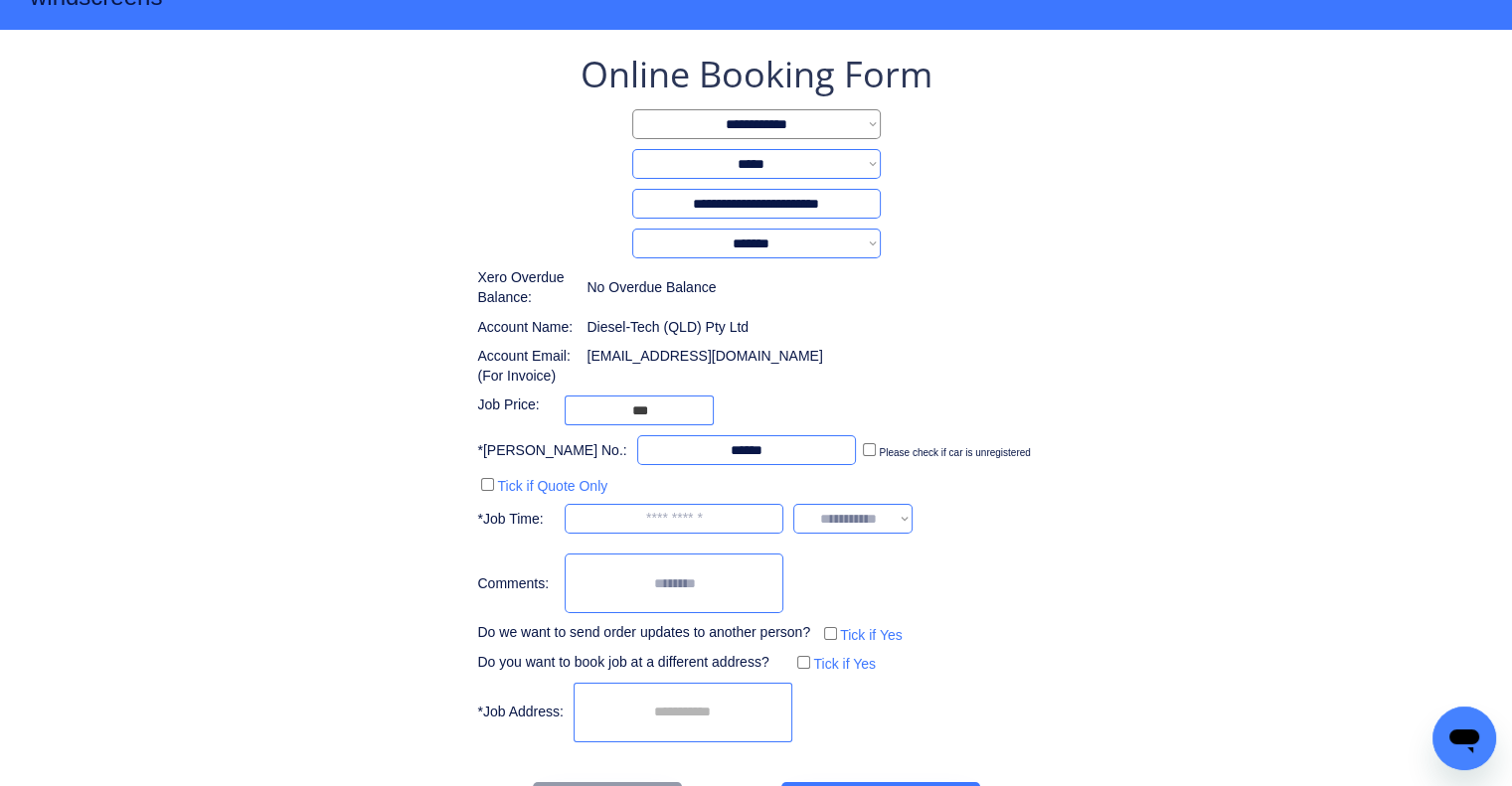 click at bounding box center (683, 712) 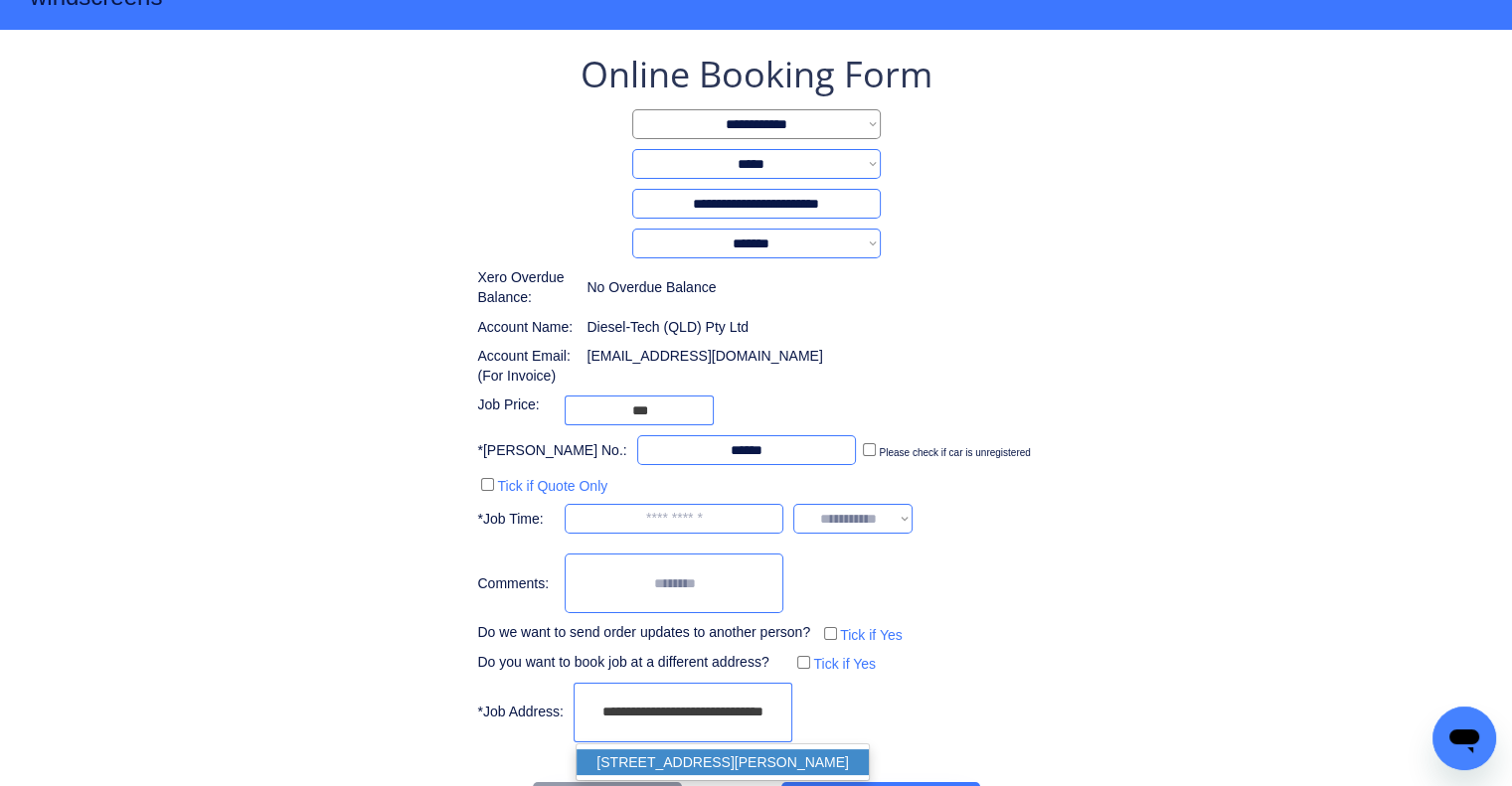 click on "224-238 Gilmore Road, Berrinba QLD 4117, Australia" at bounding box center (723, 762) 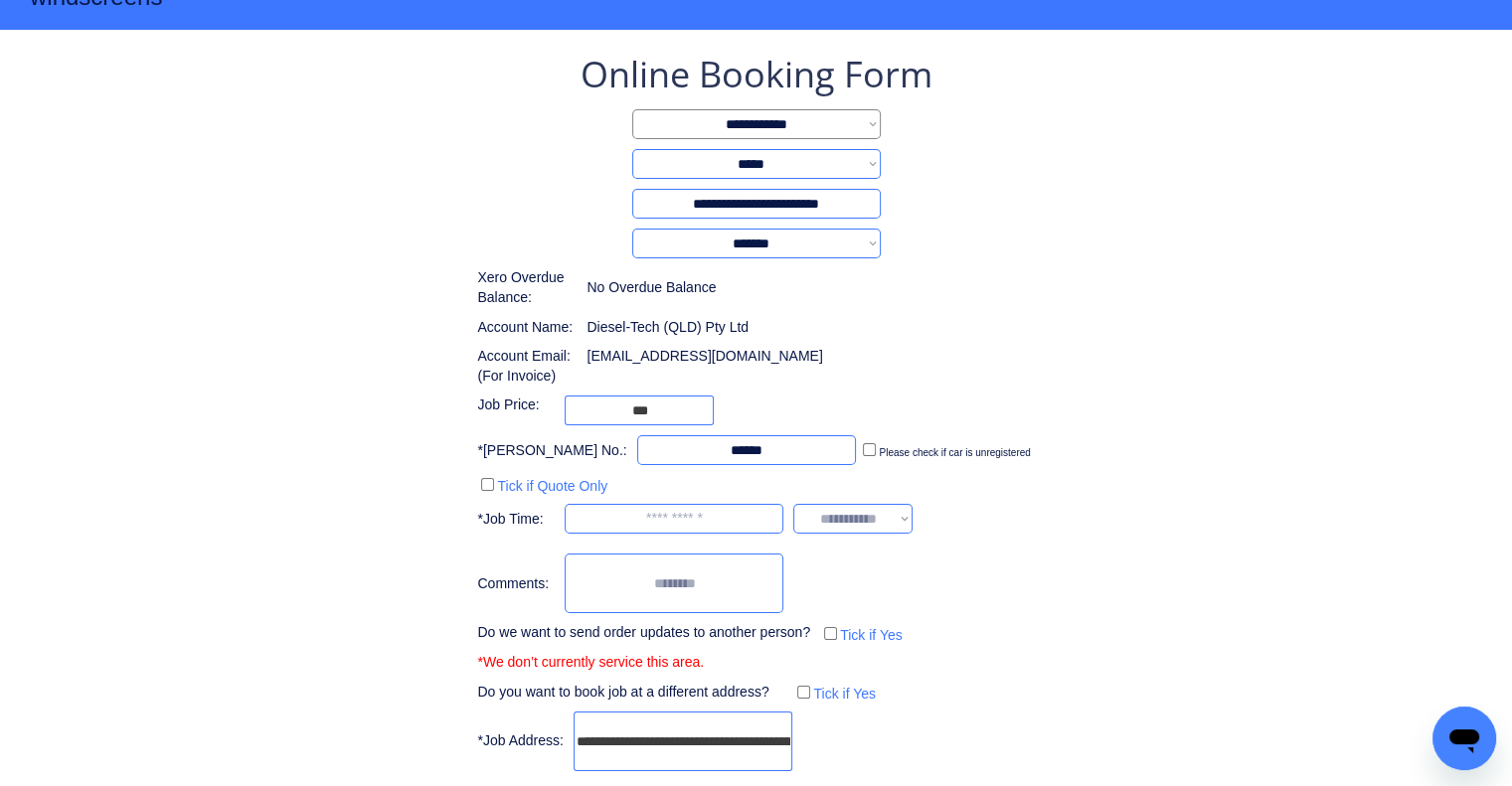 type on "**********" 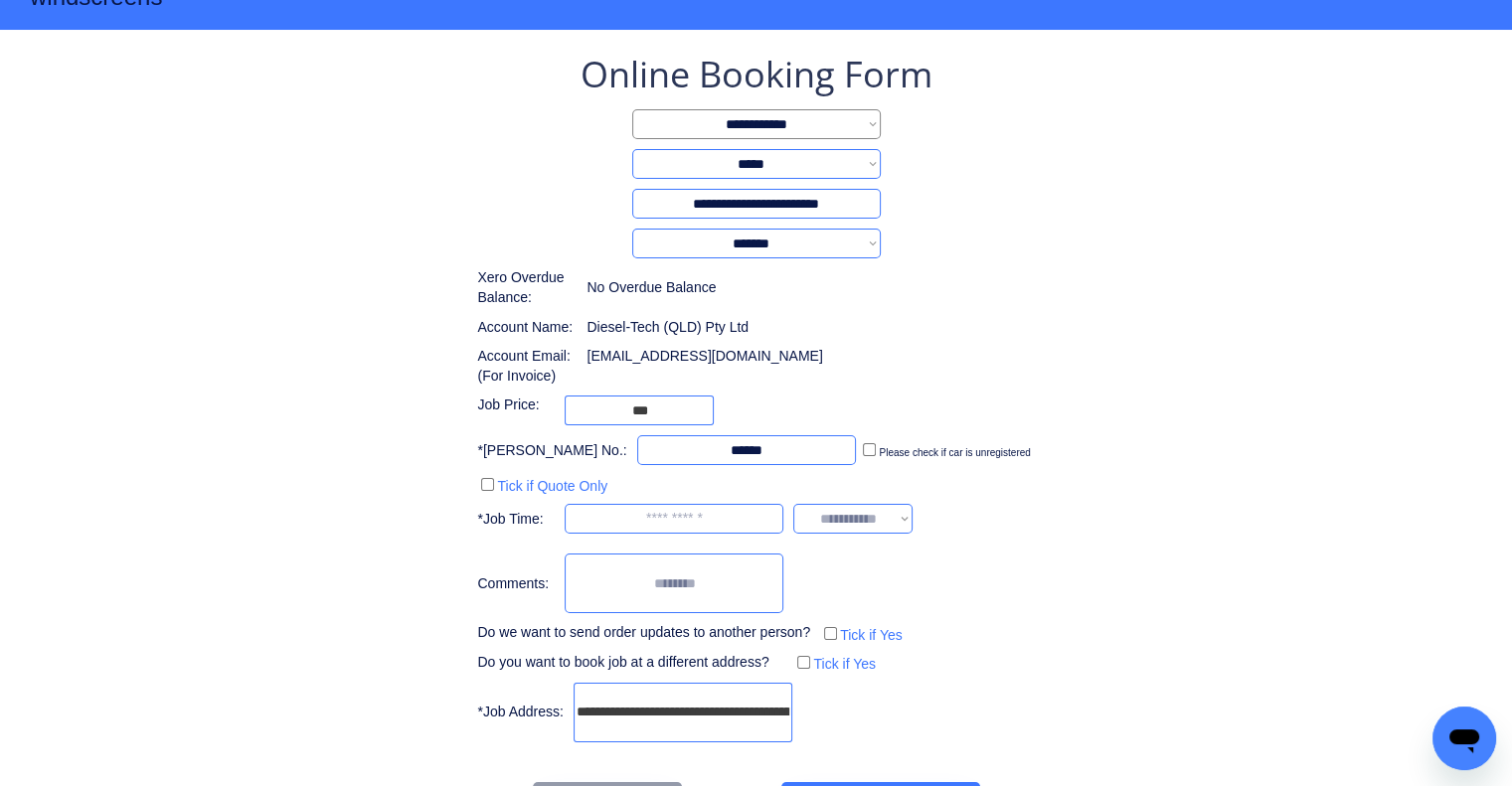 click at bounding box center (674, 583) 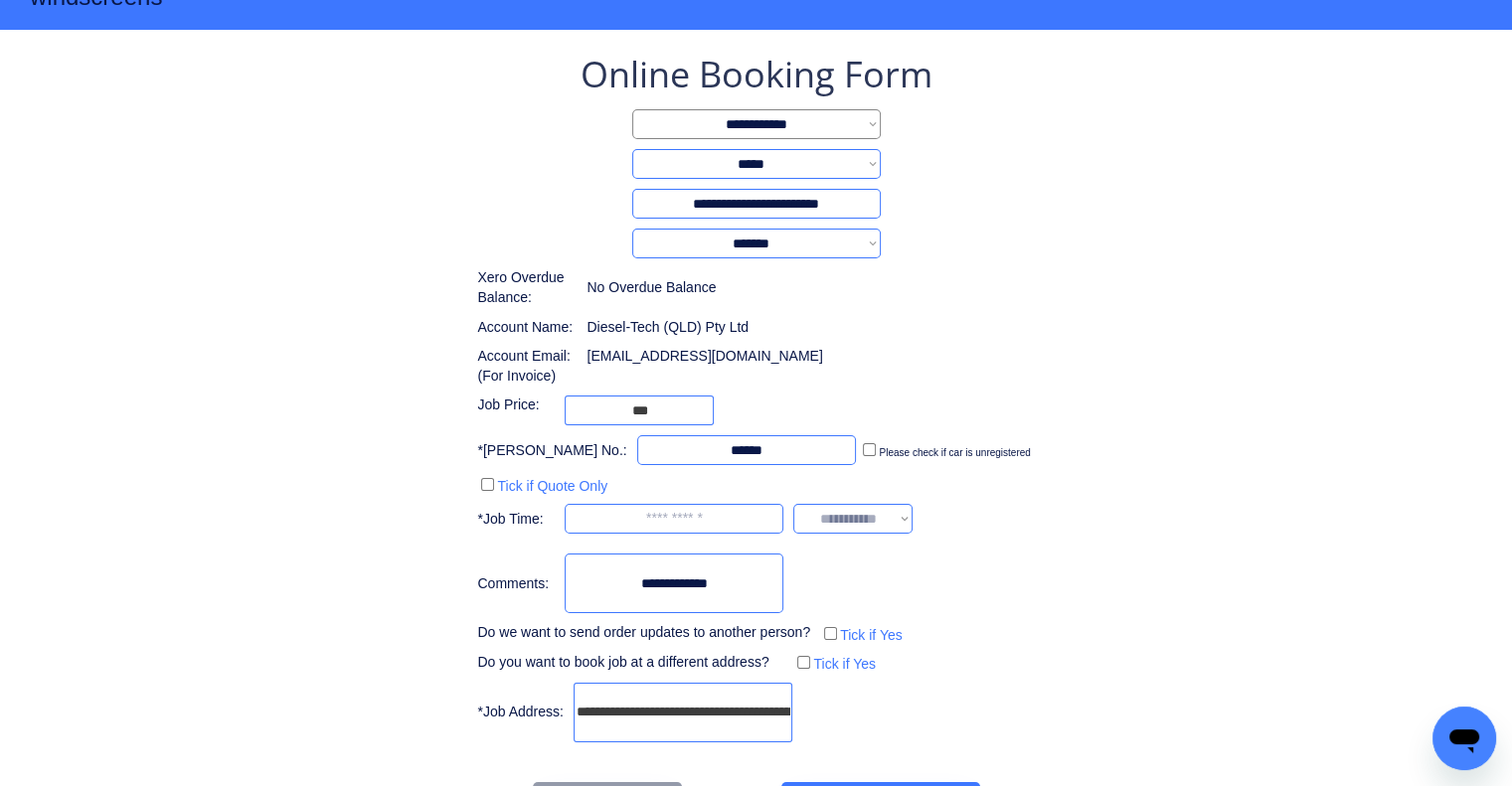 type on "**********" 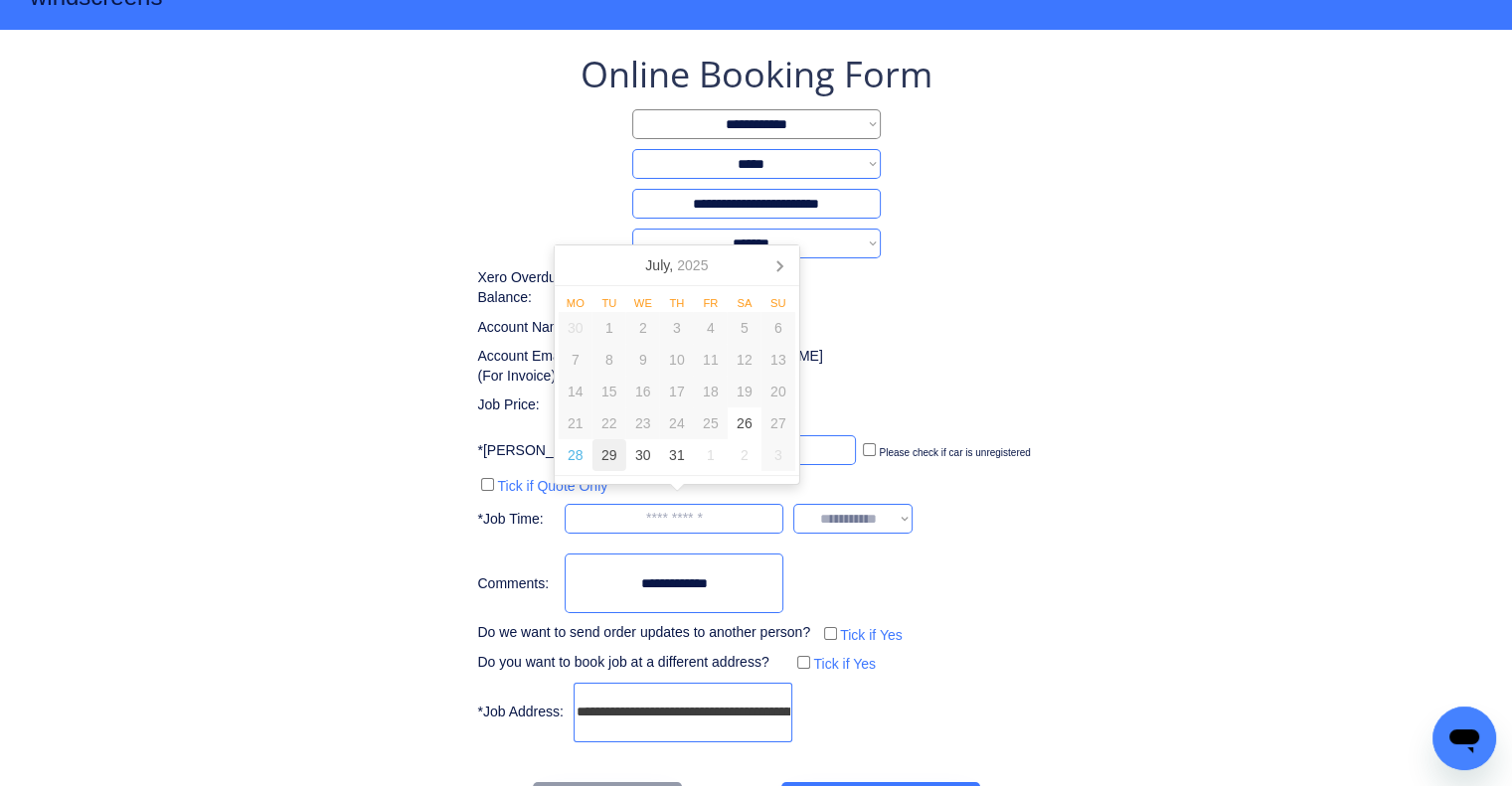 click on "29" at bounding box center [609, 455] 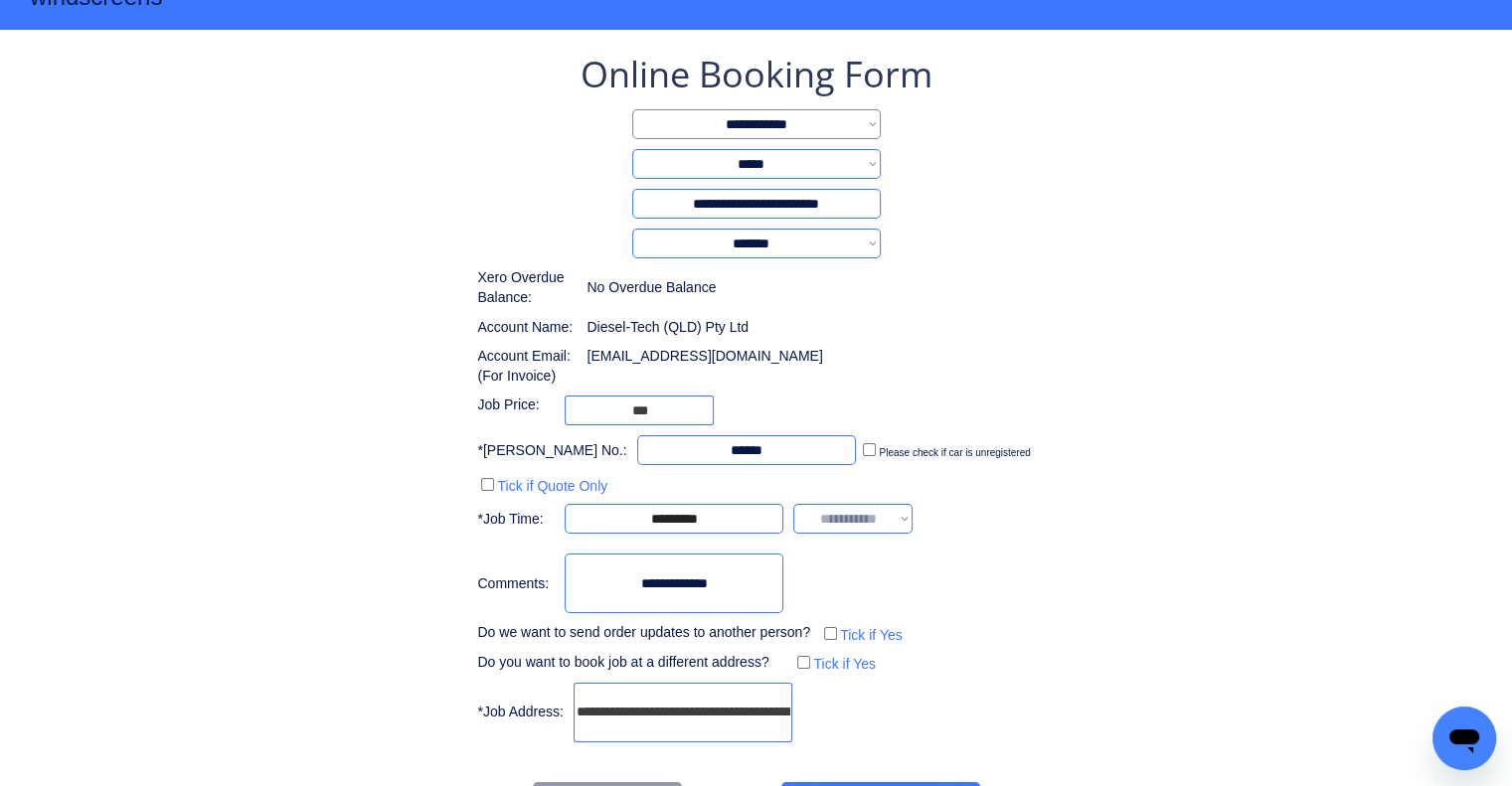 click on "**********" at bounding box center (756, 398) 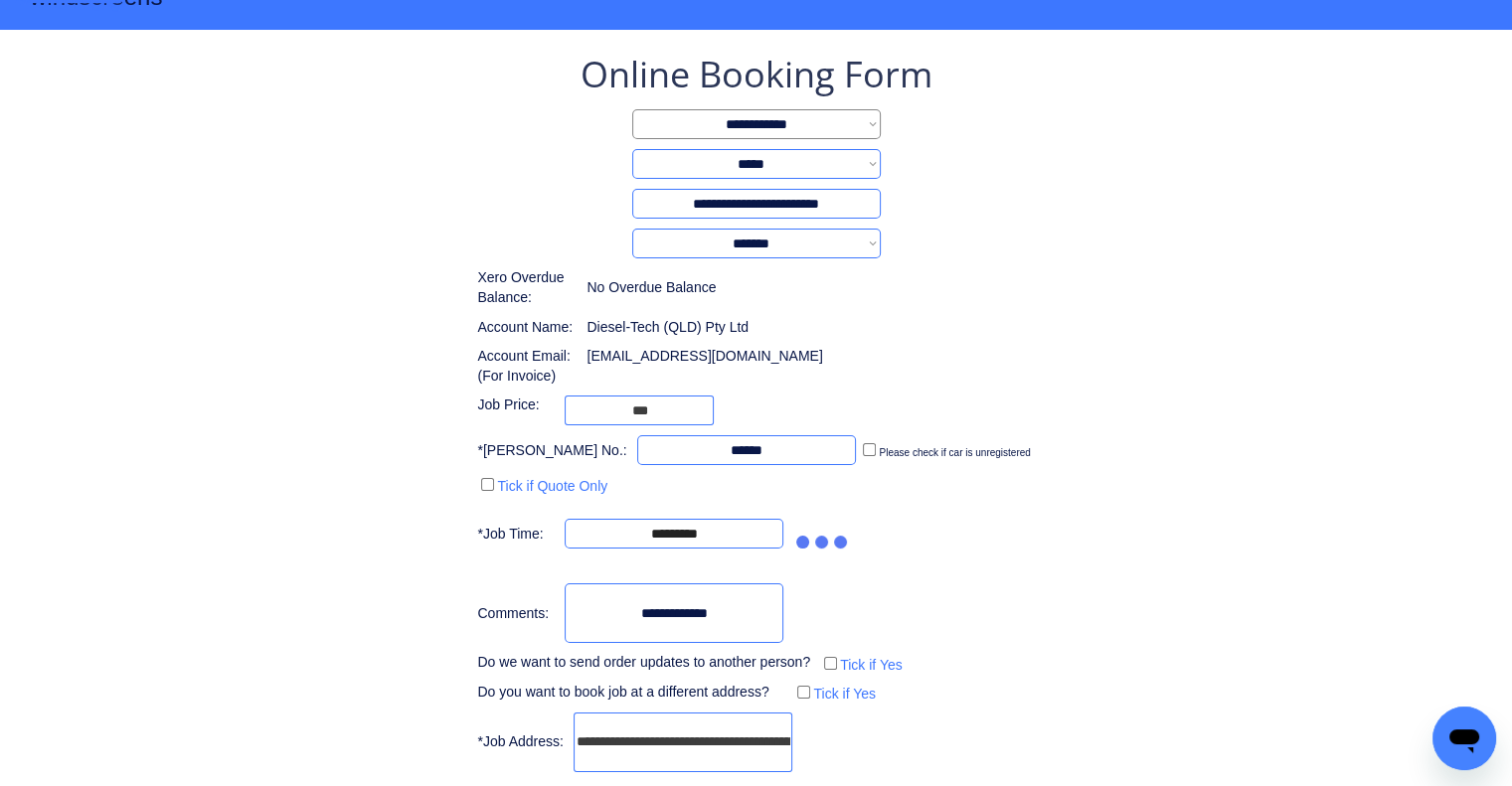 click on "**********" at bounding box center [756, 413] 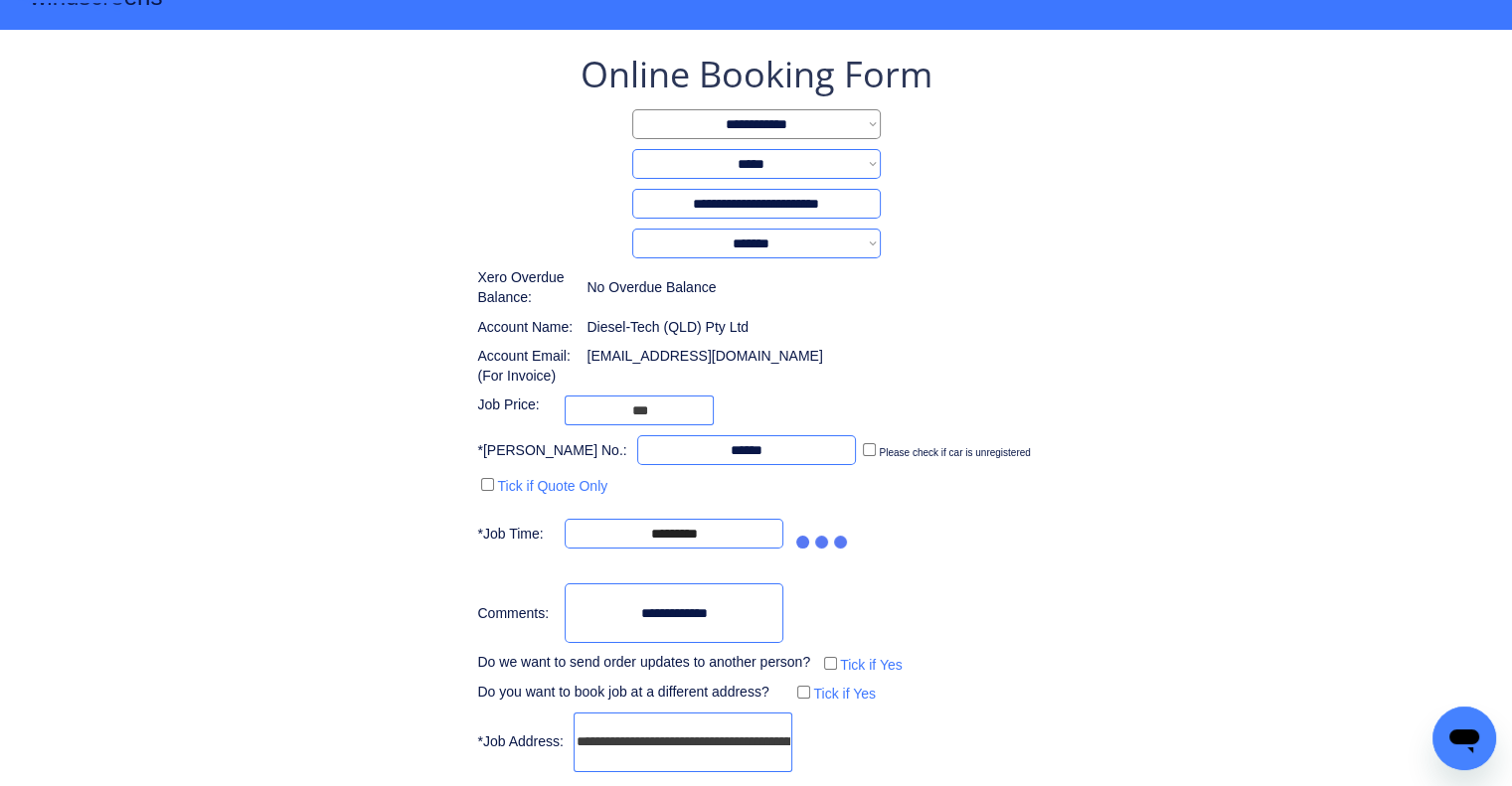 click on "**********" at bounding box center (756, 413) 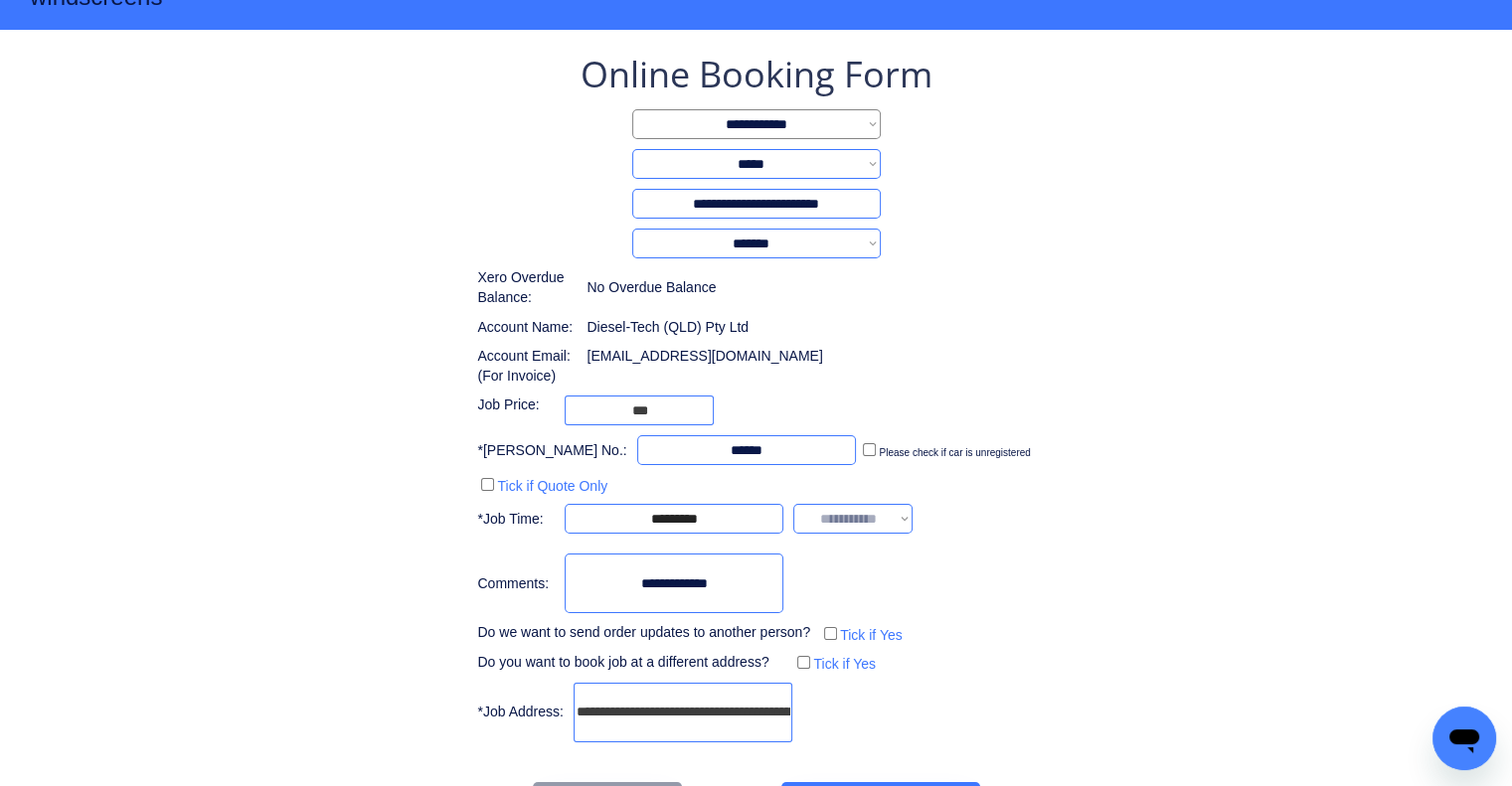 click on "**********" at bounding box center [853, 519] 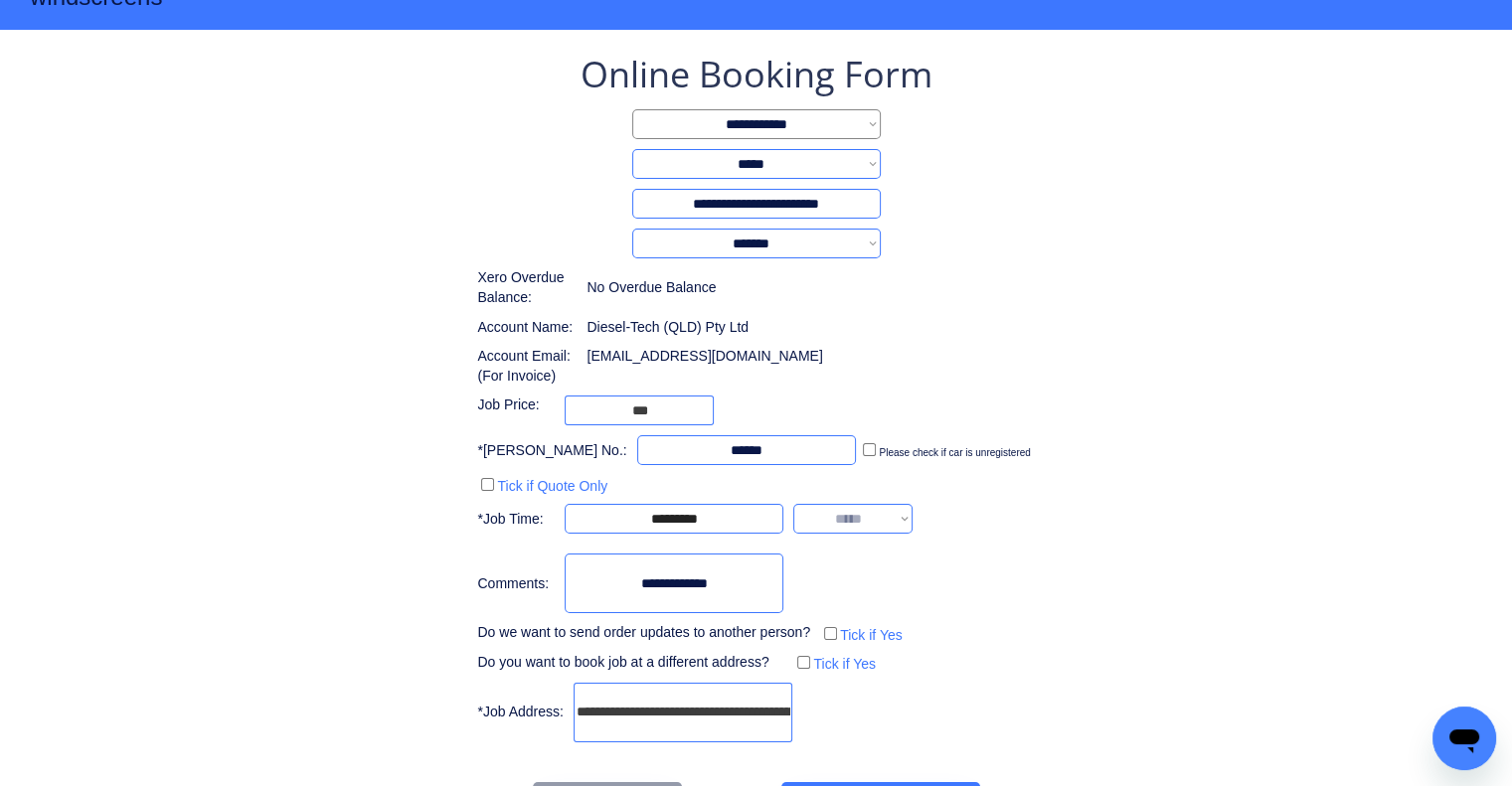 click on "**********" at bounding box center (853, 519) 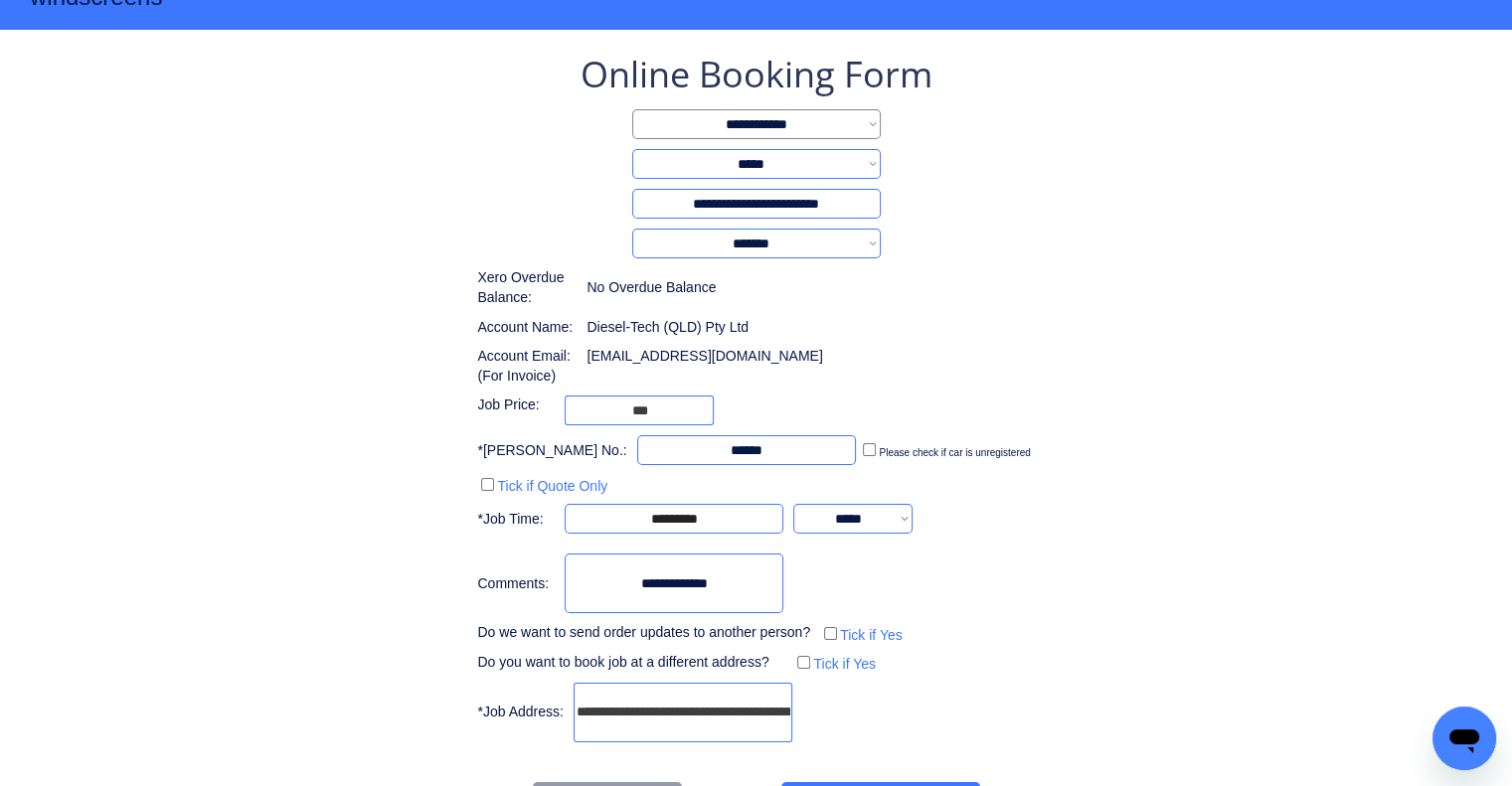 drag, startPoint x: 1249, startPoint y: 534, endPoint x: 1283, endPoint y: 528, distance: 34.525353 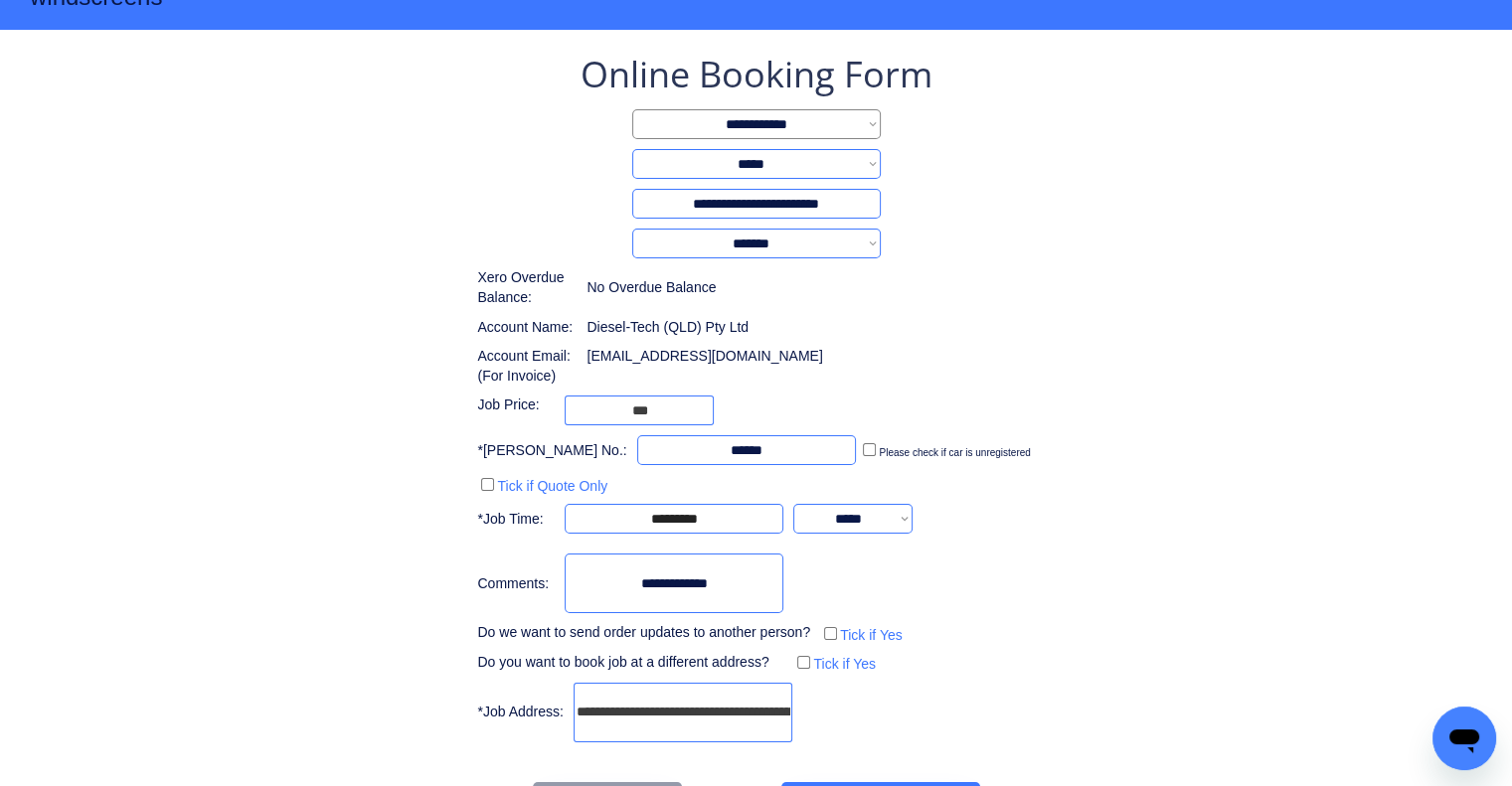 click on "**********" at bounding box center [756, 438] 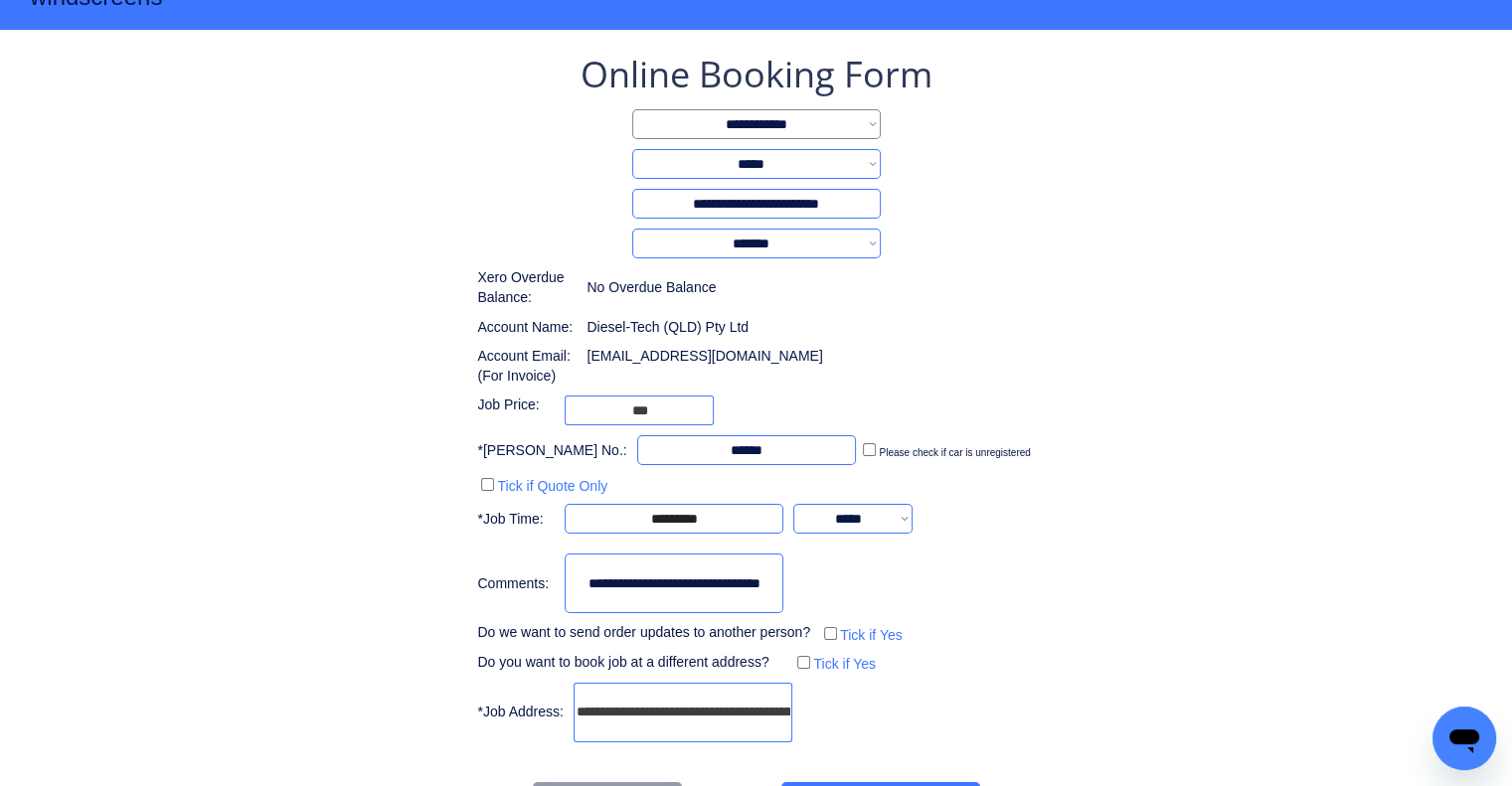 scroll, scrollTop: 0, scrollLeft: 0, axis: both 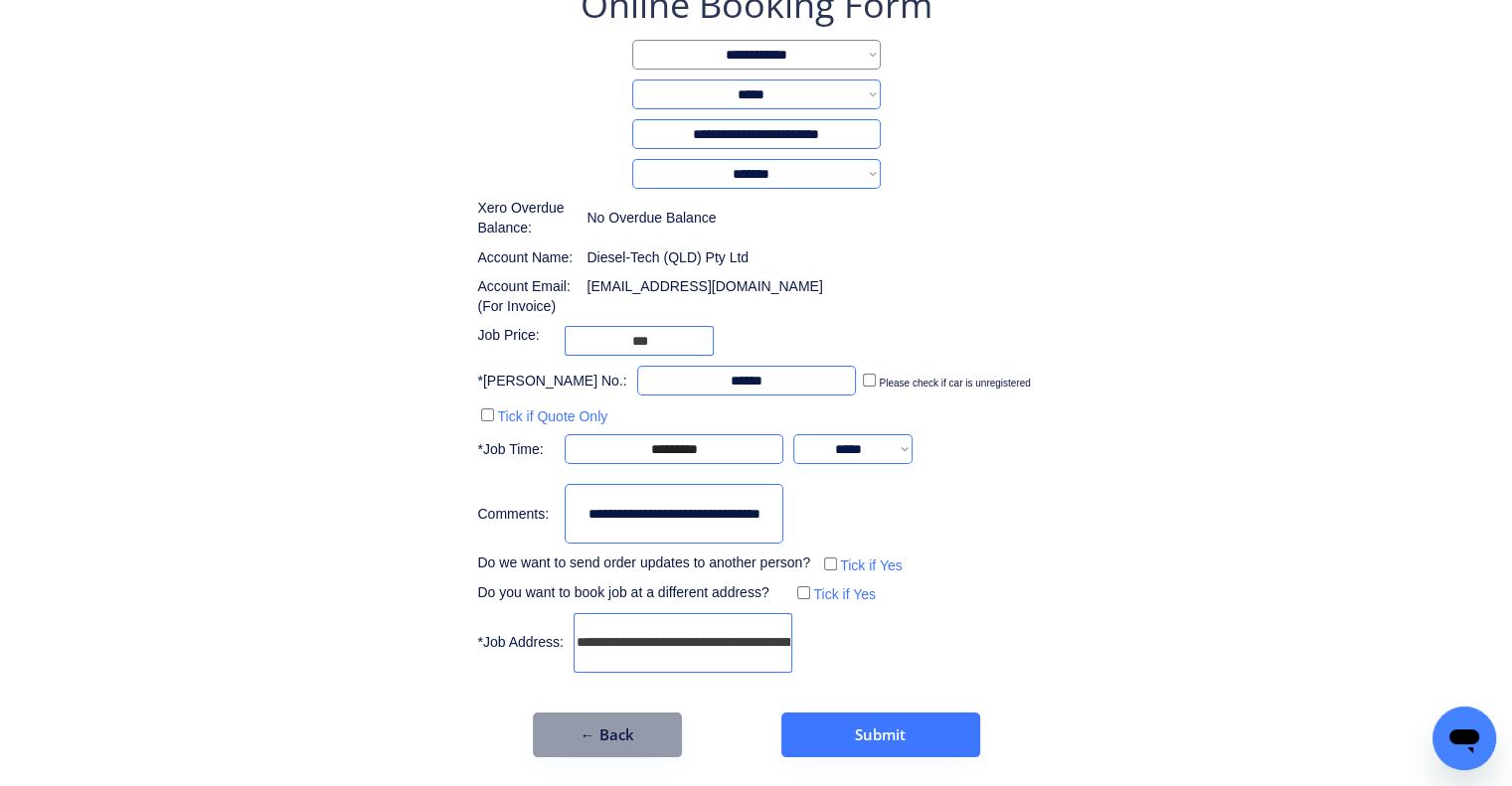 click at bounding box center (674, 514) 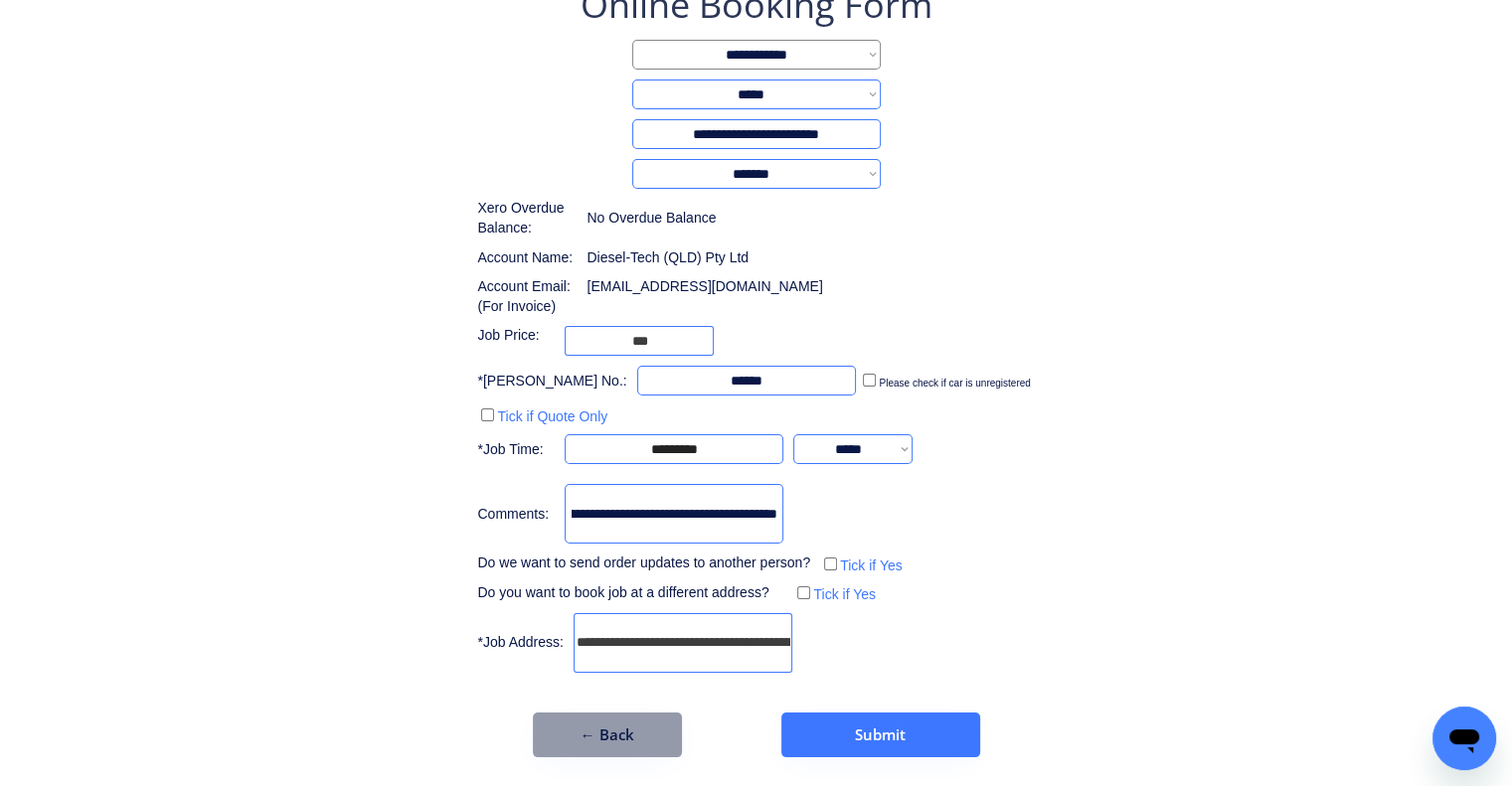 scroll, scrollTop: 0, scrollLeft: 38, axis: horizontal 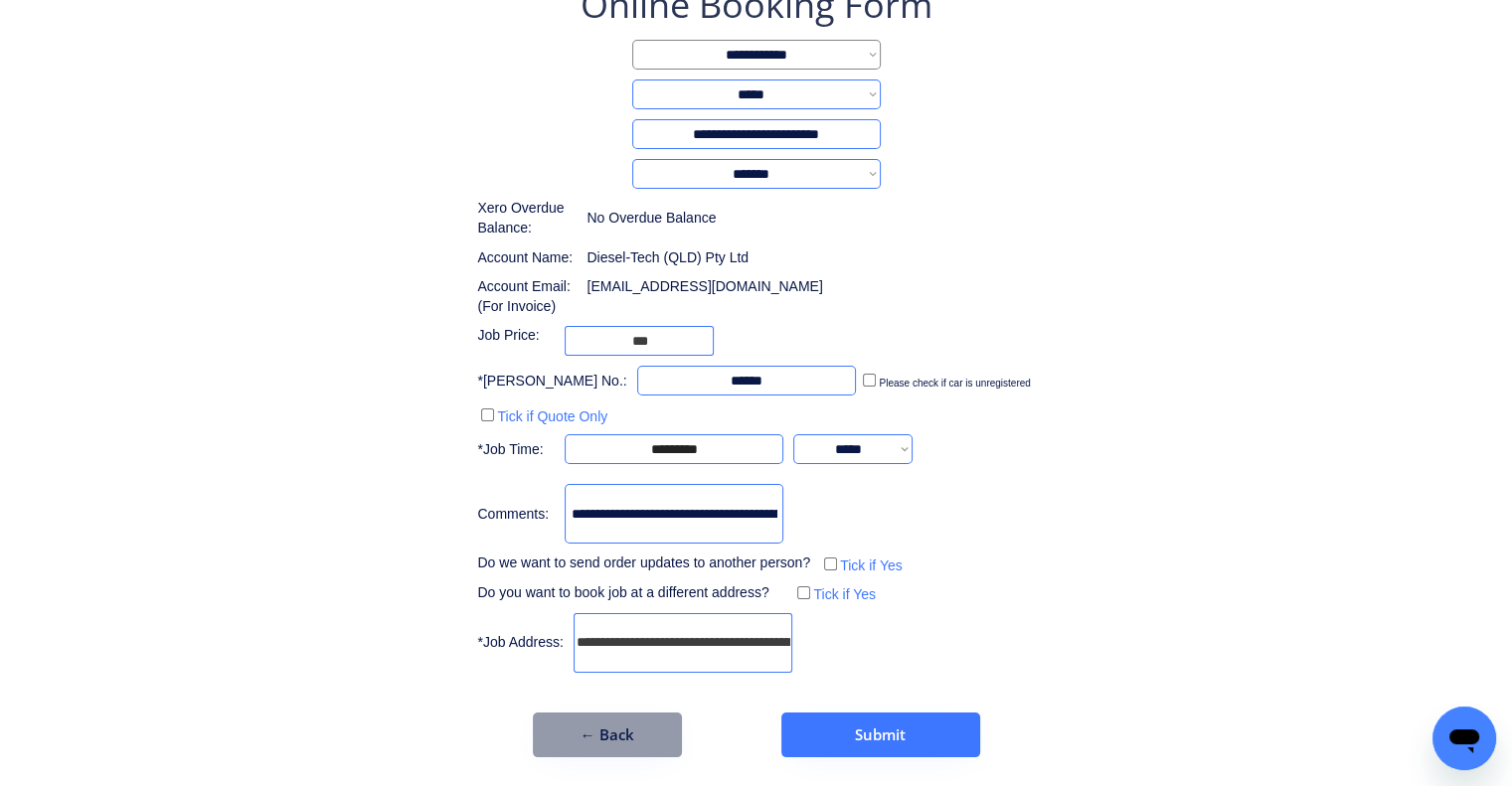 drag, startPoint x: 644, startPoint y: 516, endPoint x: 394, endPoint y: 510, distance: 250.07199 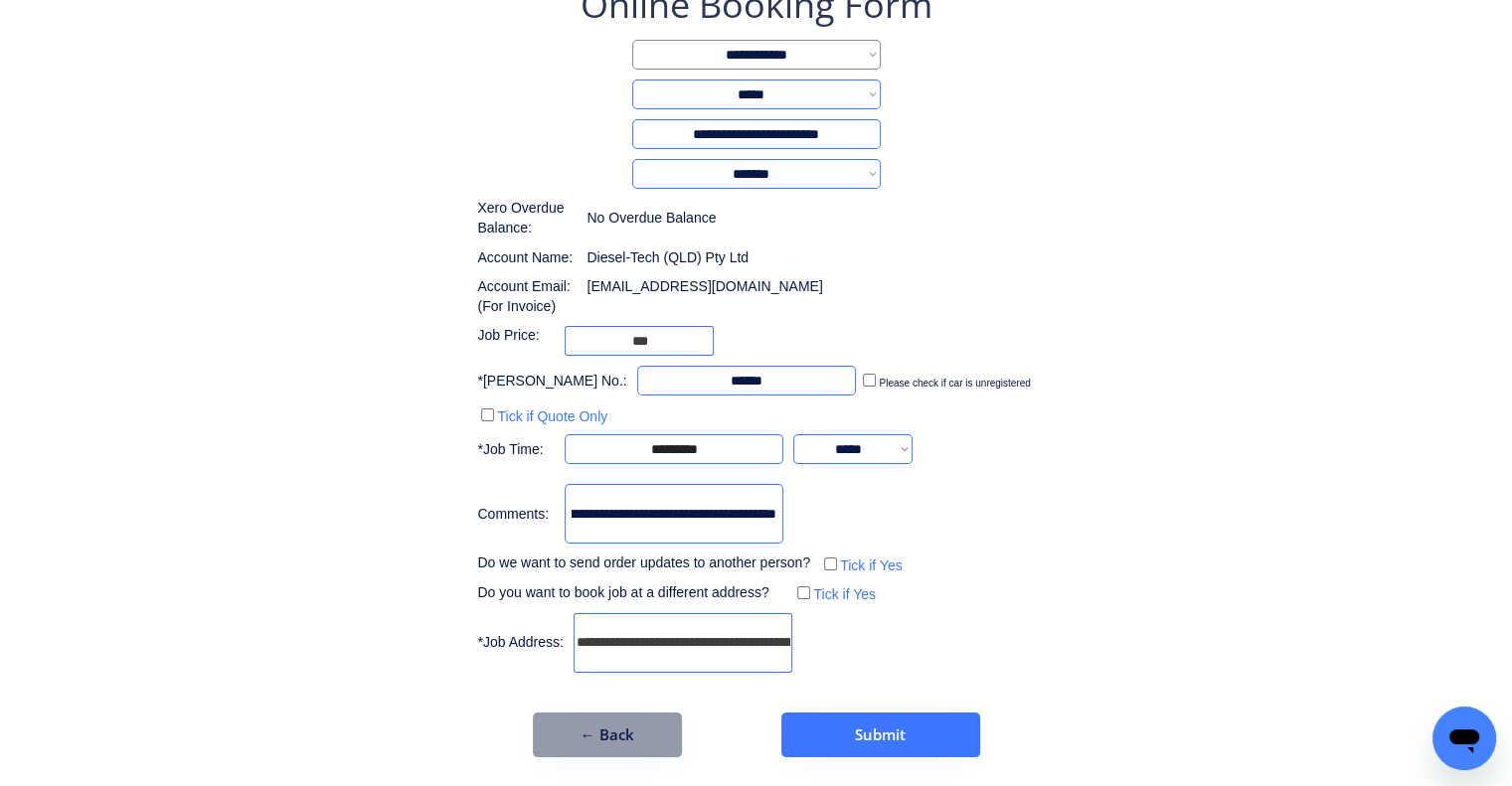 drag, startPoint x: 692, startPoint y: 502, endPoint x: 1022, endPoint y: 504, distance: 330.006 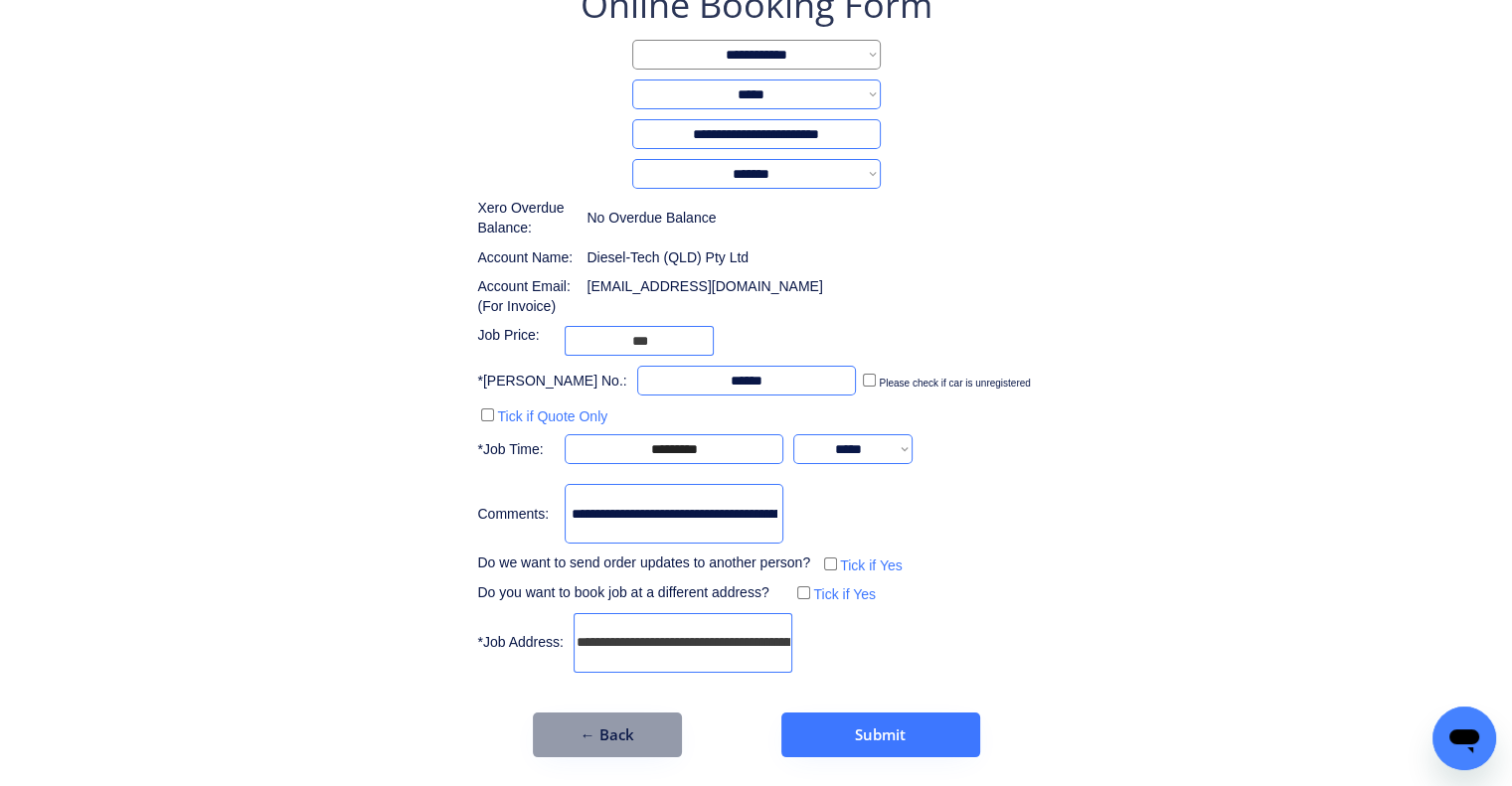 click on "**********" at bounding box center (756, 369) 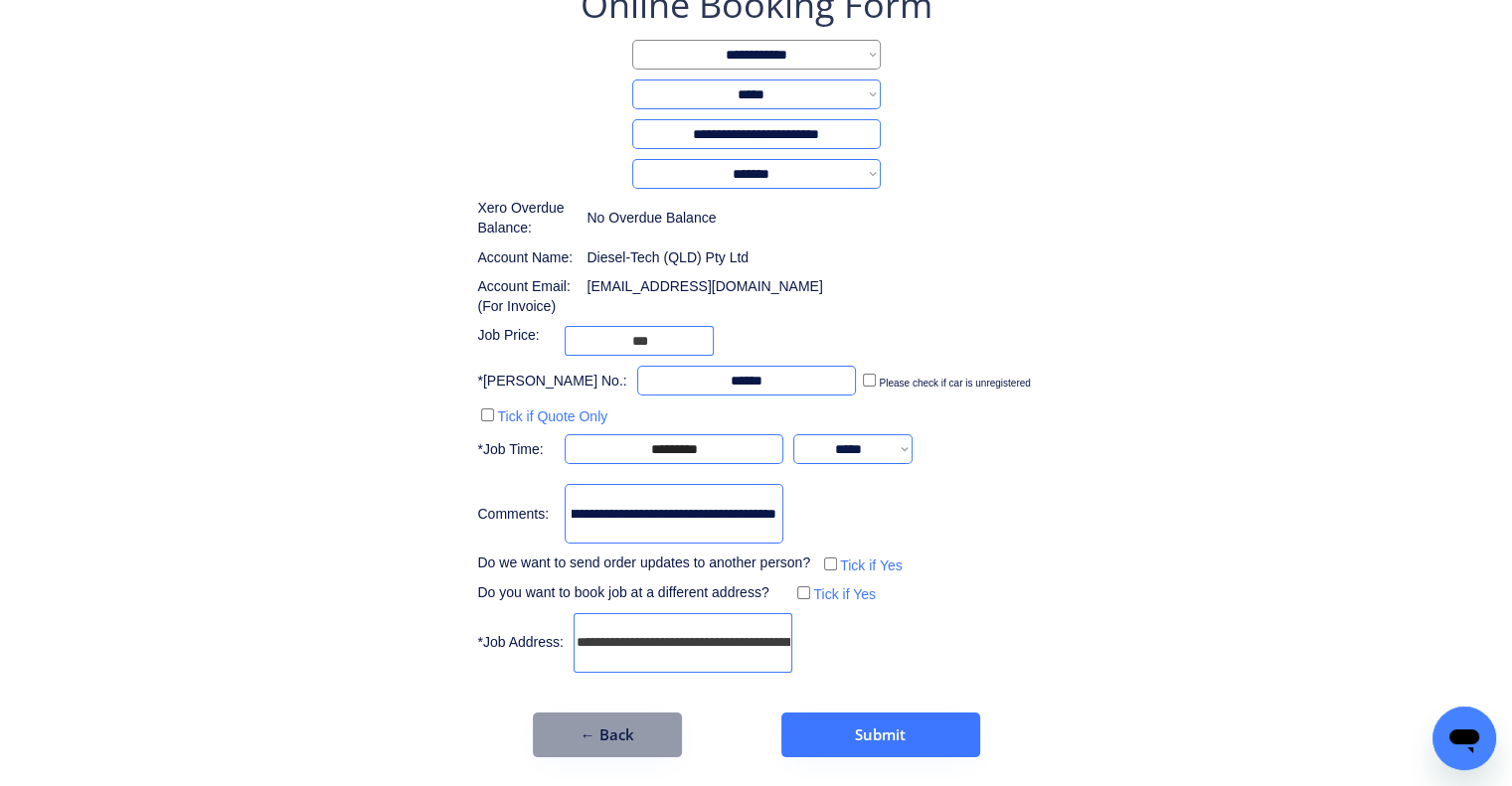 drag, startPoint x: 767, startPoint y: 519, endPoint x: 930, endPoint y: 506, distance: 163.51758 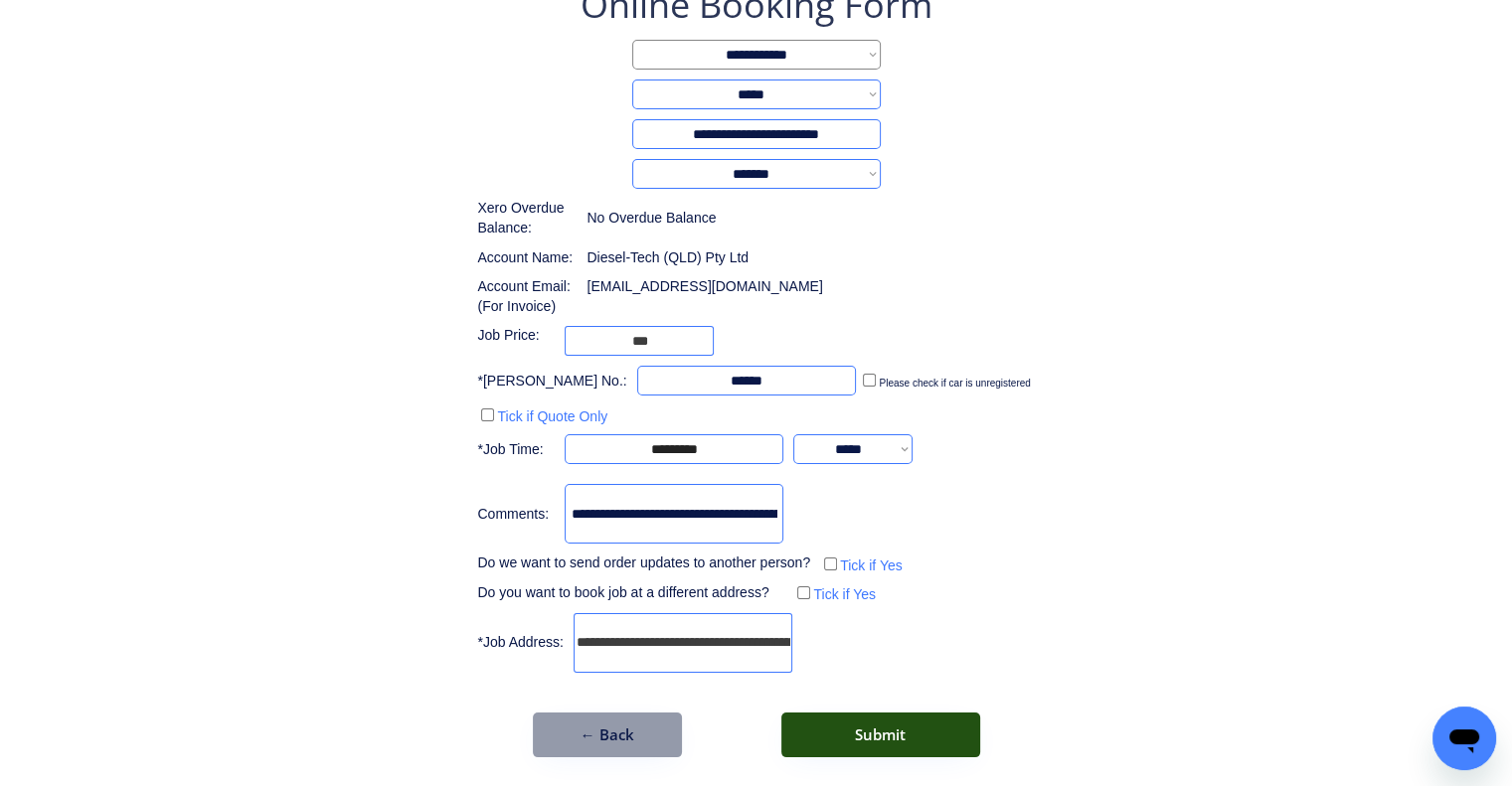click on "Submit" at bounding box center (881, 734) 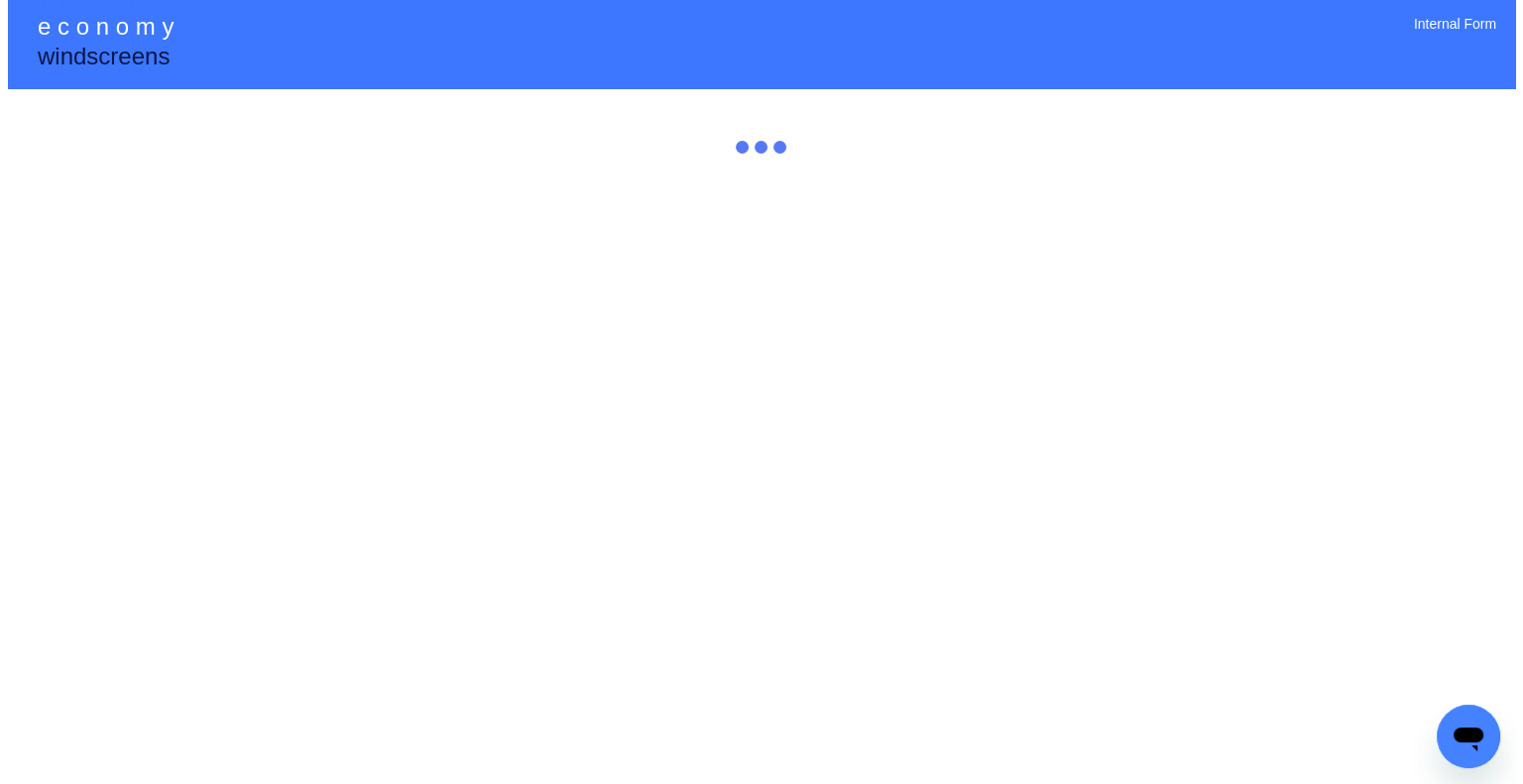 scroll, scrollTop: 0, scrollLeft: 0, axis: both 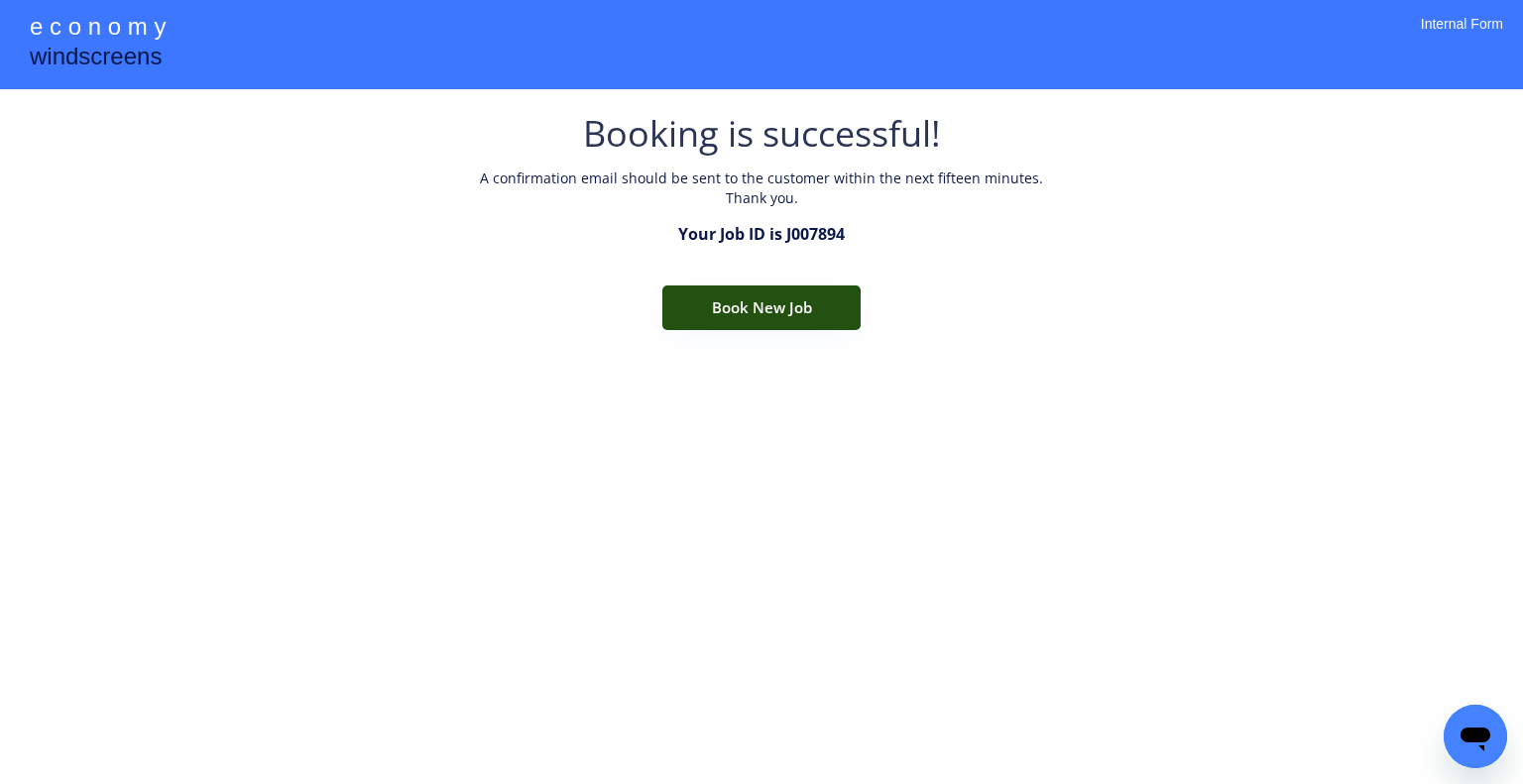 click on "Book New Job" at bounding box center [762, 307] 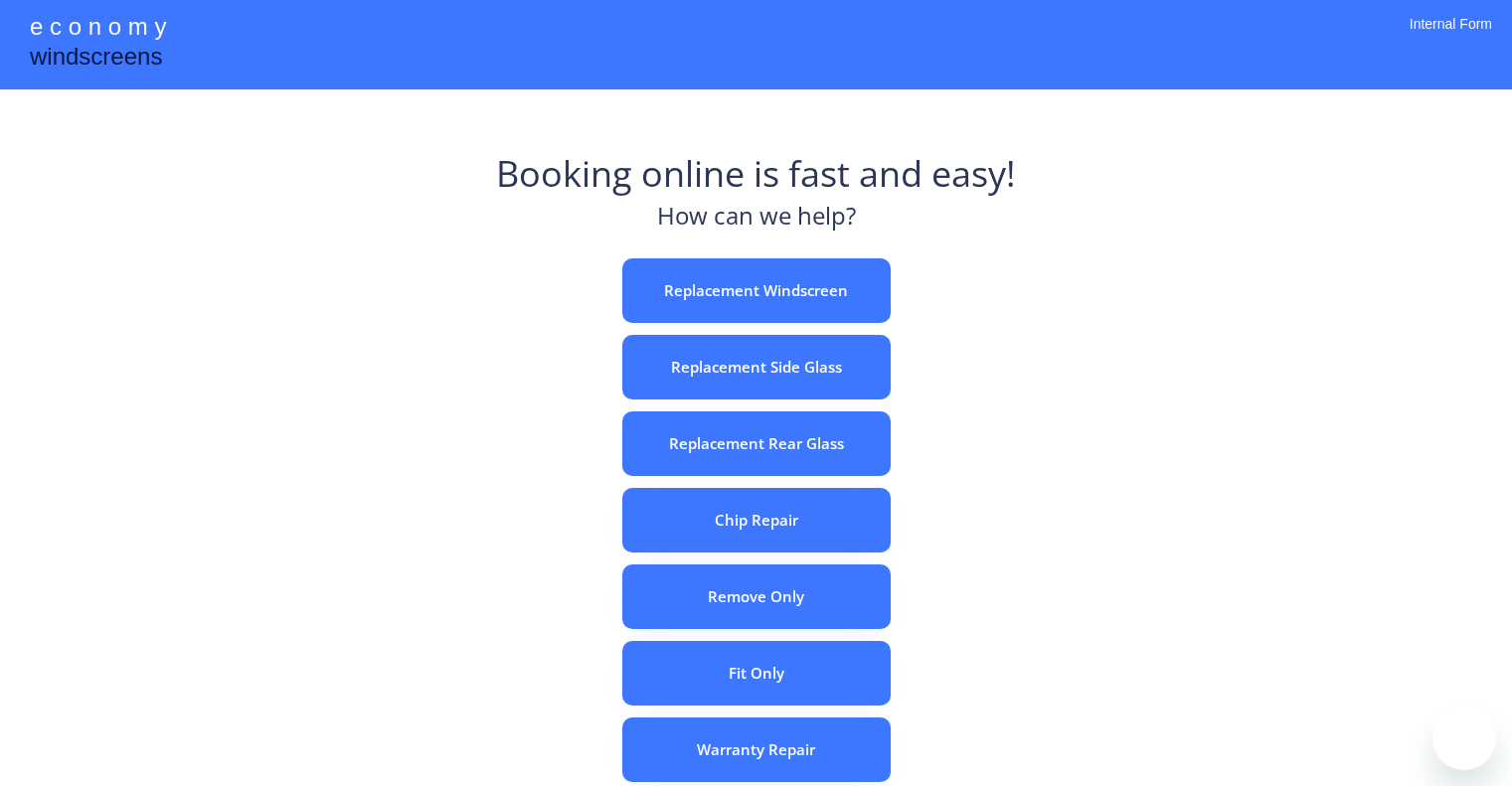 scroll, scrollTop: 0, scrollLeft: 0, axis: both 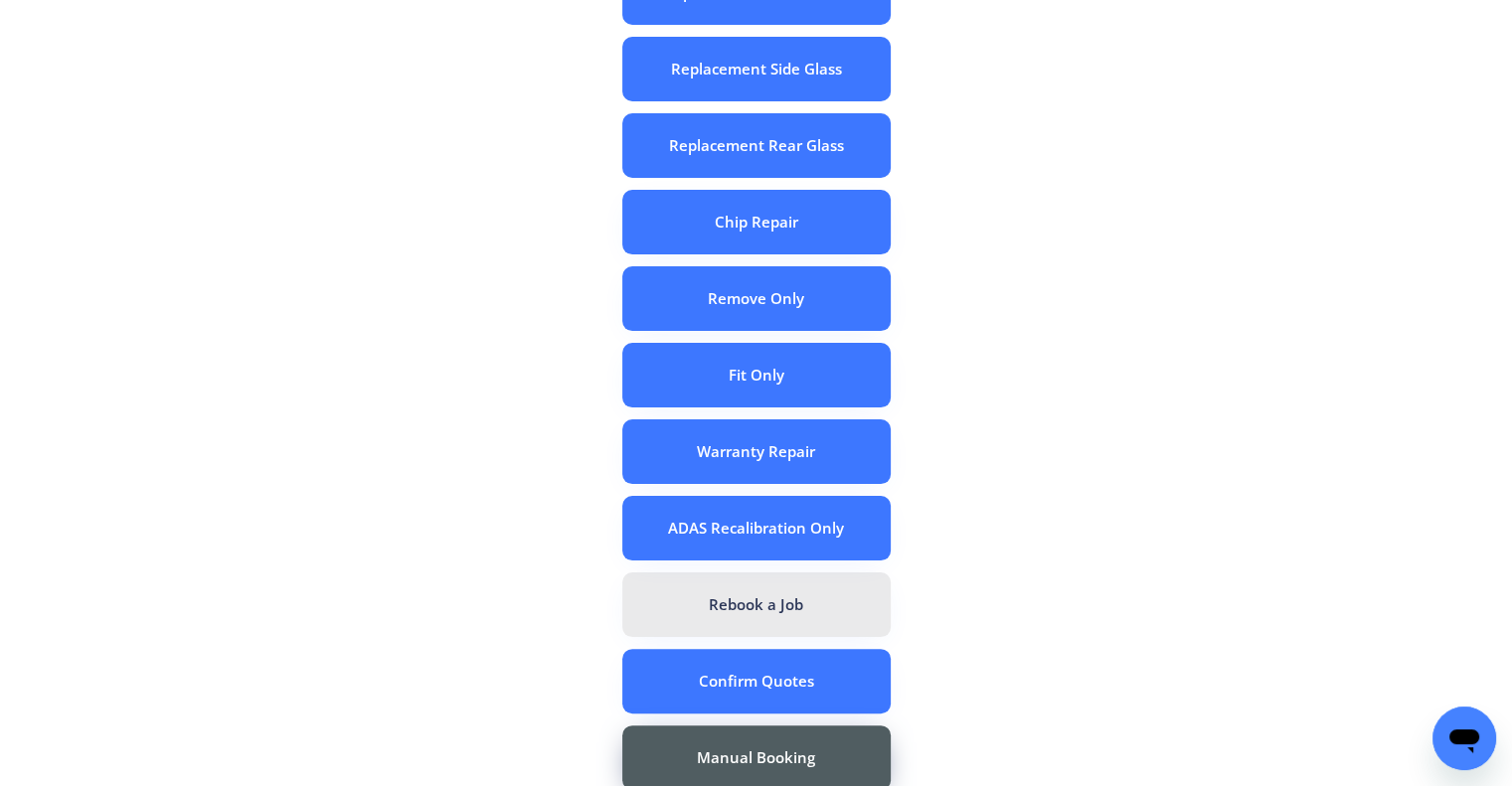 click on "Rebook a Job" at bounding box center (756, 604) 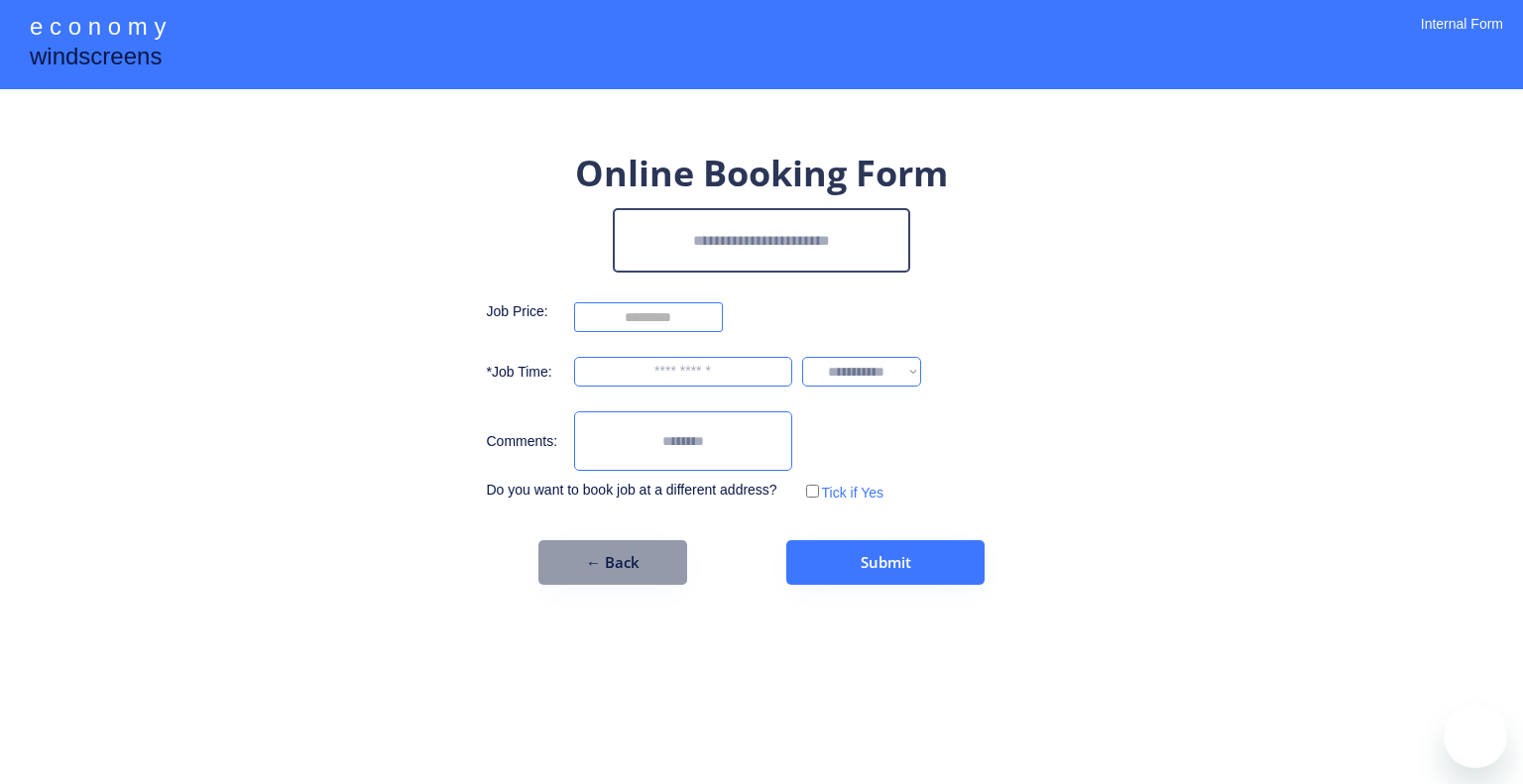 scroll, scrollTop: 0, scrollLeft: 0, axis: both 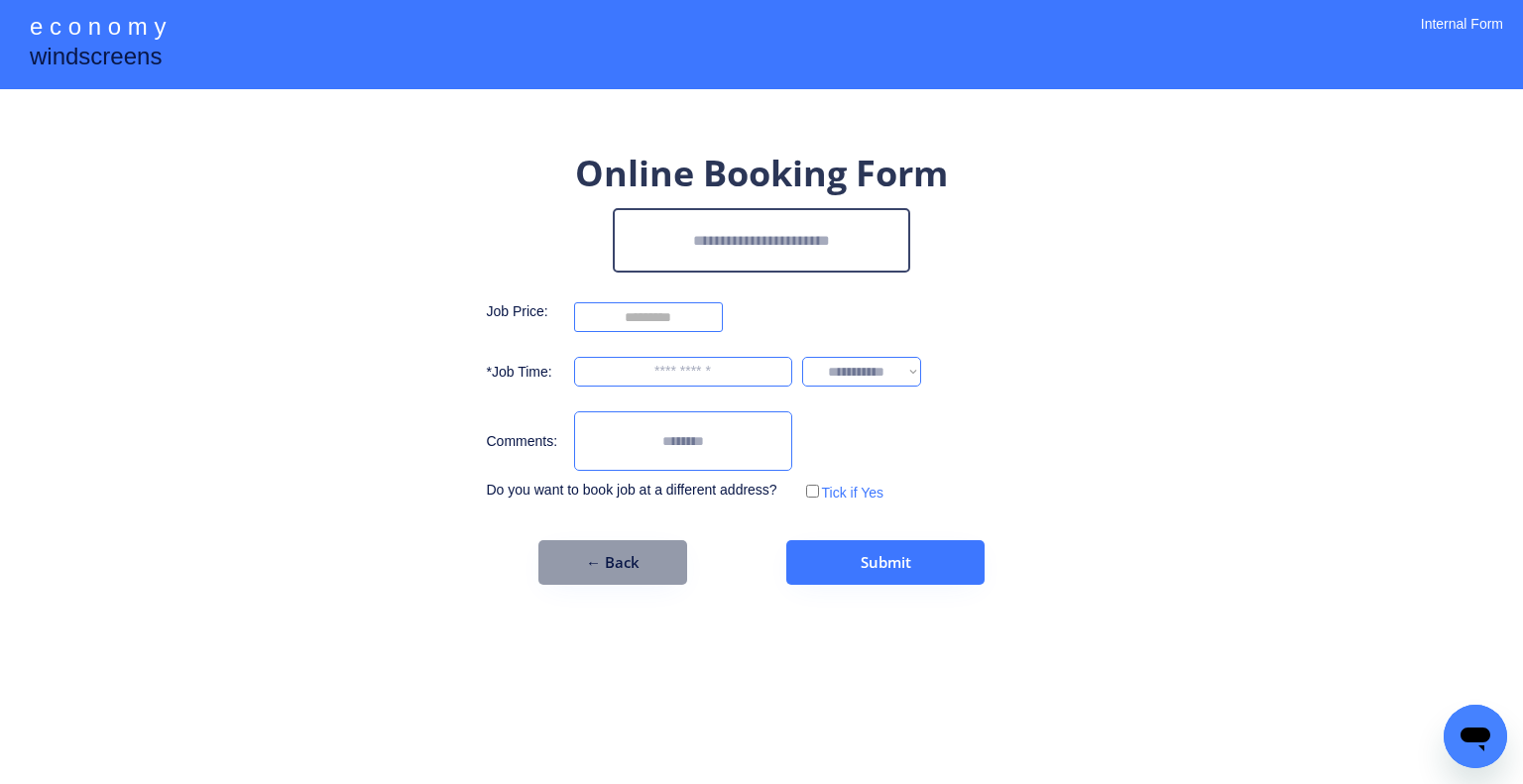 click at bounding box center (762, 240) 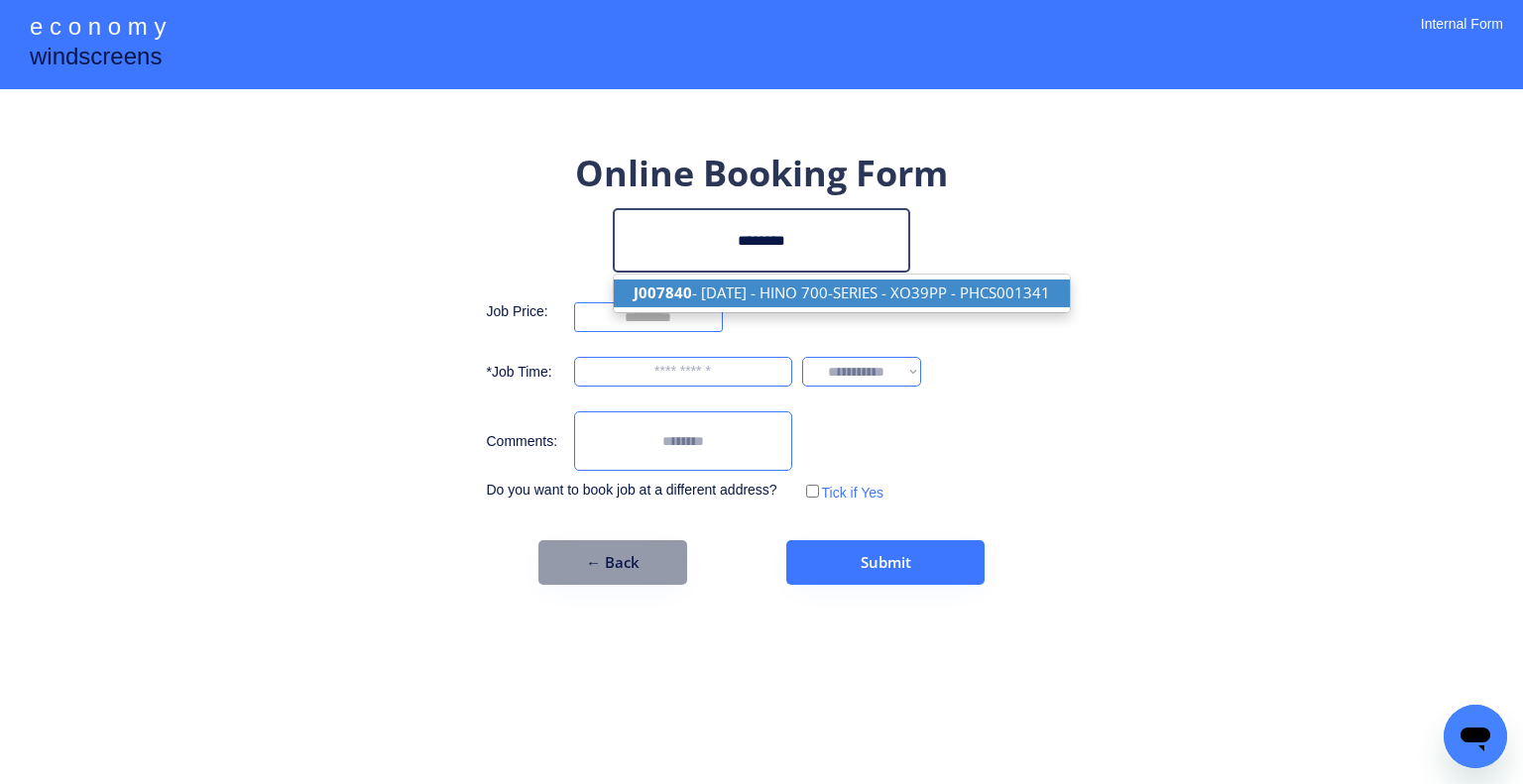 click on "J007840  - [DATE] - HINO 700-SERIES - XO39PP - PHCS001341" at bounding box center (842, 292) 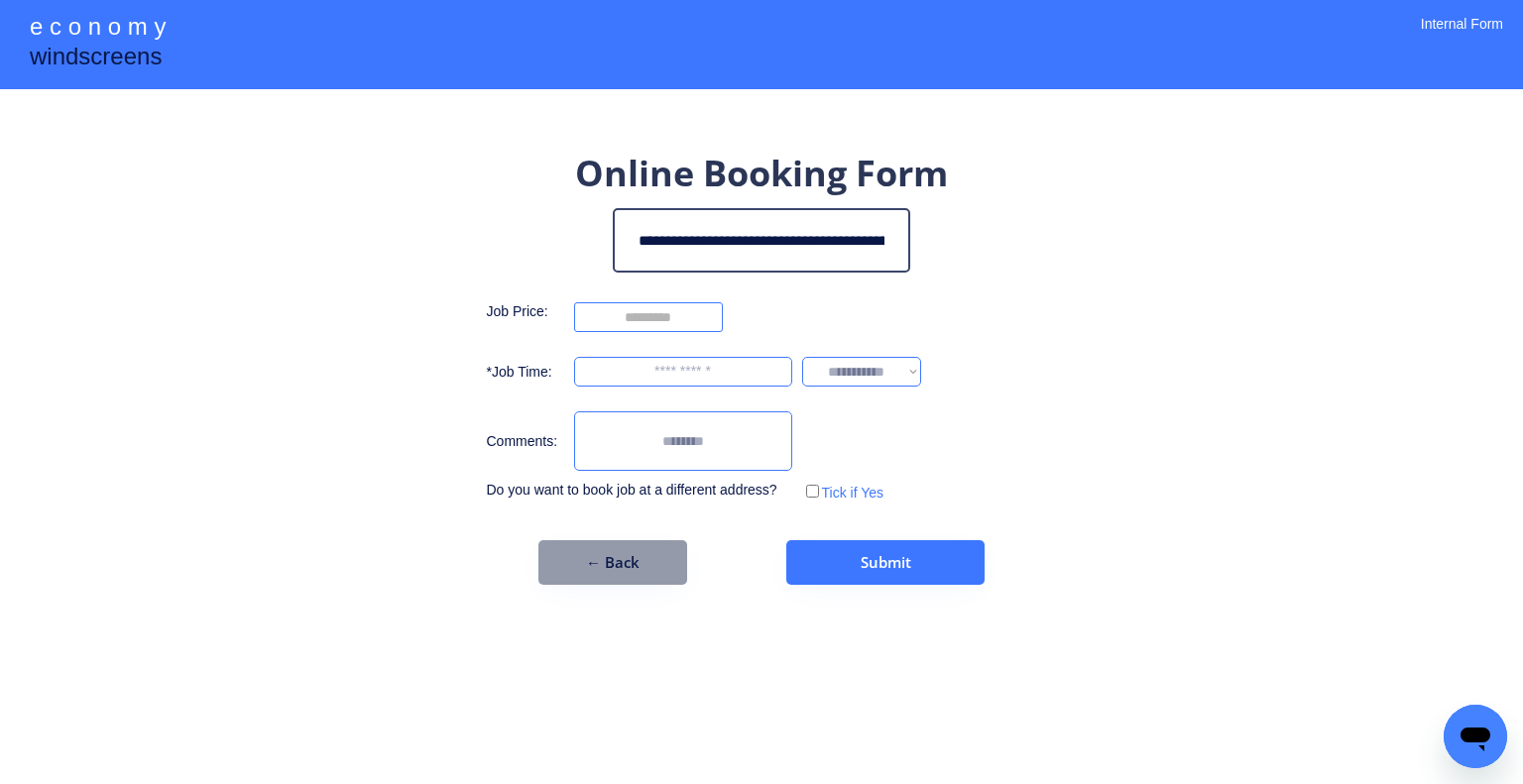 type on "**********" 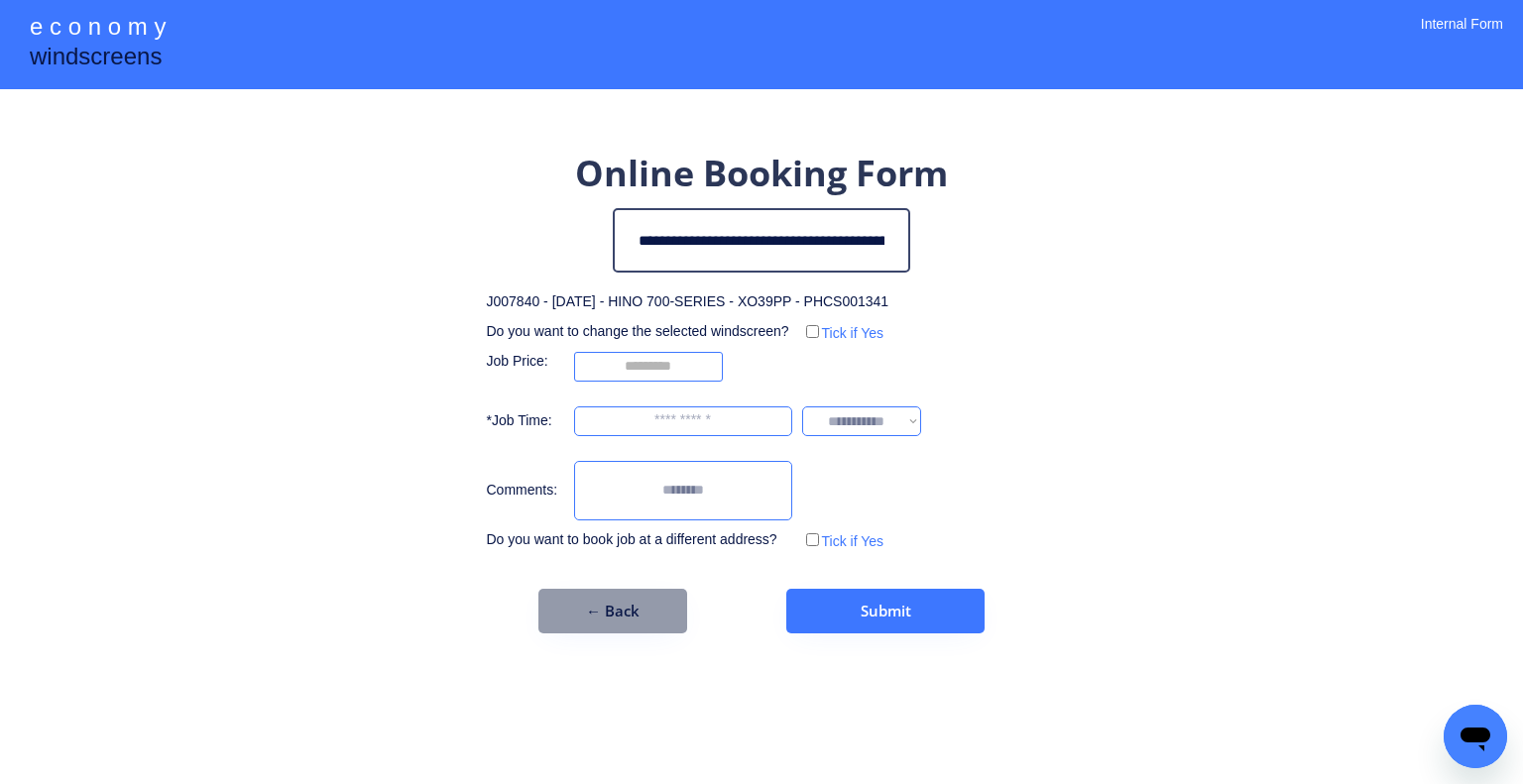 click at bounding box center (683, 421) 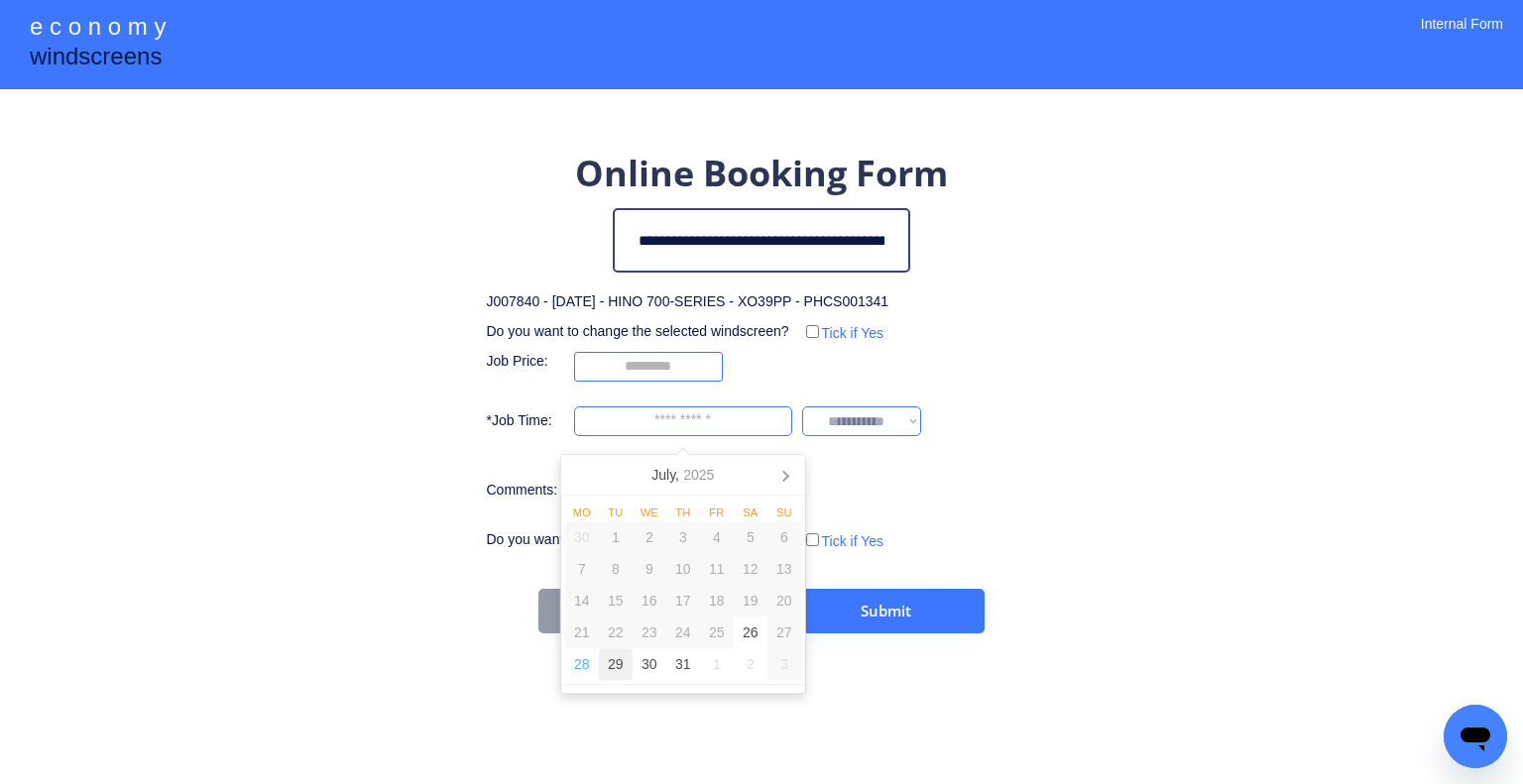 click on "29" at bounding box center (616, 665) 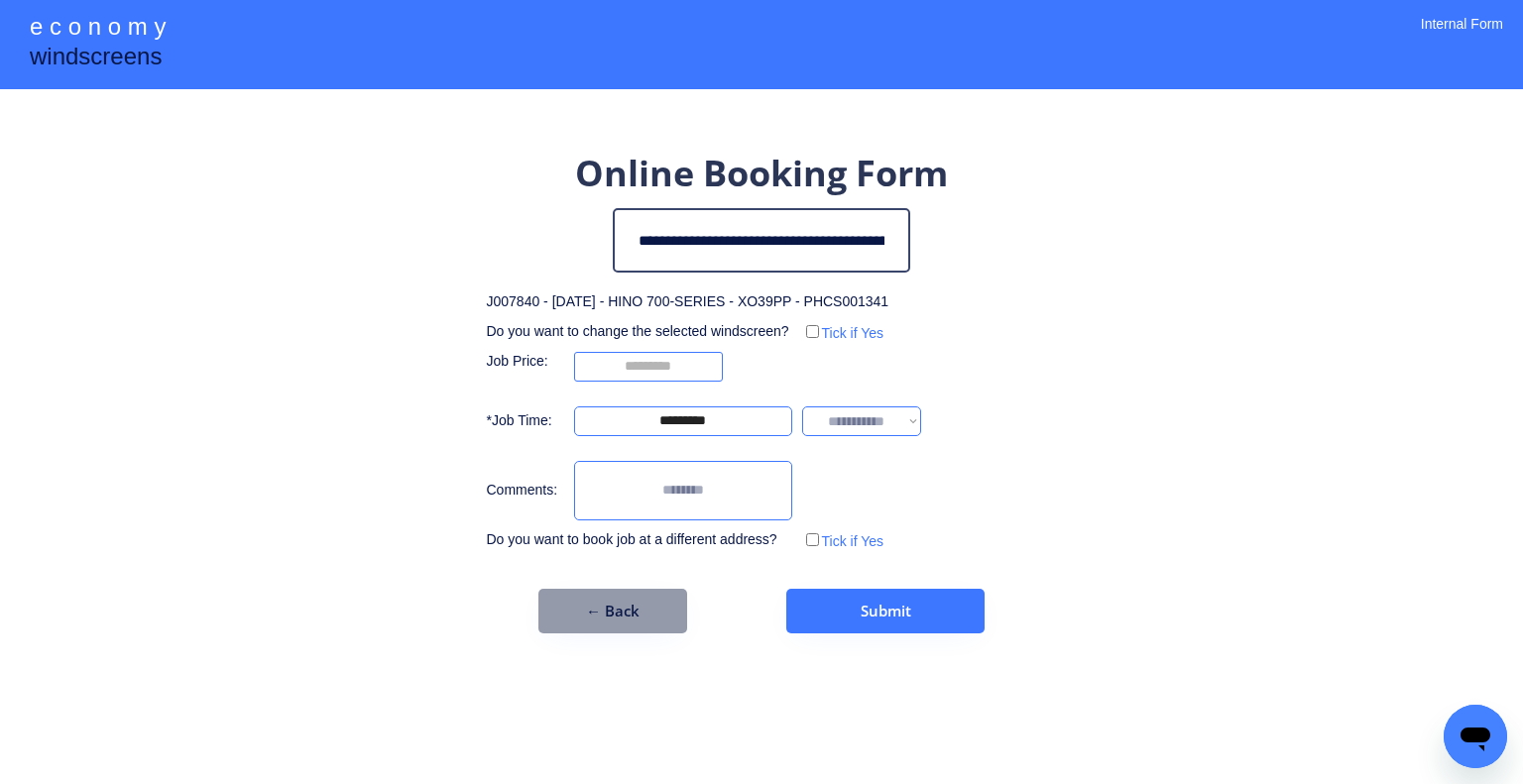 click on "**********" at bounding box center [762, 392] 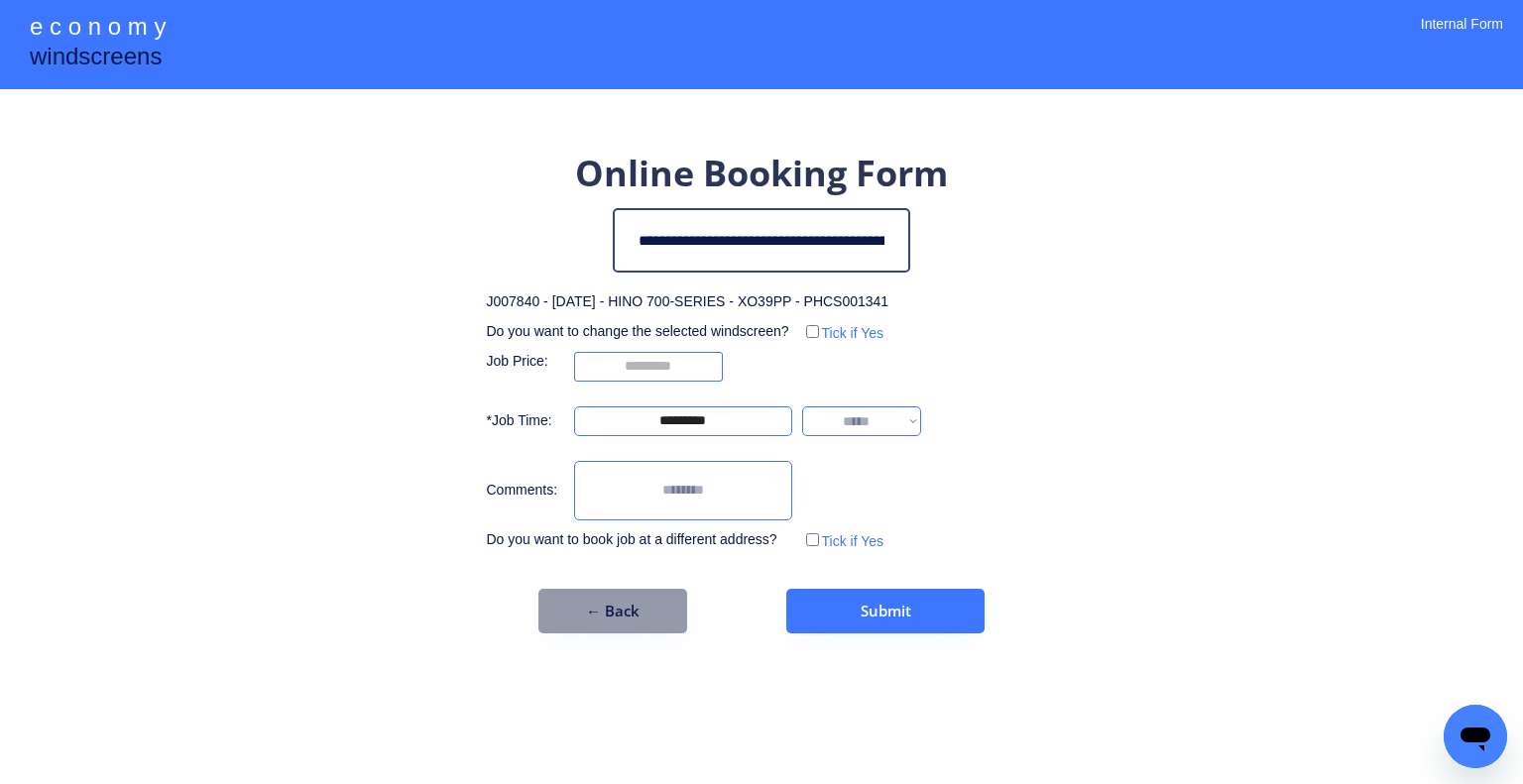 click on "**********" at bounding box center (862, 421) 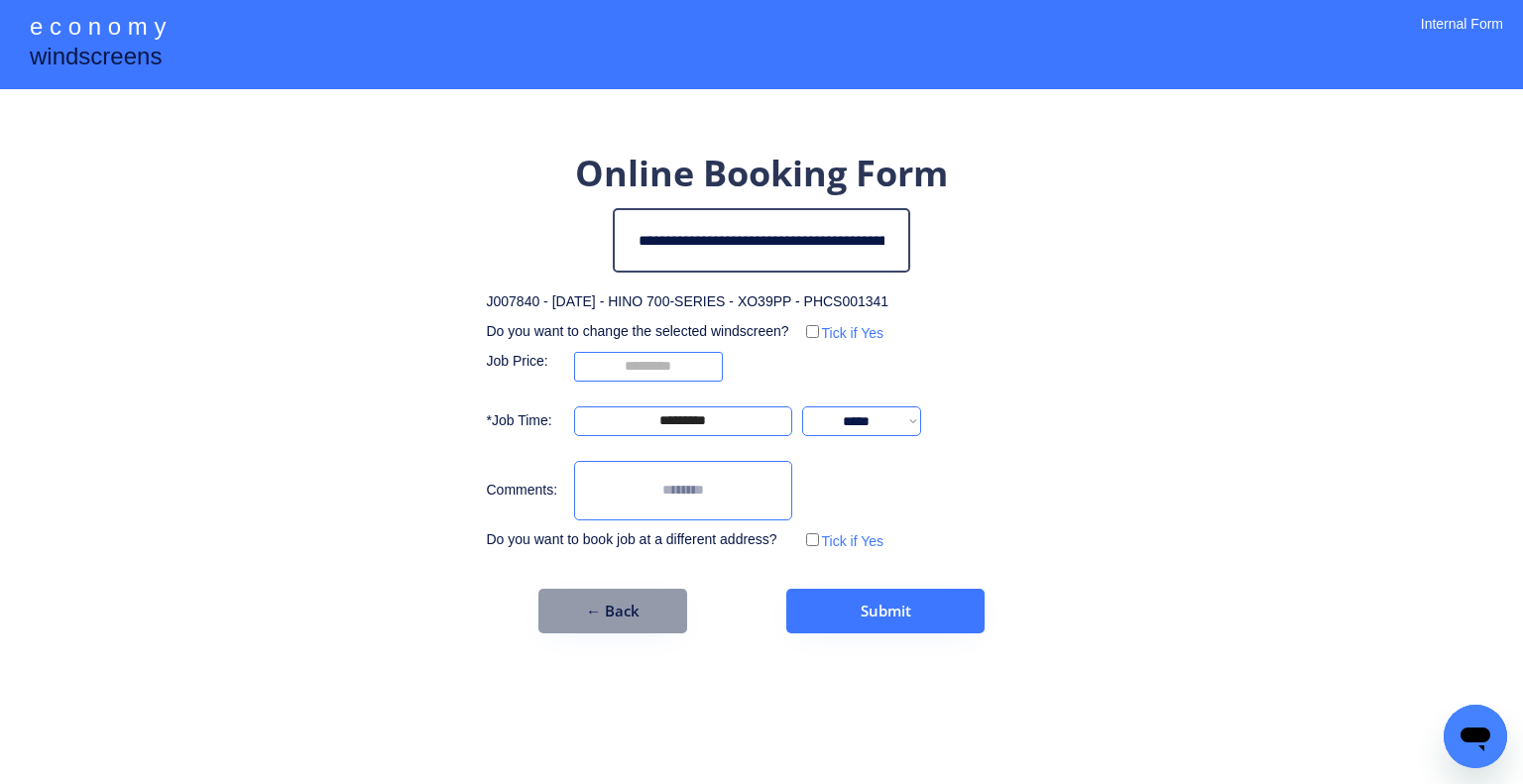 click on "**********" at bounding box center [762, 392] 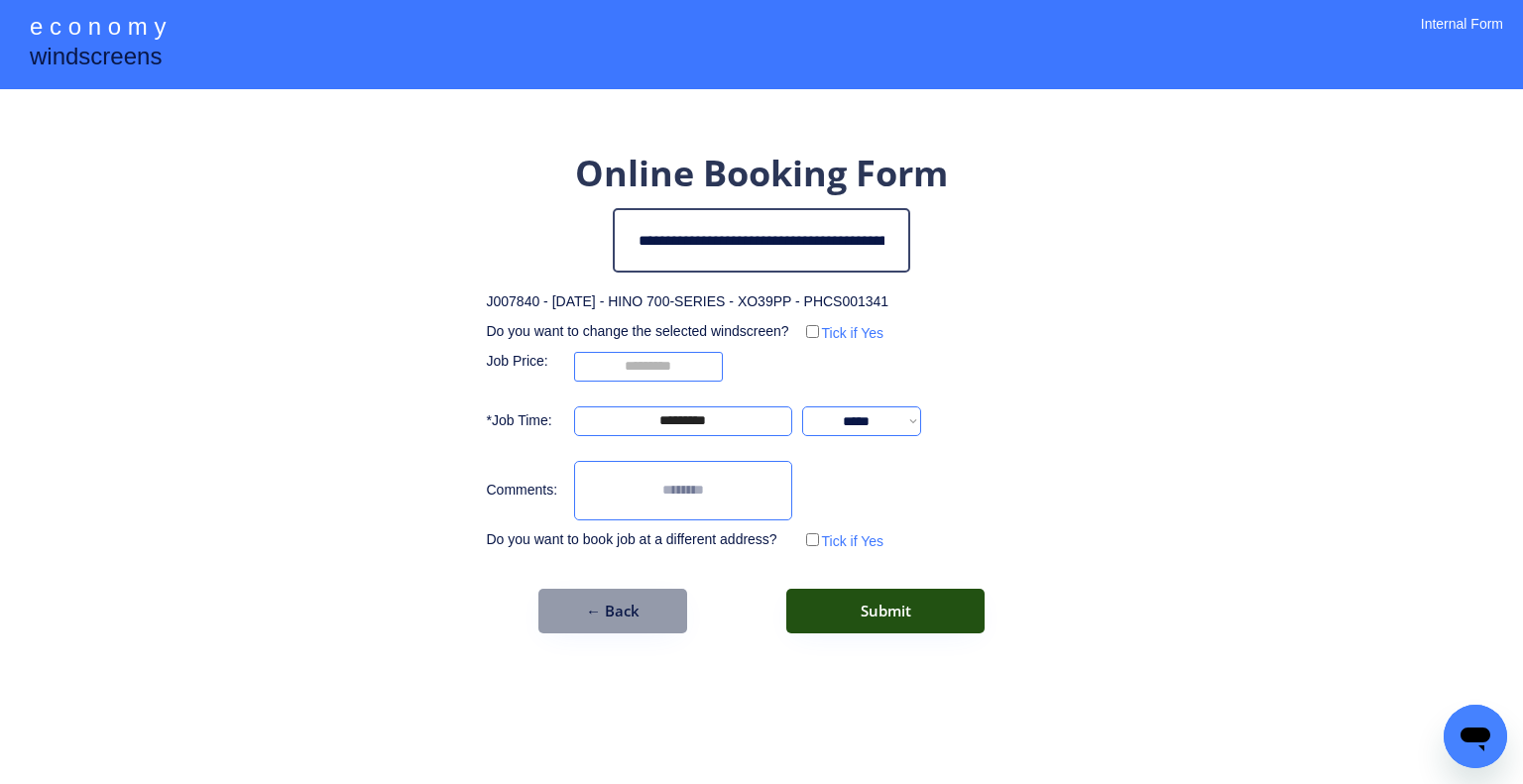 click on "Submit" at bounding box center (885, 611) 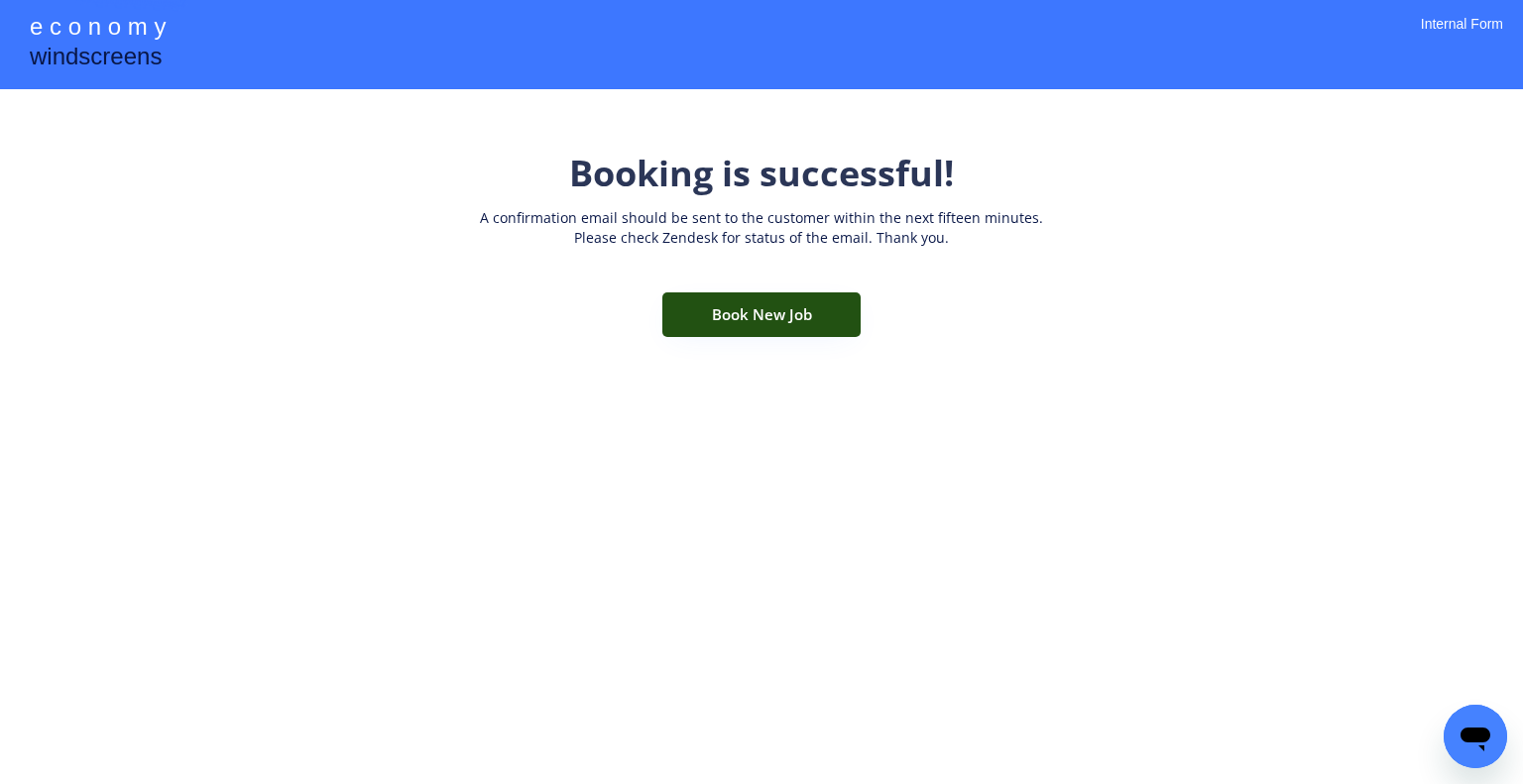 click on "Book New Job" at bounding box center [762, 314] 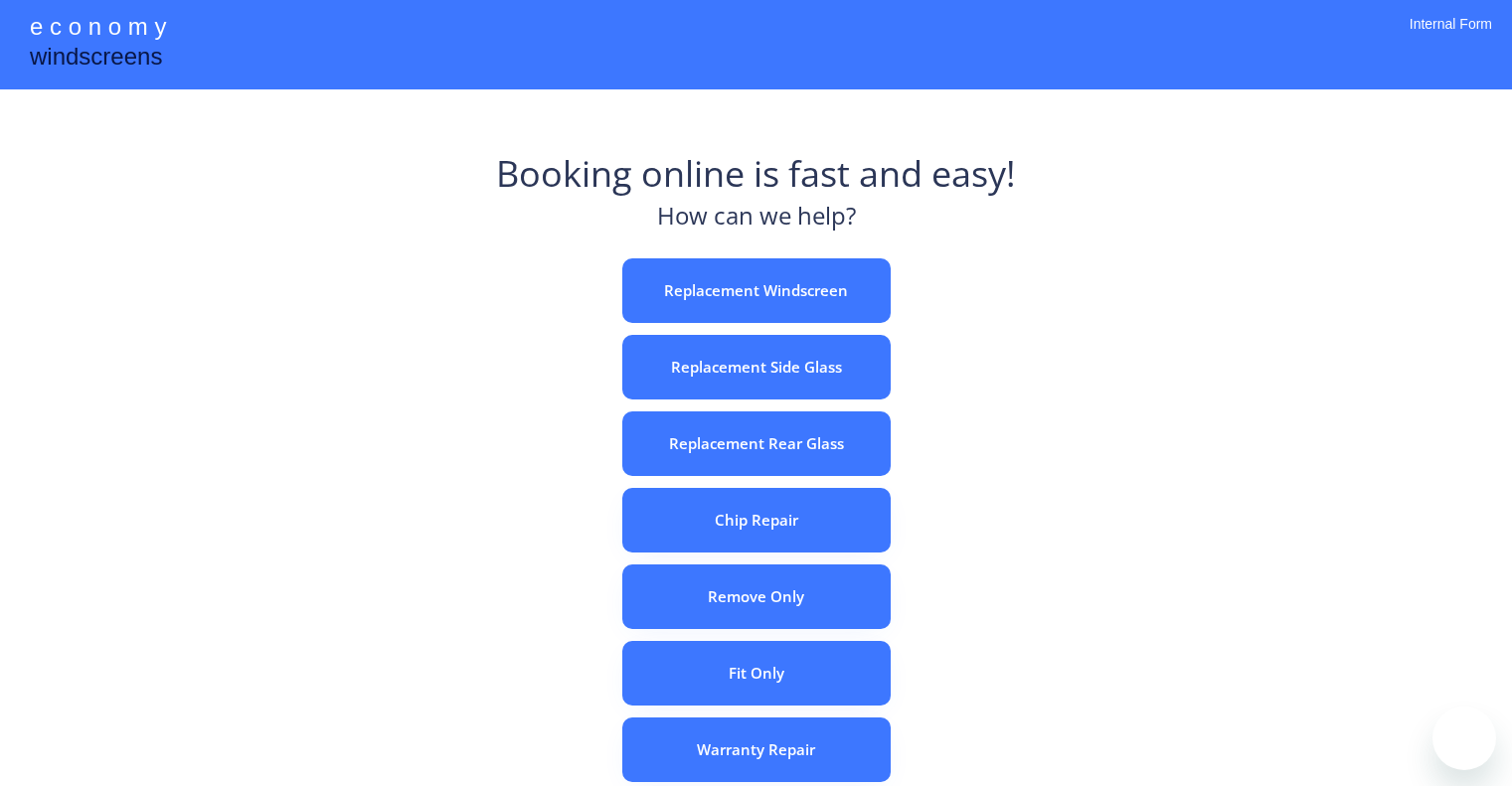 scroll, scrollTop: 0, scrollLeft: 0, axis: both 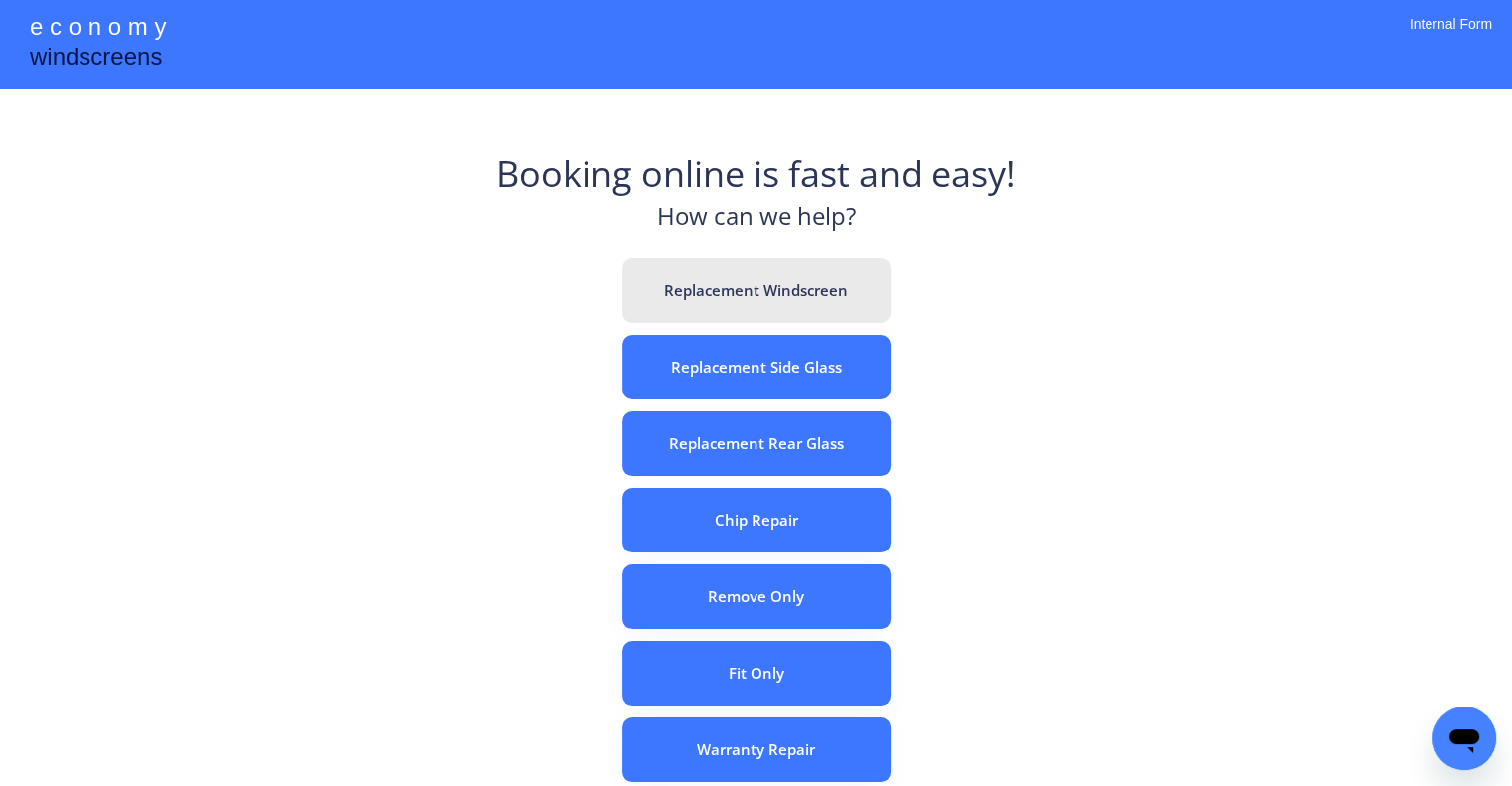 click on "Replacement Windscreen" at bounding box center (756, 290) 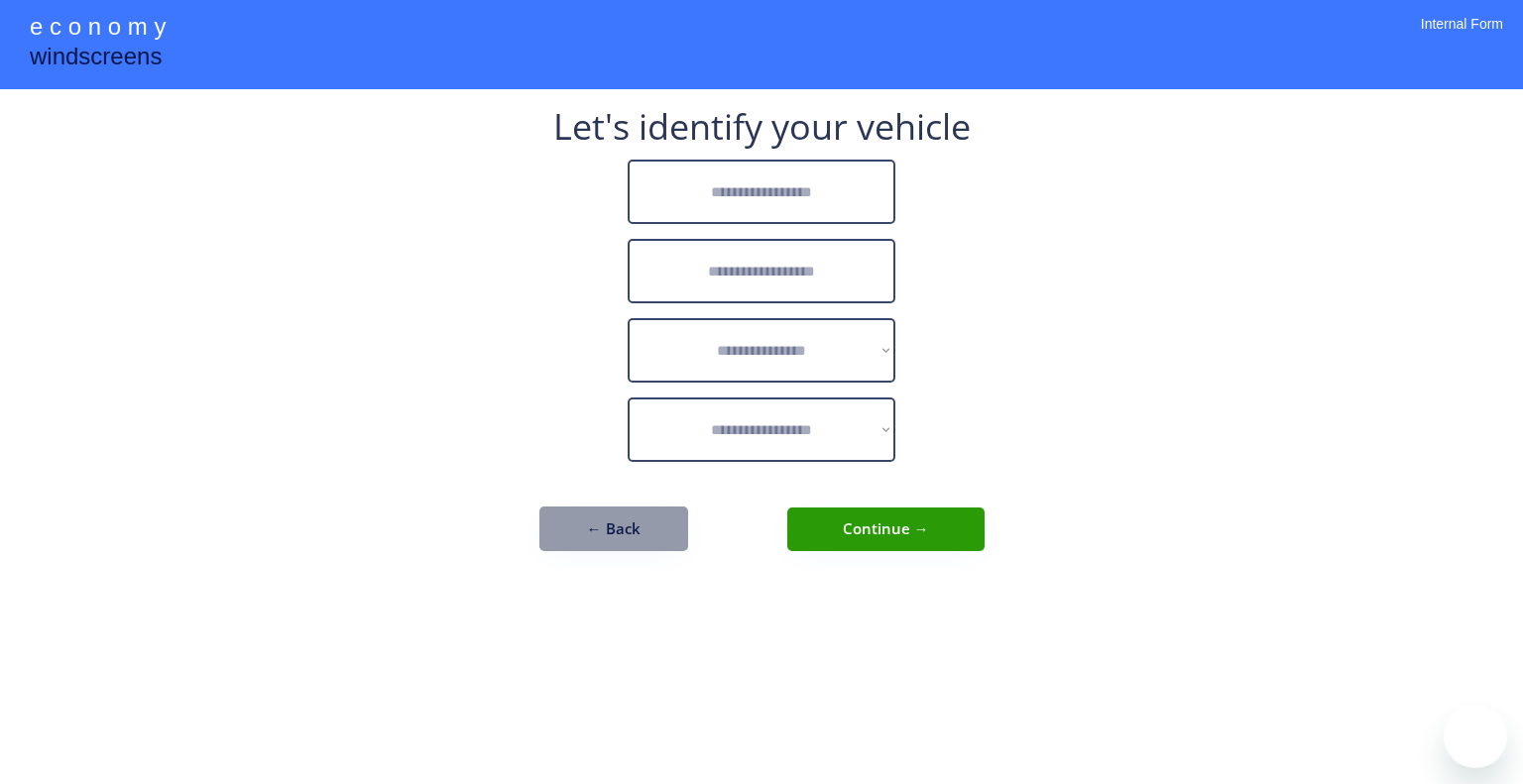 scroll, scrollTop: 0, scrollLeft: 0, axis: both 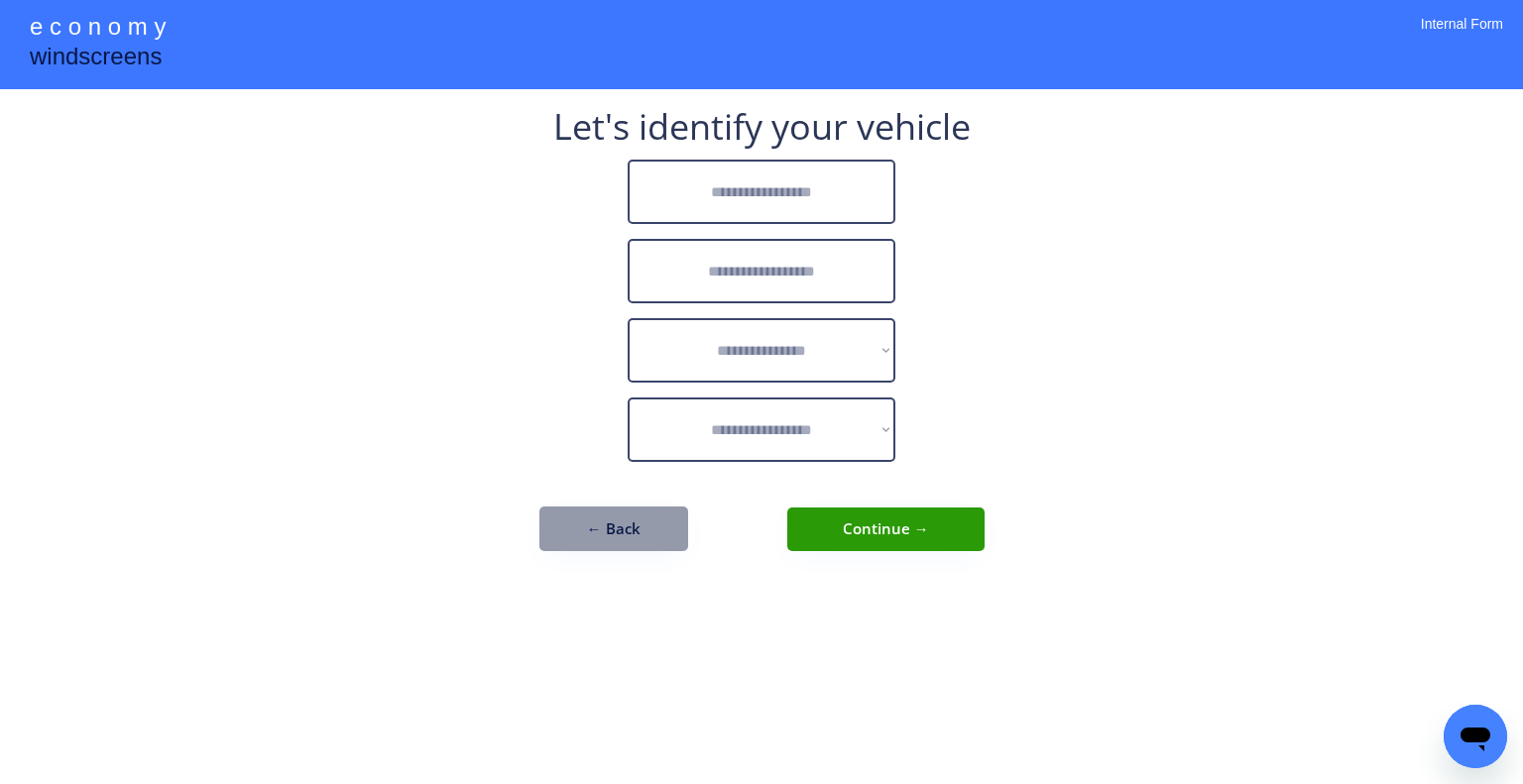 click at bounding box center [762, 191] 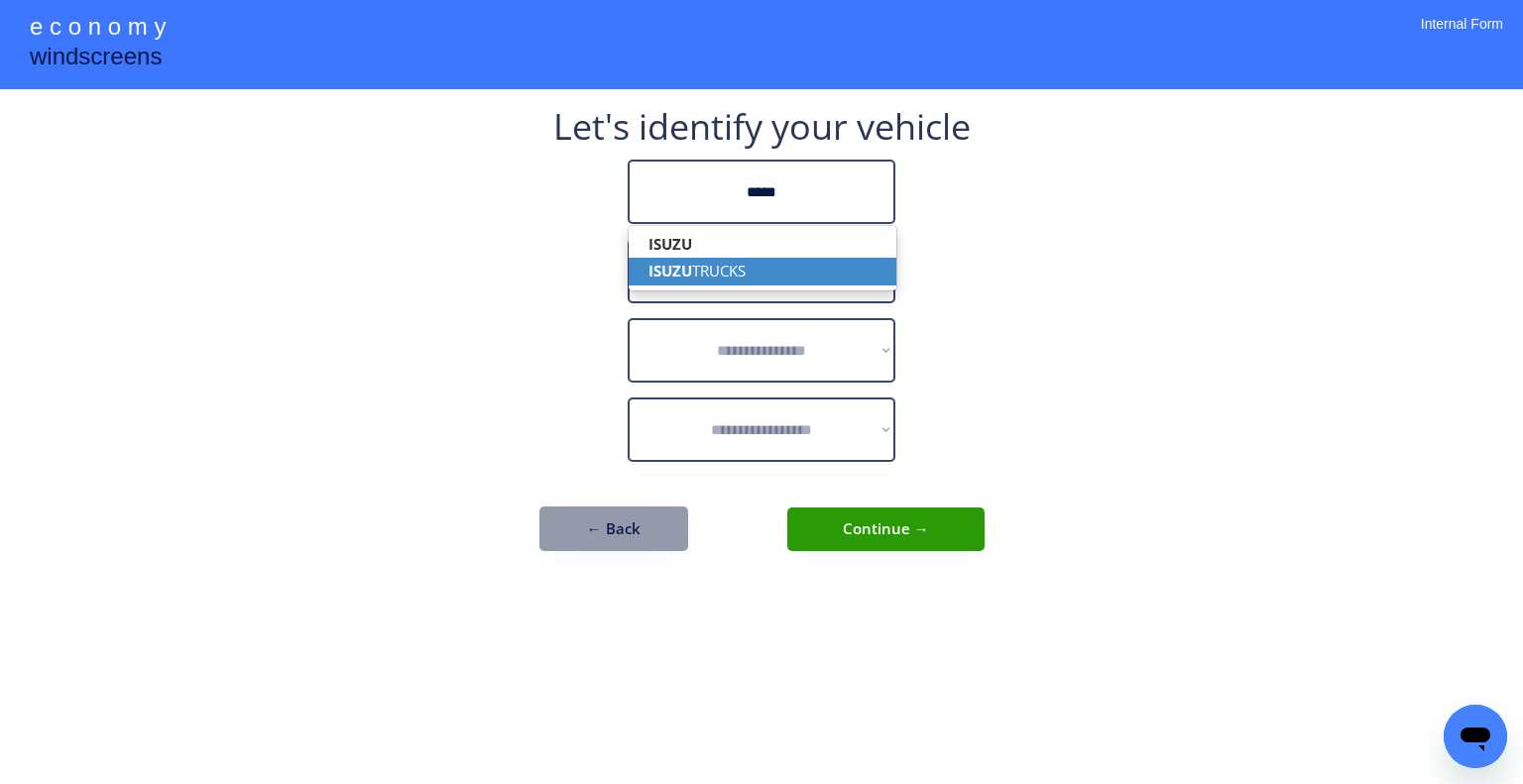 click on "ISUZU  TRUCKS" at bounding box center (762, 271) 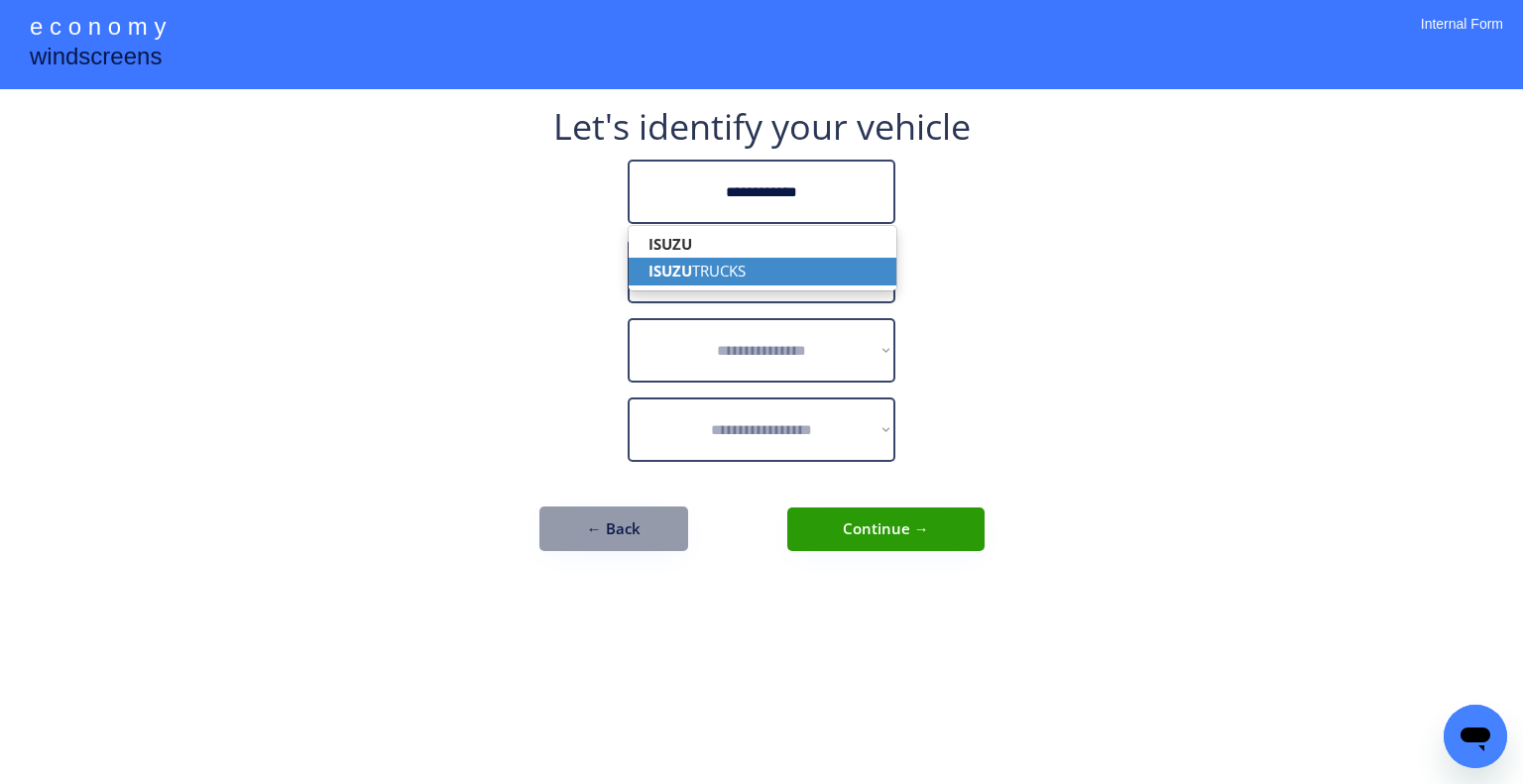 type on "**********" 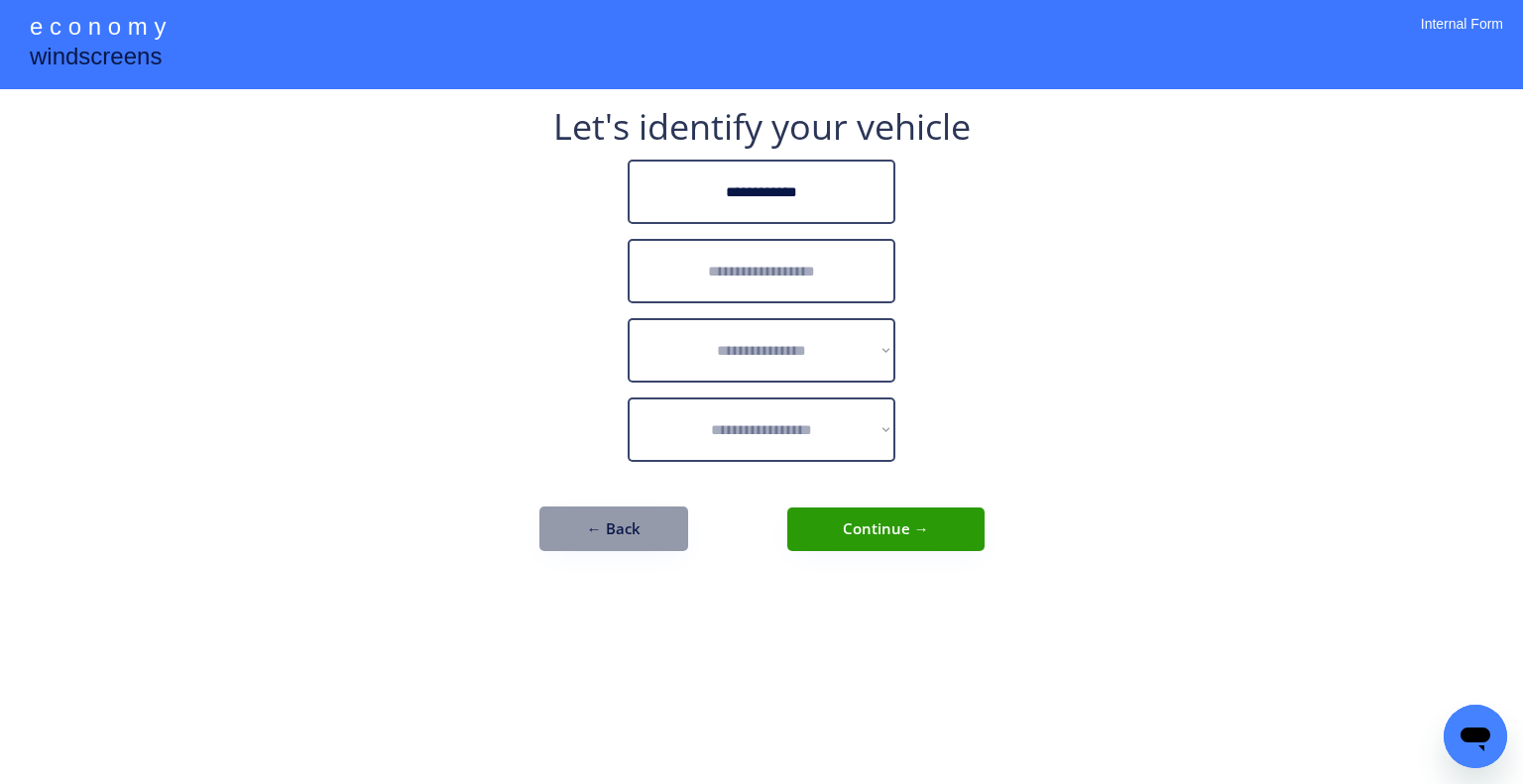 click at bounding box center [762, 271] 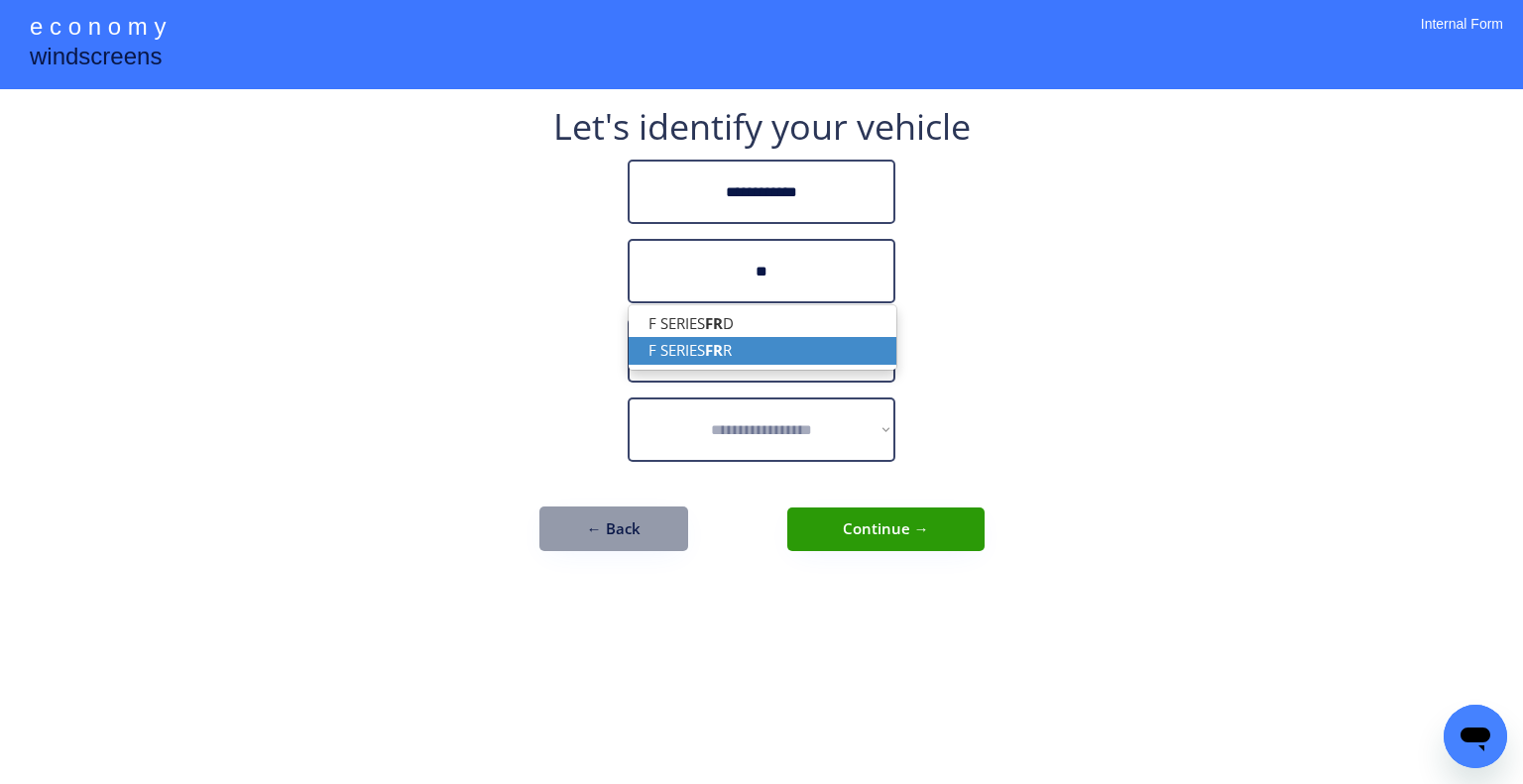 click on "F SERIES  FR R" at bounding box center (762, 350) 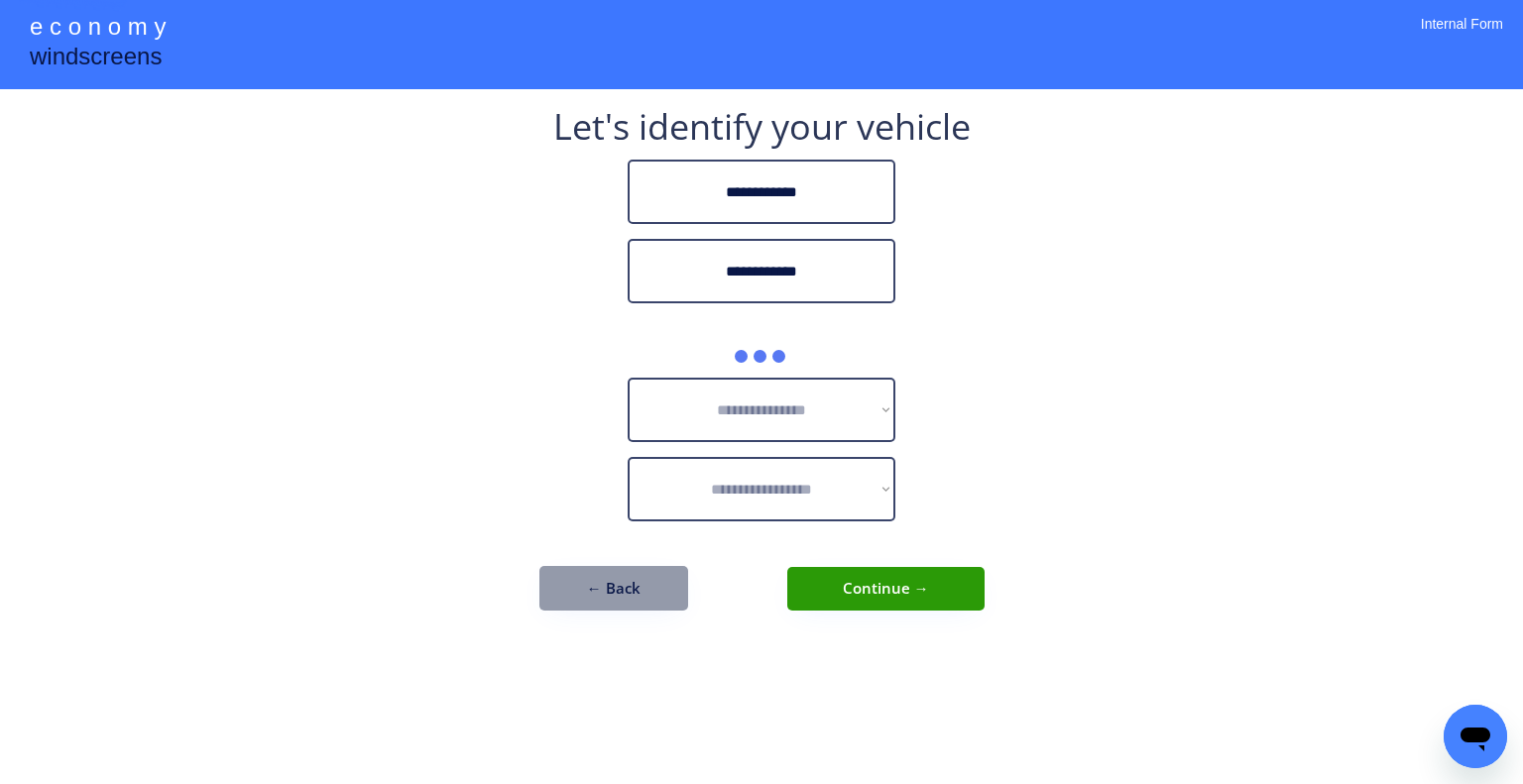 type on "**********" 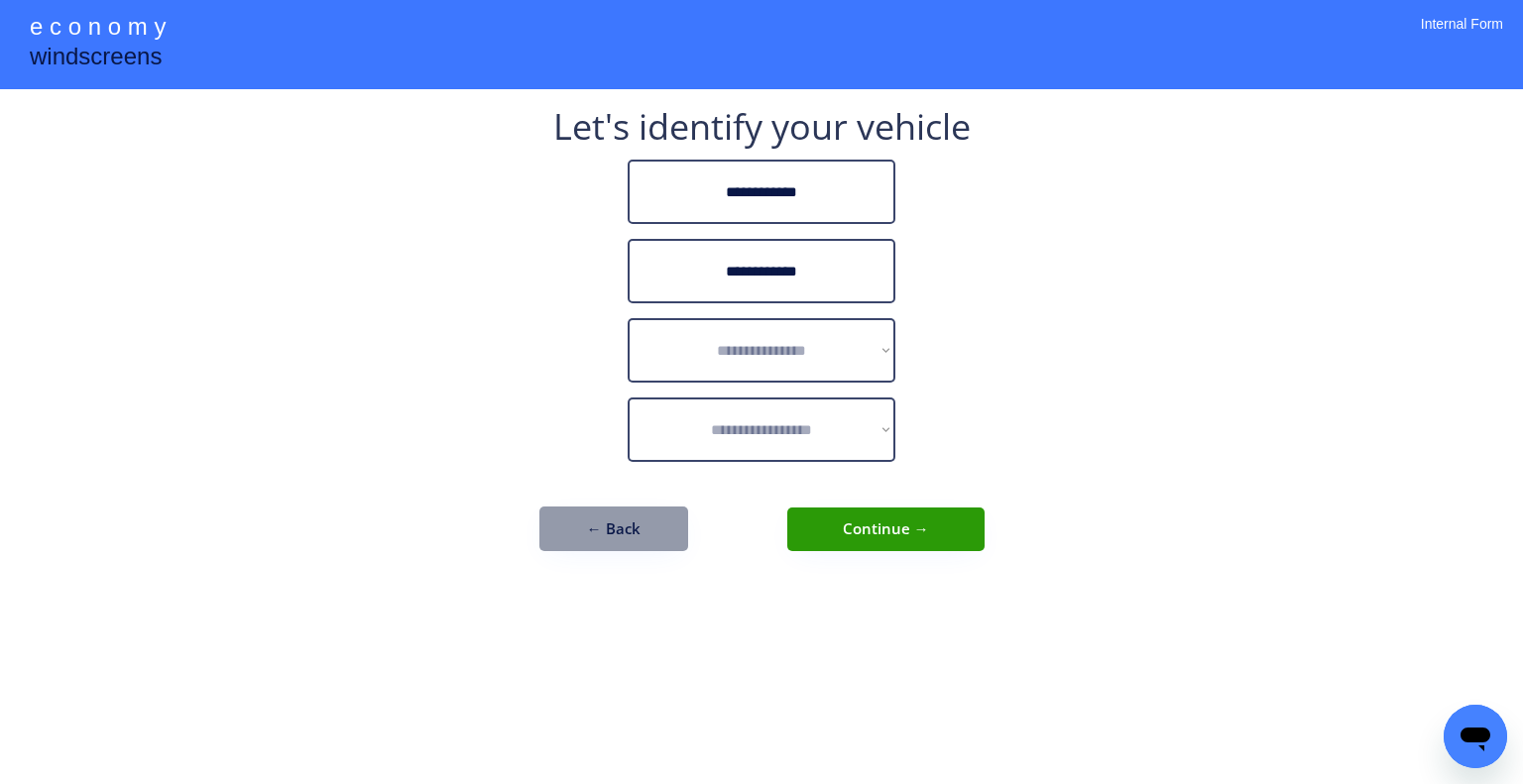 click on "**********" at bounding box center [762, 392] 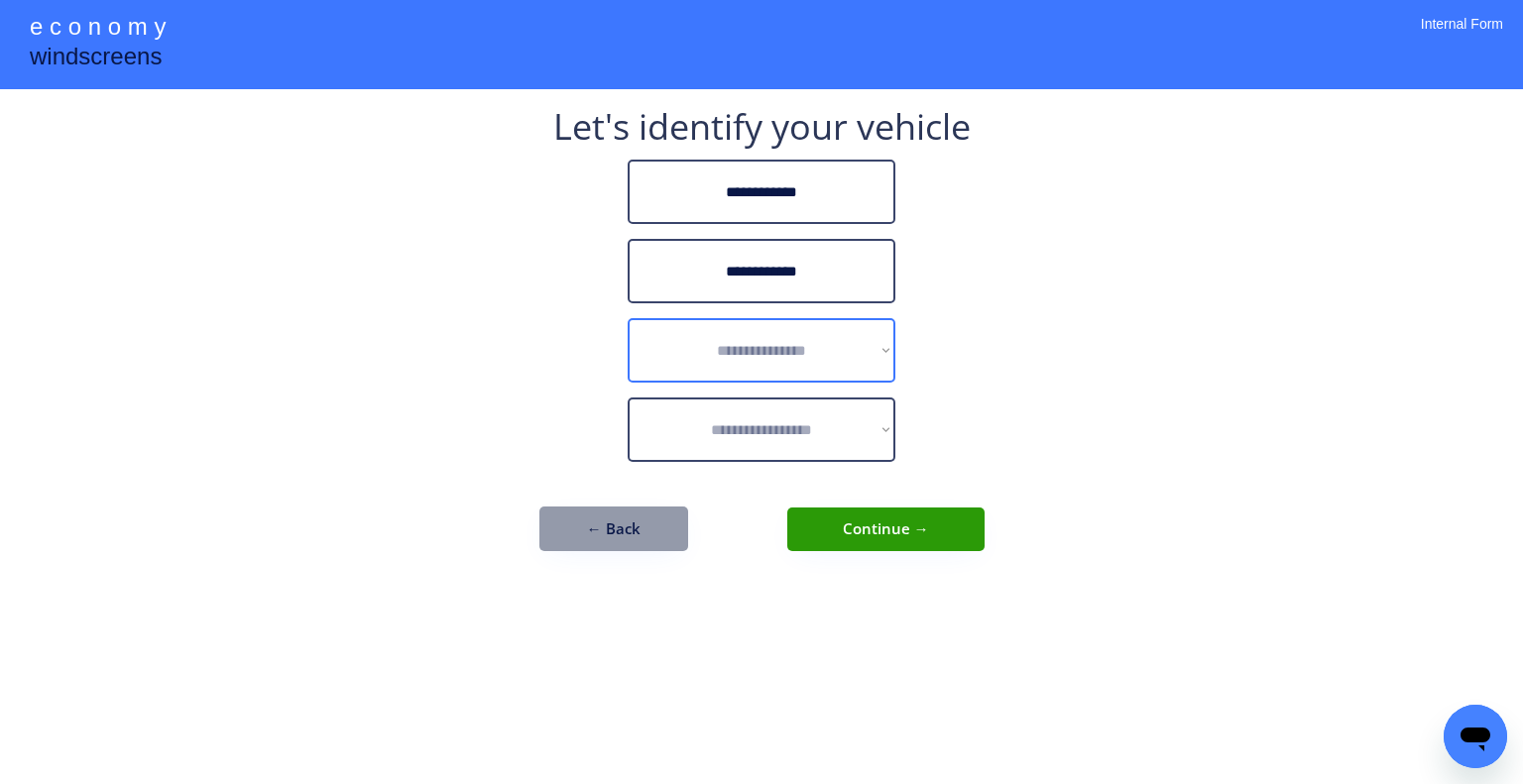 drag, startPoint x: 847, startPoint y: 350, endPoint x: 845, endPoint y: 369, distance: 19.104973 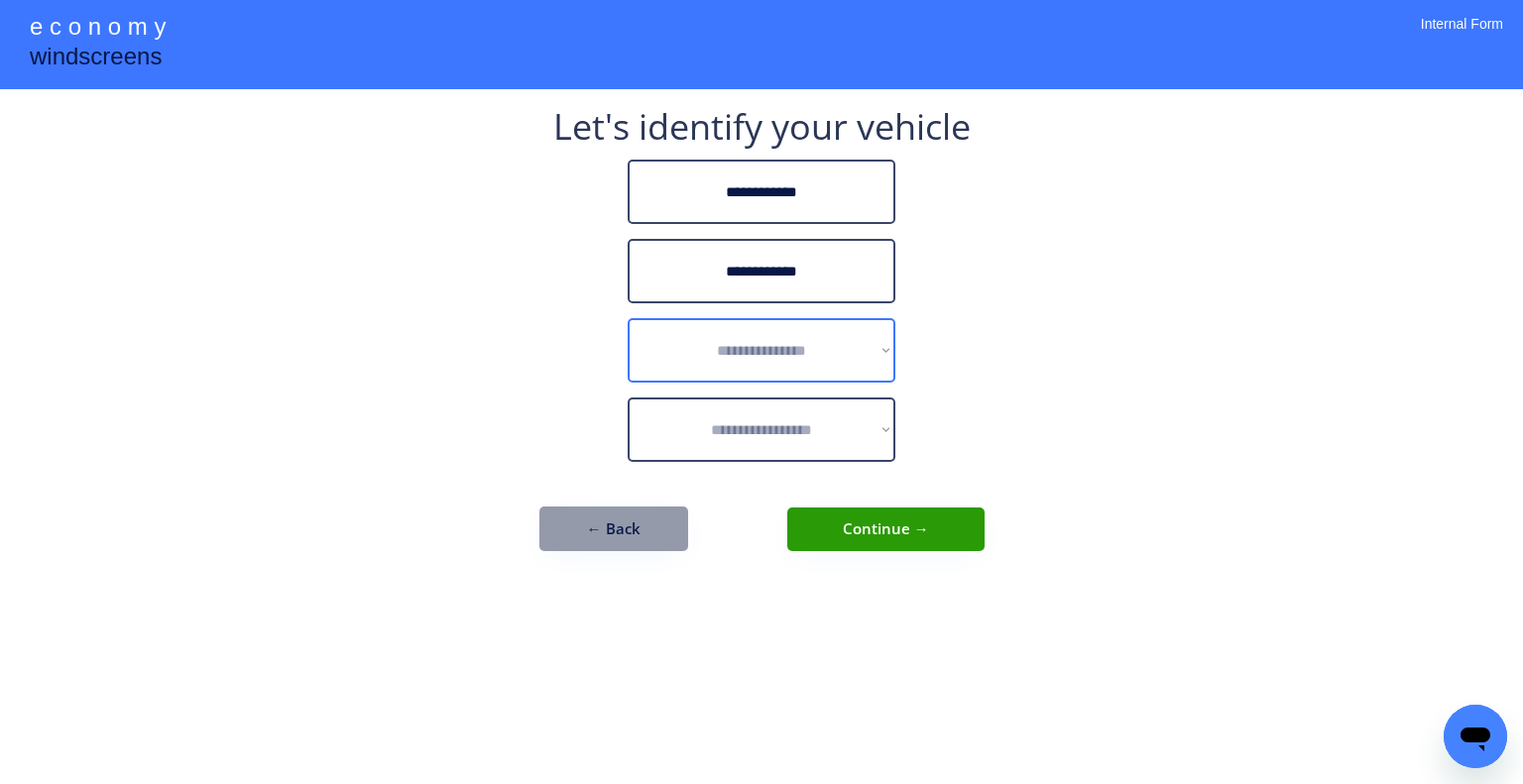 select on "******" 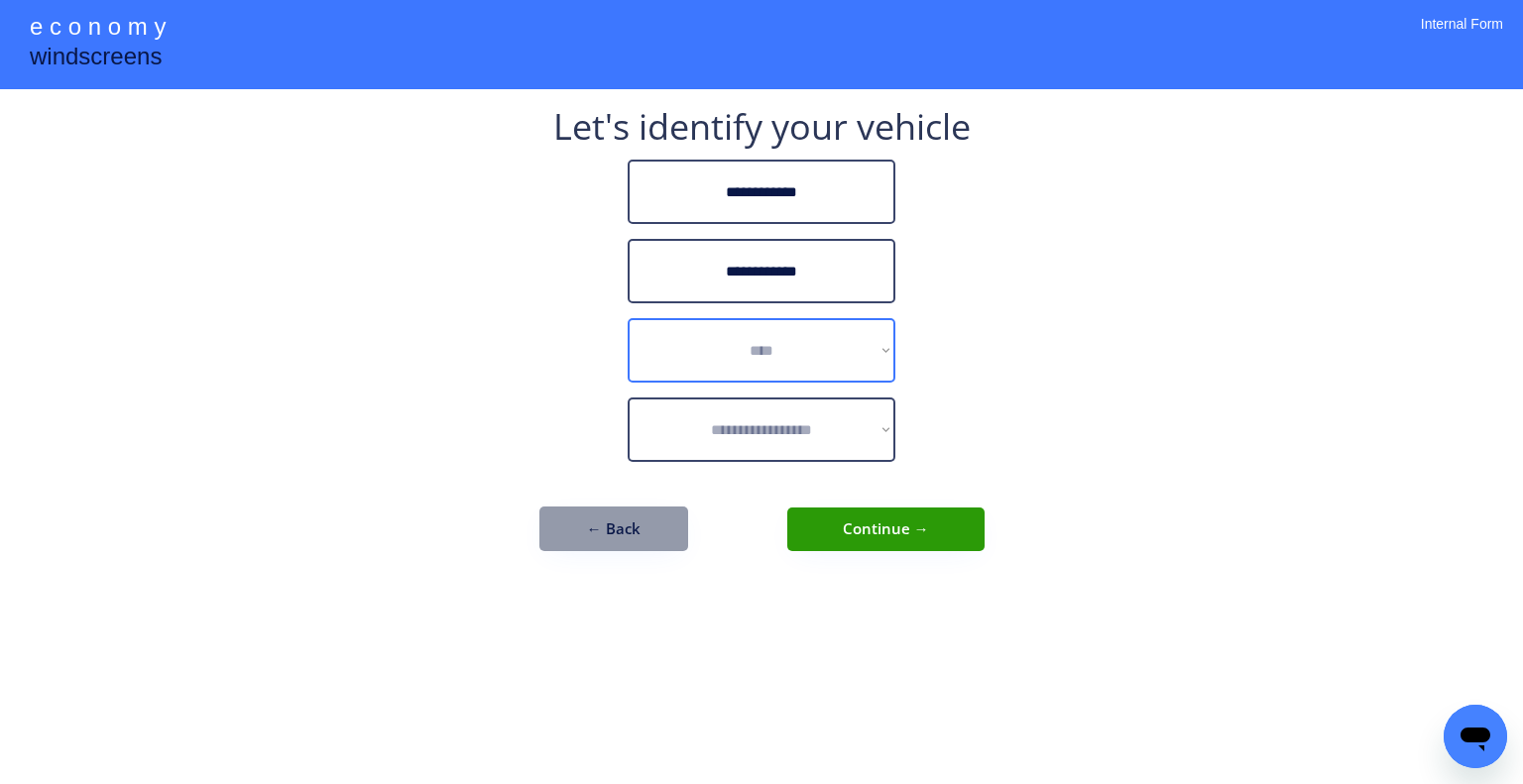 click on "**********" at bounding box center [762, 350] 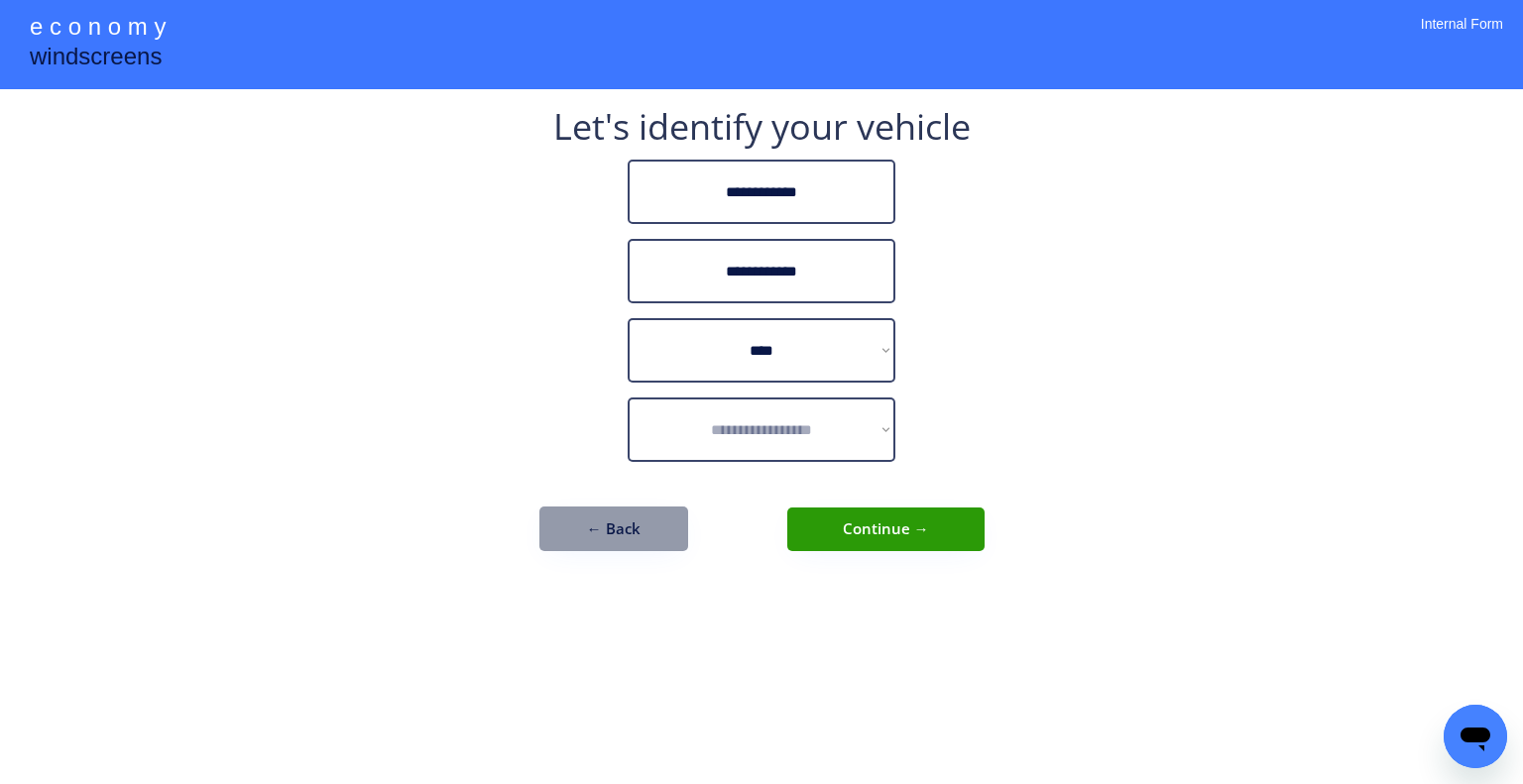 click on "**********" at bounding box center [762, 392] 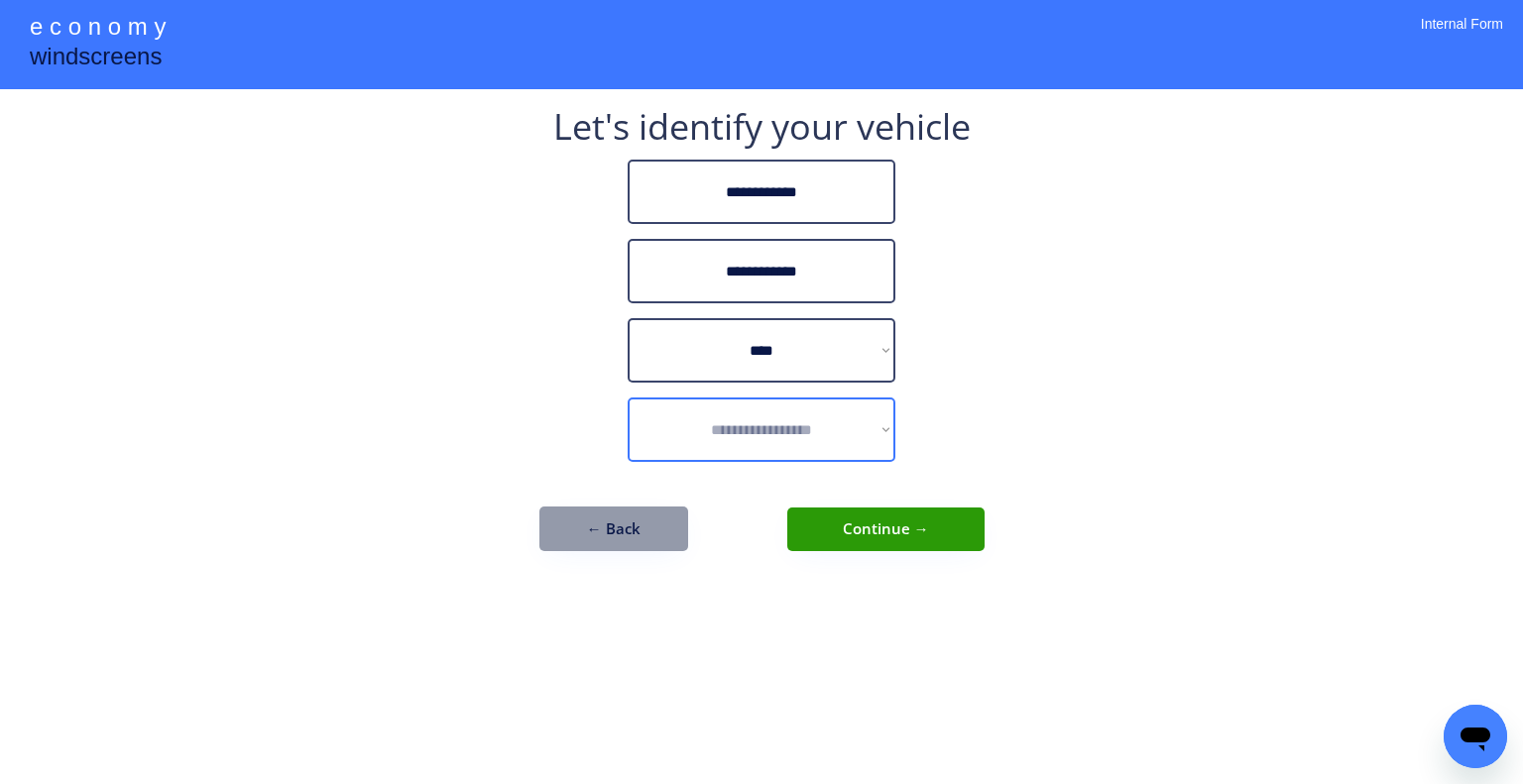 click on "**********" at bounding box center (762, 429) 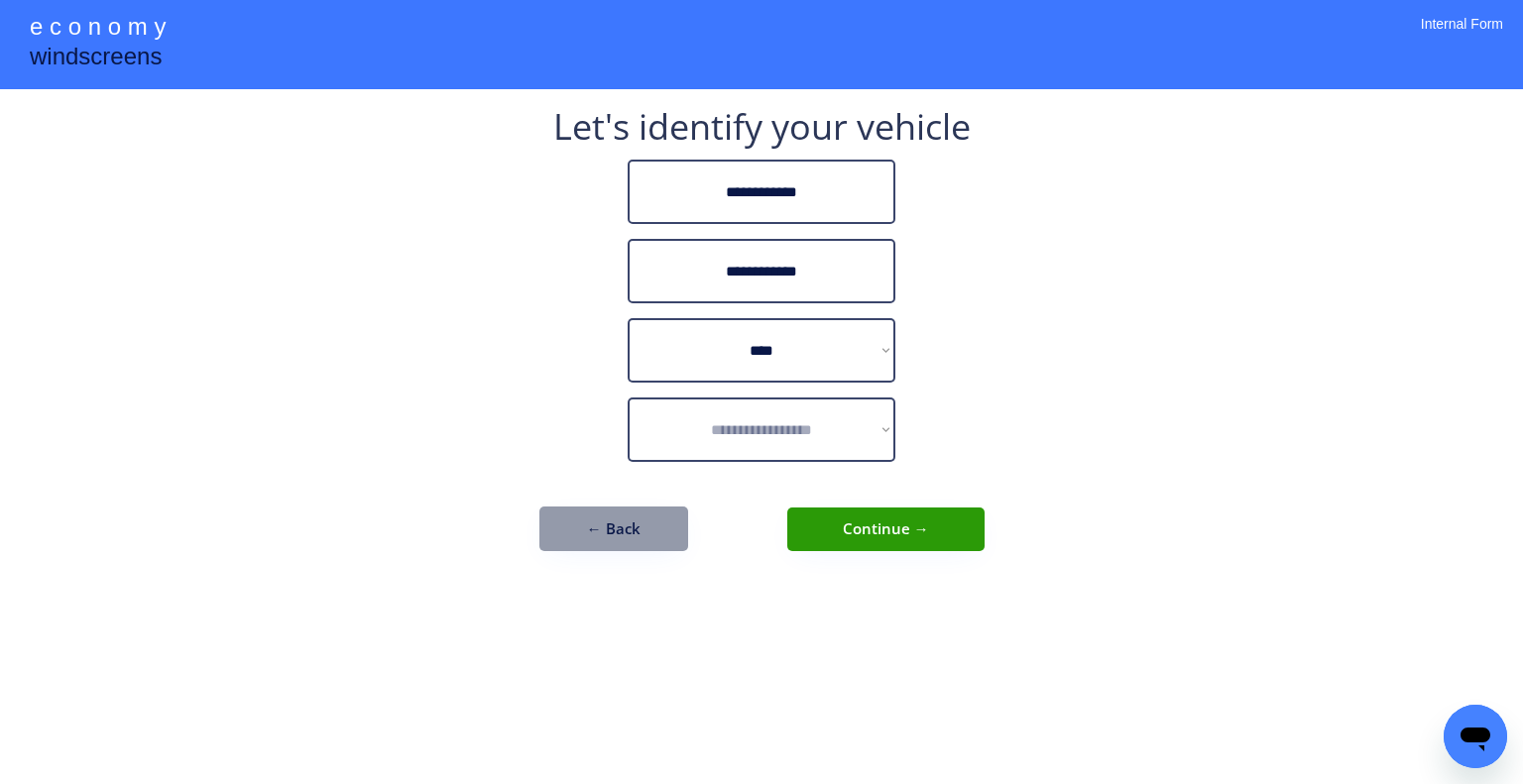 click on "**********" at bounding box center (762, 392) 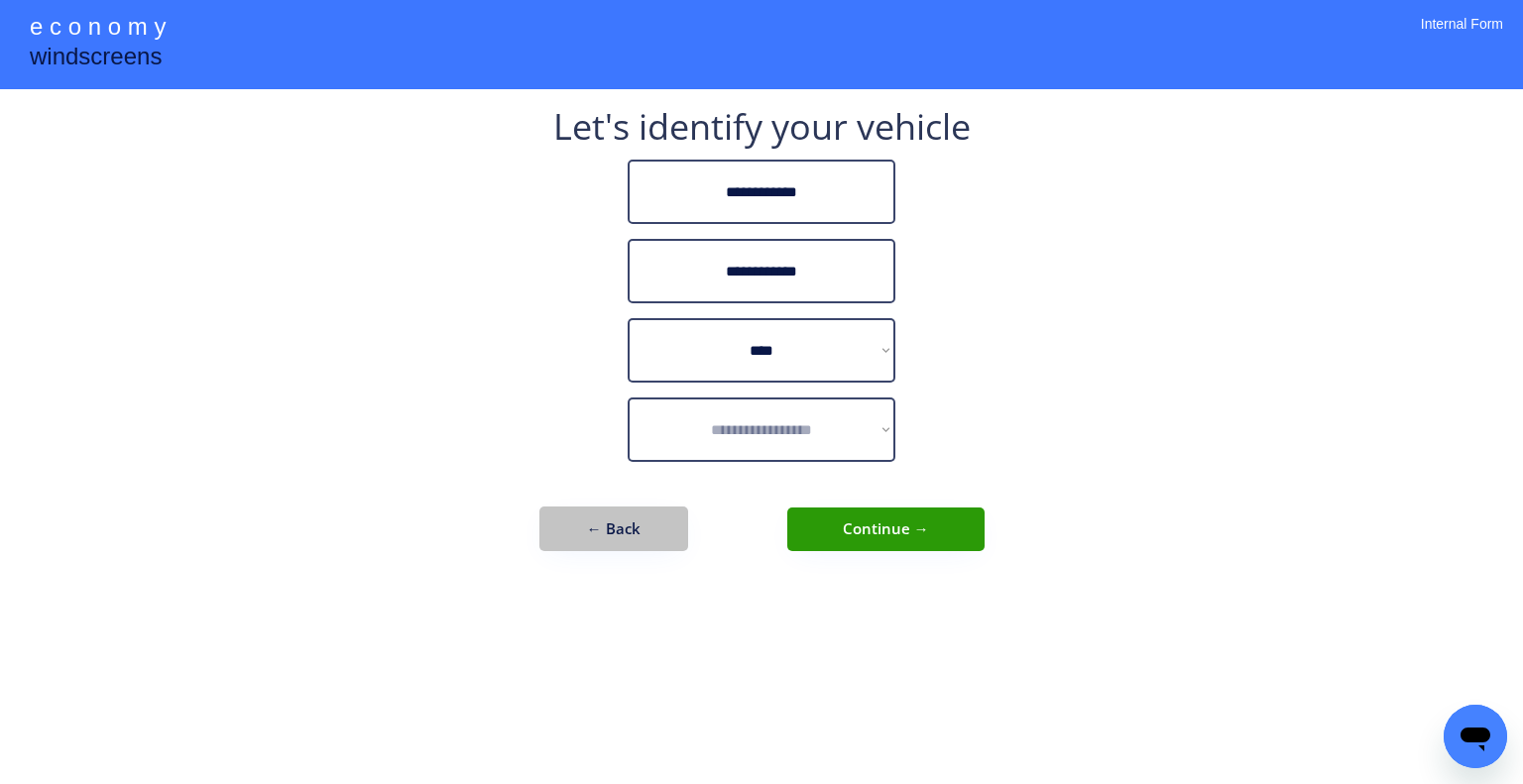 drag, startPoint x: 631, startPoint y: 530, endPoint x: 718, endPoint y: 539, distance: 87.46428 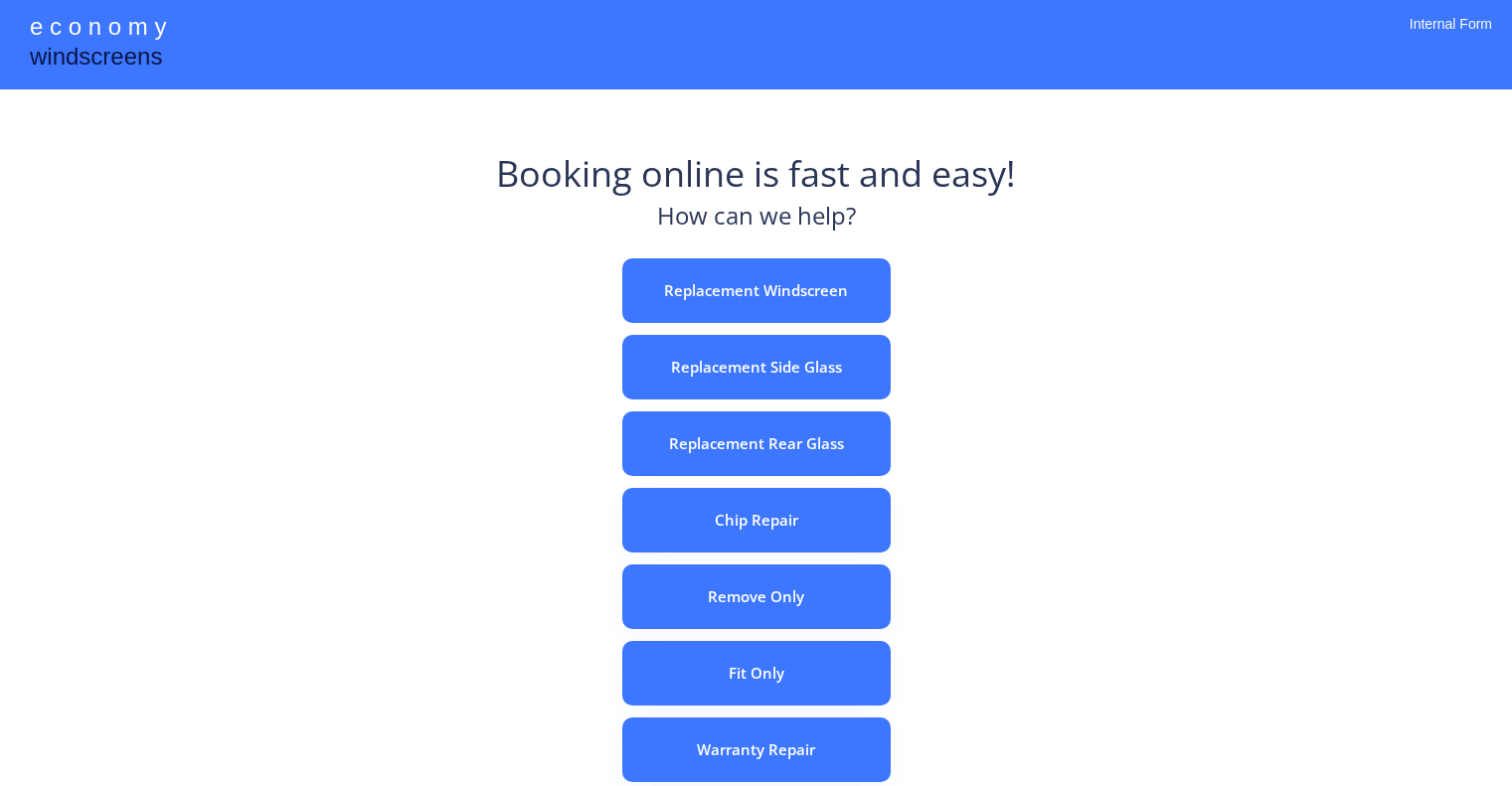 scroll, scrollTop: 0, scrollLeft: 0, axis: both 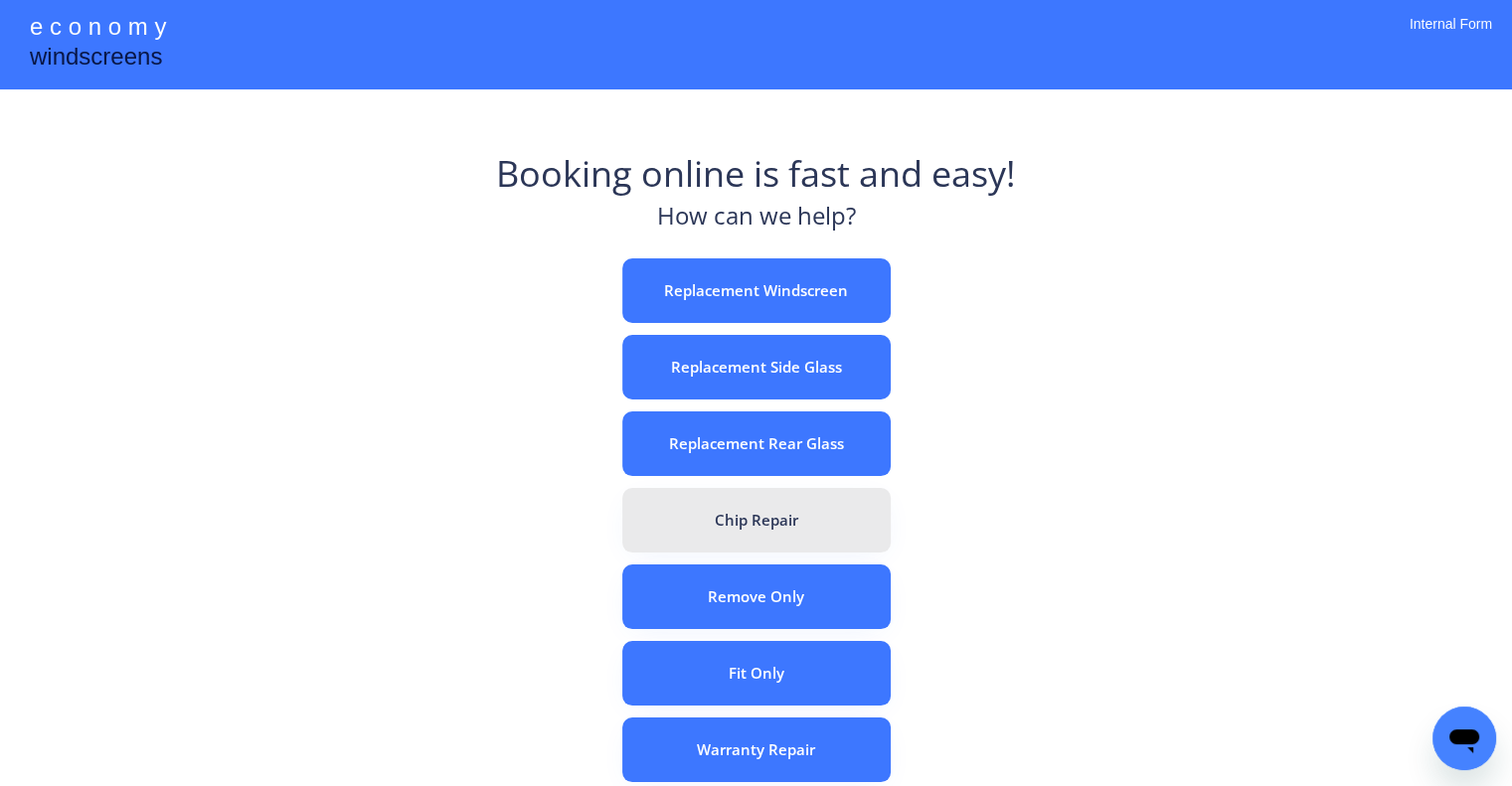 click on "Chip Repair" at bounding box center (756, 520) 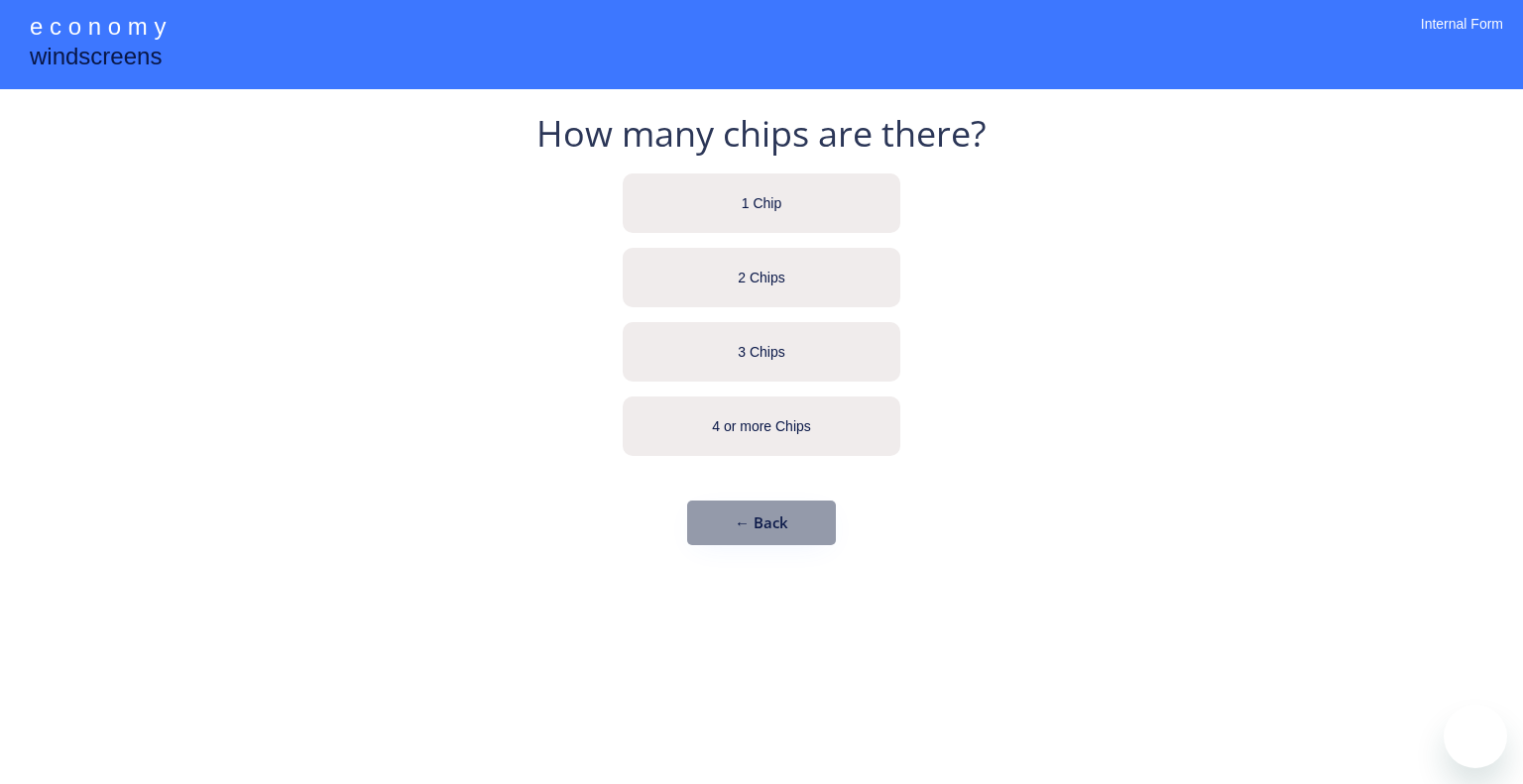 scroll, scrollTop: 0, scrollLeft: 0, axis: both 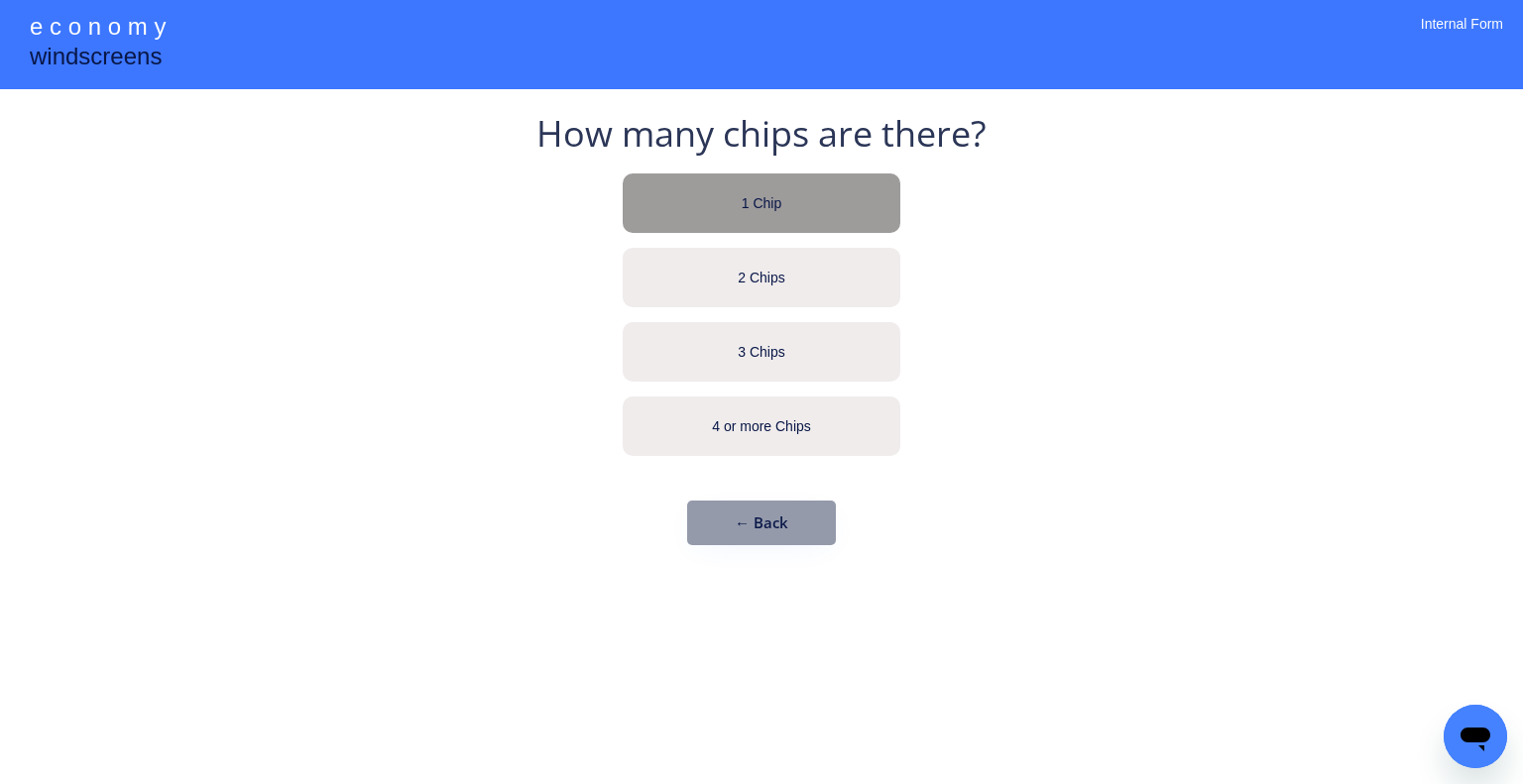 click on "1 Chip" at bounding box center [762, 203] 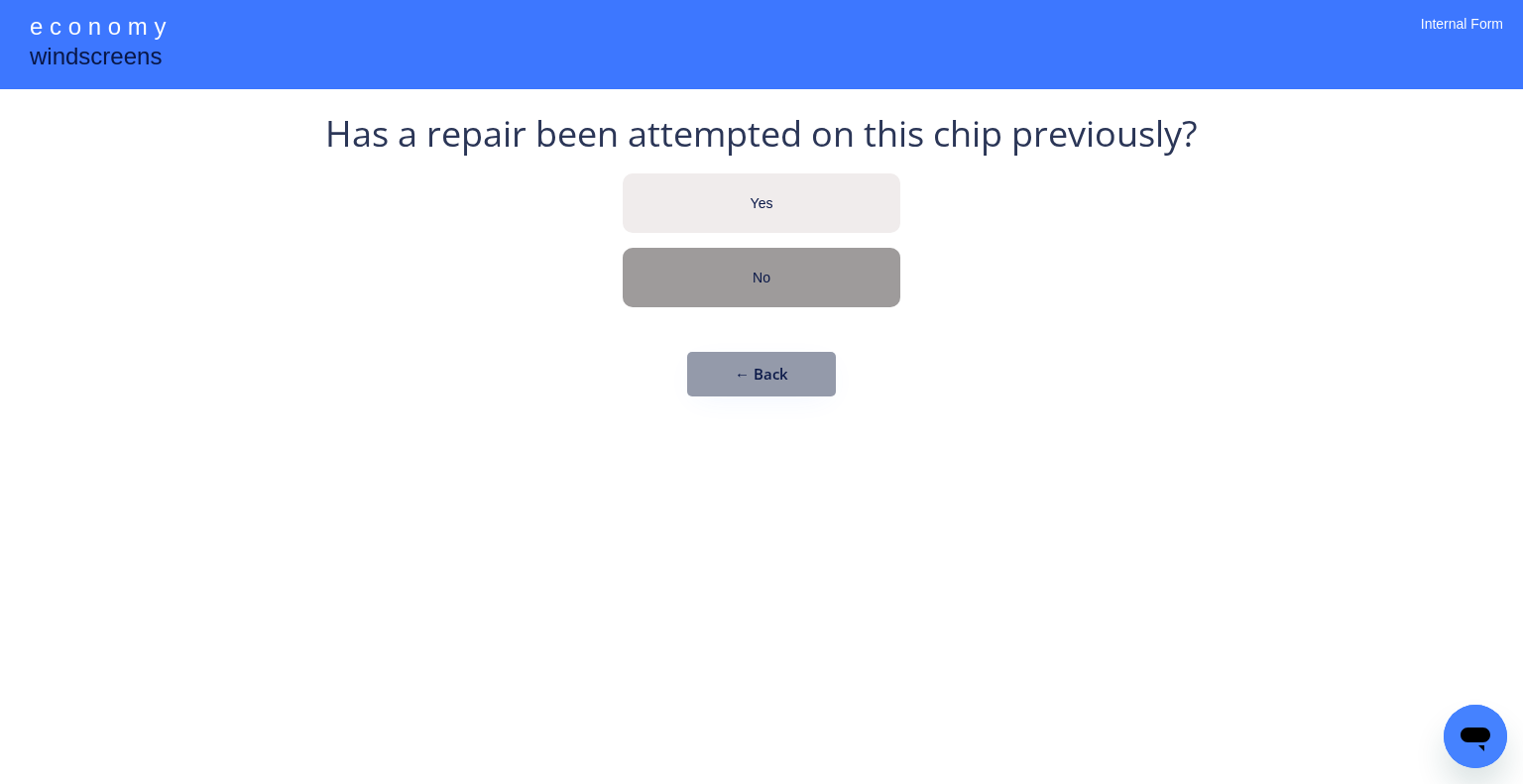 click on "No" at bounding box center (762, 278) 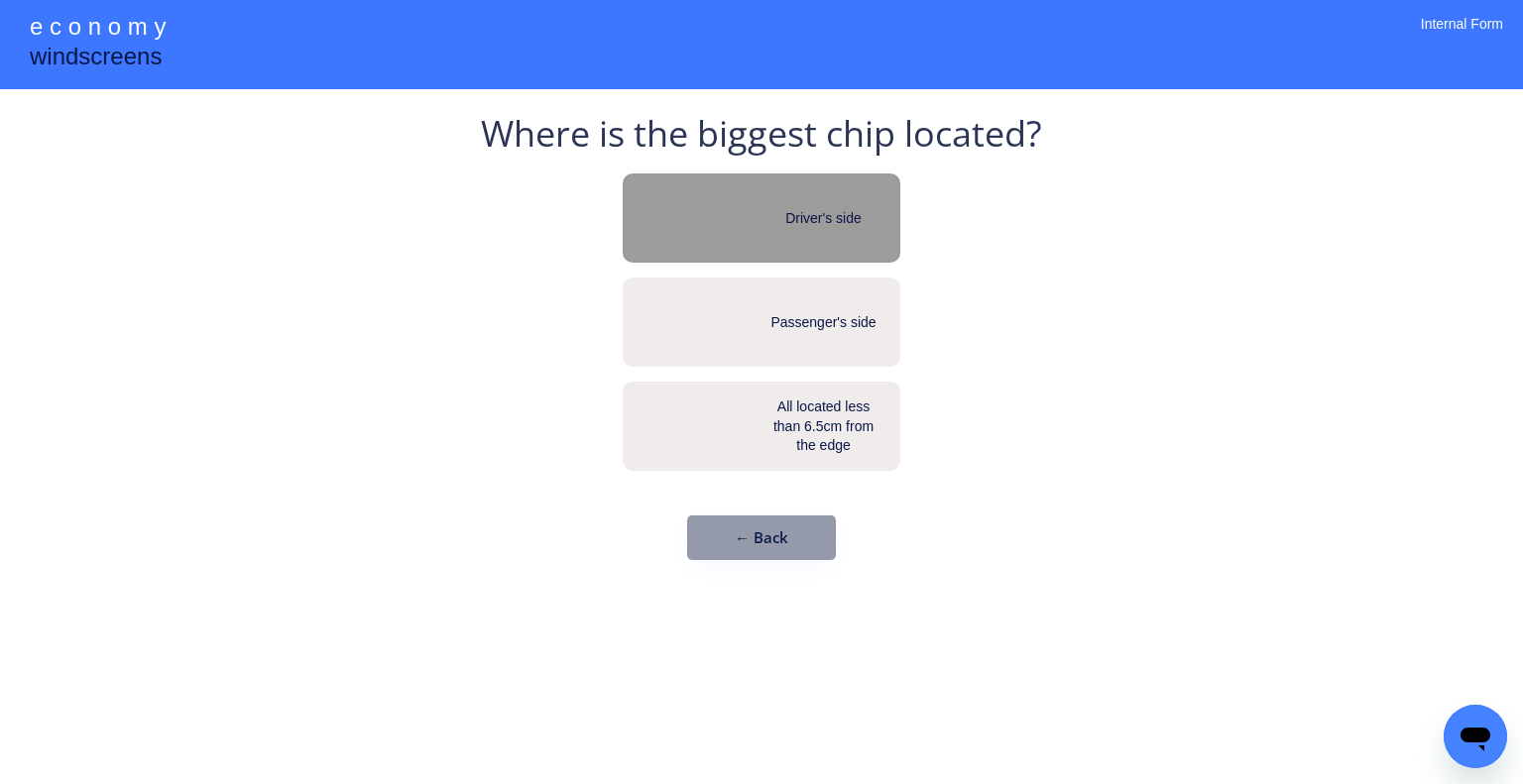 click on "Driver's side" at bounding box center (762, 218) 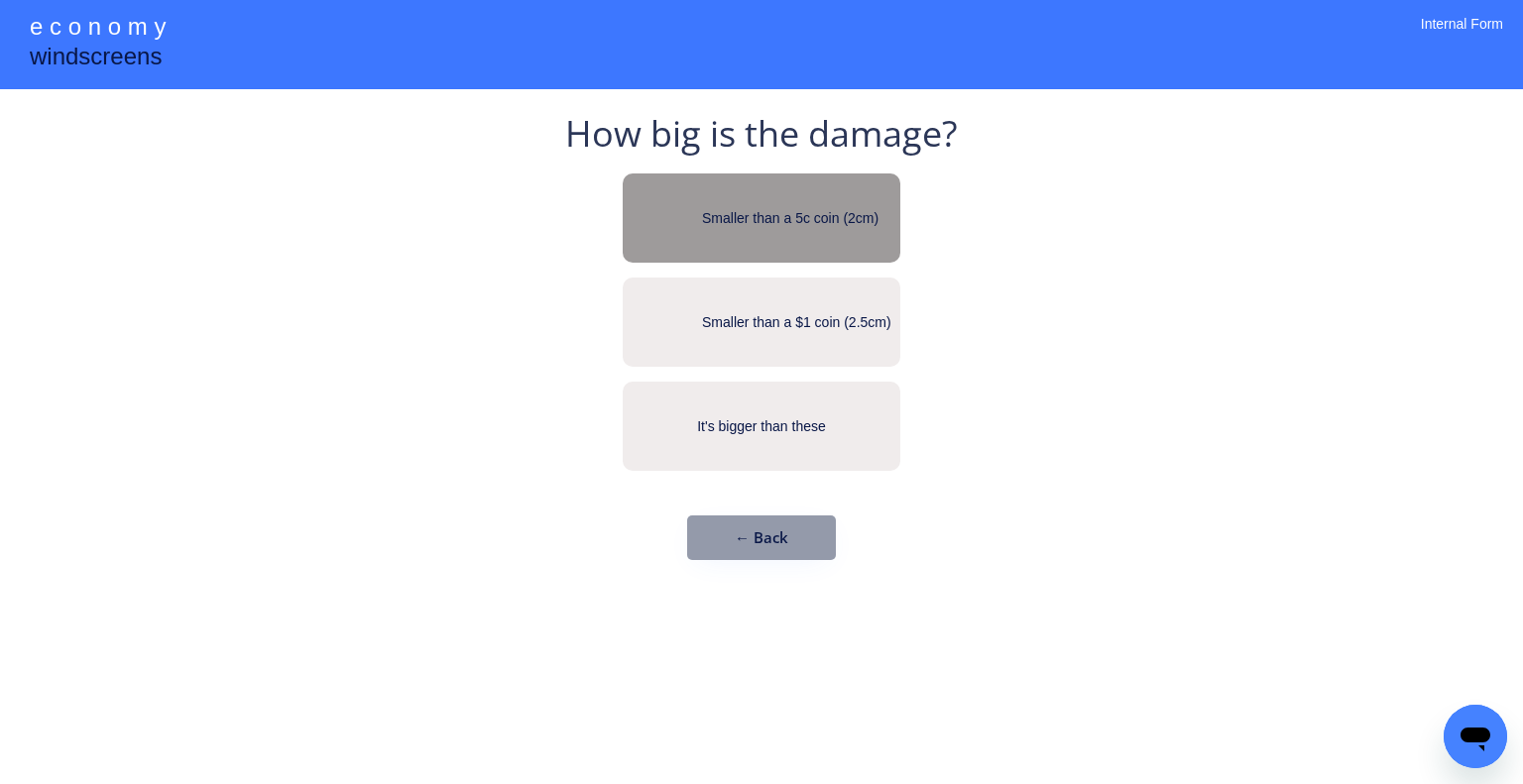 click on "Smaller than a 5c coin (2cm)" at bounding box center (762, 218) 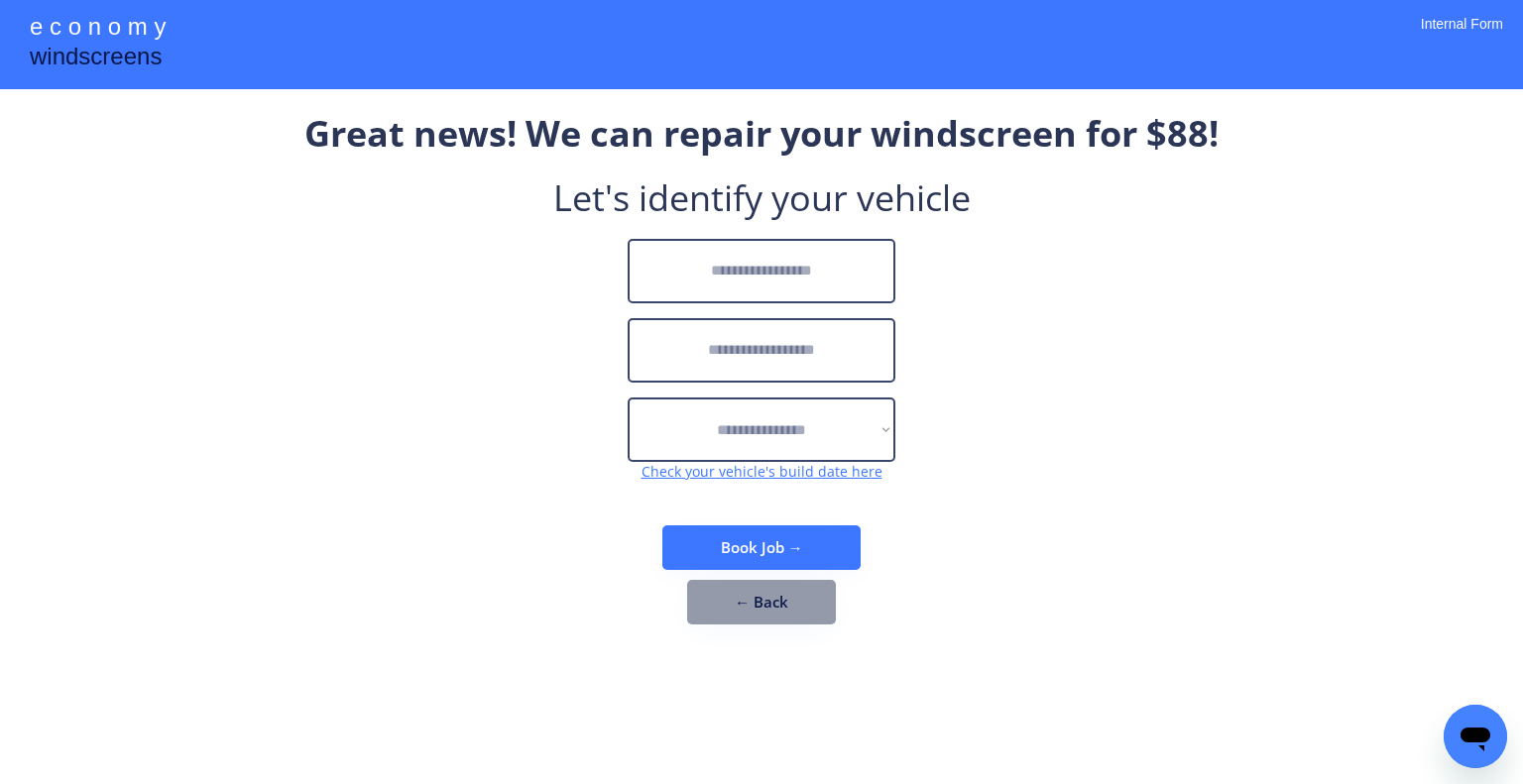 click at bounding box center (762, 271) 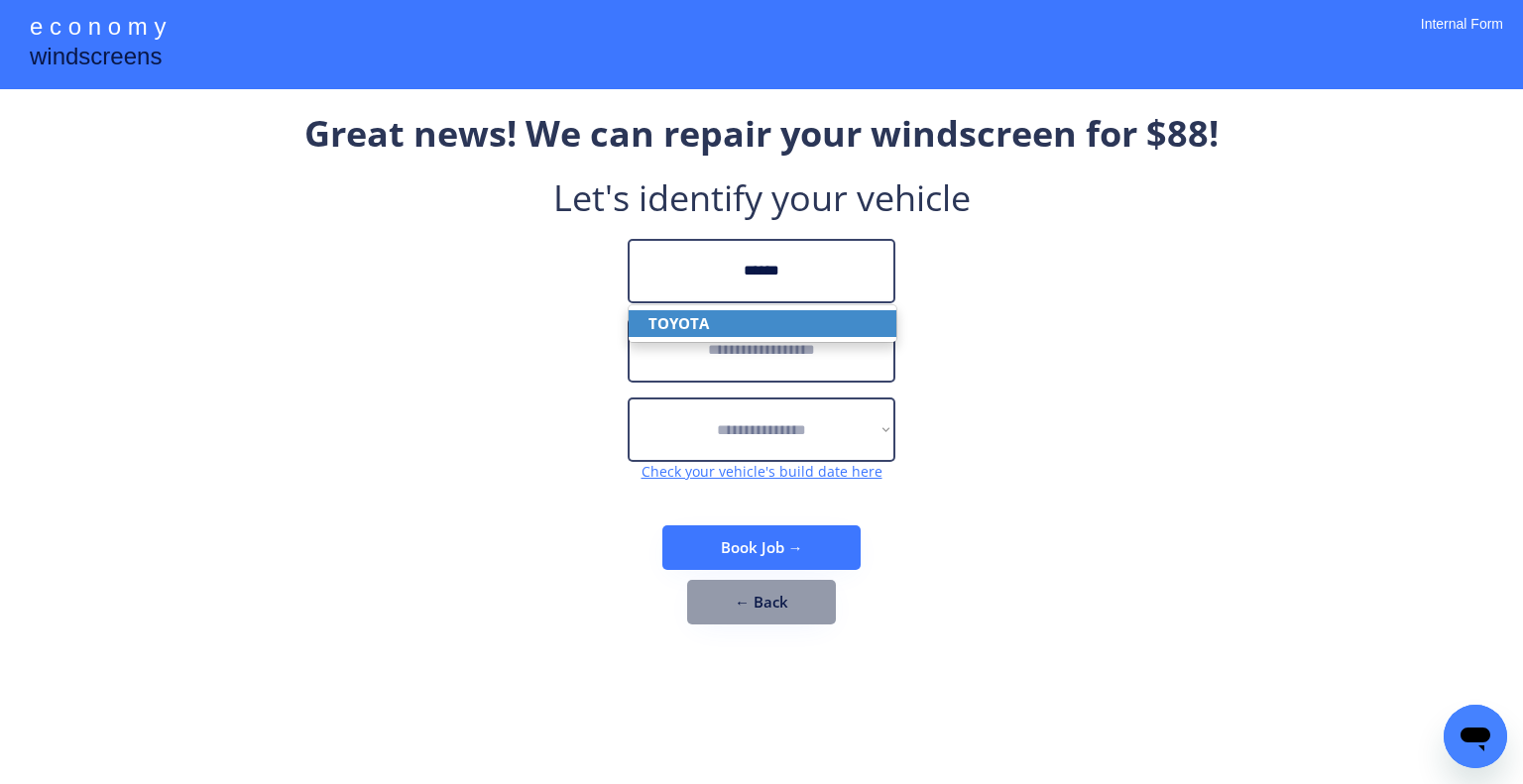 click on "TOYOTA" at bounding box center (762, 323) 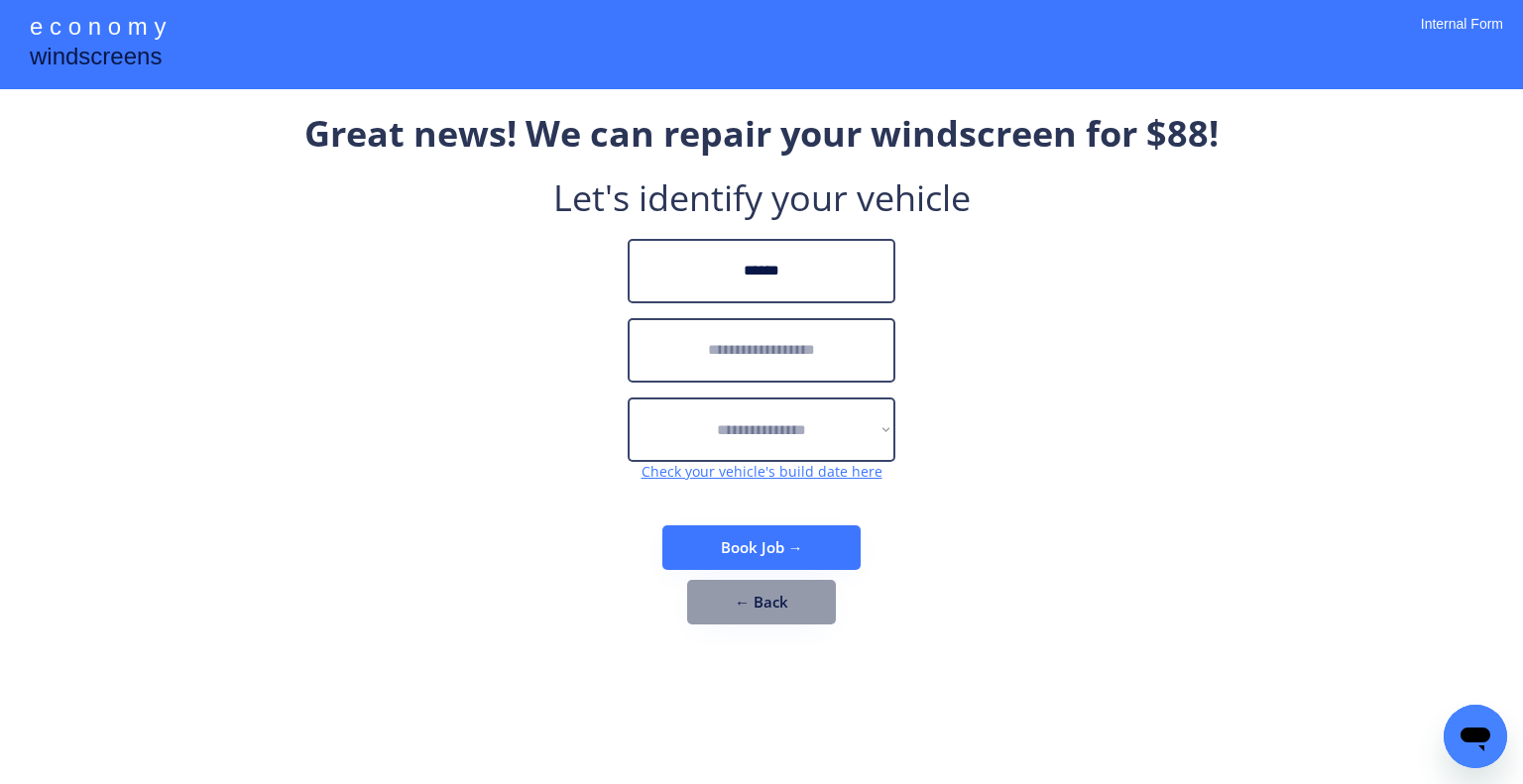 type on "******" 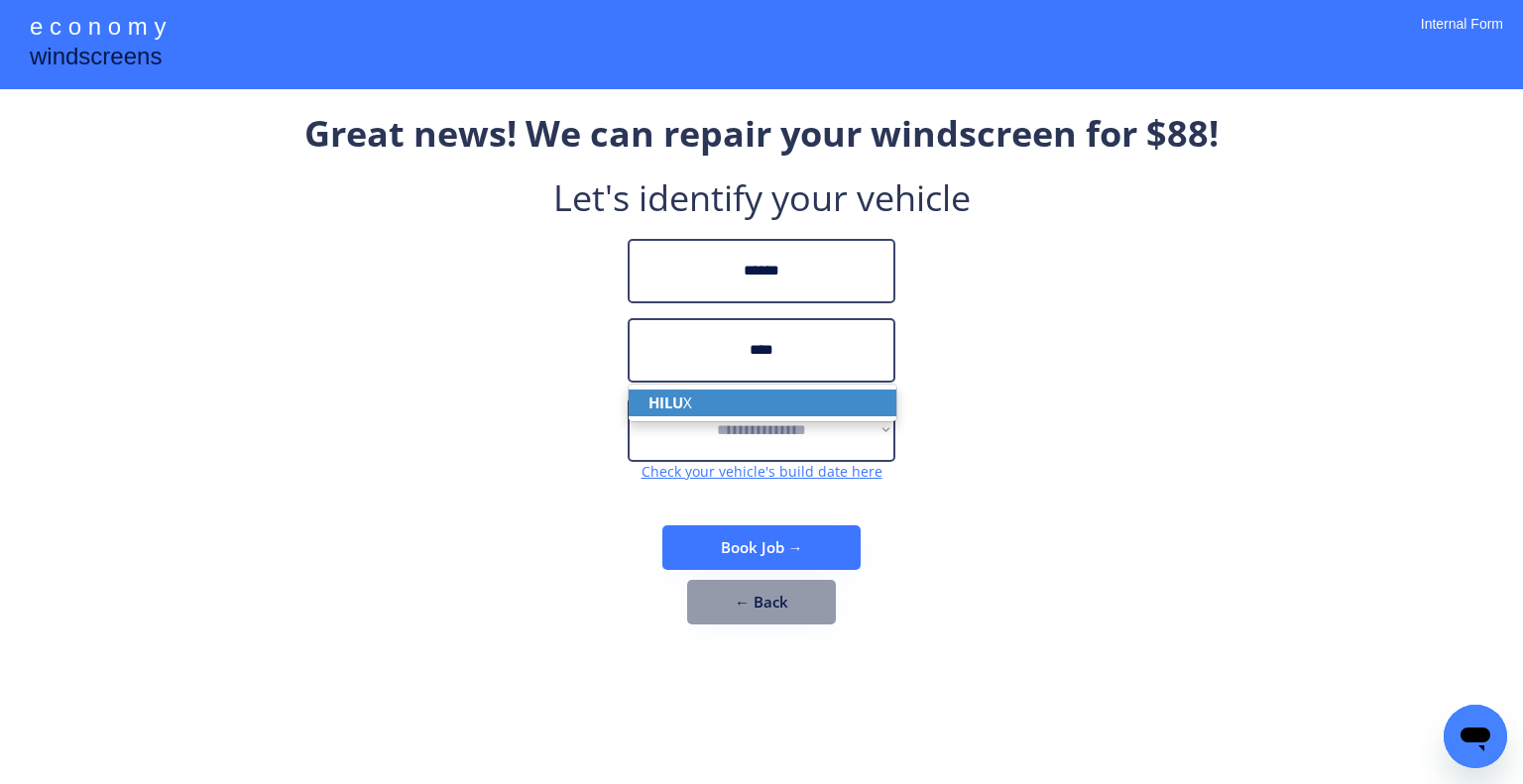 click on "HILU X" at bounding box center (762, 402) 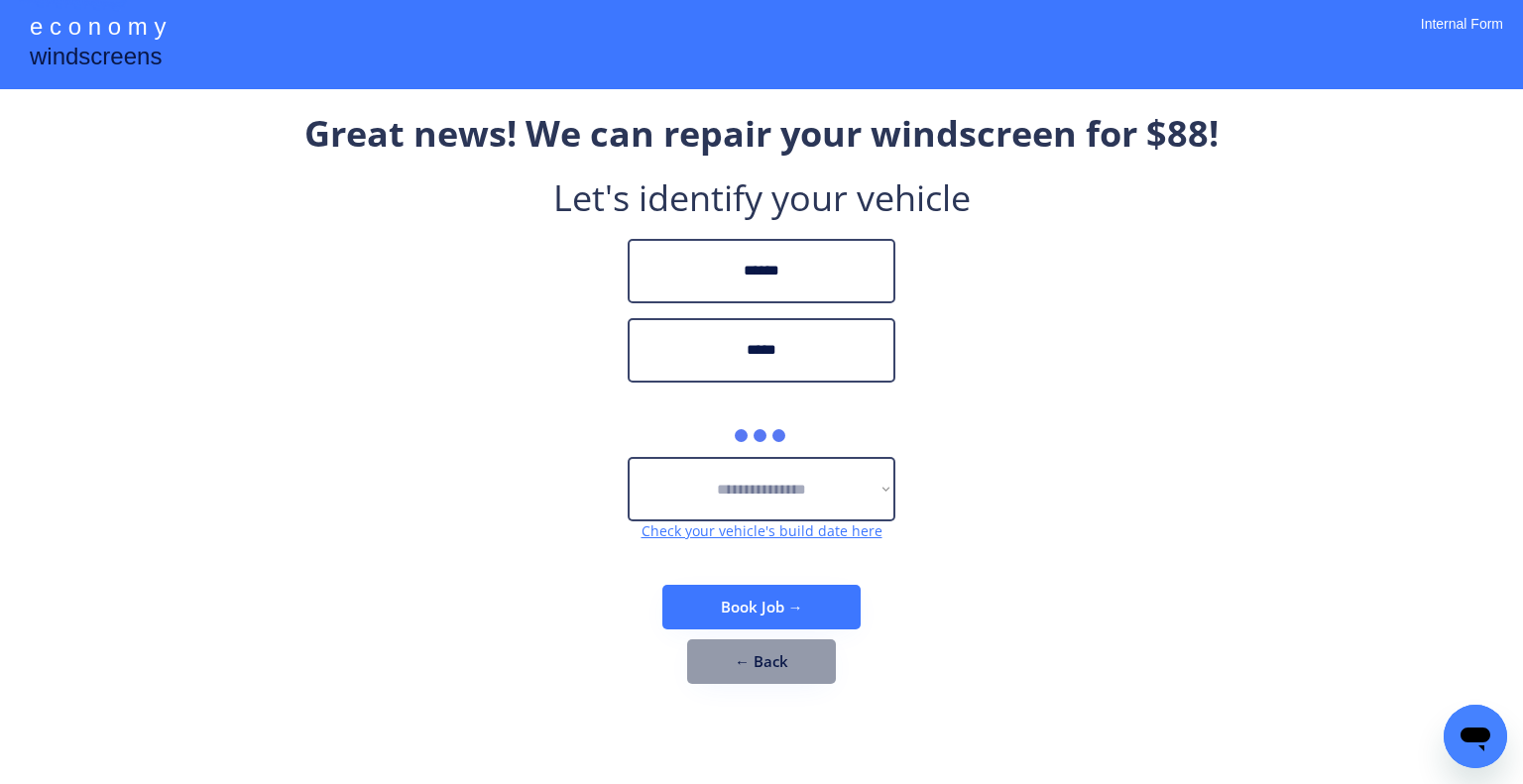 type on "*****" 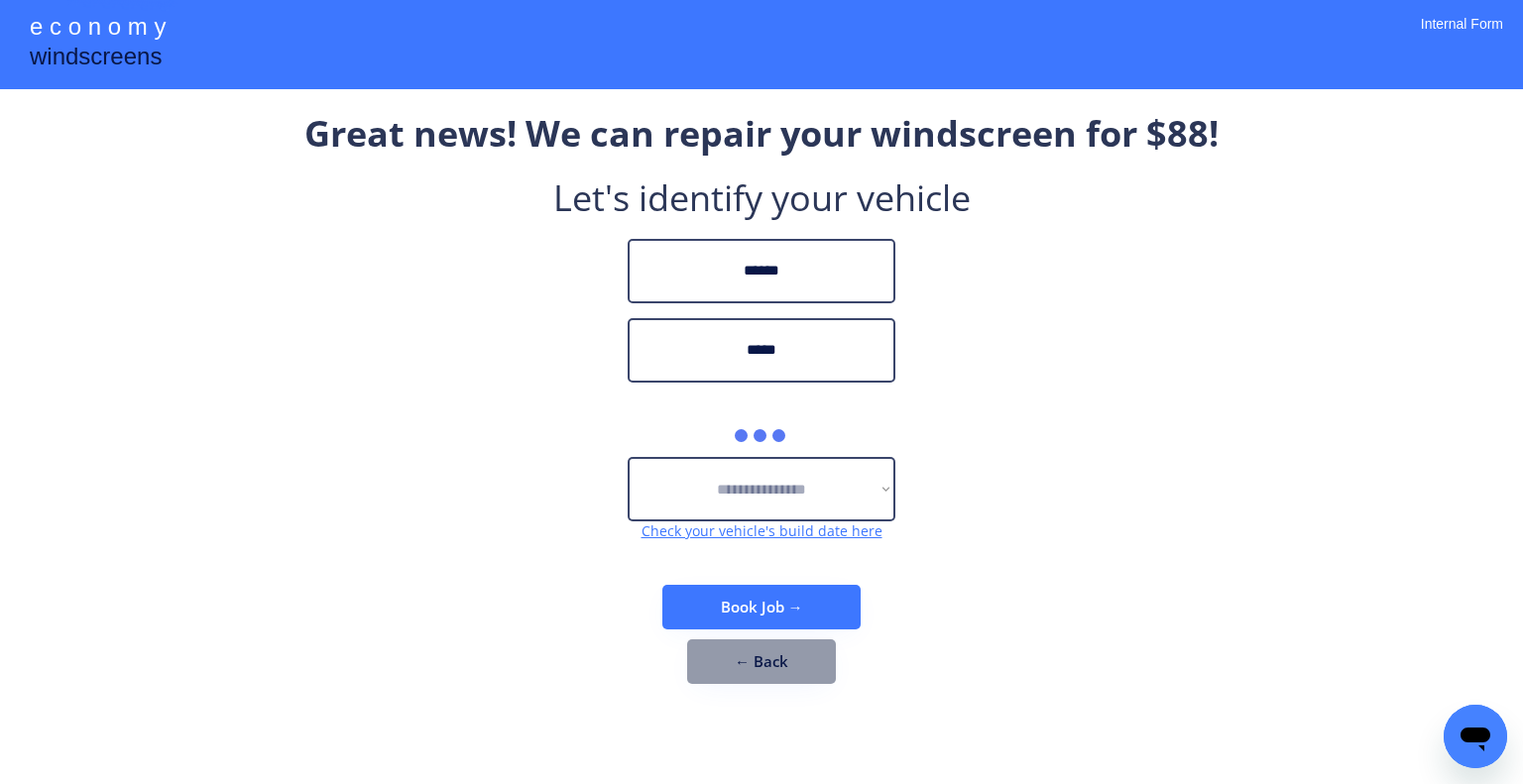 click on "**********" at bounding box center [762, 406] 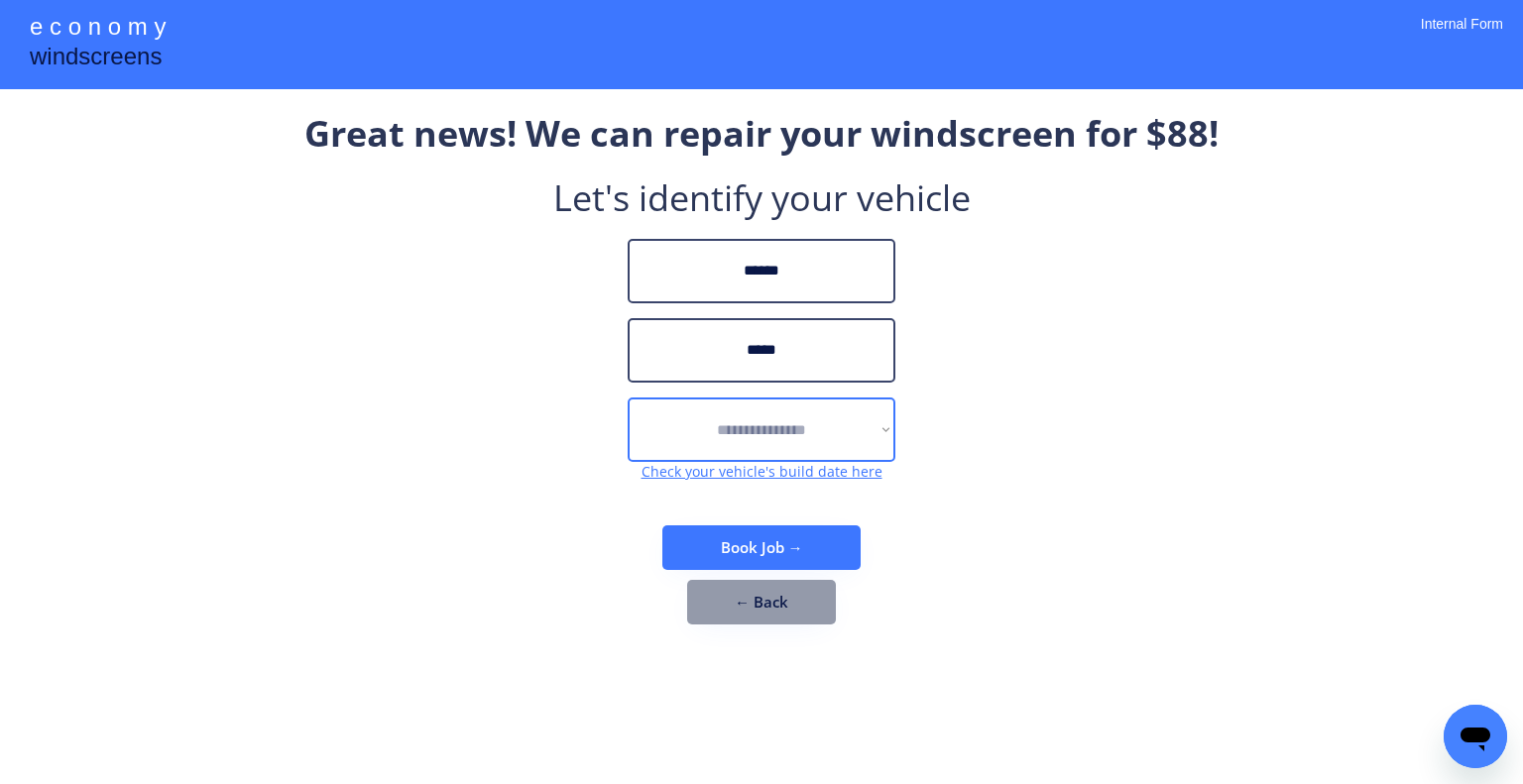 click on "**********" at bounding box center (762, 429) 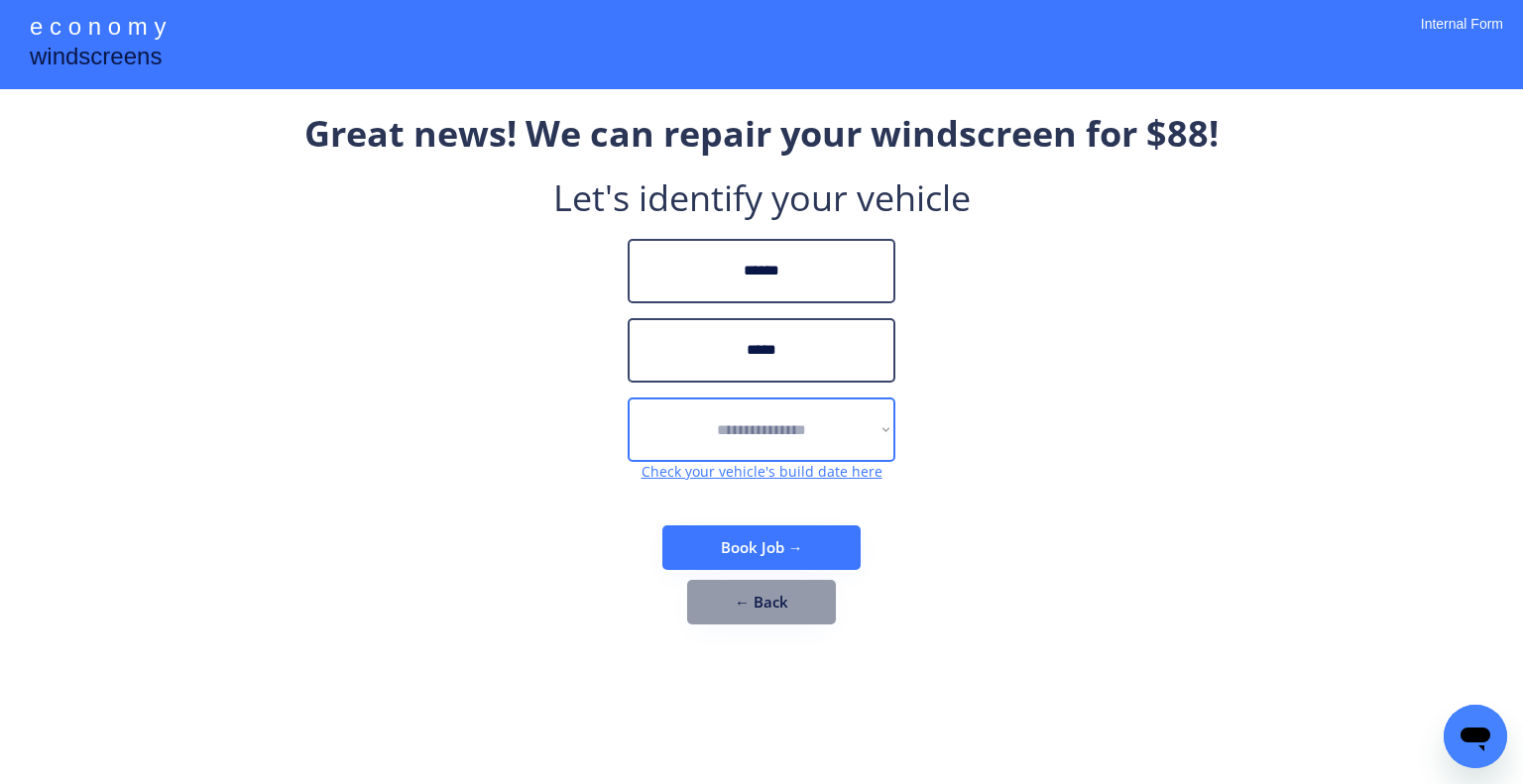 select on "******" 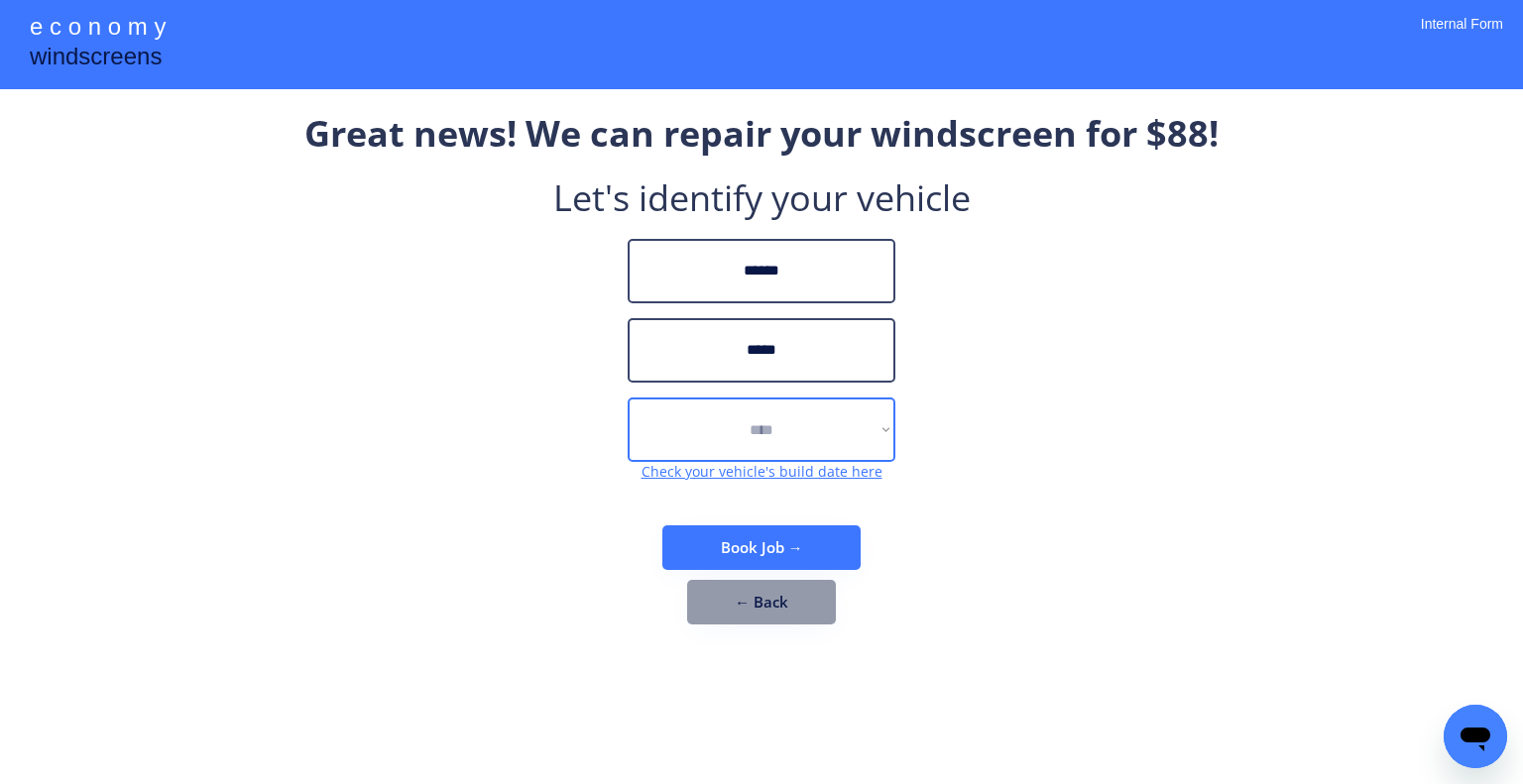 click on "**********" at bounding box center [762, 429] 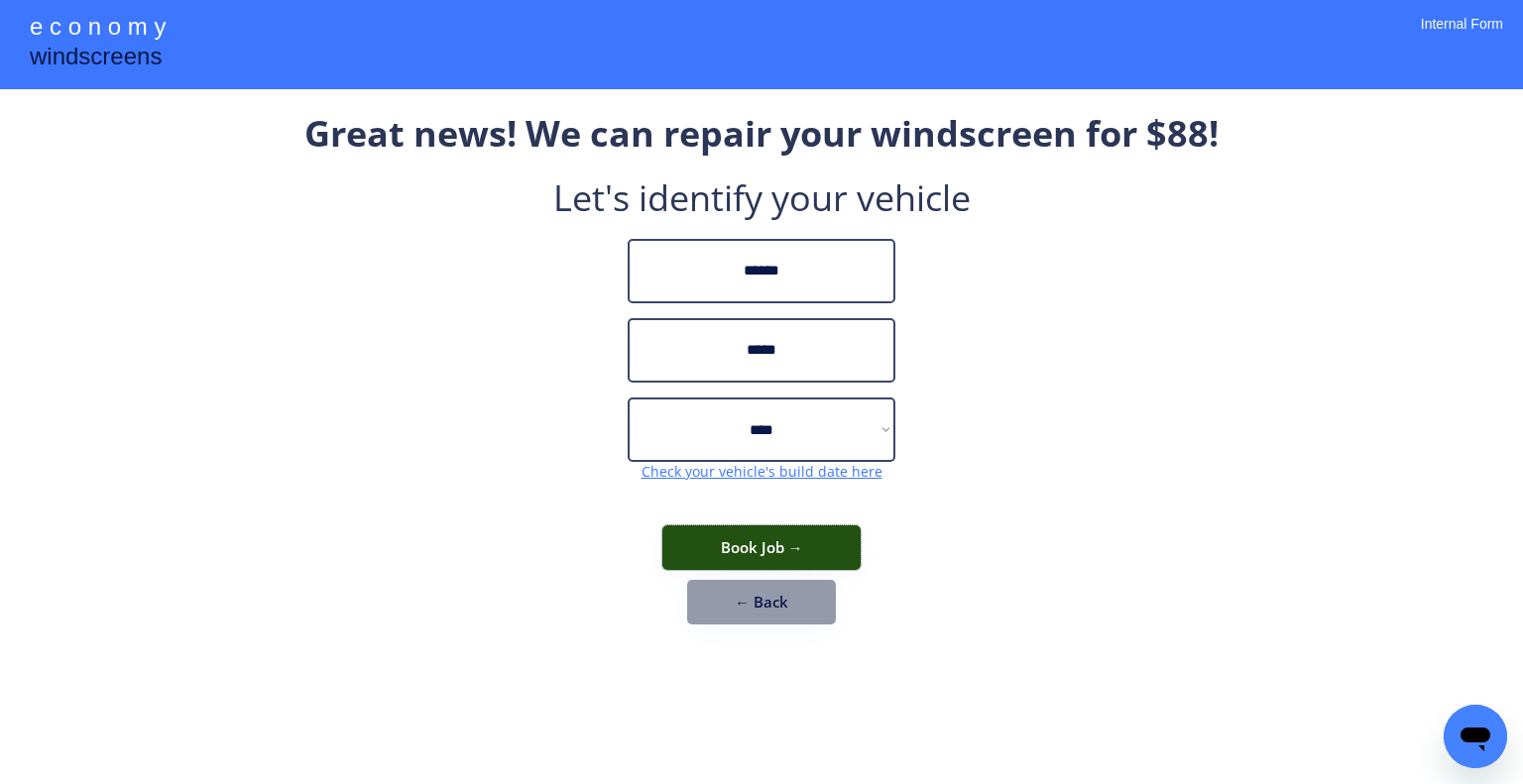 click on "Book Job    →" at bounding box center (762, 547) 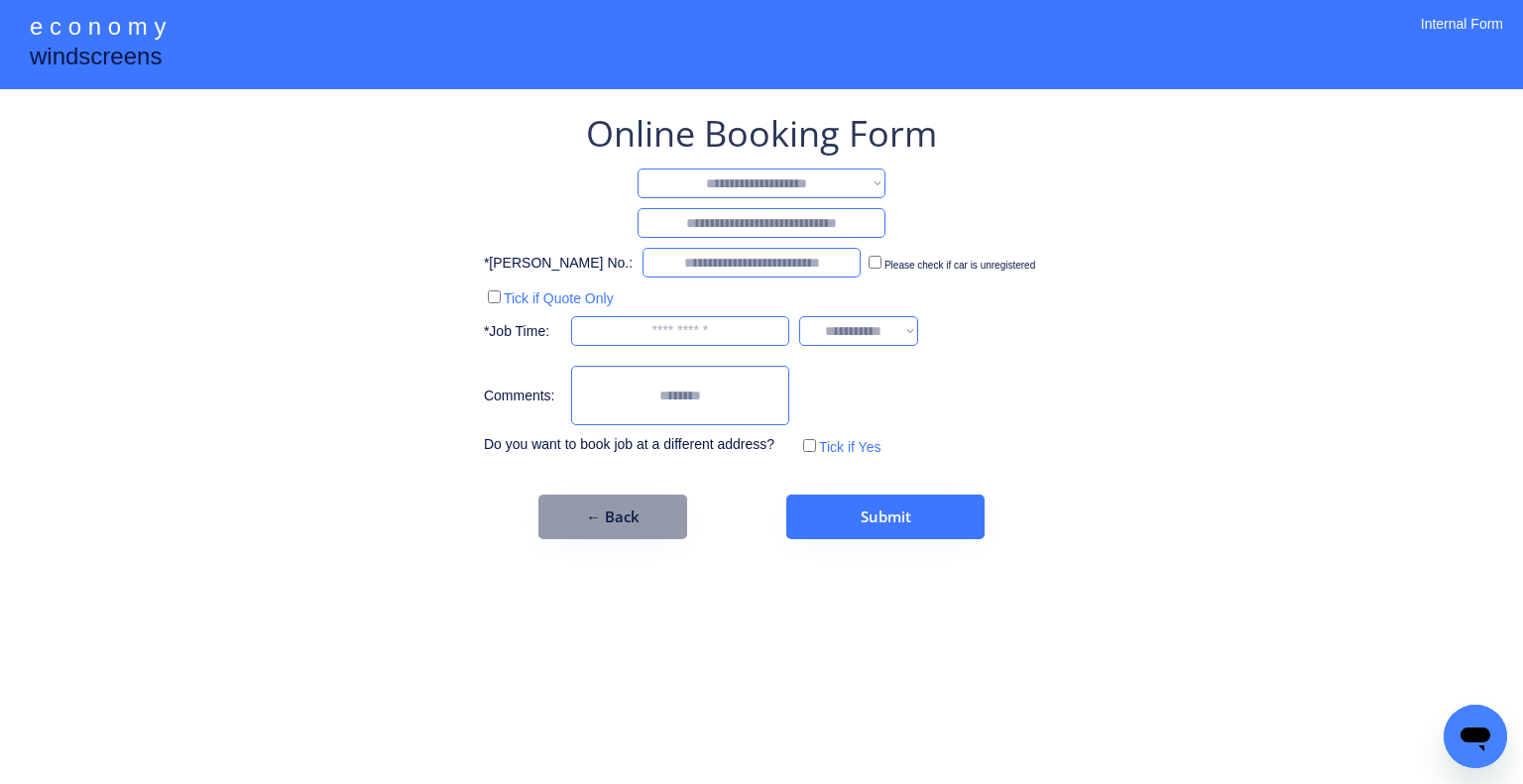 click on "**********" at bounding box center (762, 392) 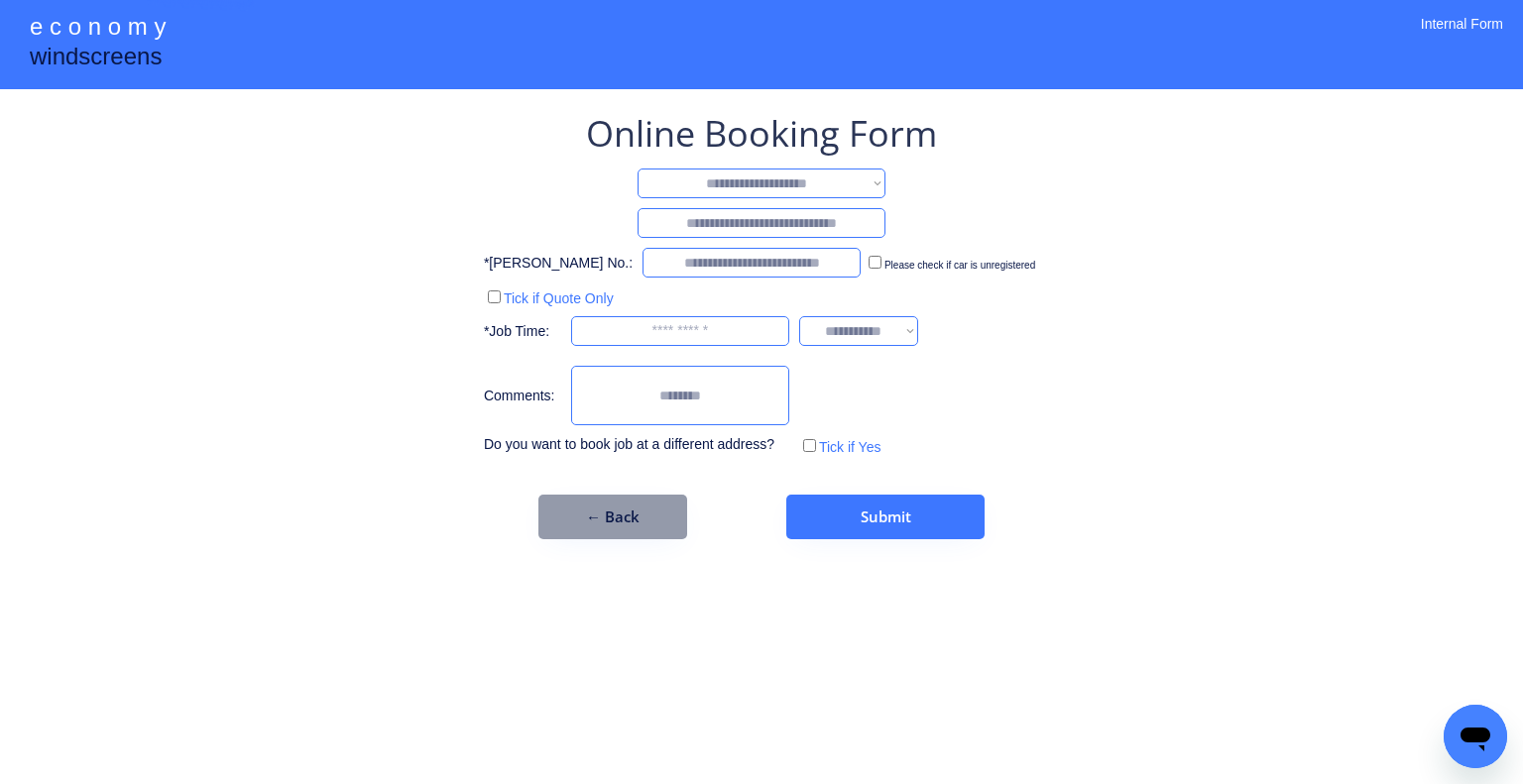 click on "**********" at bounding box center (762, 183) 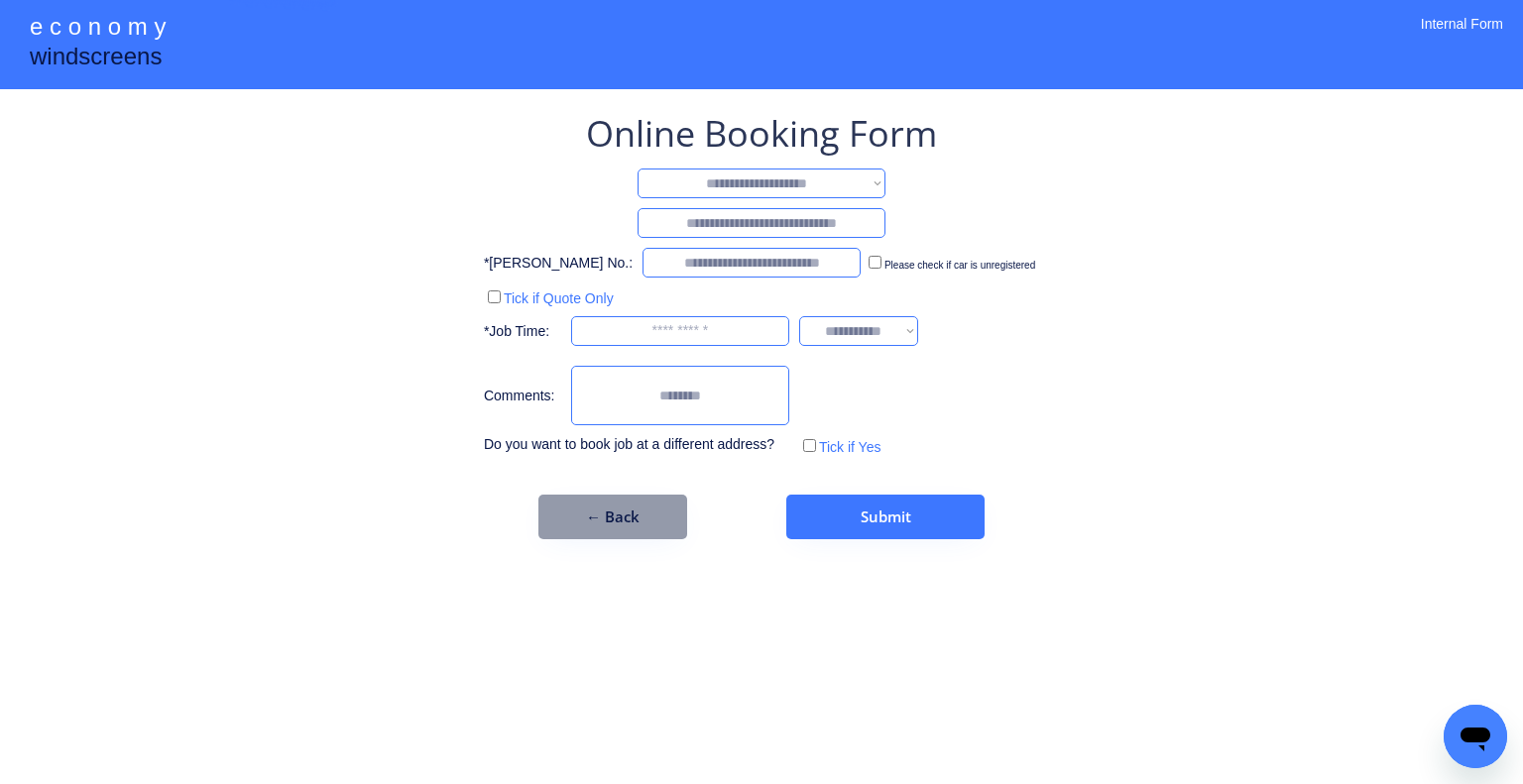 select on "********" 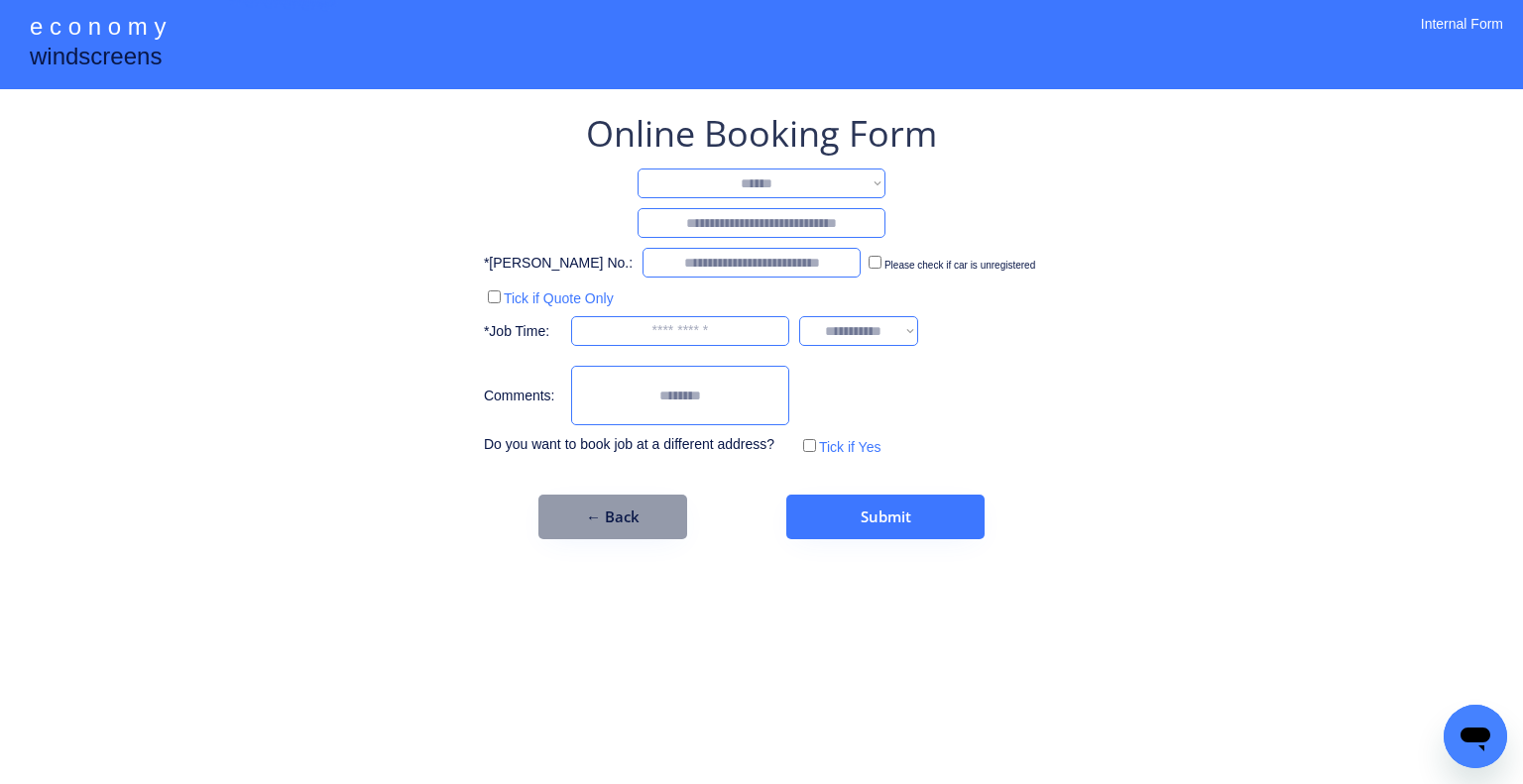 click on "**********" at bounding box center [762, 183] 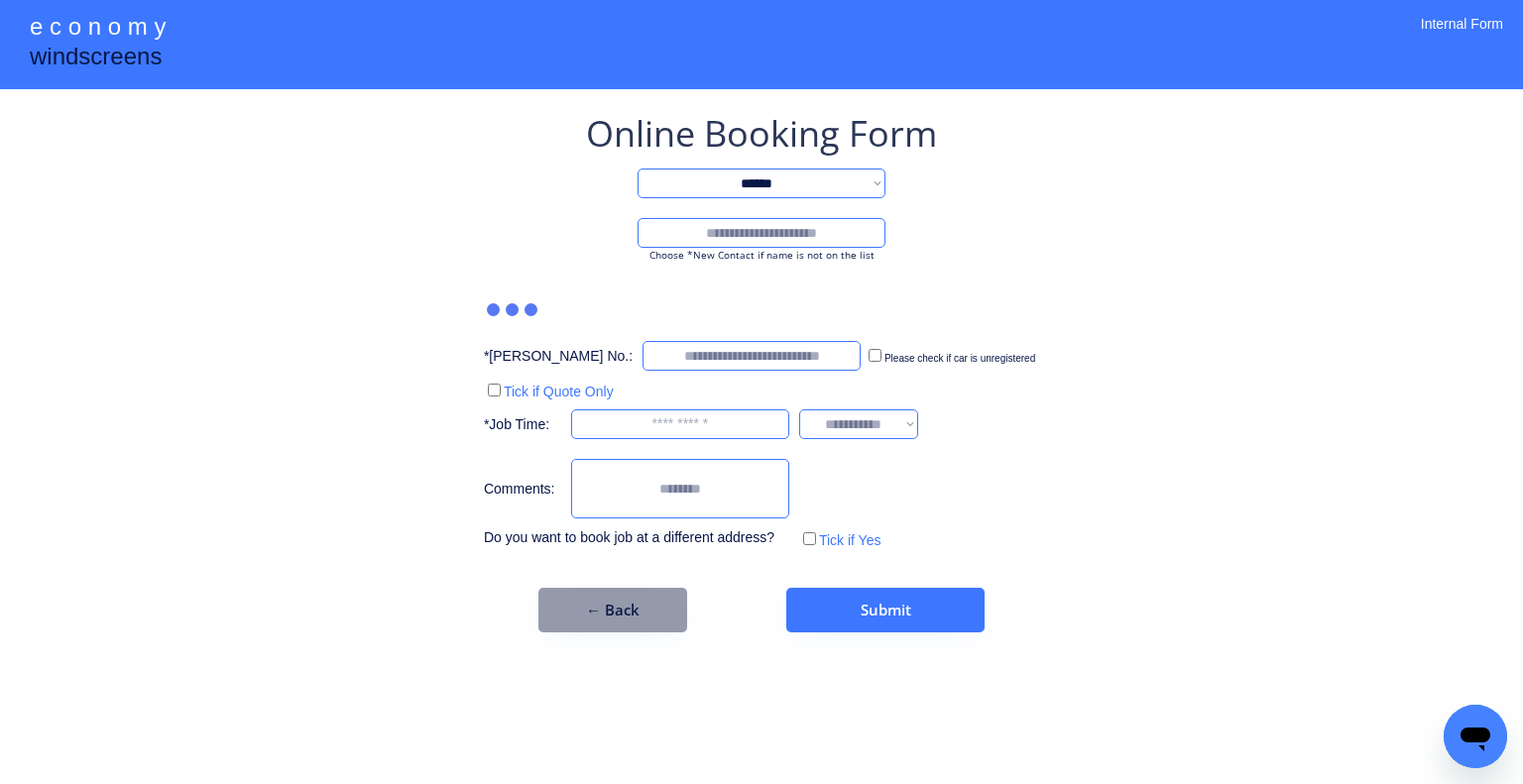 click at bounding box center (762, 233) 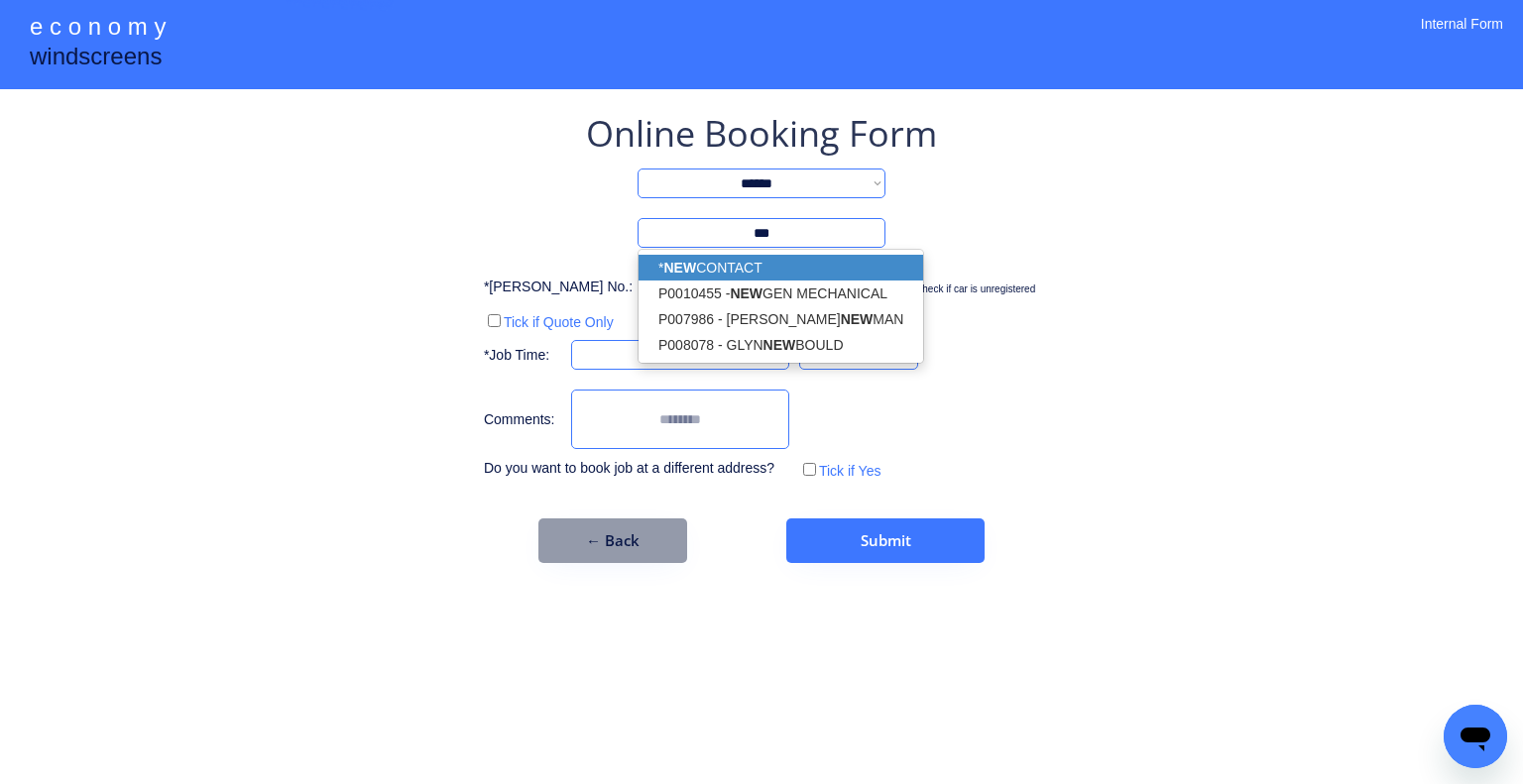 click on "* NEW  CONTACT" at bounding box center [780, 268] 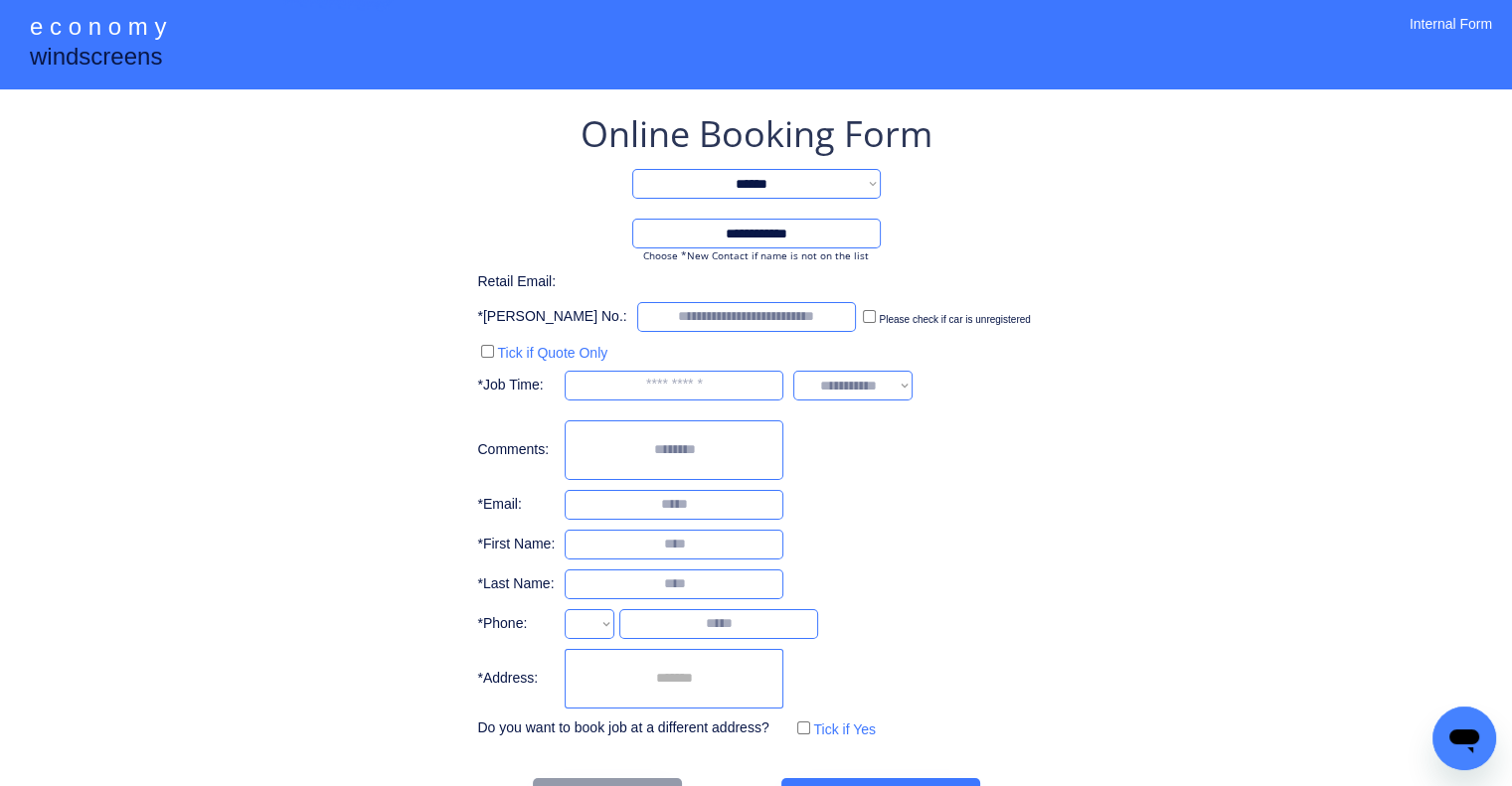 type on "**********" 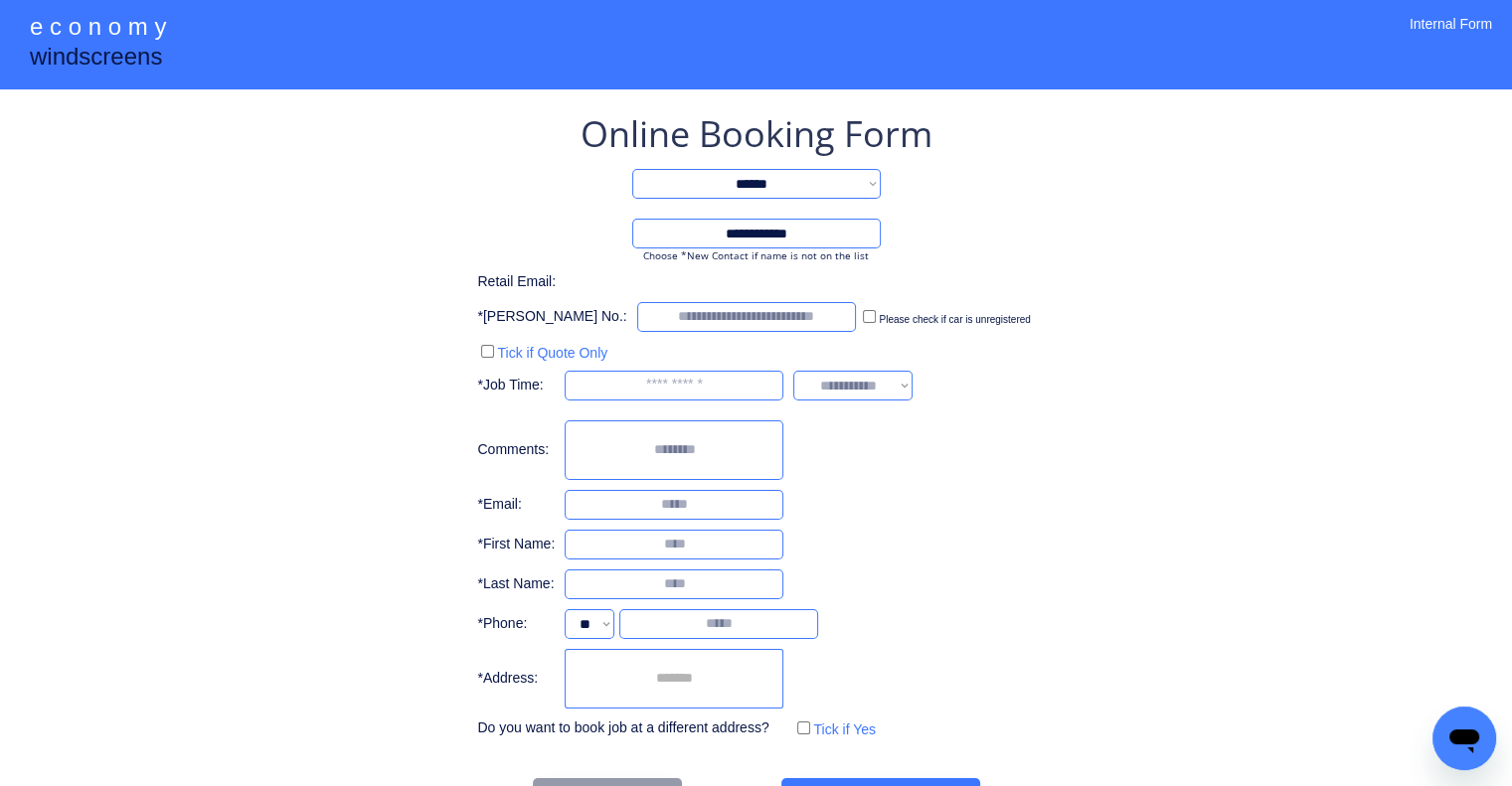 click at bounding box center [747, 317] 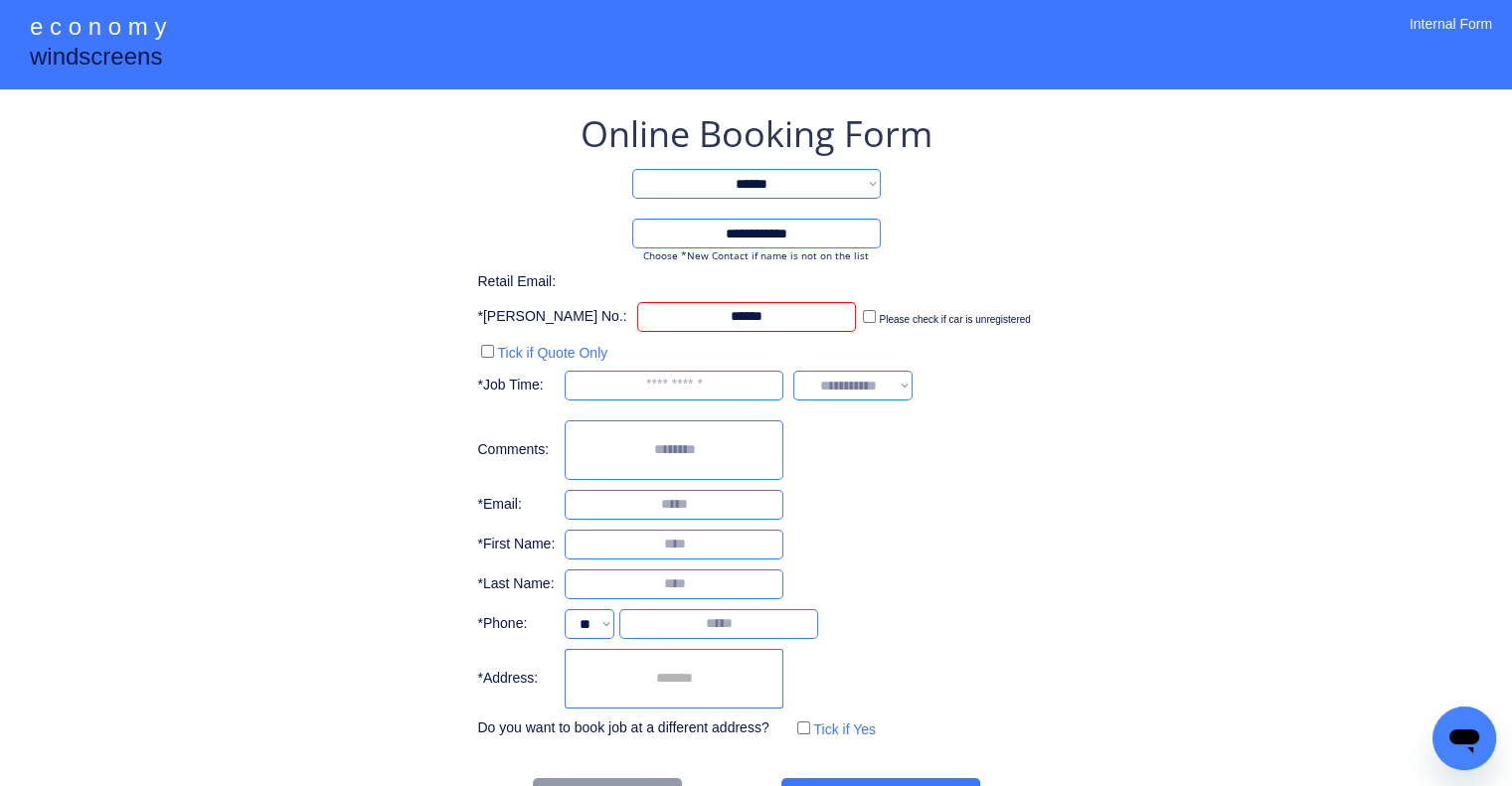 type on "******" 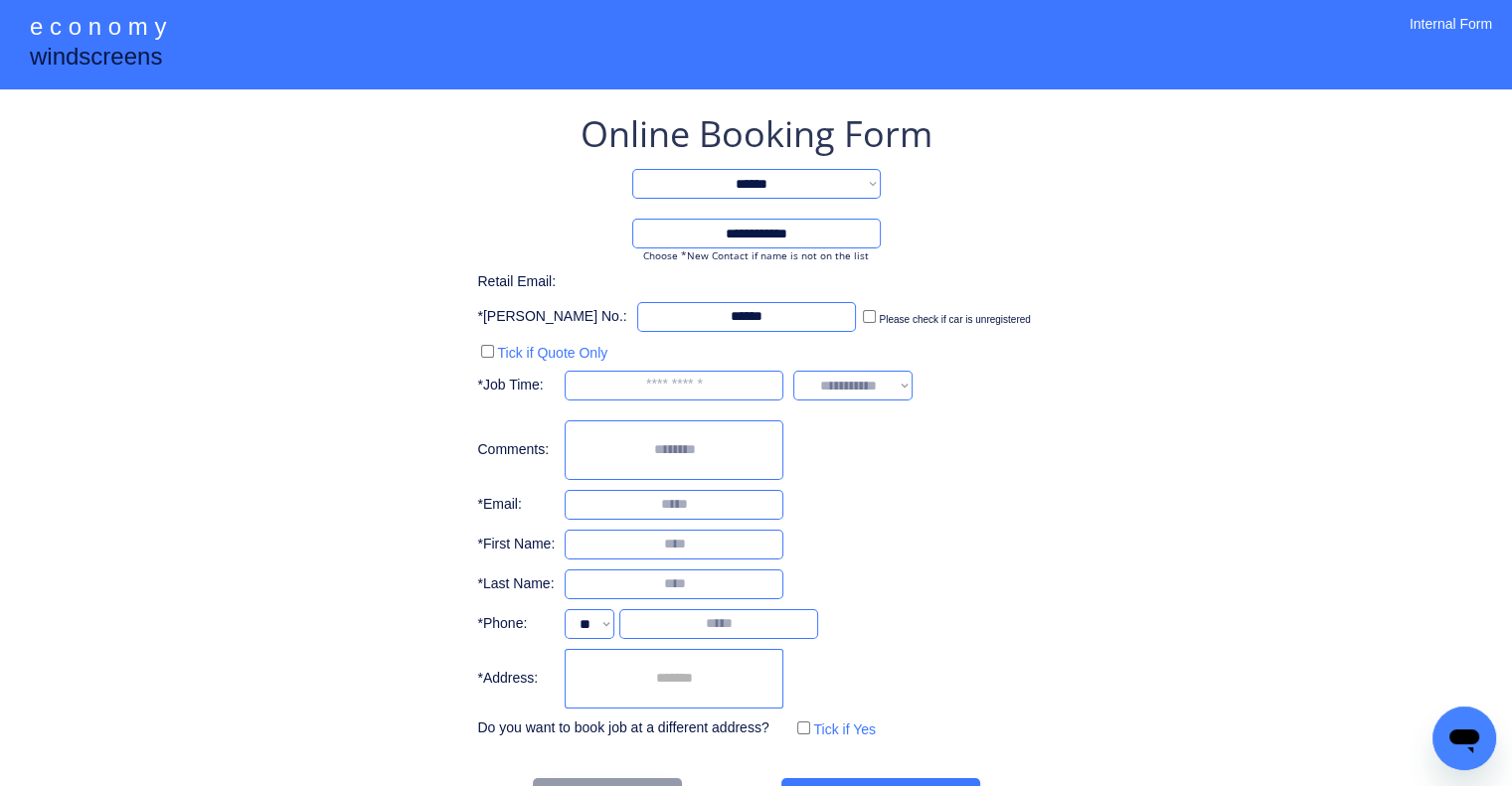 click on "**********" at bounding box center (756, 466) 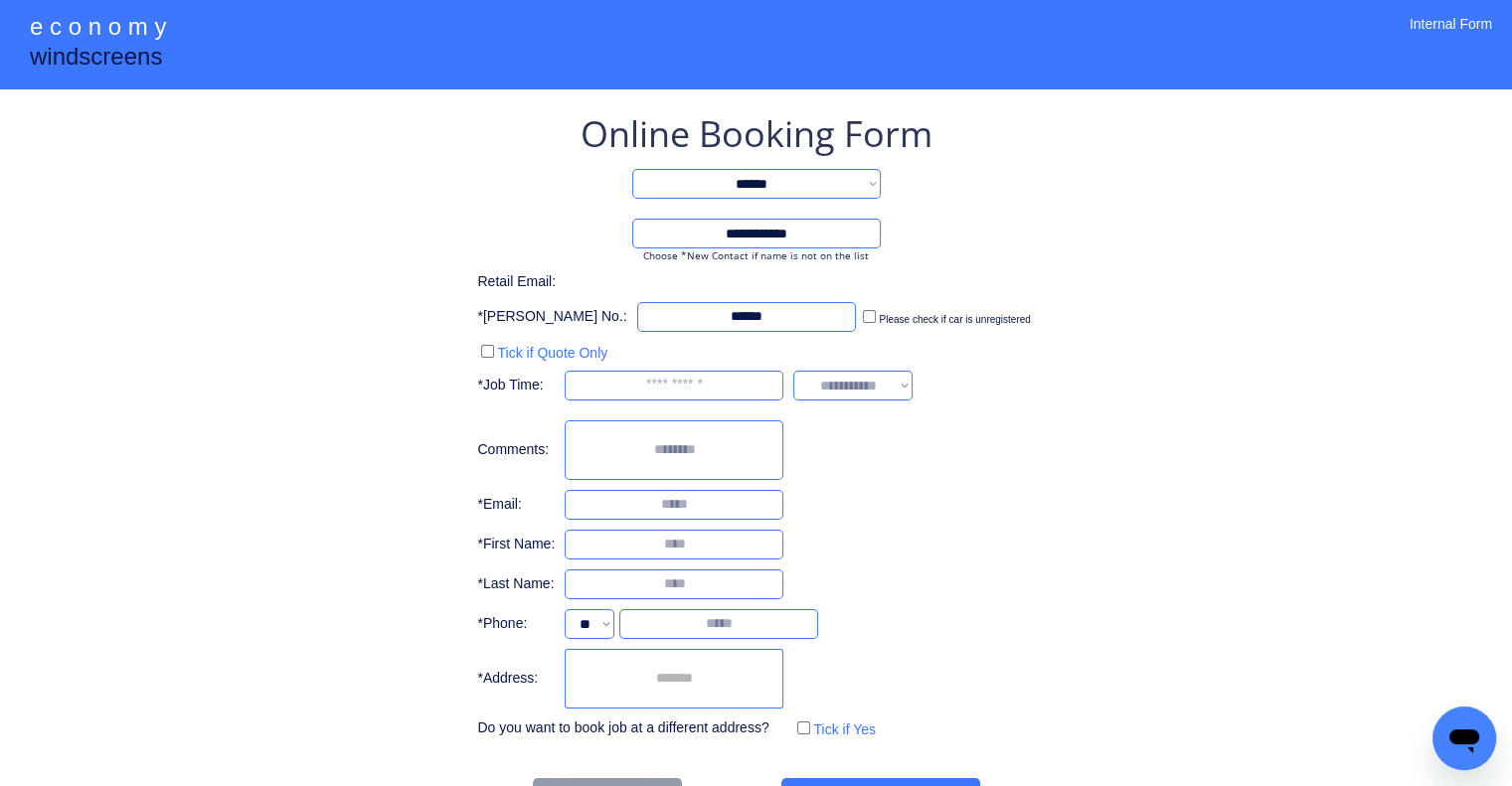 click at bounding box center (674, 386) 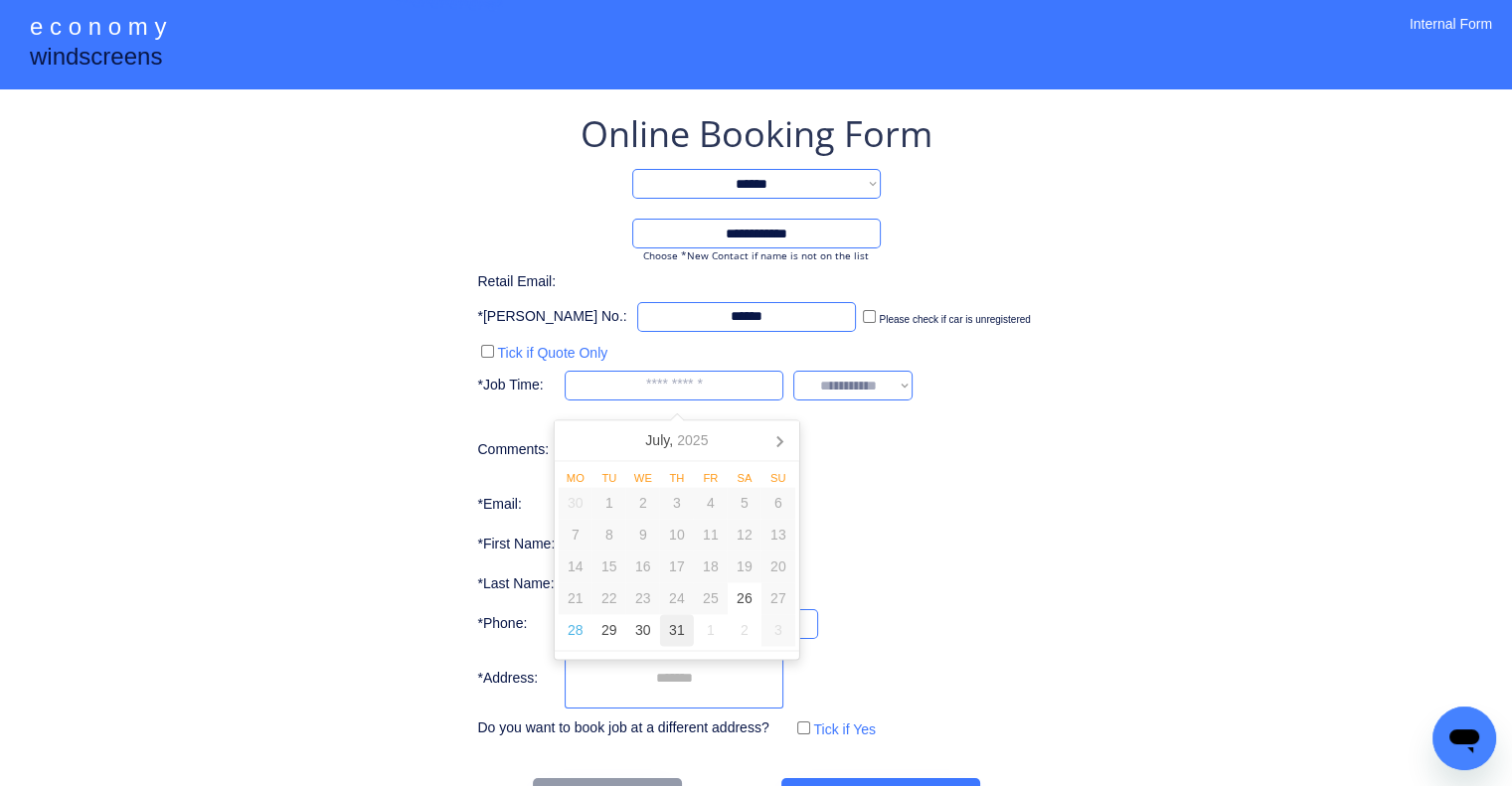 click on "31" at bounding box center (677, 631) 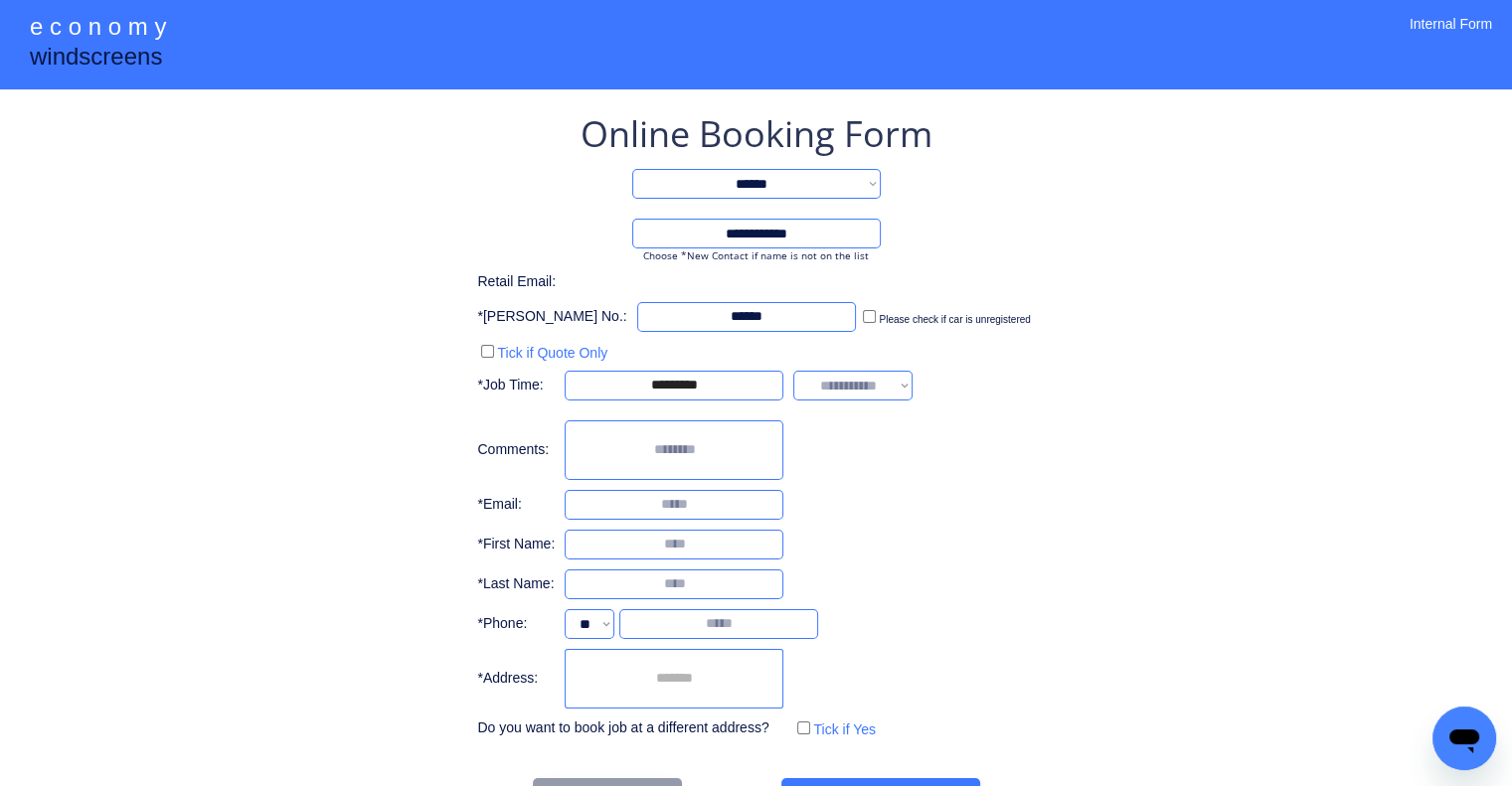 click on "**********" at bounding box center [756, 466] 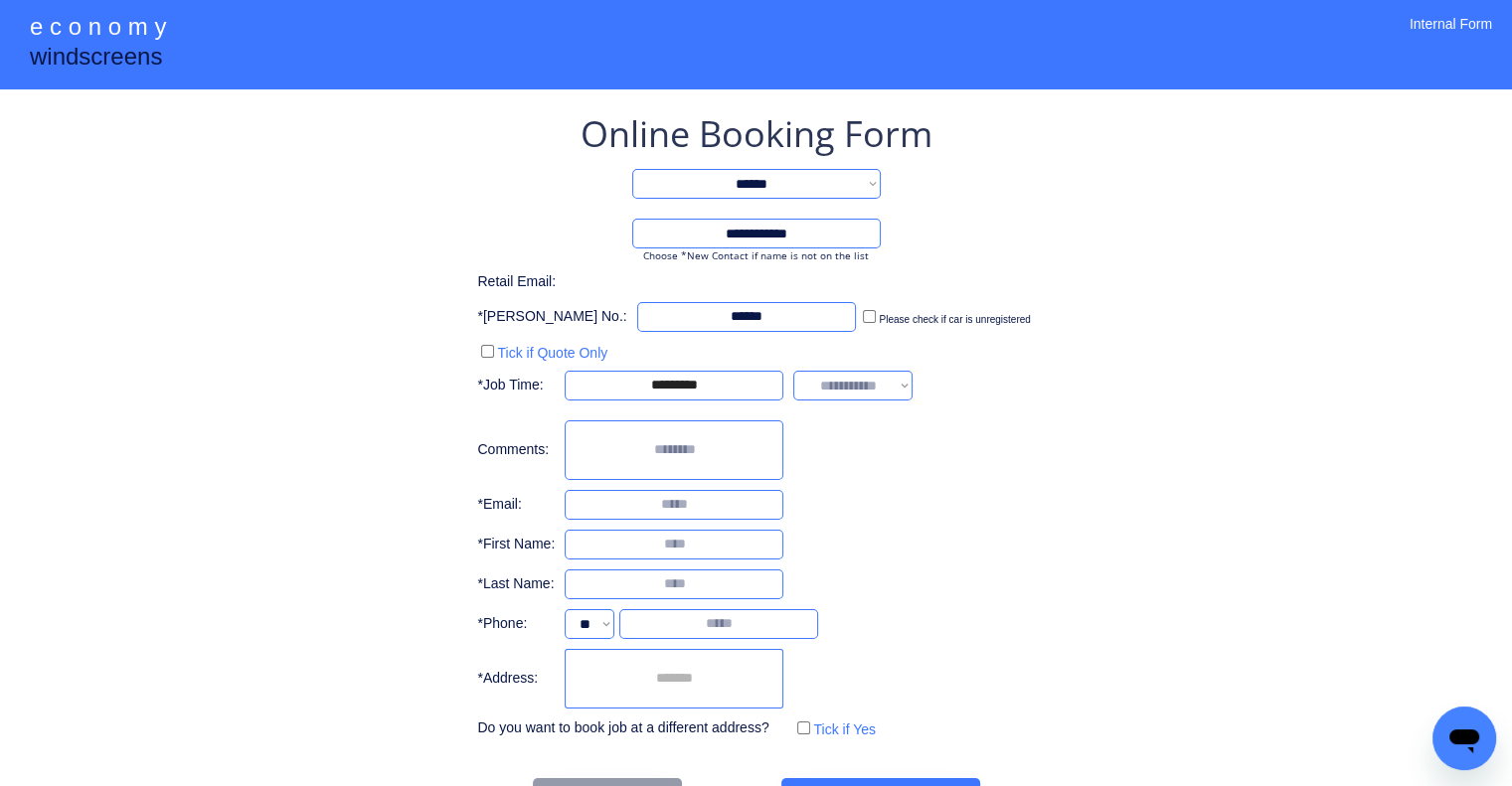 click on "**********" at bounding box center [853, 386] 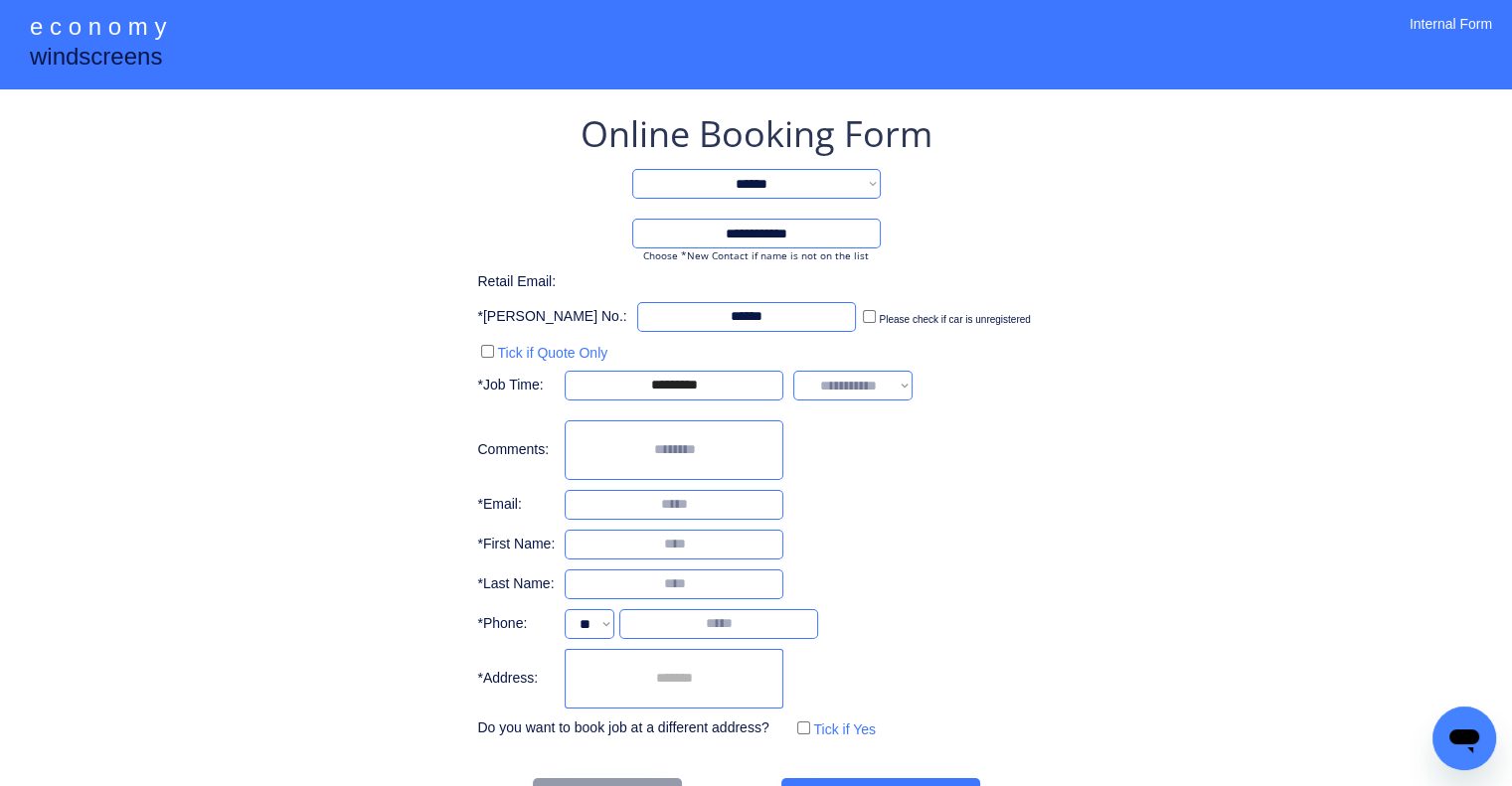 select on "*******" 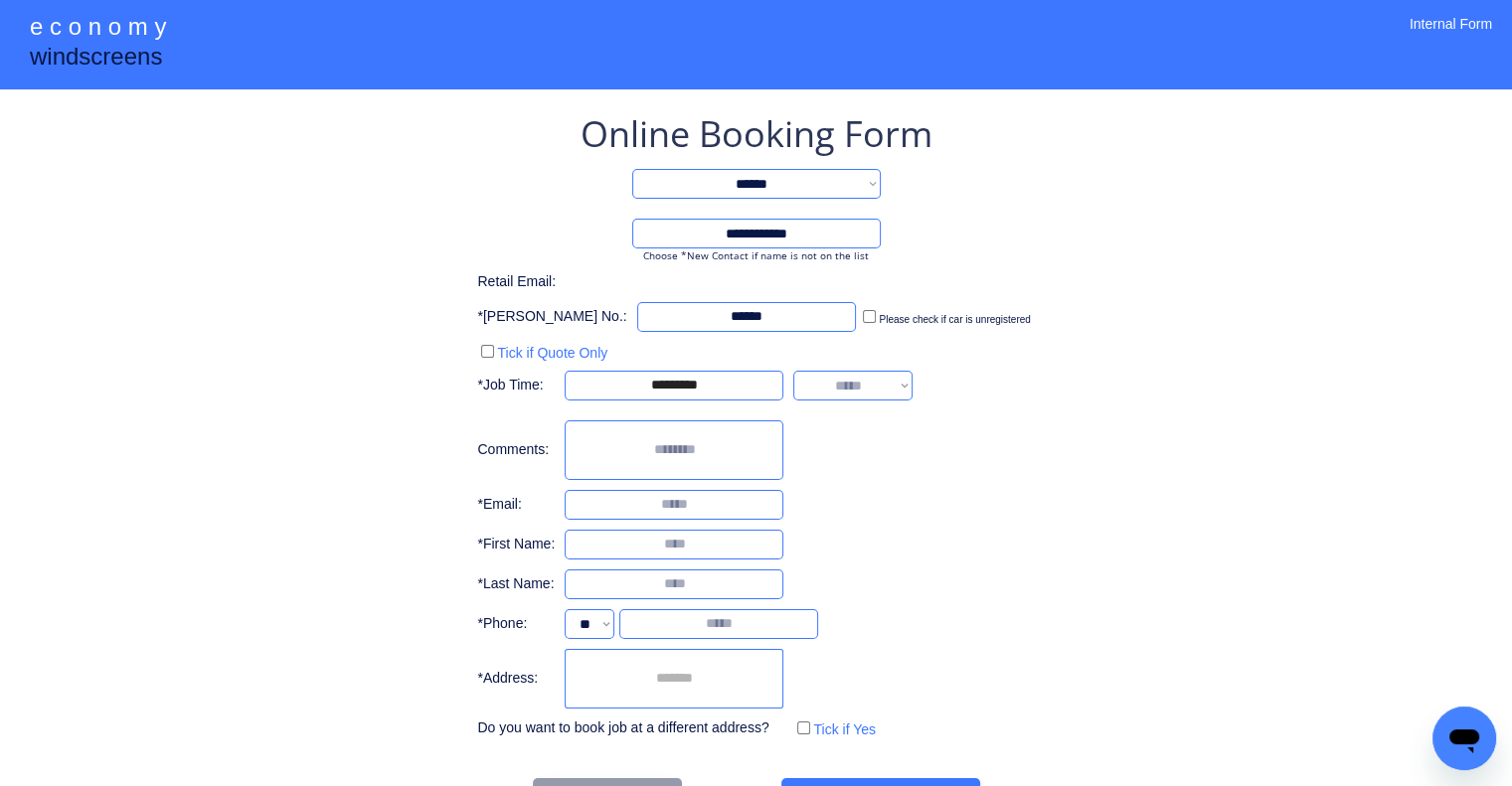 click on "**********" at bounding box center [853, 386] 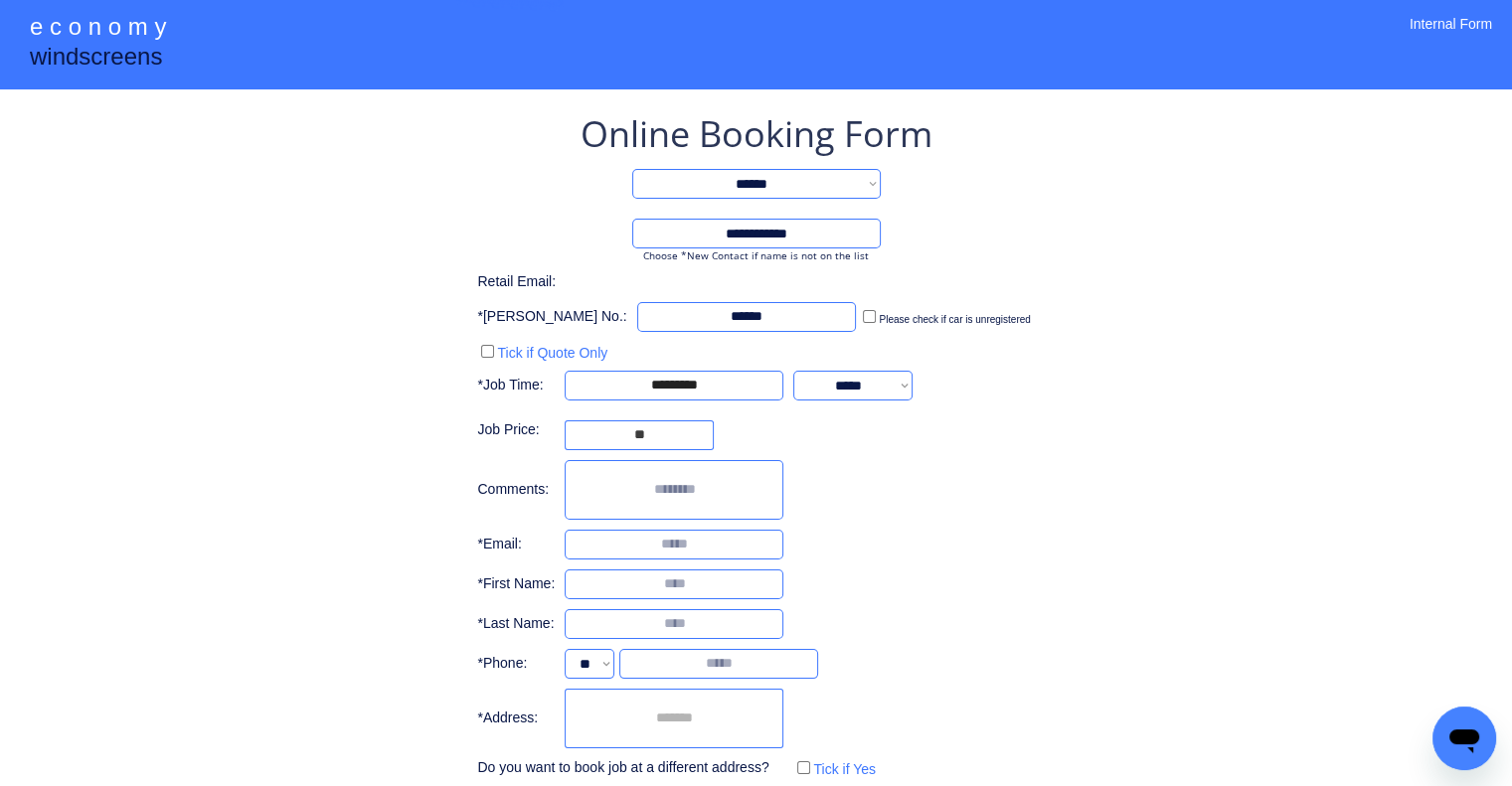 click on "**********" at bounding box center [756, 461] 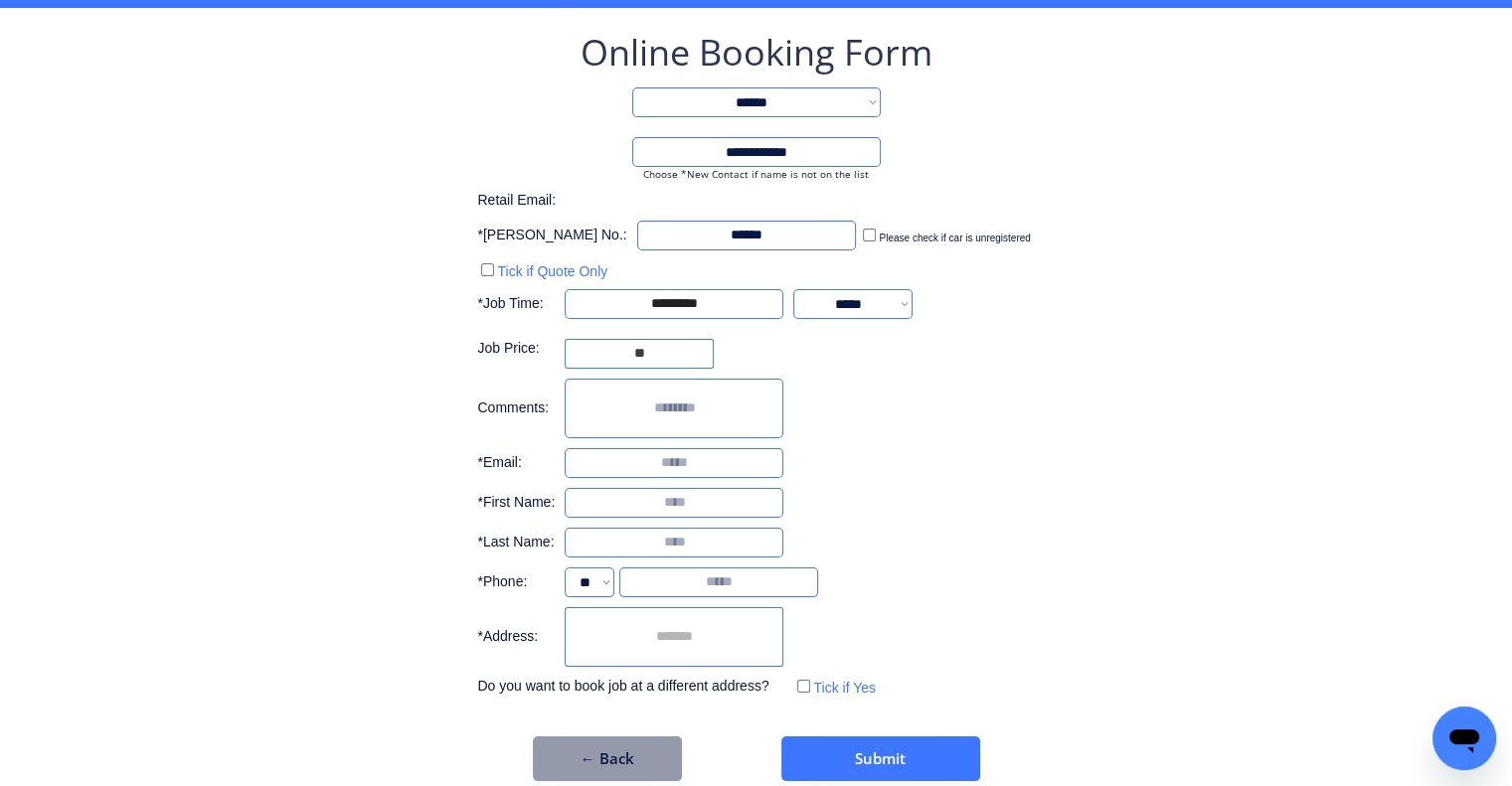 scroll, scrollTop: 135, scrollLeft: 0, axis: vertical 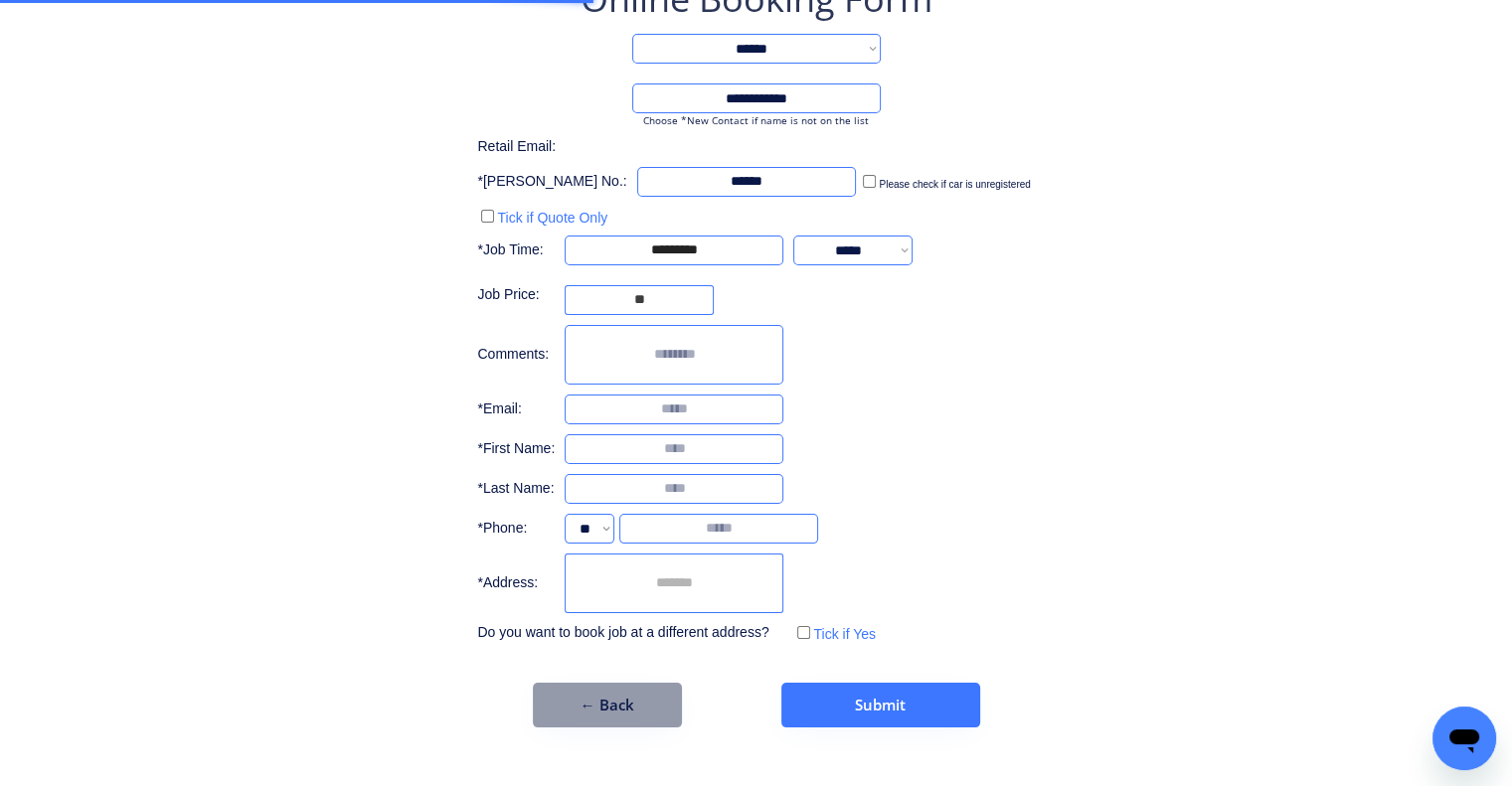 click on "**********" at bounding box center [756, 326] 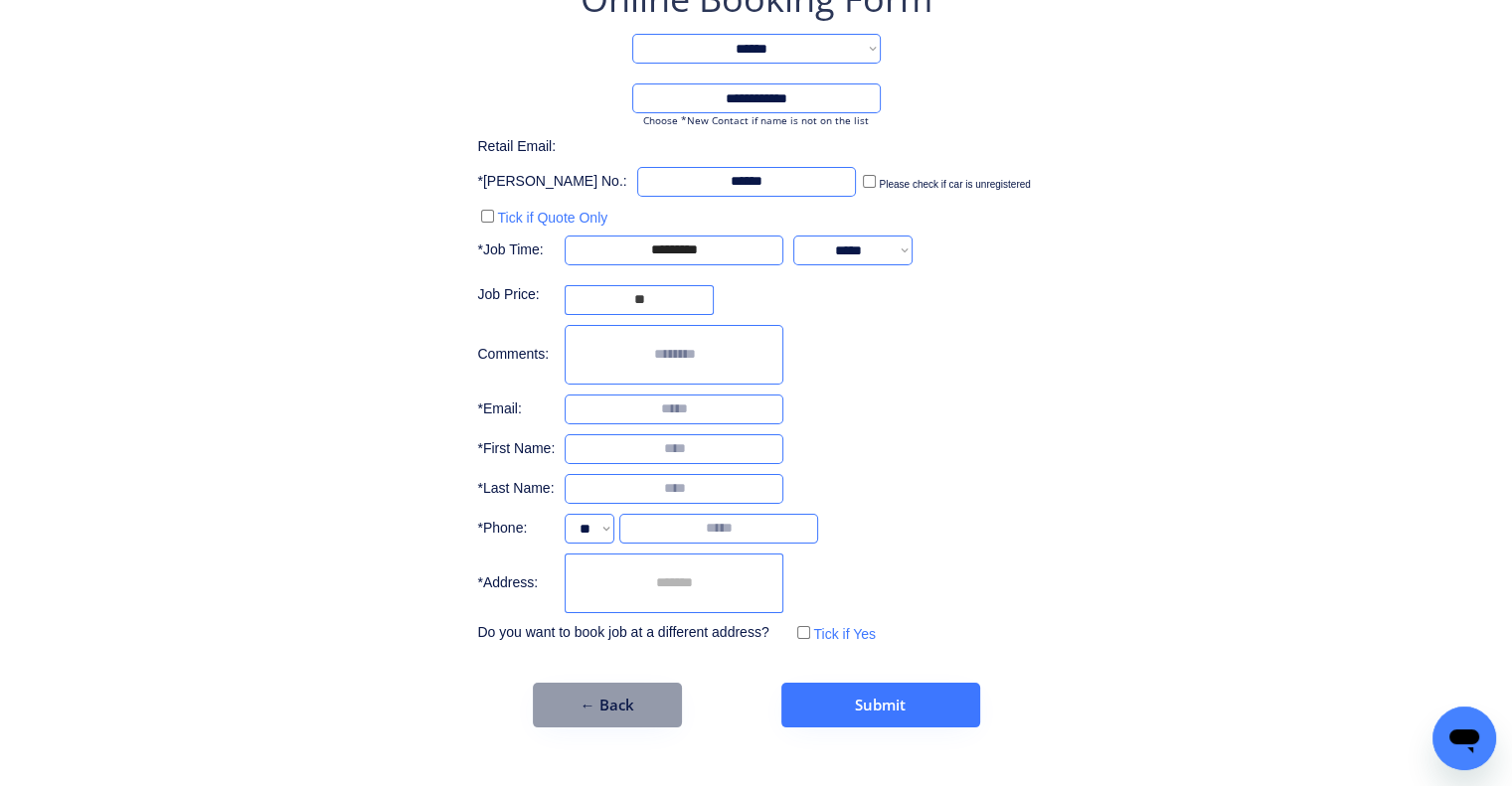 click on "**********" at bounding box center [756, 351] 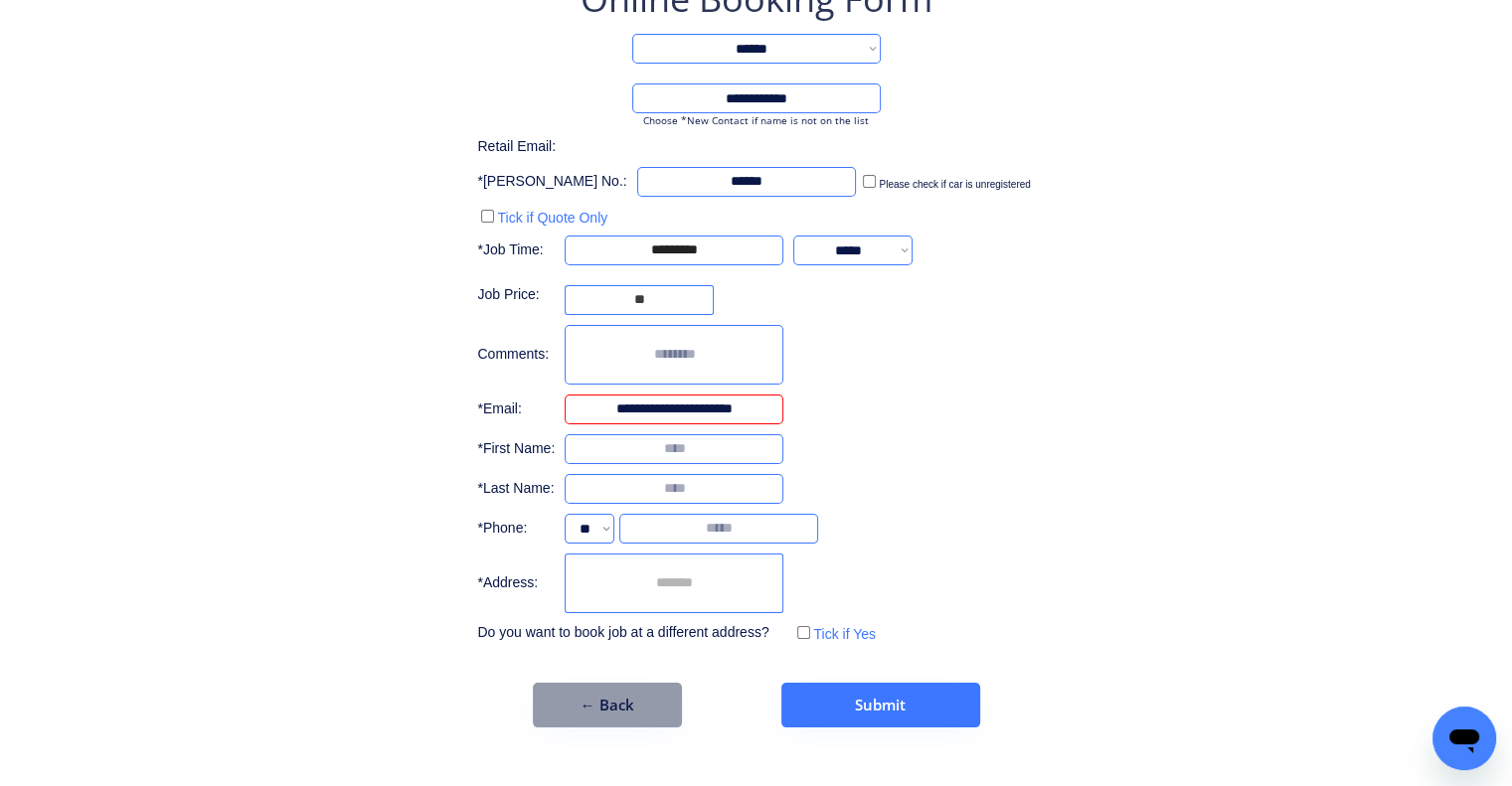 type on "**********" 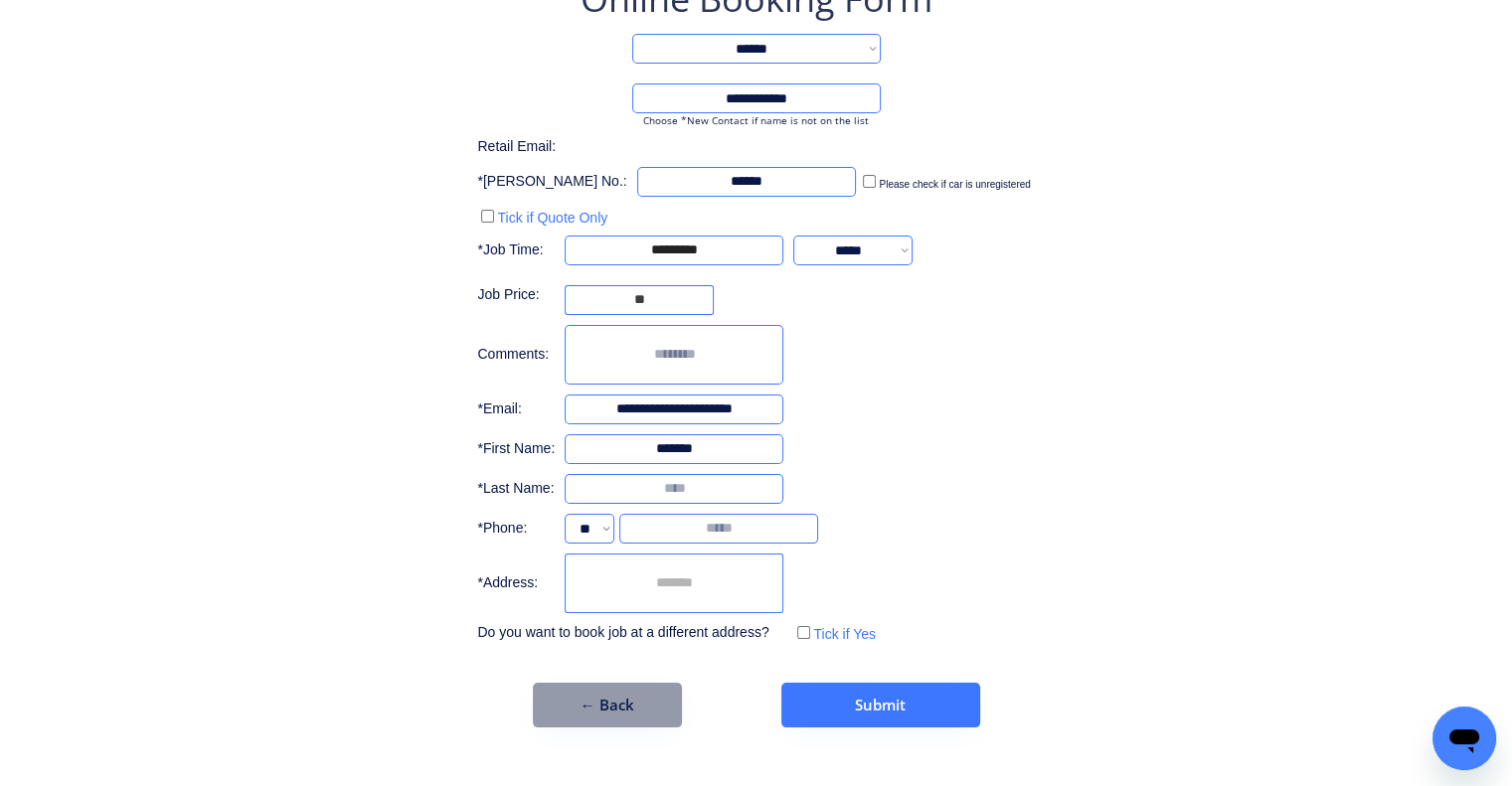 type on "*******" 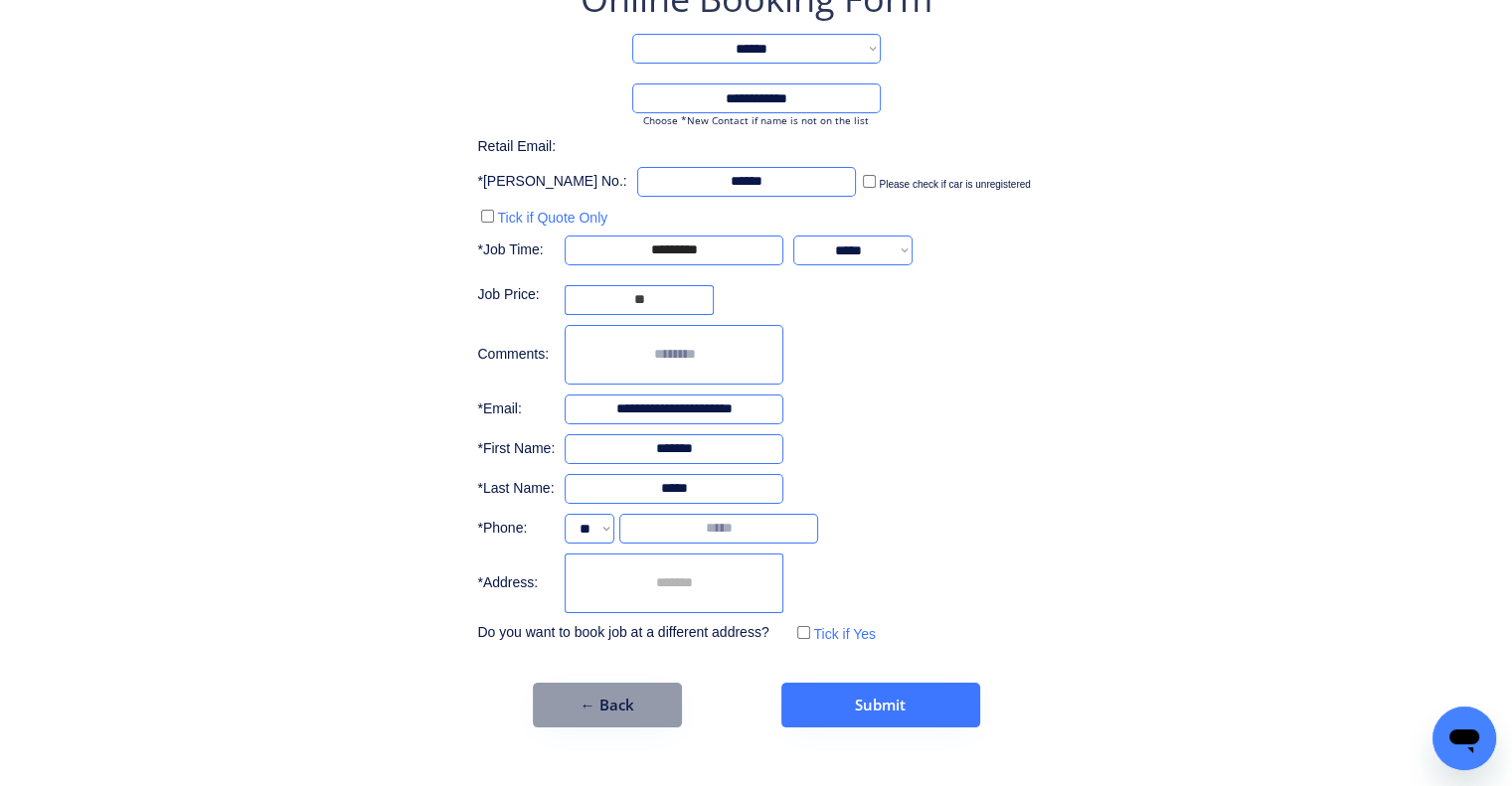 type on "*****" 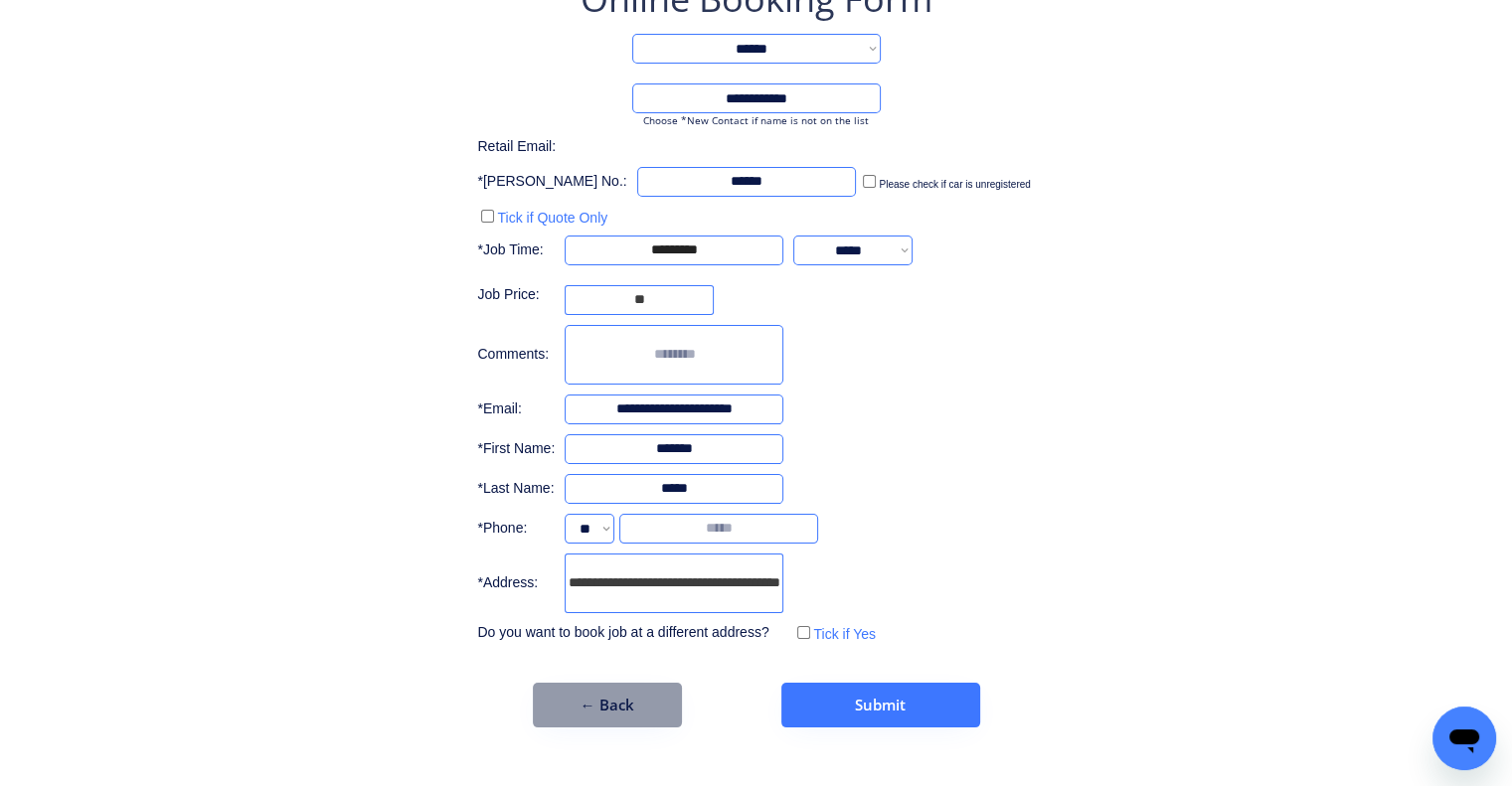scroll, scrollTop: 0, scrollLeft: 56, axis: horizontal 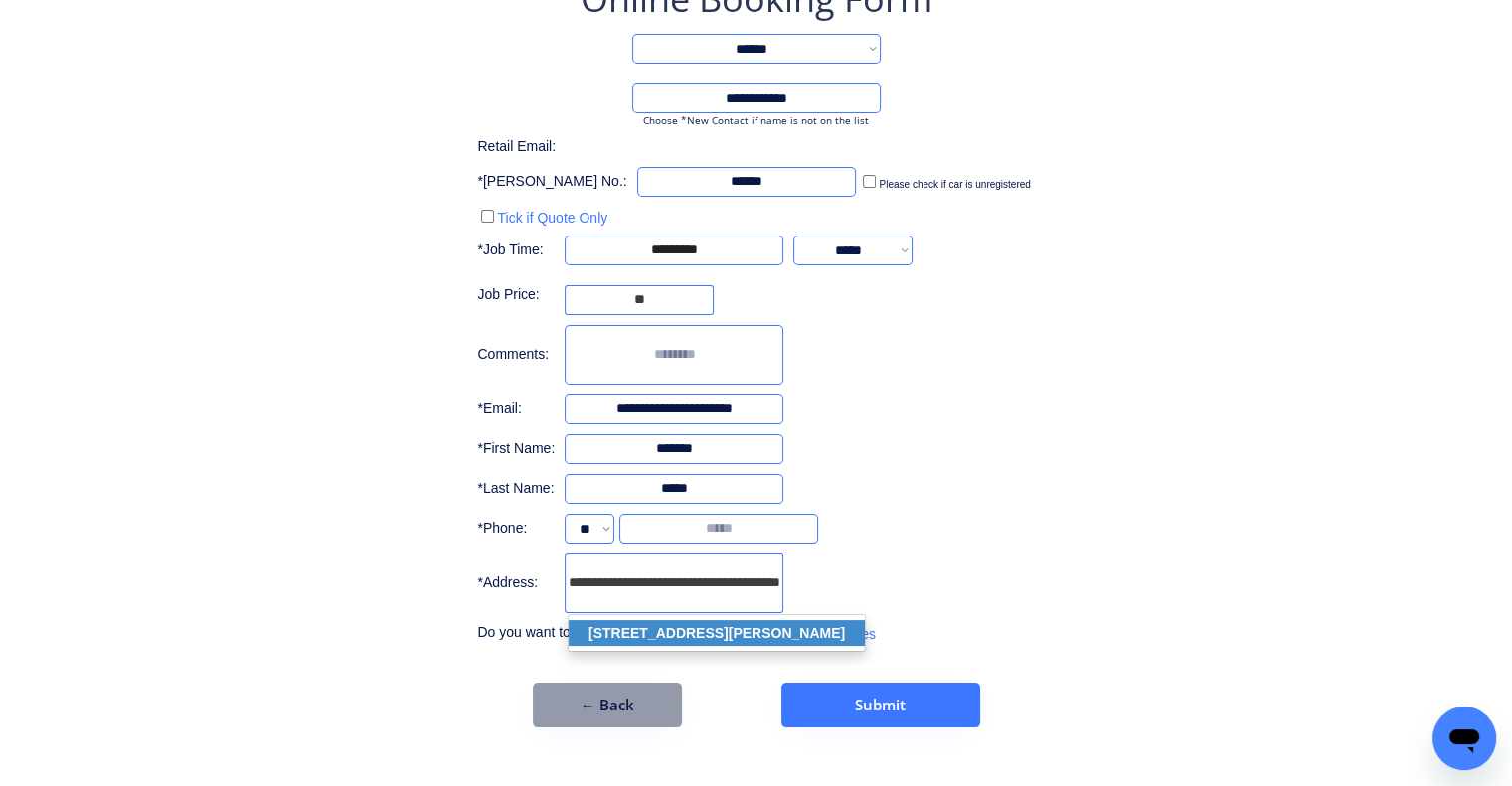 click on "26/23 Earl St, Dinmore QLD 4303, Australia" 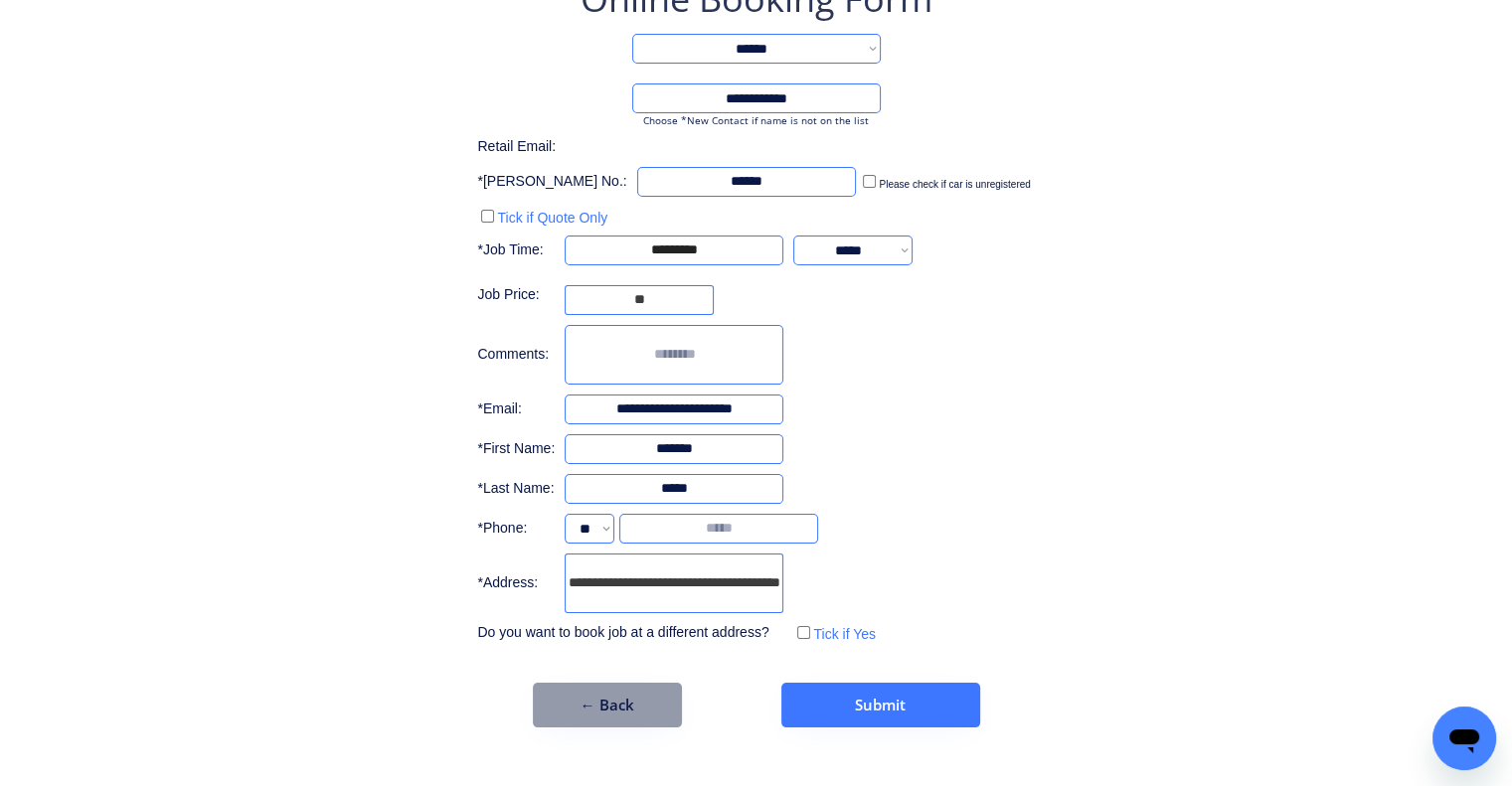 type on "**********" 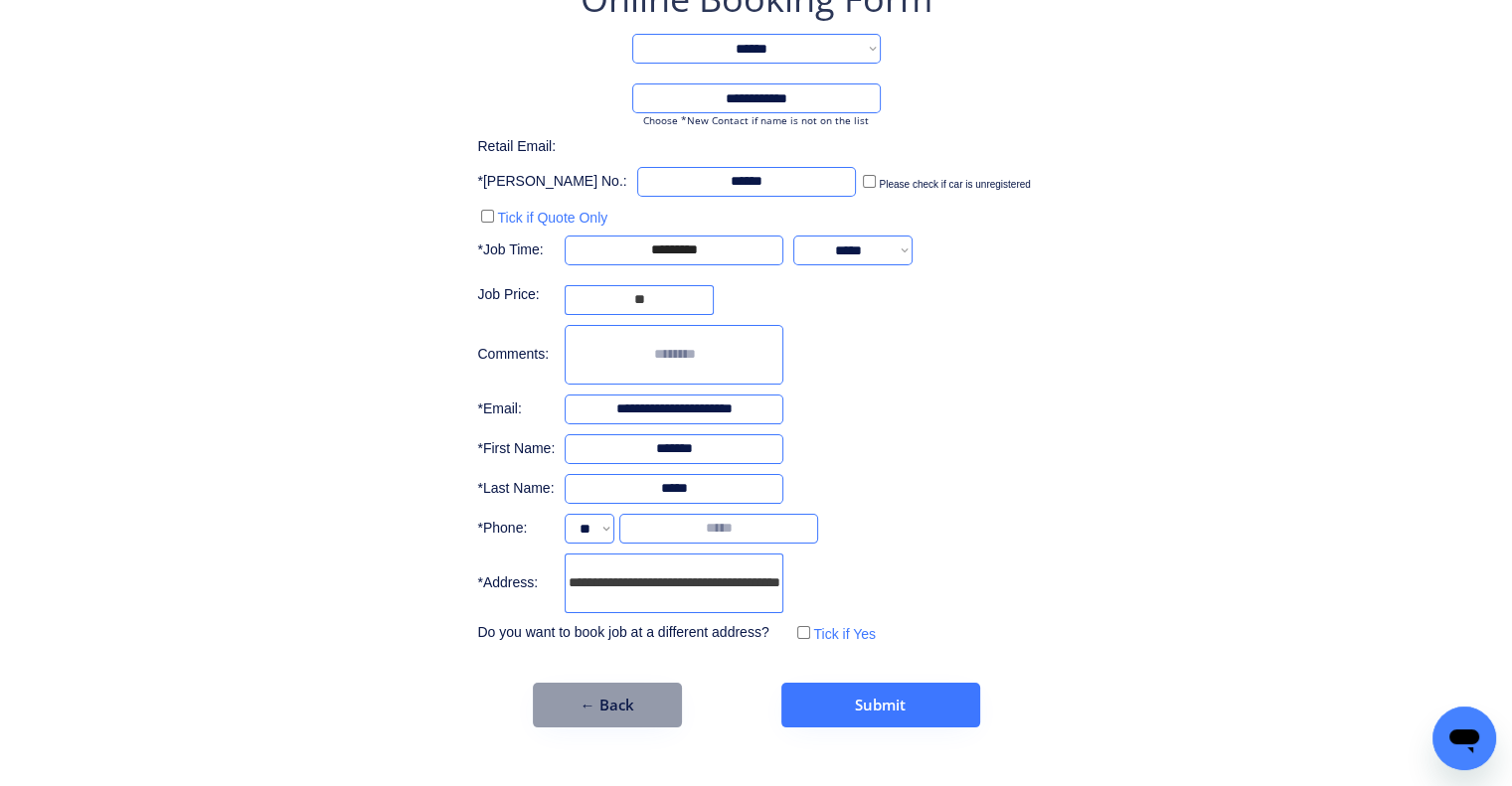 scroll, scrollTop: 0, scrollLeft: 0, axis: both 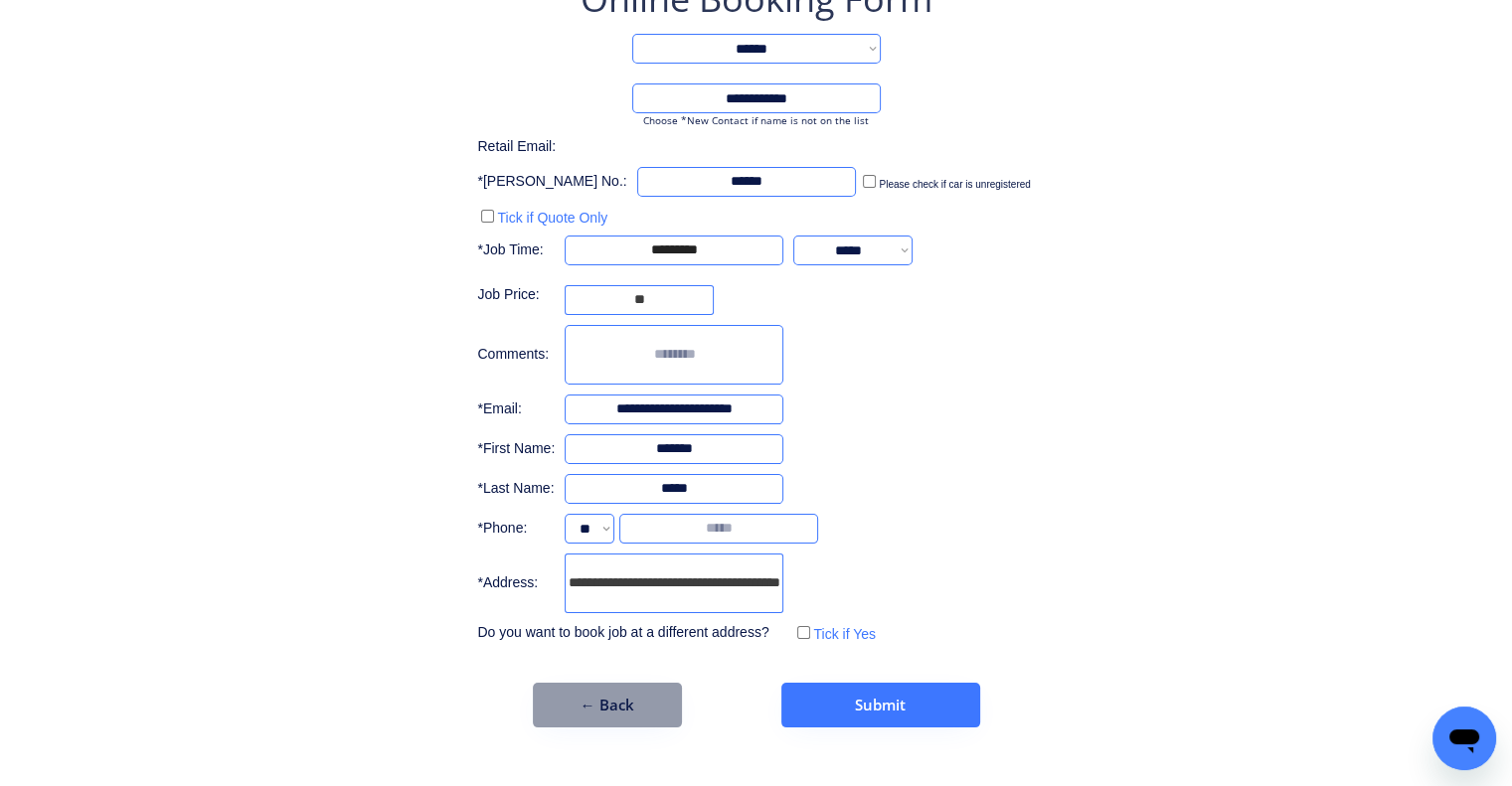 click at bounding box center [719, 529] 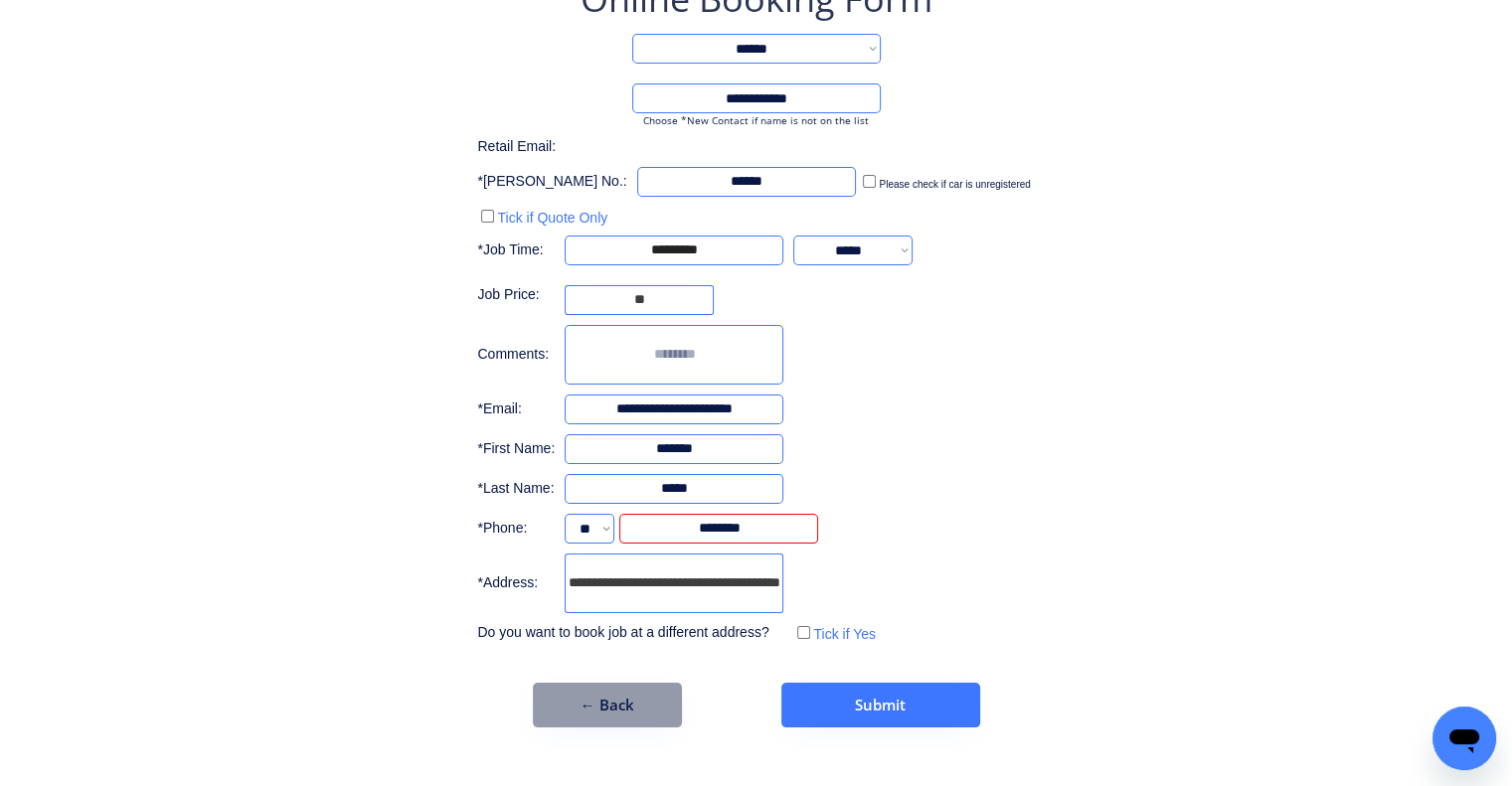 click on "**********" at bounding box center (756, 326) 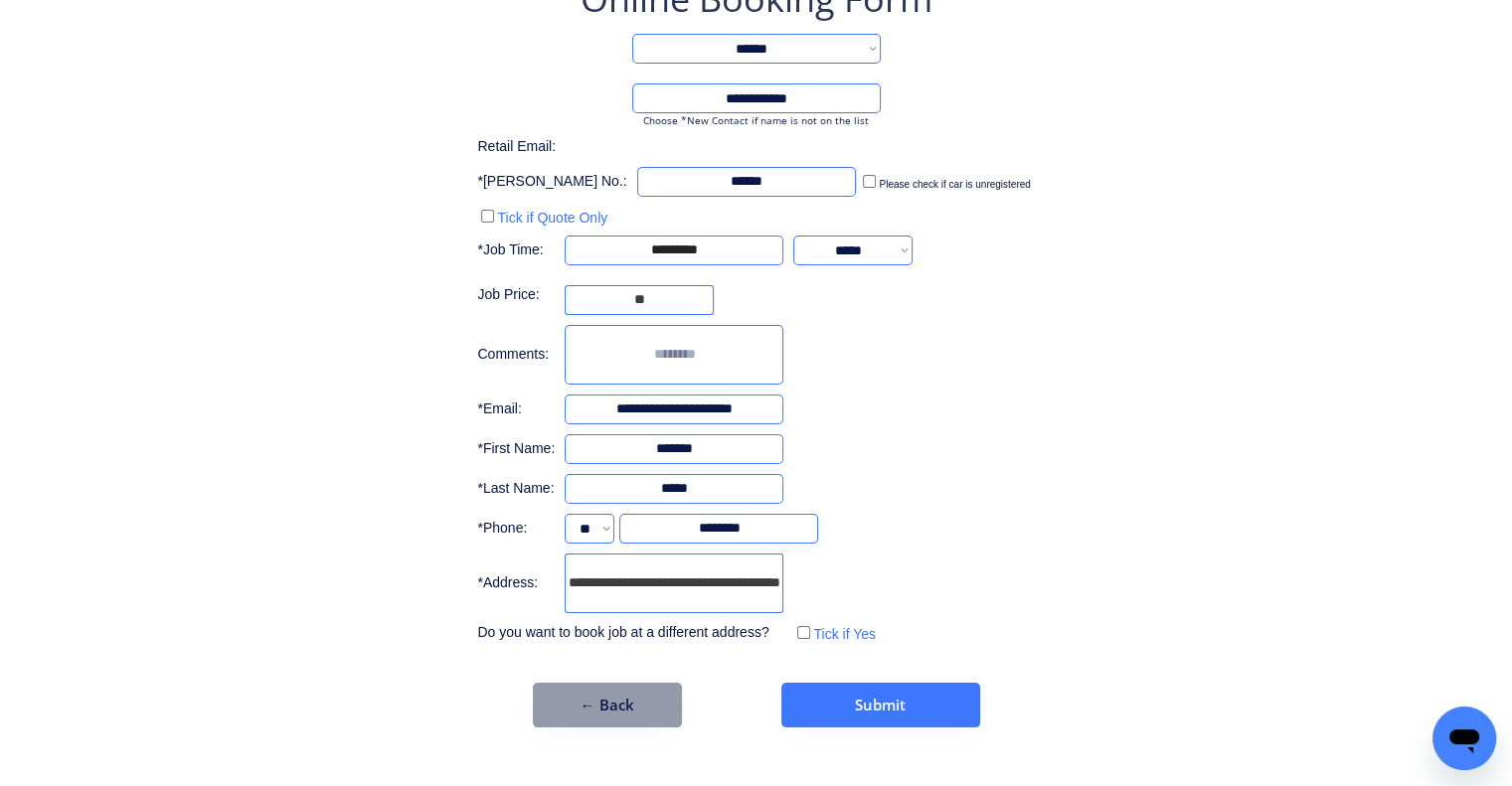 click on "**********" at bounding box center [756, 326] 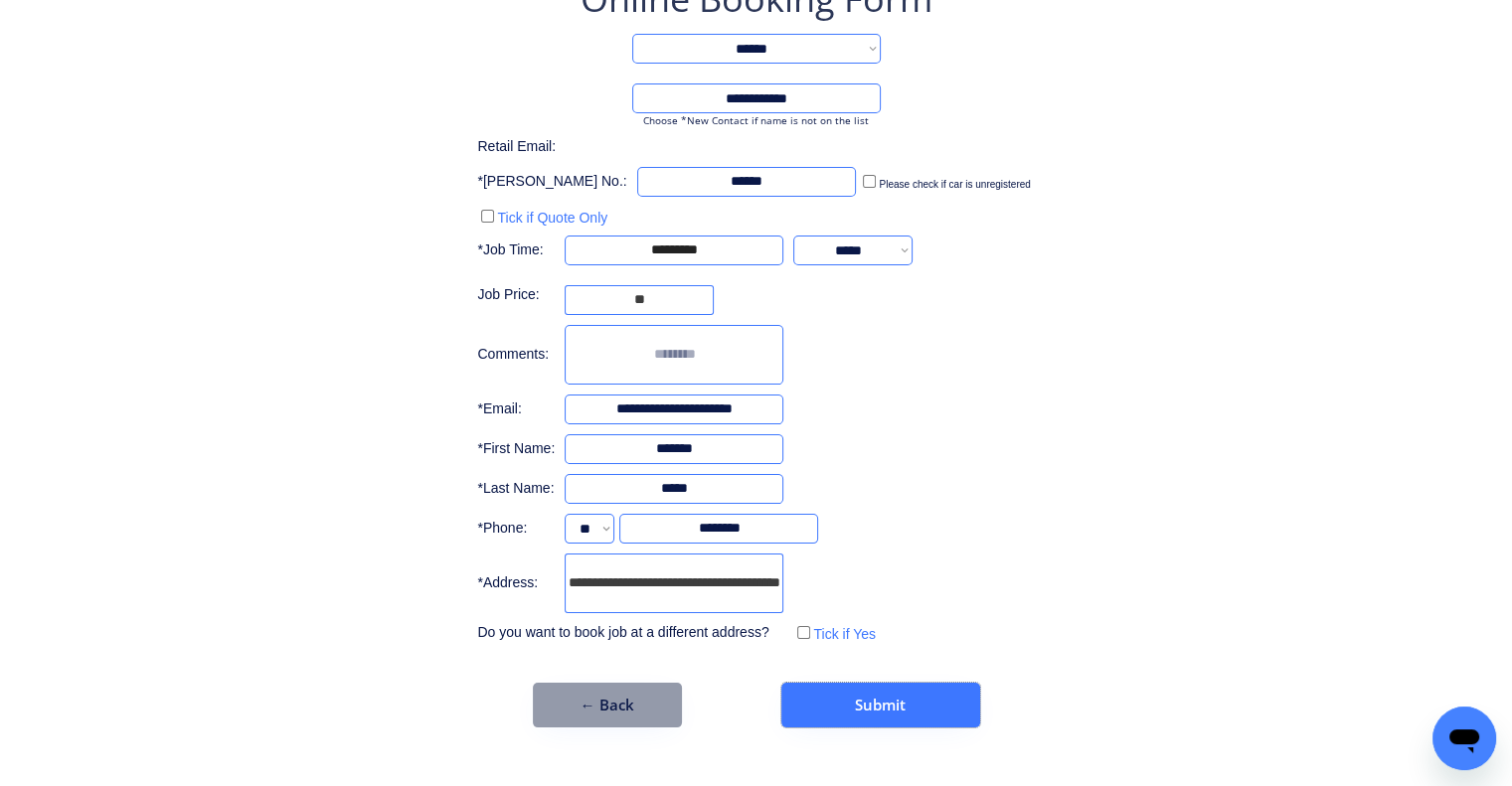 drag, startPoint x: 958, startPoint y: 691, endPoint x: 1086, endPoint y: 480, distance: 246.78938 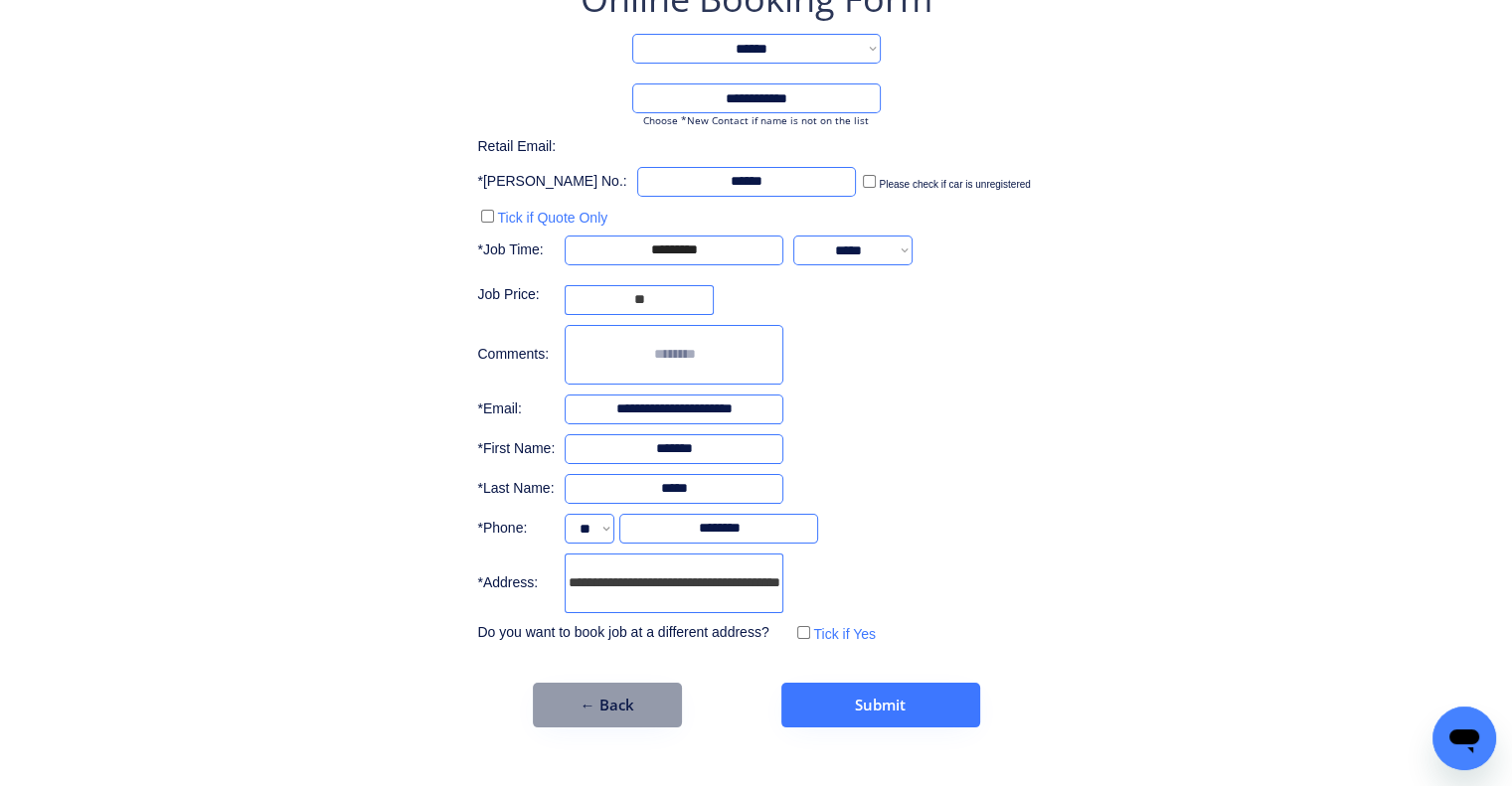 click at bounding box center (674, 355) 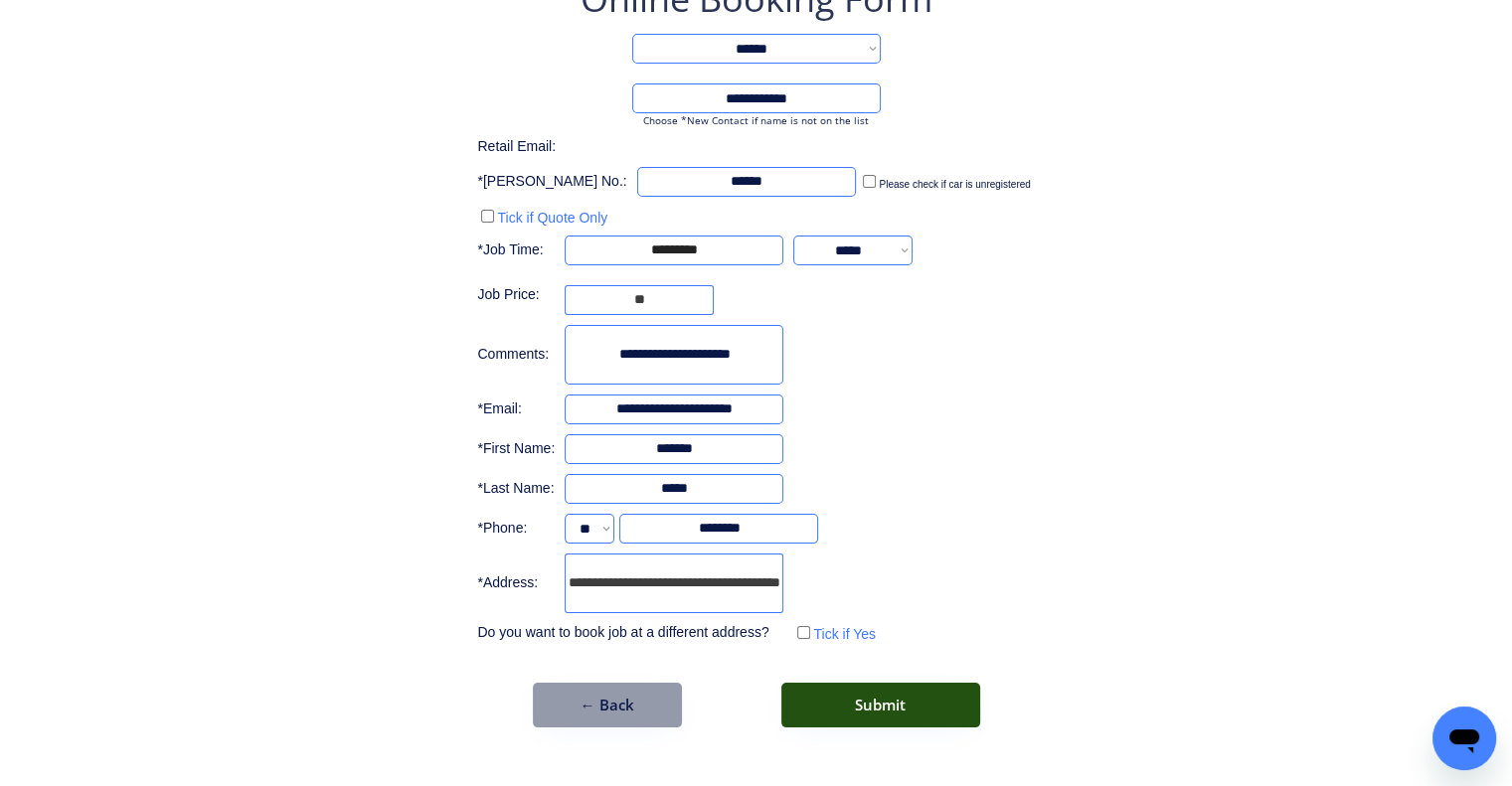 type on "**********" 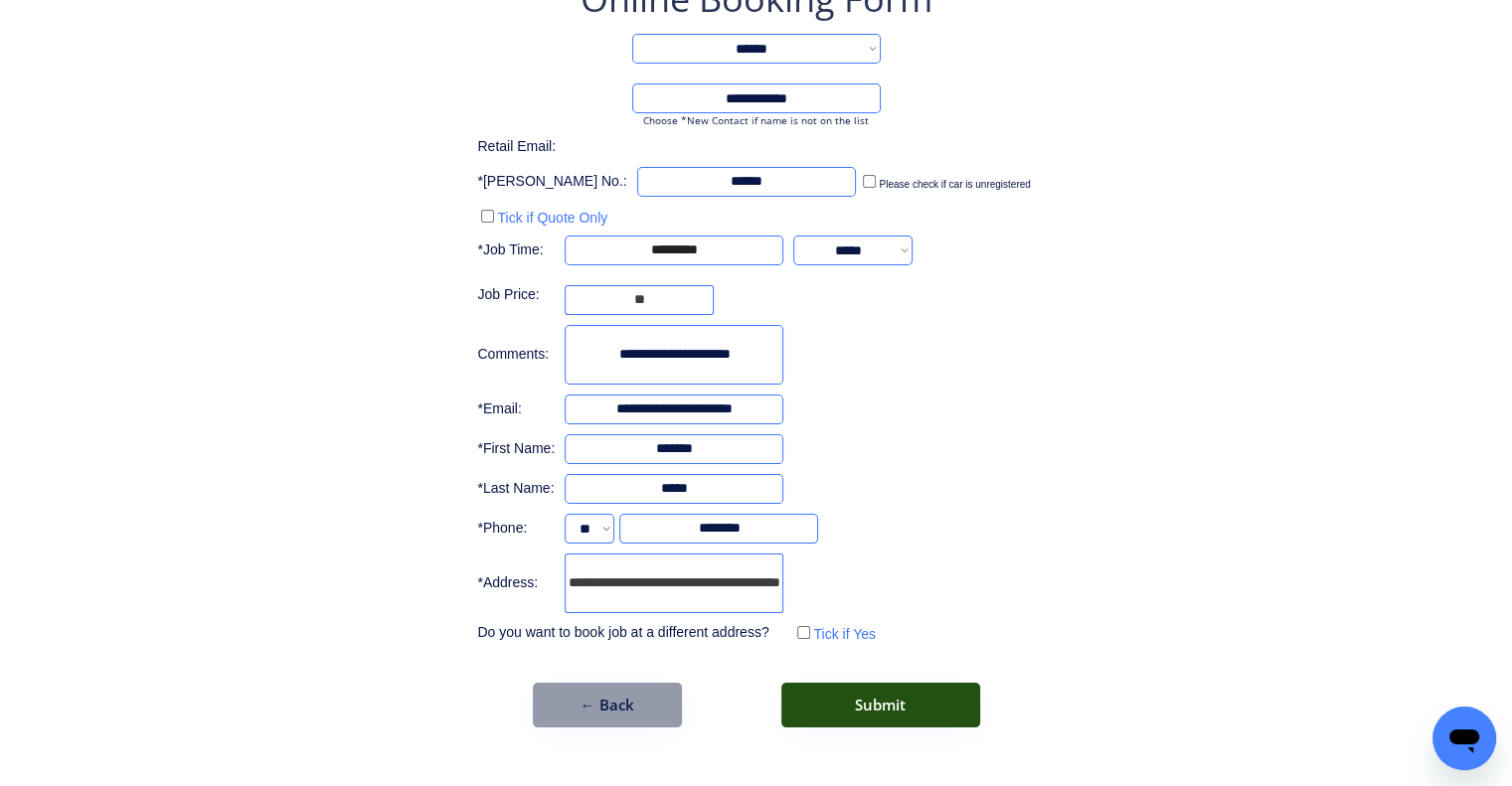 click on "Submit" at bounding box center (881, 705) 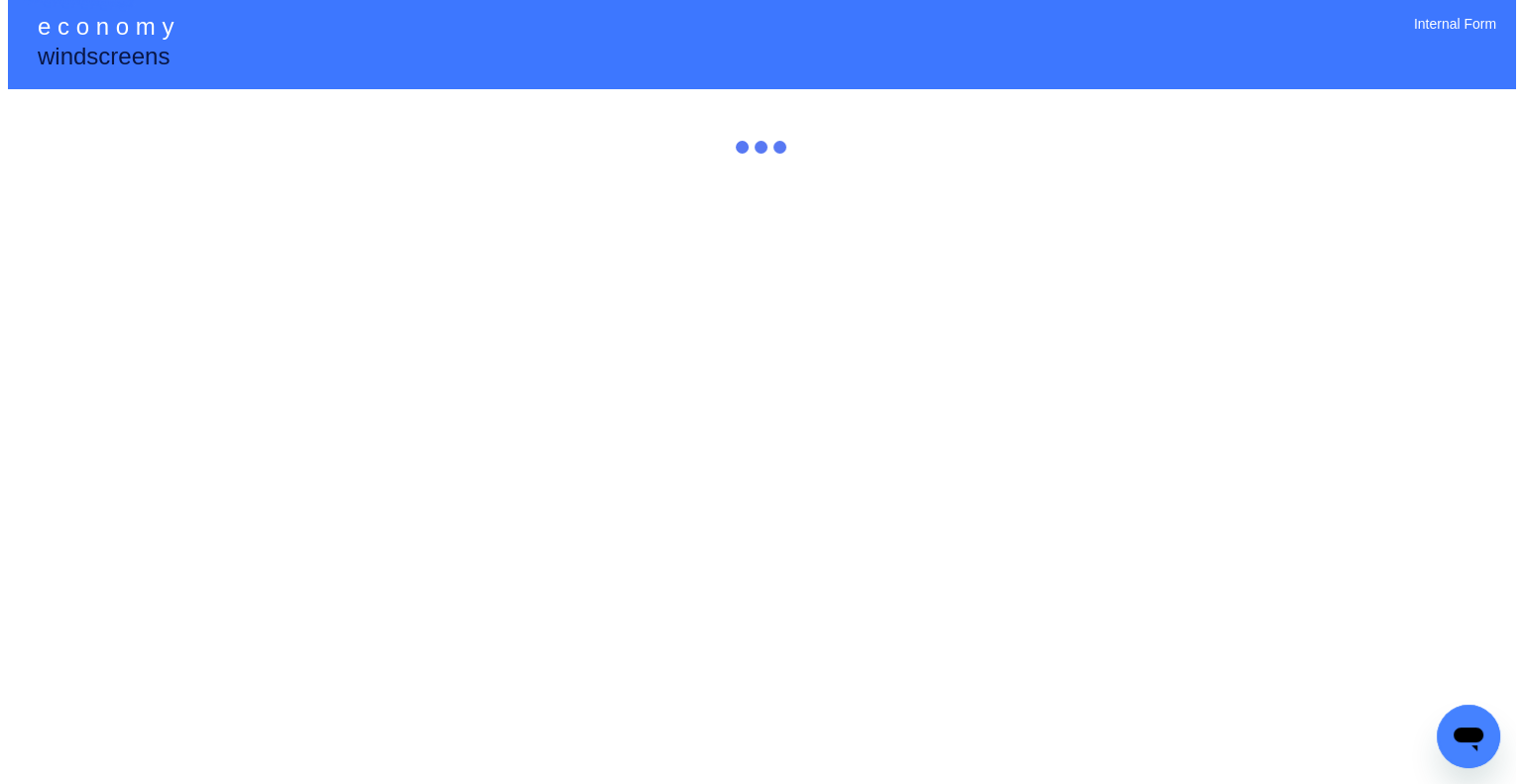 scroll, scrollTop: 0, scrollLeft: 0, axis: both 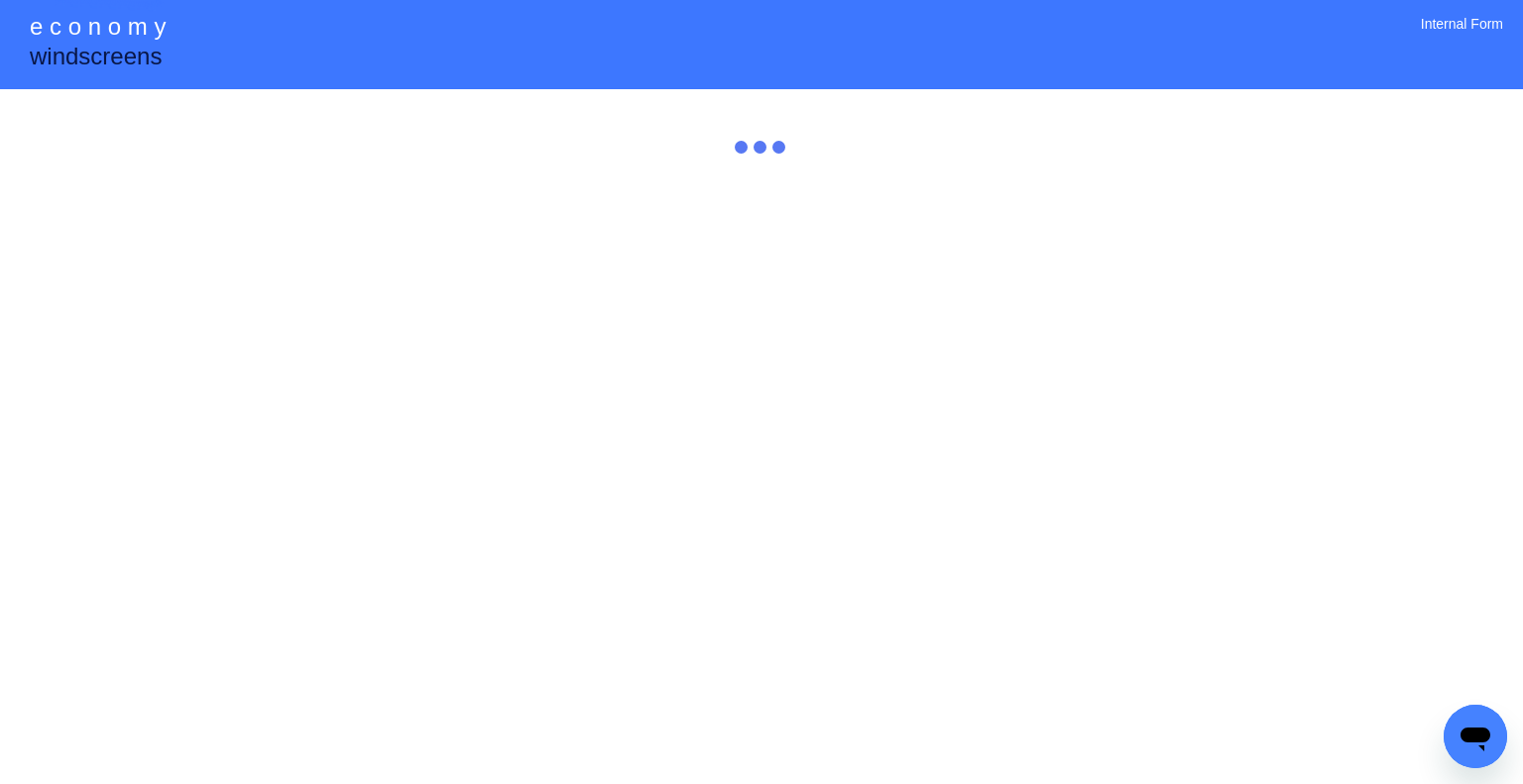 click on "**********" at bounding box center (762, 392) 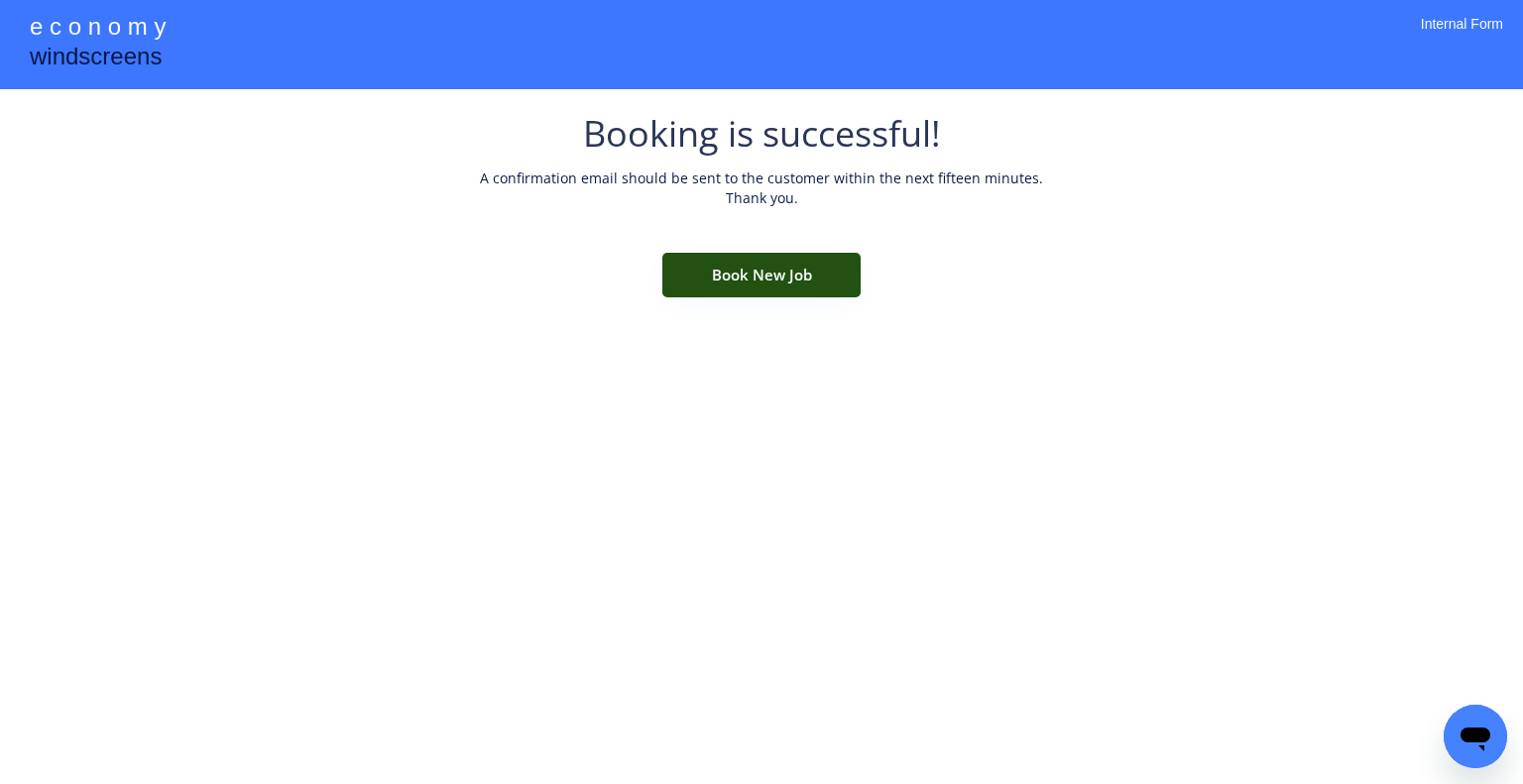 click on "Book New Job" at bounding box center [762, 275] 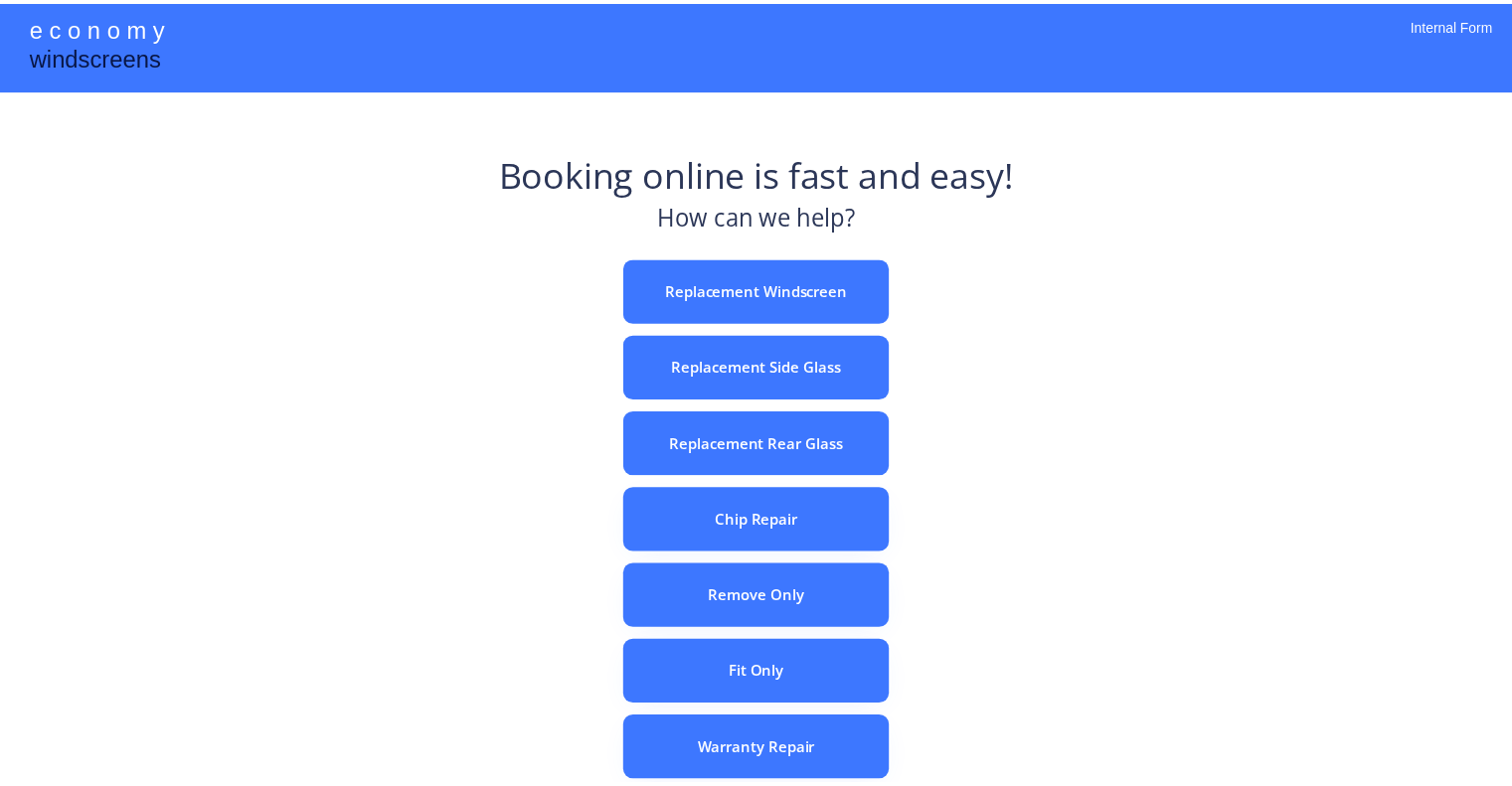 scroll, scrollTop: 0, scrollLeft: 0, axis: both 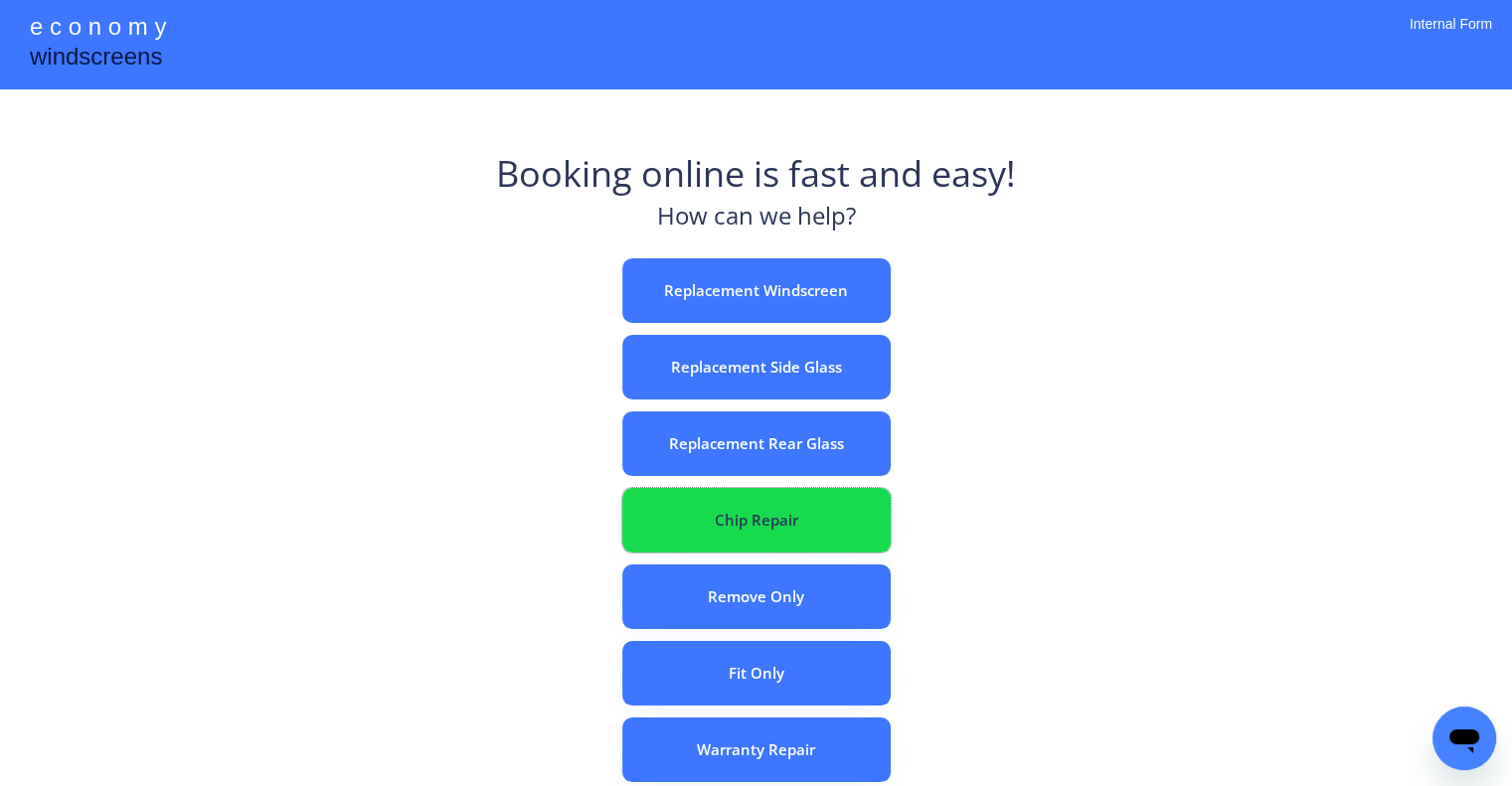 click on "Chip Repair" at bounding box center (756, 520) 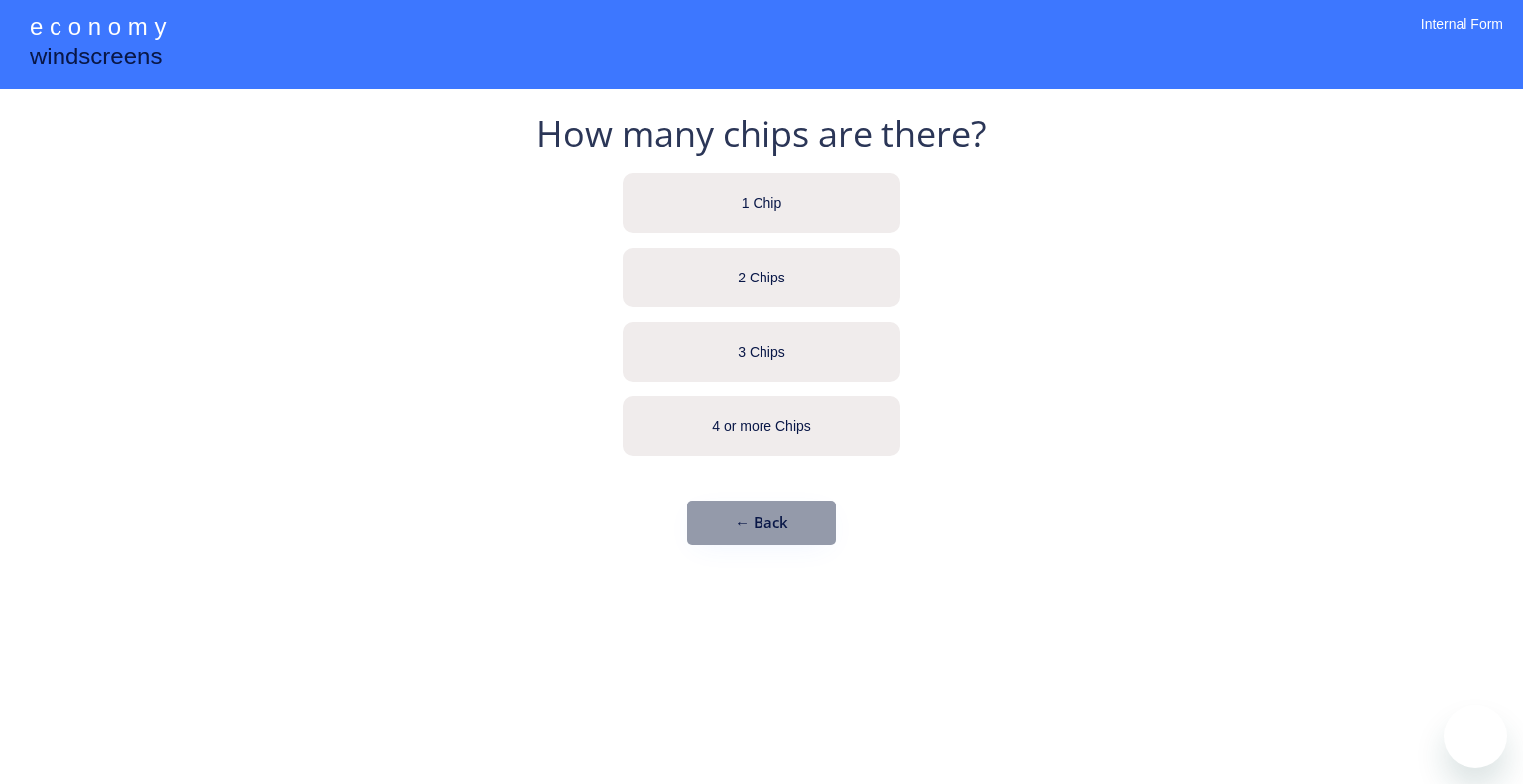 scroll, scrollTop: 0, scrollLeft: 0, axis: both 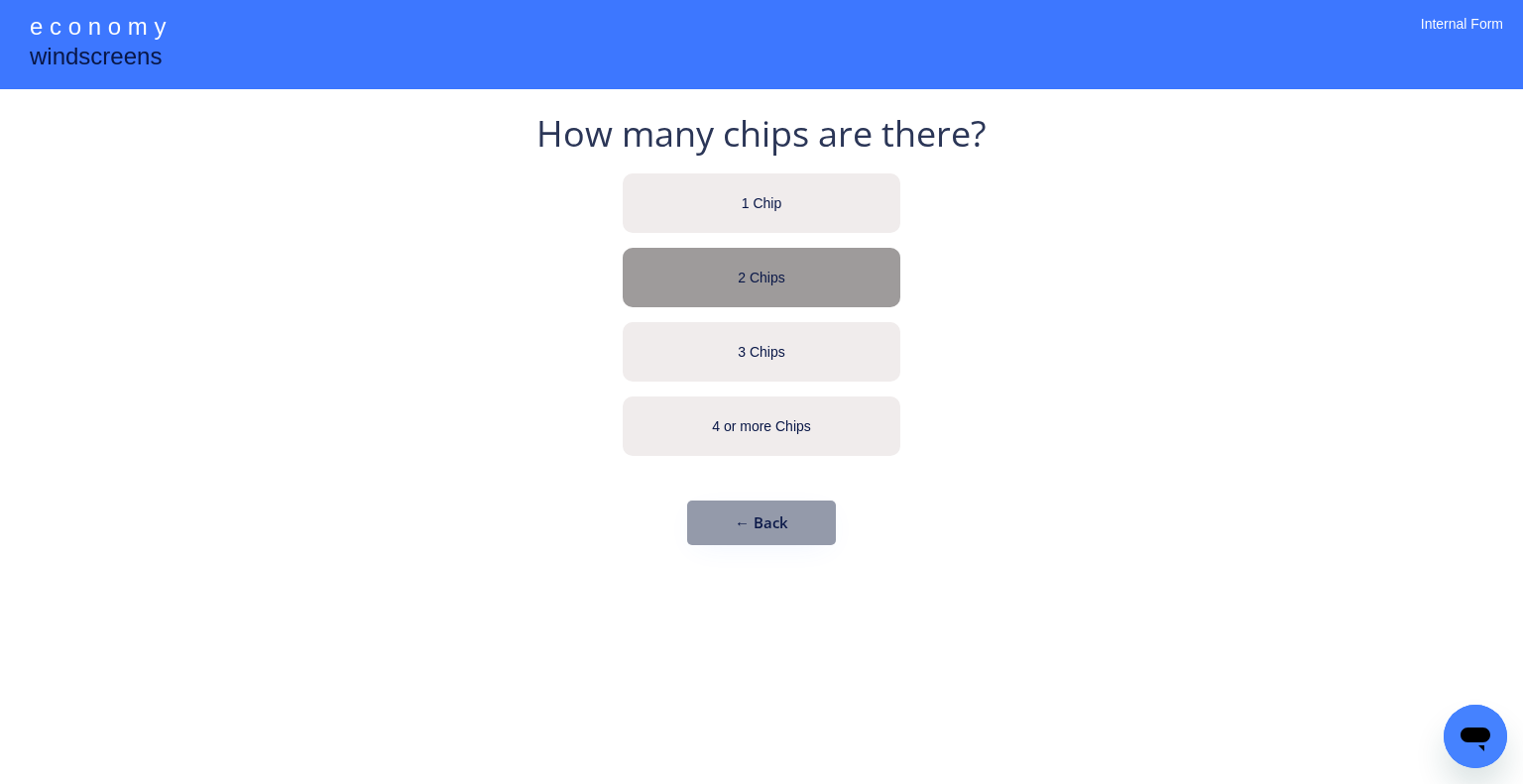 click on "1 Chip" at bounding box center (762, 203) 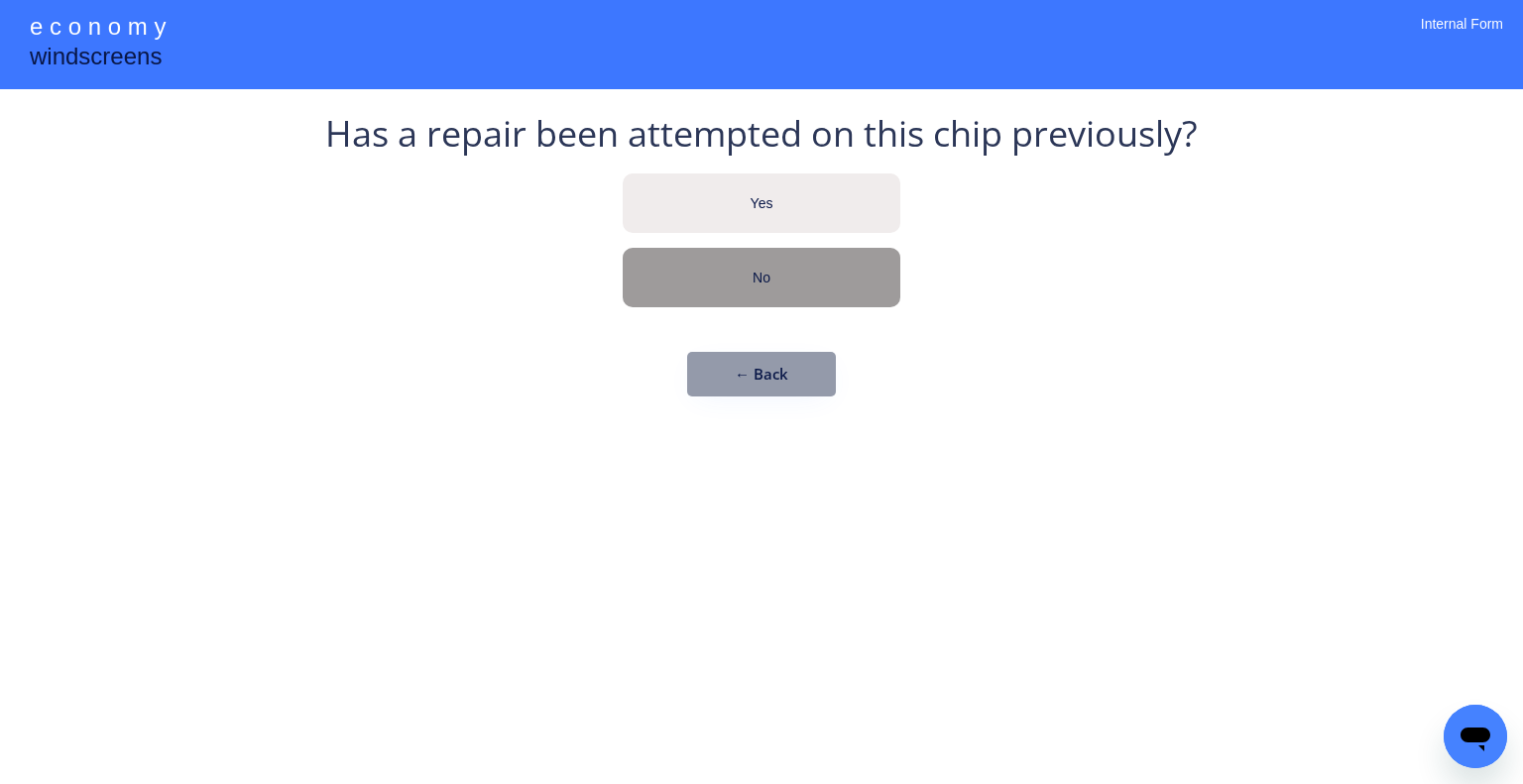 click on "No" at bounding box center (762, 278) 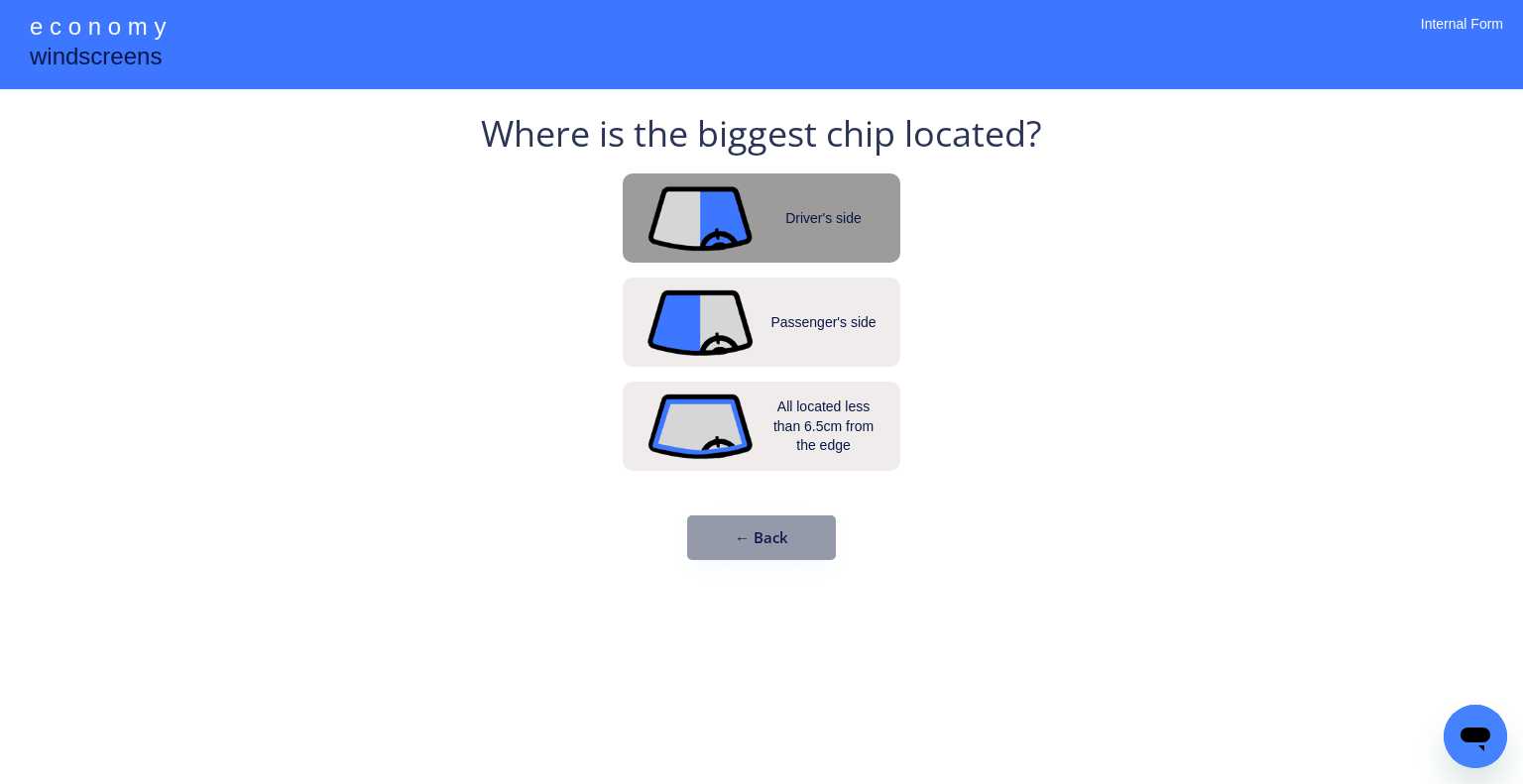 click on "Driver's side" at bounding box center [762, 218] 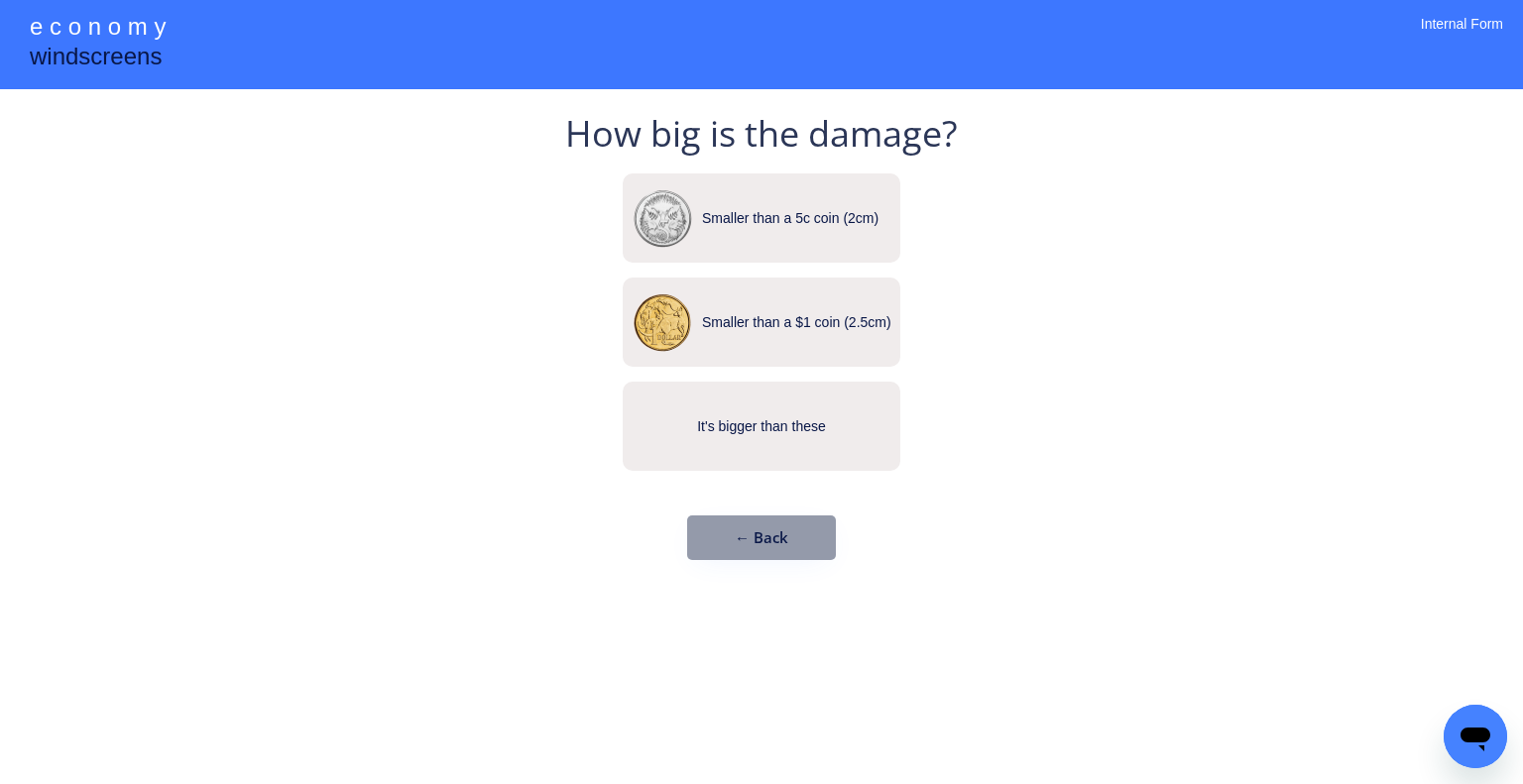 click on "Smaller than a 5c coin (2cm)" at bounding box center (801, 219) 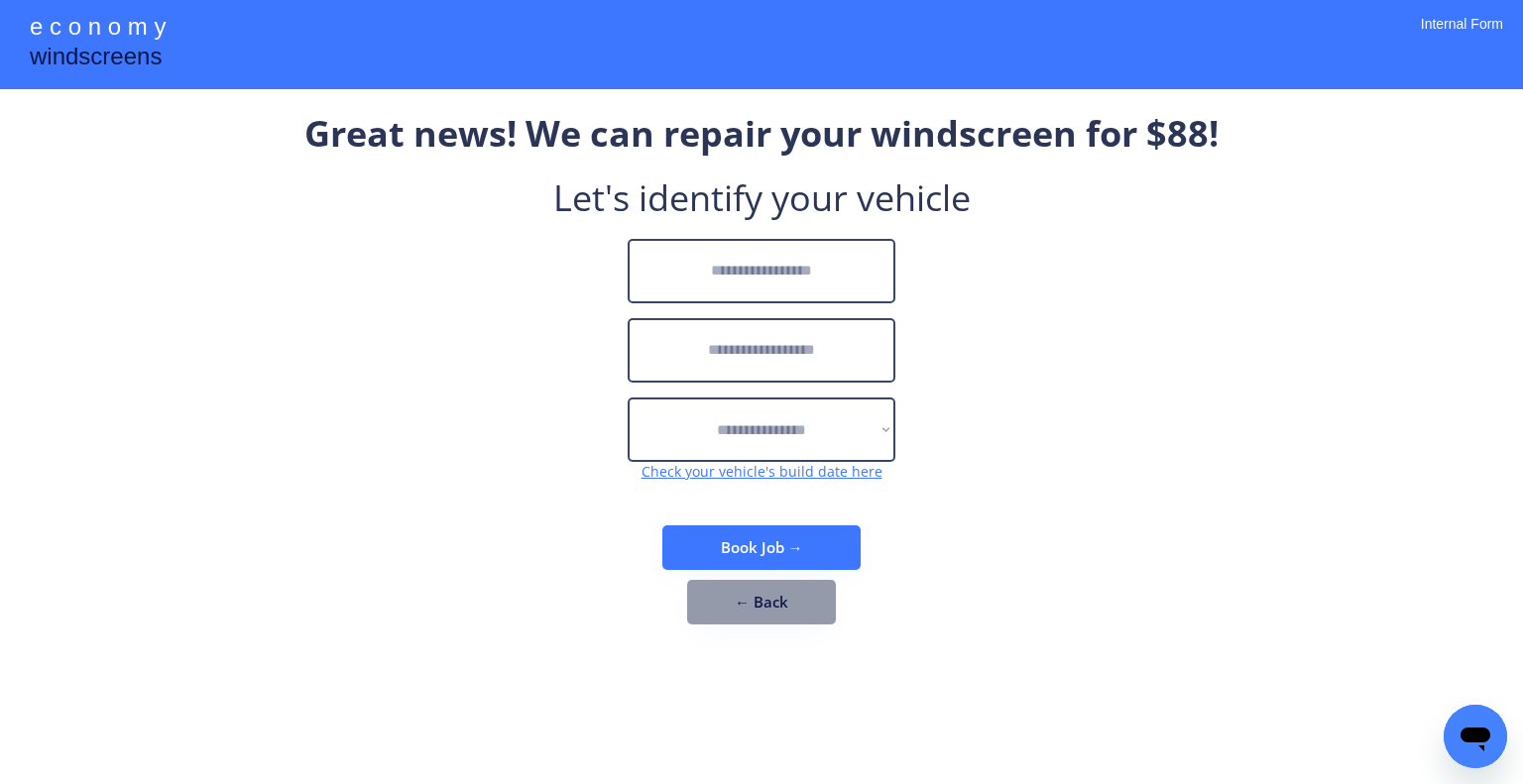 click at bounding box center [762, 271] 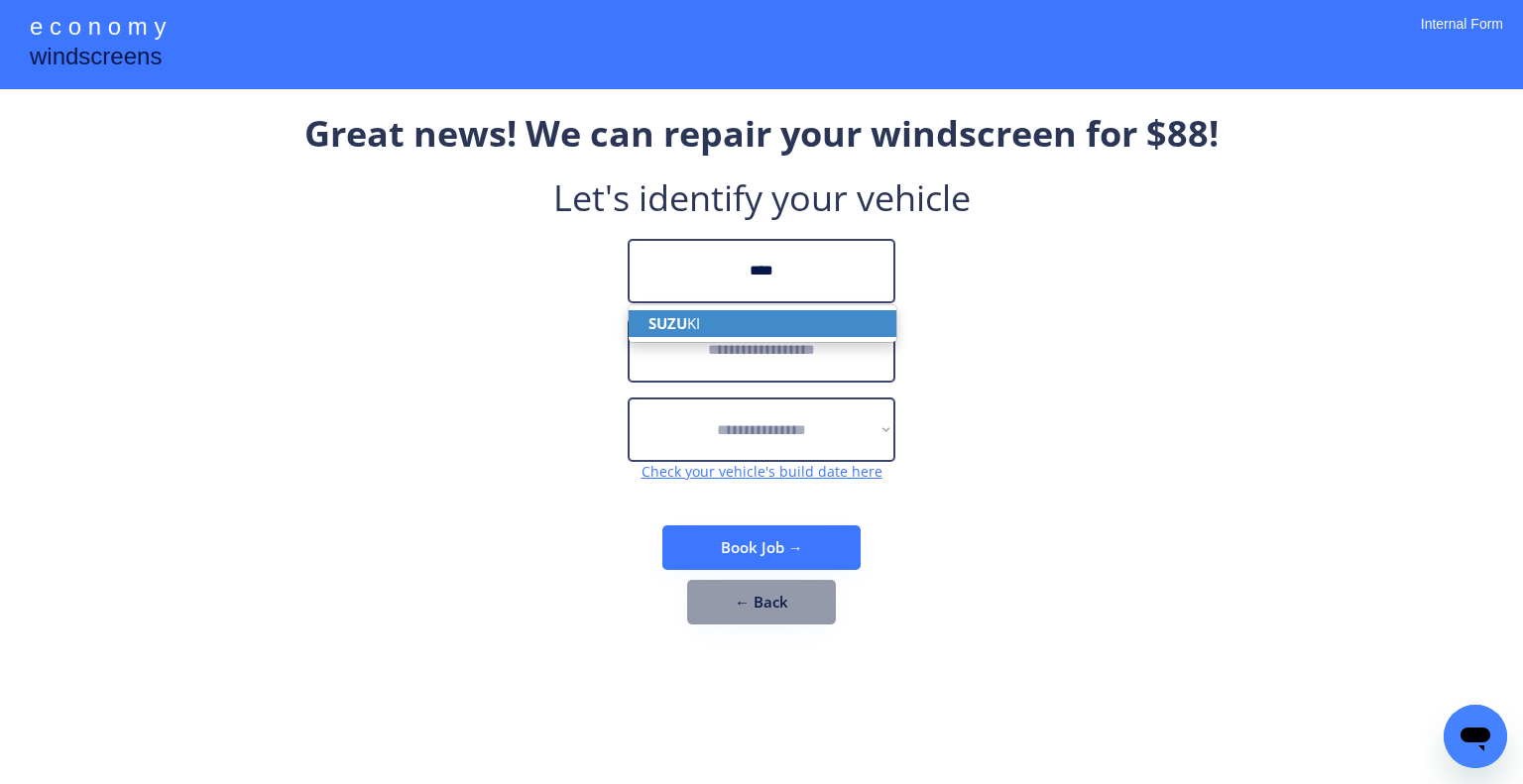 click on "SUZU KI" at bounding box center (762, 323) 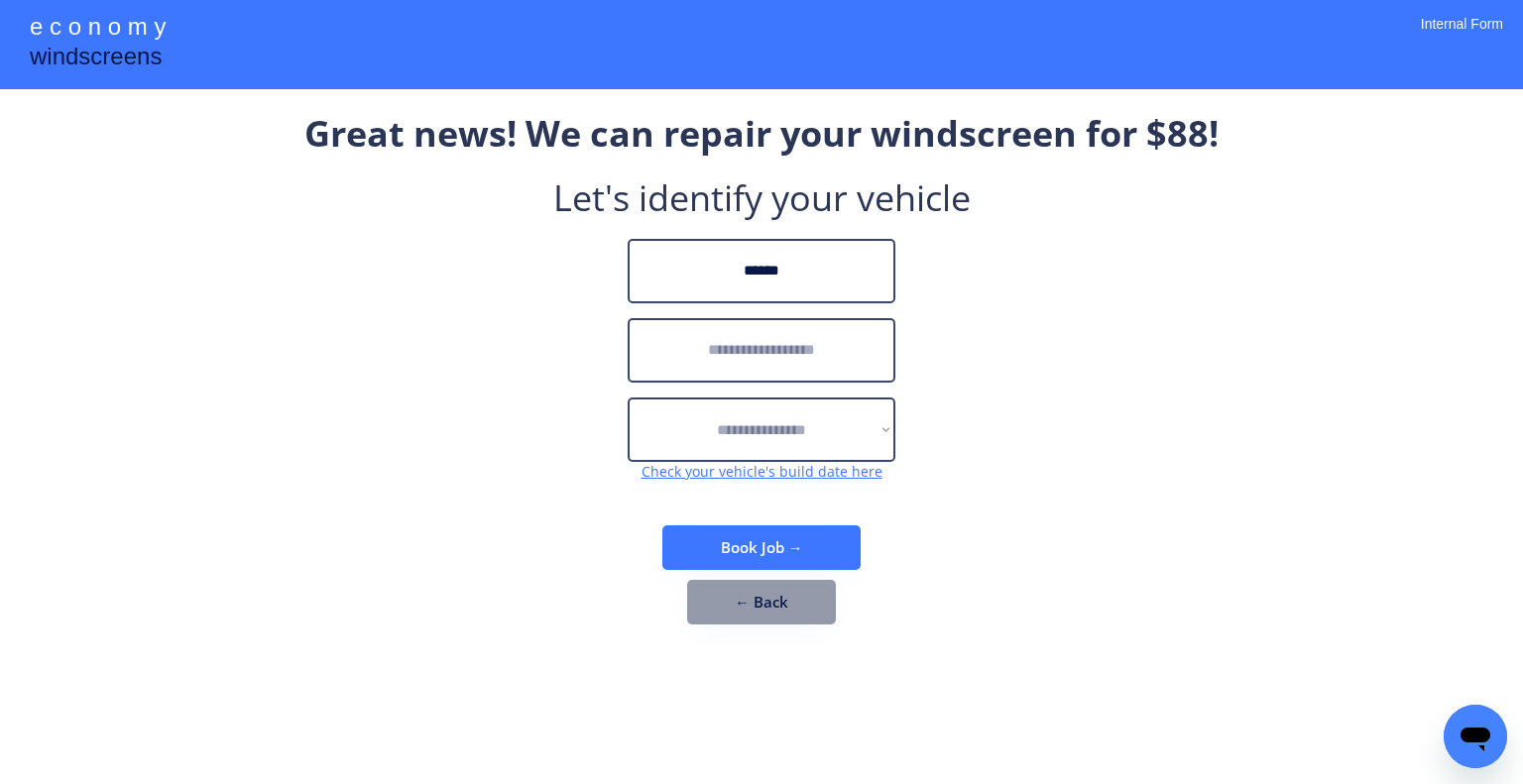 type on "******" 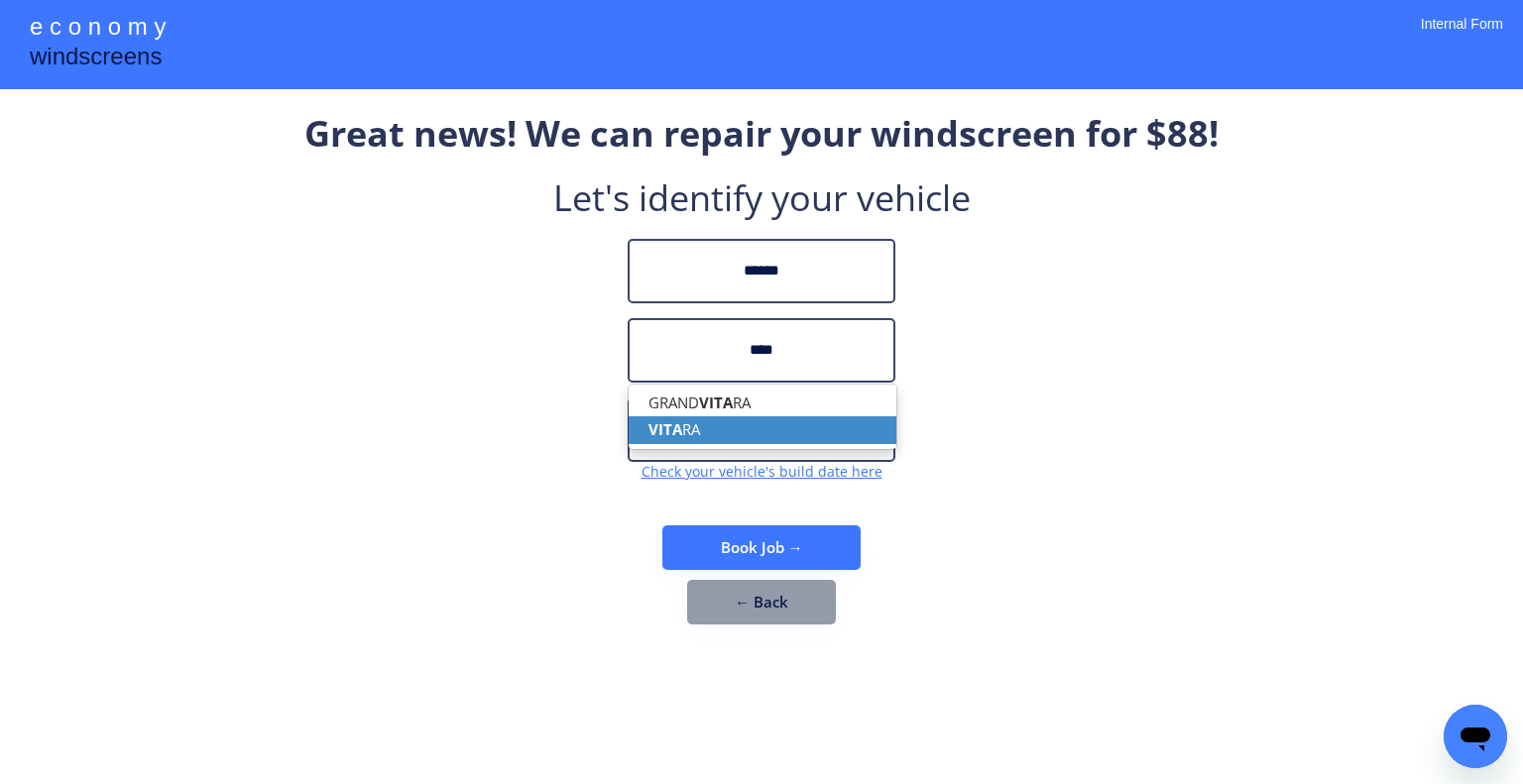 click on "VITA RA" at bounding box center [762, 429] 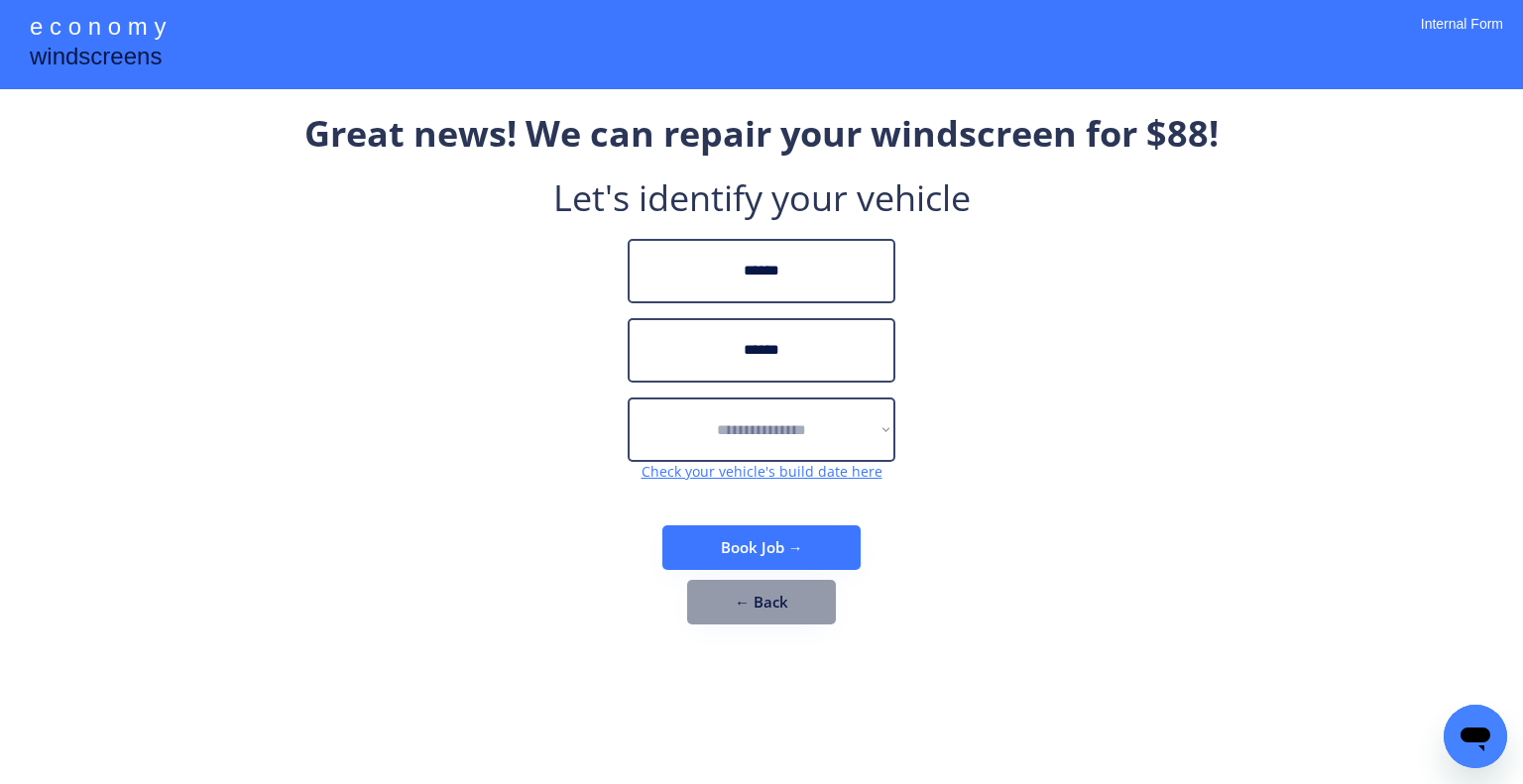 type on "******" 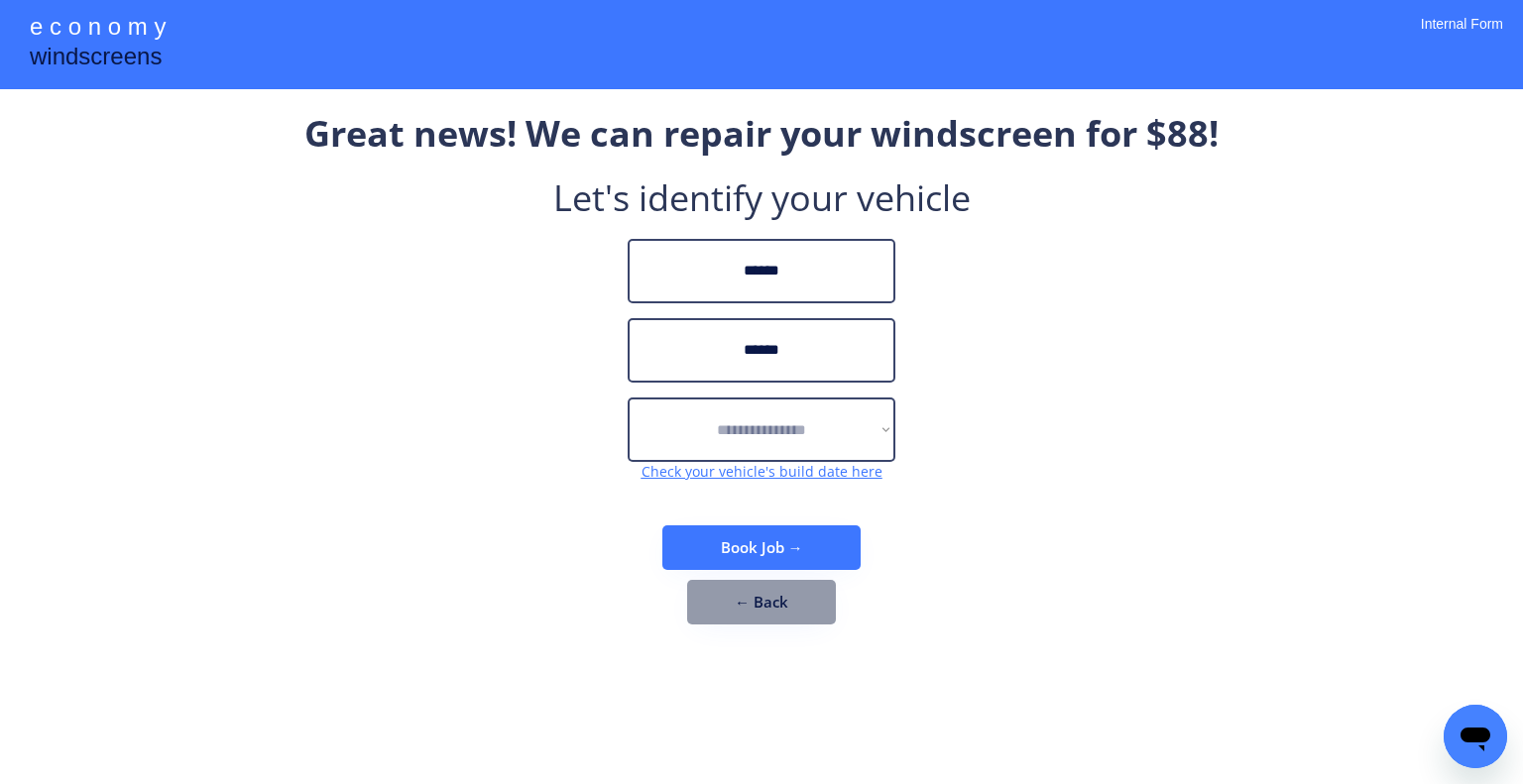 click on "Check your vehicle's build date here" at bounding box center [762, 471] 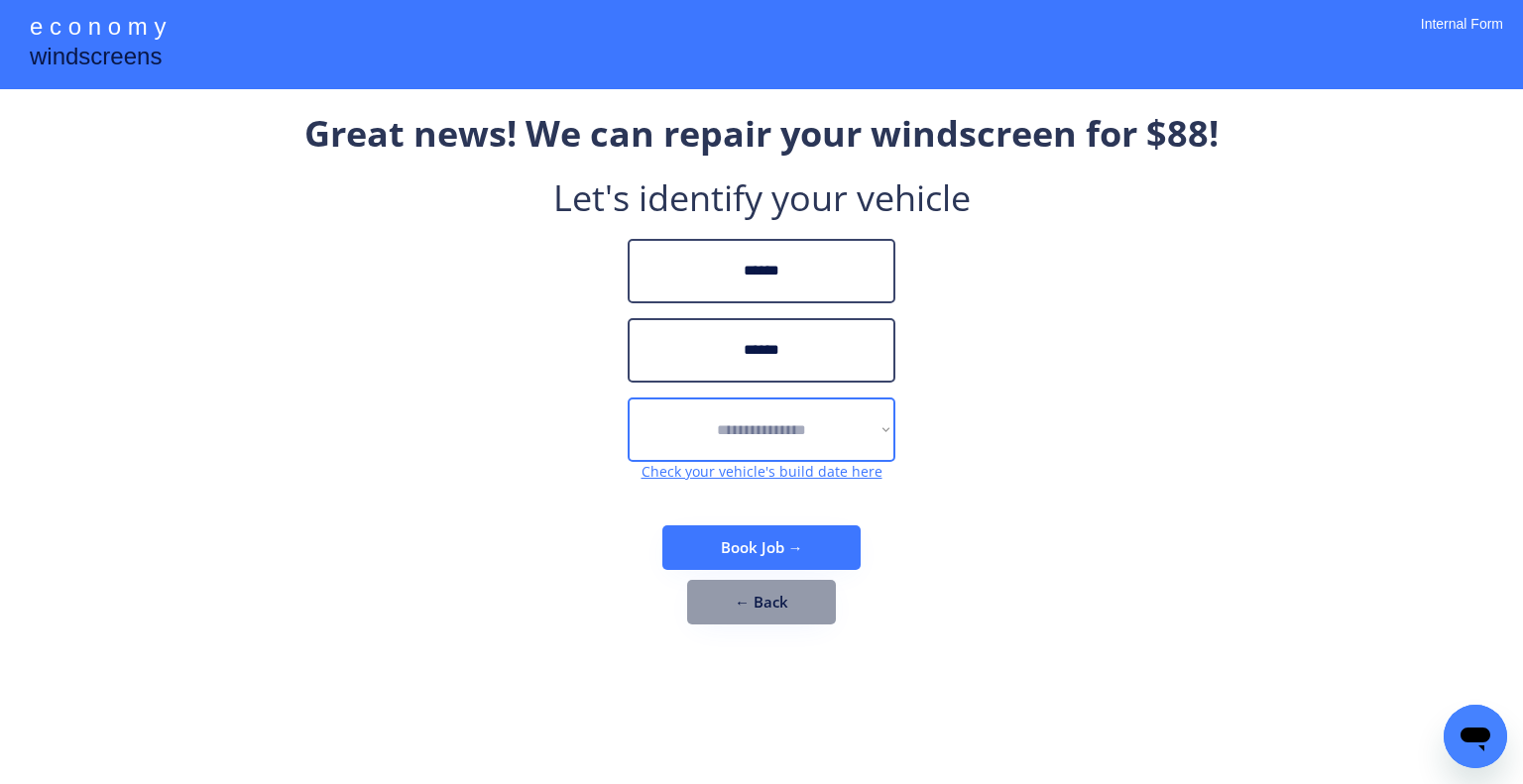 click on "**********" at bounding box center (762, 429) 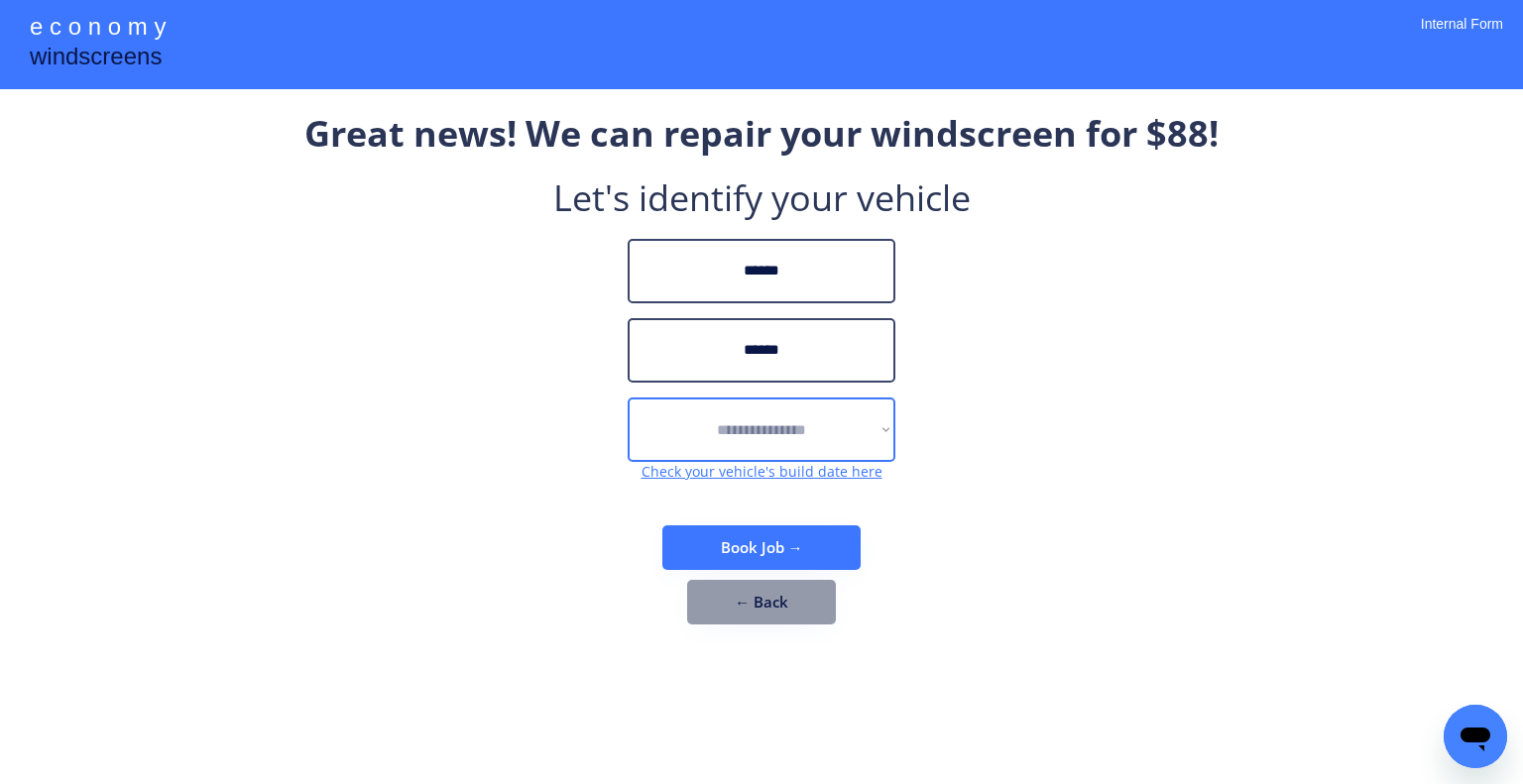 select on "******" 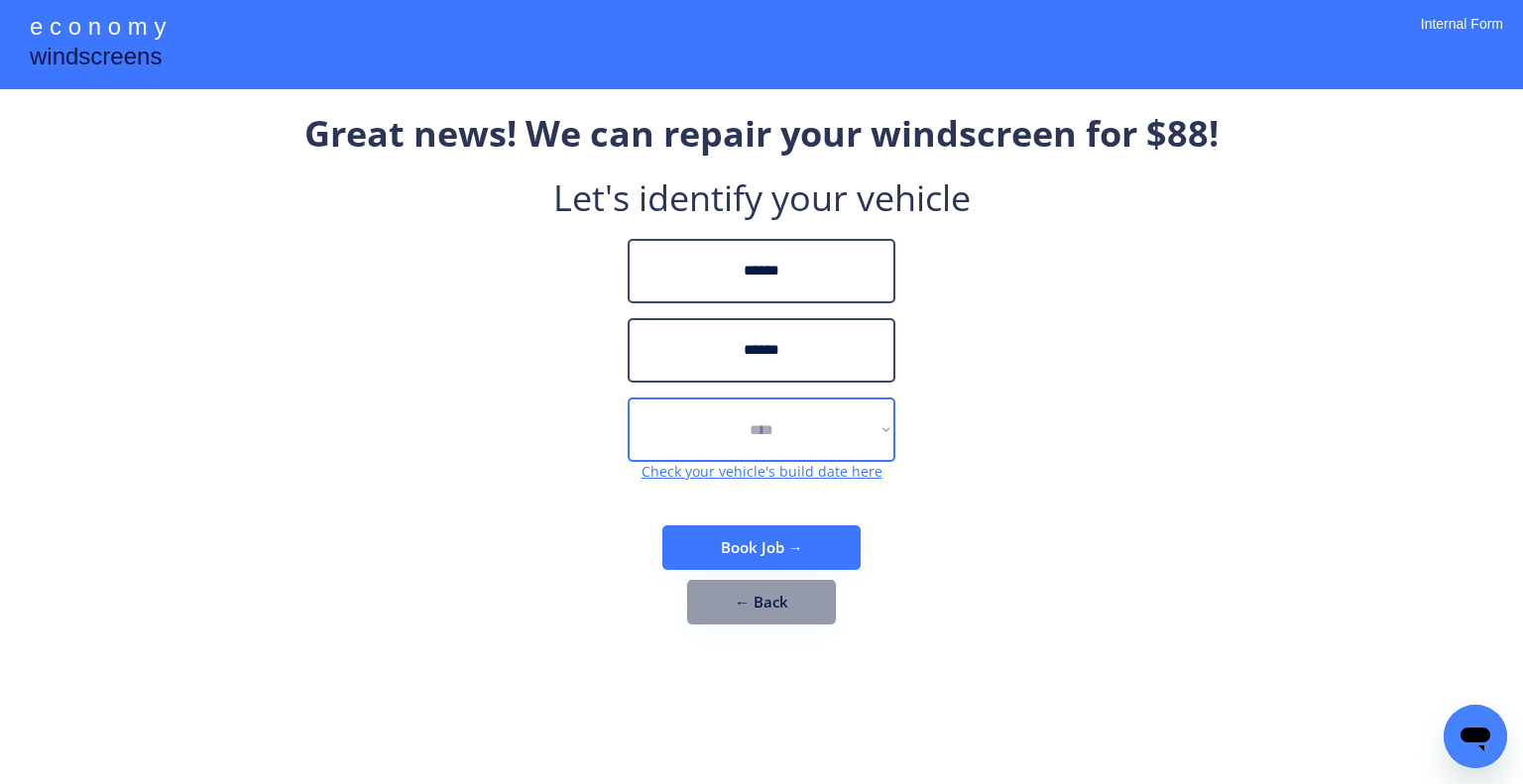 click on "**********" at bounding box center [762, 429] 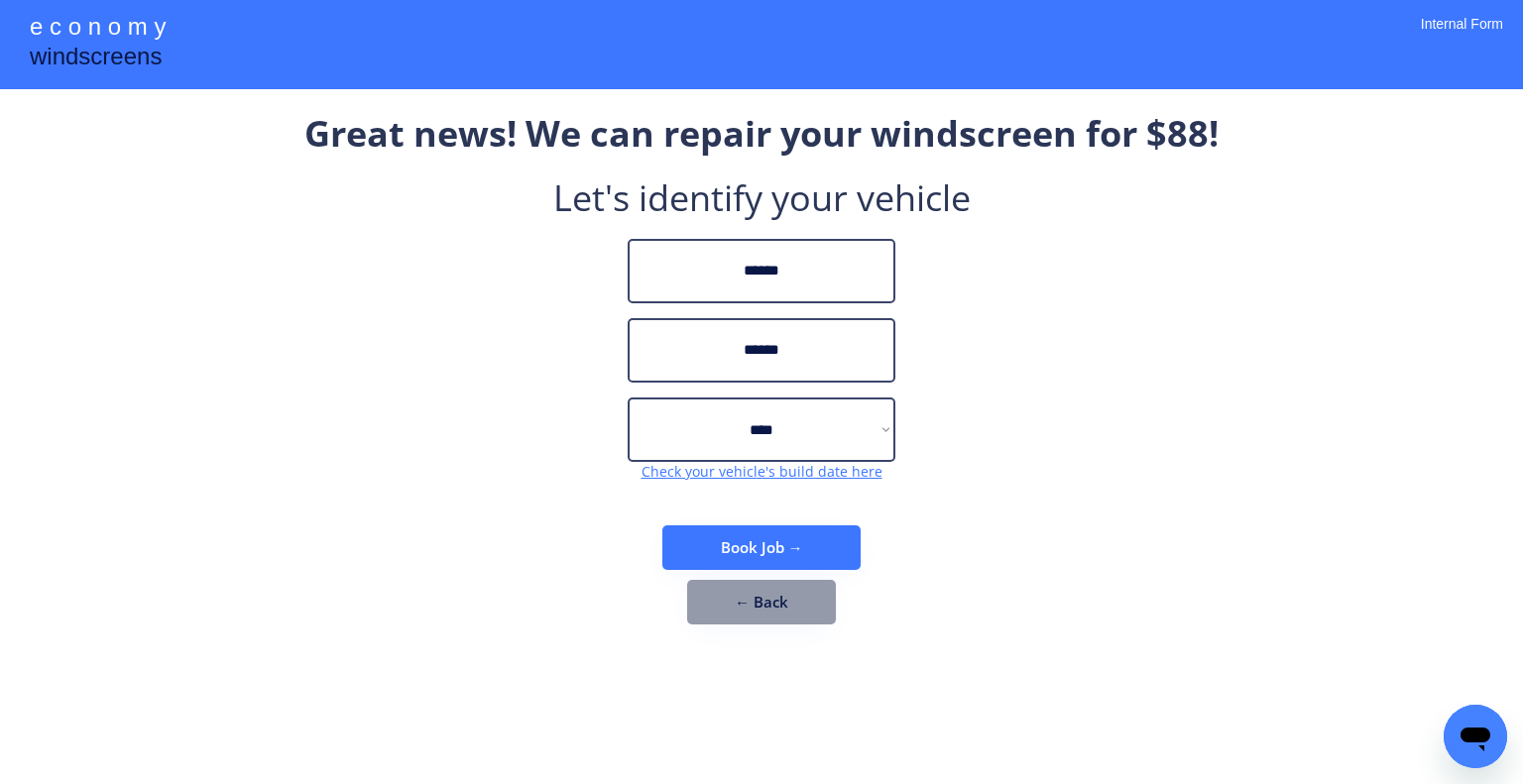 click on "**********" at bounding box center (762, 377) 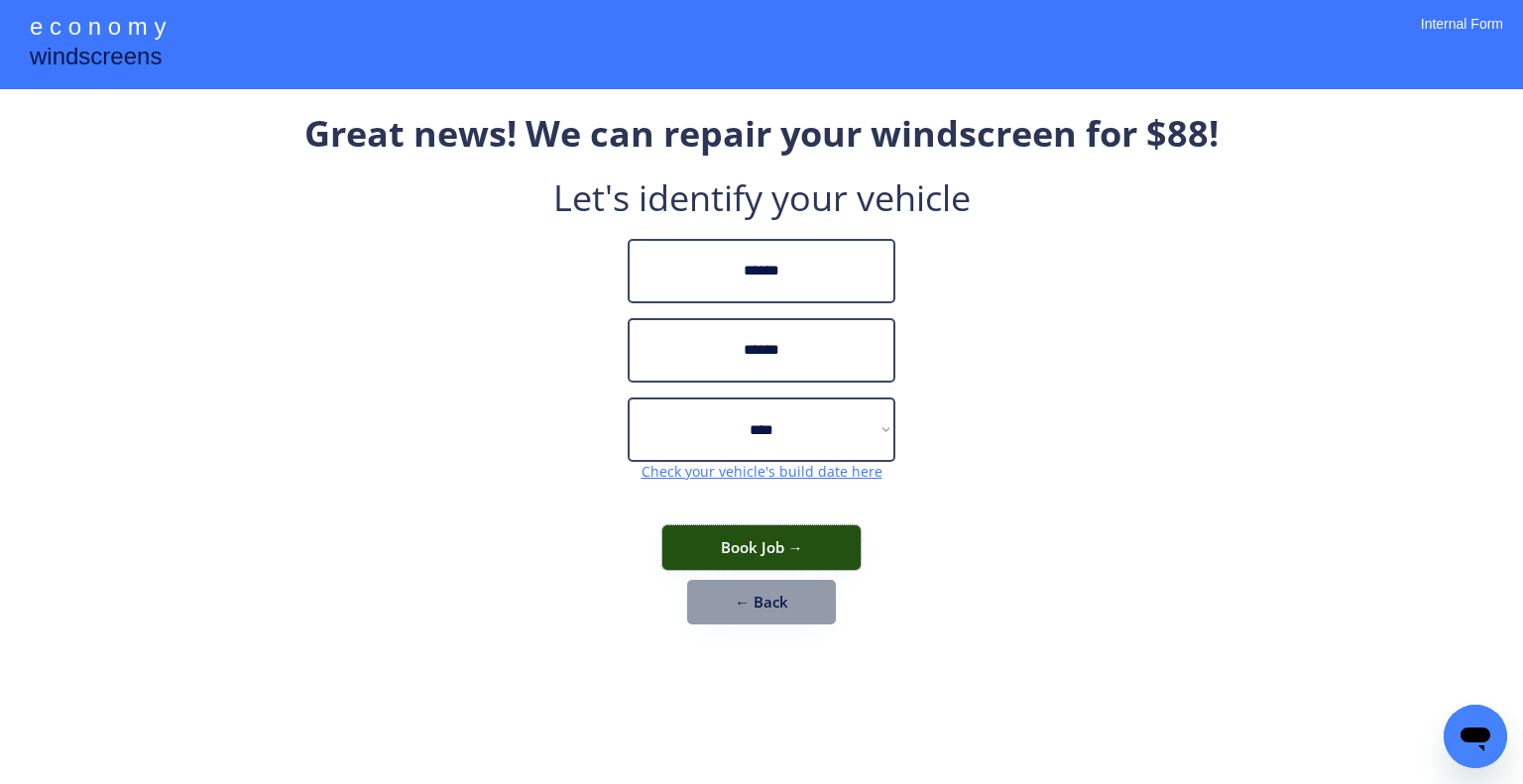 click on "Book Job    →" at bounding box center [762, 547] 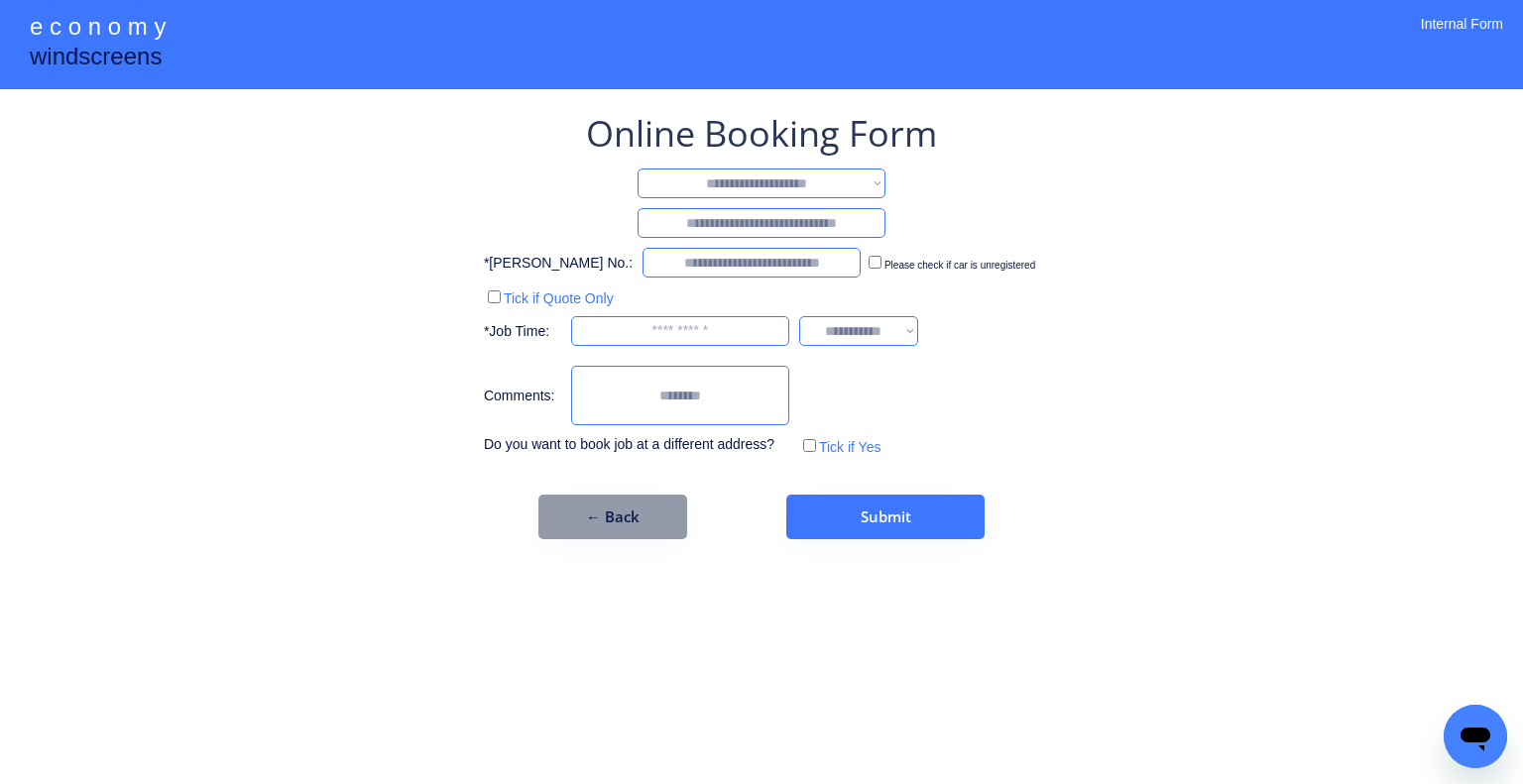 click on "**********" at bounding box center [762, 183] 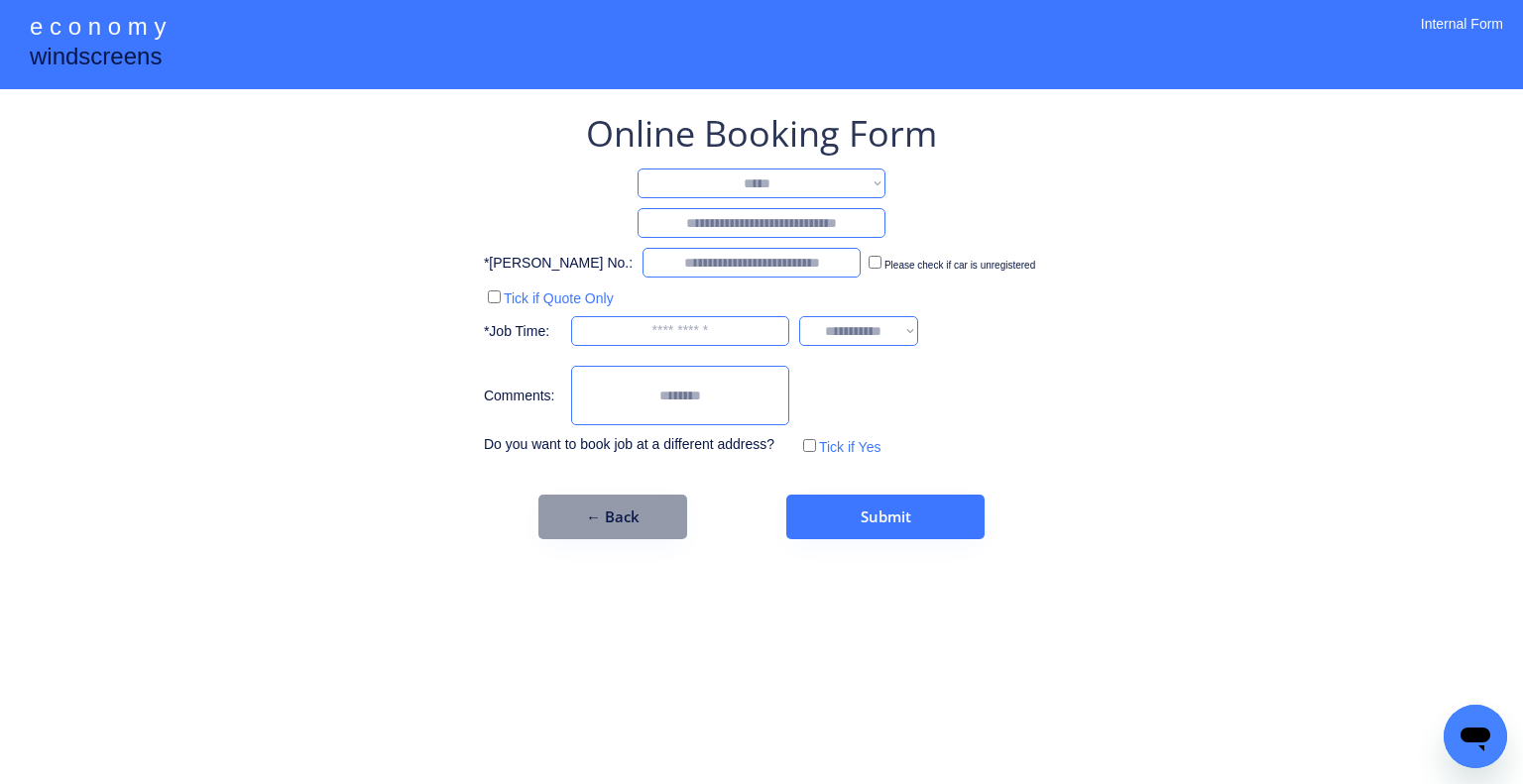 click on "**********" at bounding box center [762, 183] 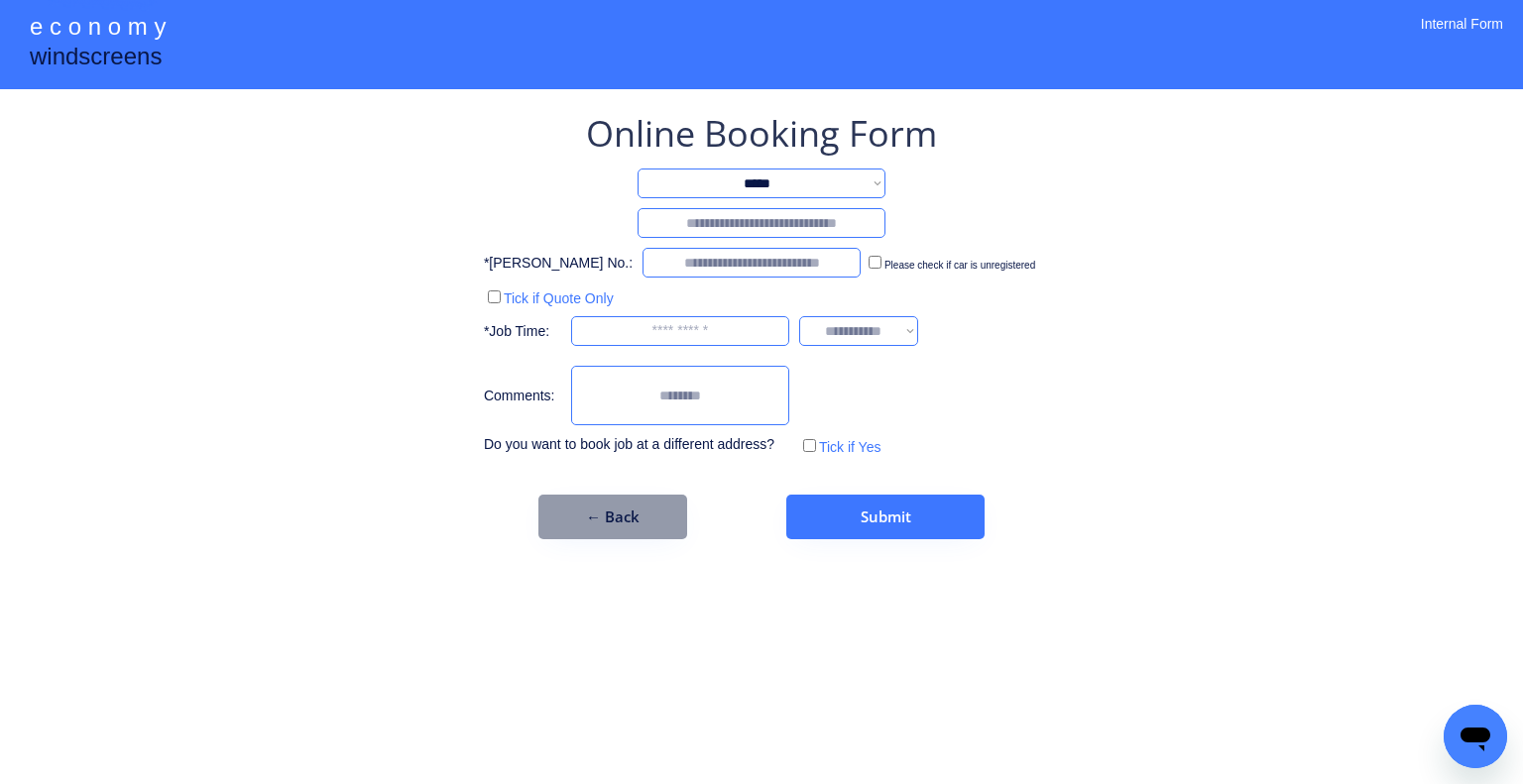 click on "**********" at bounding box center (762, 324) 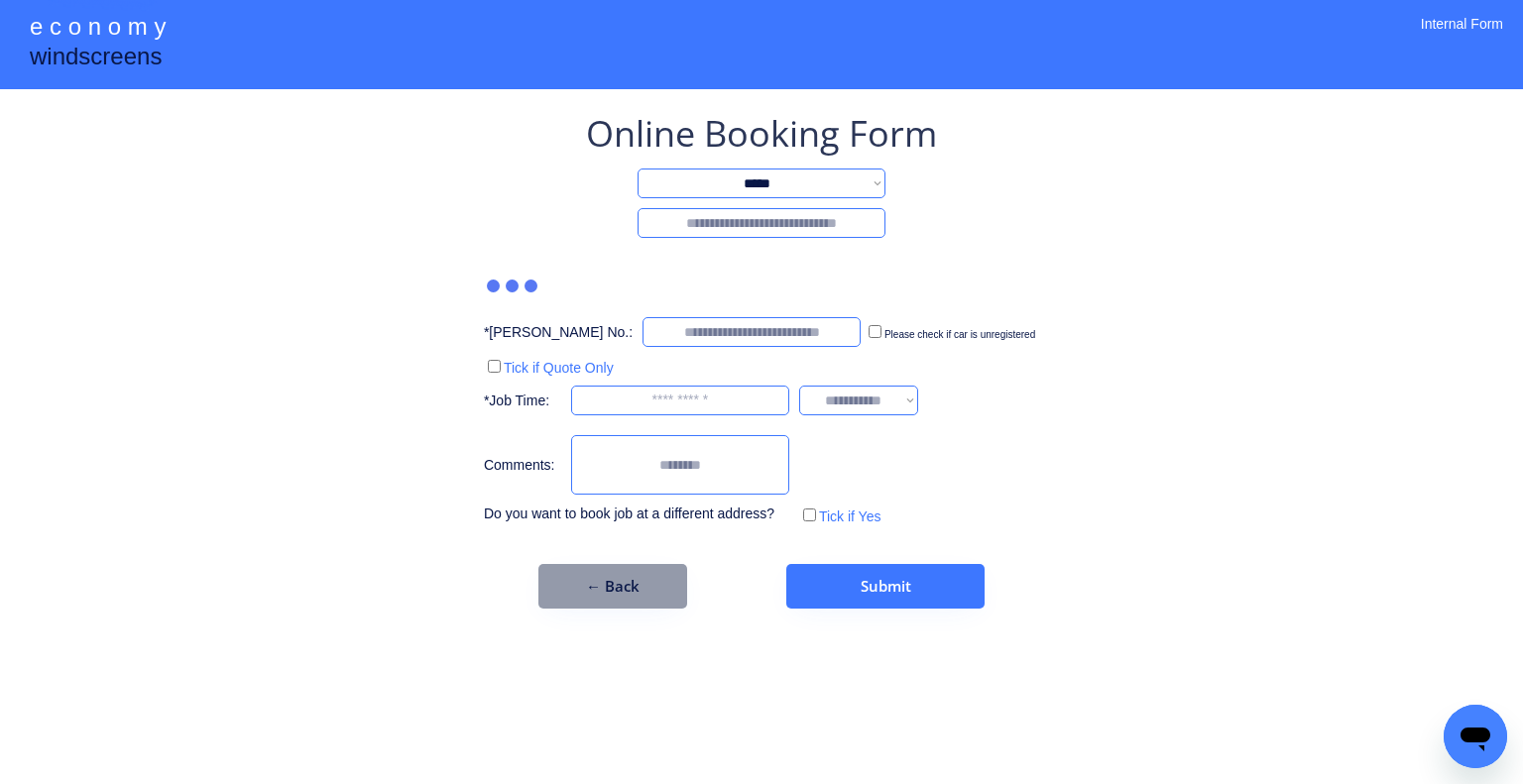 click at bounding box center (762, 223) 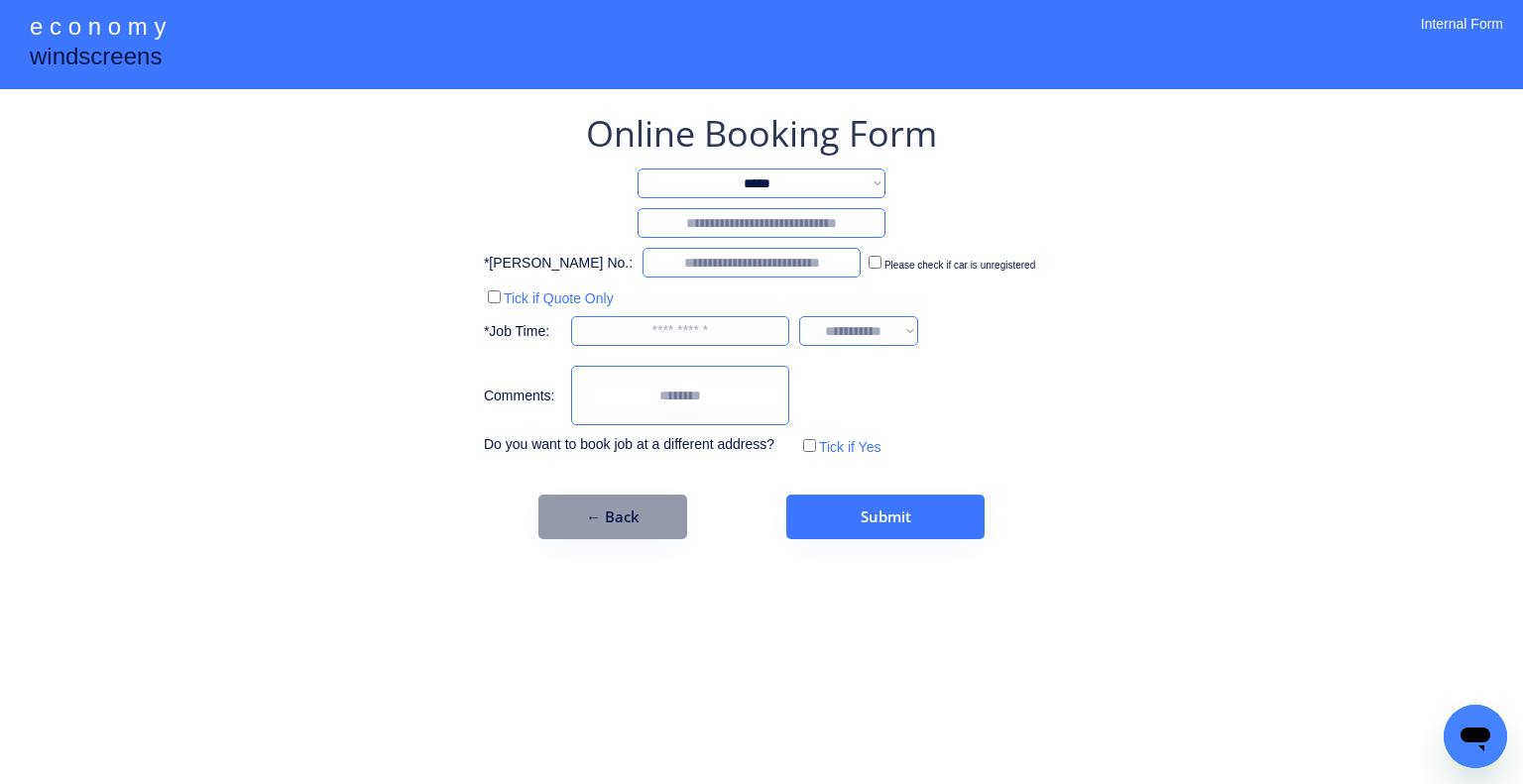 click on "**********" at bounding box center (762, 183) 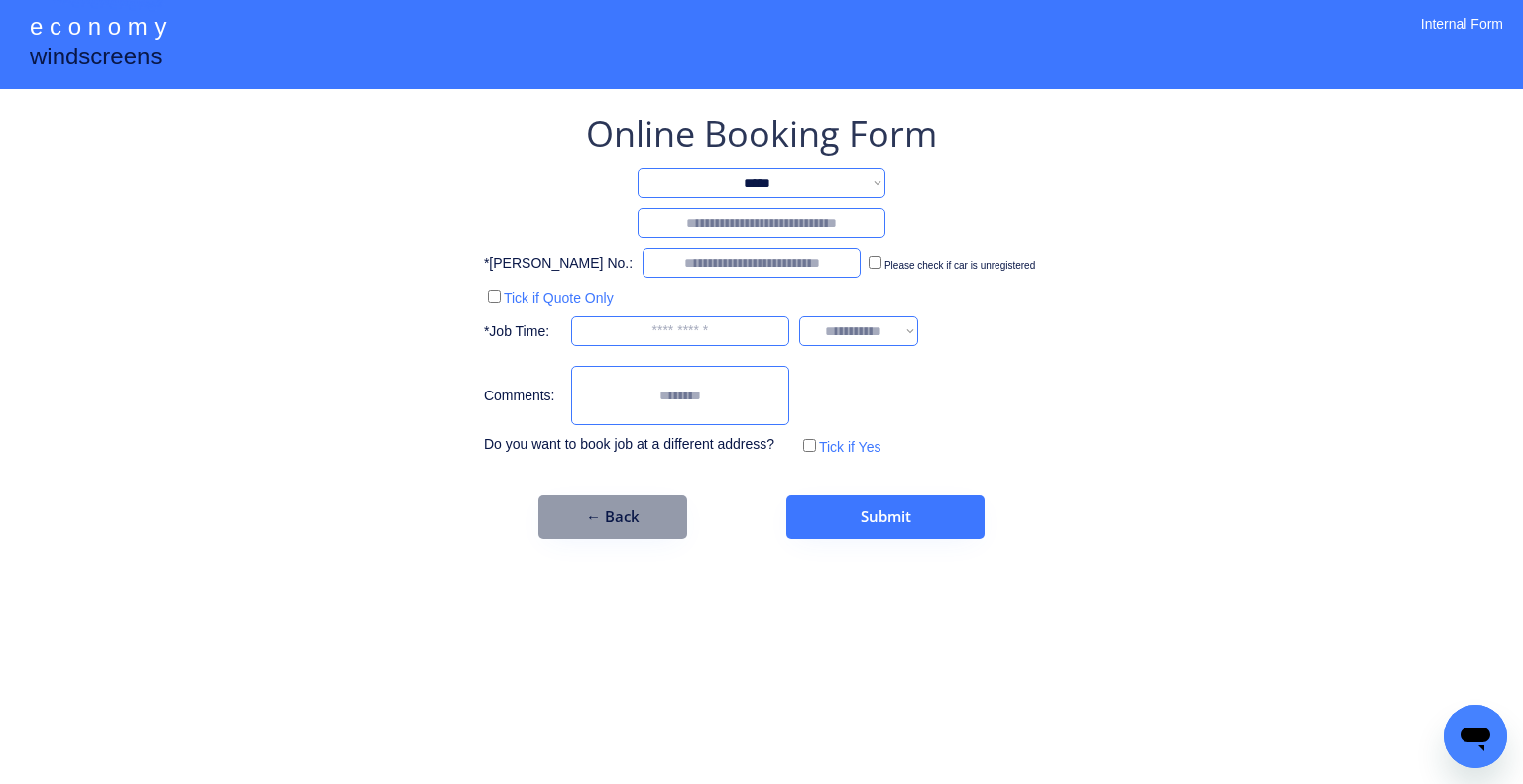 select on "********" 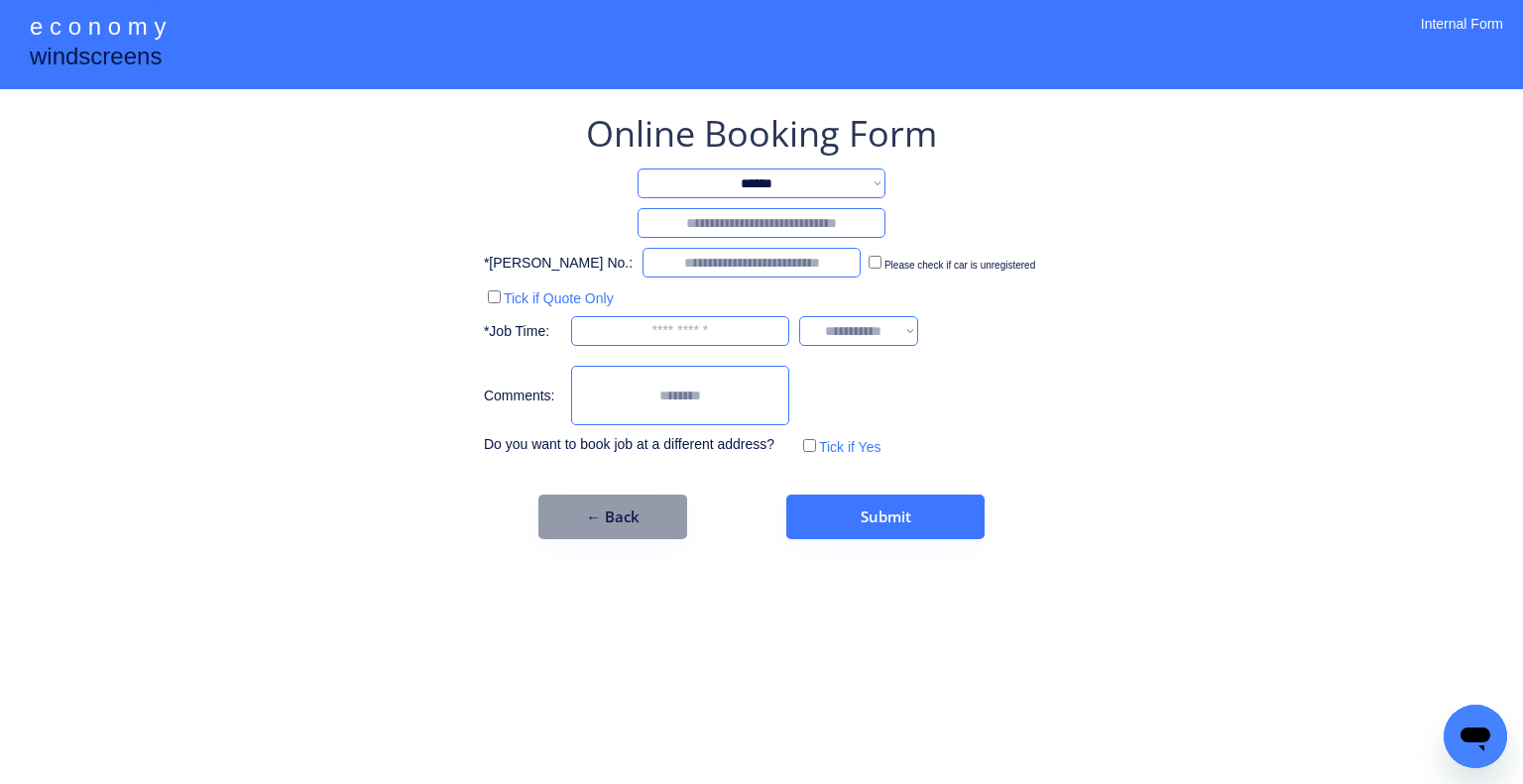 click on "**********" at bounding box center [762, 183] 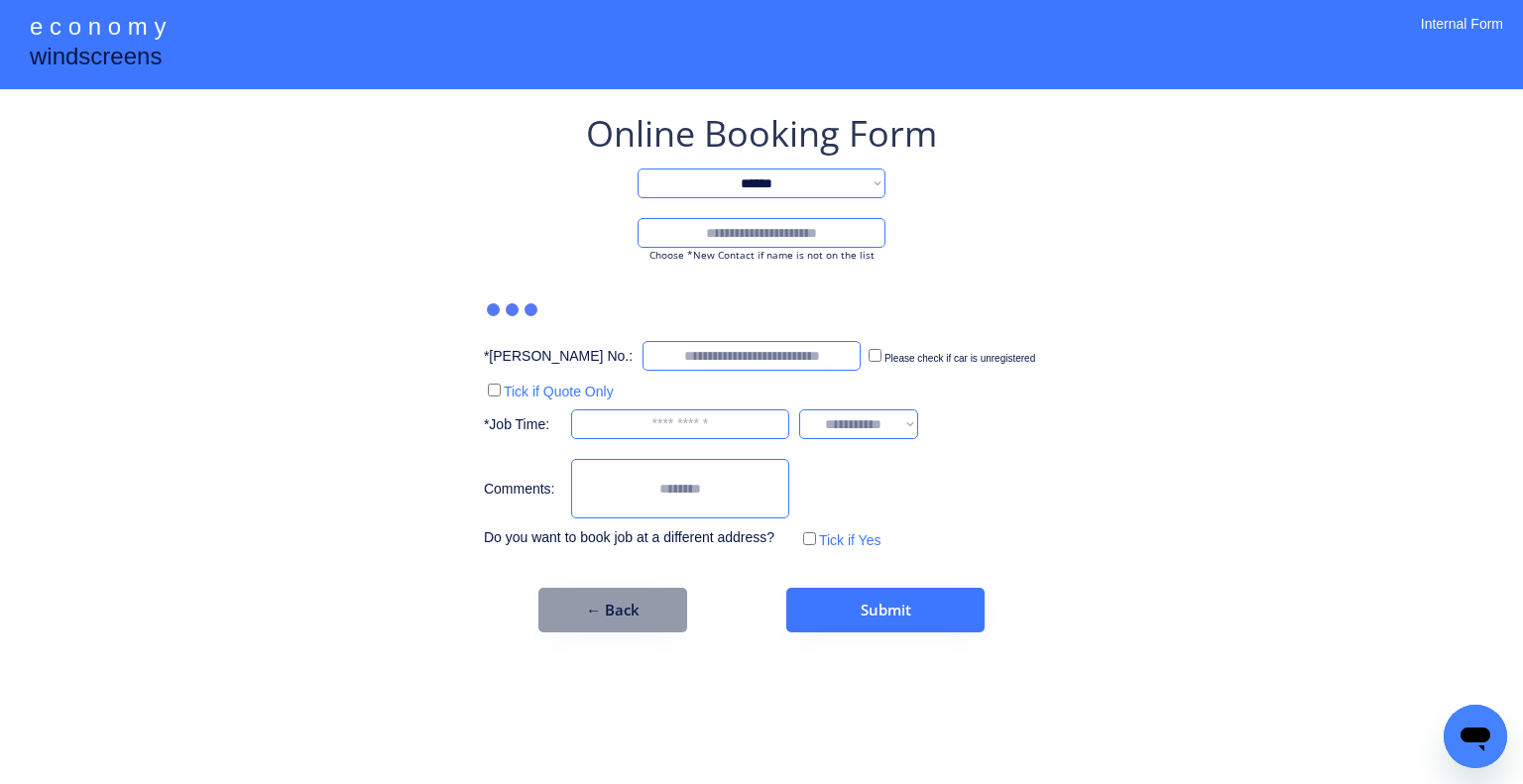 click at bounding box center (762, 233) 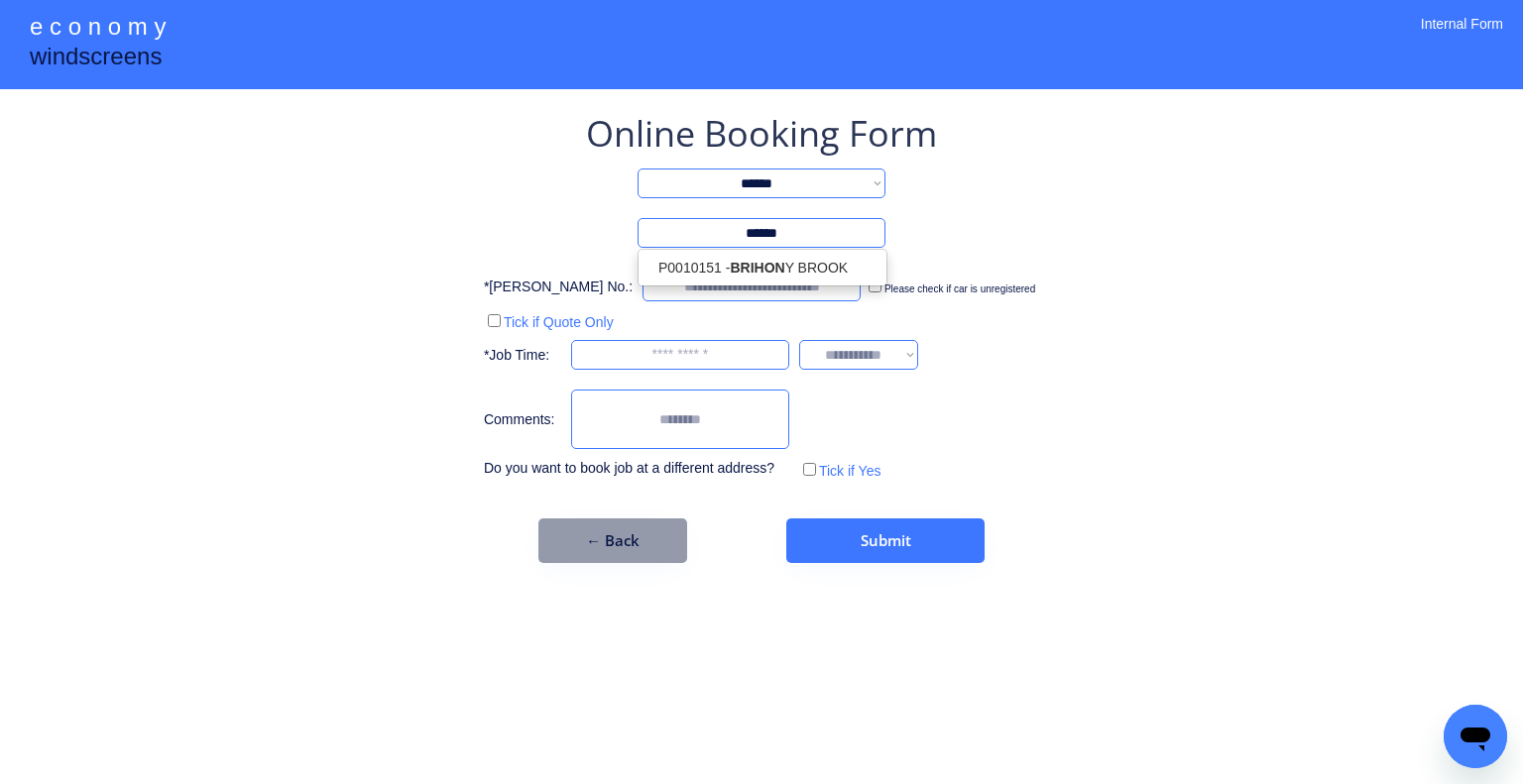 click on "P0010151 -  BRIHON Y BROOK" at bounding box center [762, 268] 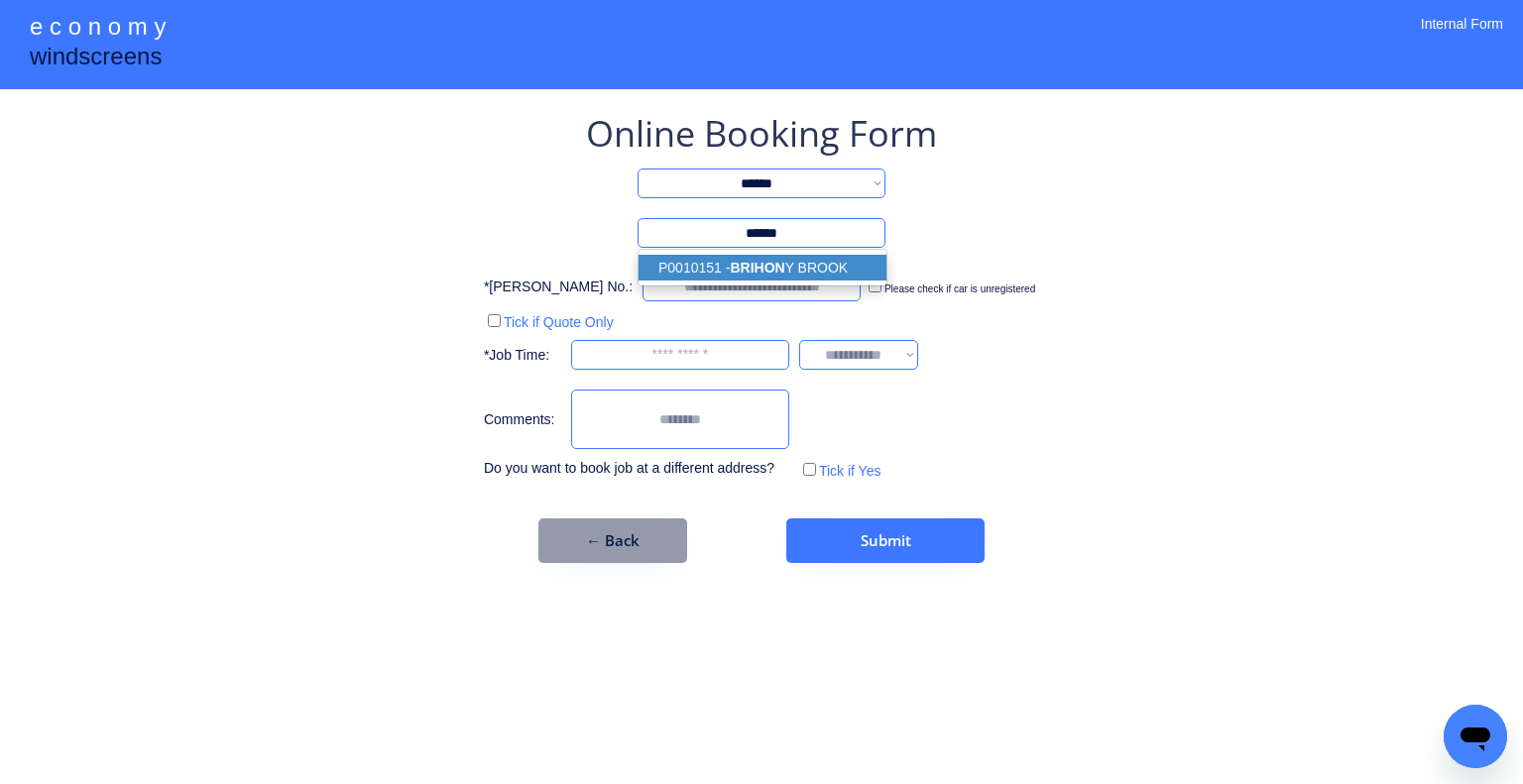 click on "P0010151 -  BRIHON Y BROOK" at bounding box center [762, 268] 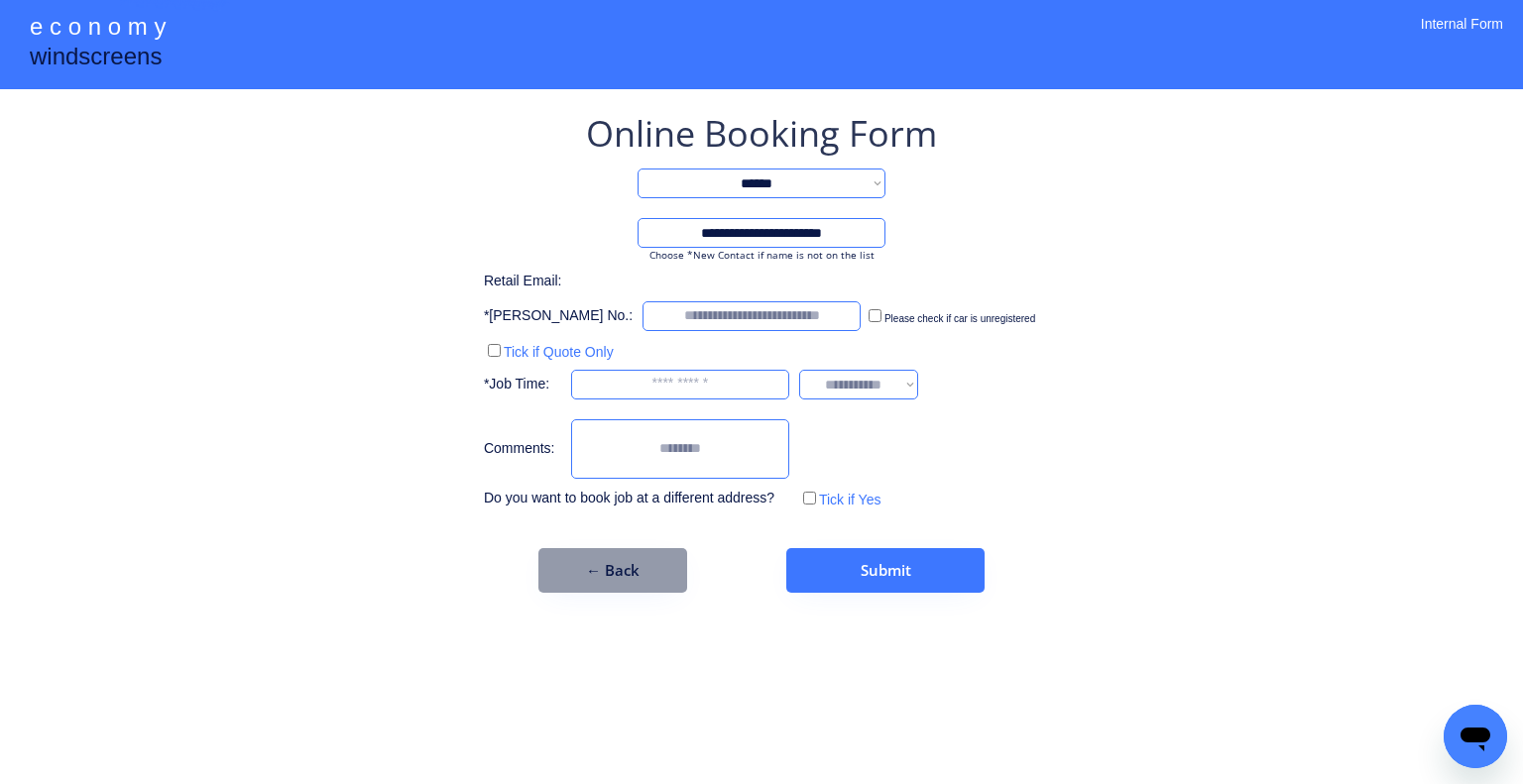 type on "**********" 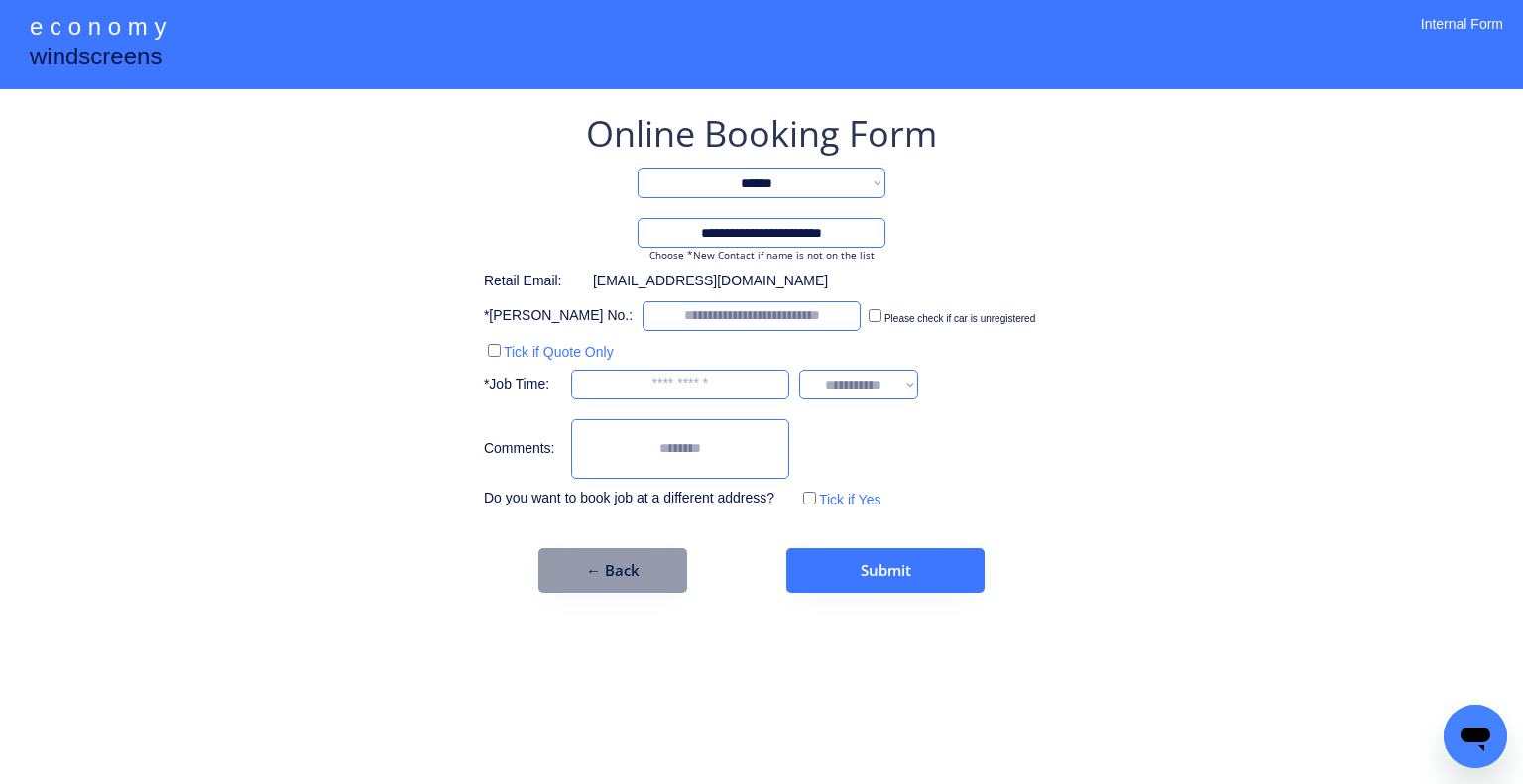 click on "**********" at bounding box center [762, 392] 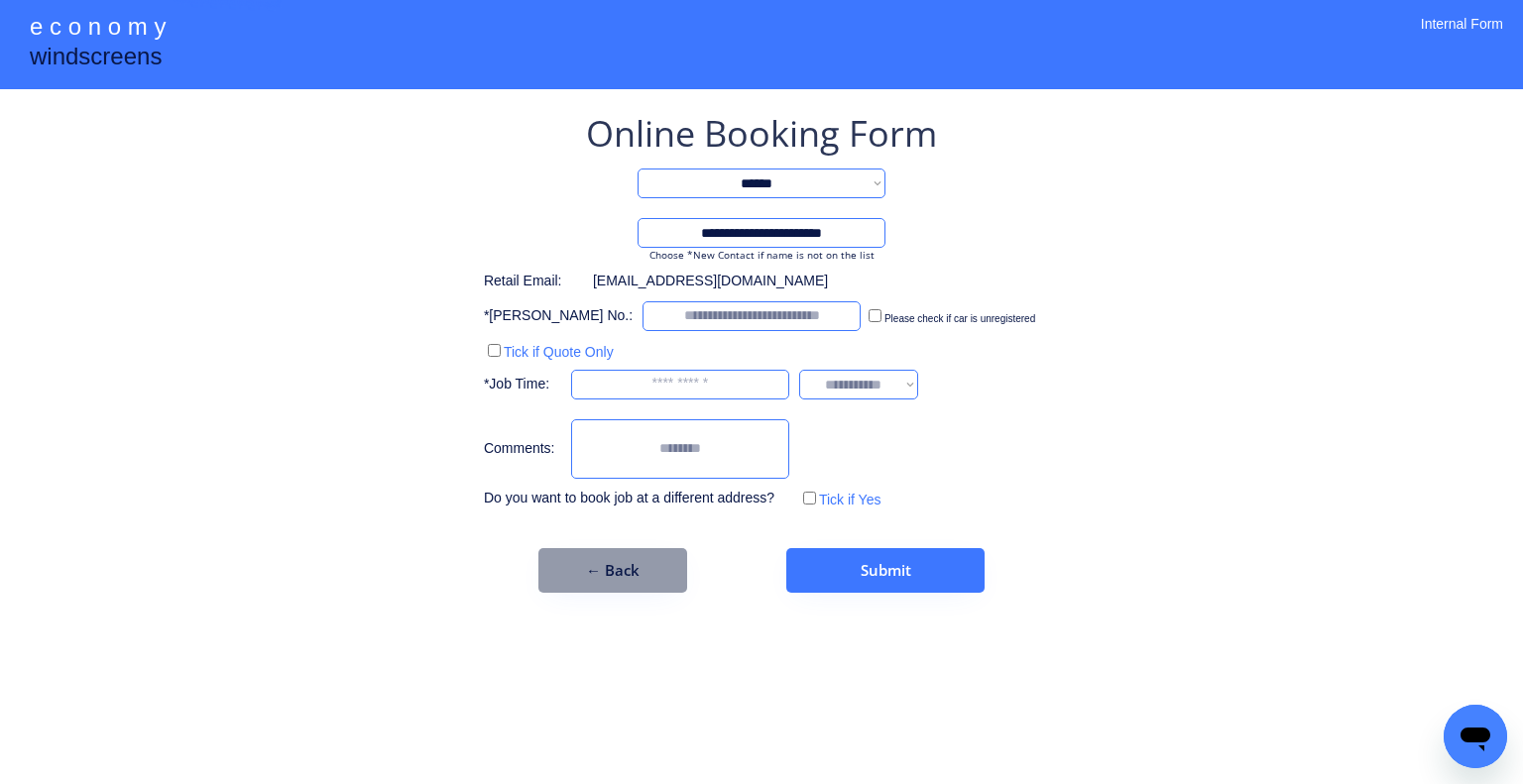 click at bounding box center (752, 316) 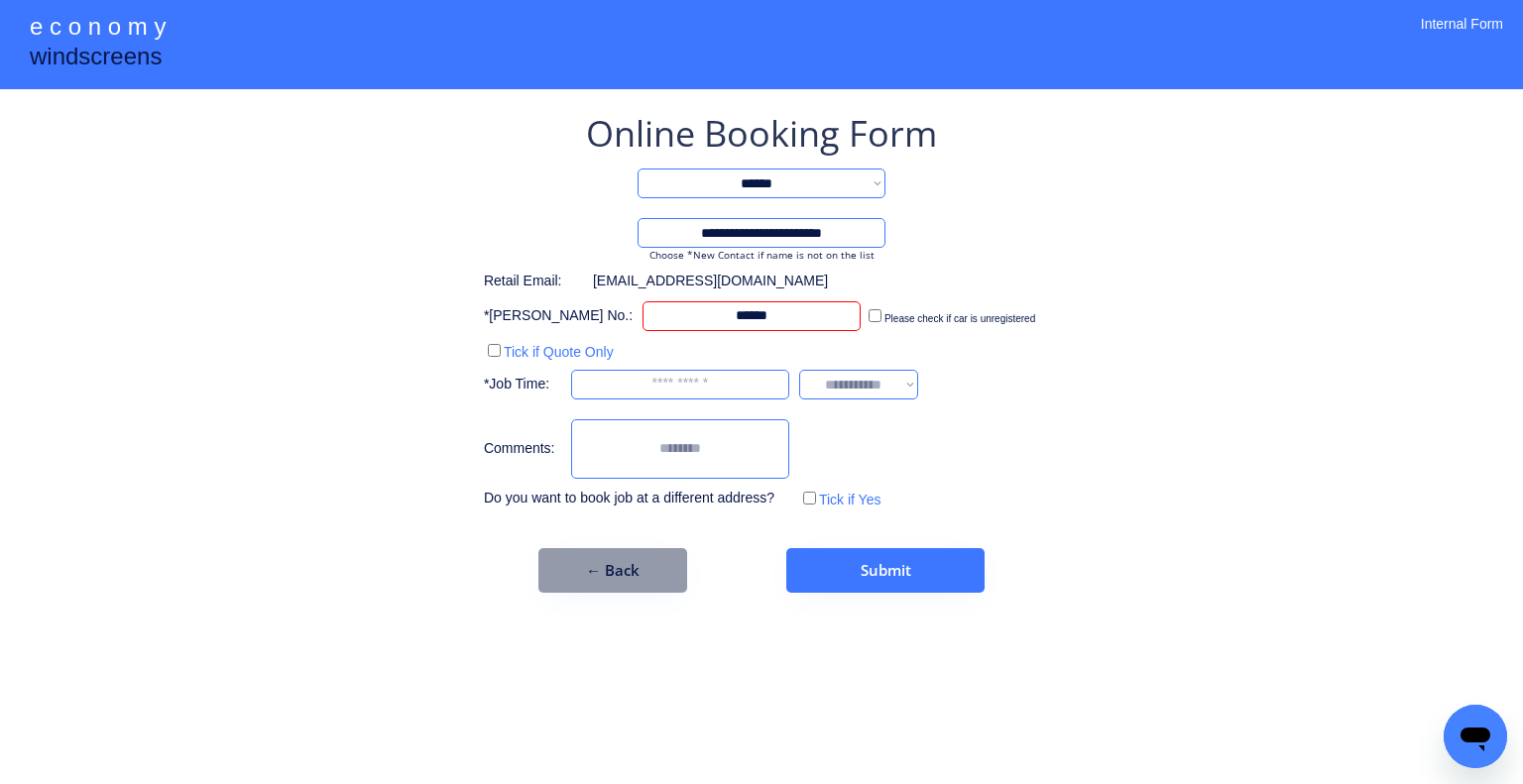 type on "******" 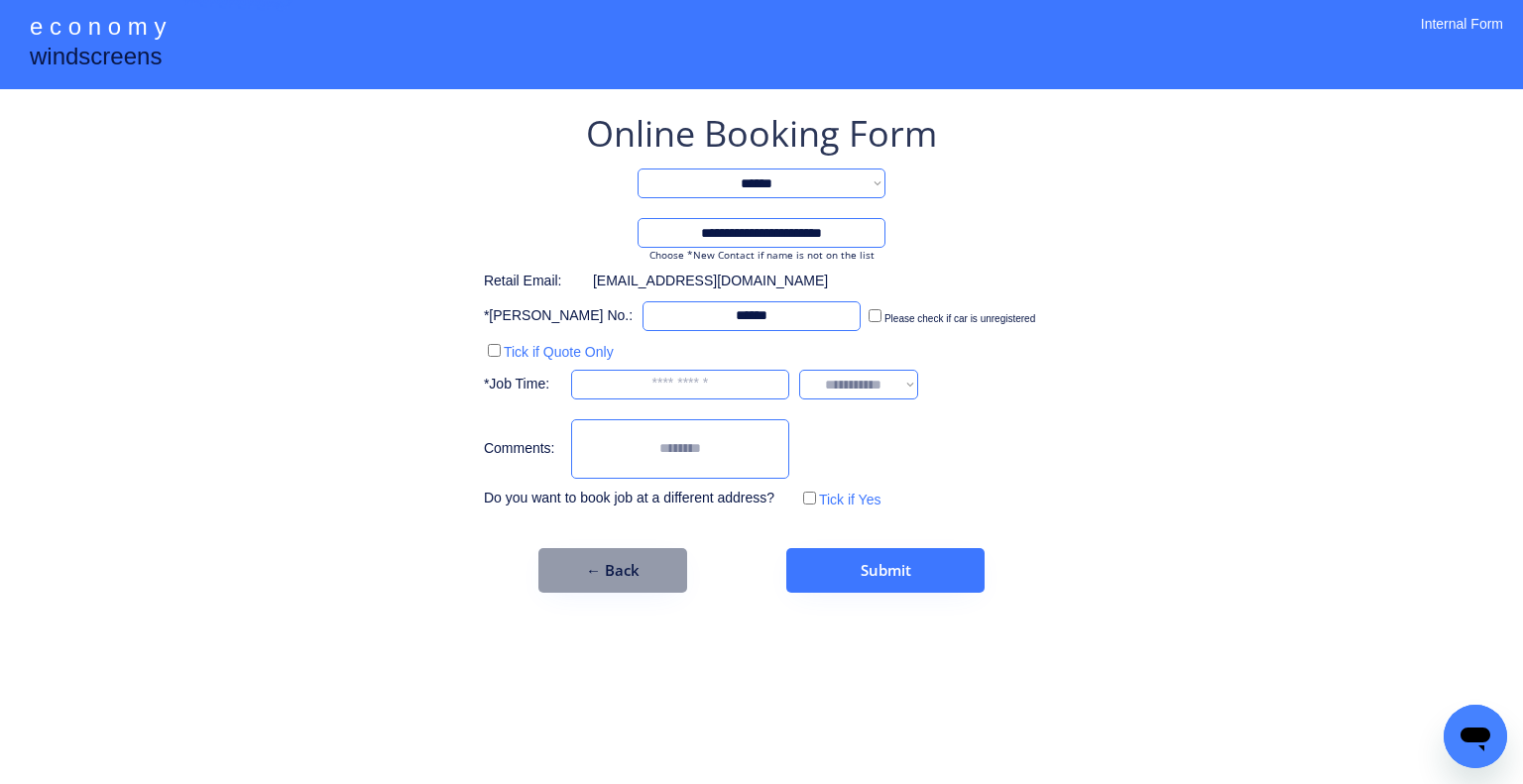 click on "**********" at bounding box center [762, 351] 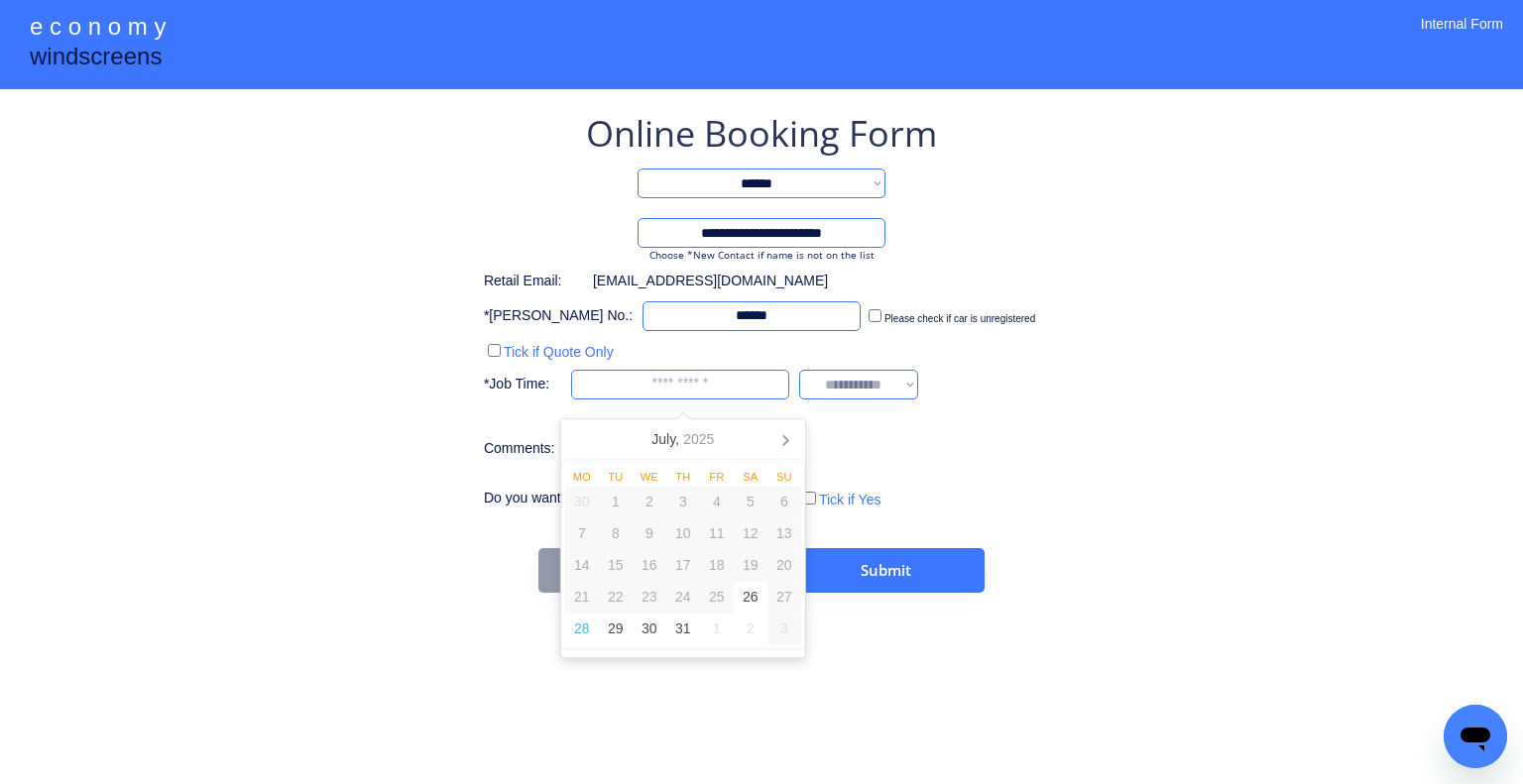 click at bounding box center [680, 385] 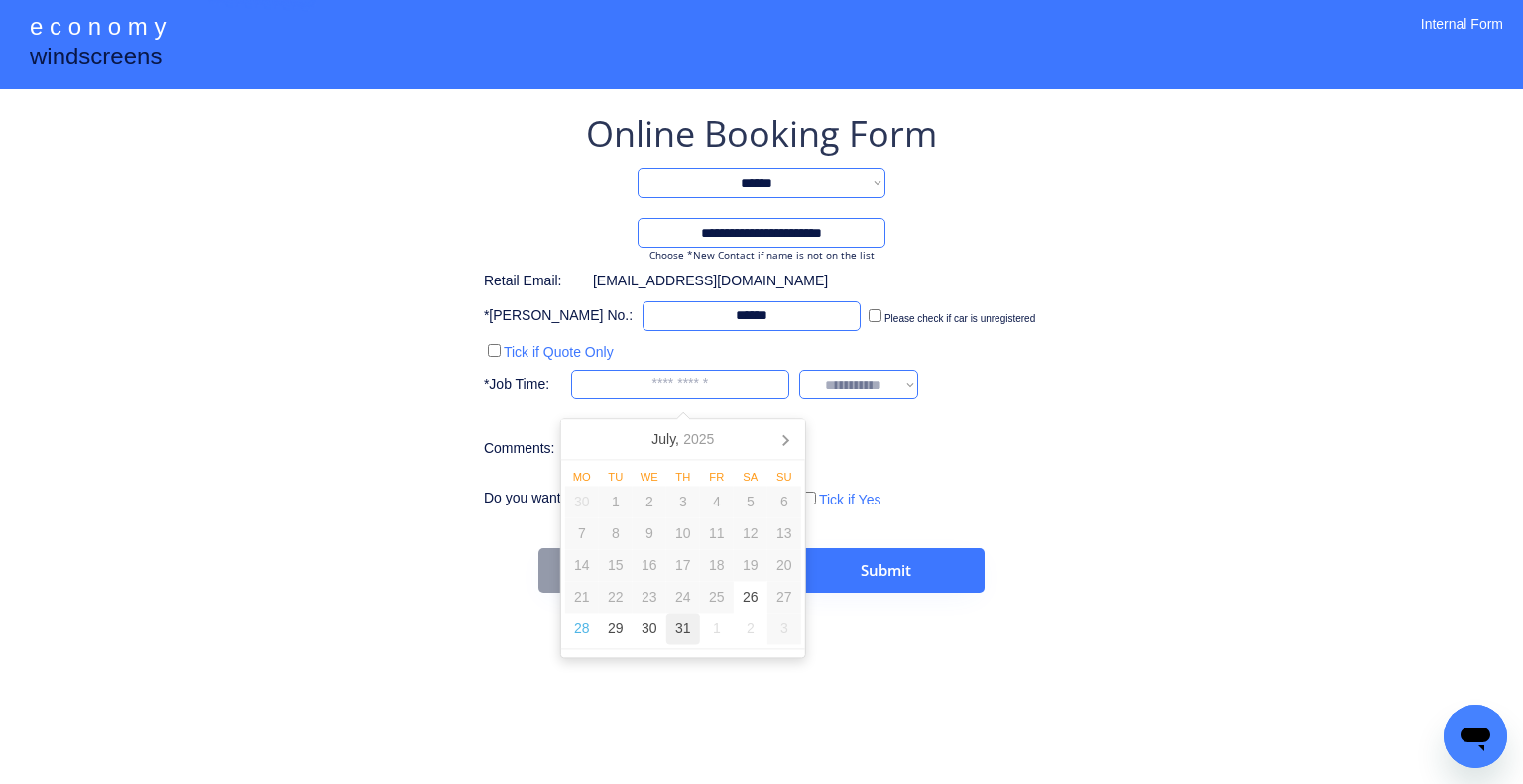 click on "31" at bounding box center (683, 629) 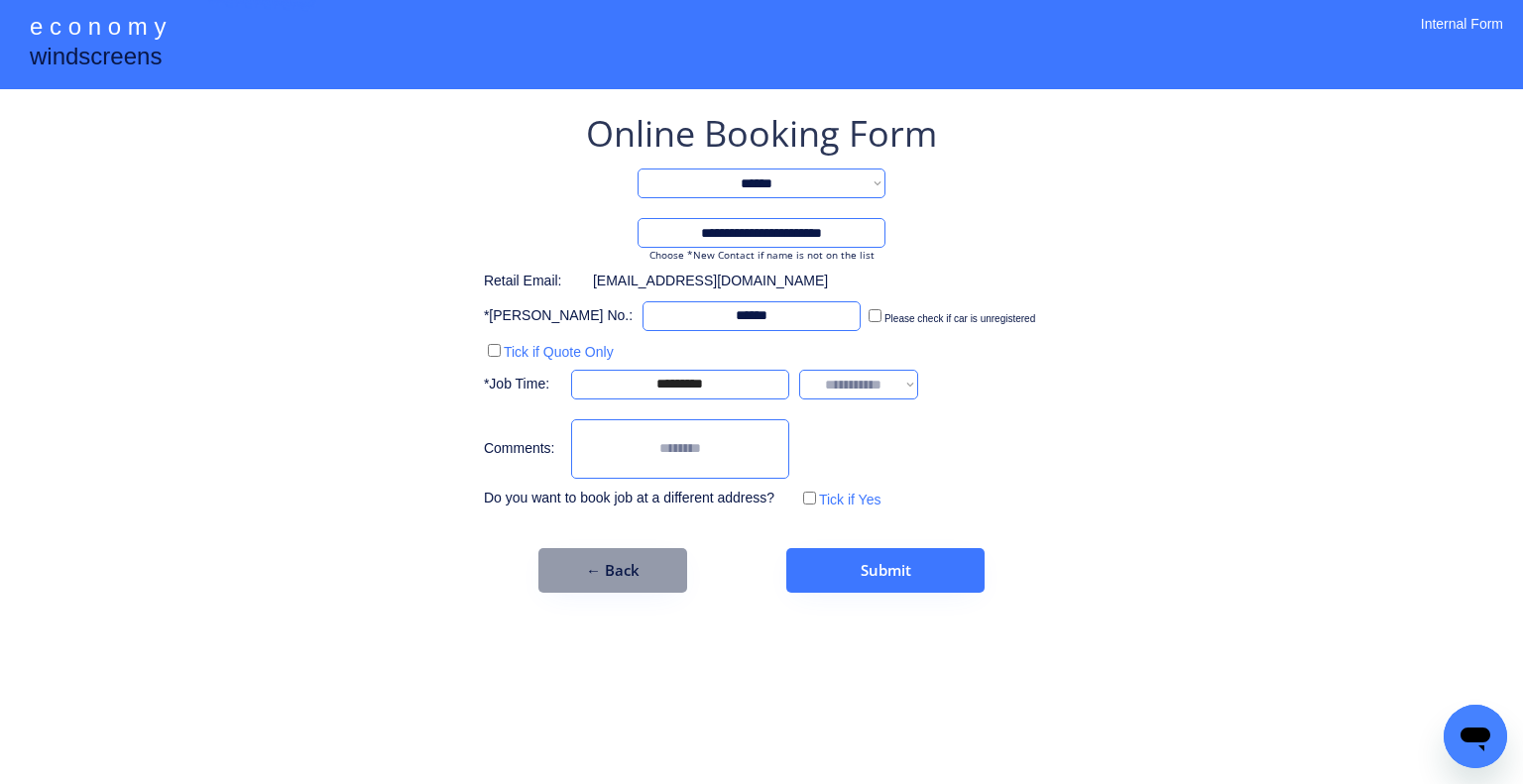 click on "**********" at bounding box center (762, 392) 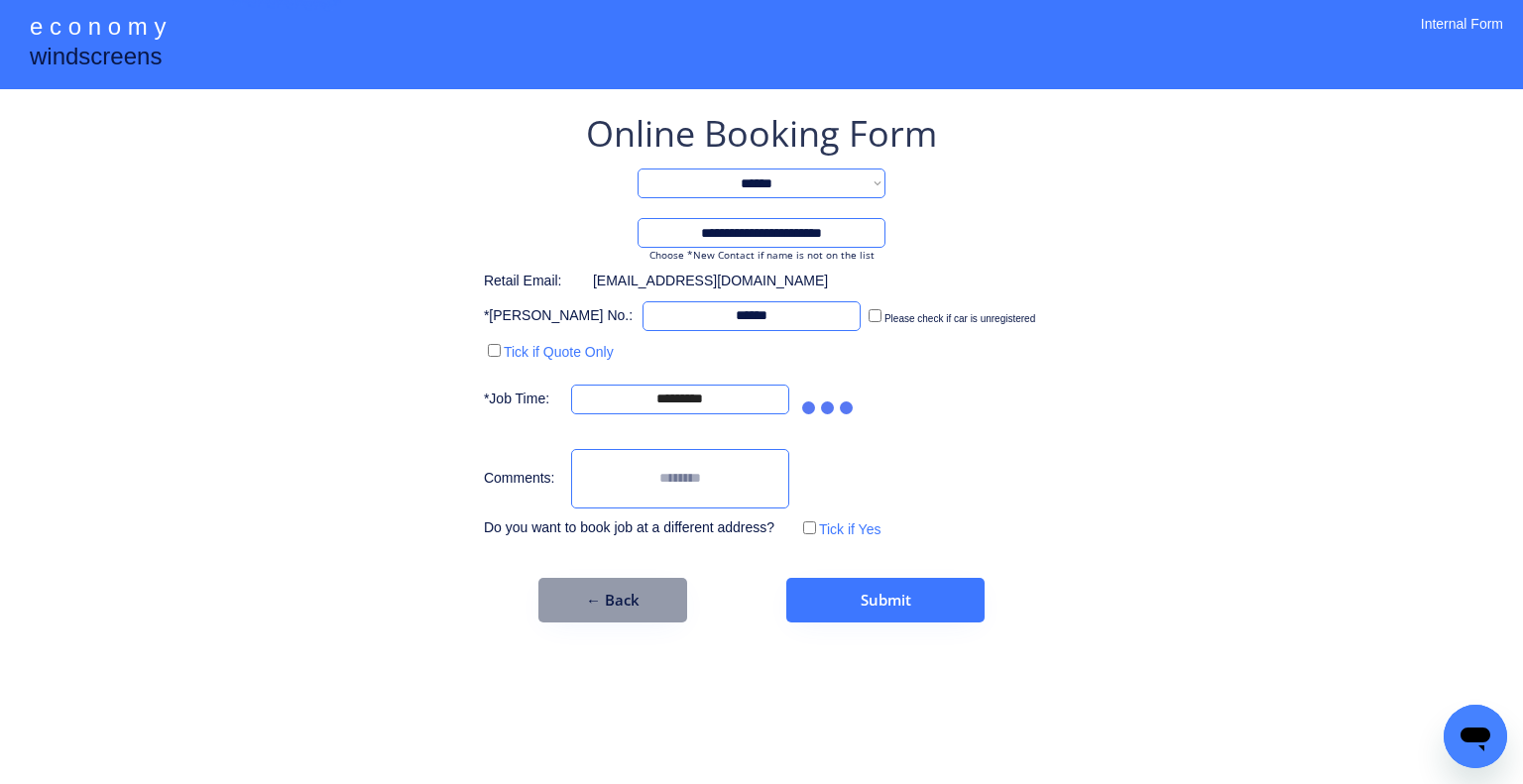 click at bounding box center [680, 479] 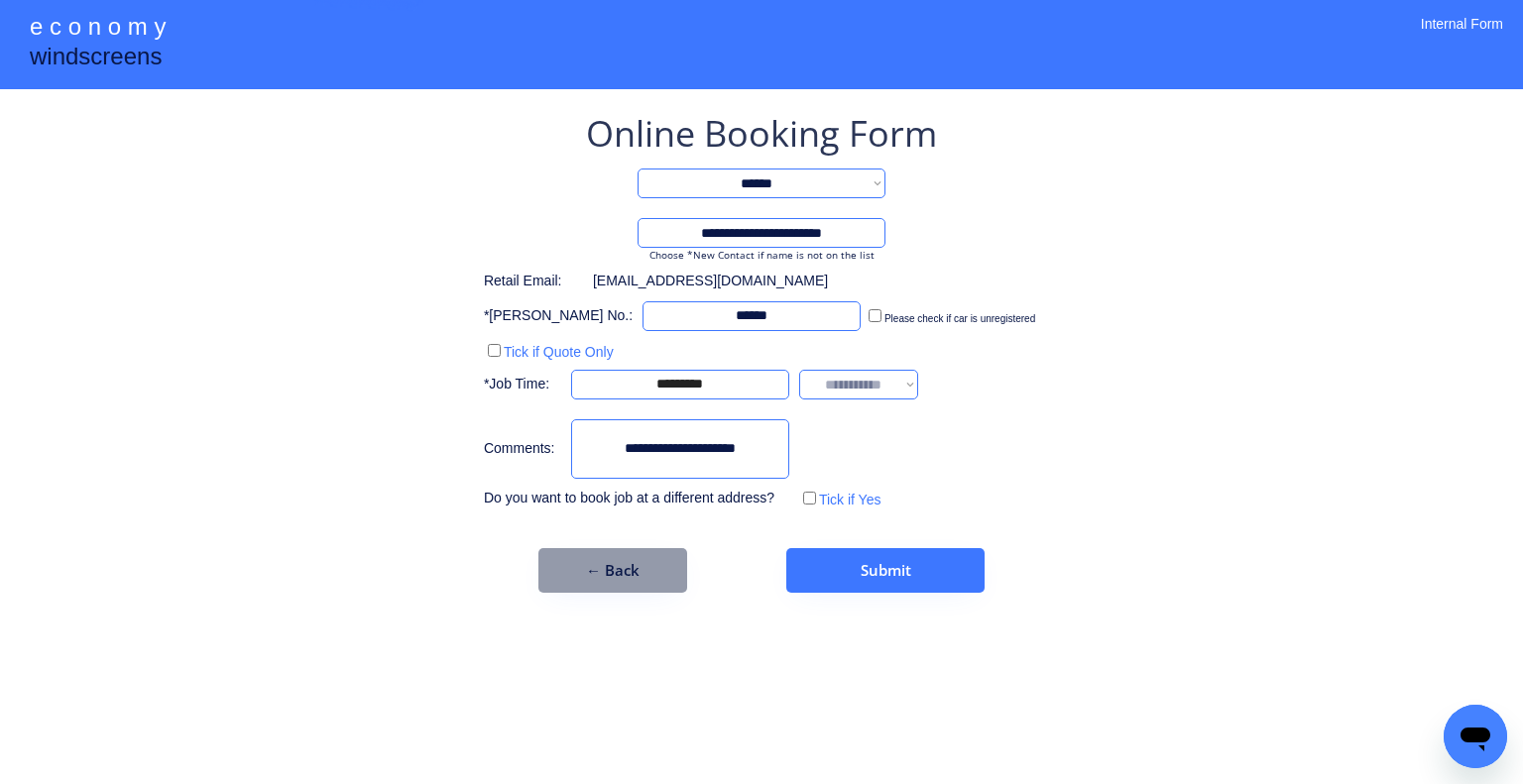 type on "**********" 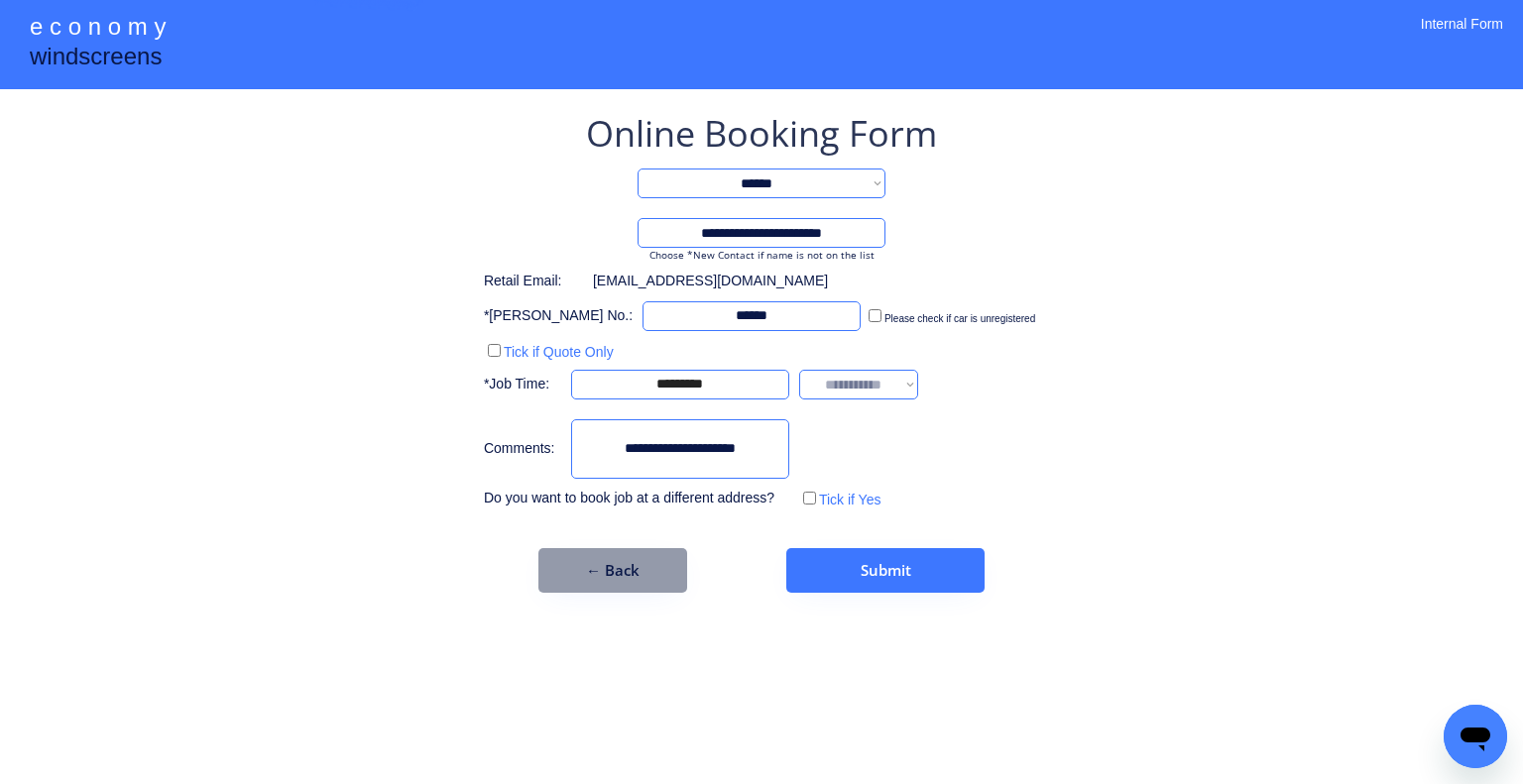 drag, startPoint x: 869, startPoint y: 386, endPoint x: 884, endPoint y: 397, distance: 19 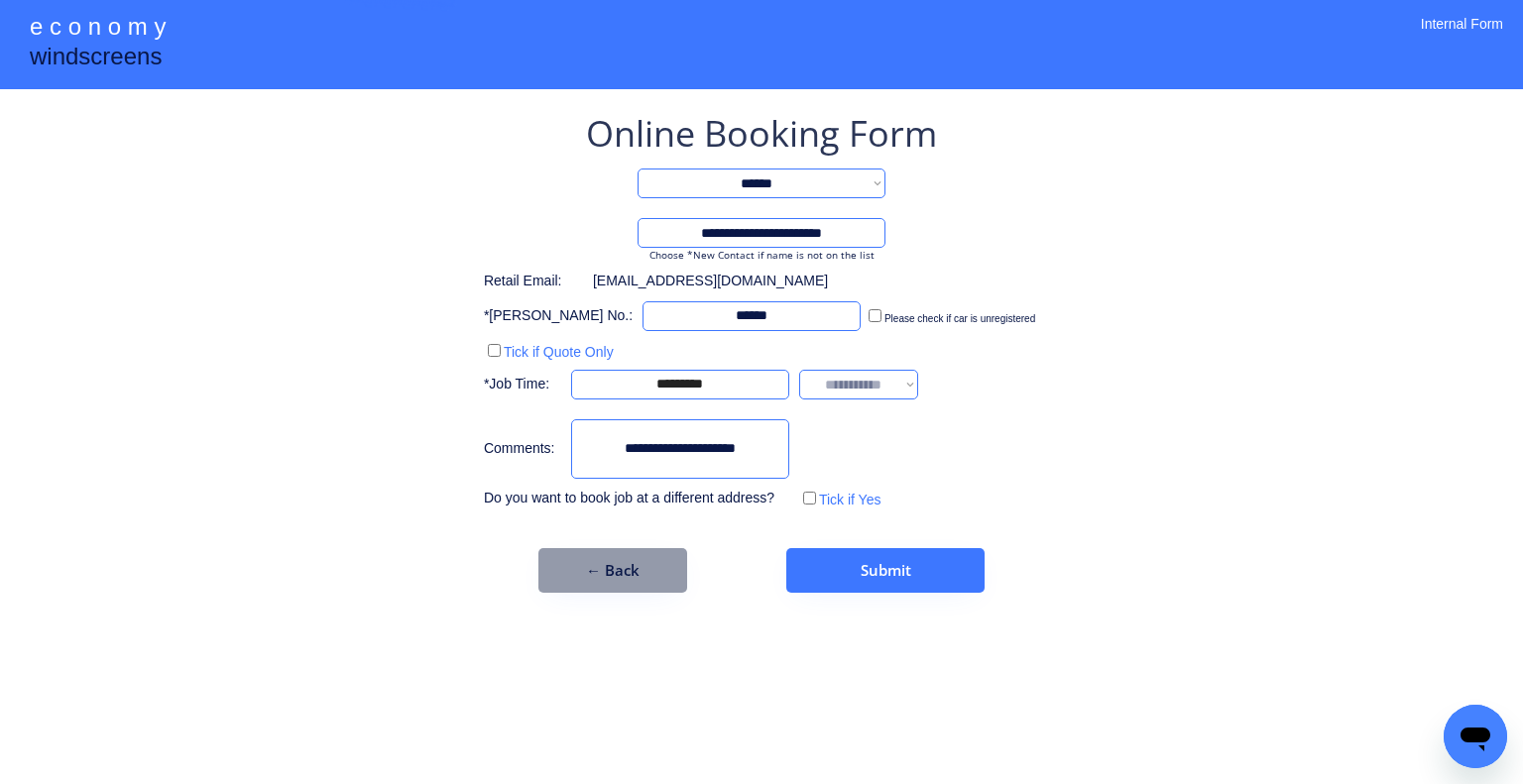 select on "*******" 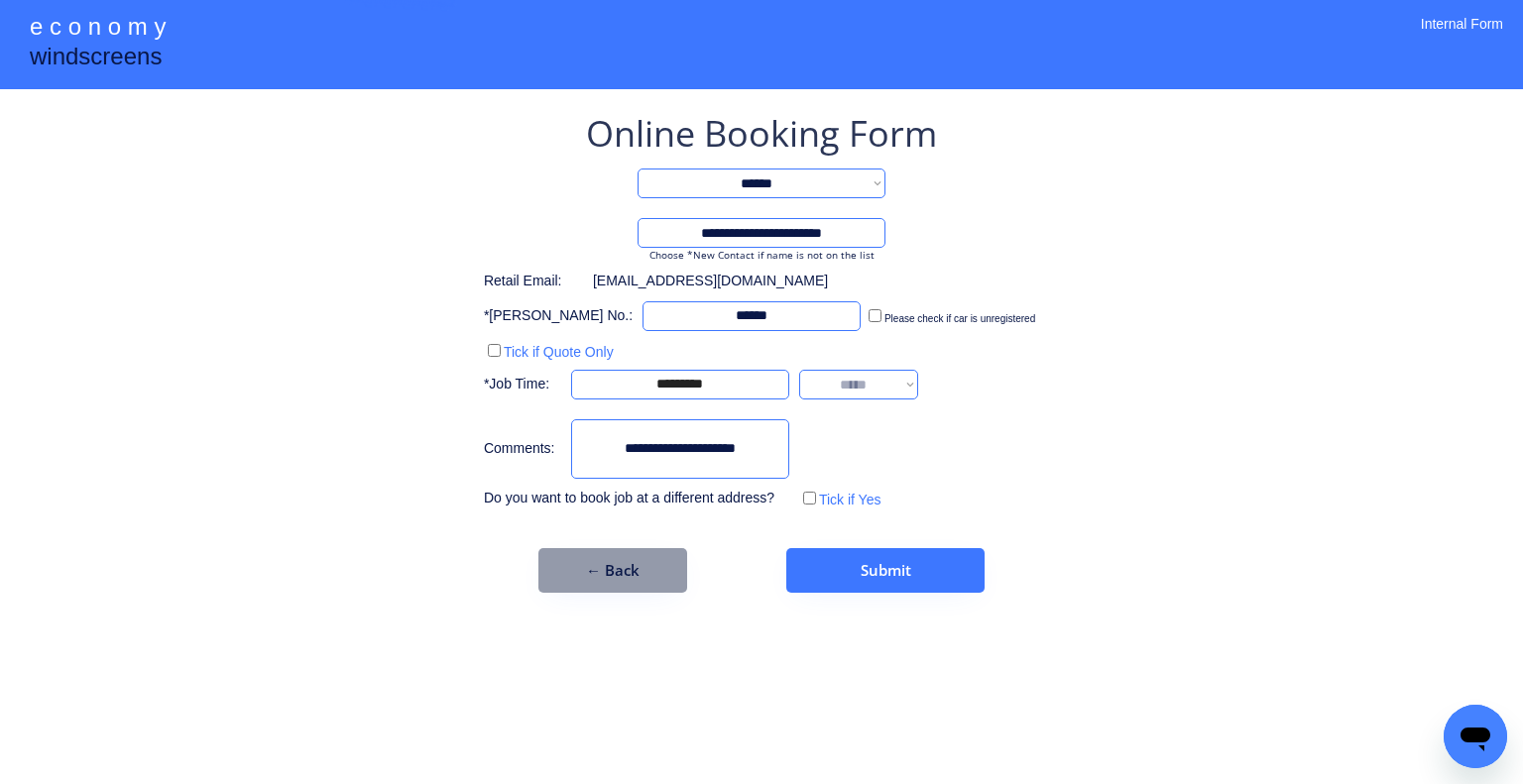 click on "**********" at bounding box center (859, 385) 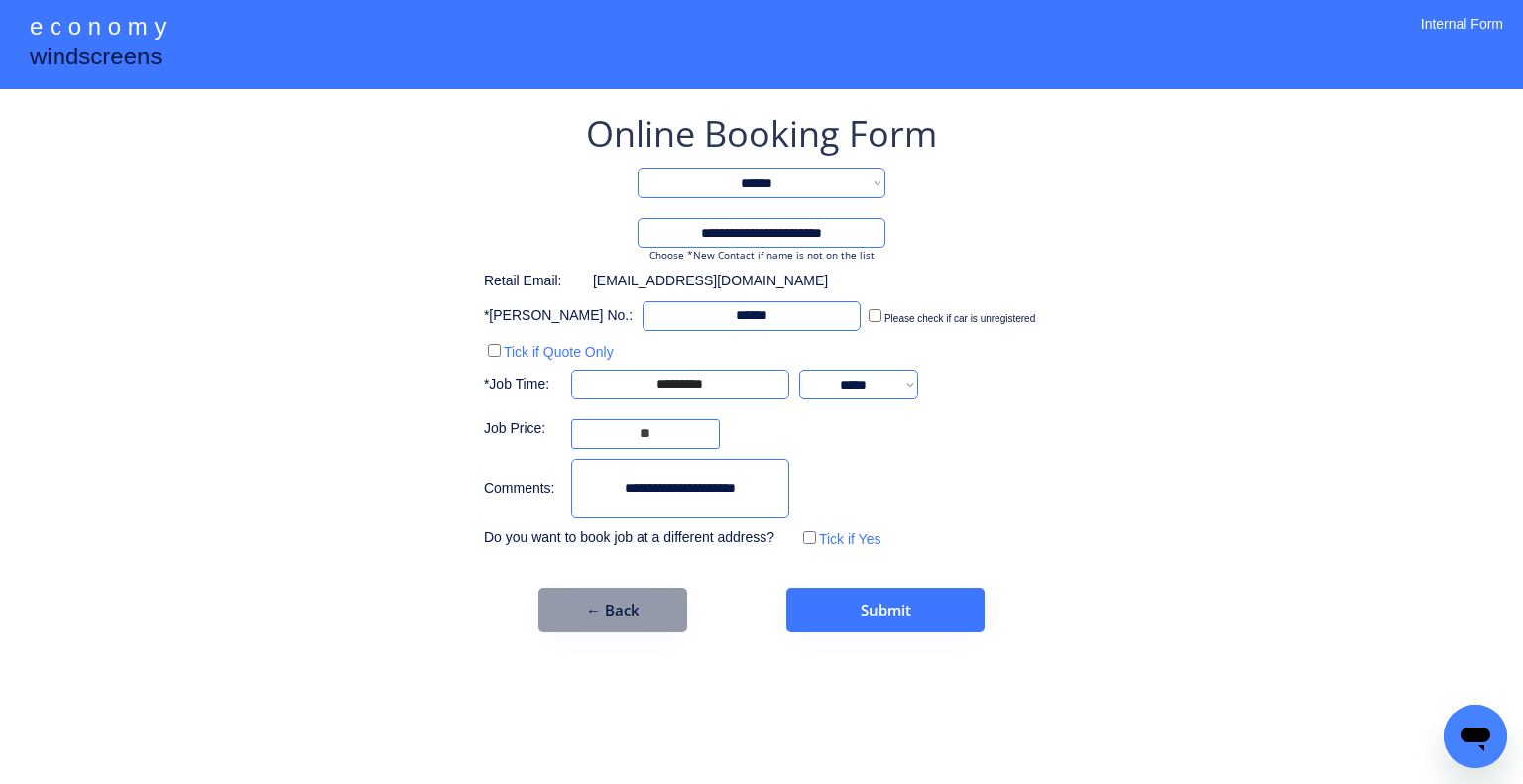 click on "**********" at bounding box center [762, 392] 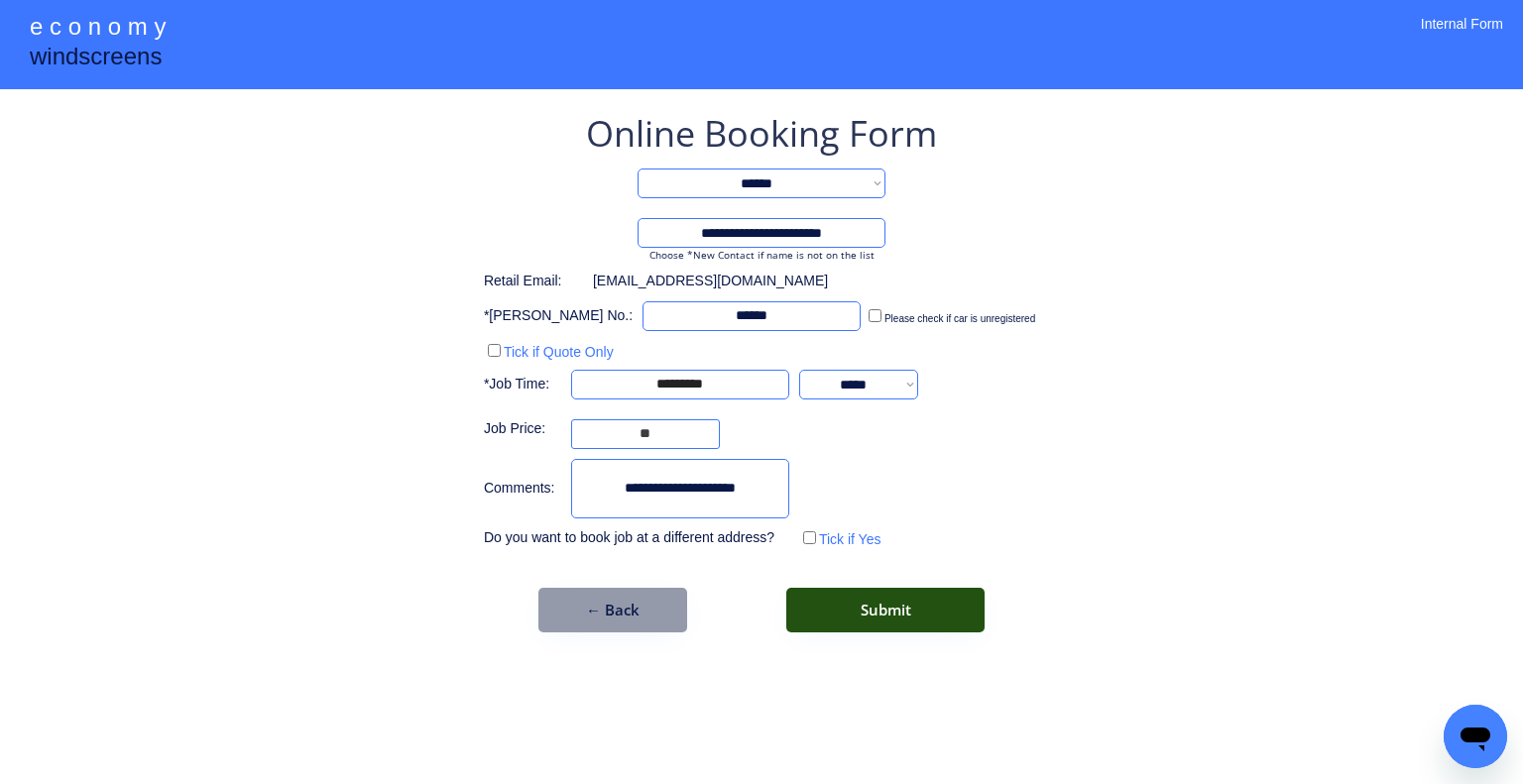 click on "Submit" at bounding box center (885, 610) 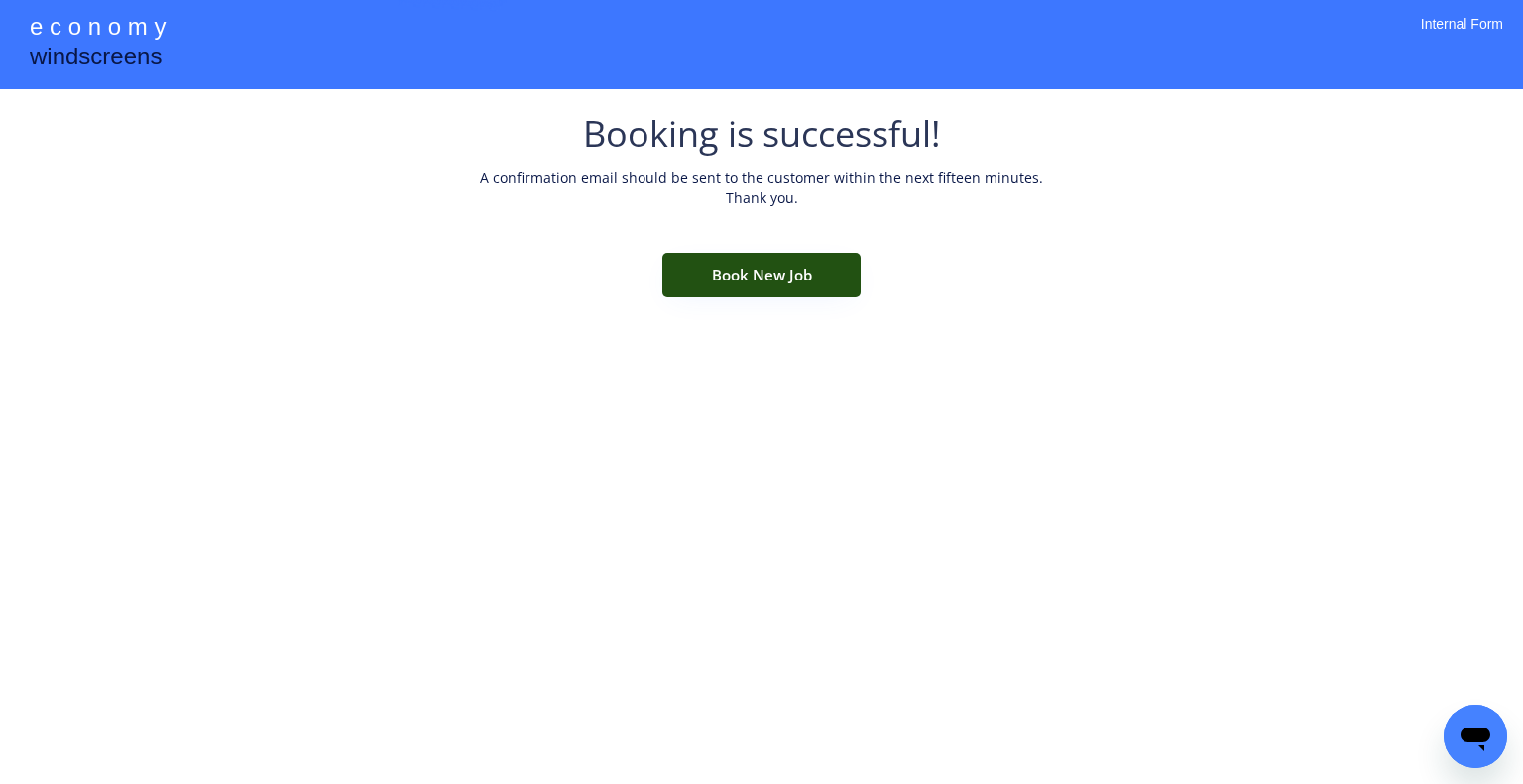 click on "Book New Job" at bounding box center (762, 275) 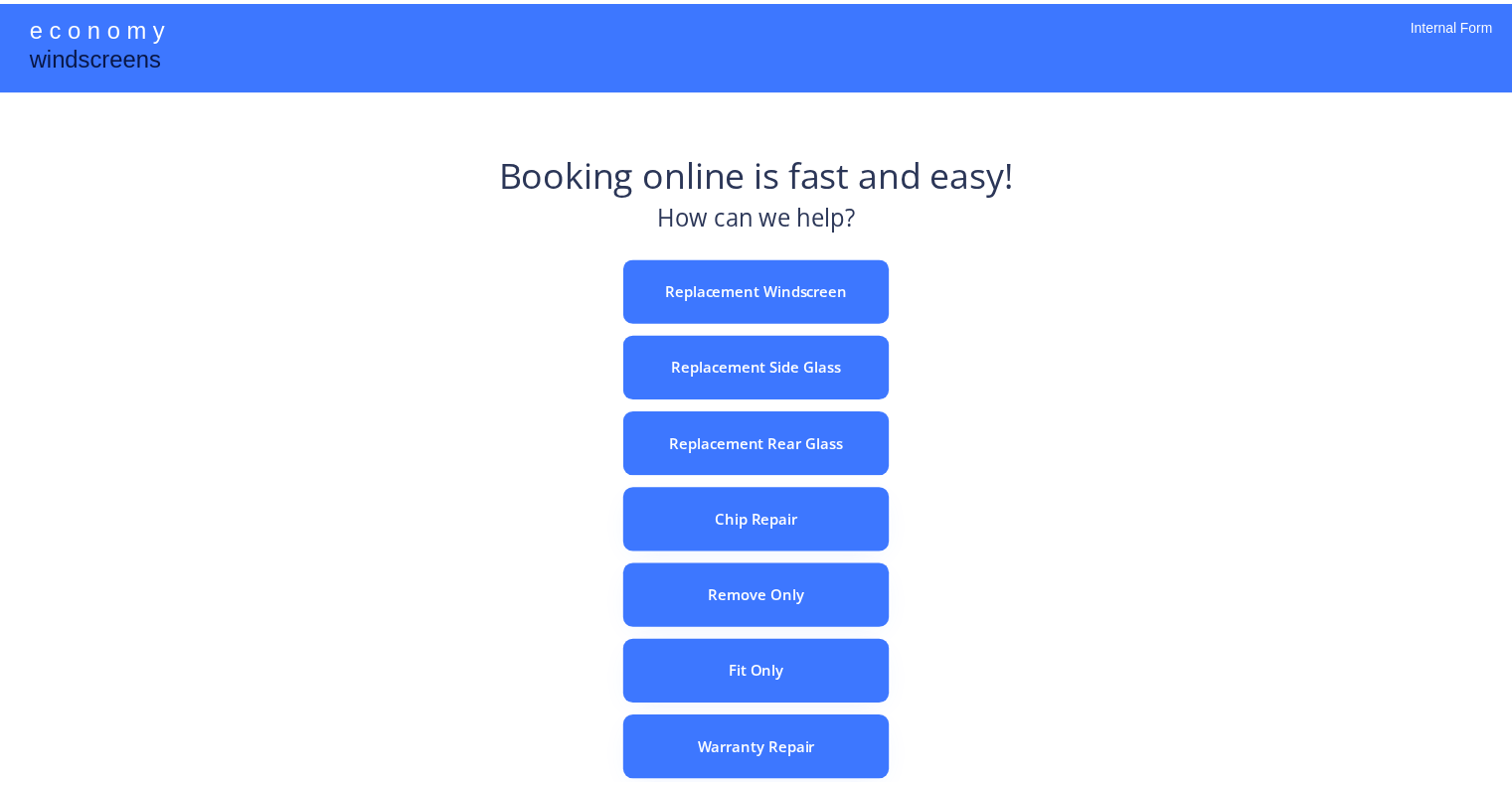 scroll, scrollTop: 0, scrollLeft: 0, axis: both 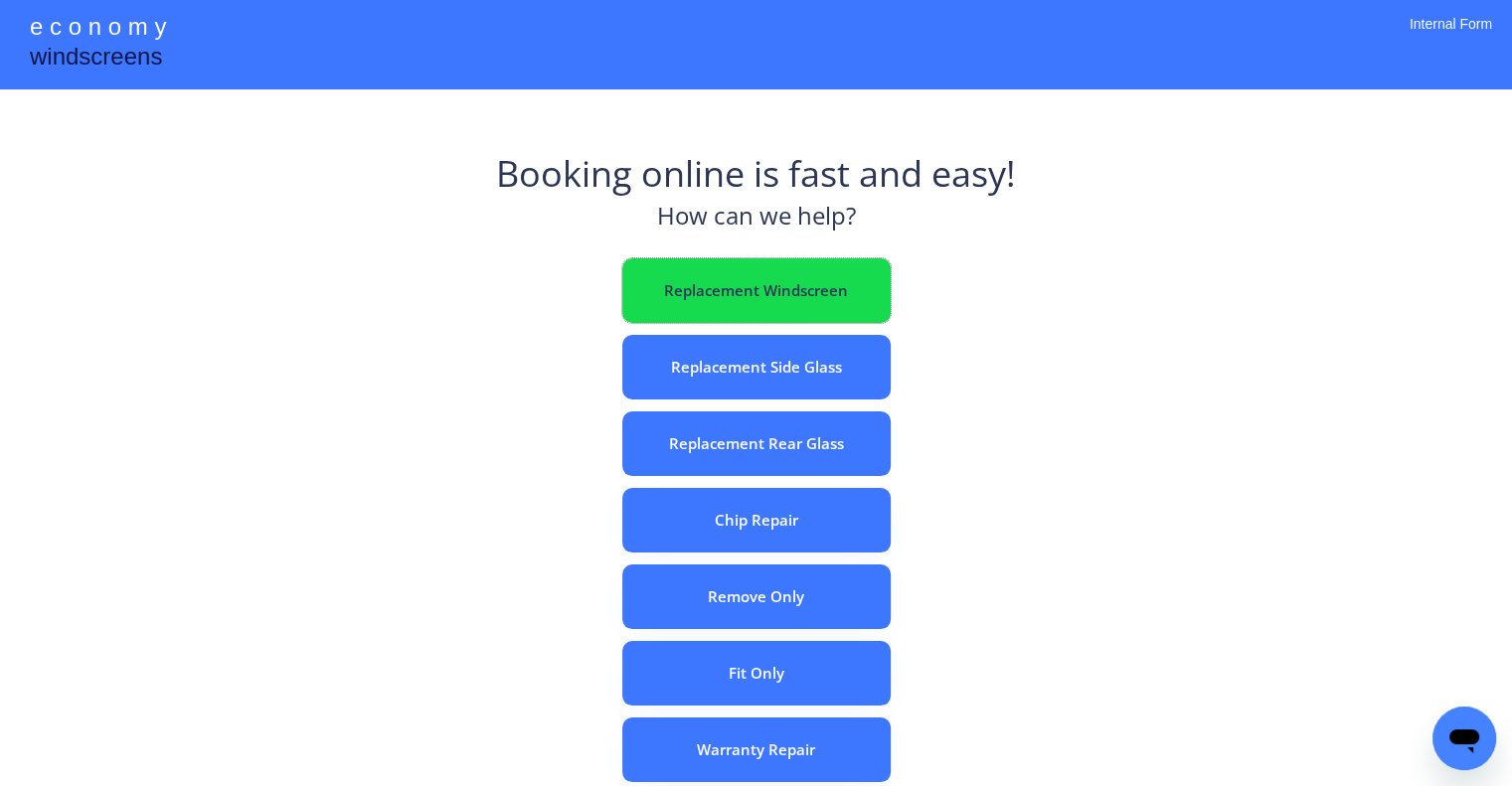 click on "Replacement Windscreen" at bounding box center (756, 290) 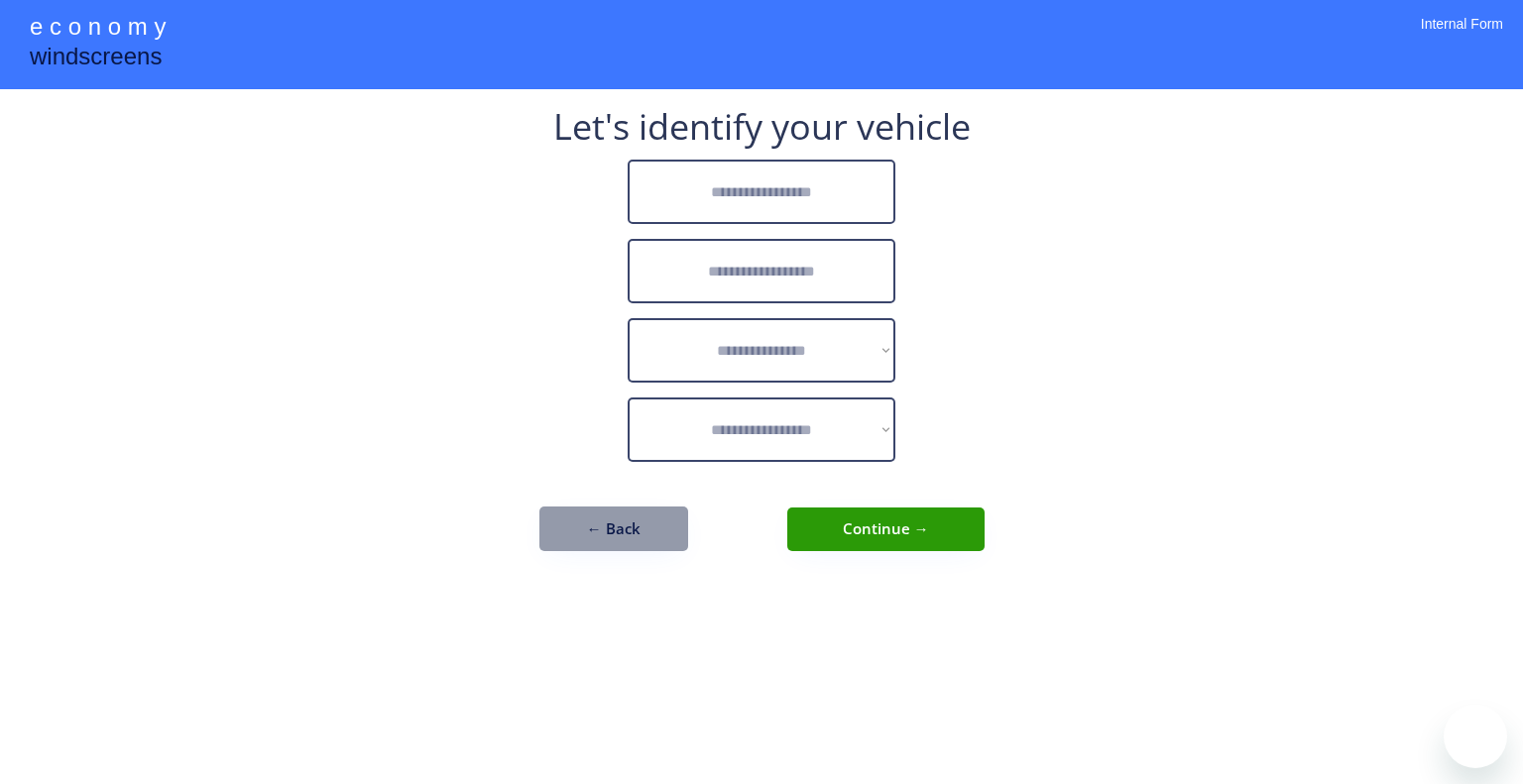 scroll, scrollTop: 0, scrollLeft: 0, axis: both 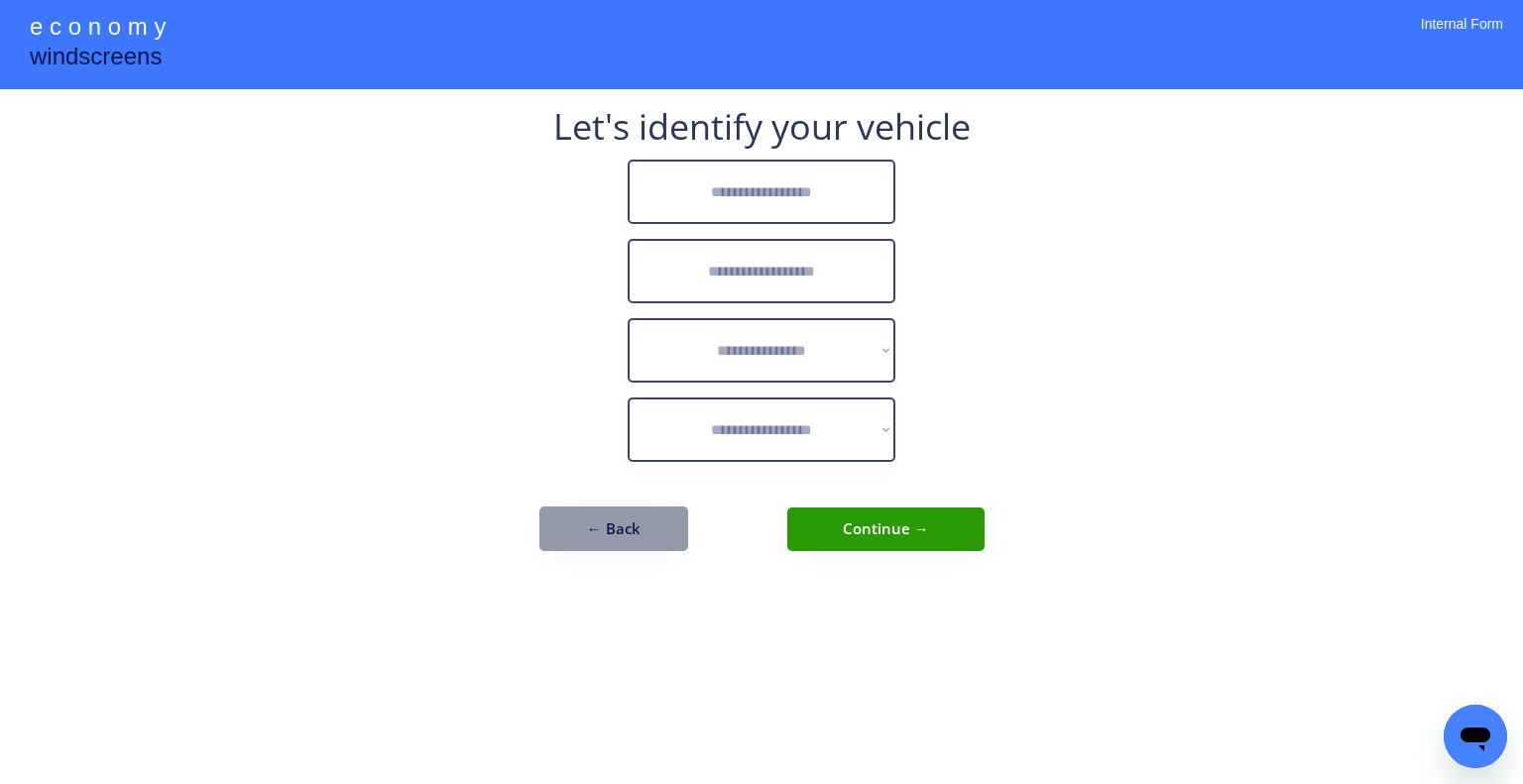 click at bounding box center (762, 191) 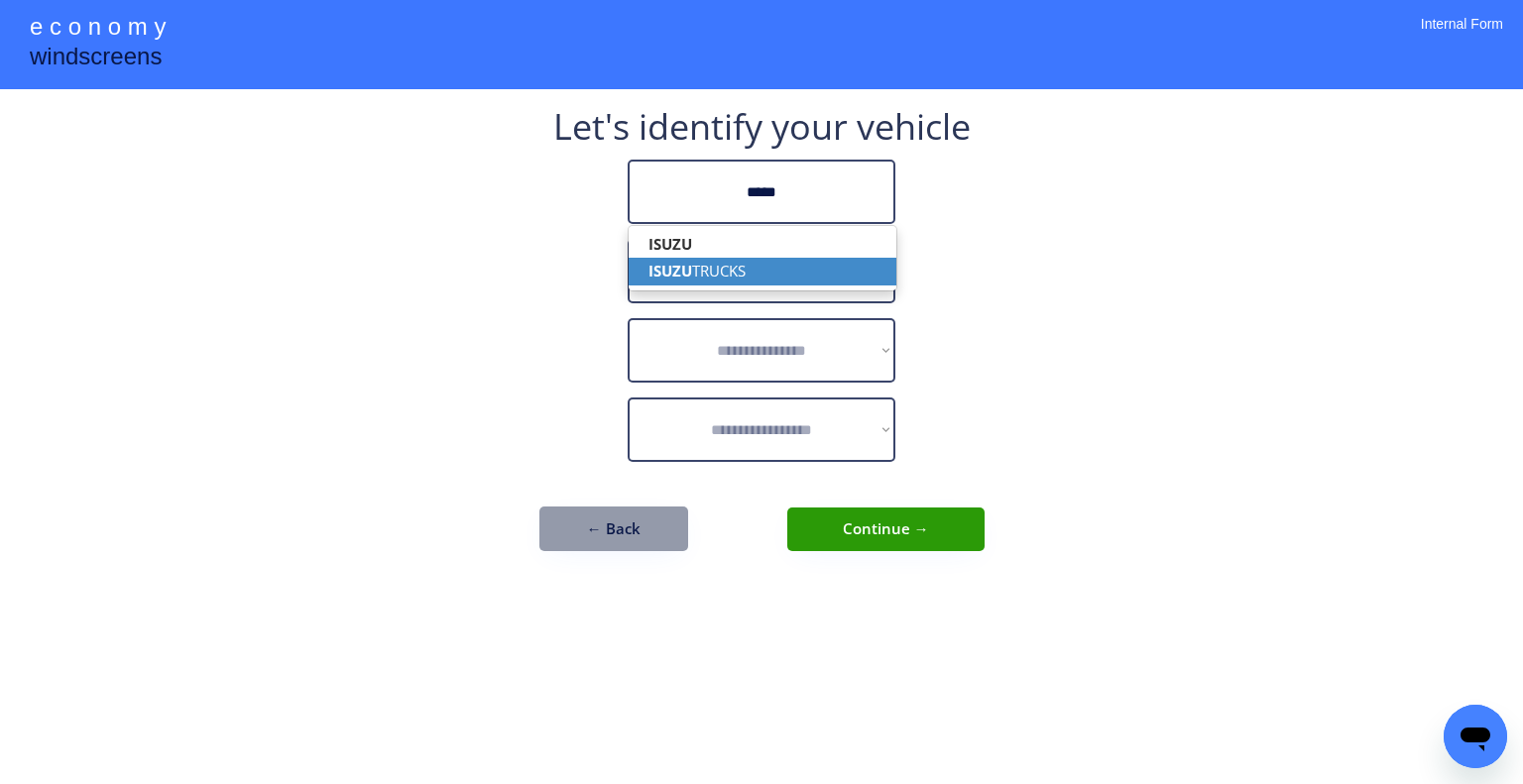 click on "ISUZU  TRUCKS" at bounding box center [762, 271] 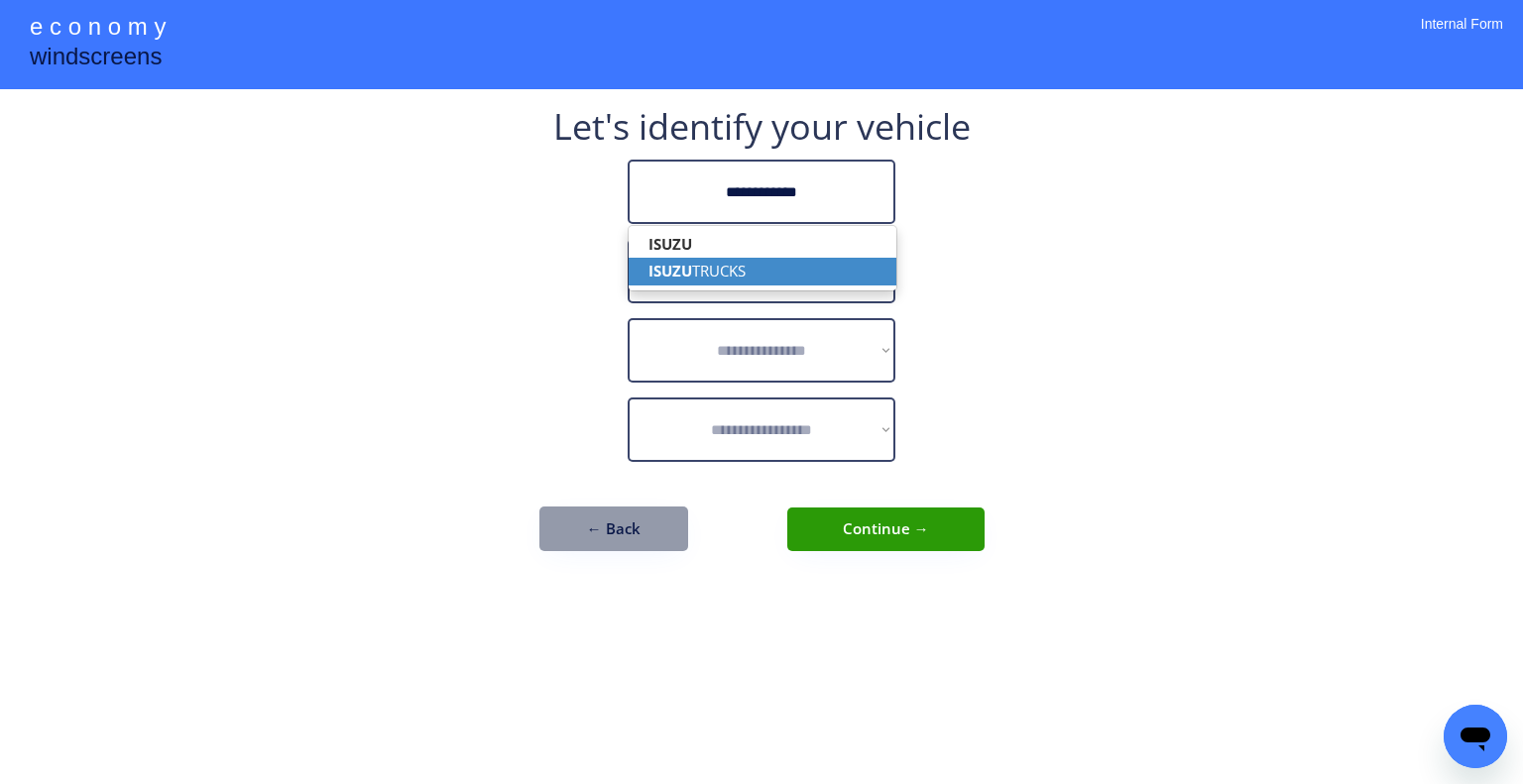 type on "**********" 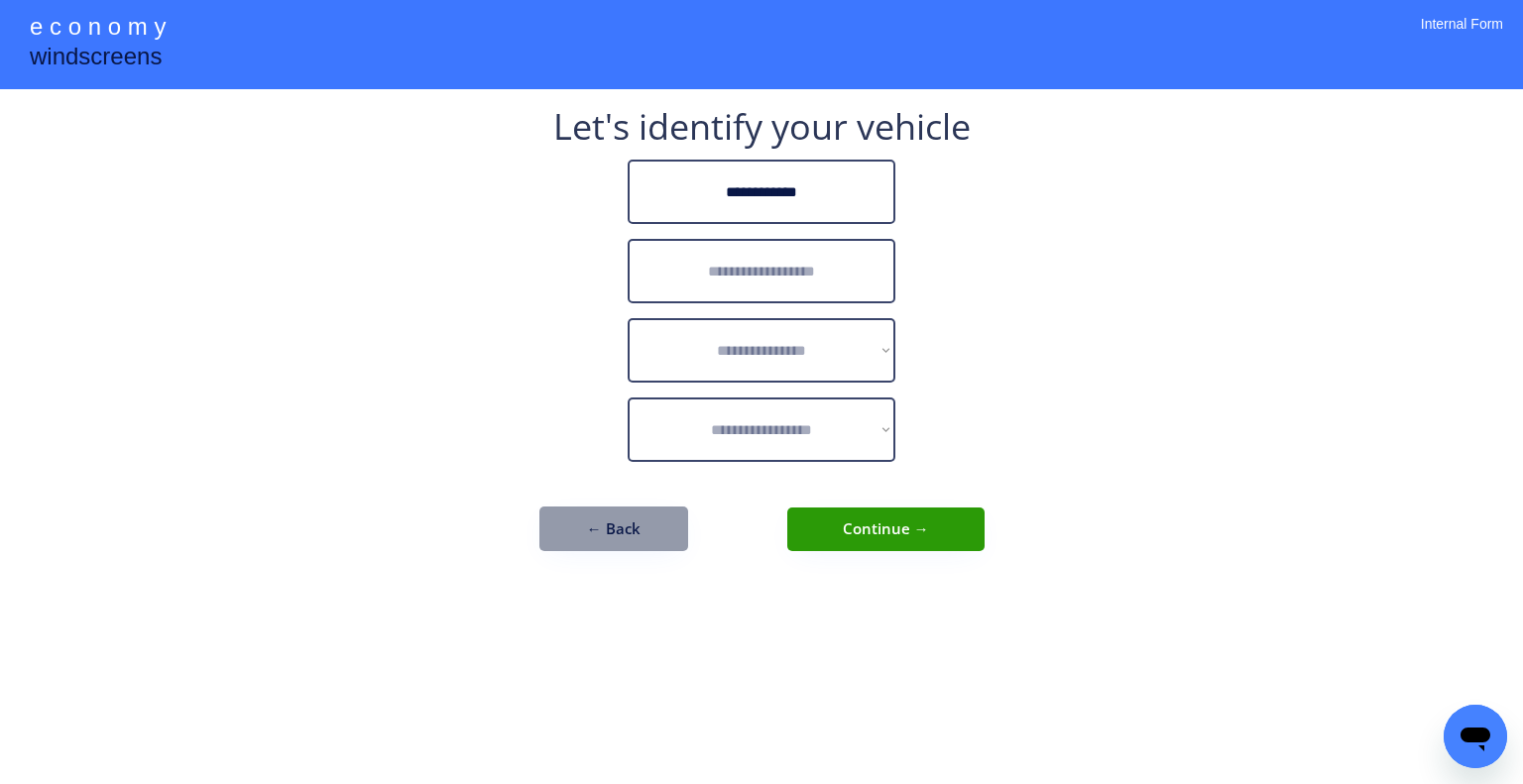 click at bounding box center (762, 271) 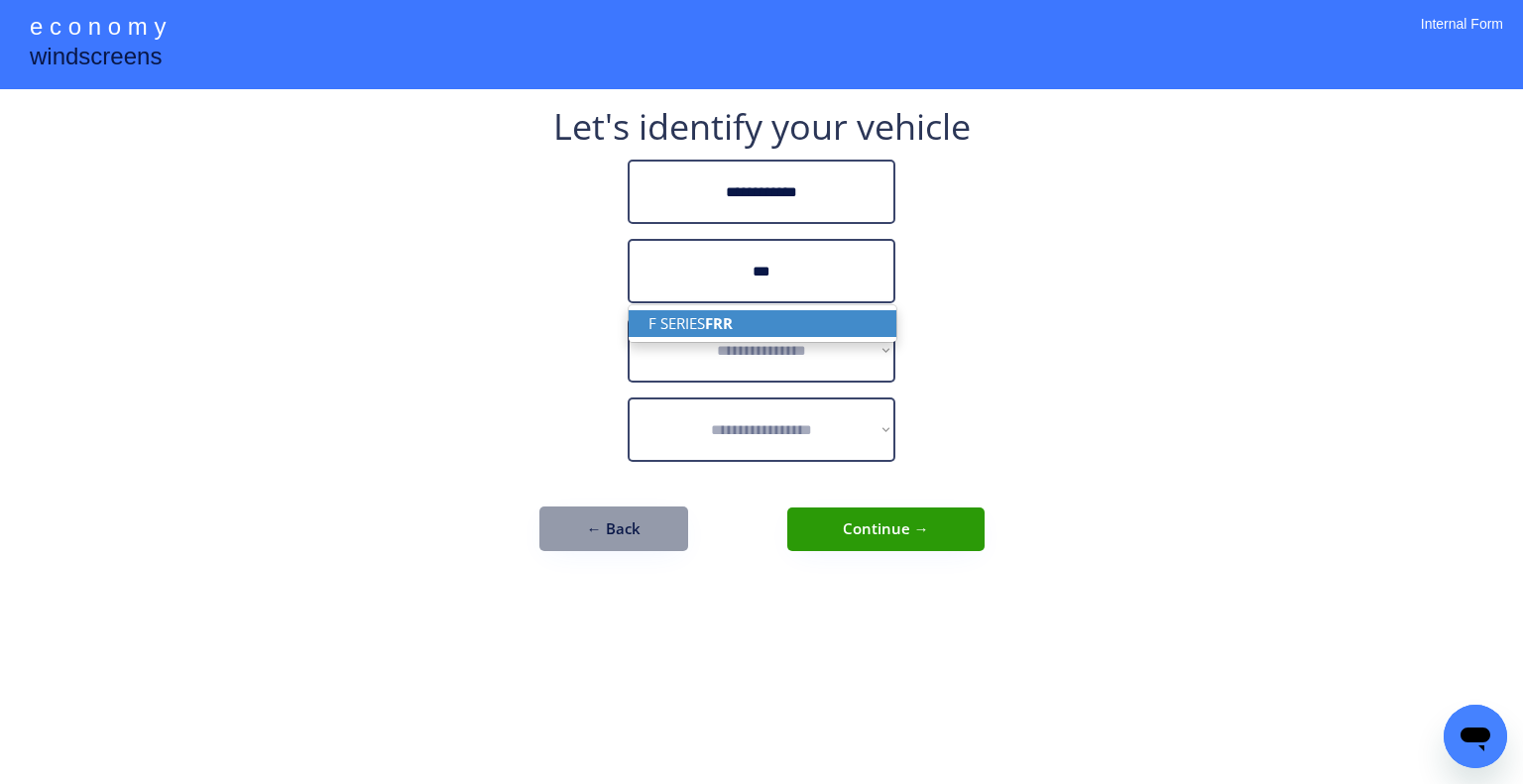 click on "F SERIES  FRR" at bounding box center [762, 323] 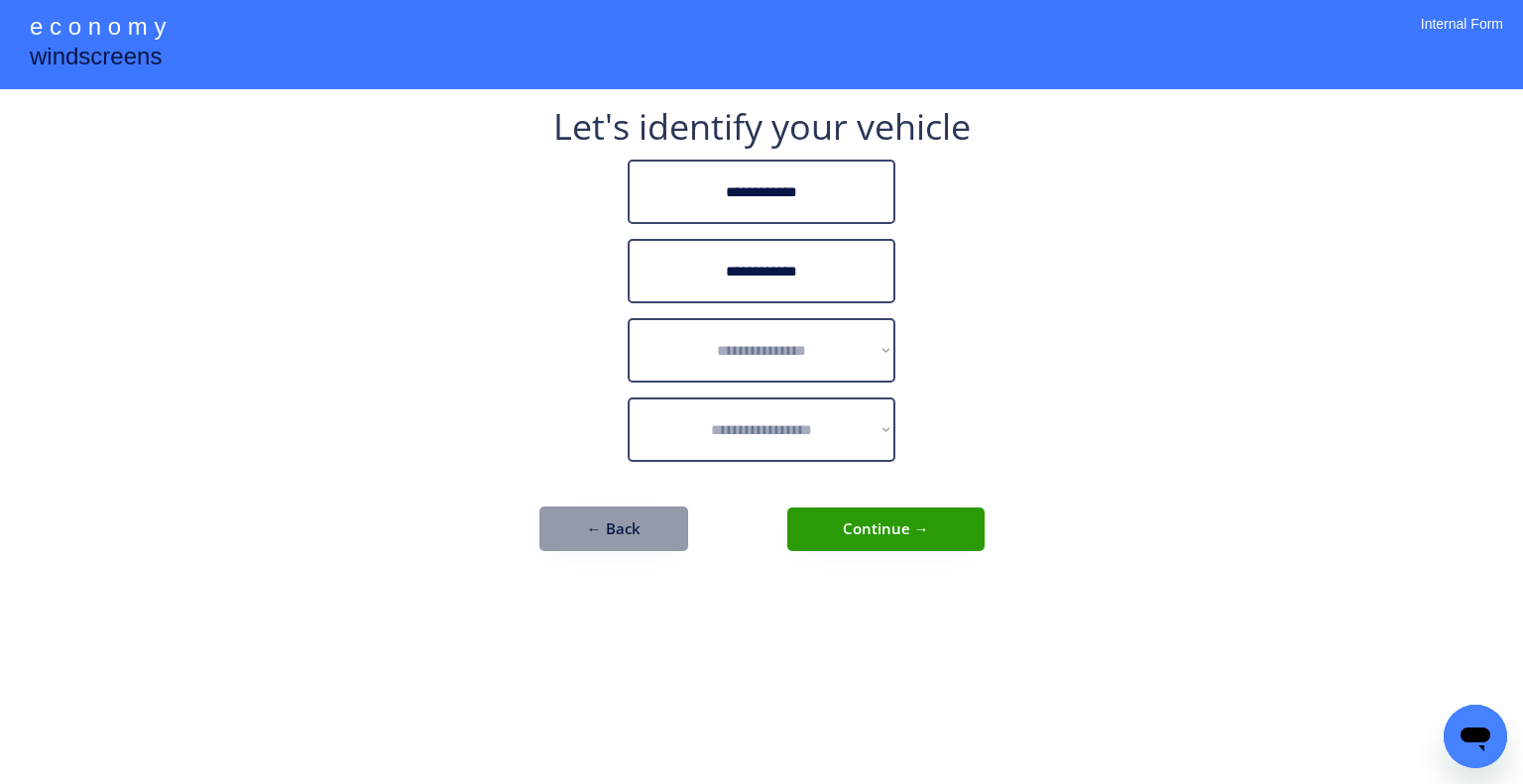 type on "**********" 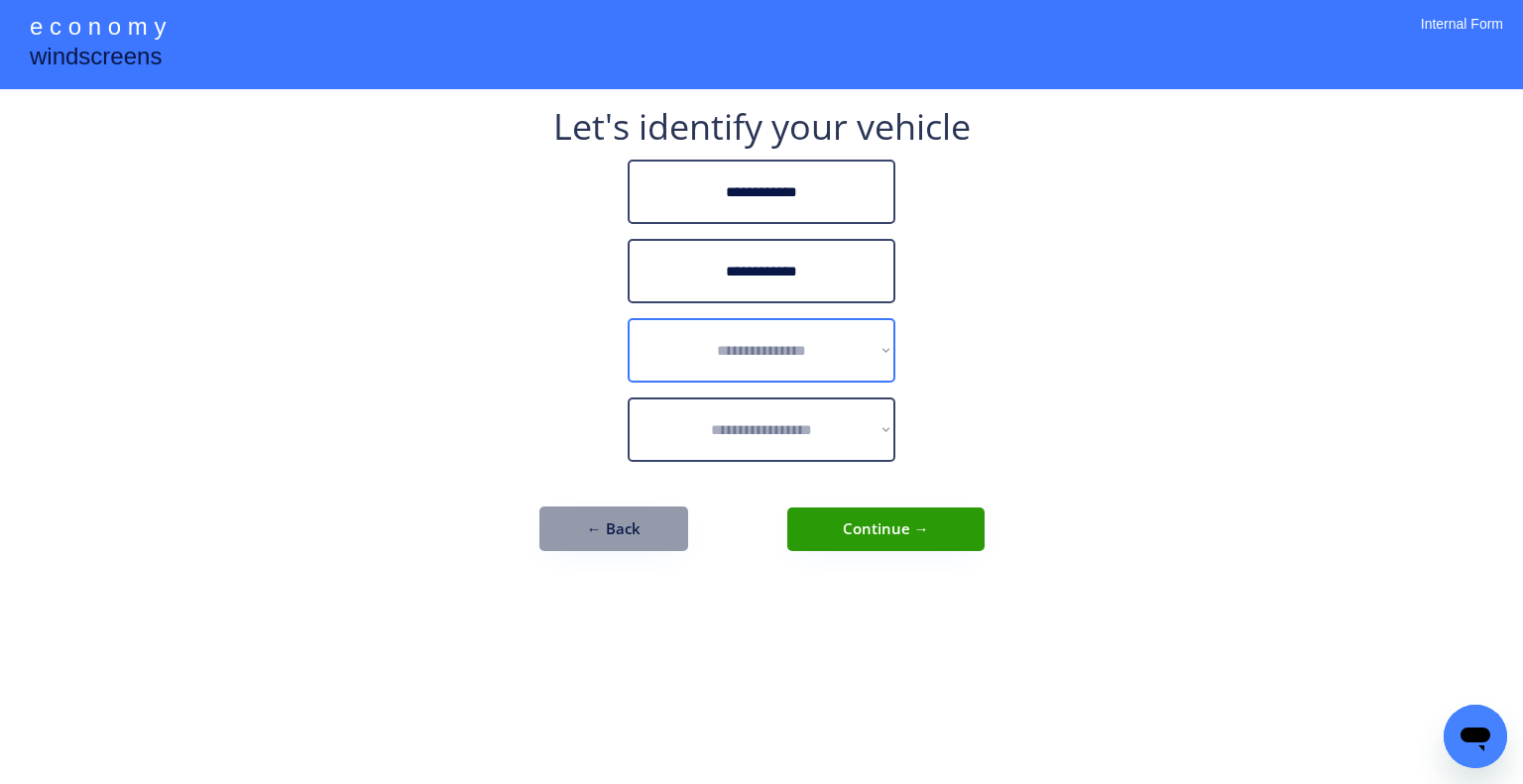click on "**********" at bounding box center [762, 350] 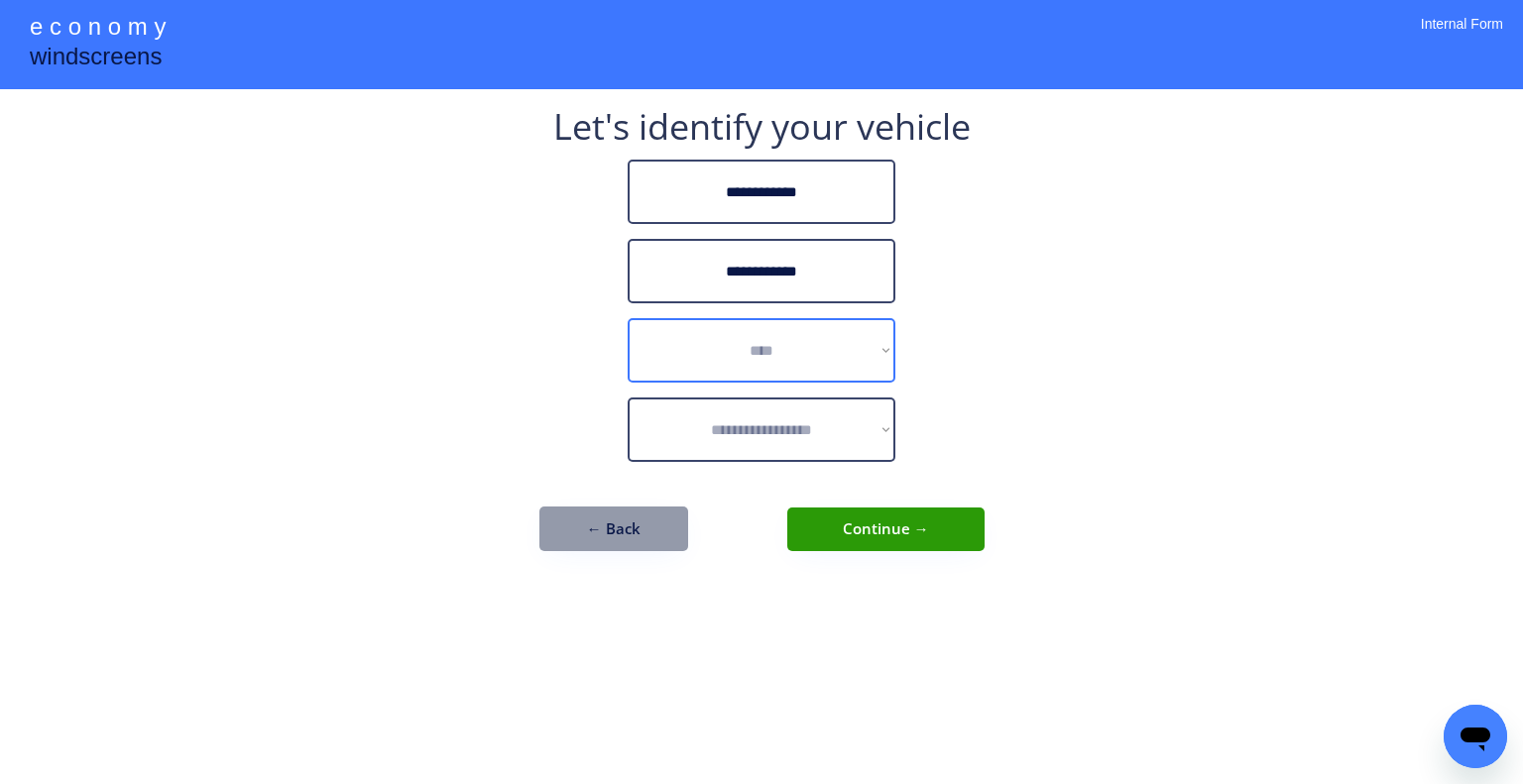click on "**********" at bounding box center (762, 350) 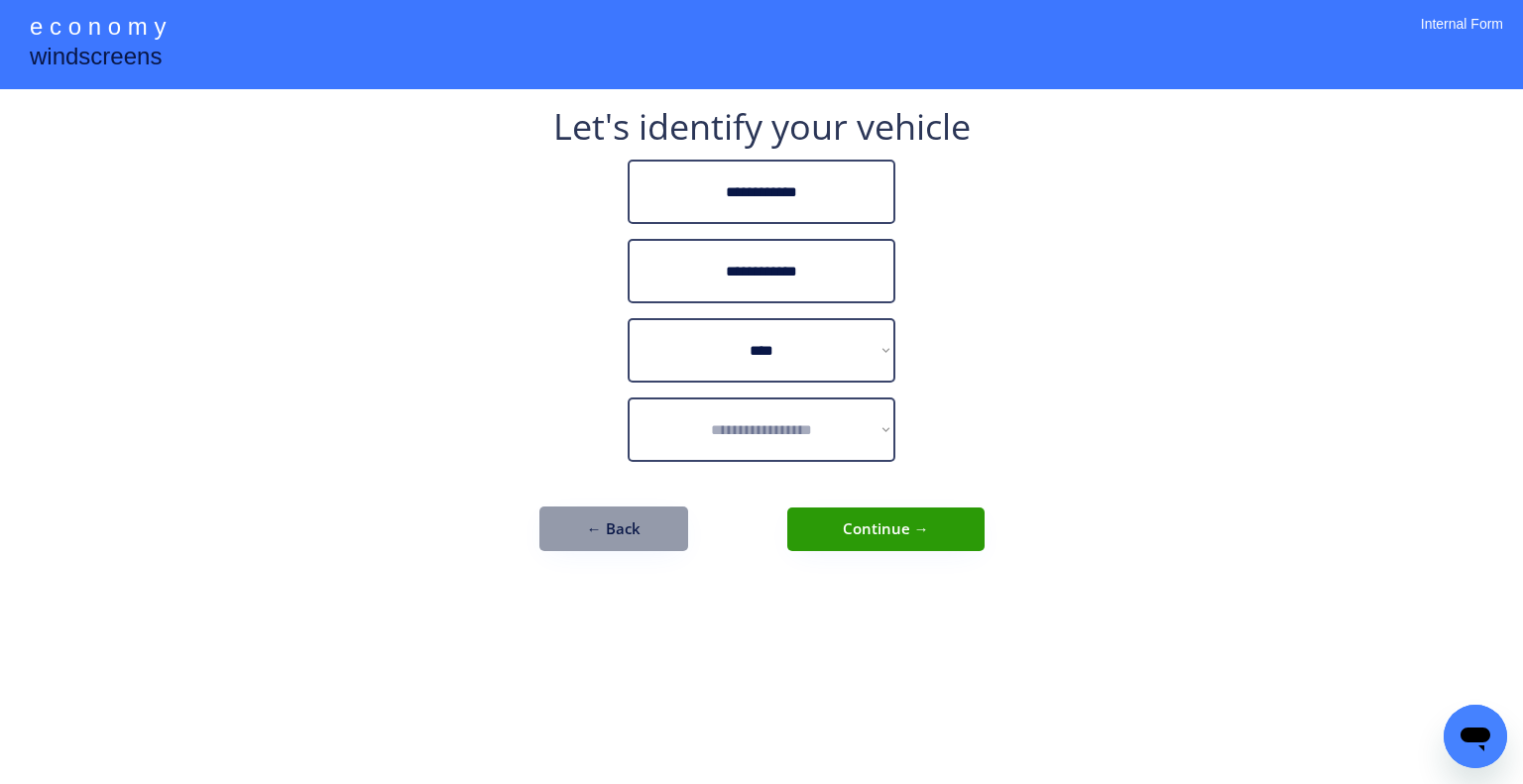 click on "**********" at bounding box center [762, 392] 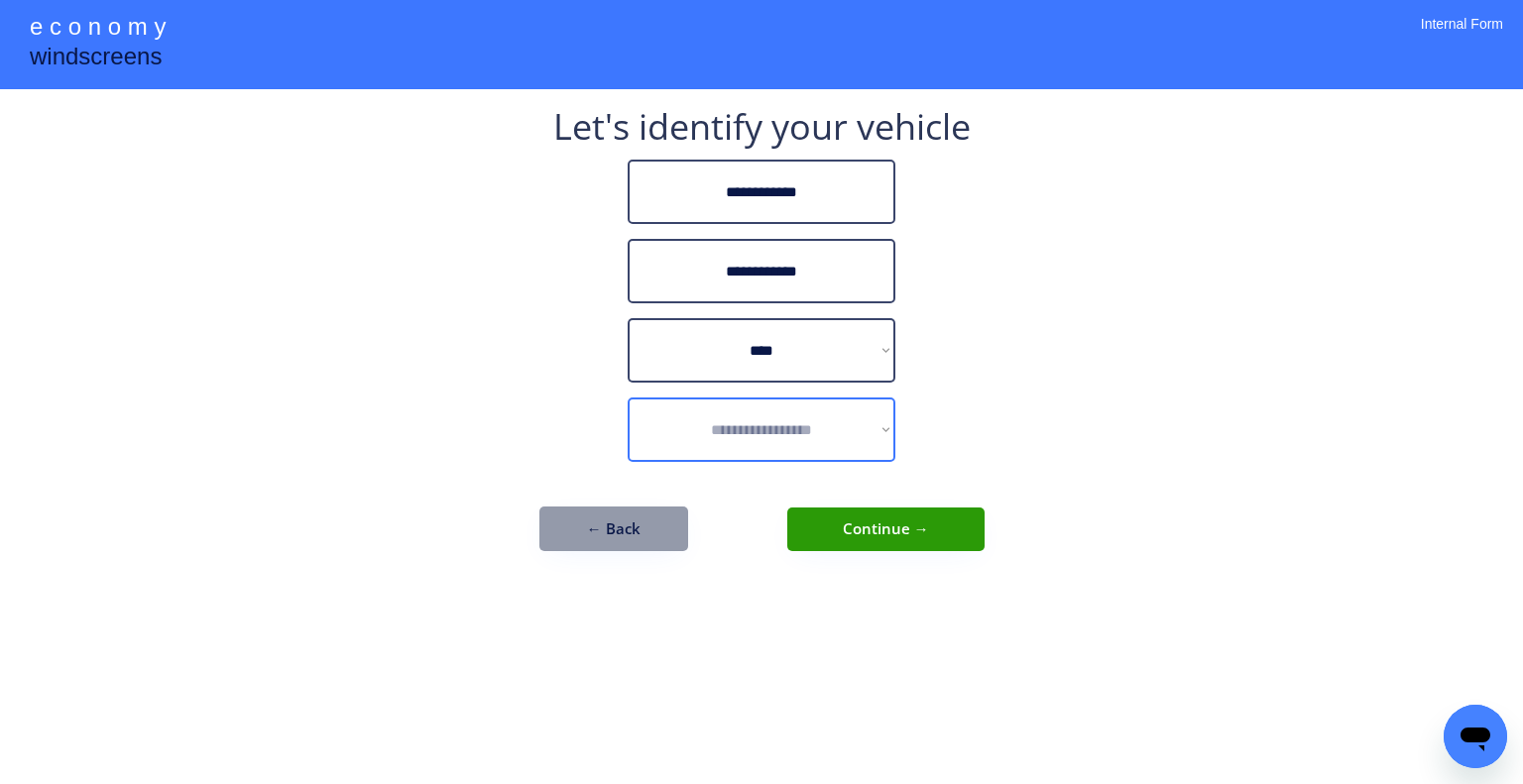 click on "**********" at bounding box center (762, 429) 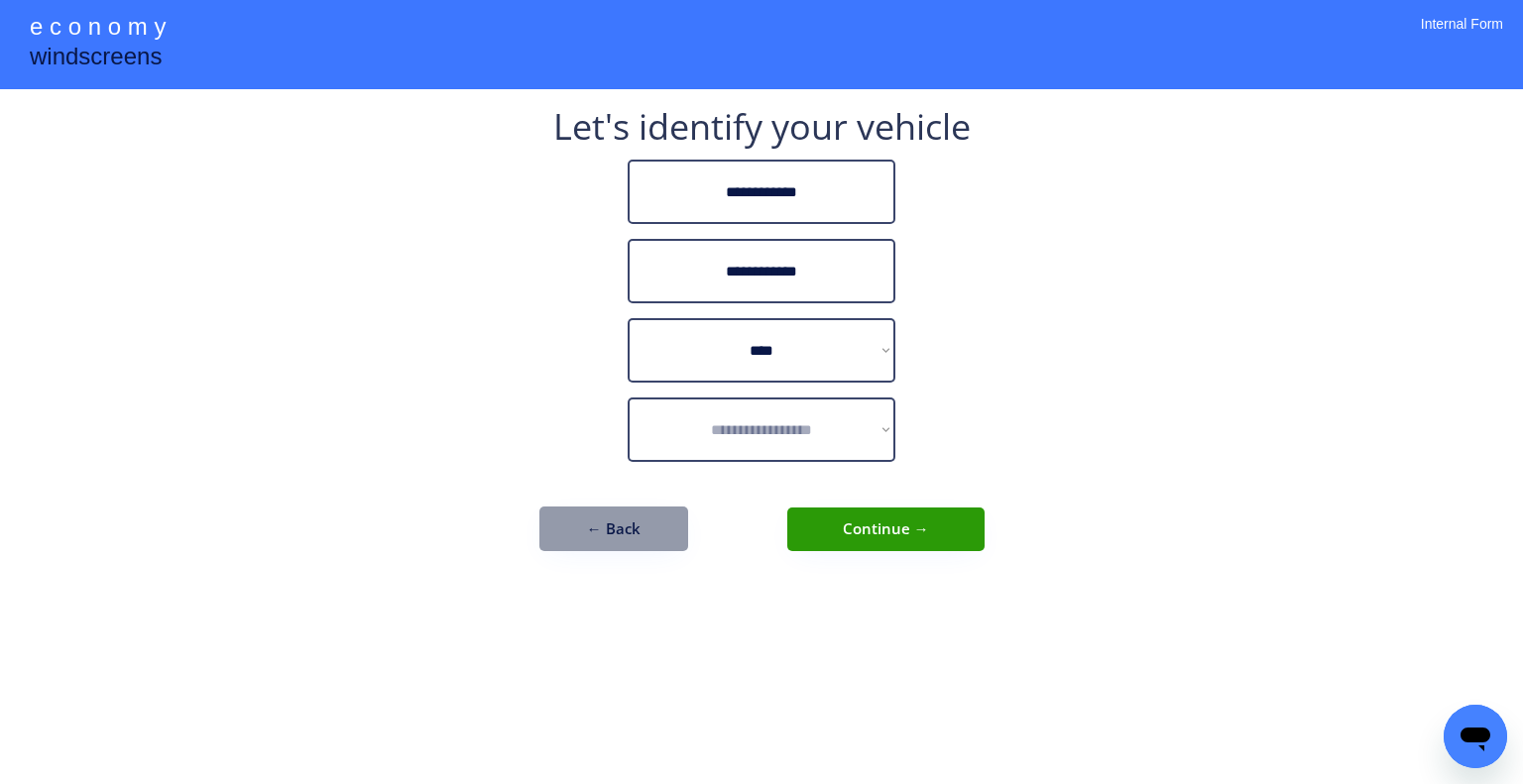 click on "**********" at bounding box center (762, 340) 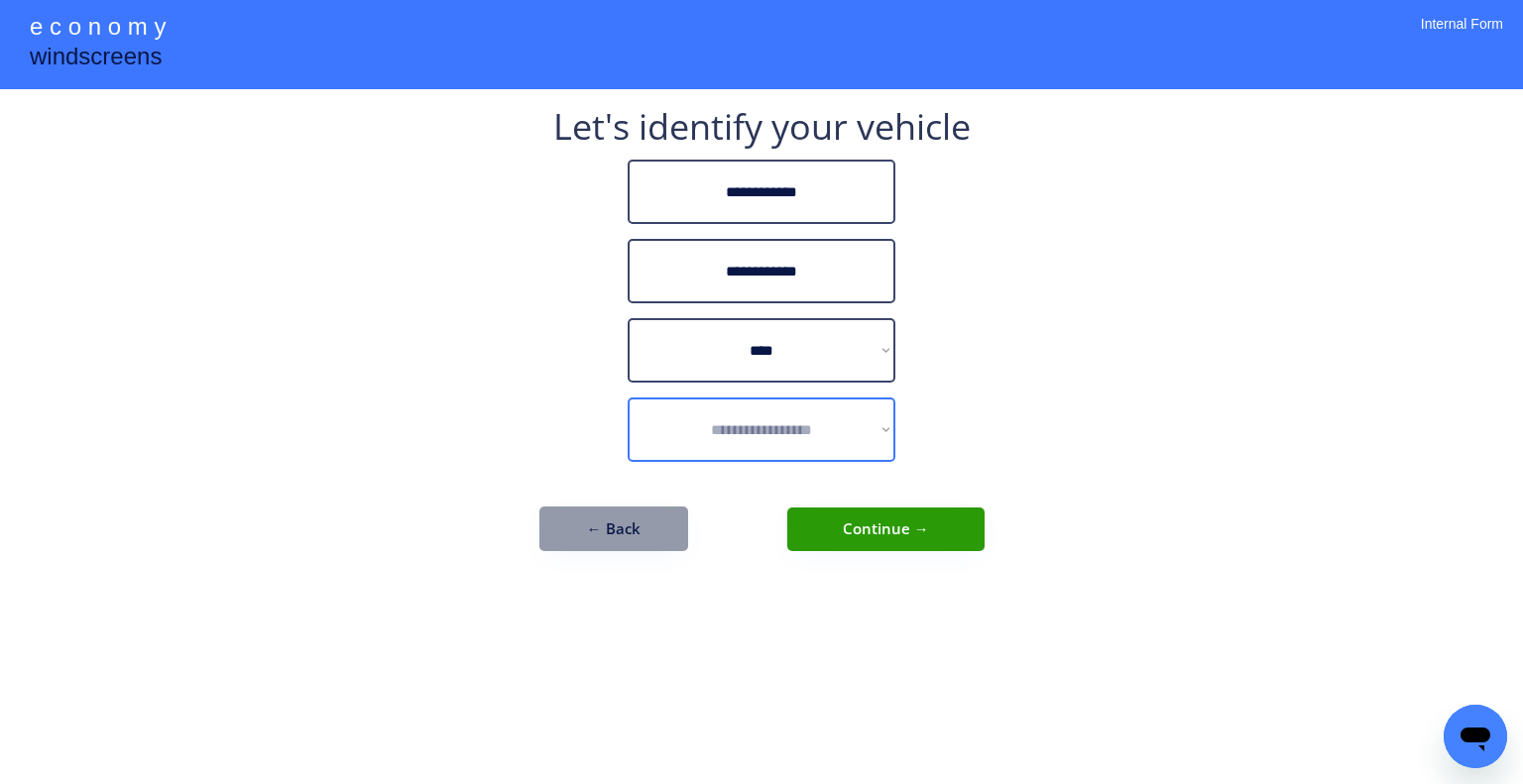 click on "**********" at bounding box center [762, 429] 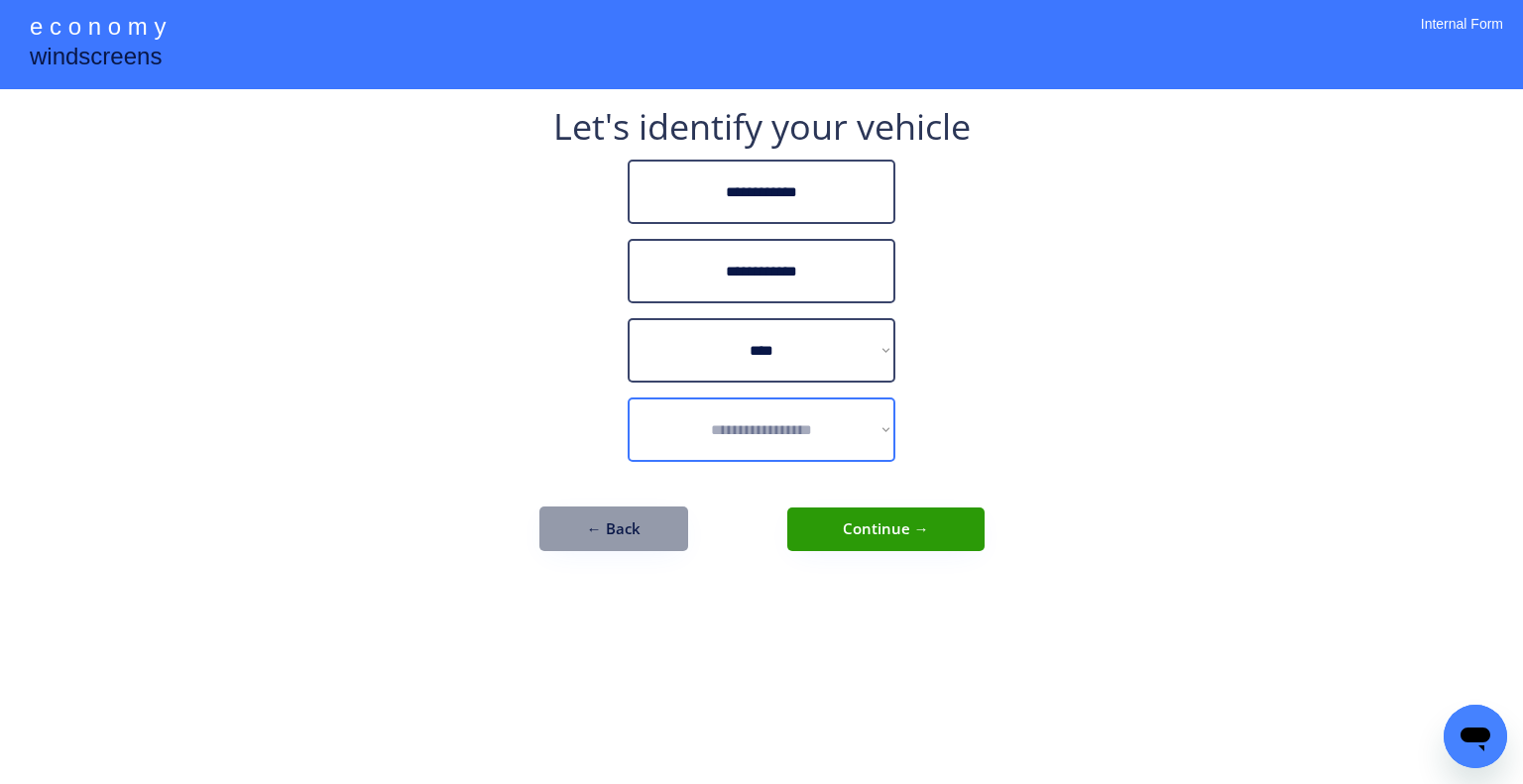 select on "**********" 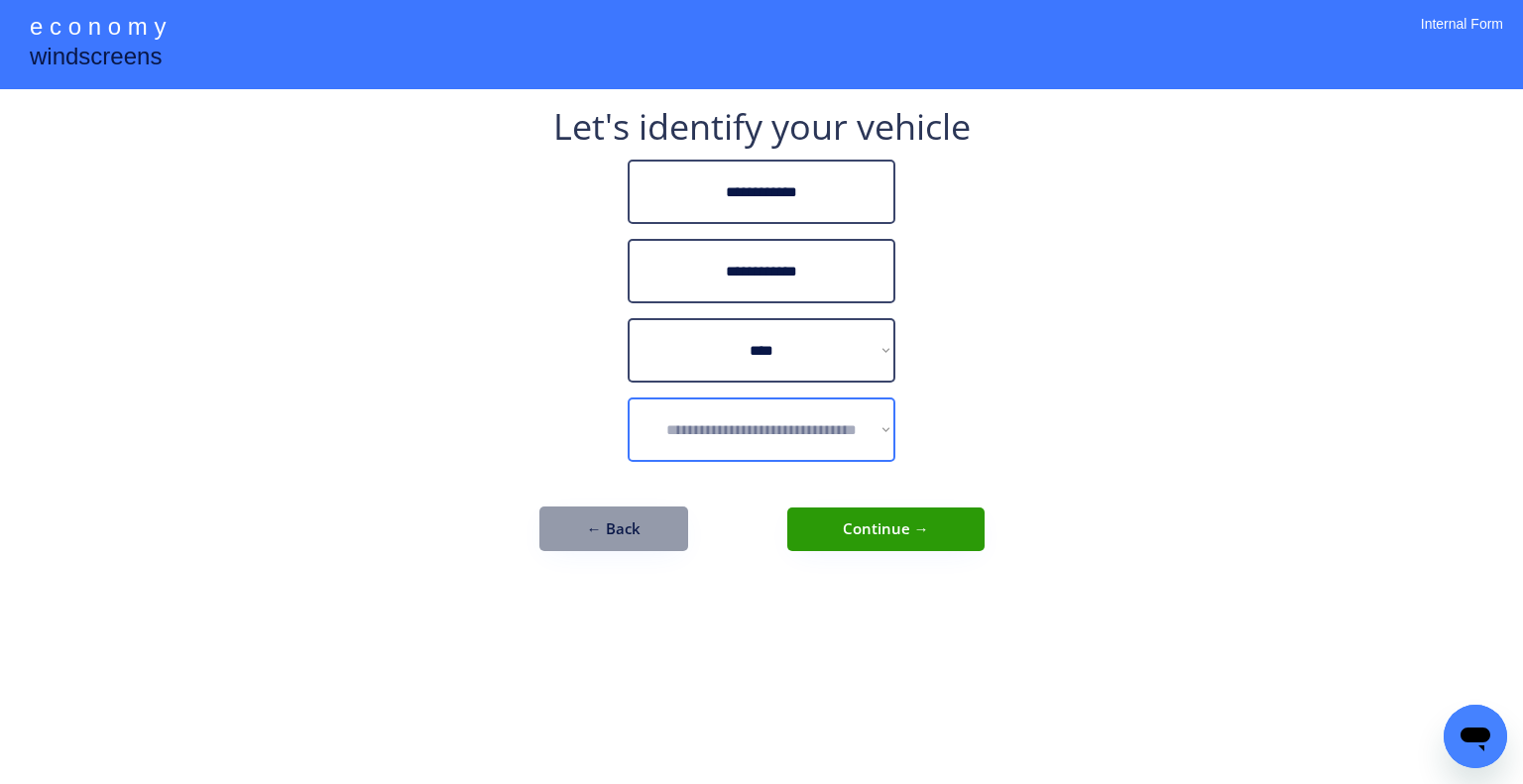 click on "**********" at bounding box center (762, 429) 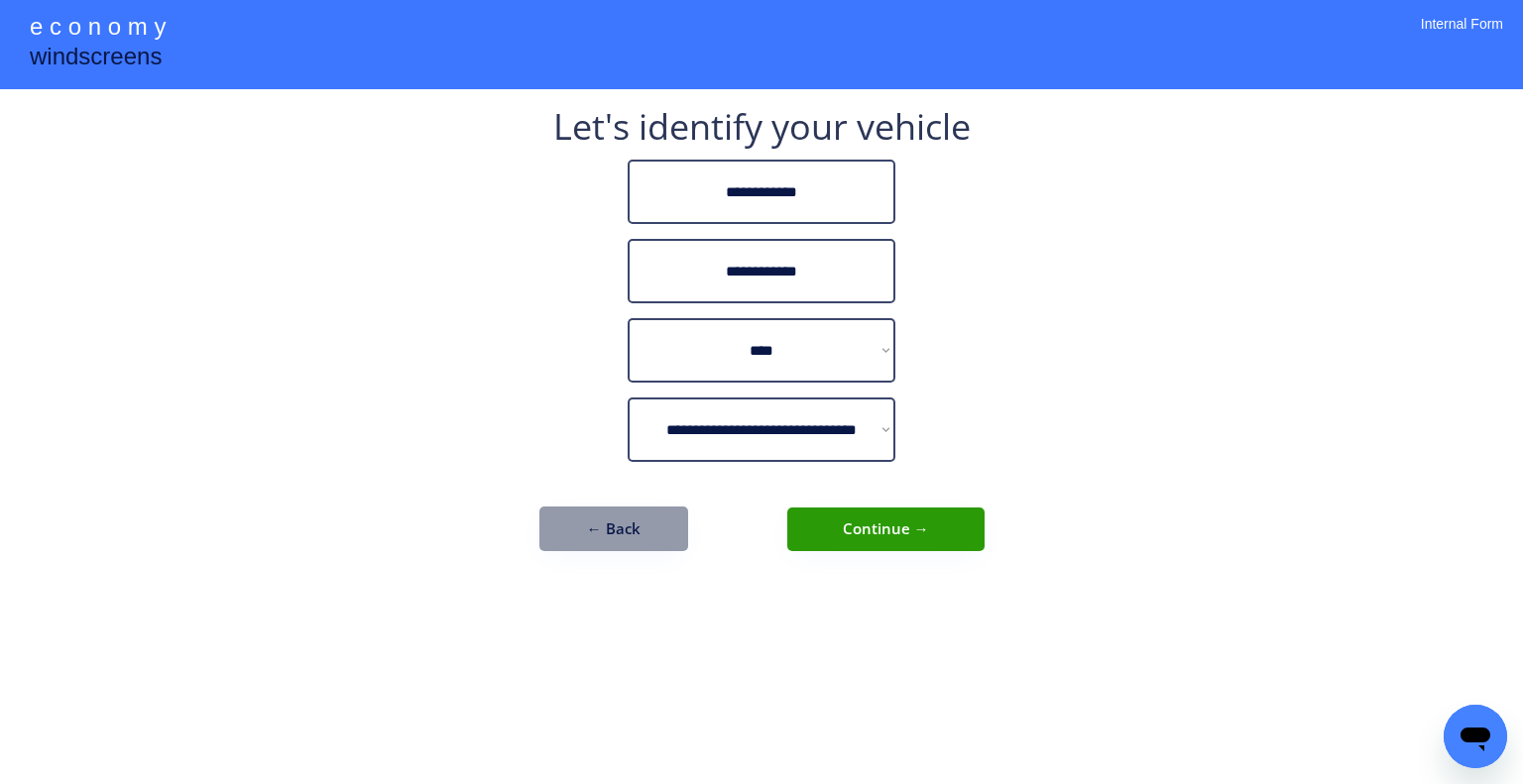 click on "**********" at bounding box center [762, 392] 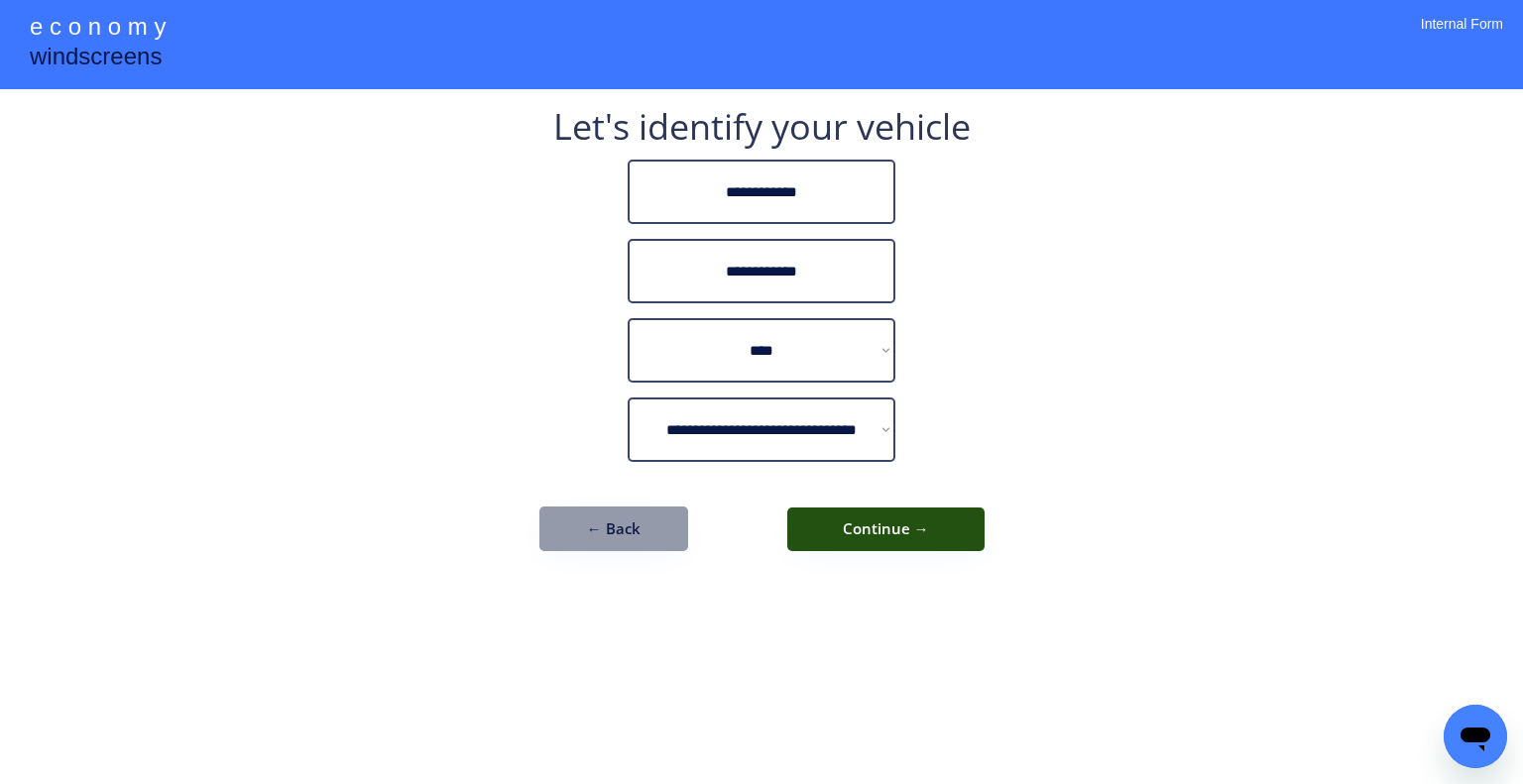 click on "Continue    →" at bounding box center (885, 529) 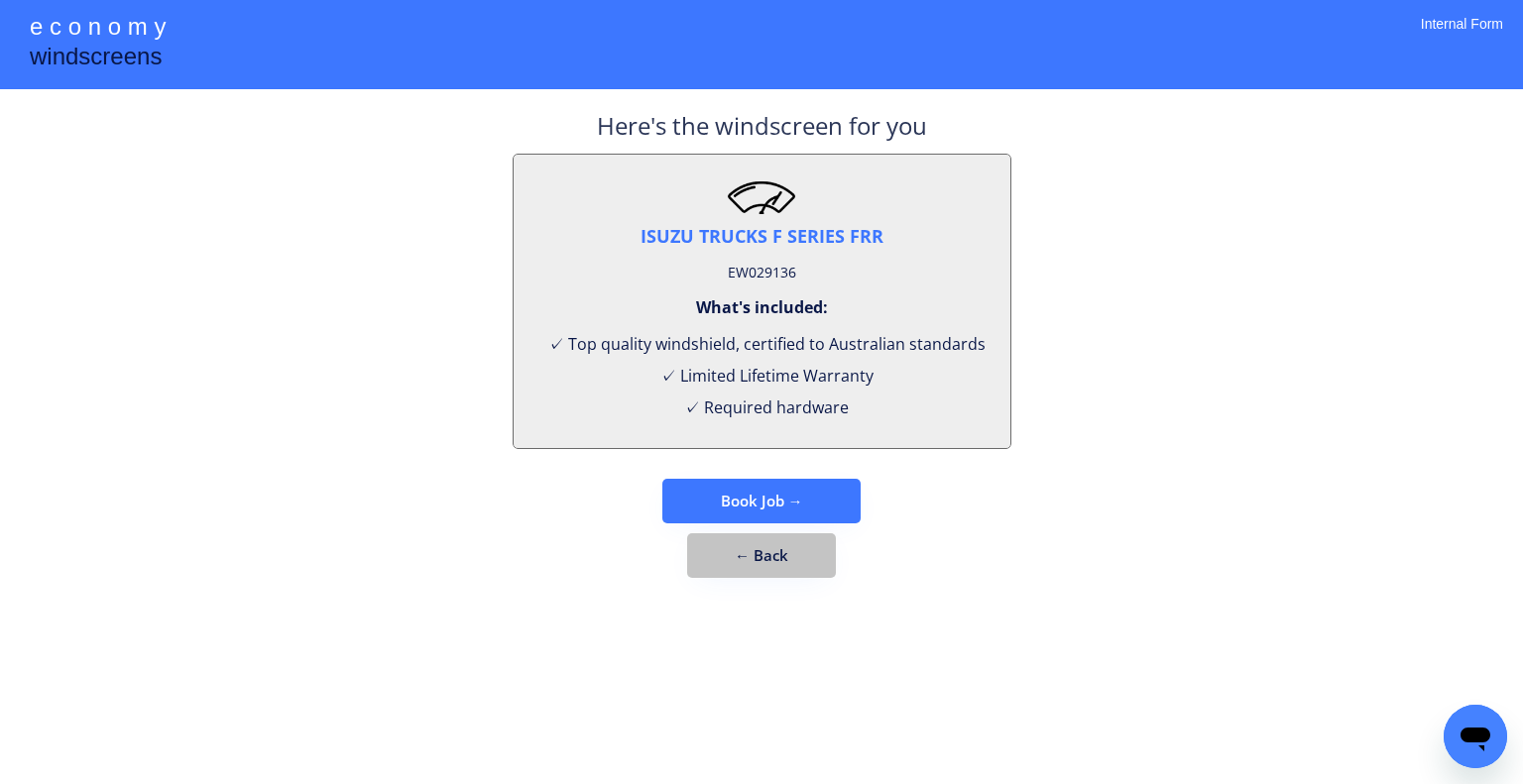 click on "←   Back" at bounding box center [762, 555] 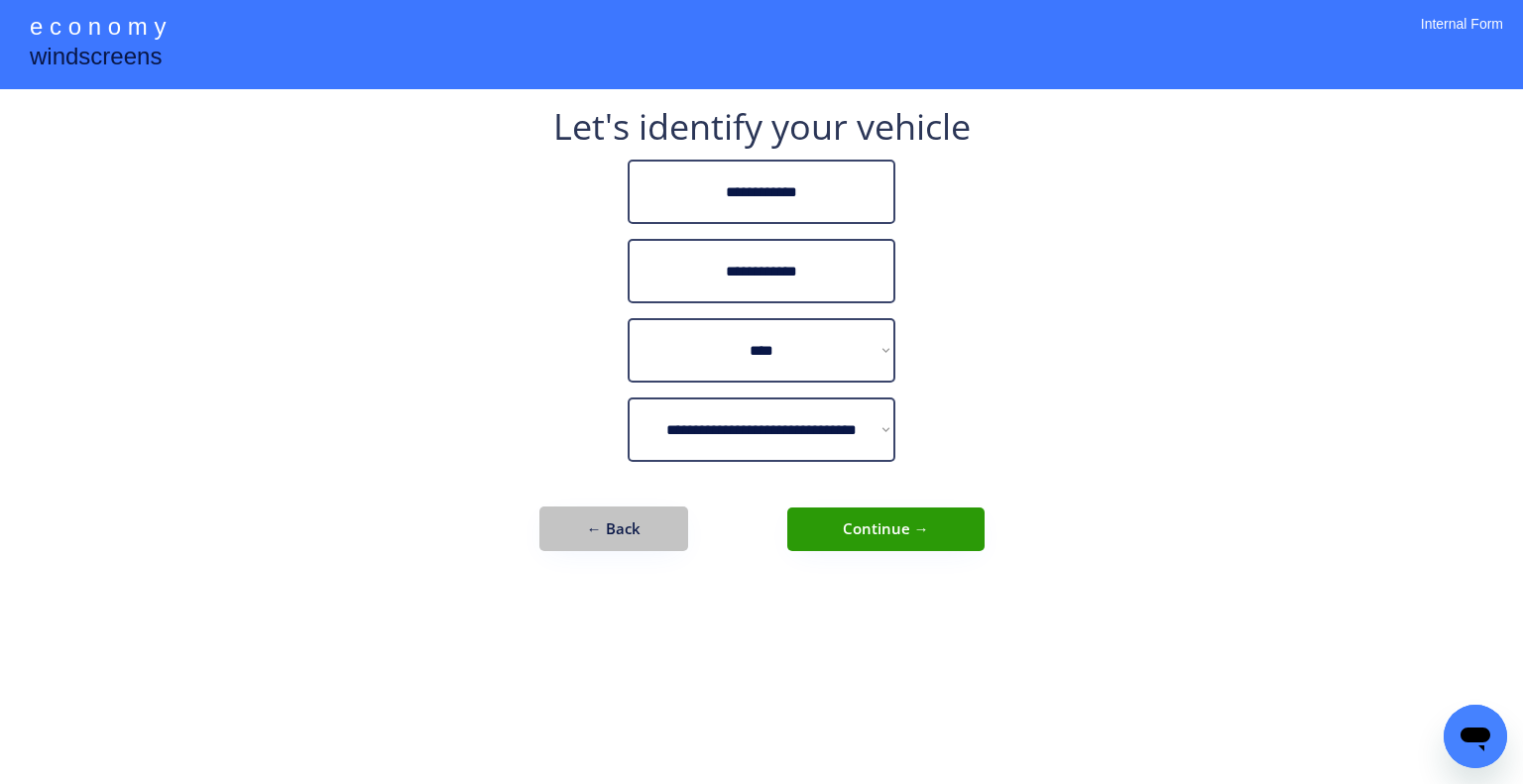 click on "←   Back" at bounding box center [614, 528] 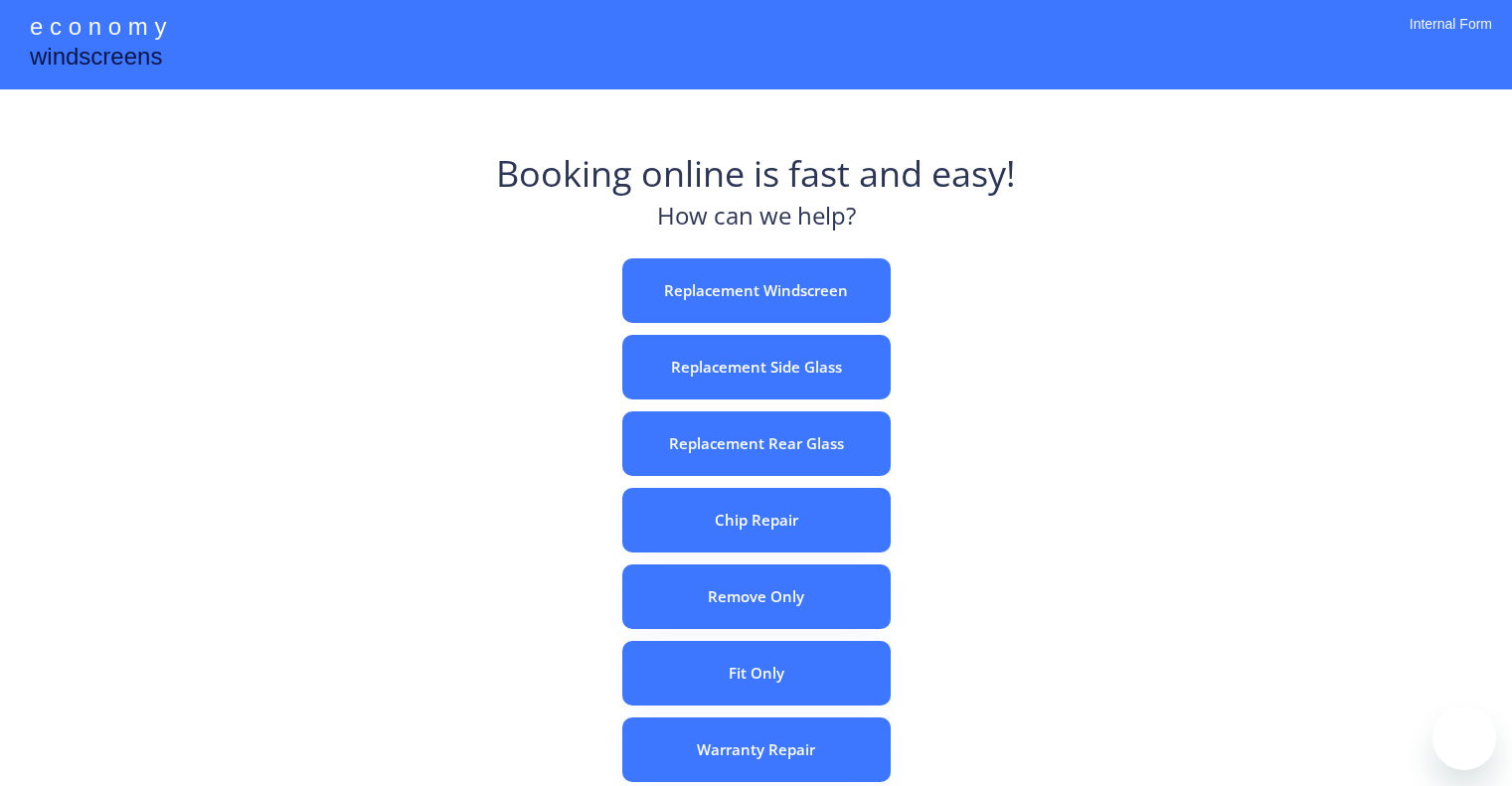 scroll, scrollTop: 0, scrollLeft: 0, axis: both 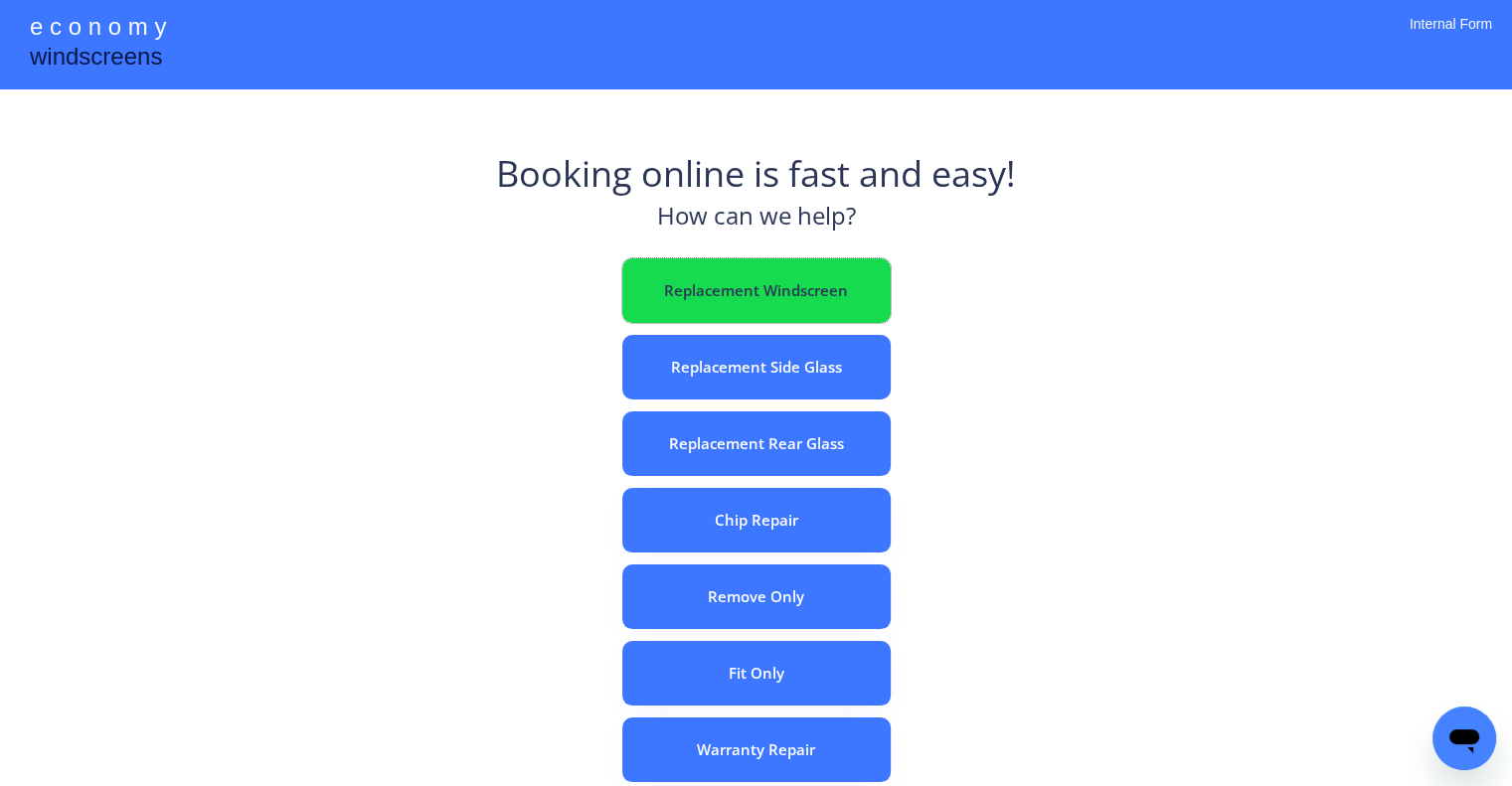click on "Replacement Windscreen" at bounding box center (756, 290) 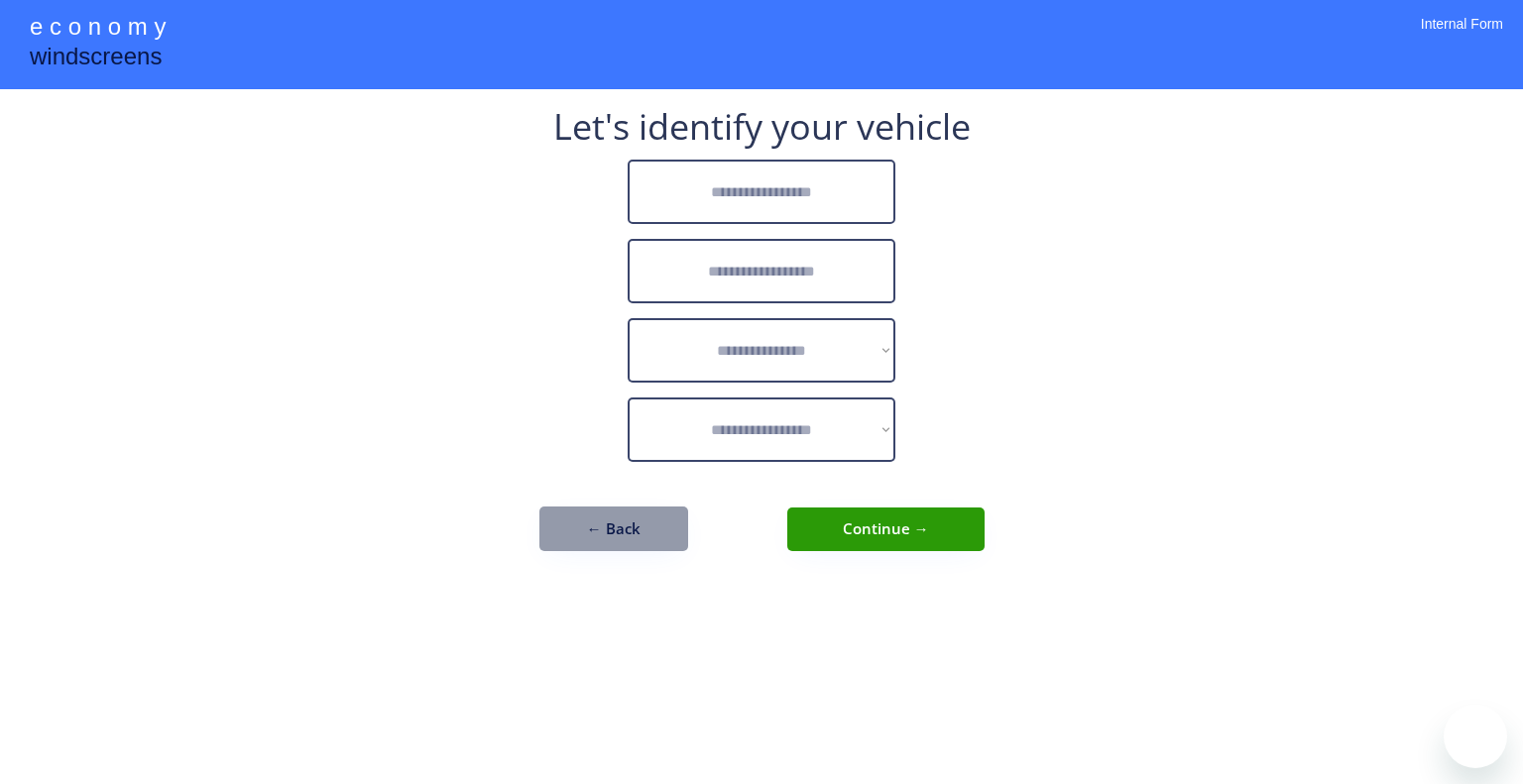 scroll, scrollTop: 0, scrollLeft: 0, axis: both 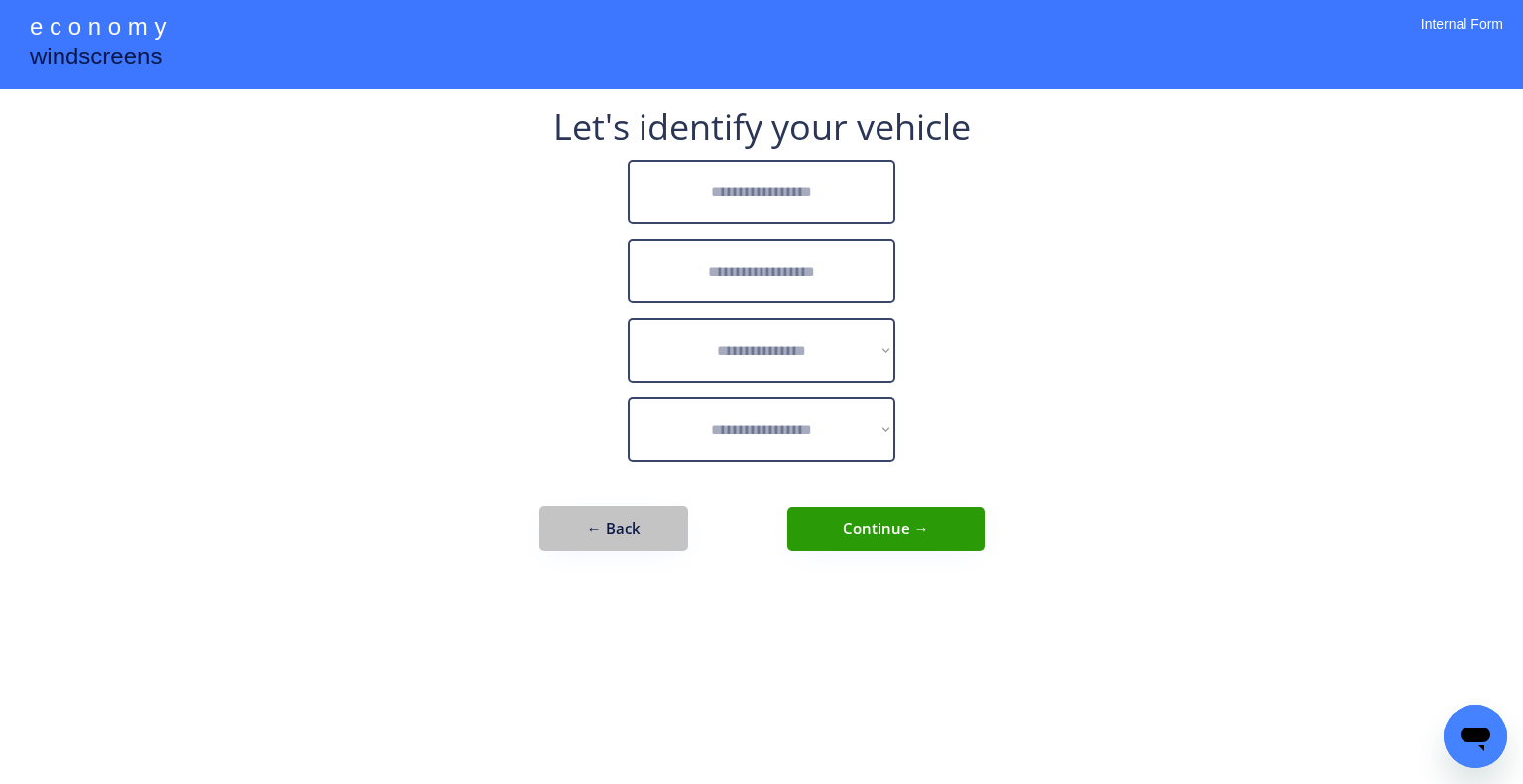 drag, startPoint x: 646, startPoint y: 530, endPoint x: 738, endPoint y: 530, distance: 92 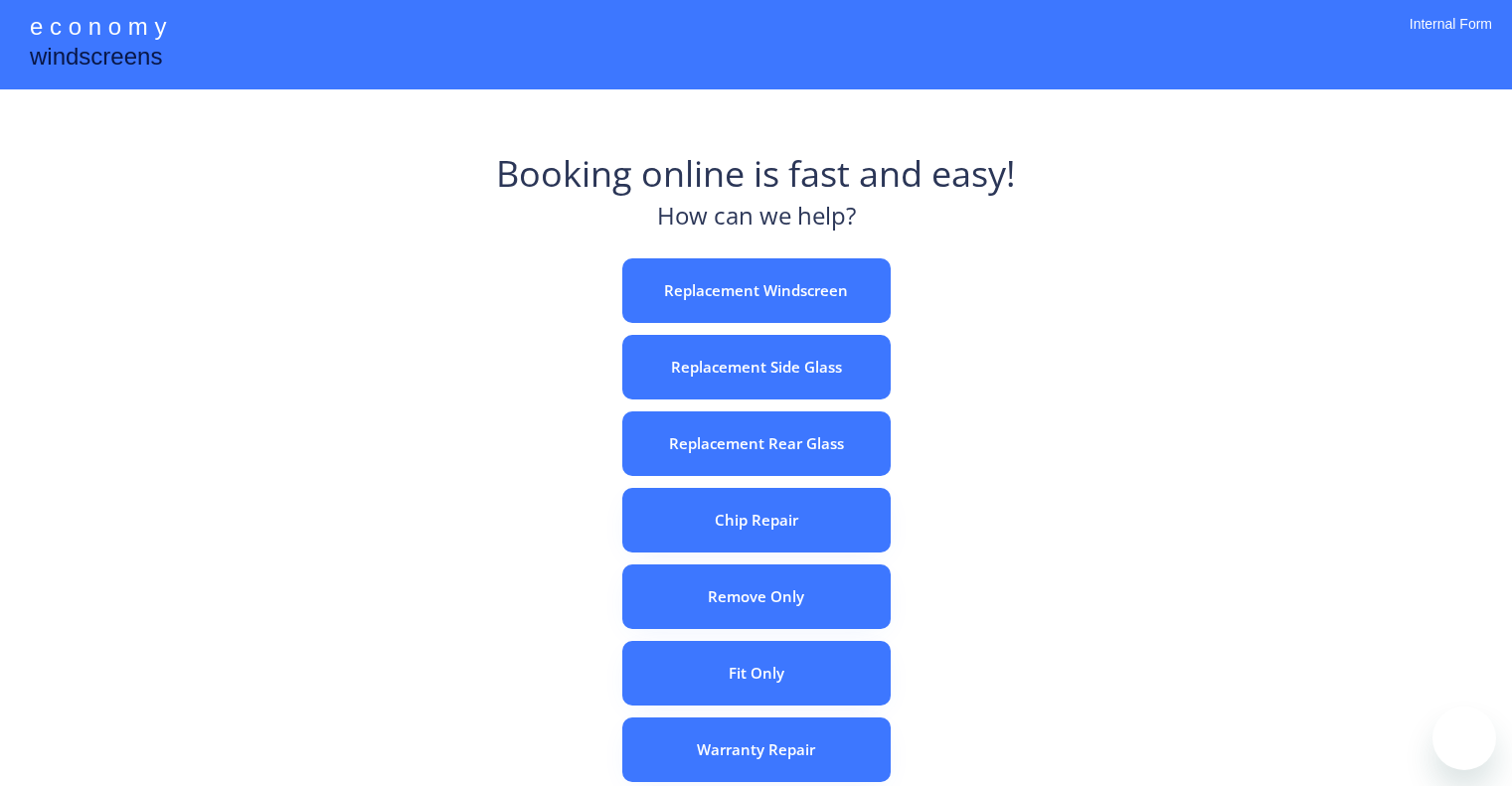 scroll, scrollTop: 0, scrollLeft: 0, axis: both 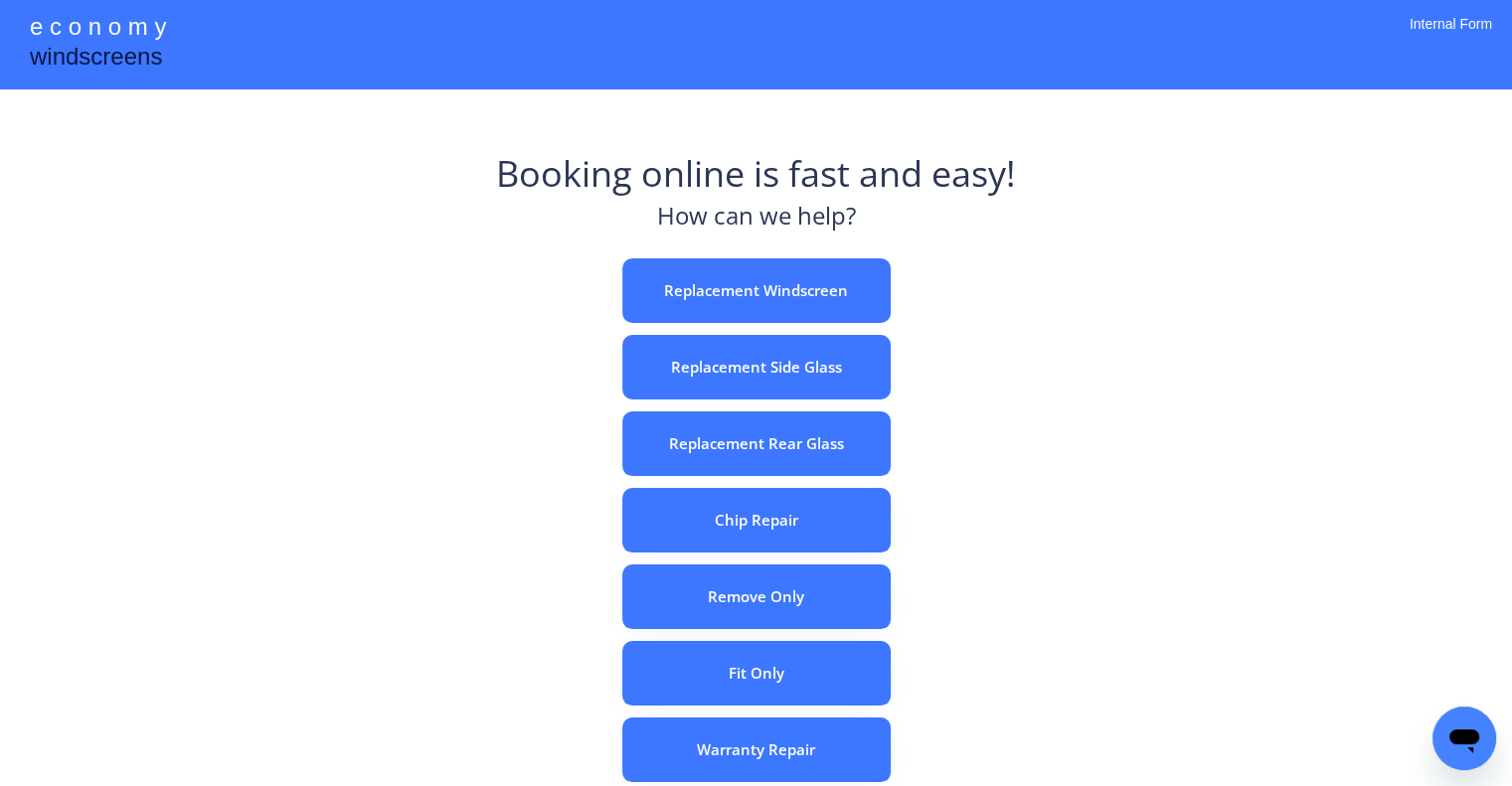 click on "e c o n o m y windscreens Booking online is fast and easy! How can we help? Replacement Windscreen Replacement Side Glass Replacement Rear Glass Chip Repair Remove Only Fit Only Warranty Repair ADAS Recalibration Only Rebook a Job Confirm Quotes Manual Booking Internal Form" at bounding box center (756, 553) 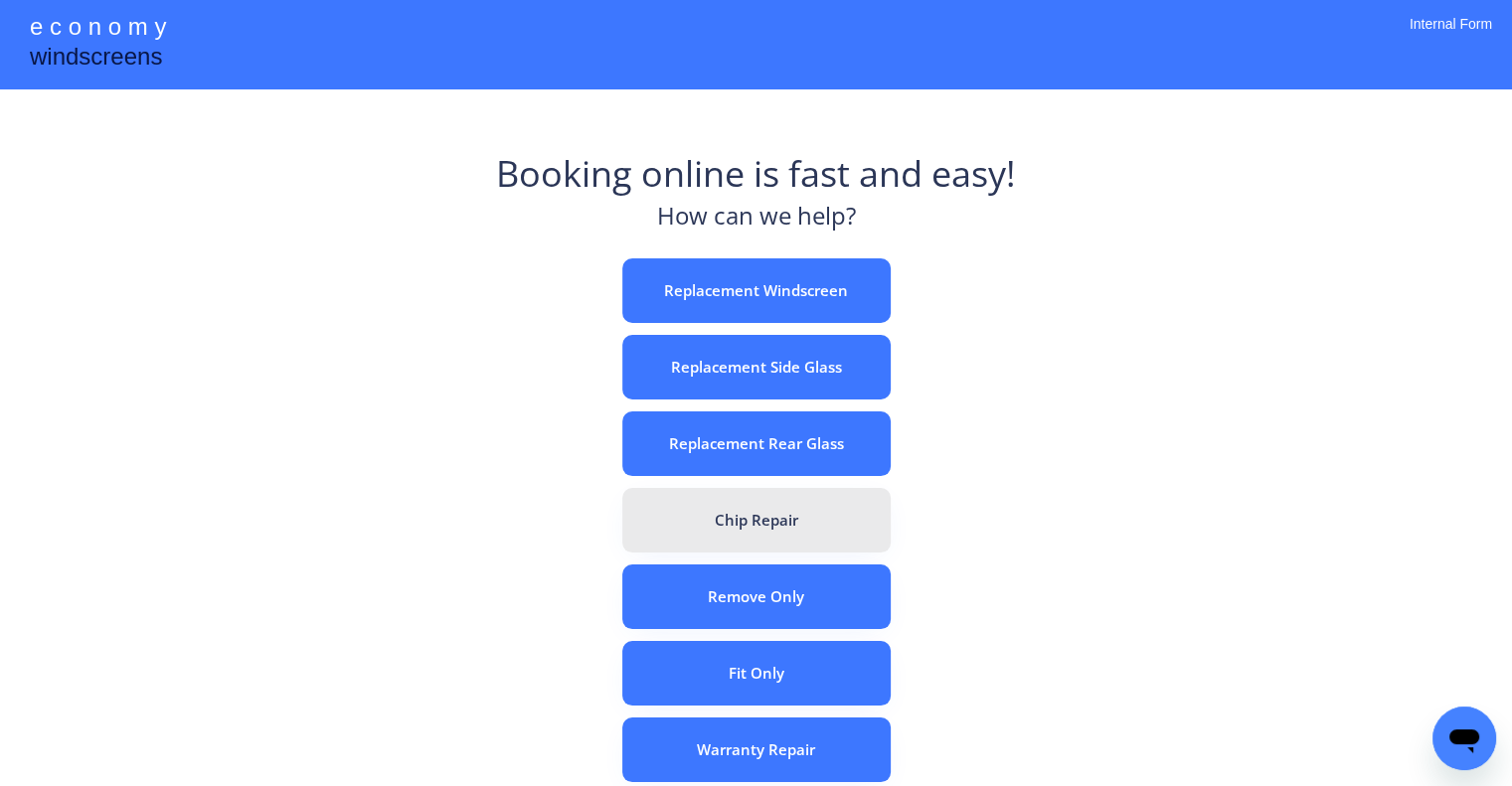 click on "Chip Repair" at bounding box center (756, 520) 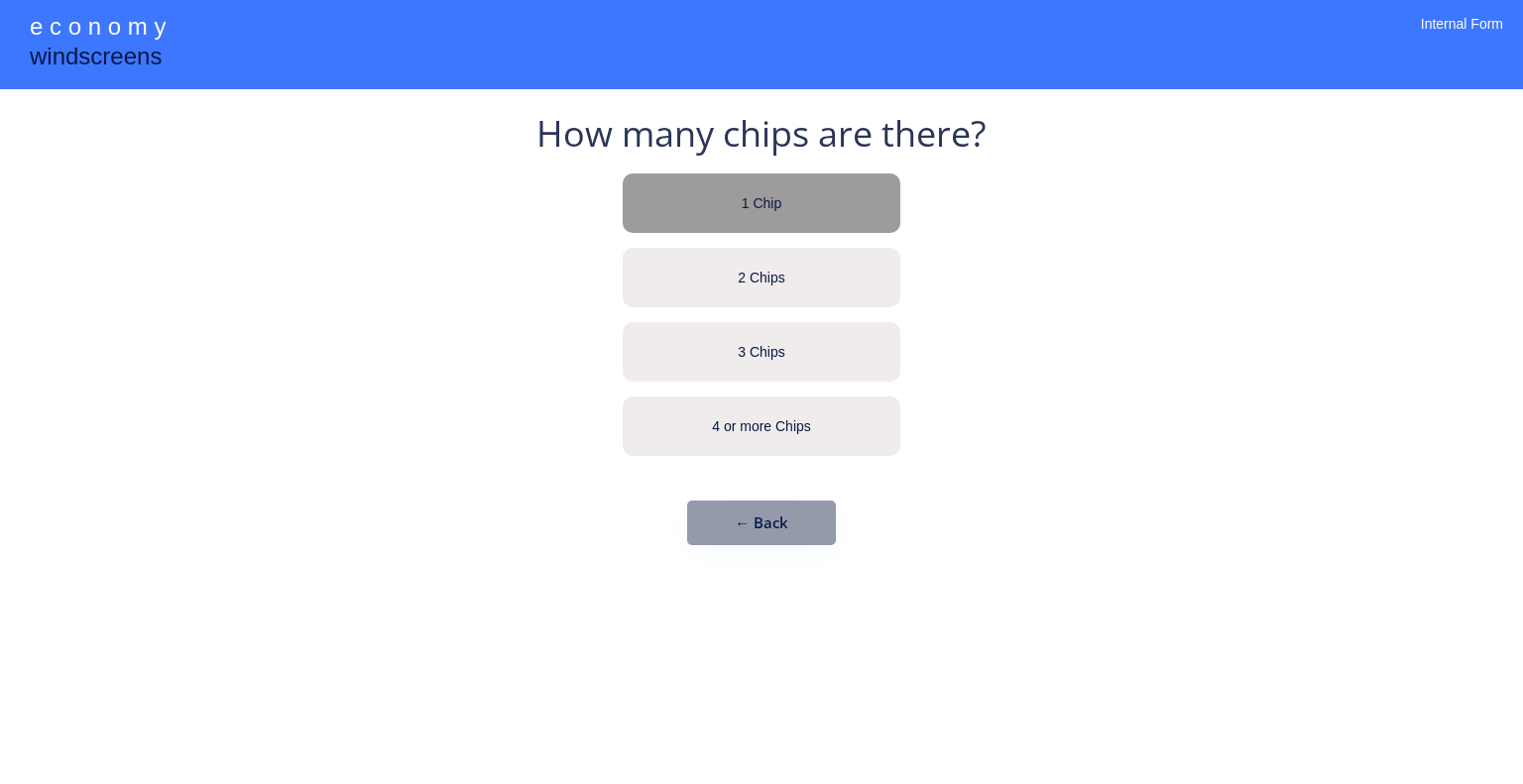 scroll, scrollTop: 0, scrollLeft: 0, axis: both 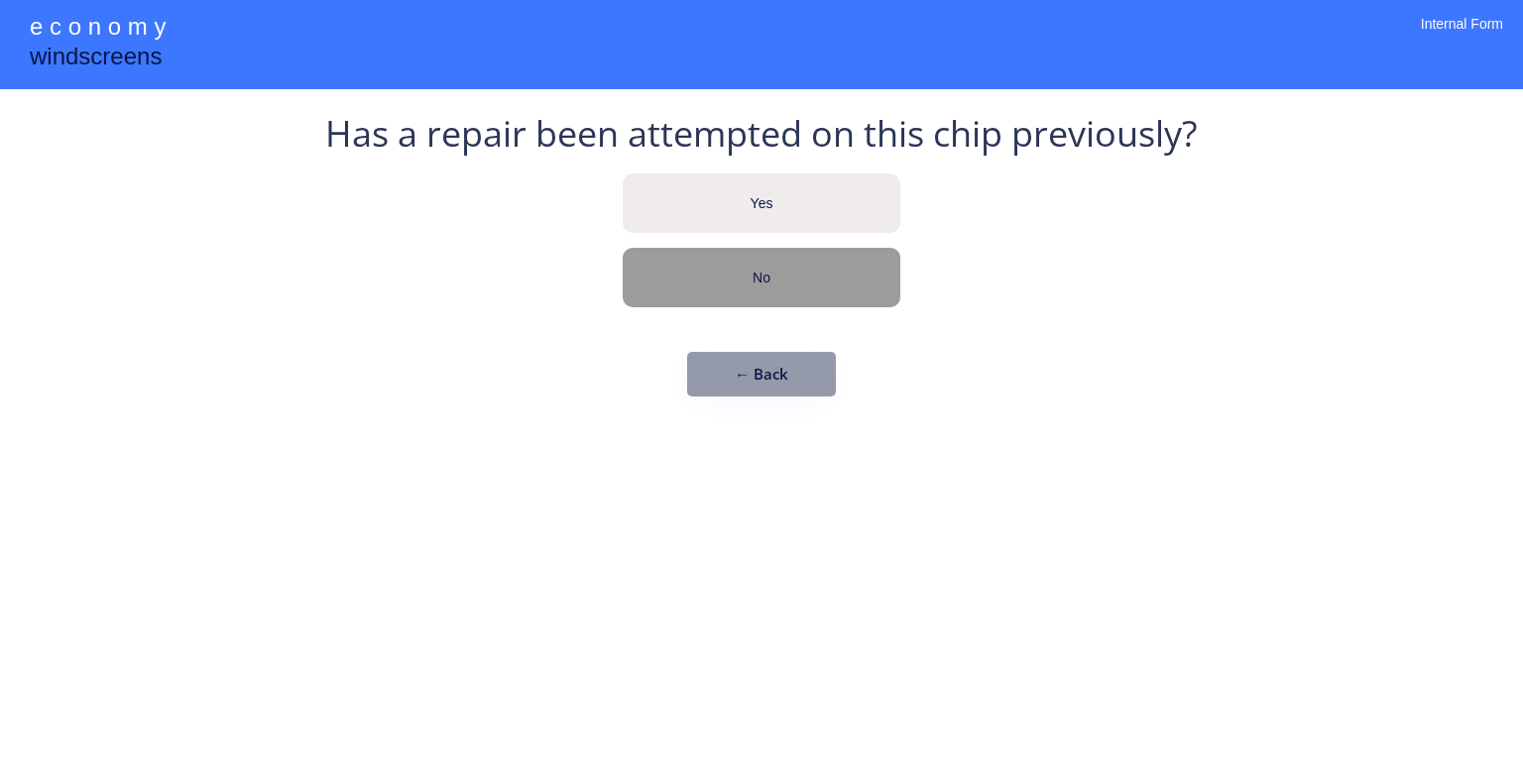 click on "No" at bounding box center (762, 278) 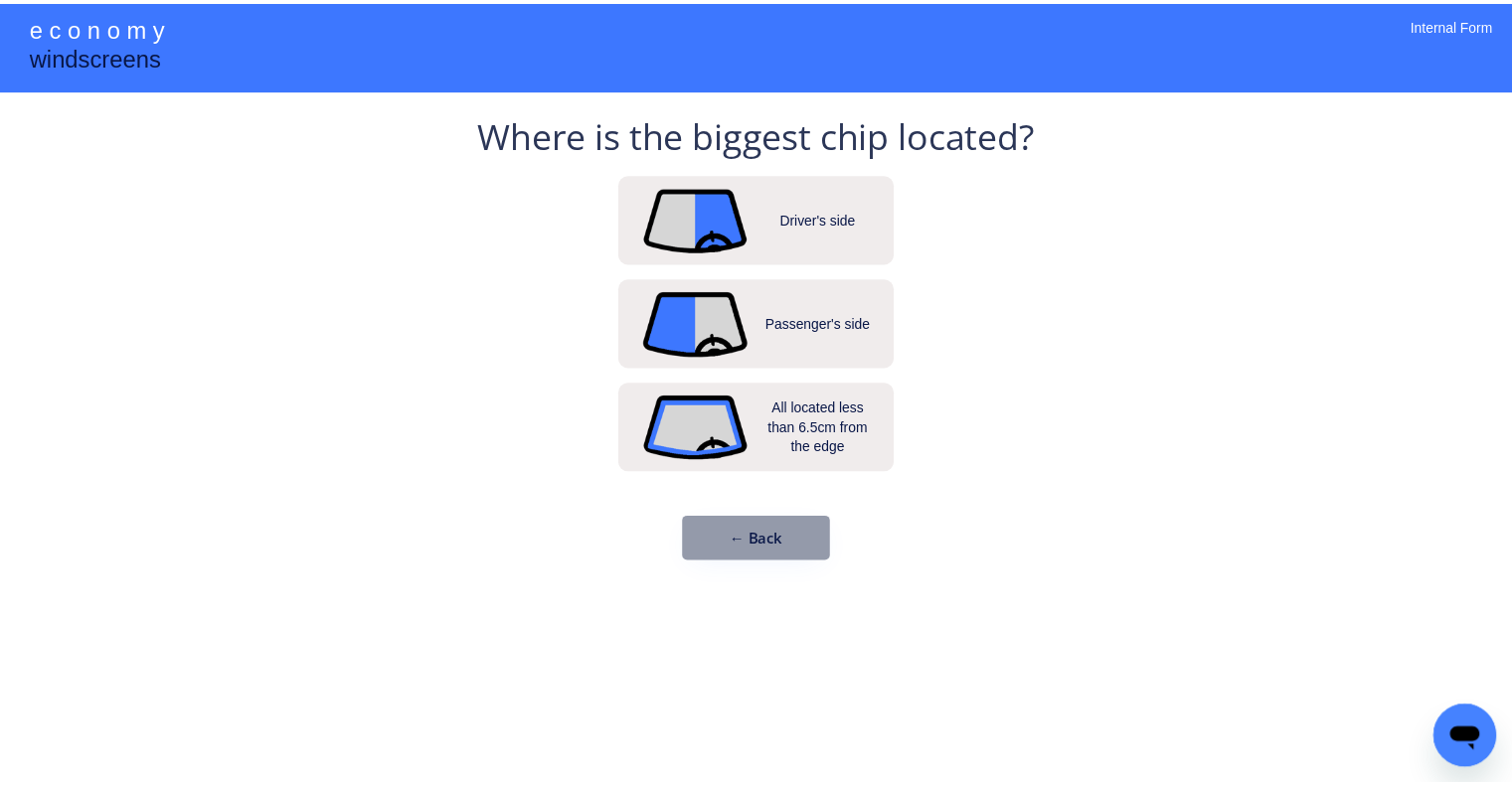 scroll, scrollTop: 0, scrollLeft: 0, axis: both 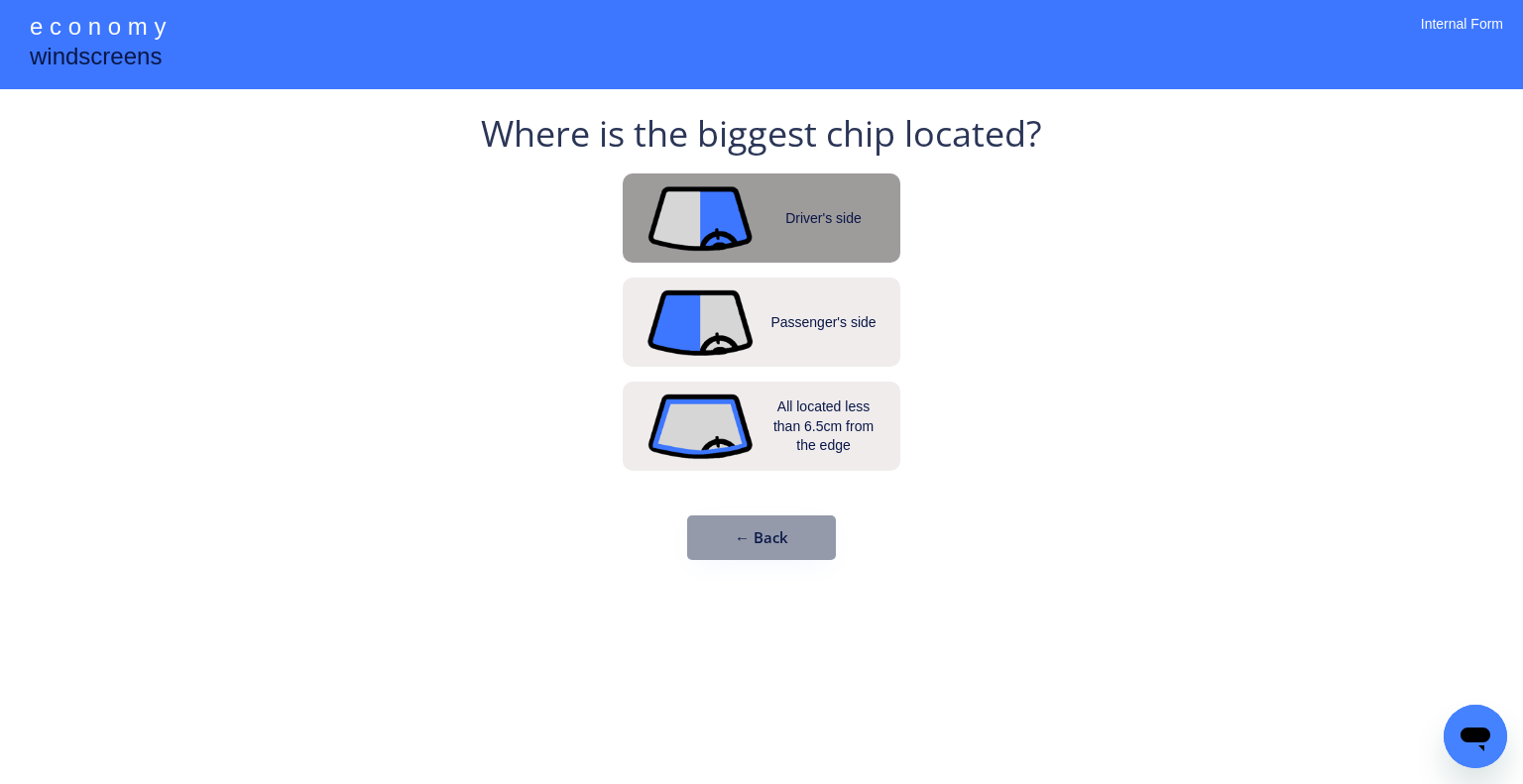 click on "Driver's side" at bounding box center (762, 218) 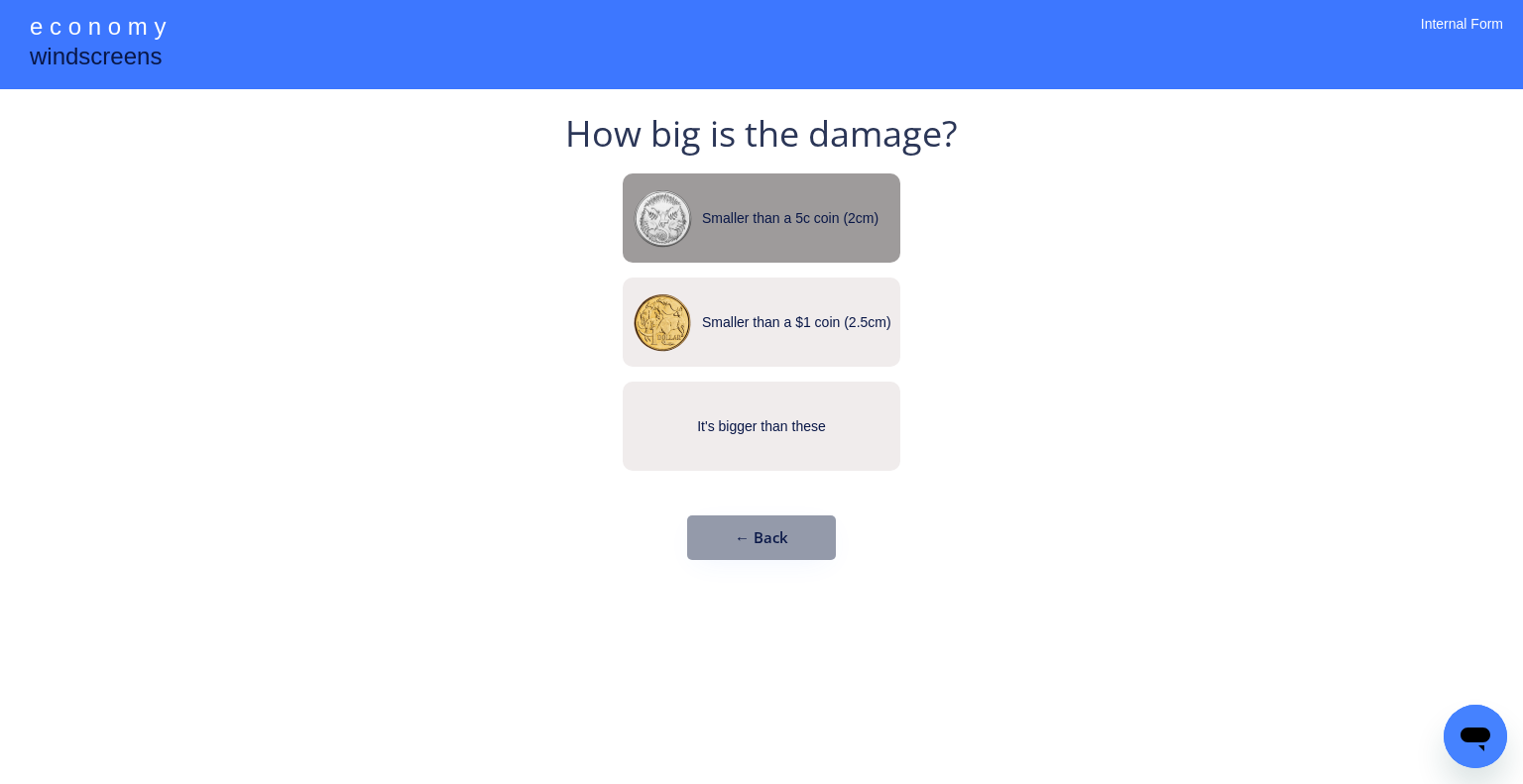 click on "Smaller than a 5c coin (2cm)" at bounding box center [801, 219] 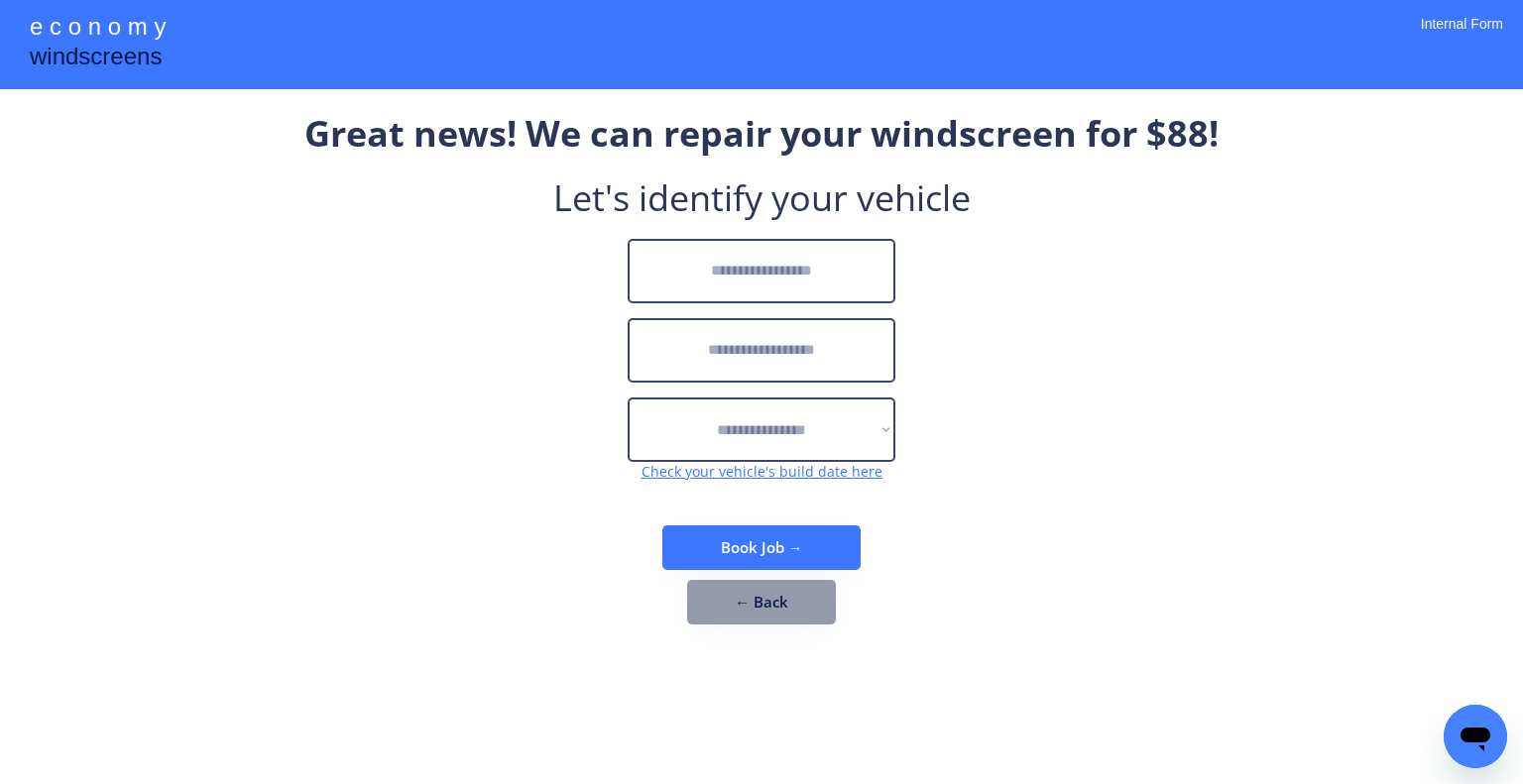 click at bounding box center [762, 271] 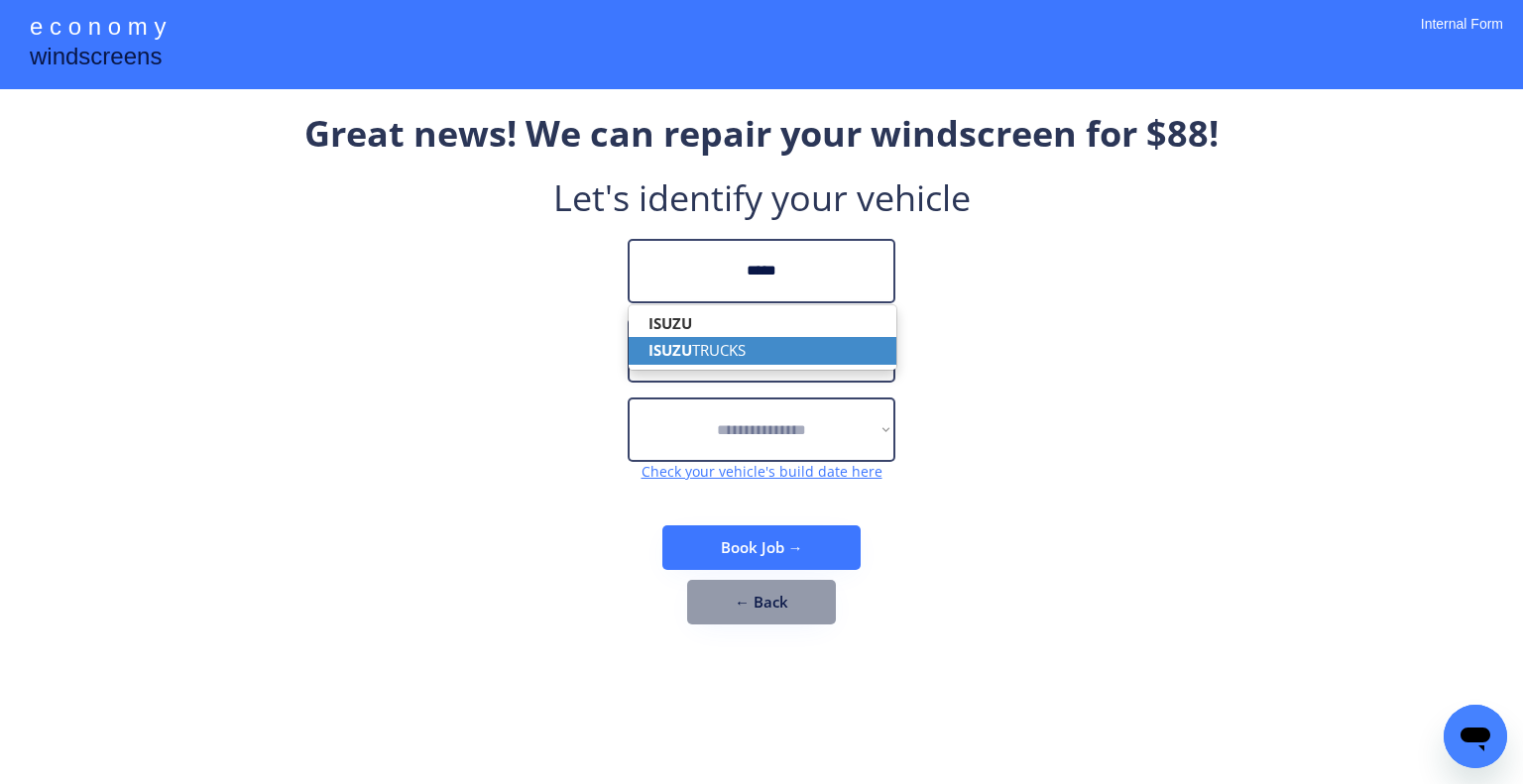 click on "ISUZU  TRUCKS" at bounding box center (762, 350) 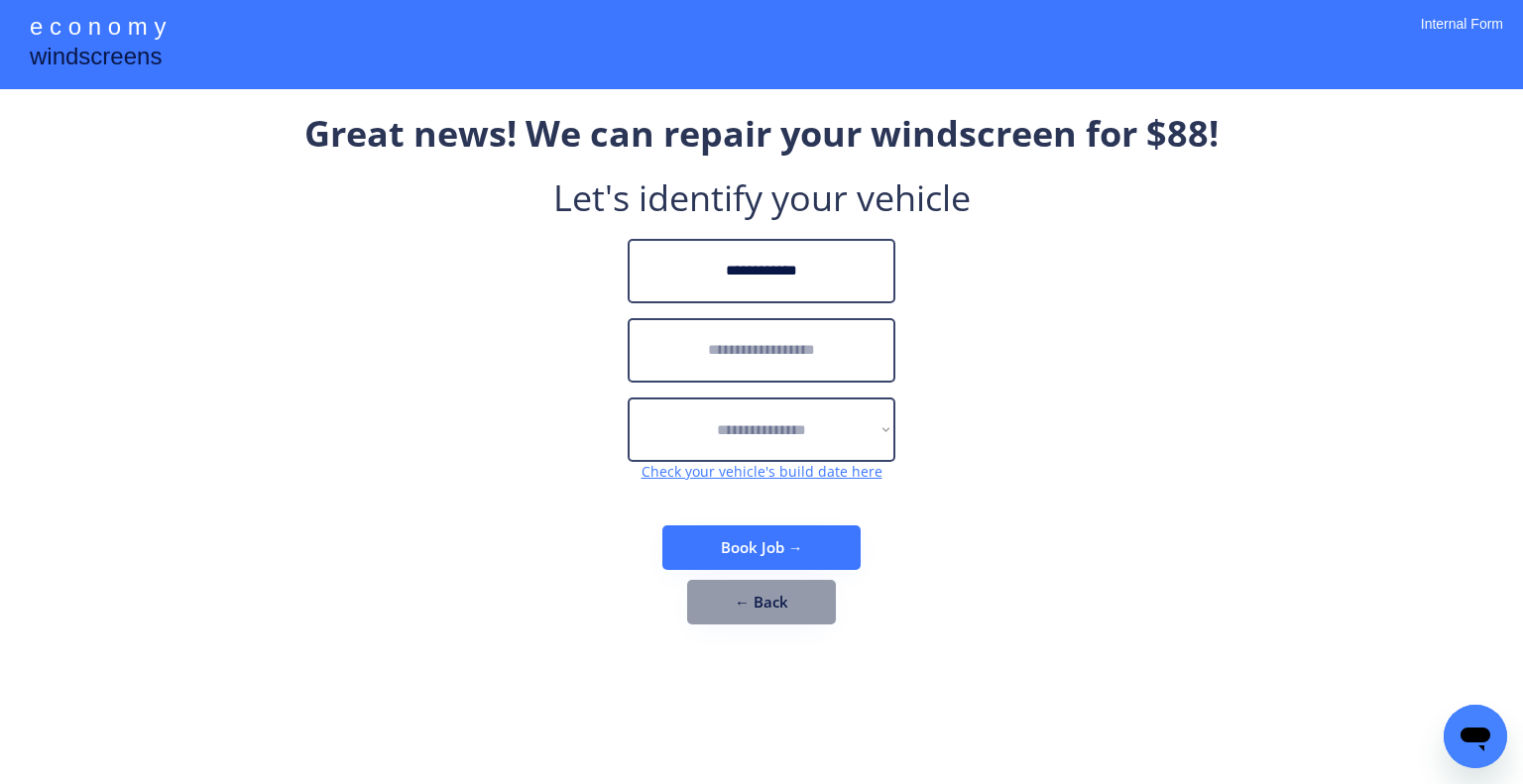 type on "**********" 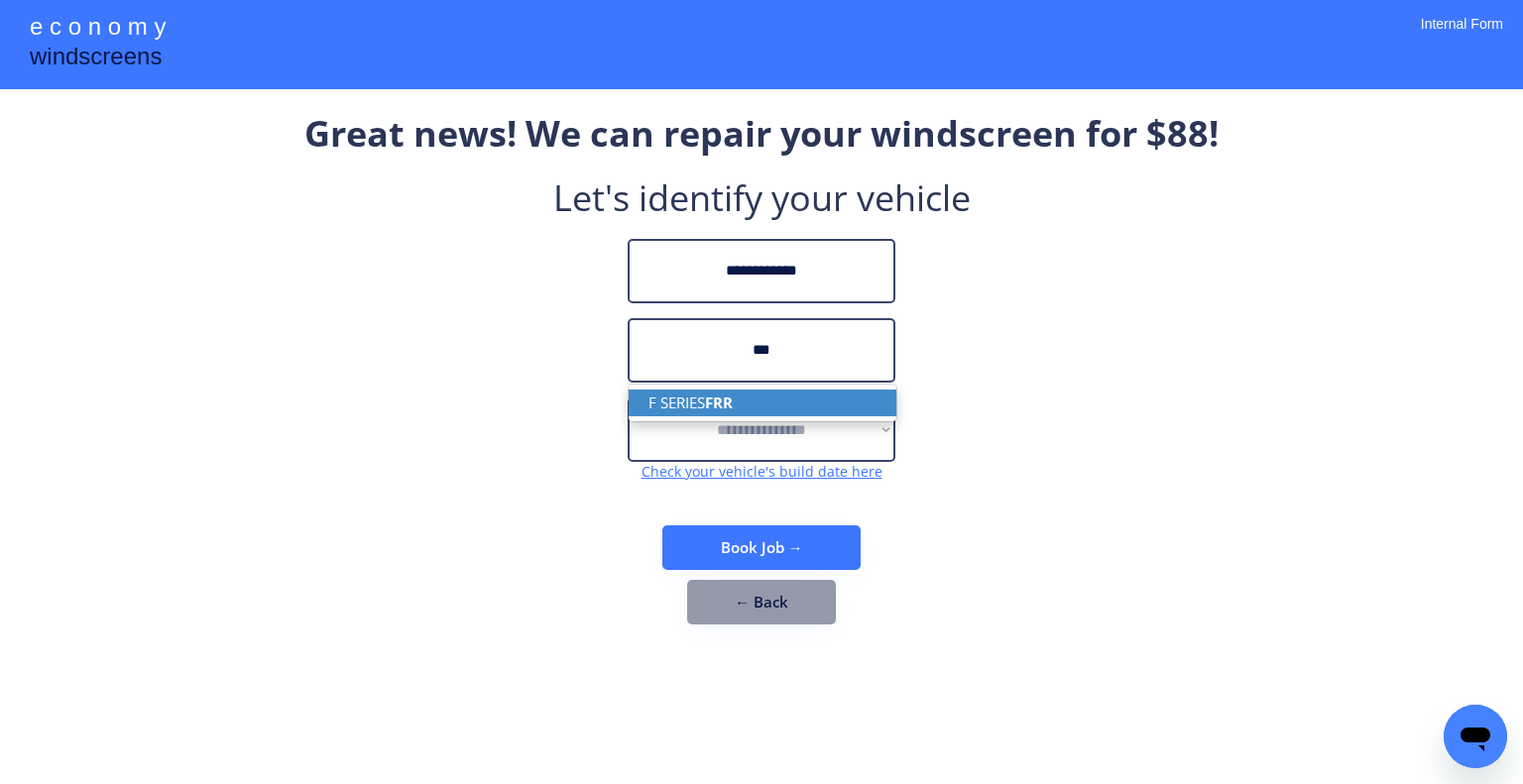 click on "F SERIES  FRR" at bounding box center [762, 402] 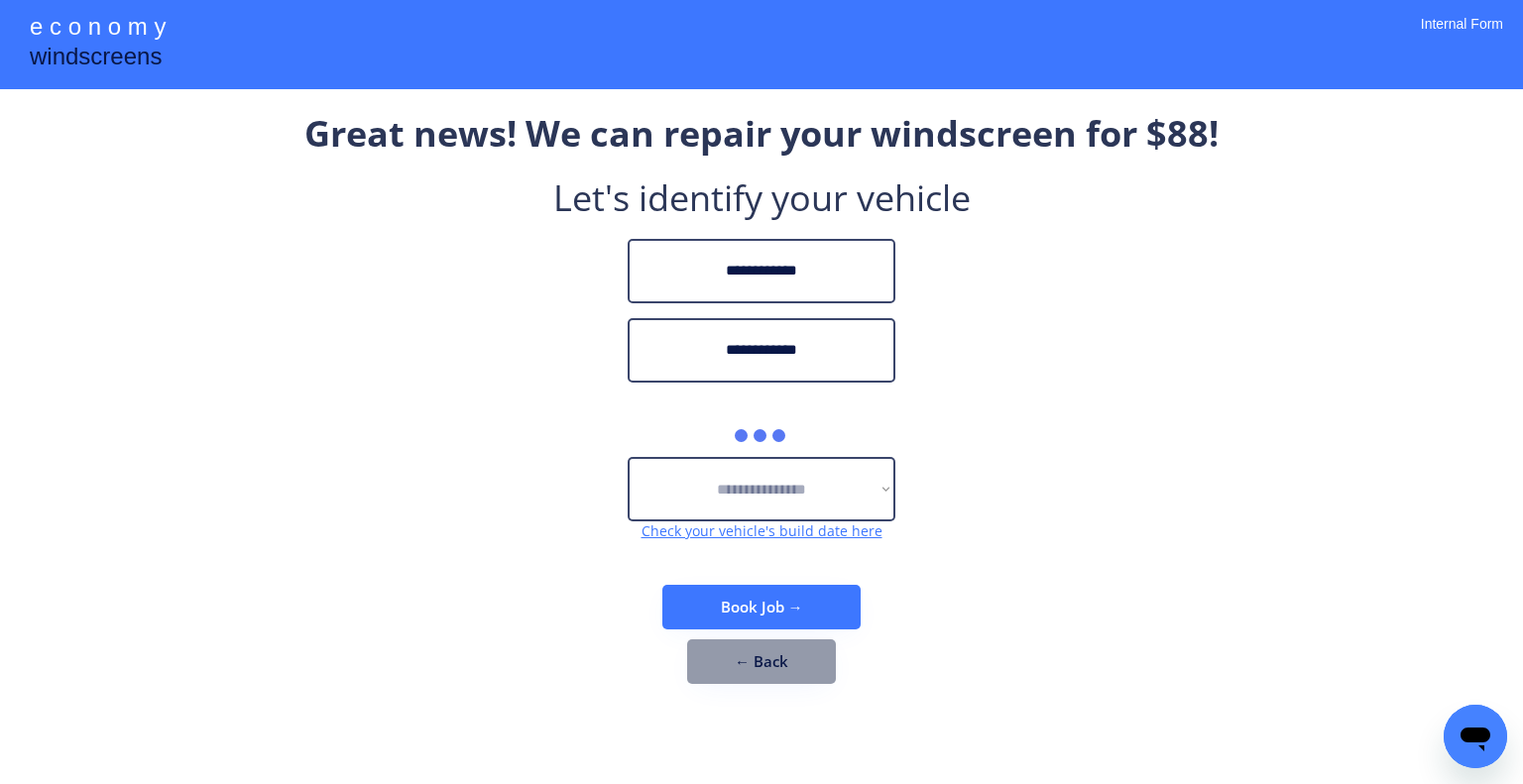 type on "**********" 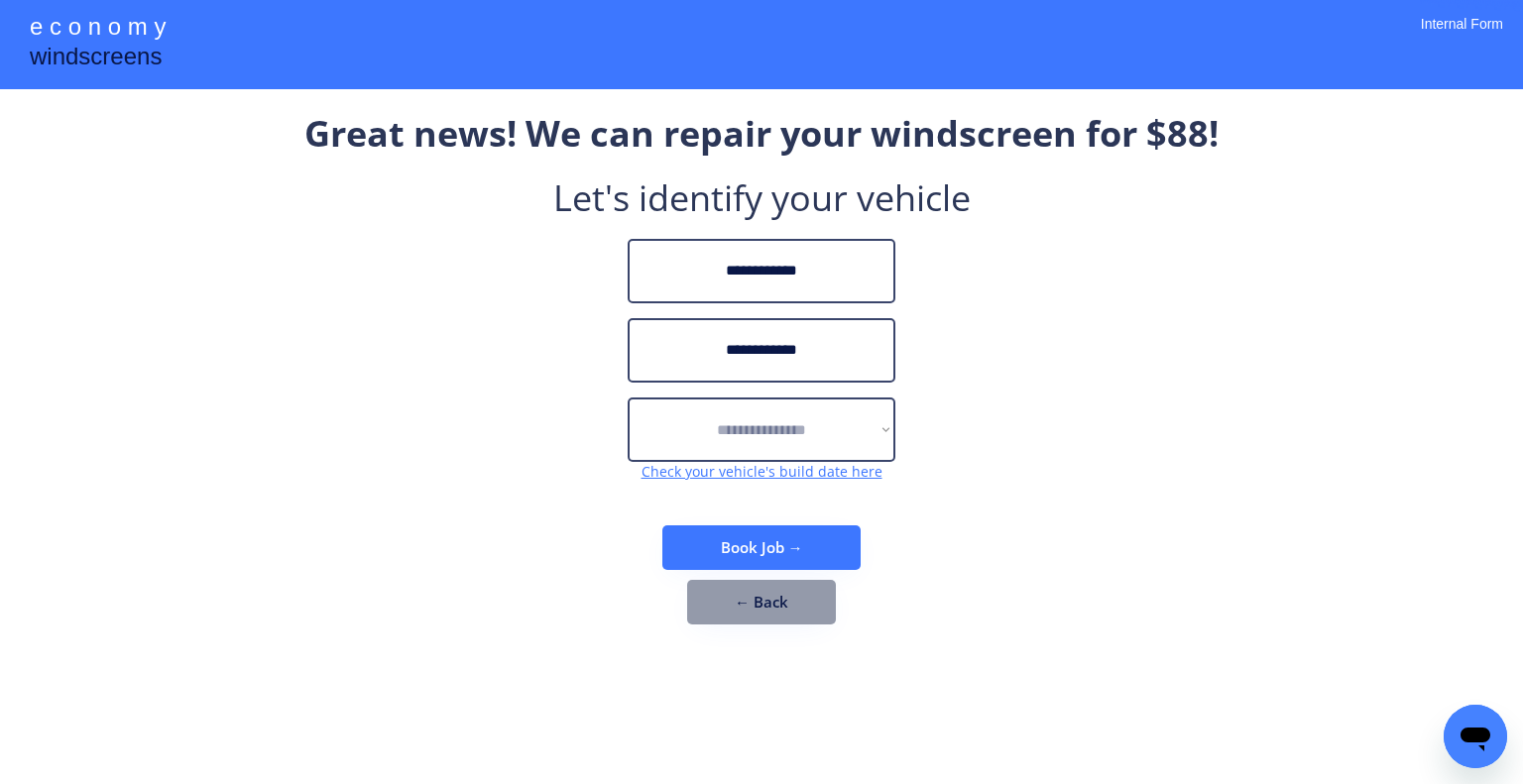 click on "**********" at bounding box center [762, 377] 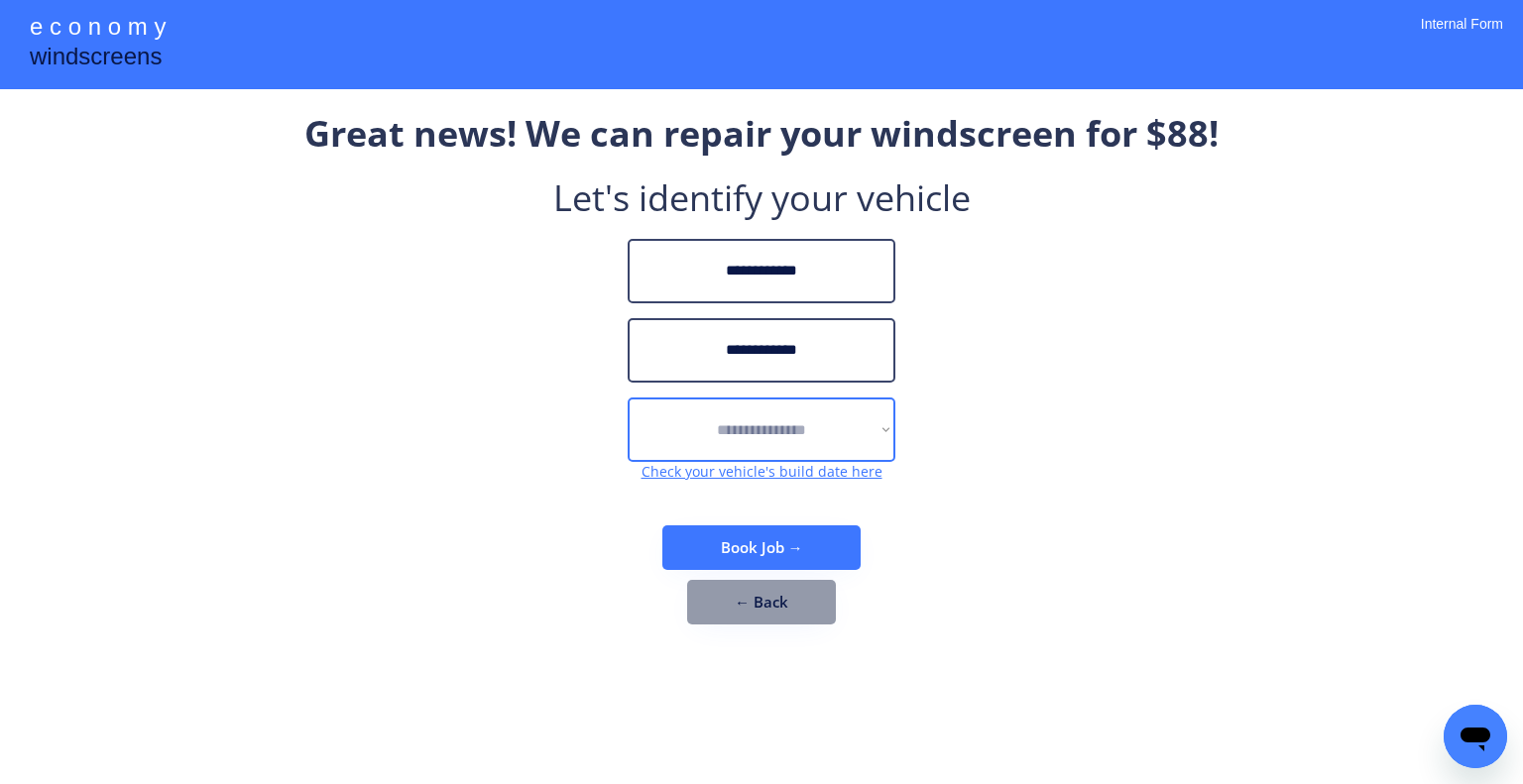 click on "**********" at bounding box center [762, 429] 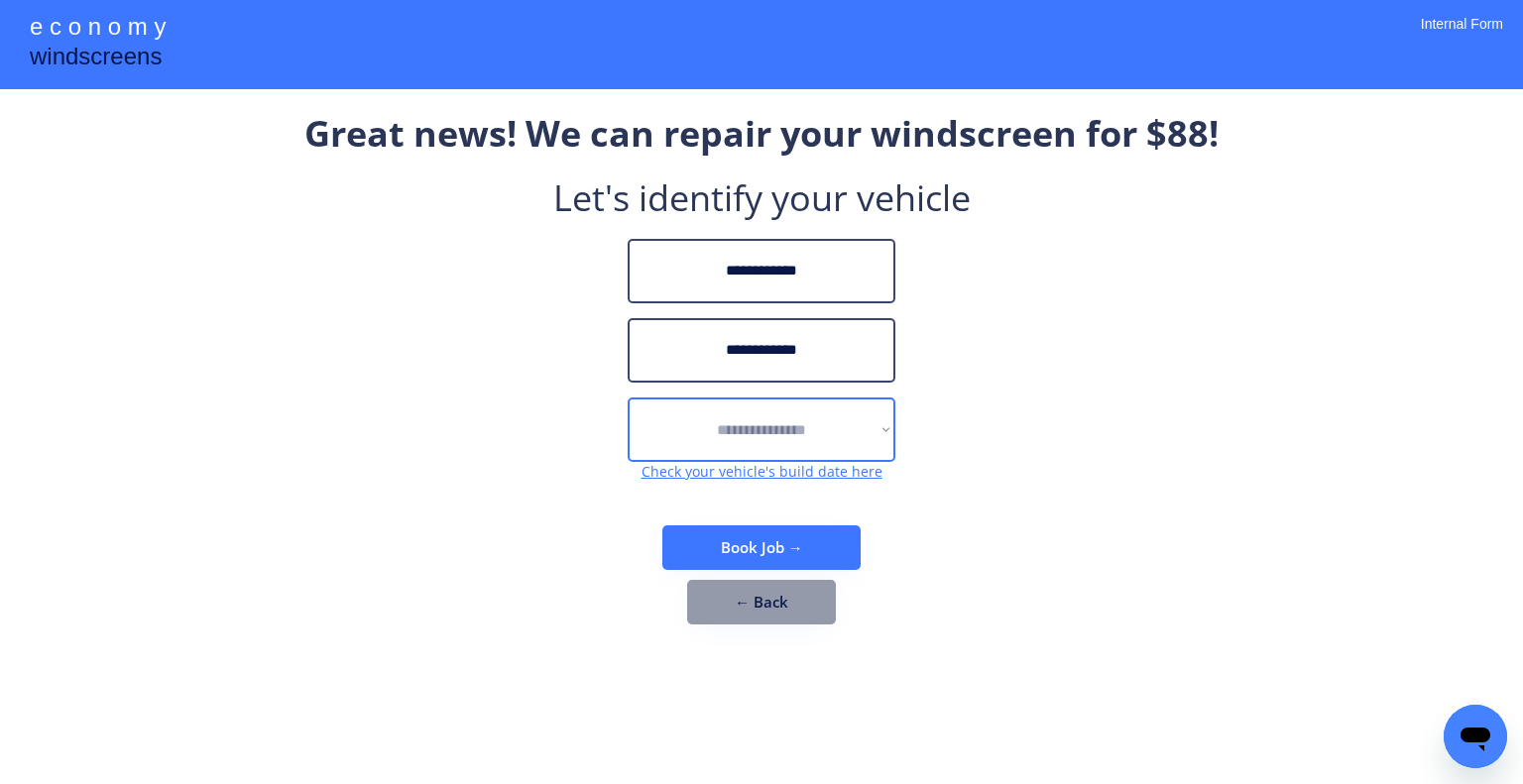select on "******" 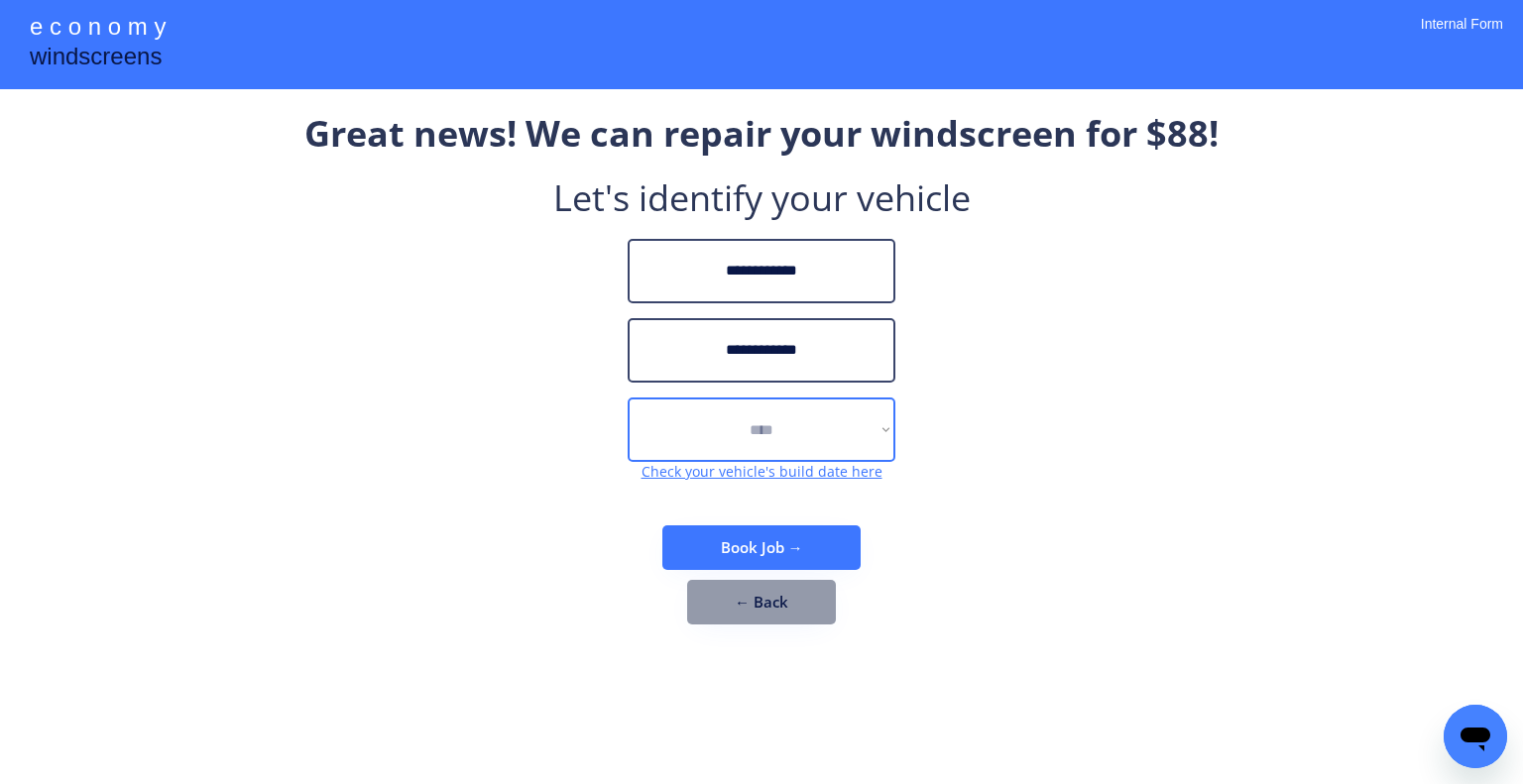 click on "**********" at bounding box center (762, 429) 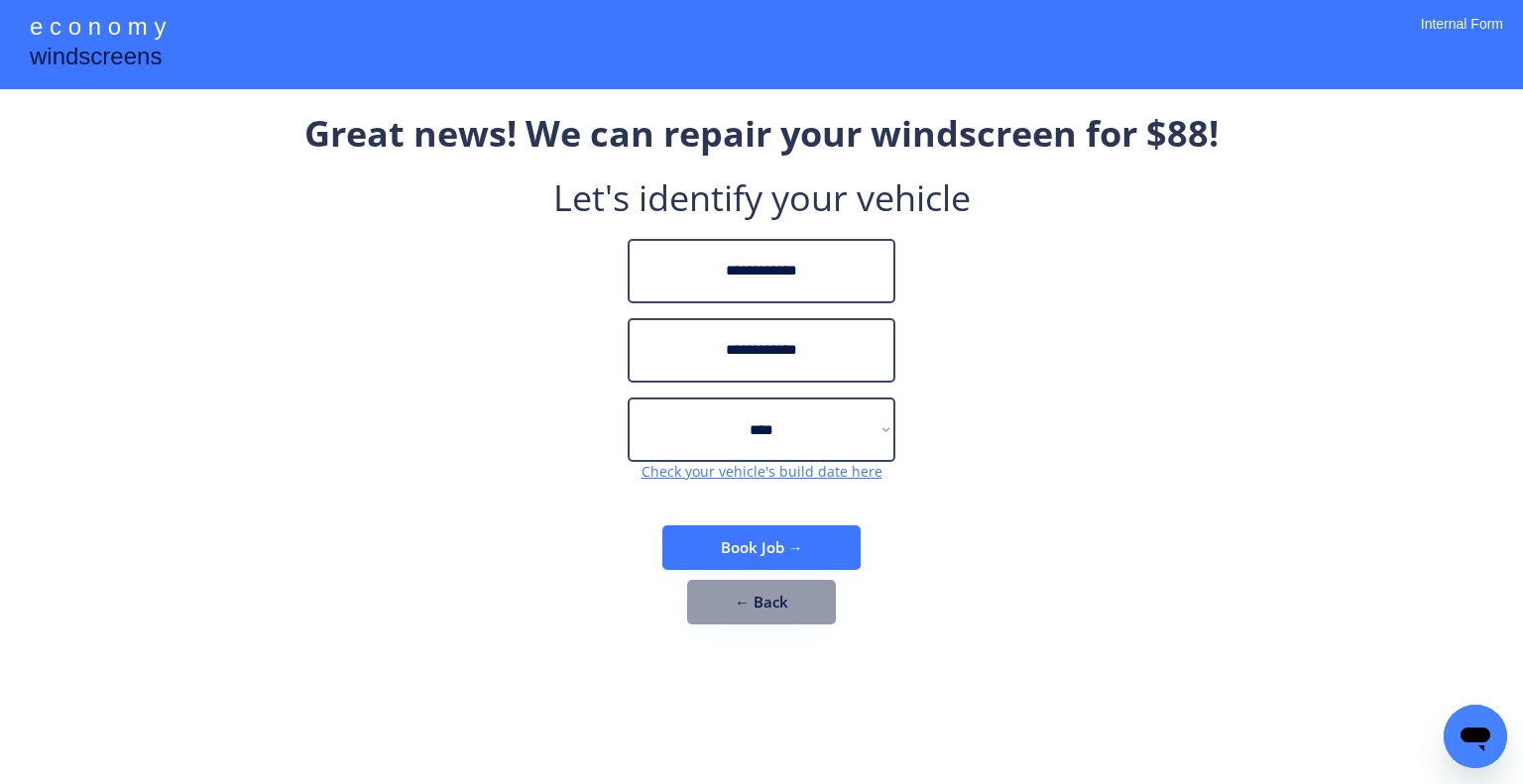 drag, startPoint x: 1138, startPoint y: 490, endPoint x: 944, endPoint y: 516, distance: 195.73451 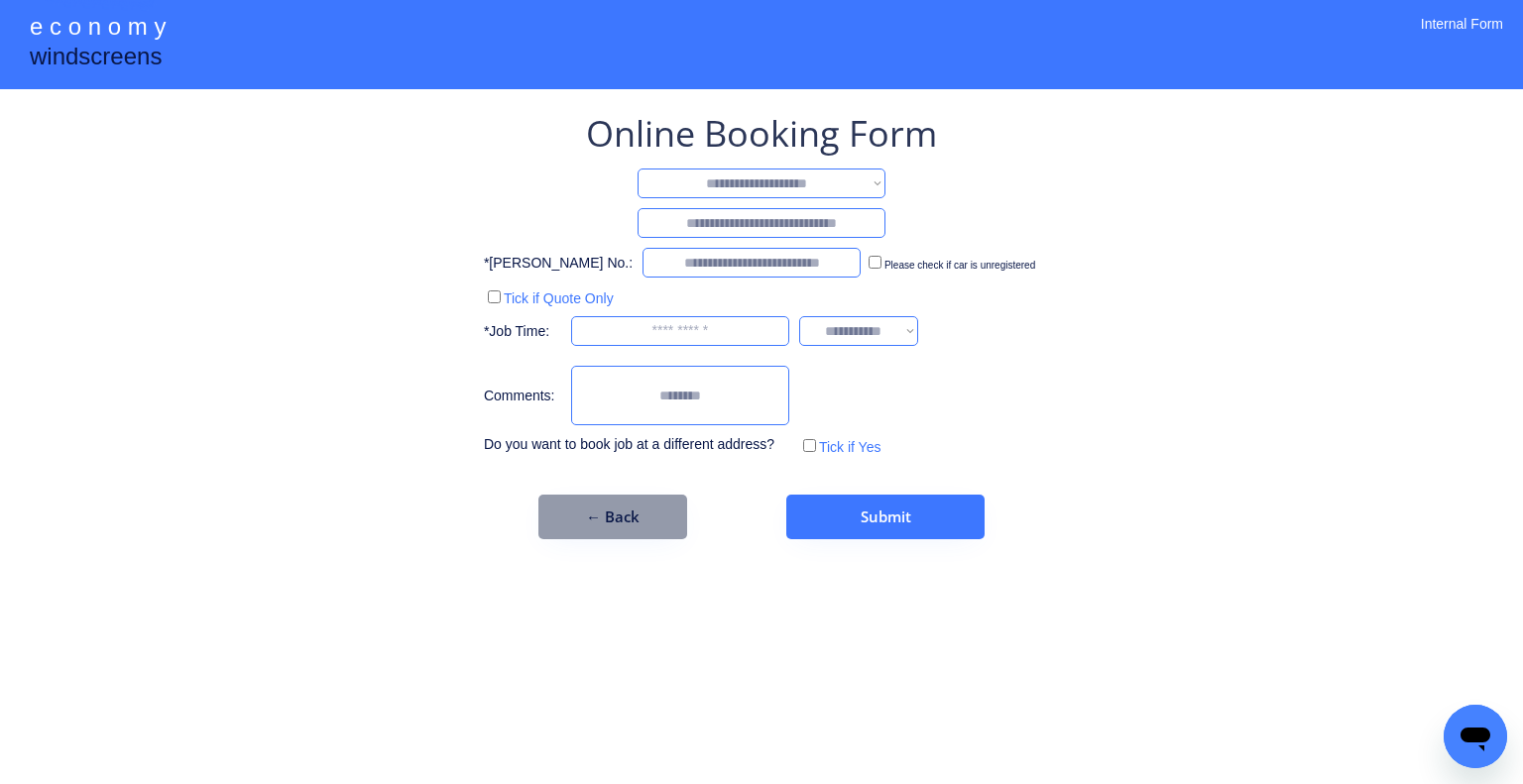 click on "**********" at bounding box center [762, 183] 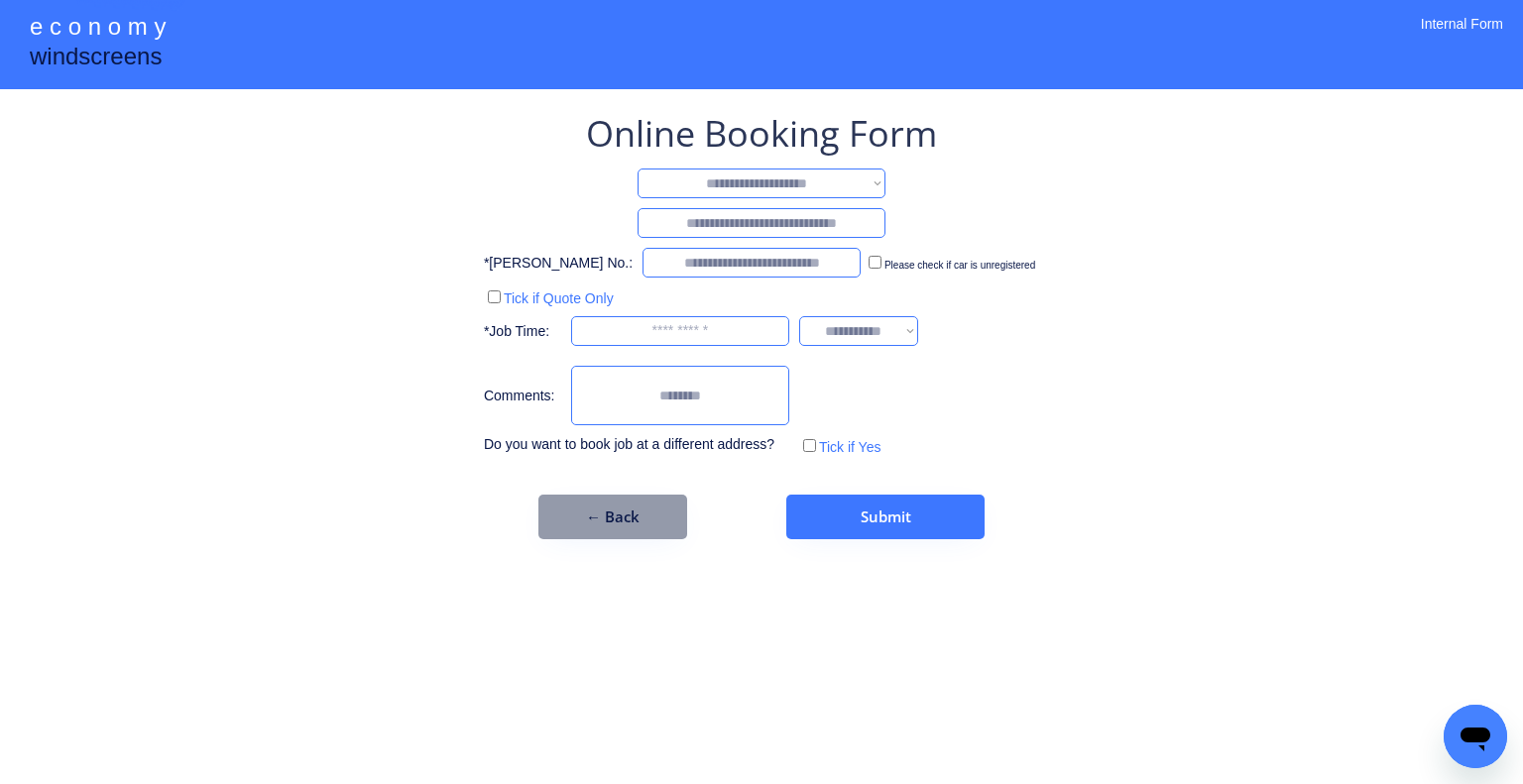 select on "********" 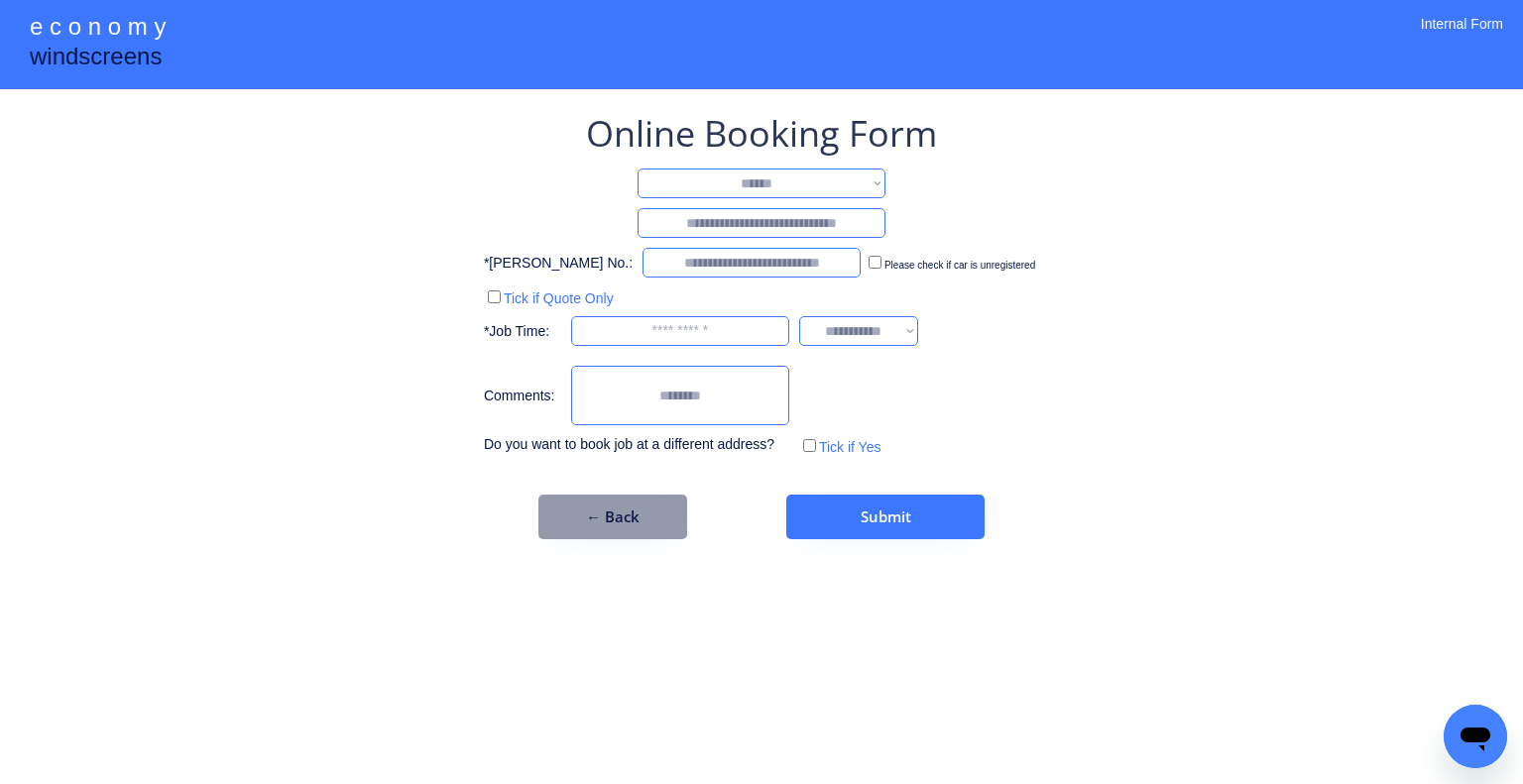 click on "**********" at bounding box center (762, 183) 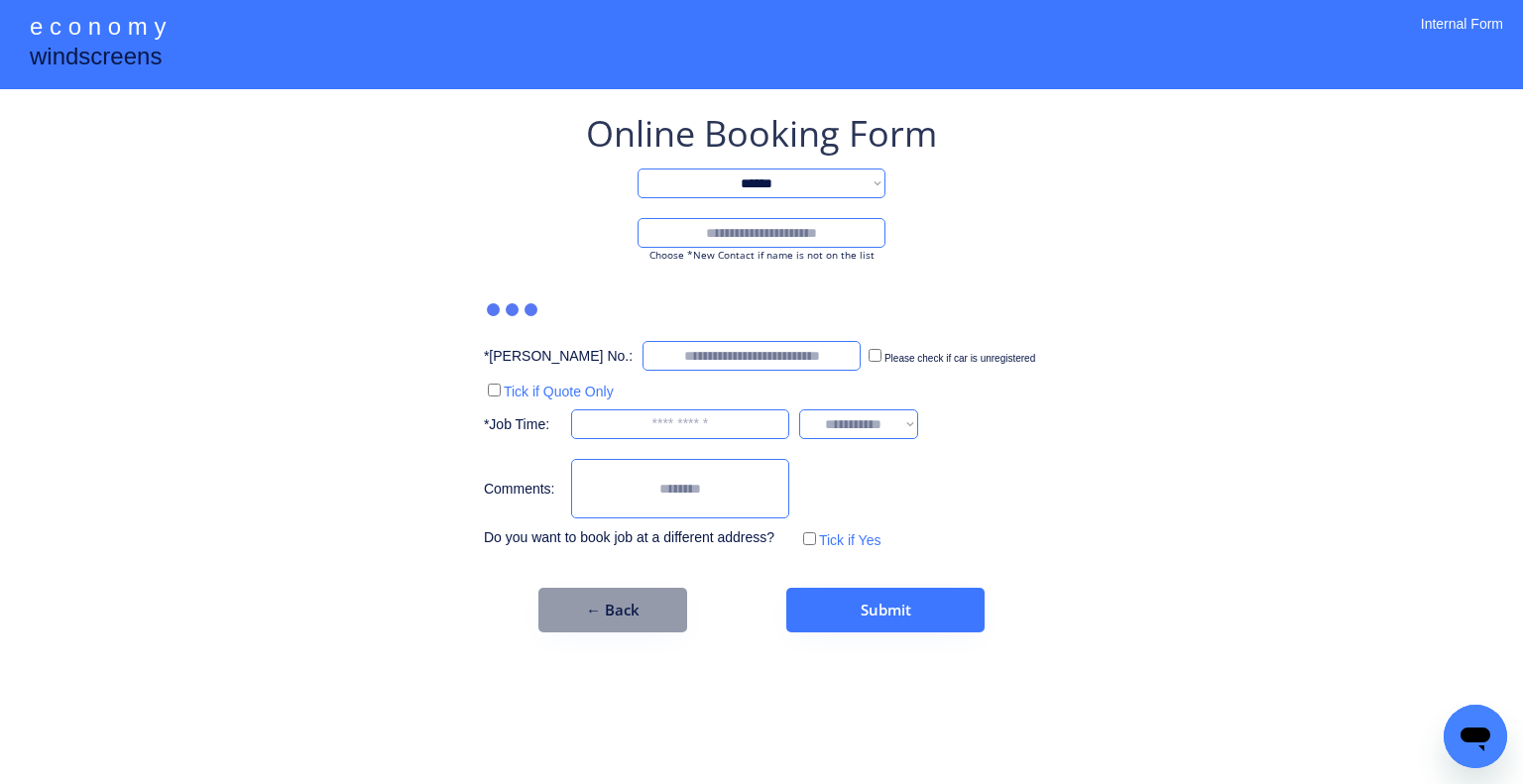 click at bounding box center (762, 233) 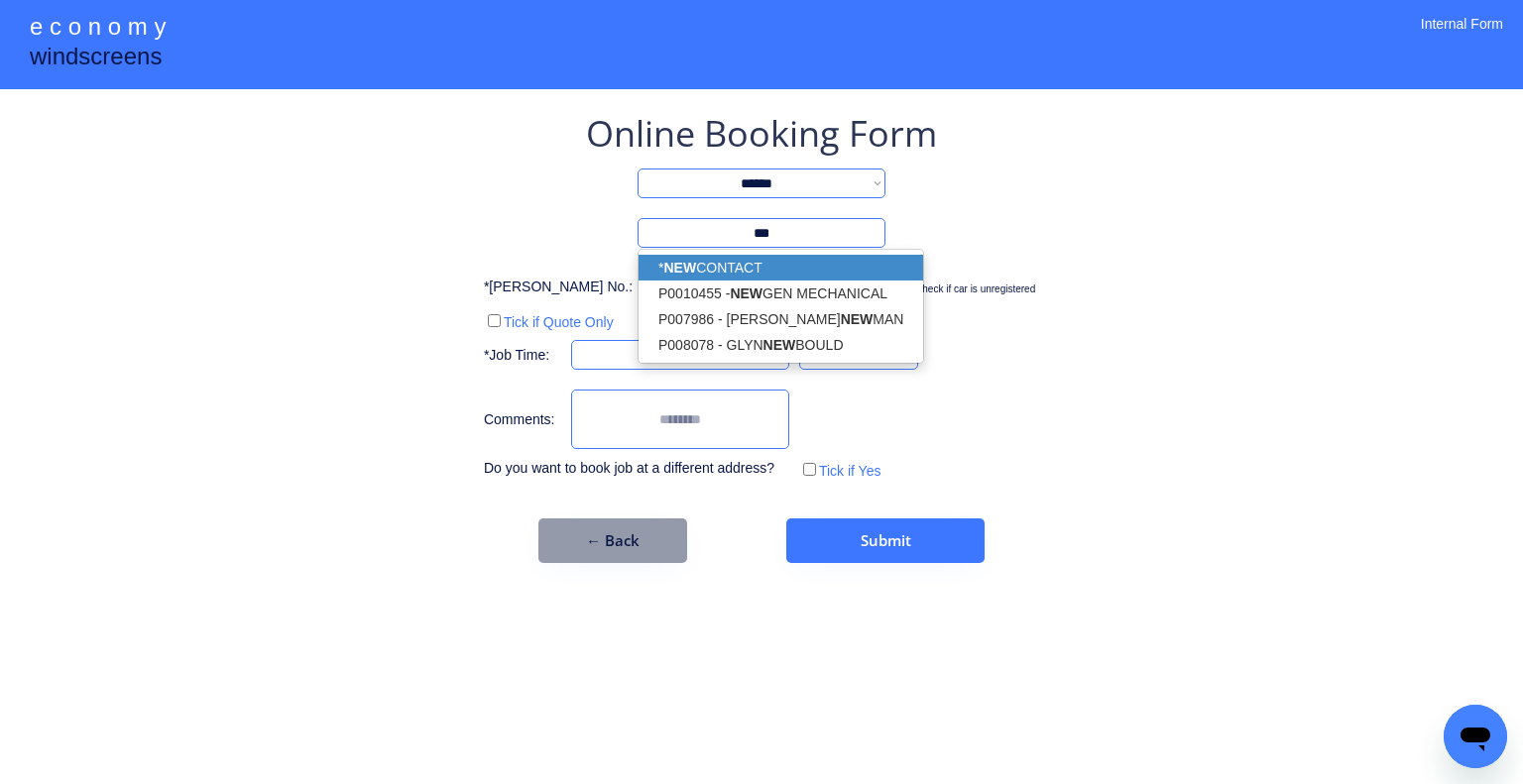 click on "* NEW  CONTACT" at bounding box center (780, 268) 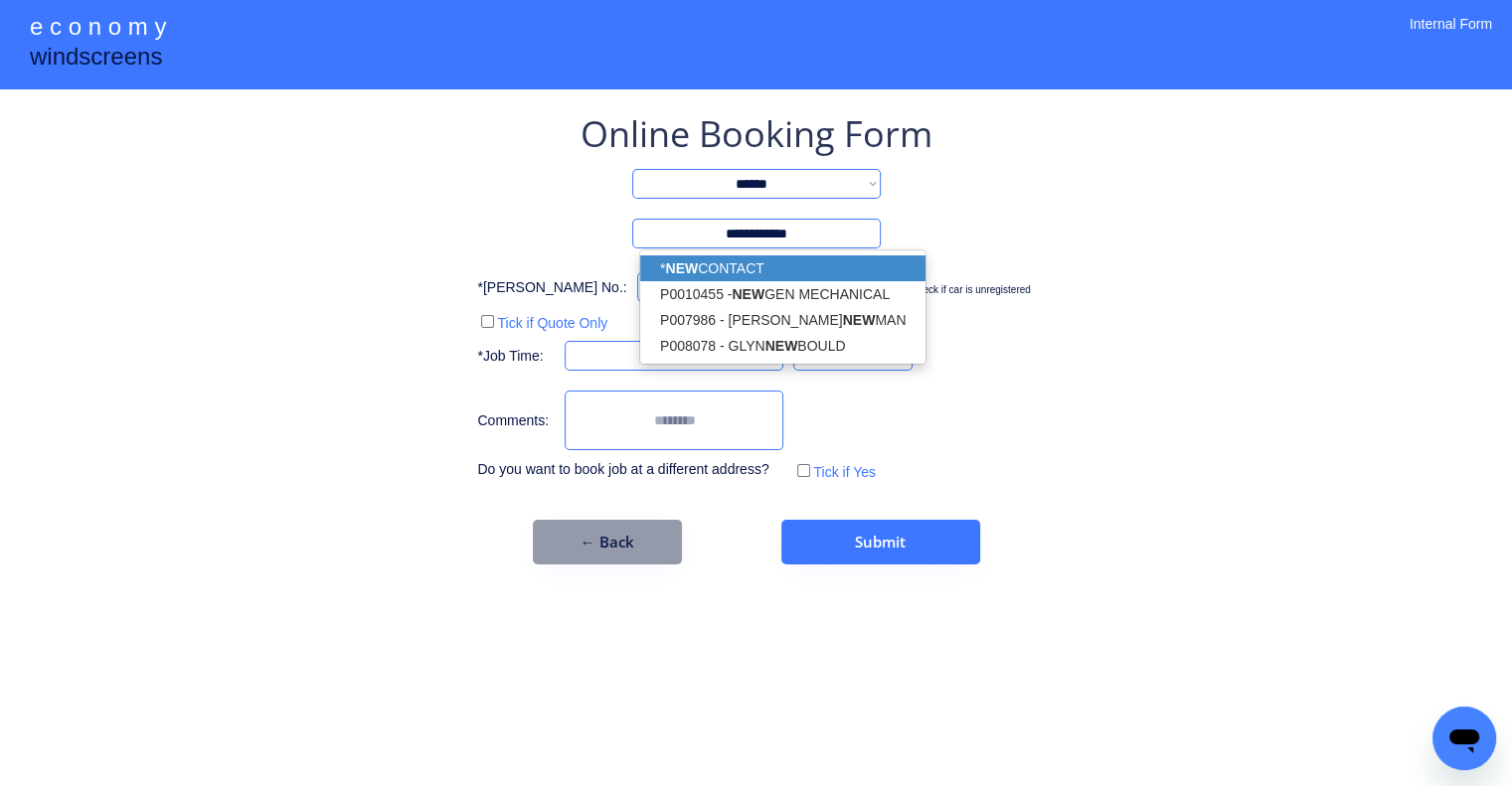 type on "**********" 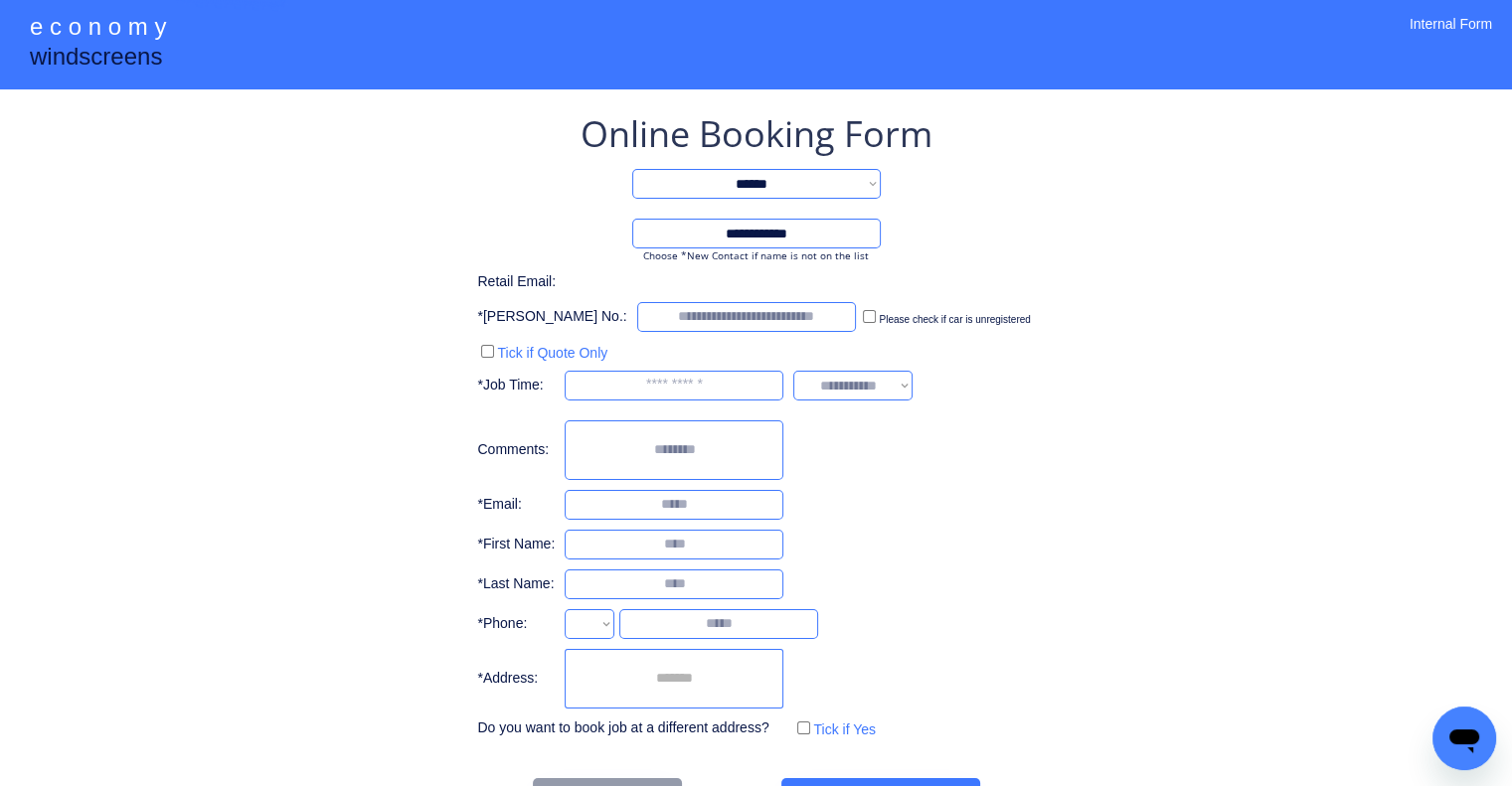 click on "**********" at bounding box center [756, 441] 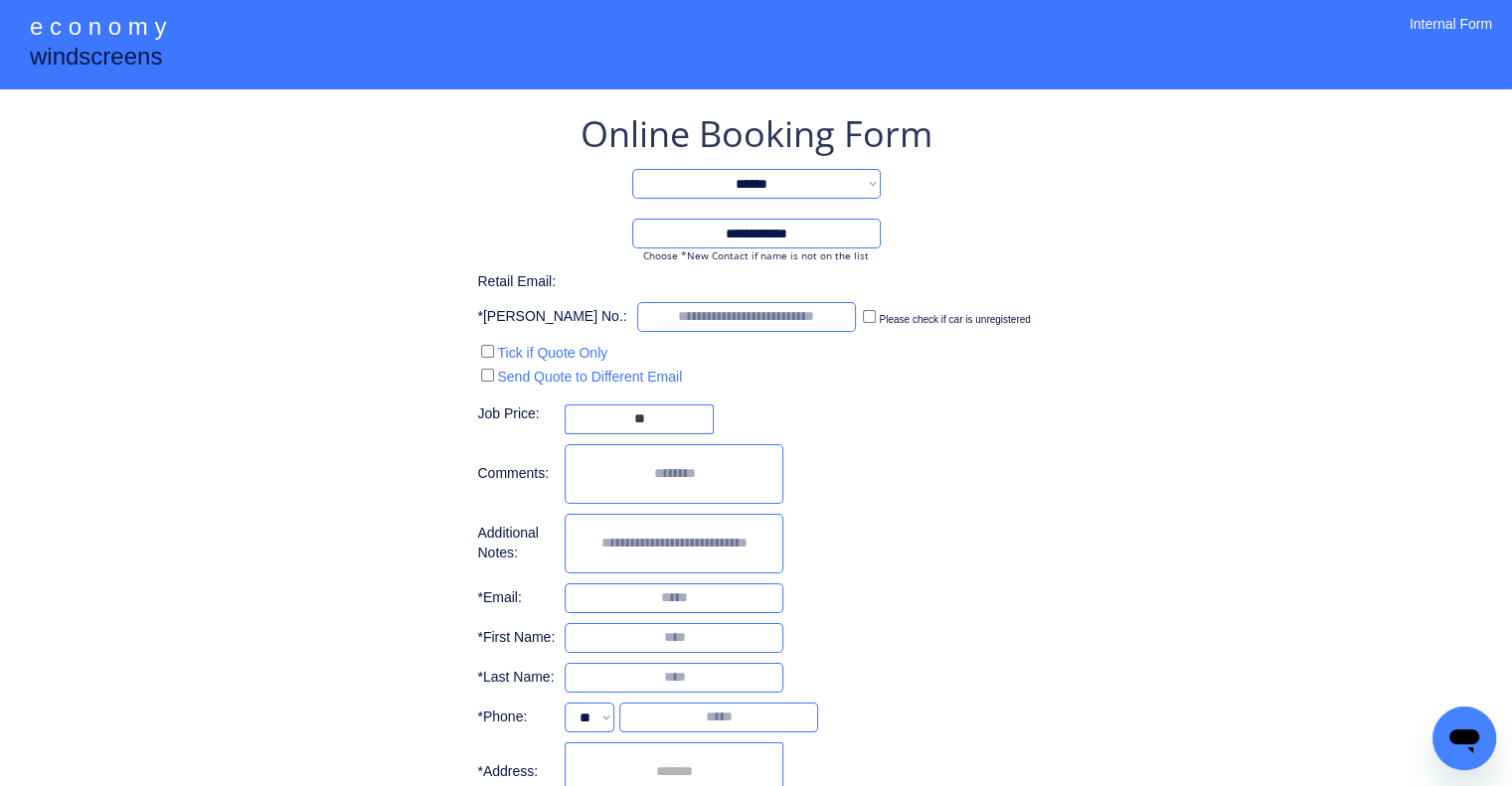 click at bounding box center [747, 317] 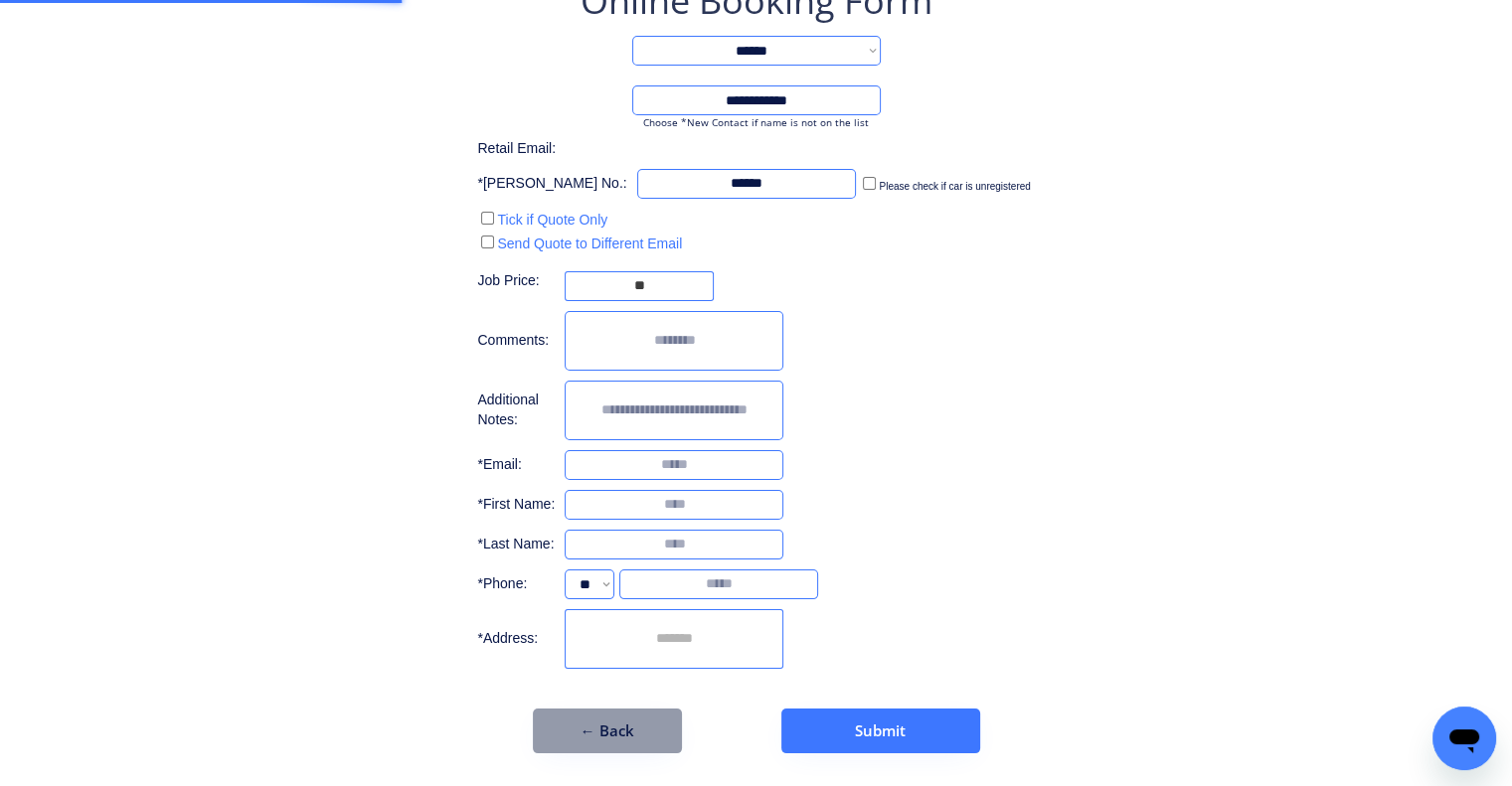 scroll, scrollTop: 159, scrollLeft: 0, axis: vertical 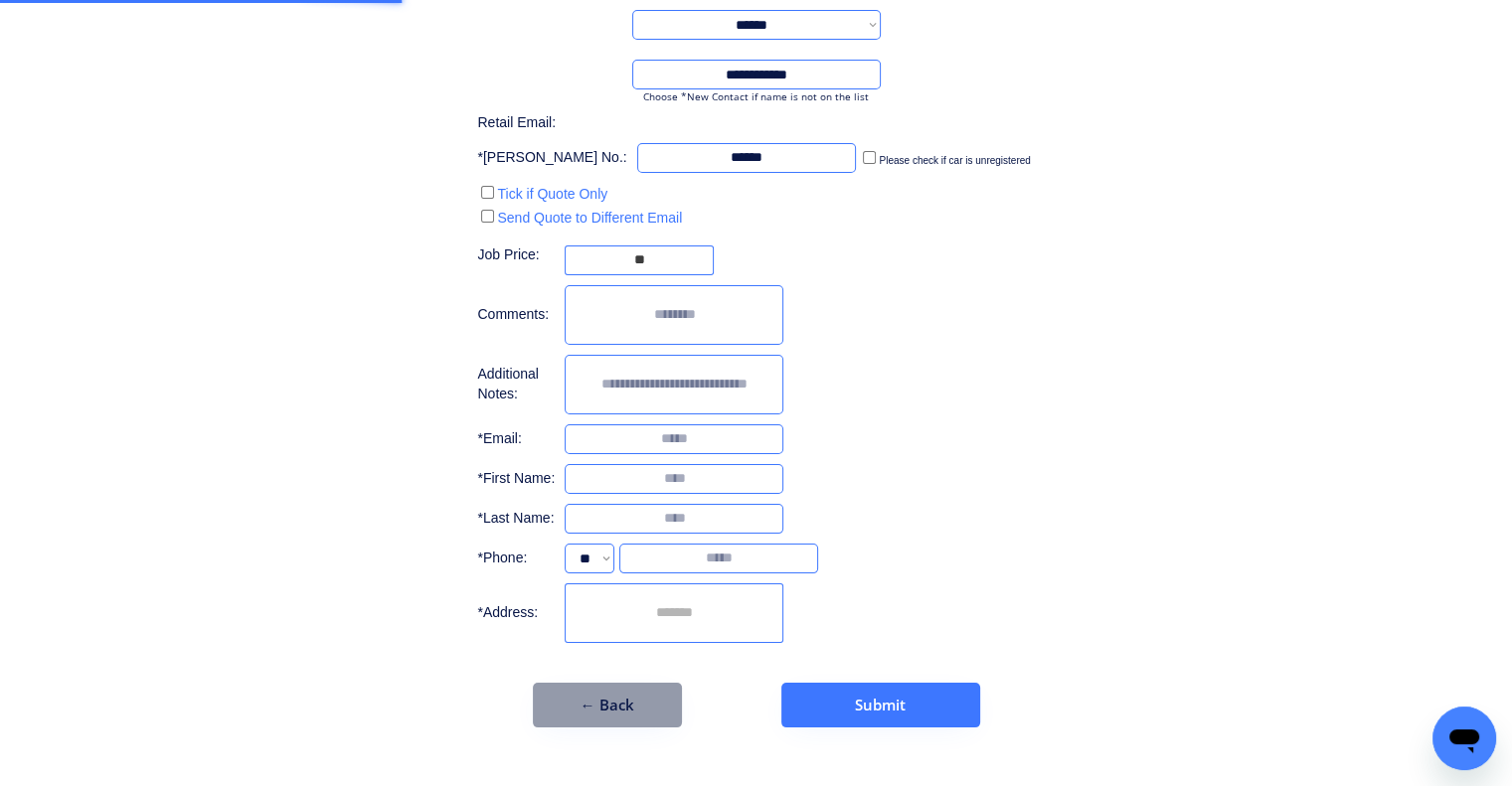 type on "******" 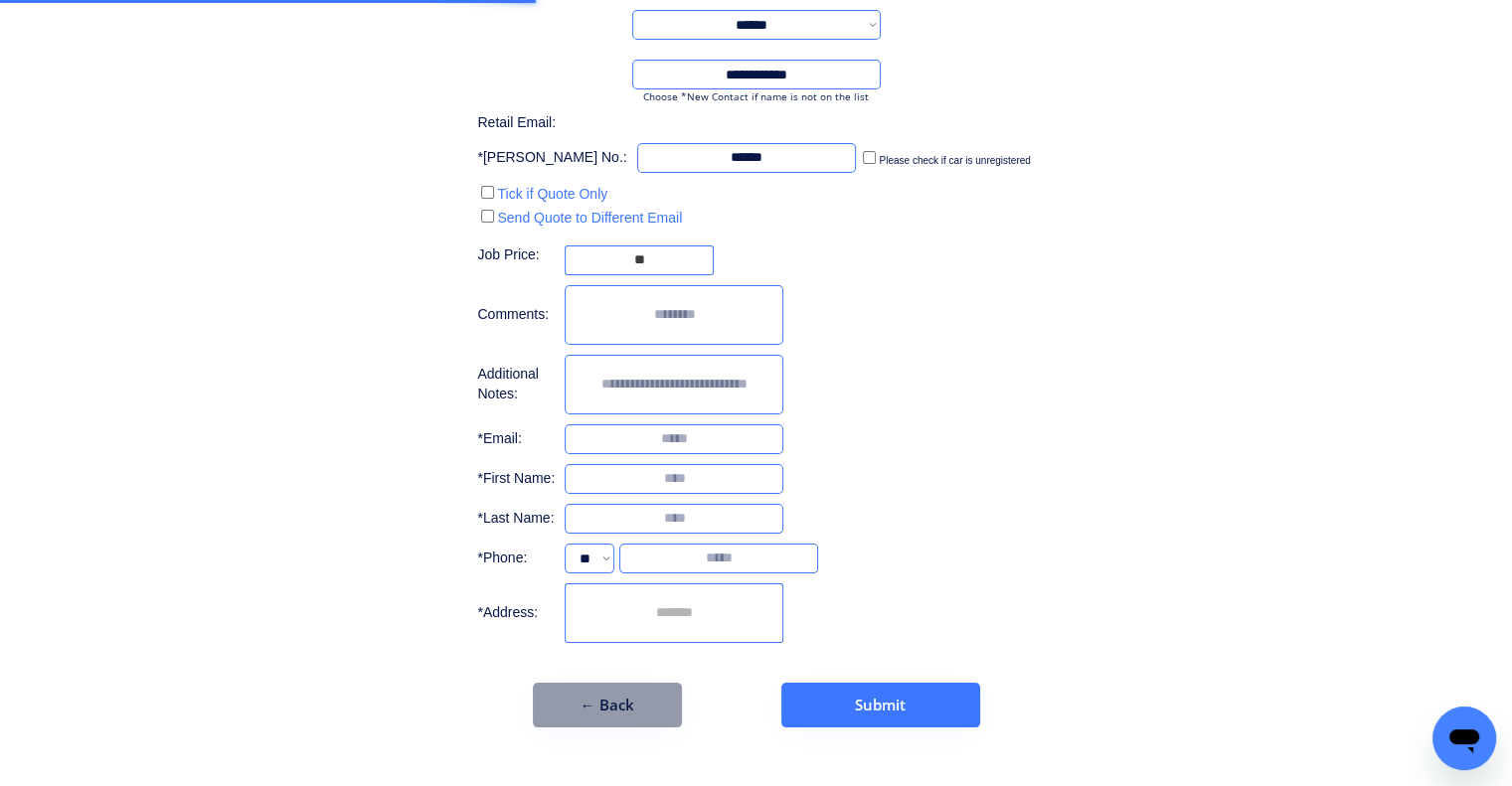 click at bounding box center (674, 479) 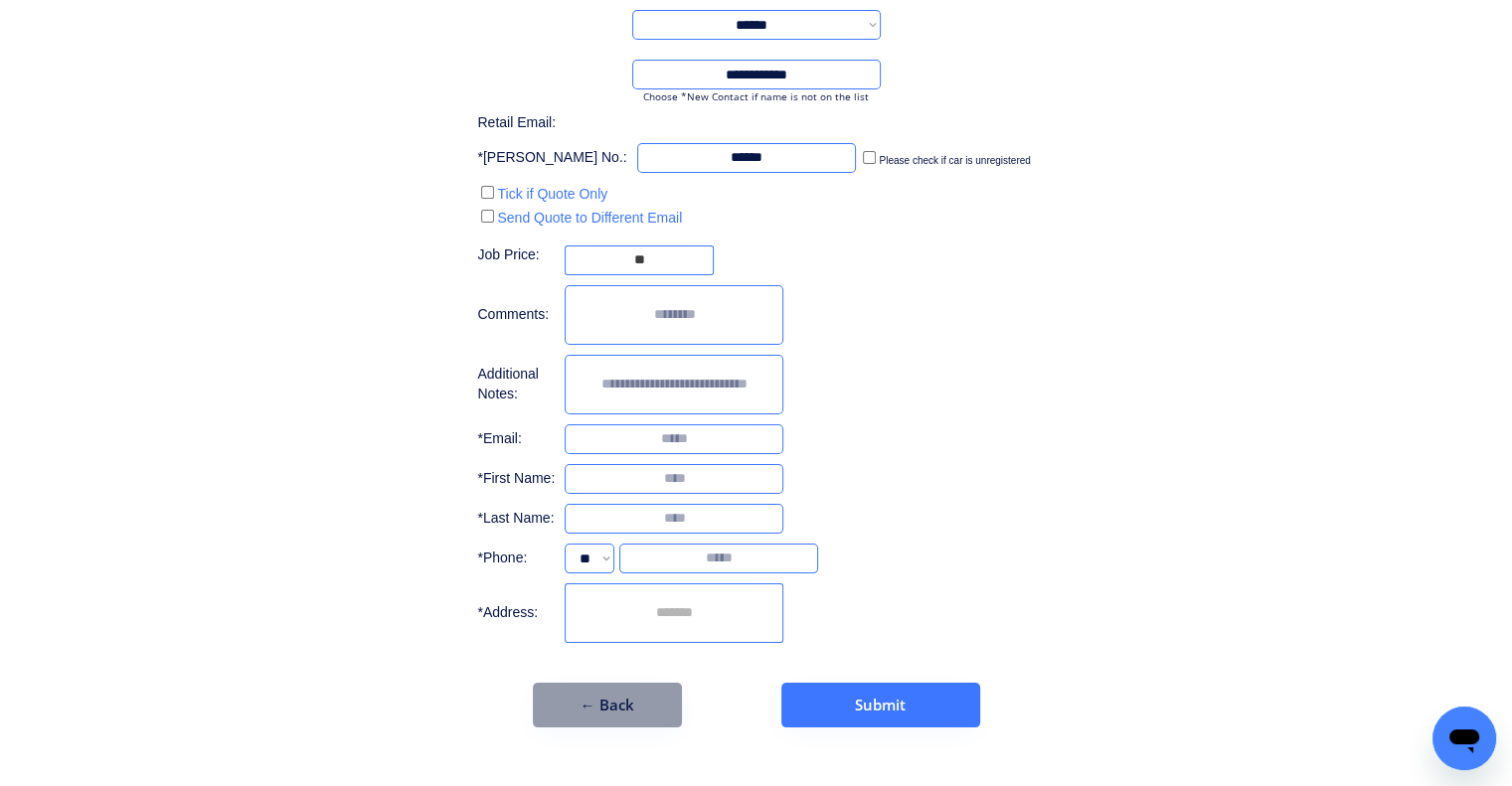 click on "**********" at bounding box center (756, 339) 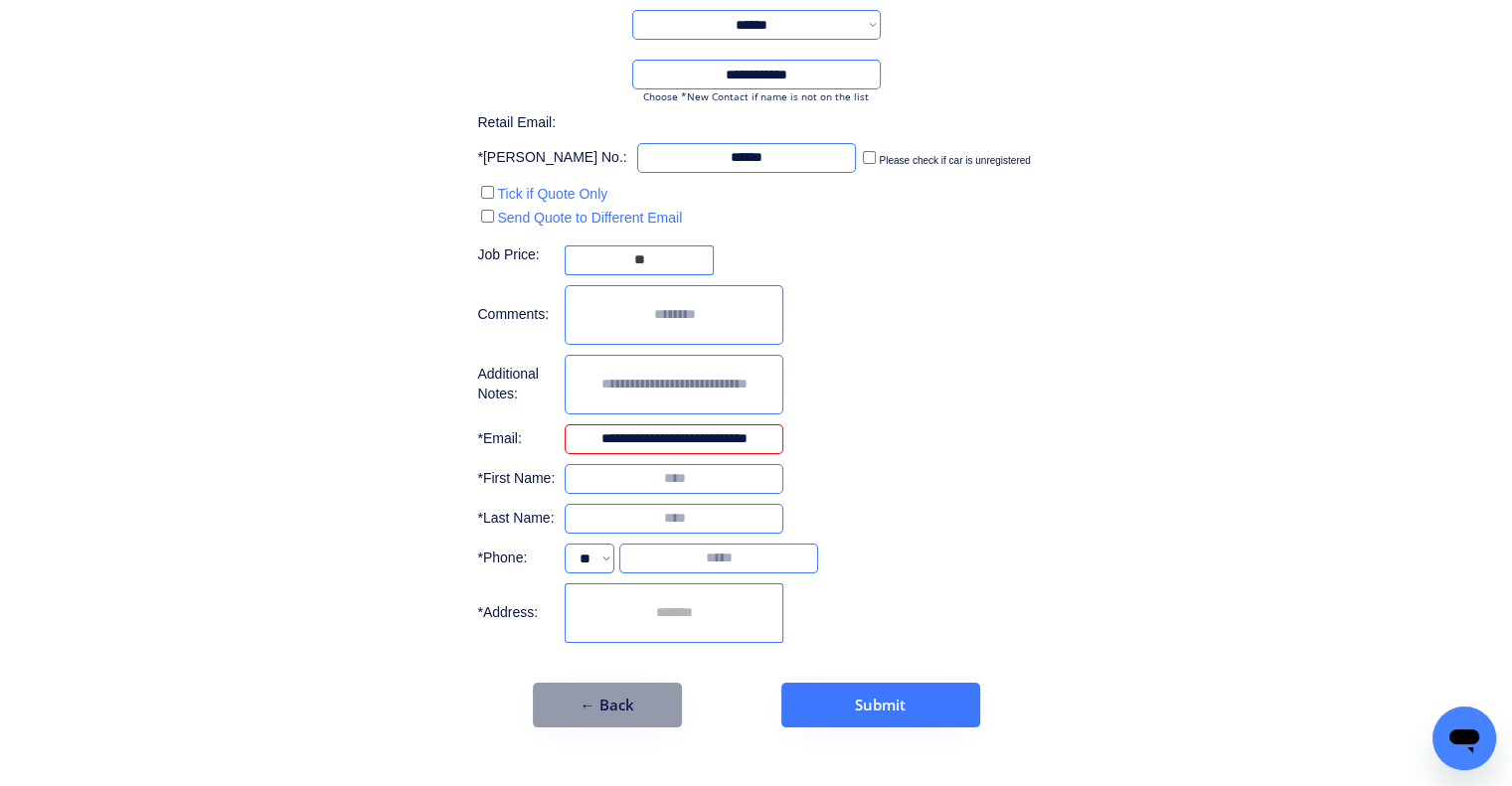 scroll, scrollTop: 0, scrollLeft: 5, axis: horizontal 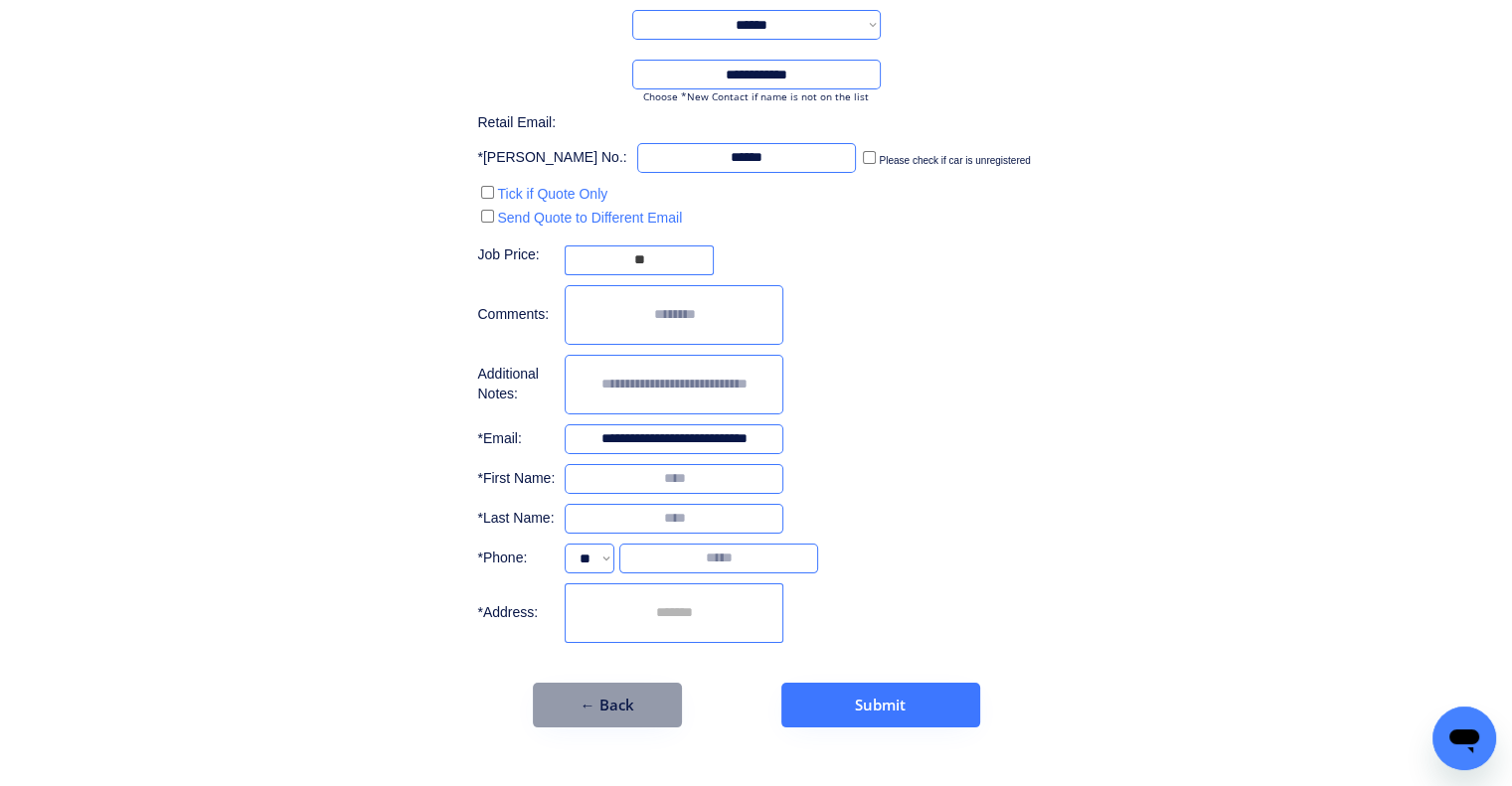 click on "**********" at bounding box center (756, 339) 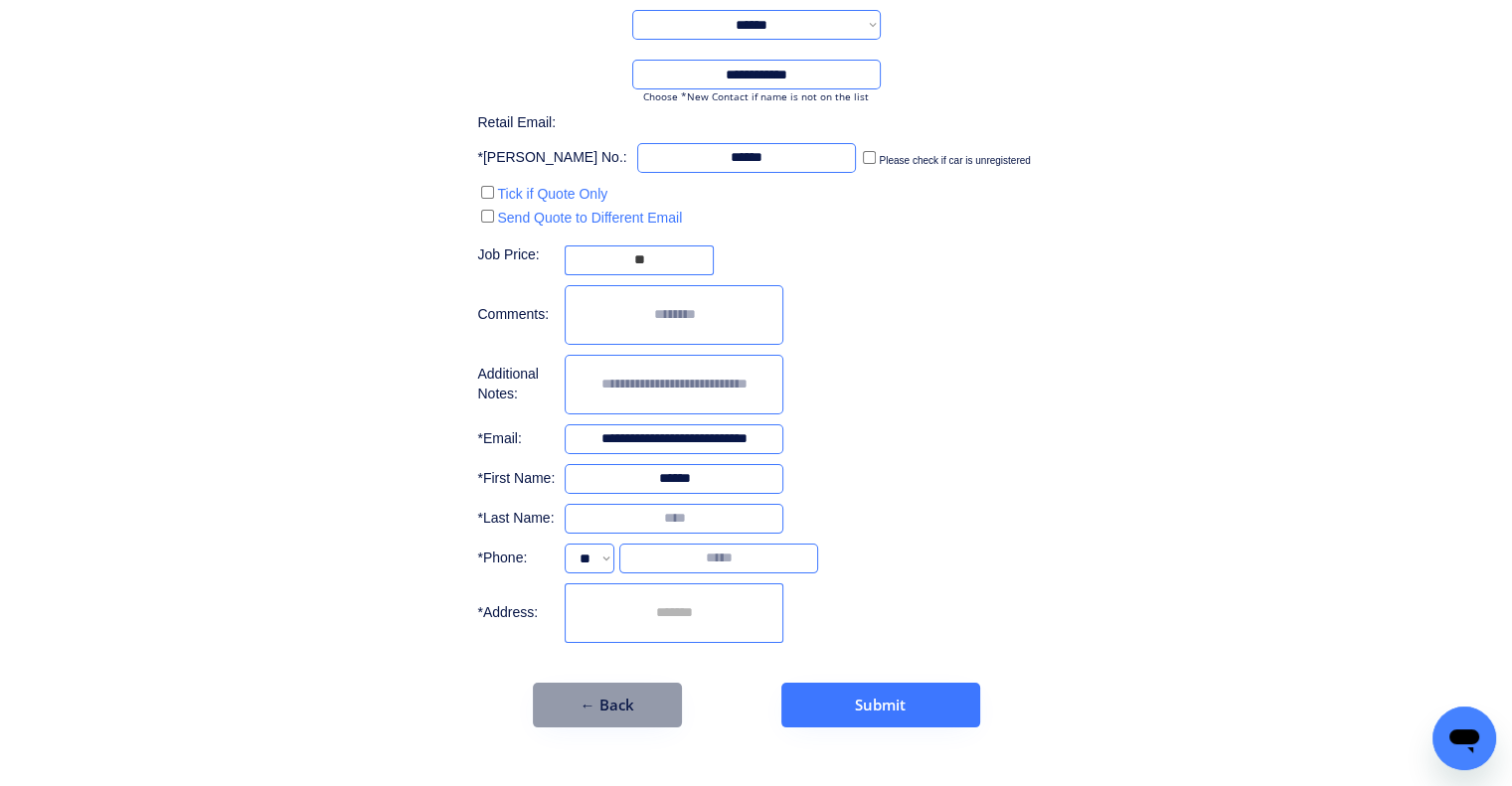 type on "******" 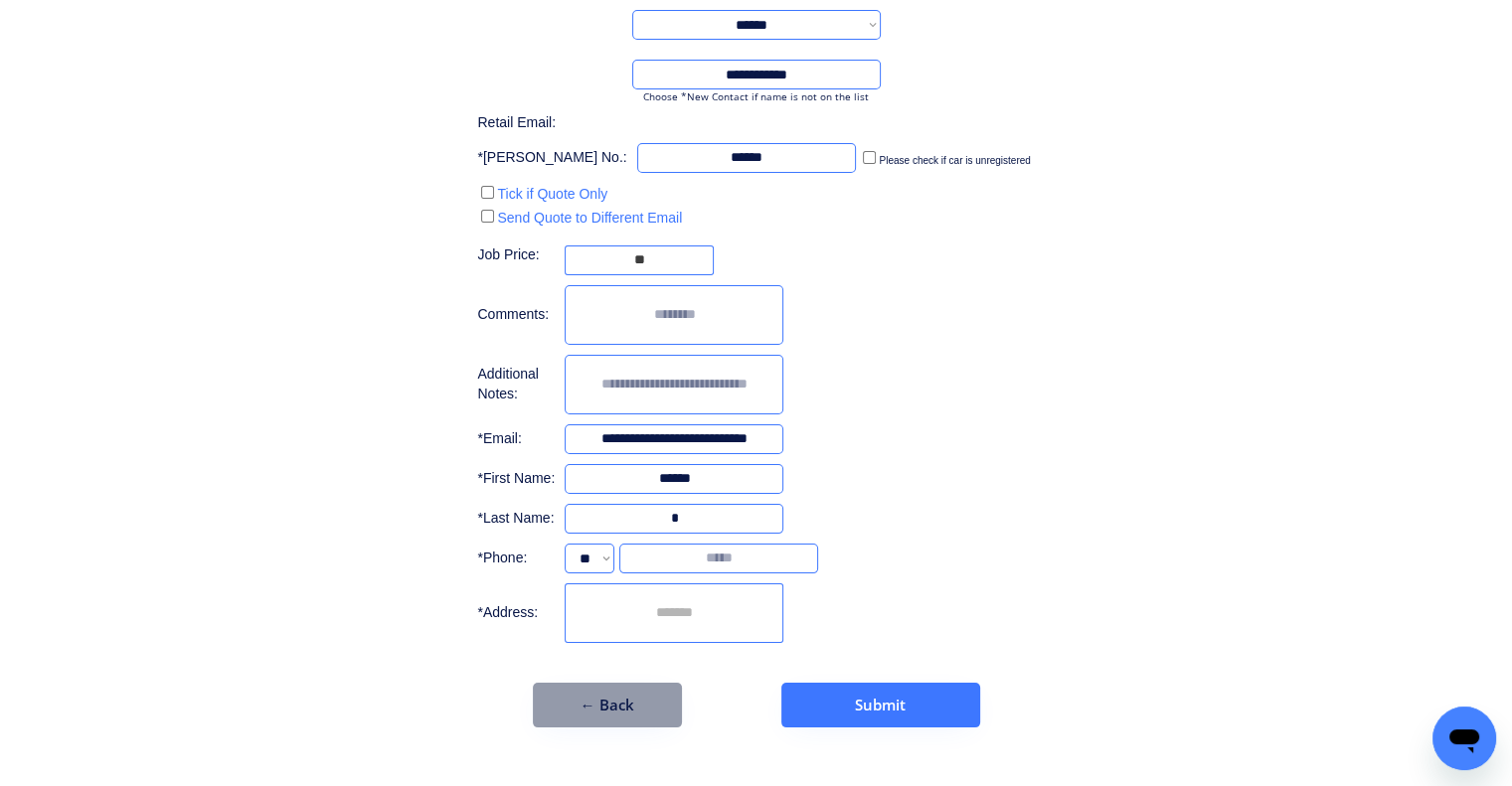 type on "*" 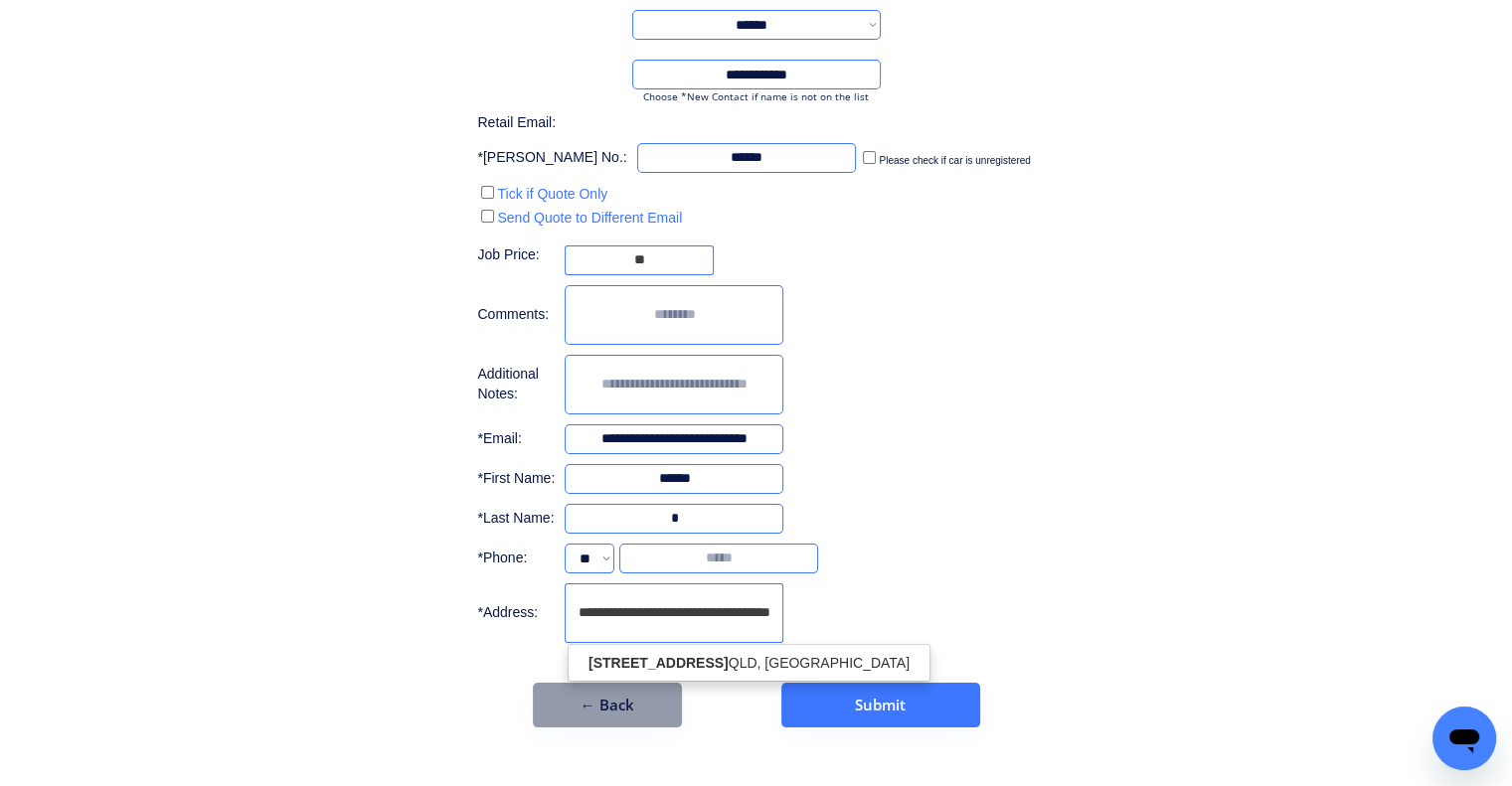 scroll, scrollTop: 0, scrollLeft: 17, axis: horizontal 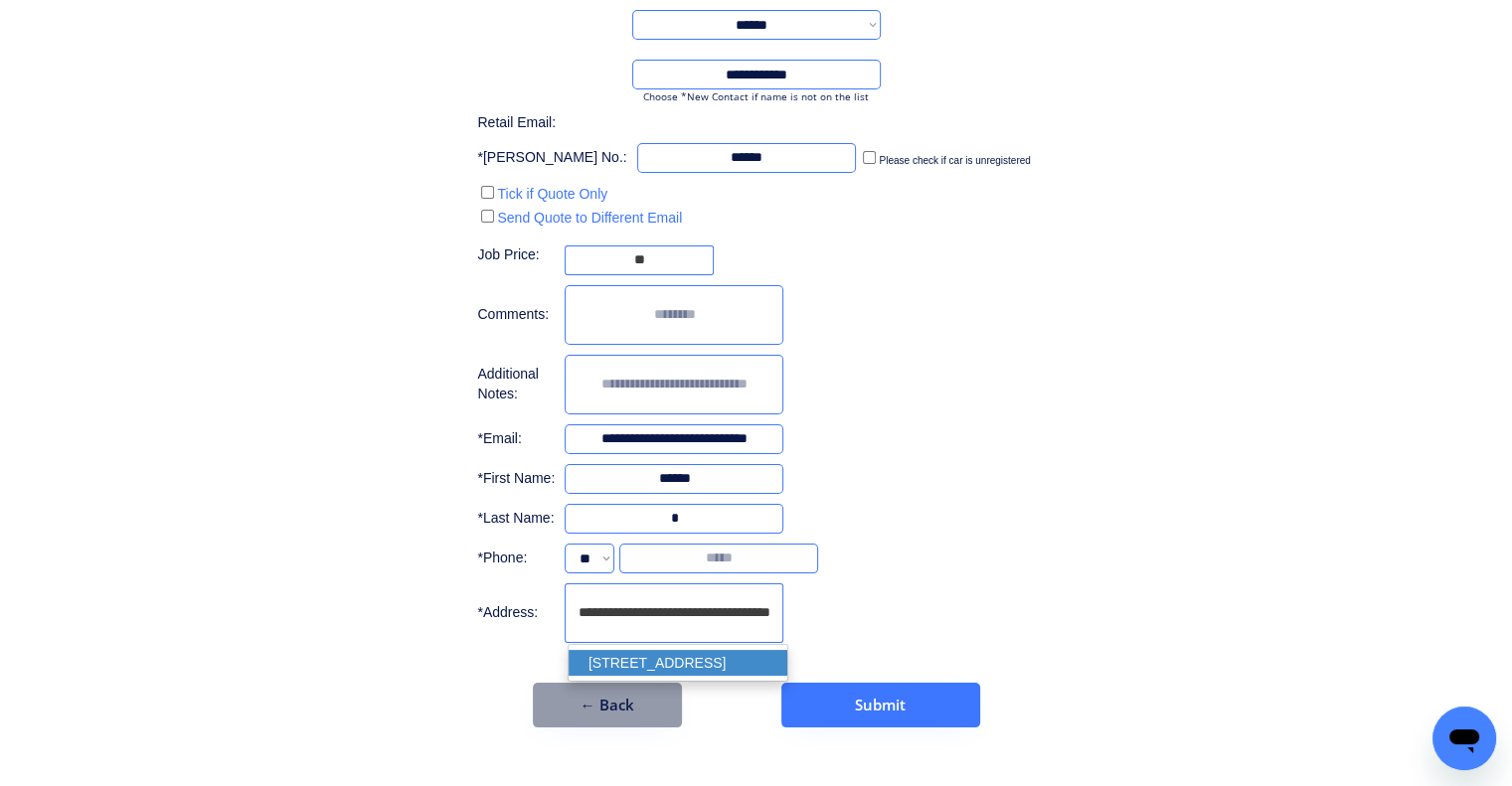 drag, startPoint x: 737, startPoint y: 654, endPoint x: 945, endPoint y: 517, distance: 249.0642 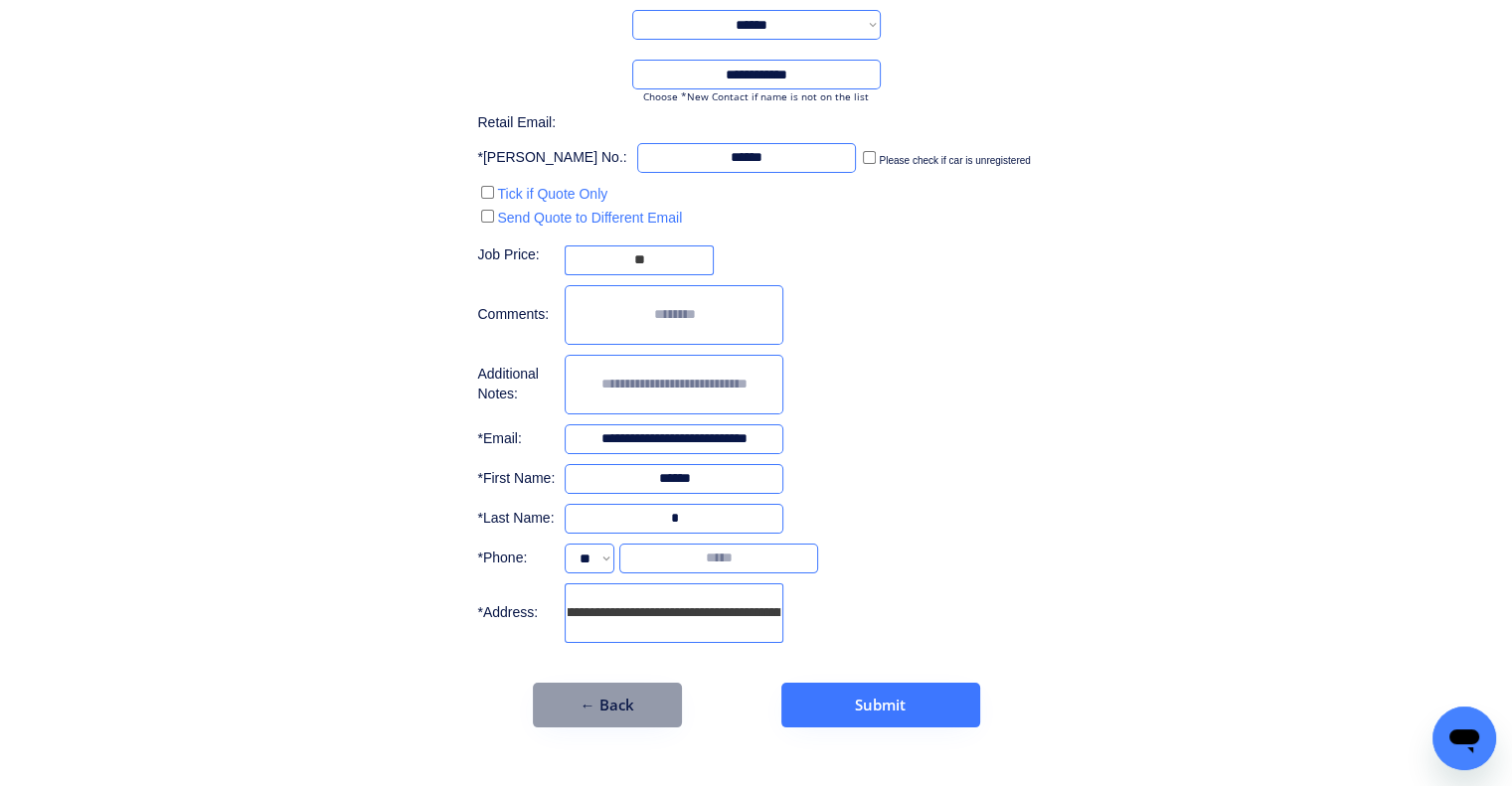type on "**********" 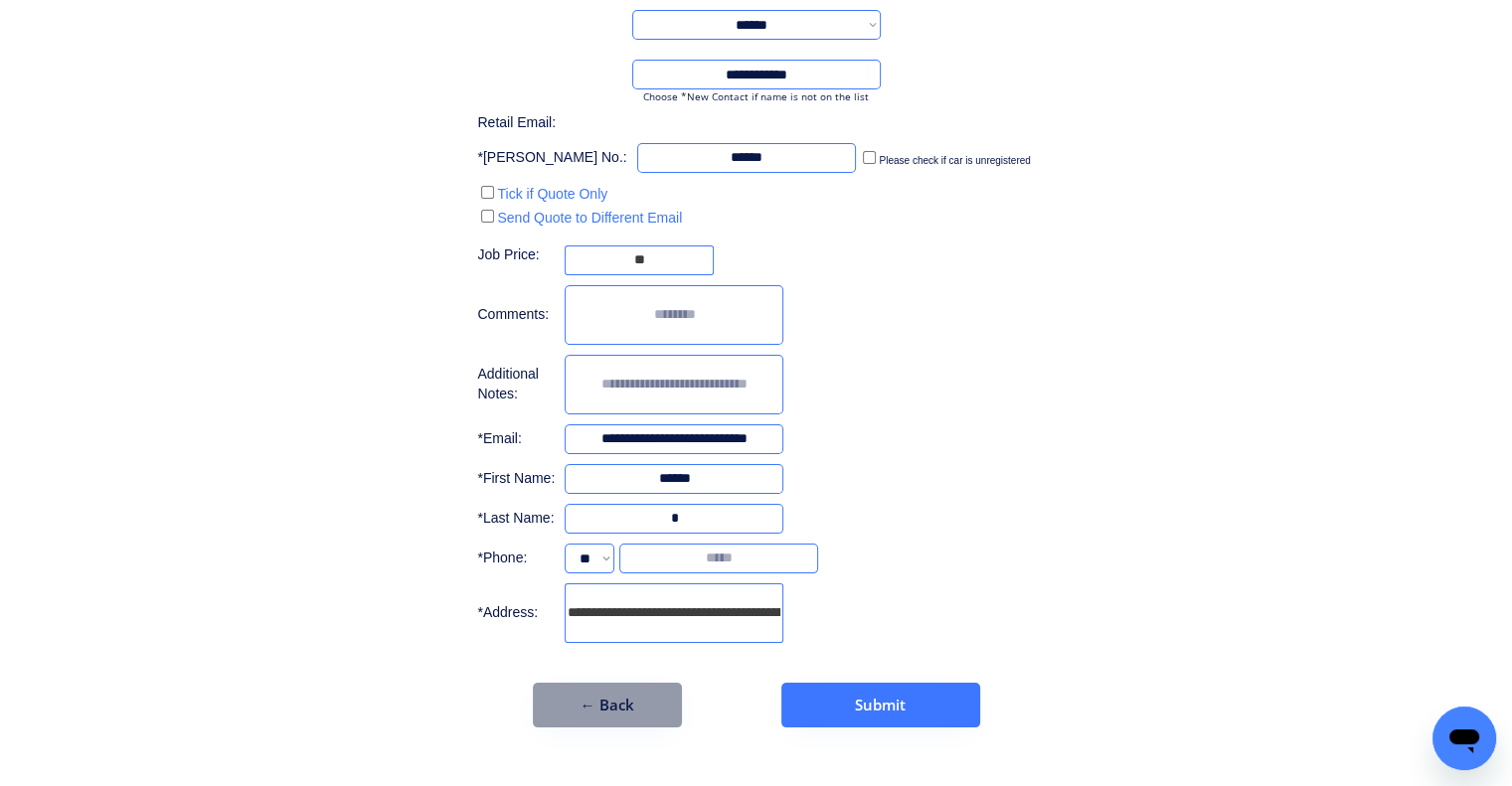 click at bounding box center [719, 558] 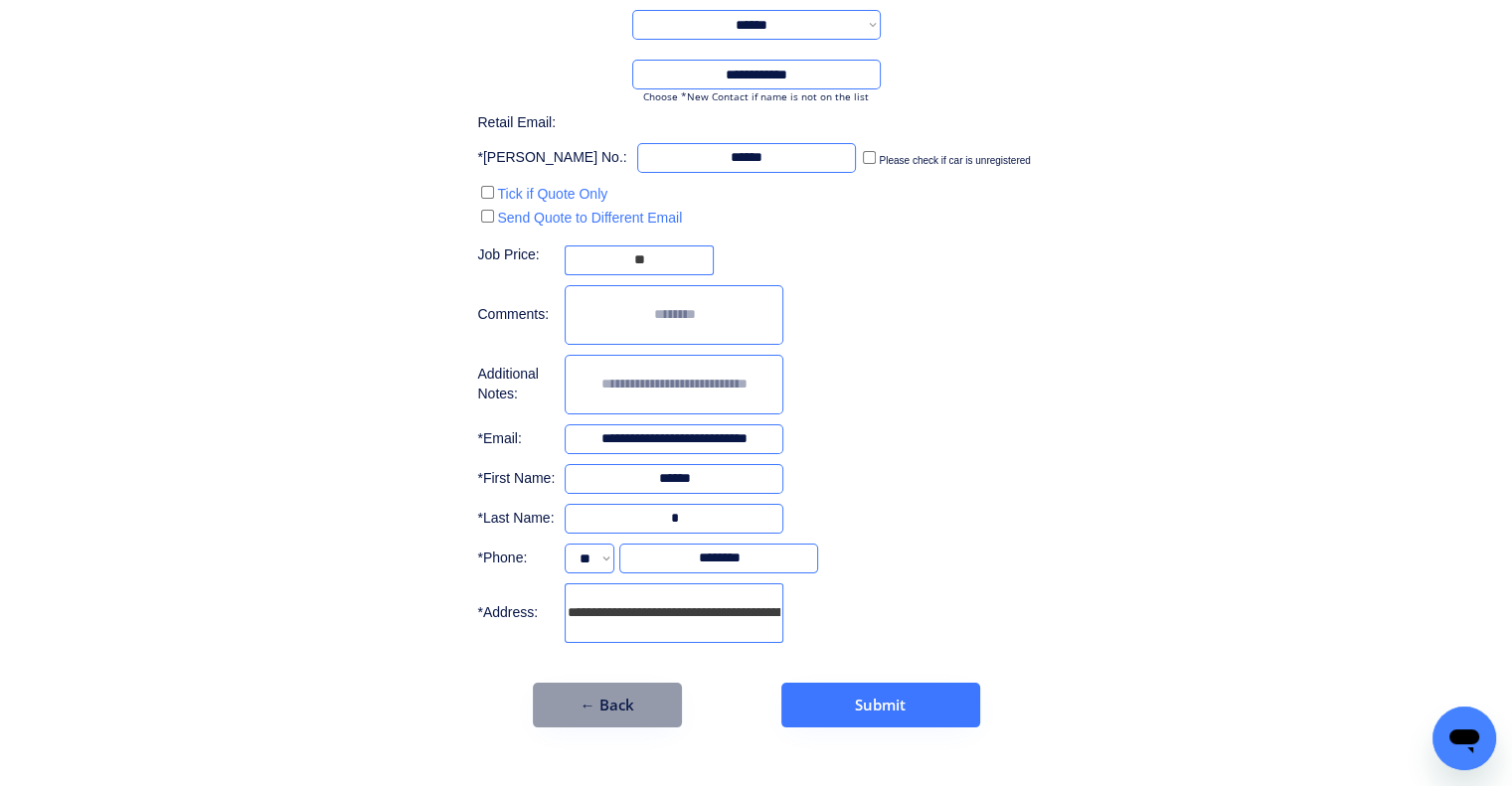 click on "**********" at bounding box center [756, 339] 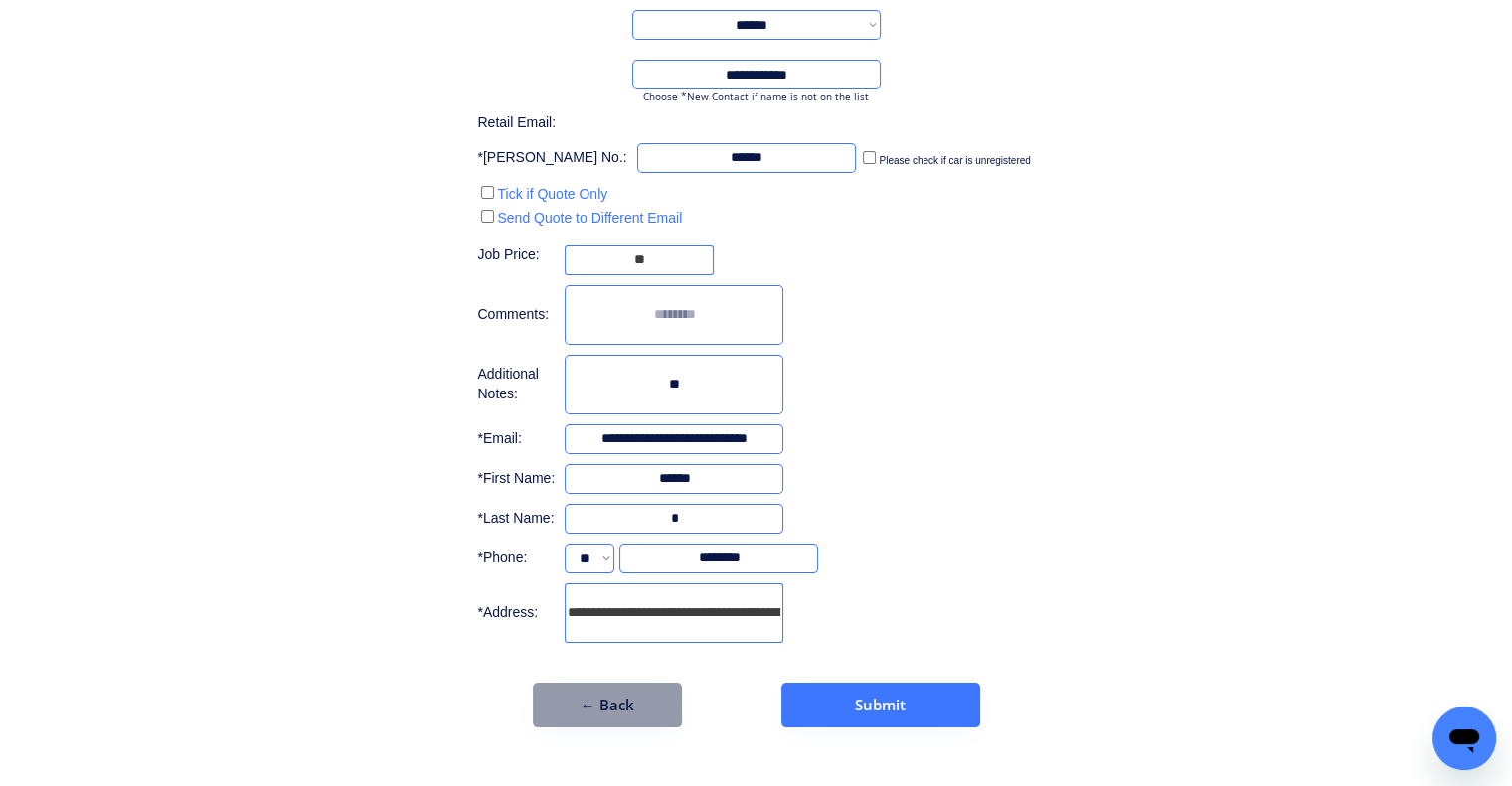type on "*" 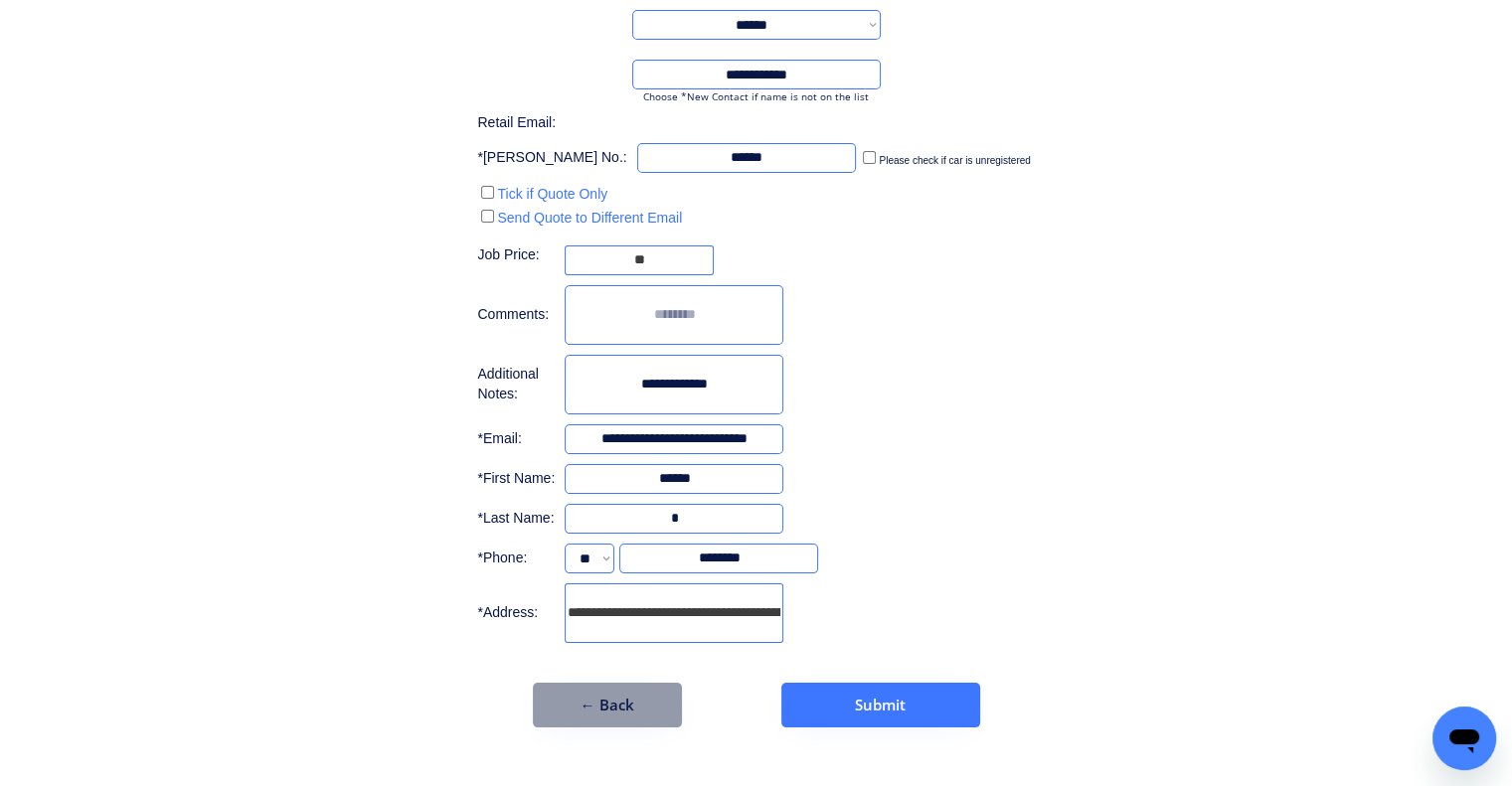 type on "**********" 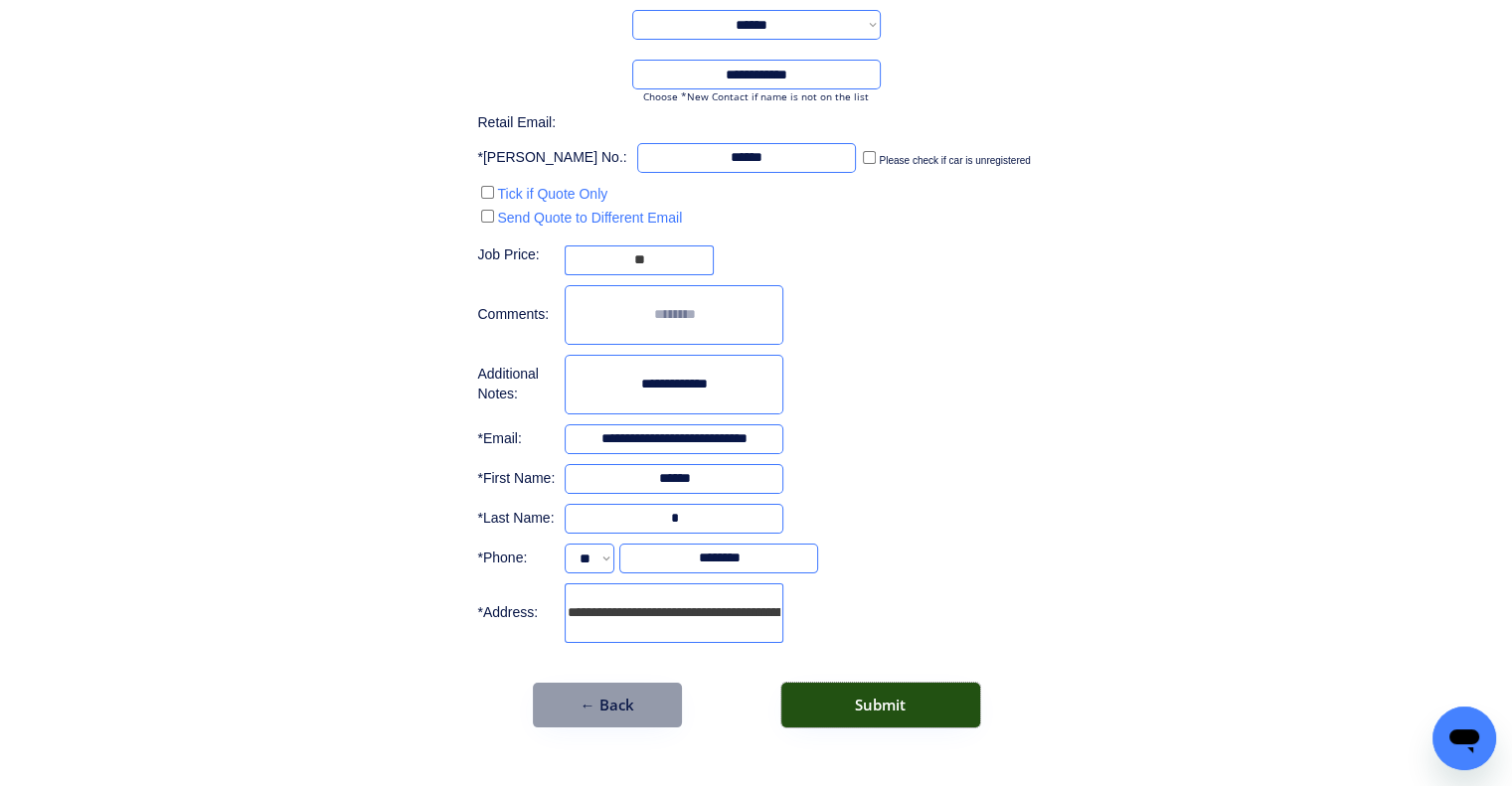 click on "Submit" at bounding box center [881, 705] 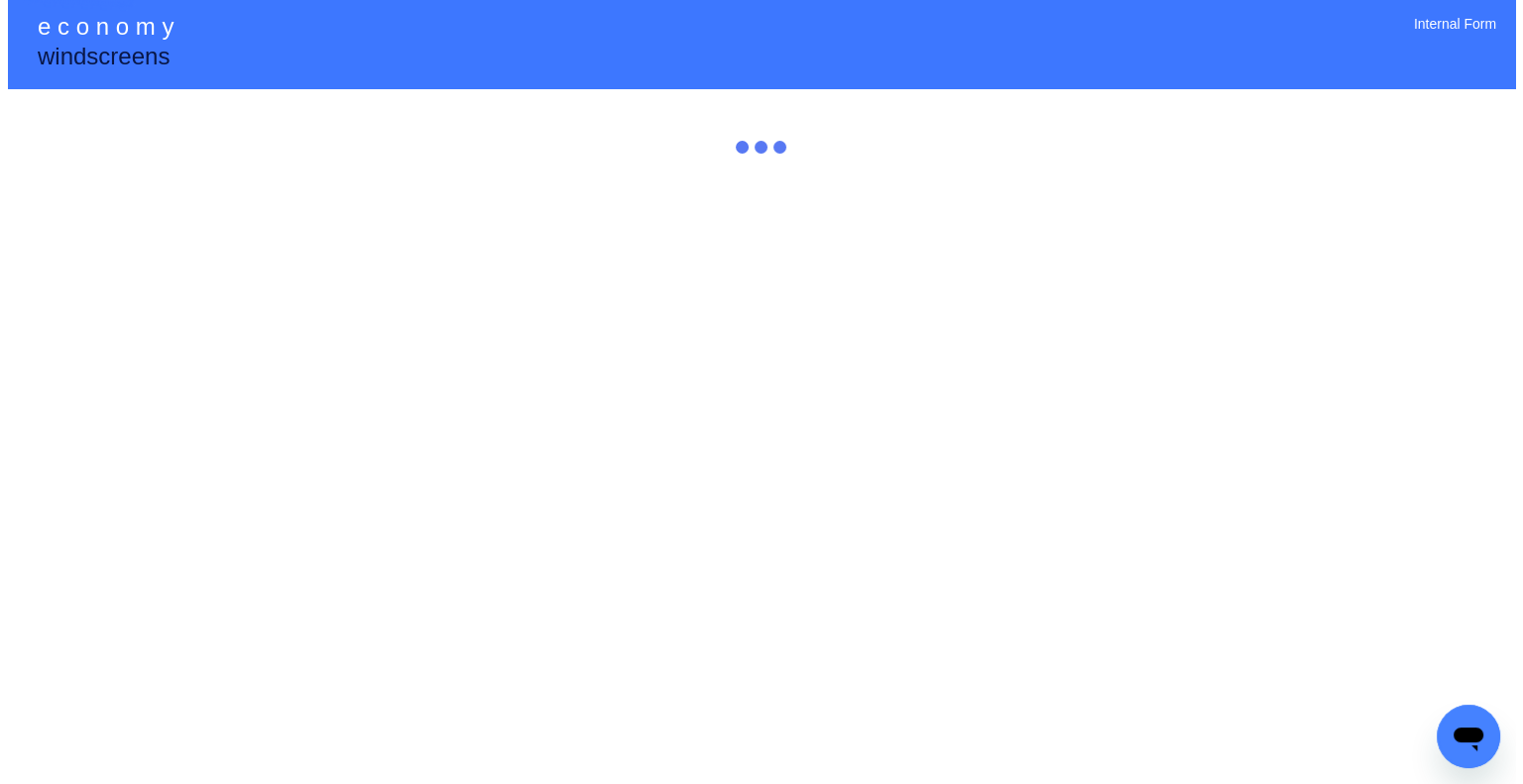 scroll, scrollTop: 0, scrollLeft: 0, axis: both 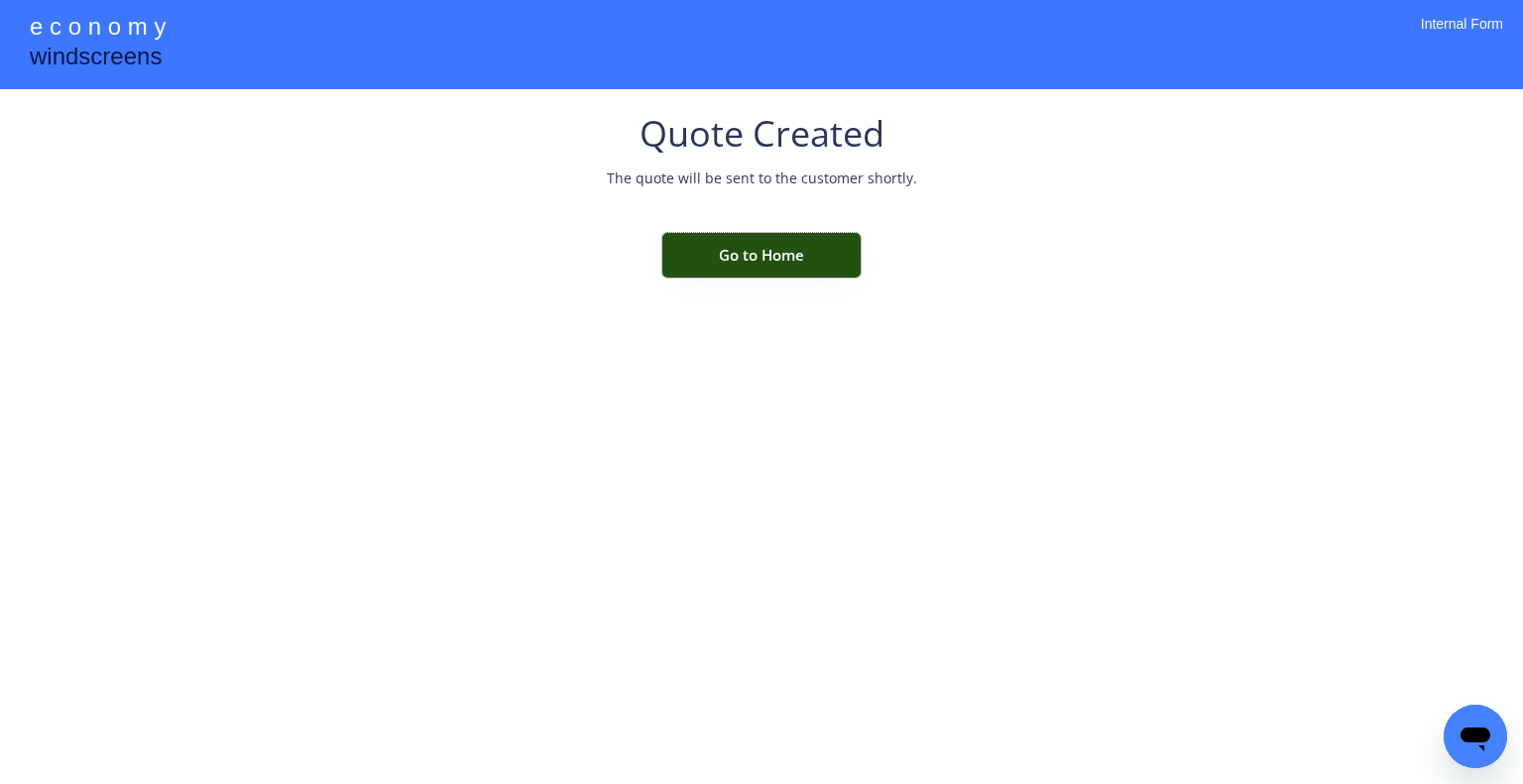 click on "Go to Home" at bounding box center (762, 255) 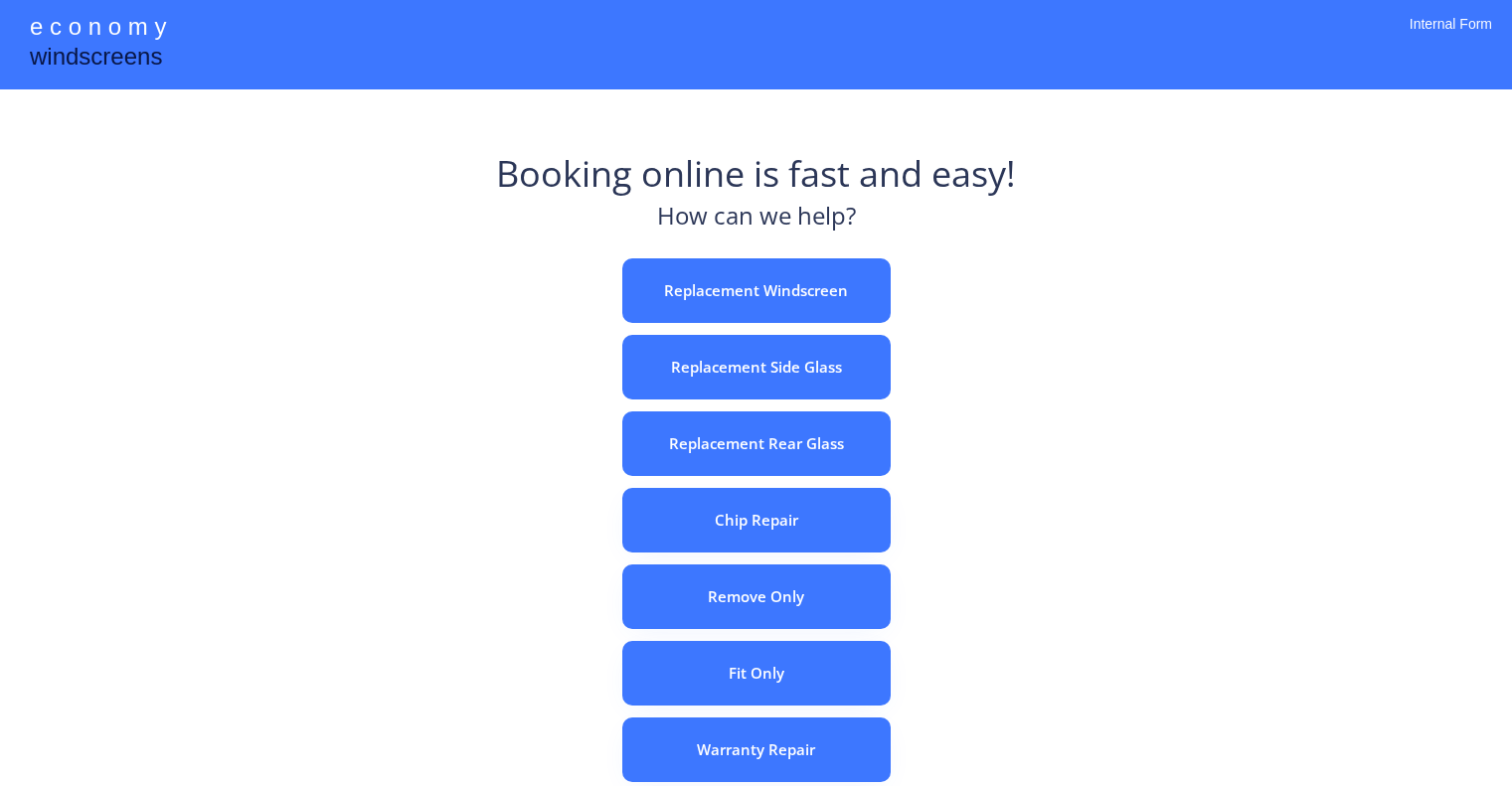 scroll, scrollTop: 0, scrollLeft: 0, axis: both 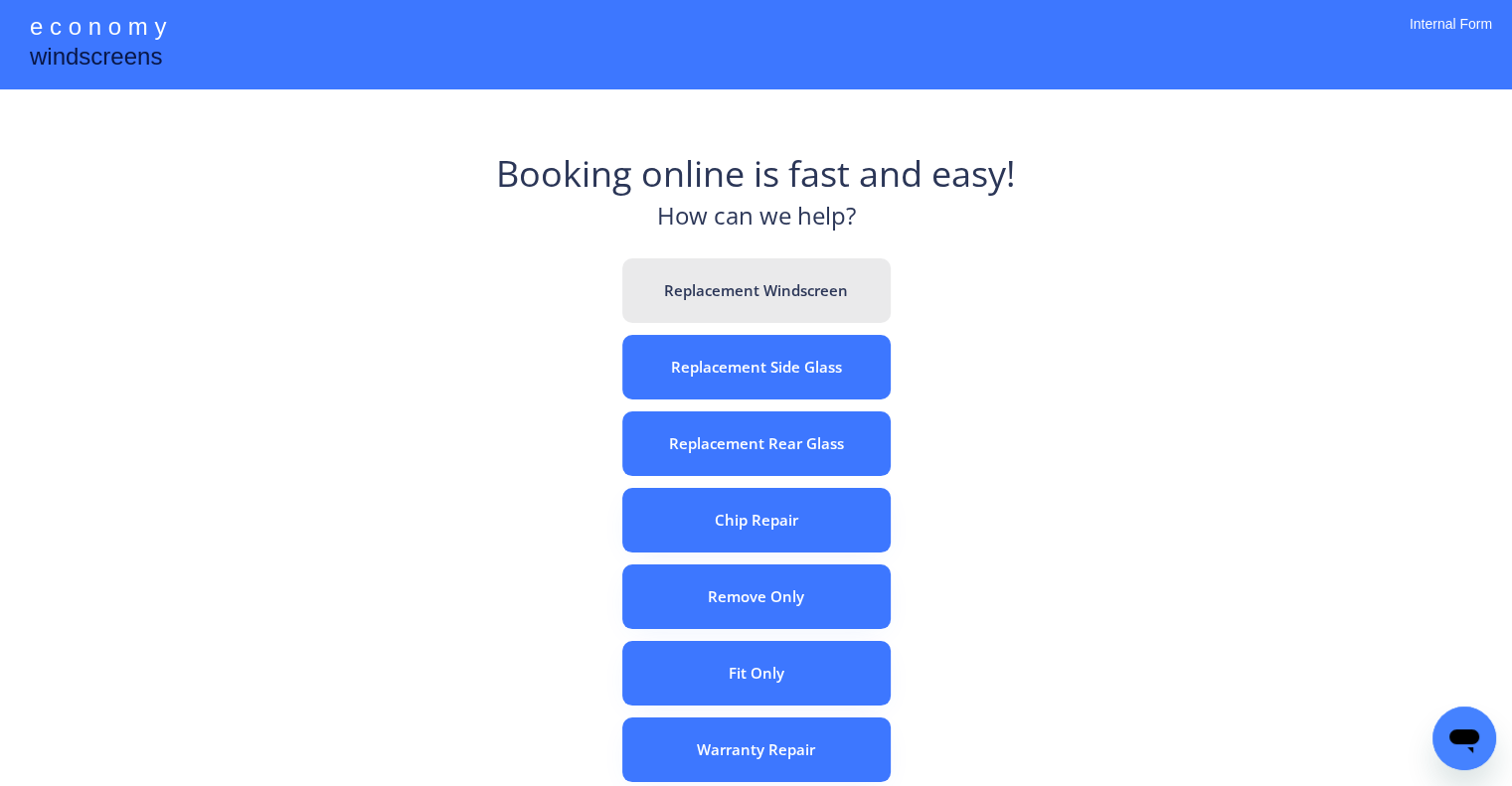 click on "Replacement Windscreen" at bounding box center (756, 290) 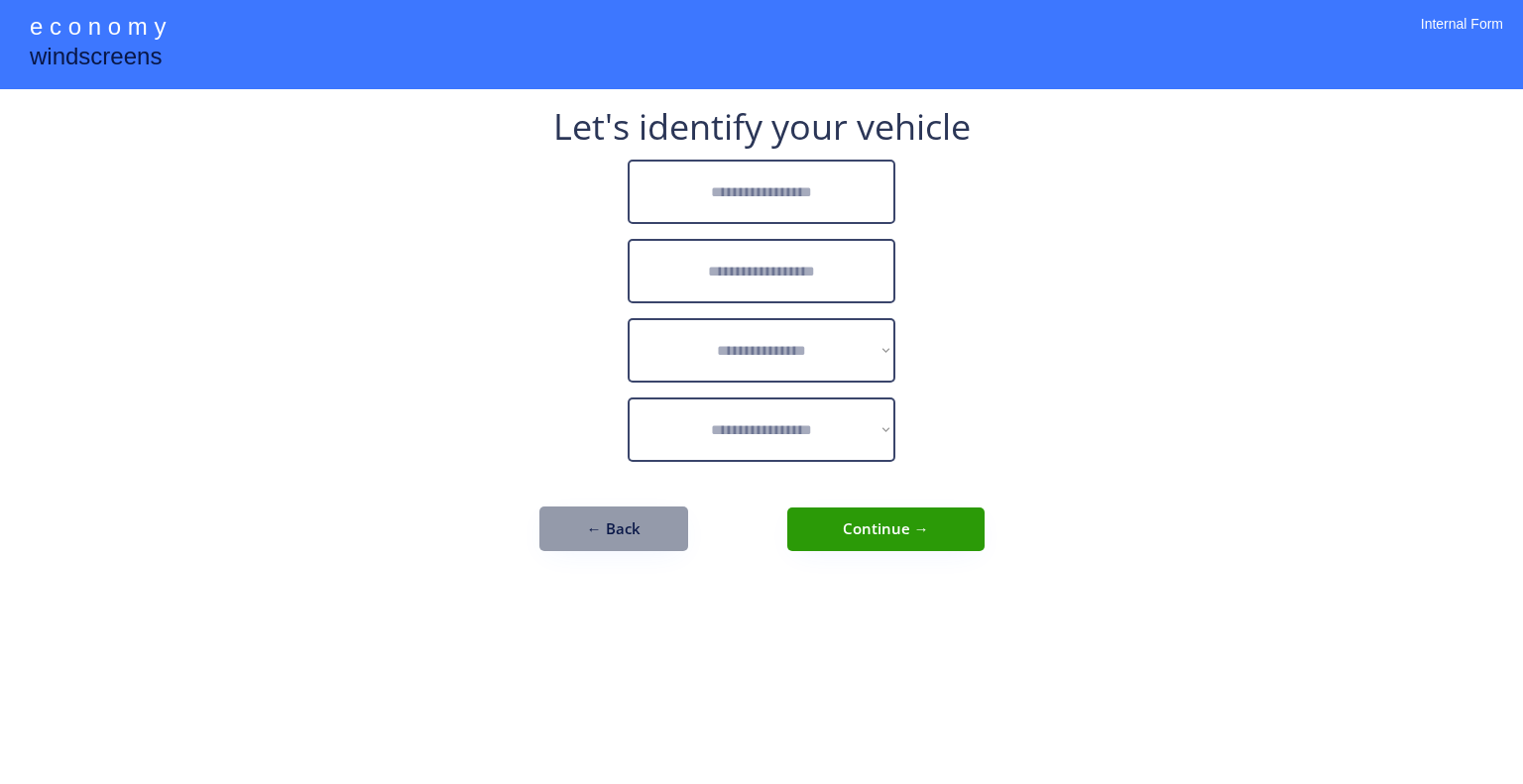 scroll, scrollTop: 0, scrollLeft: 0, axis: both 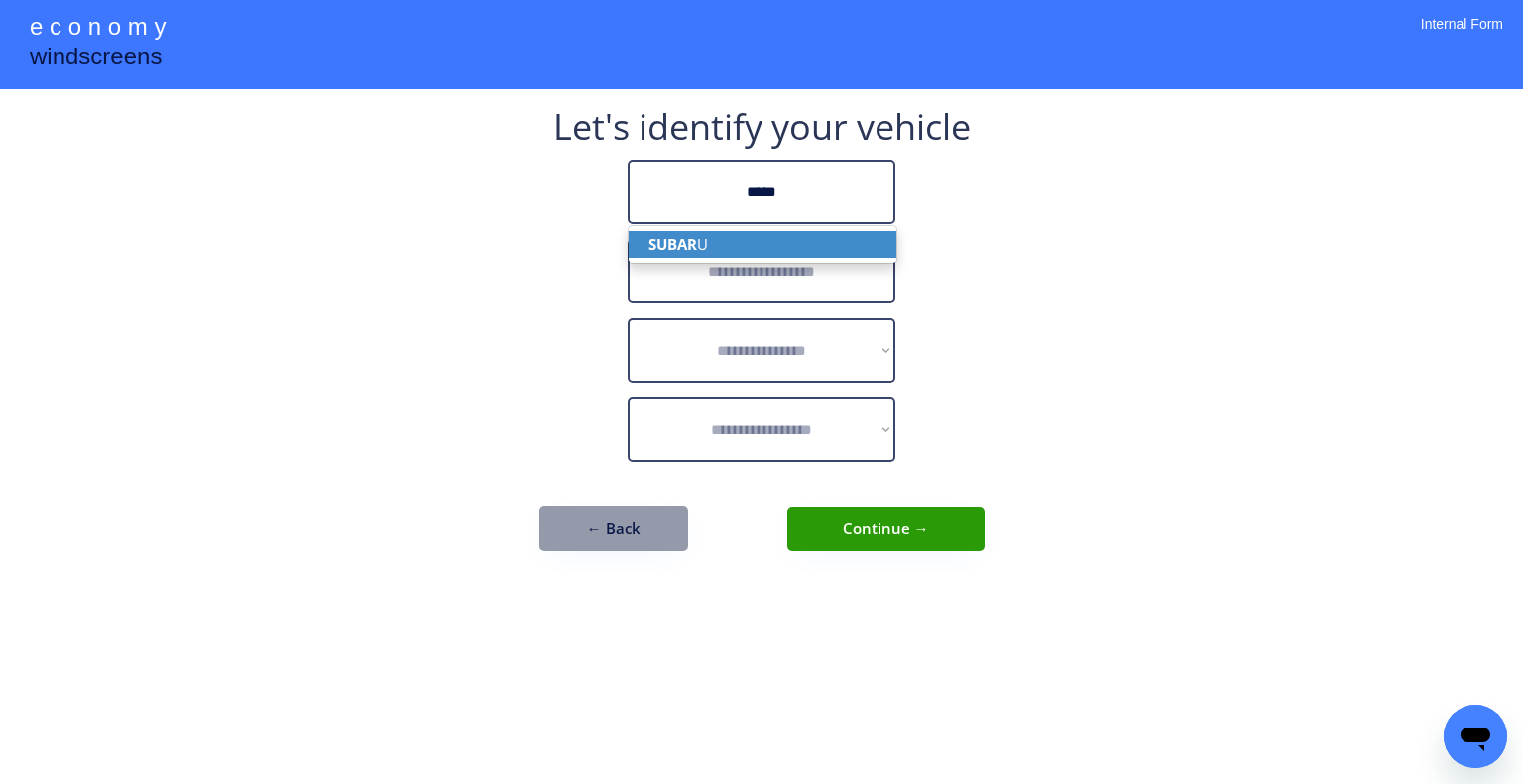 click on "SUBAR U" at bounding box center (762, 244) 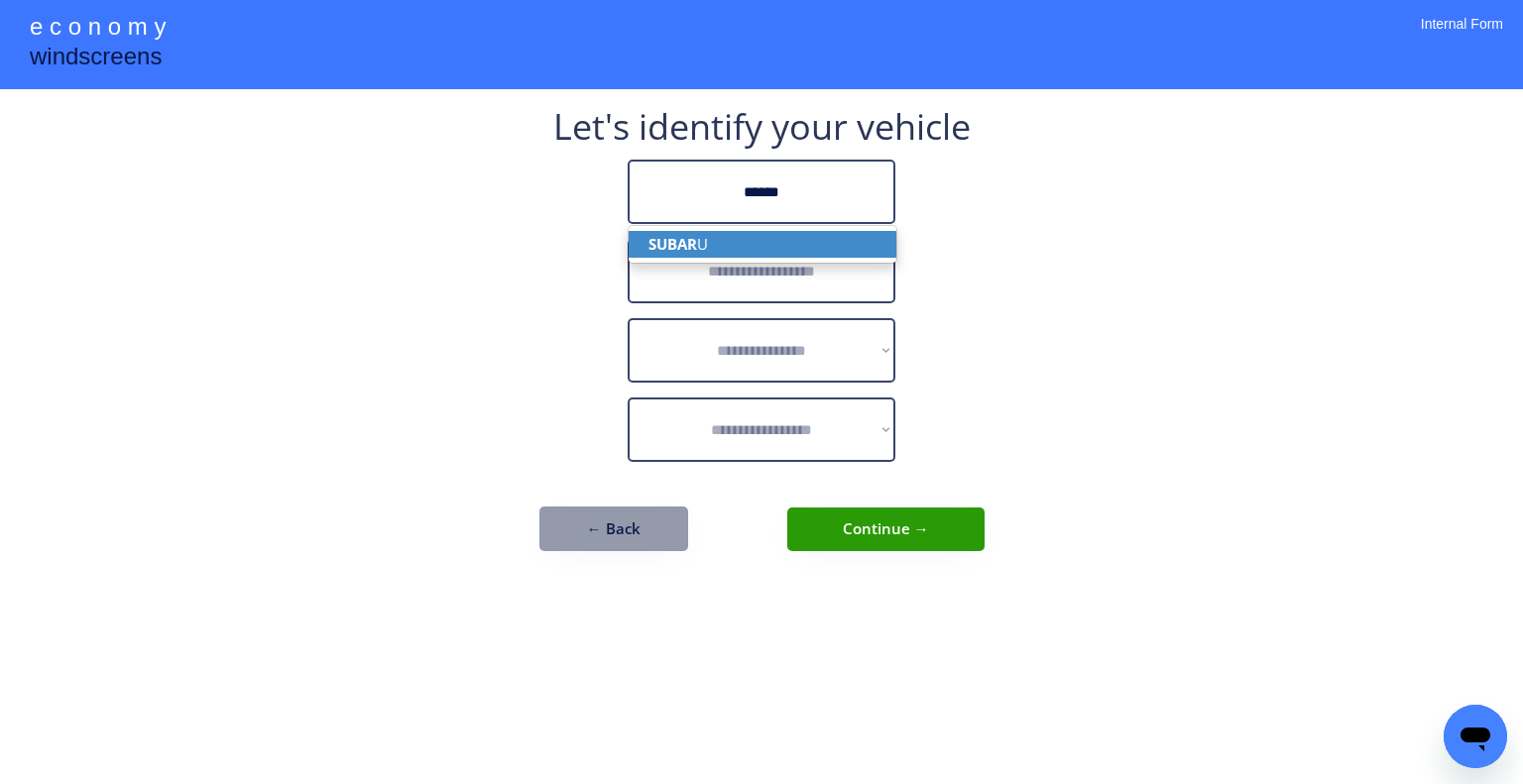 type on "******" 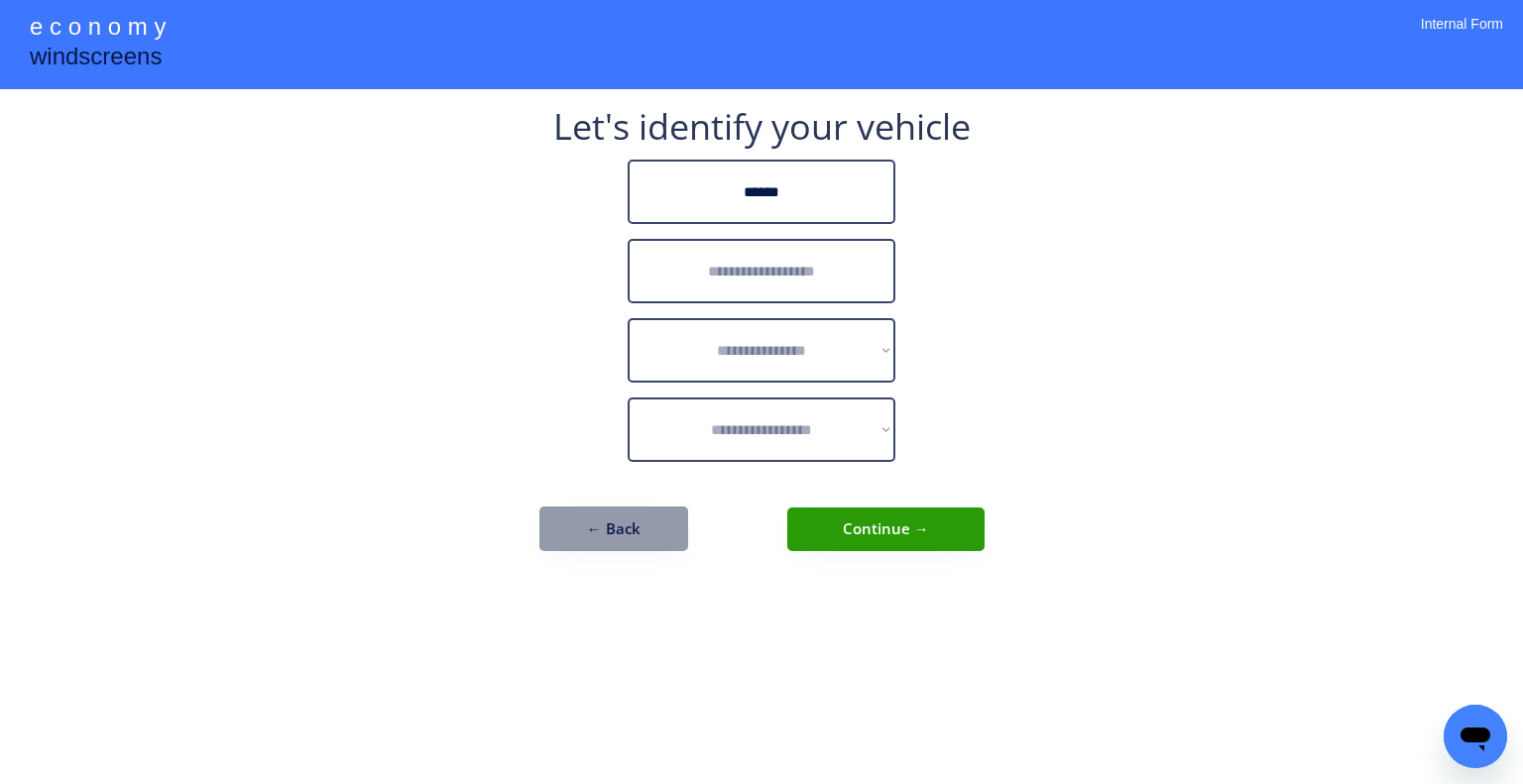 click on "**********" at bounding box center (762, 392) 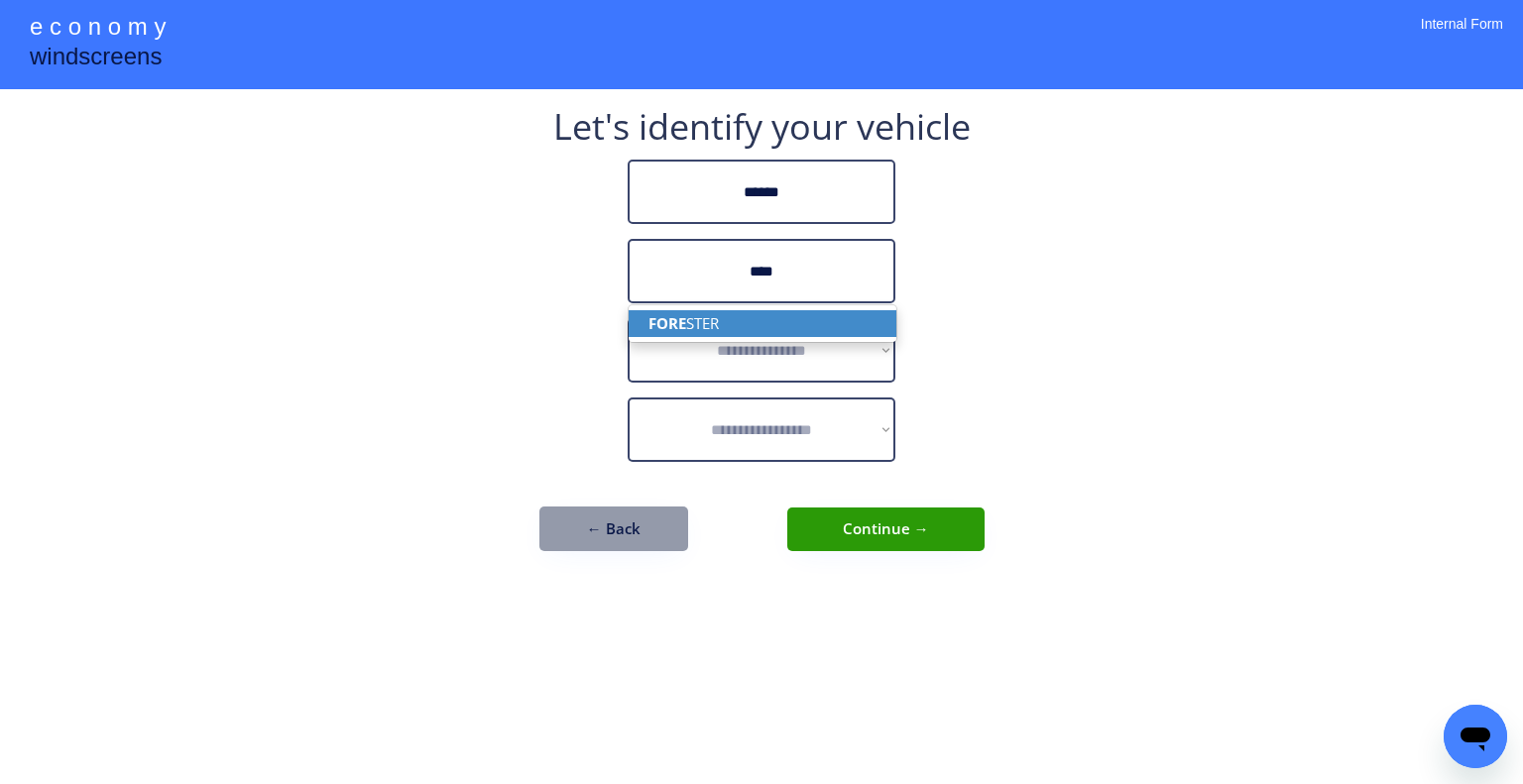 click on "FORE STER" at bounding box center [762, 323] 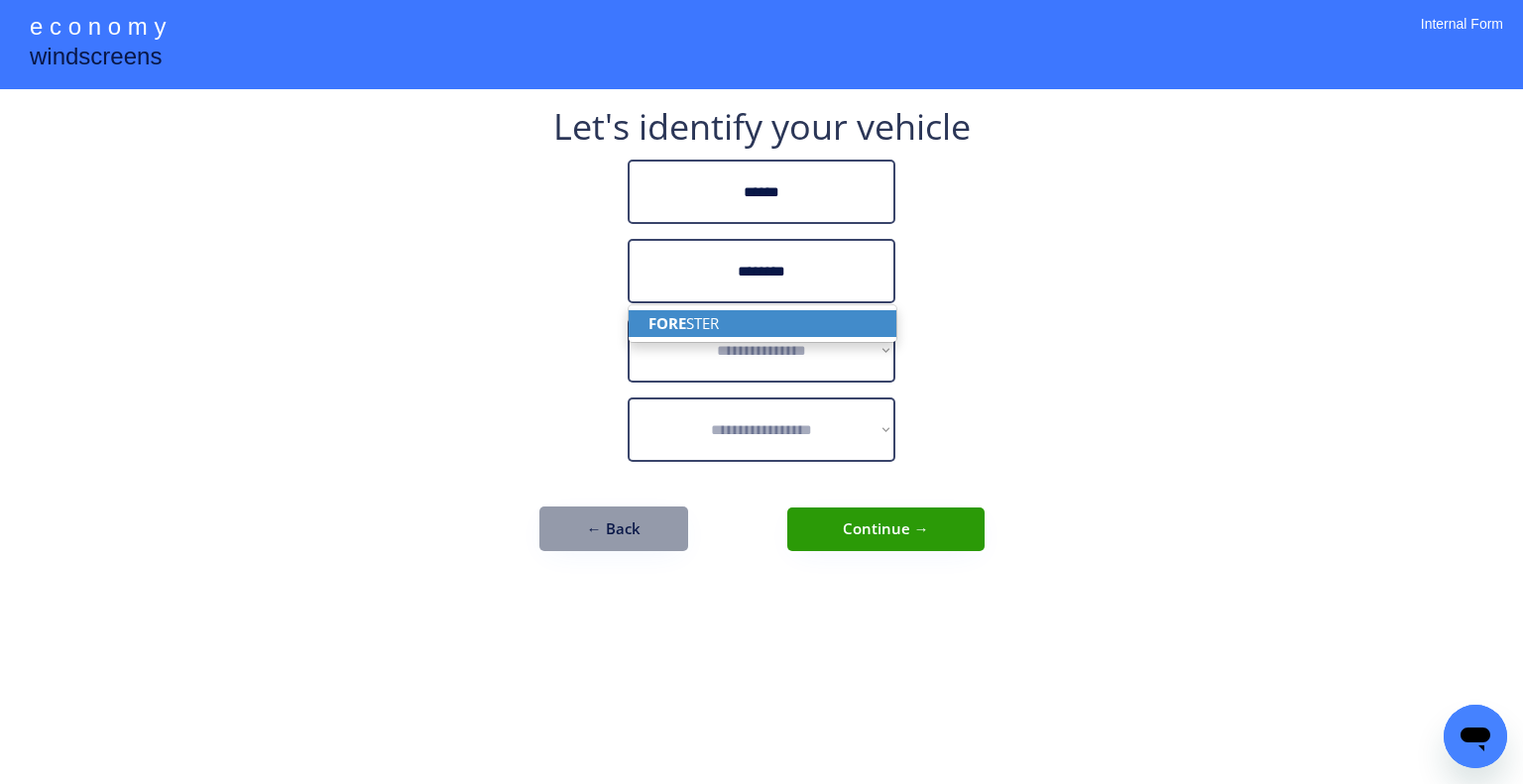 type on "********" 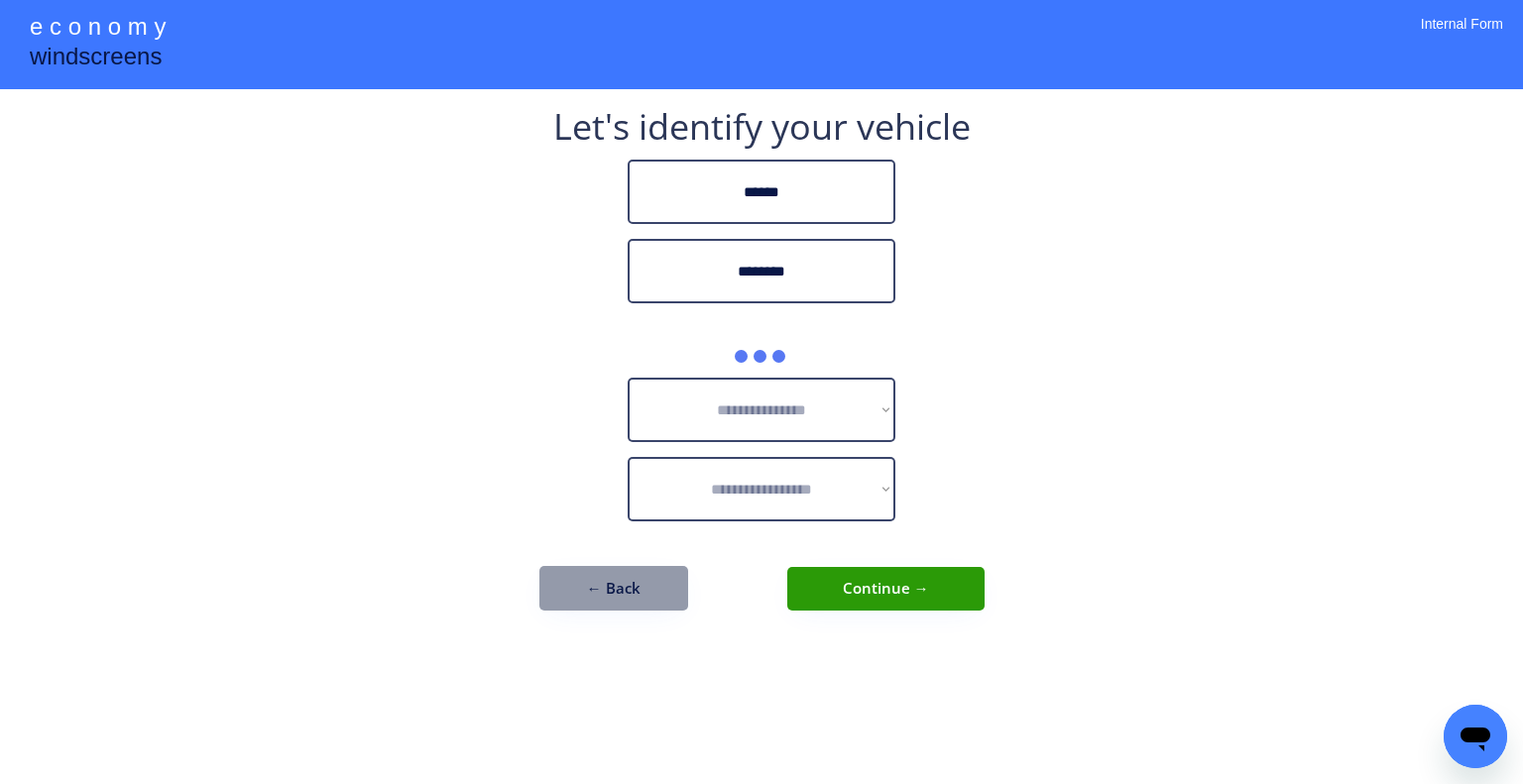 click on "**********" at bounding box center (762, 392) 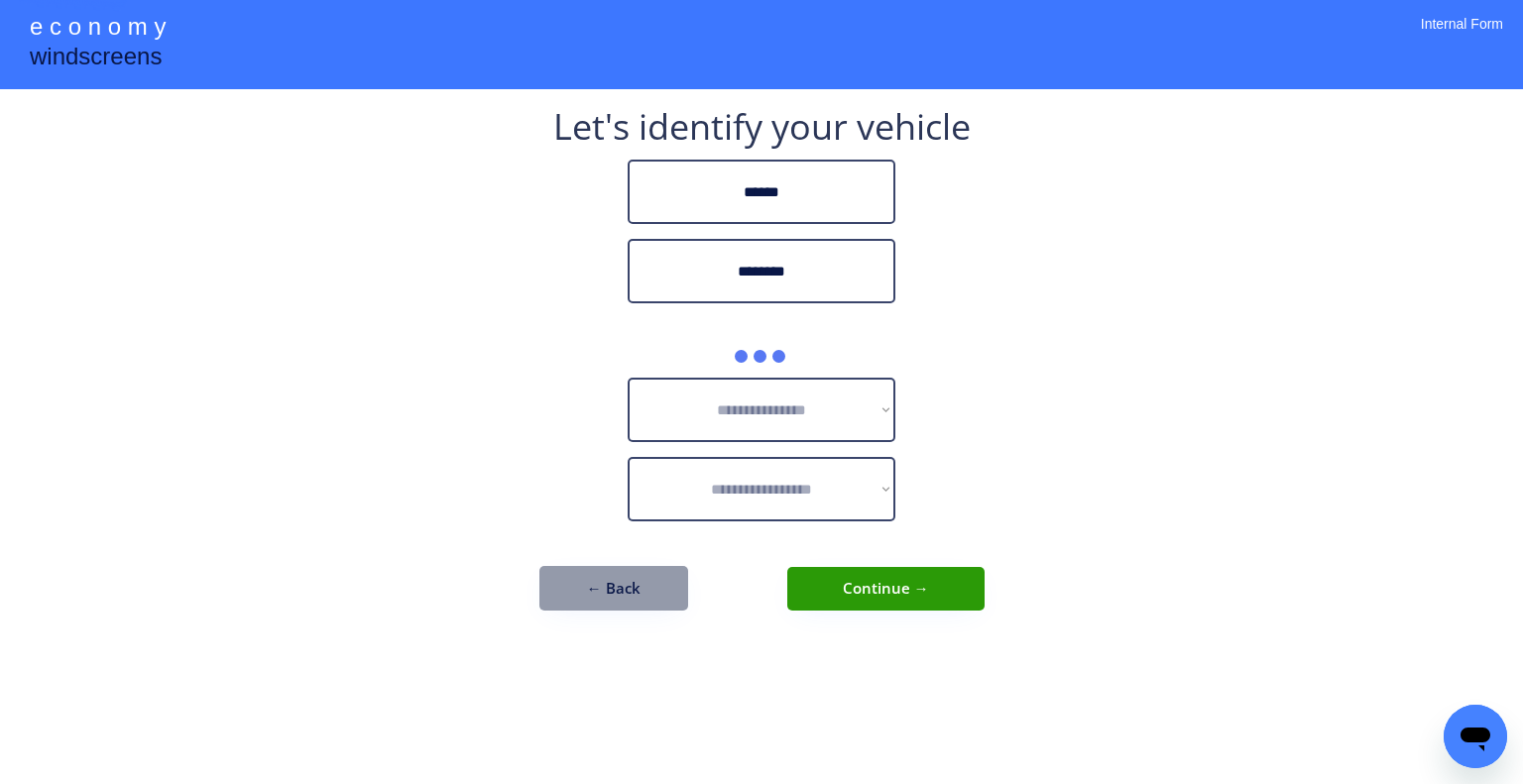 click on "**********" at bounding box center [762, 392] 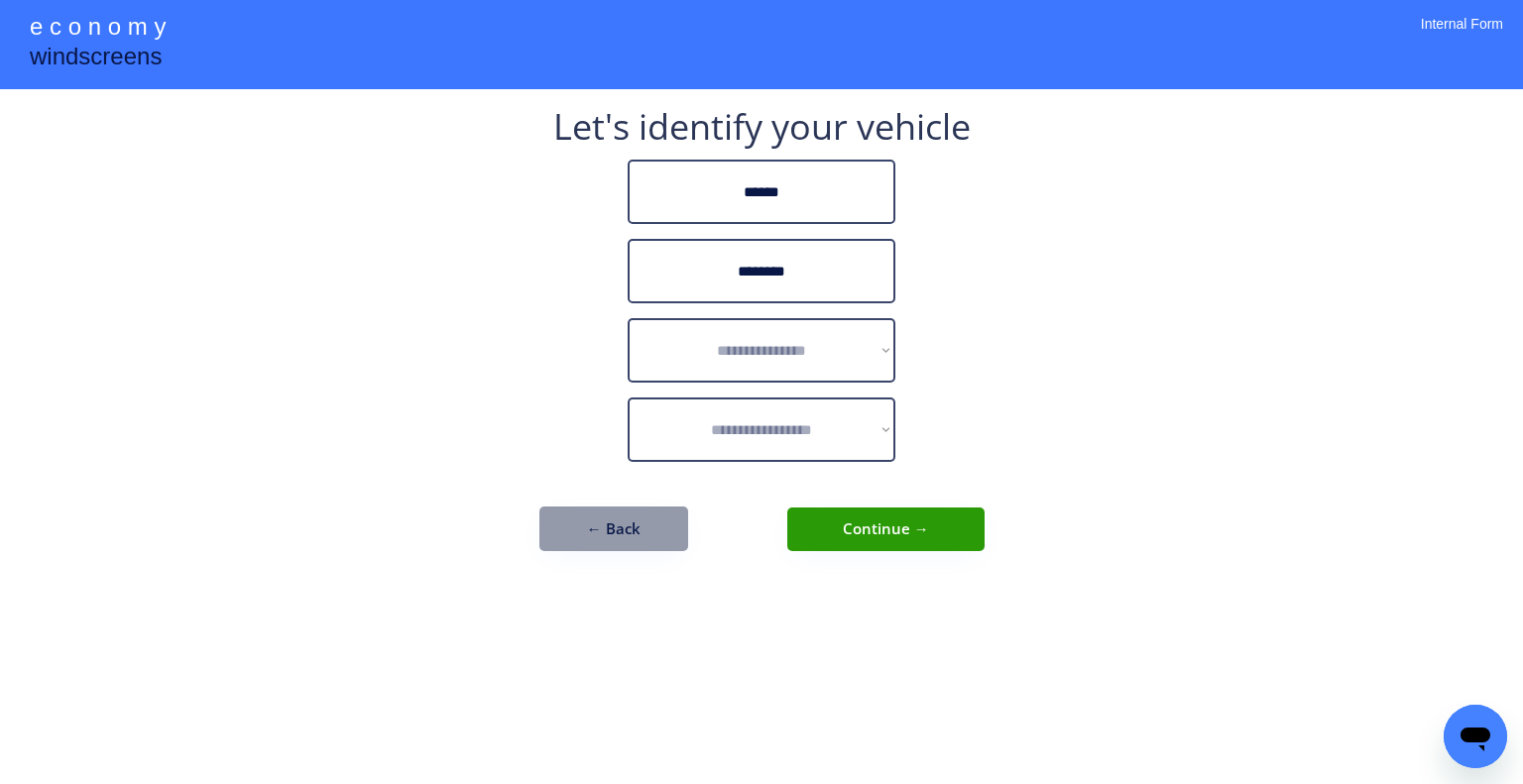 click on "**********" at bounding box center [762, 392] 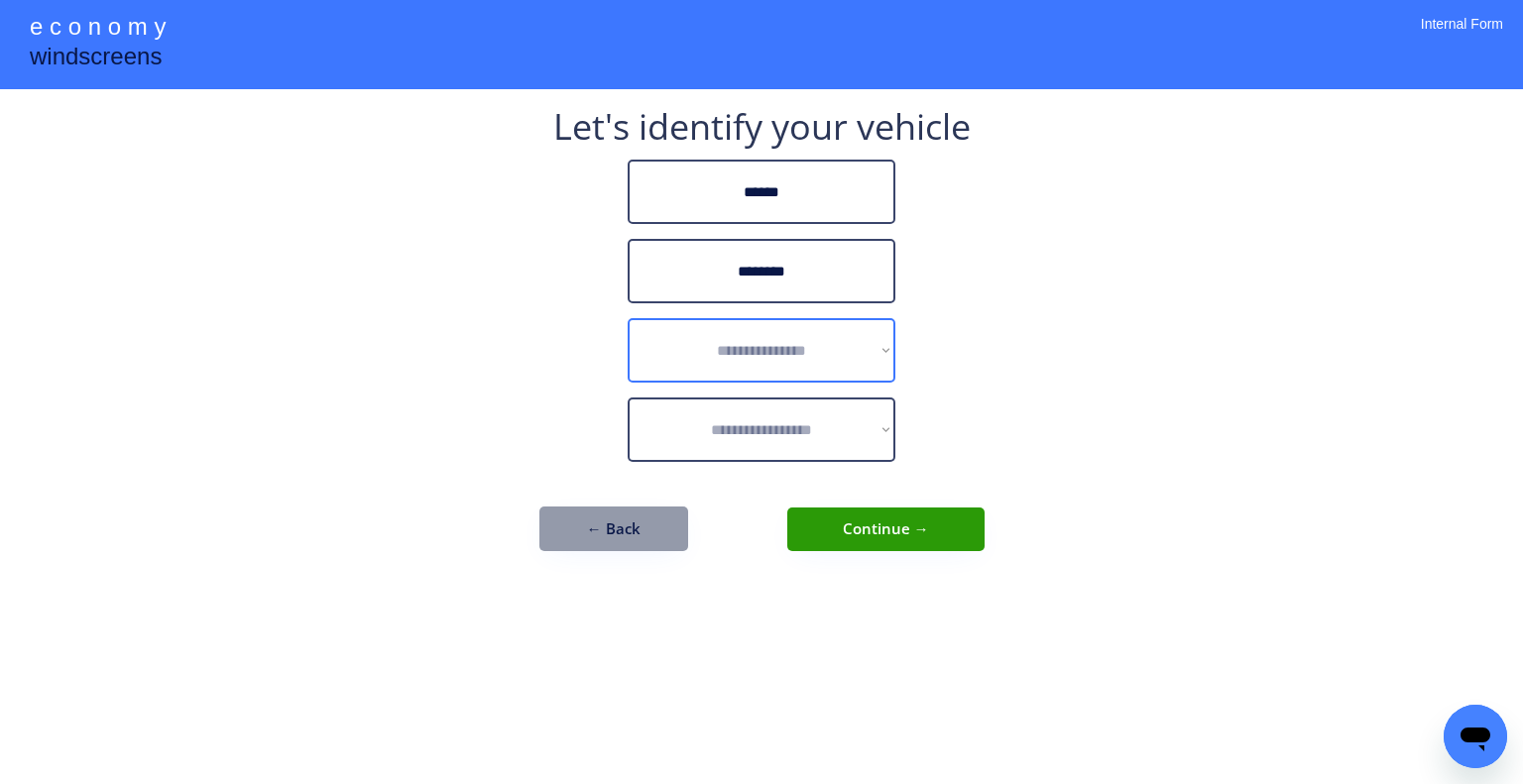 drag, startPoint x: 793, startPoint y: 346, endPoint x: 940, endPoint y: 413, distance: 161.54875 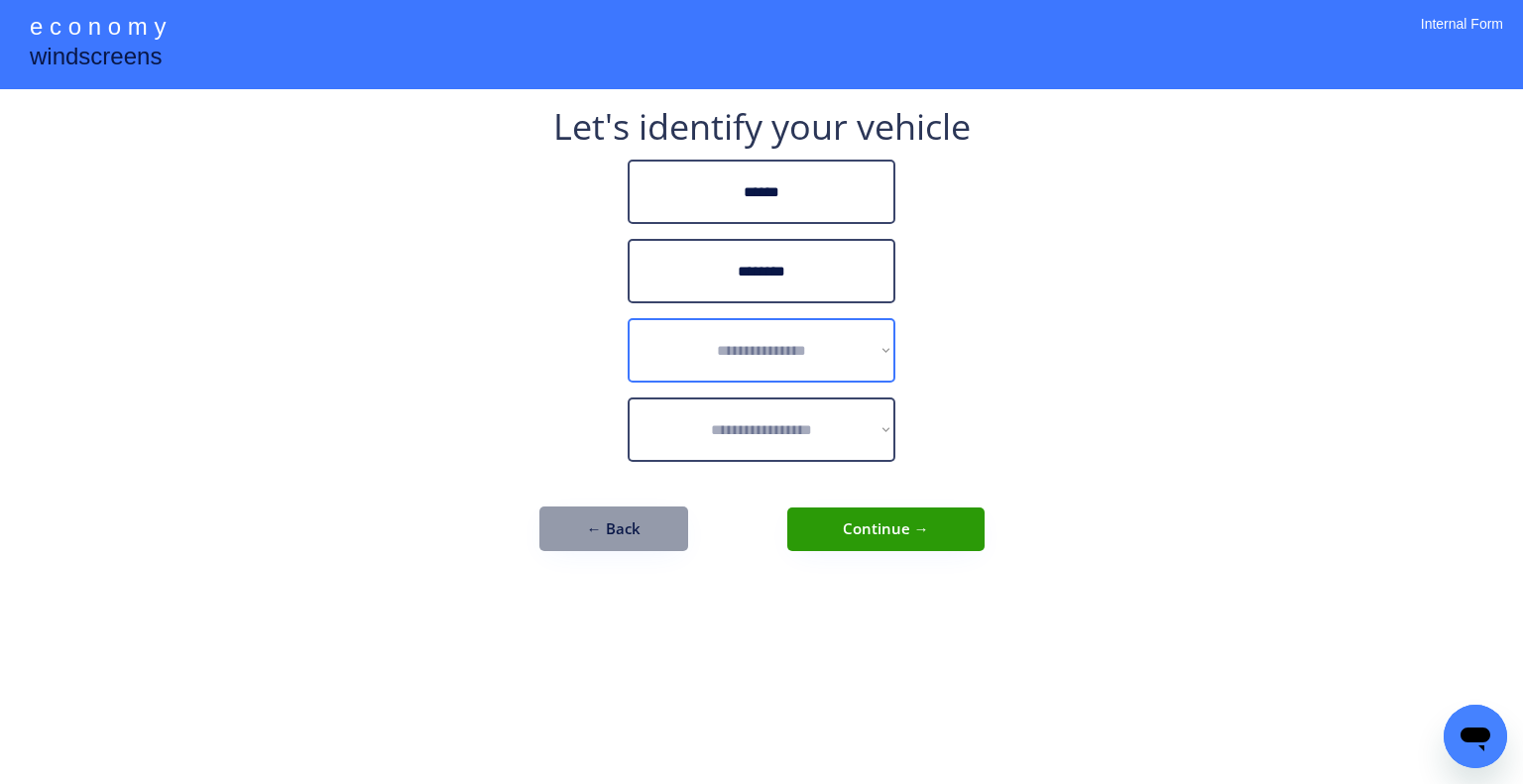 select on "******" 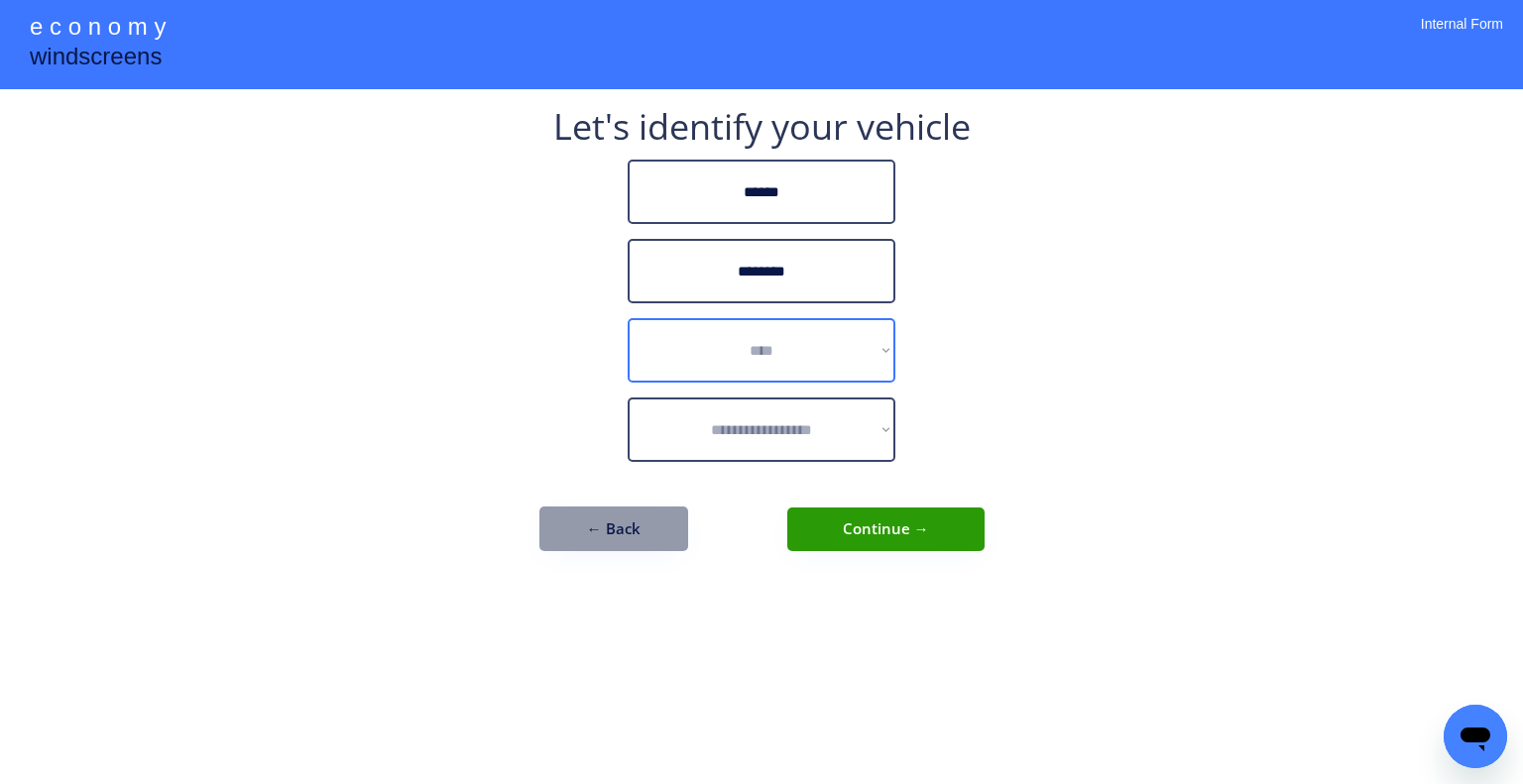 click on "**********" at bounding box center [762, 350] 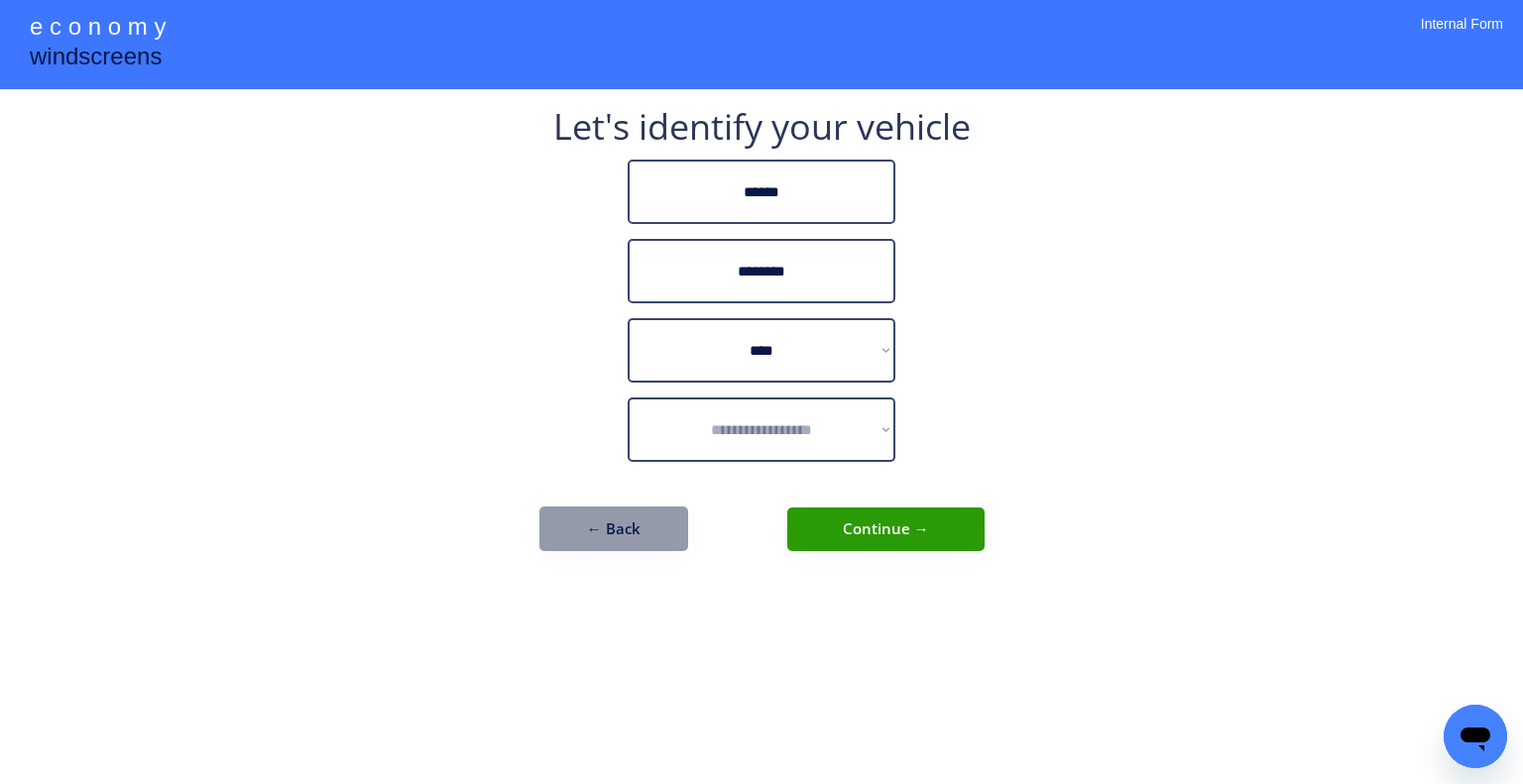 click on "**********" at bounding box center [762, 392] 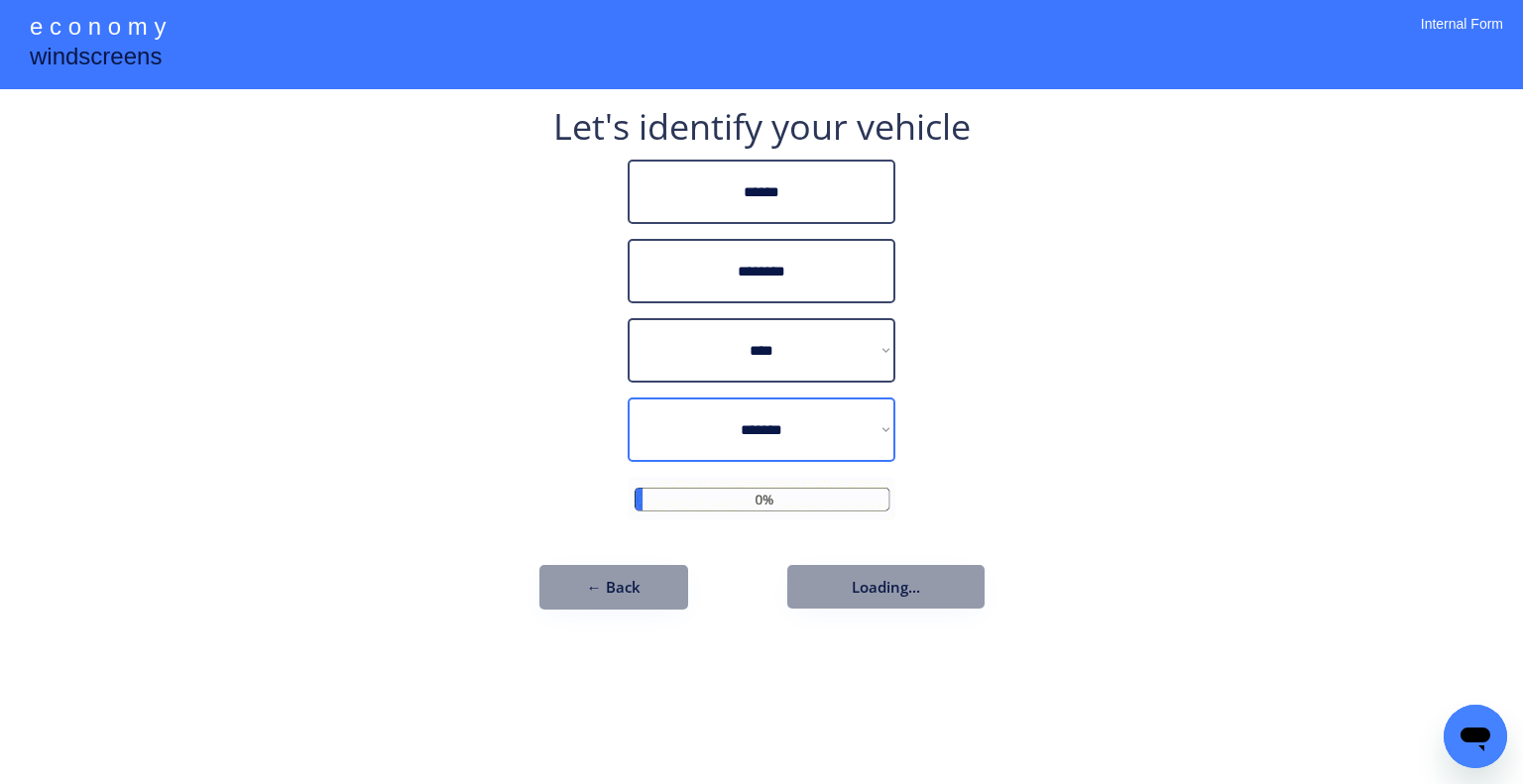click on "**********" at bounding box center (762, 429) 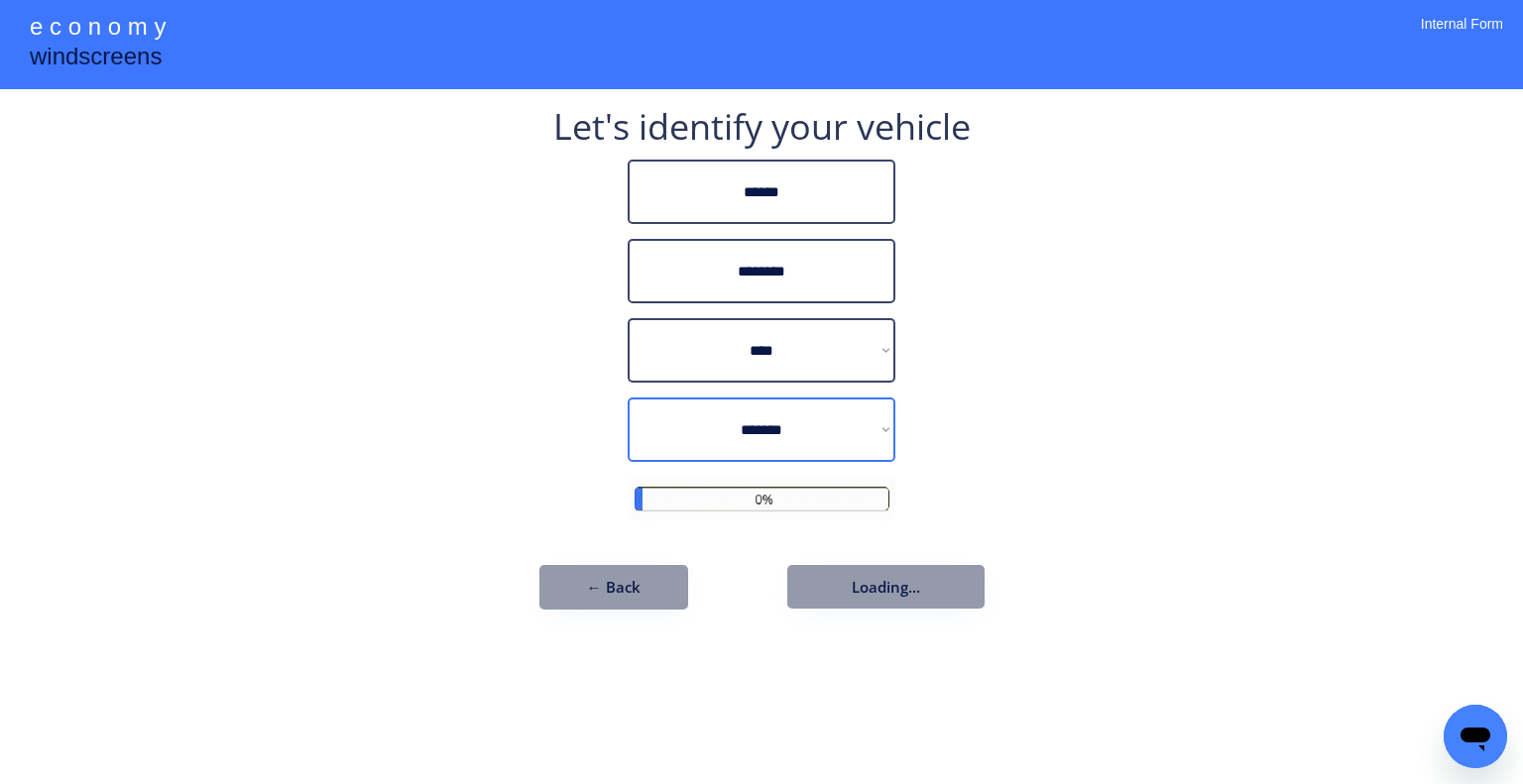drag, startPoint x: 1014, startPoint y: 403, endPoint x: 939, endPoint y: 561, distance: 174.89711 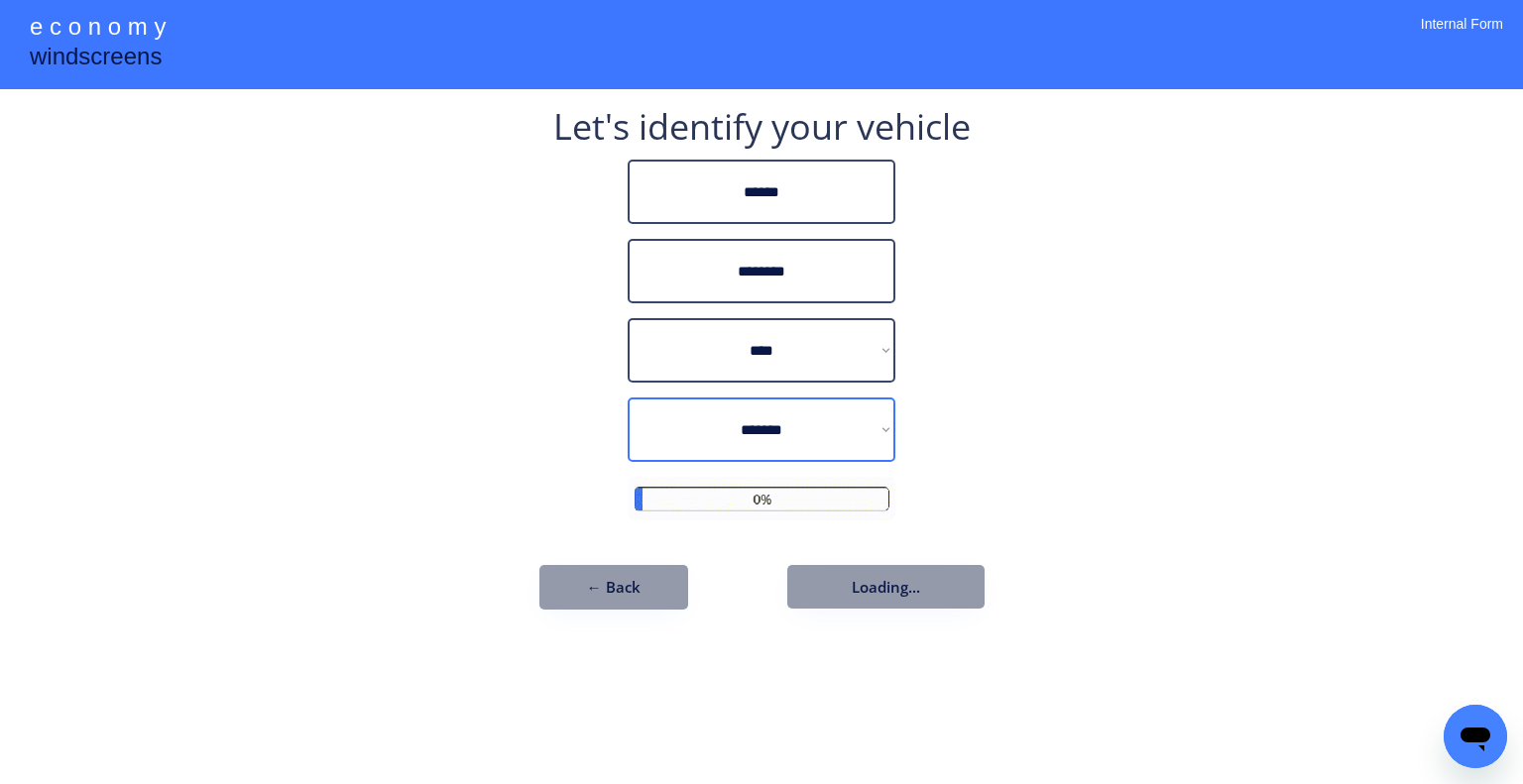 click on "**********" at bounding box center [762, 392] 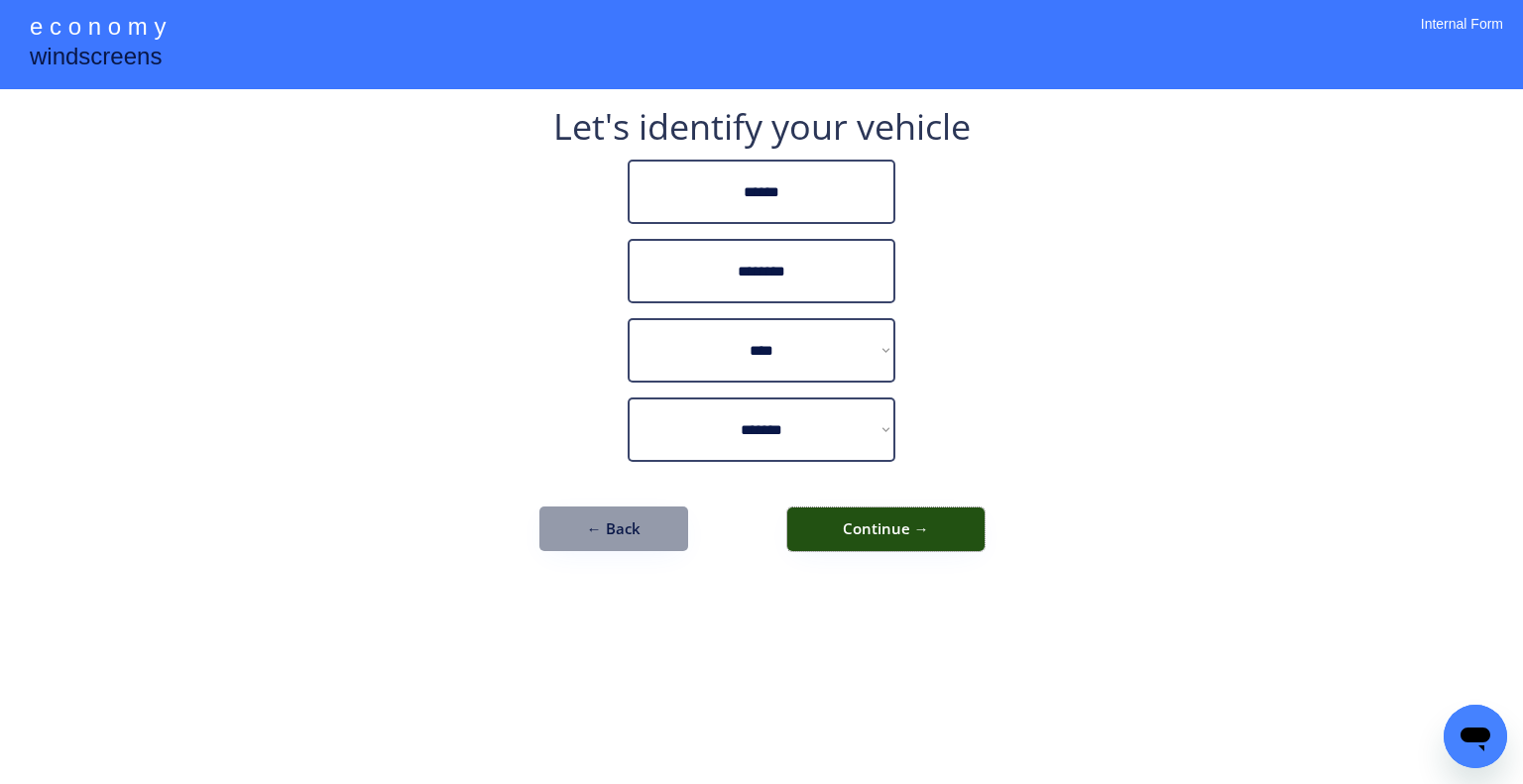 click on "Continue    →" at bounding box center (885, 529) 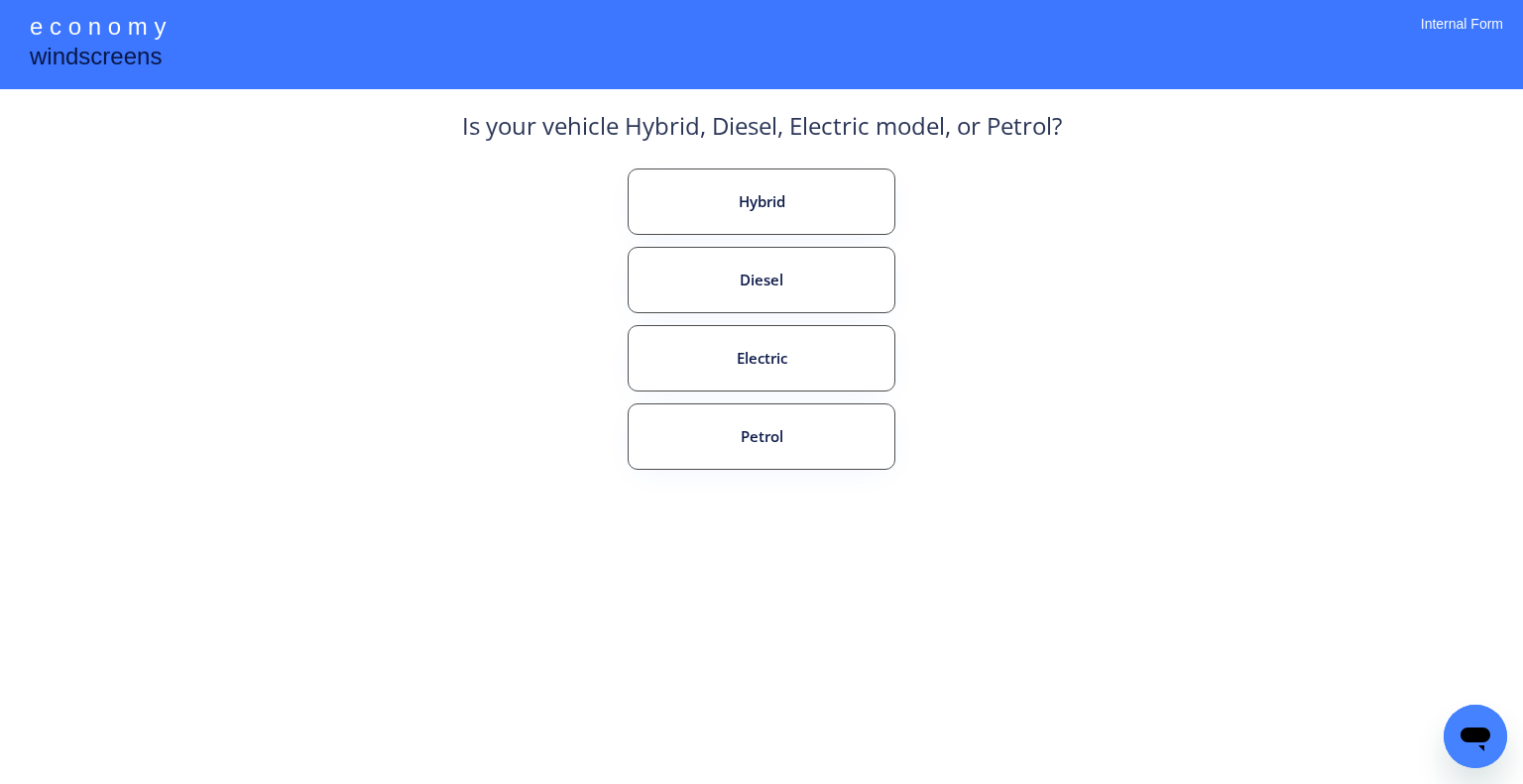 click on "**********" at bounding box center (762, 392) 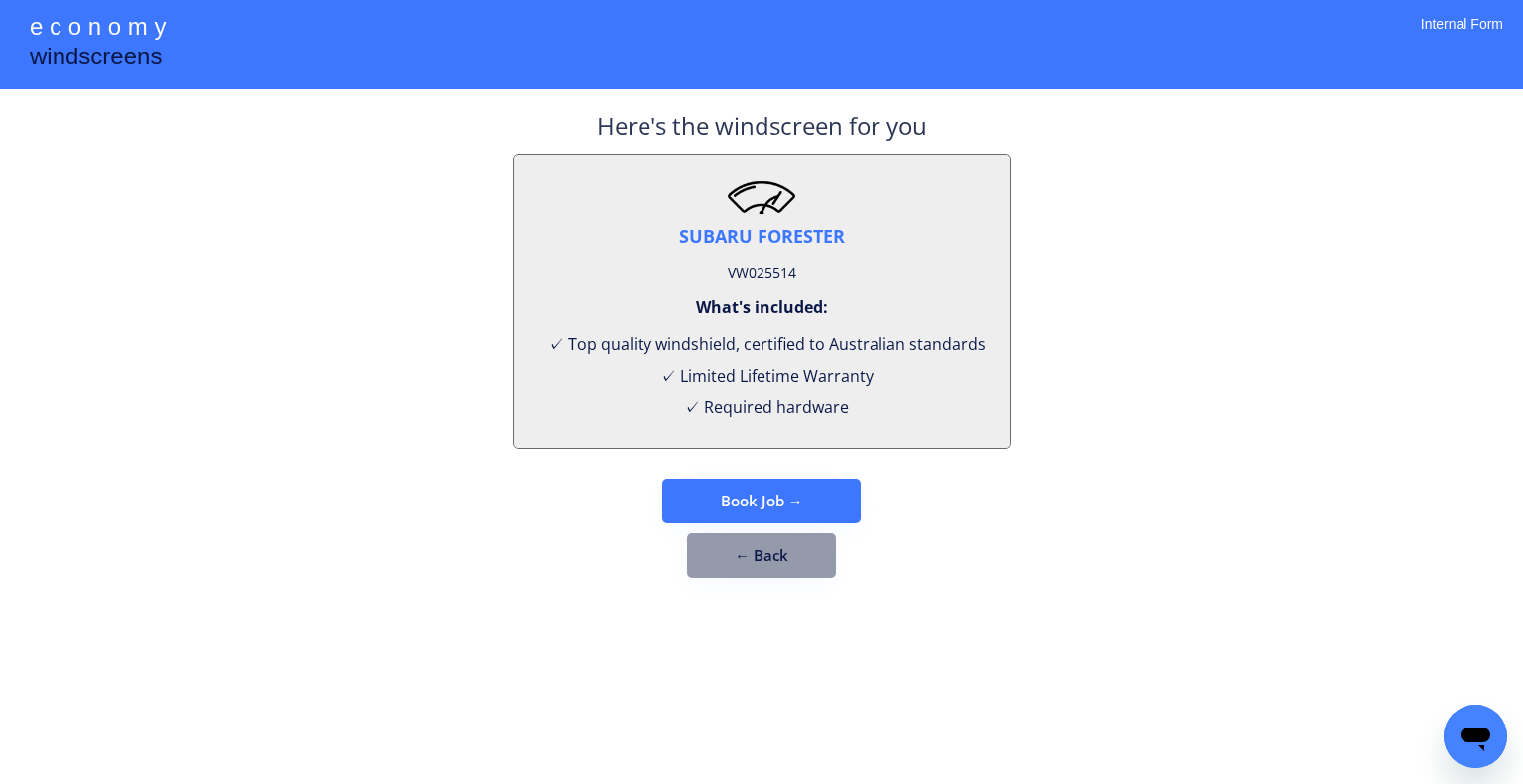 drag, startPoint x: 801, startPoint y: 481, endPoint x: 859, endPoint y: 380, distance: 116.46888 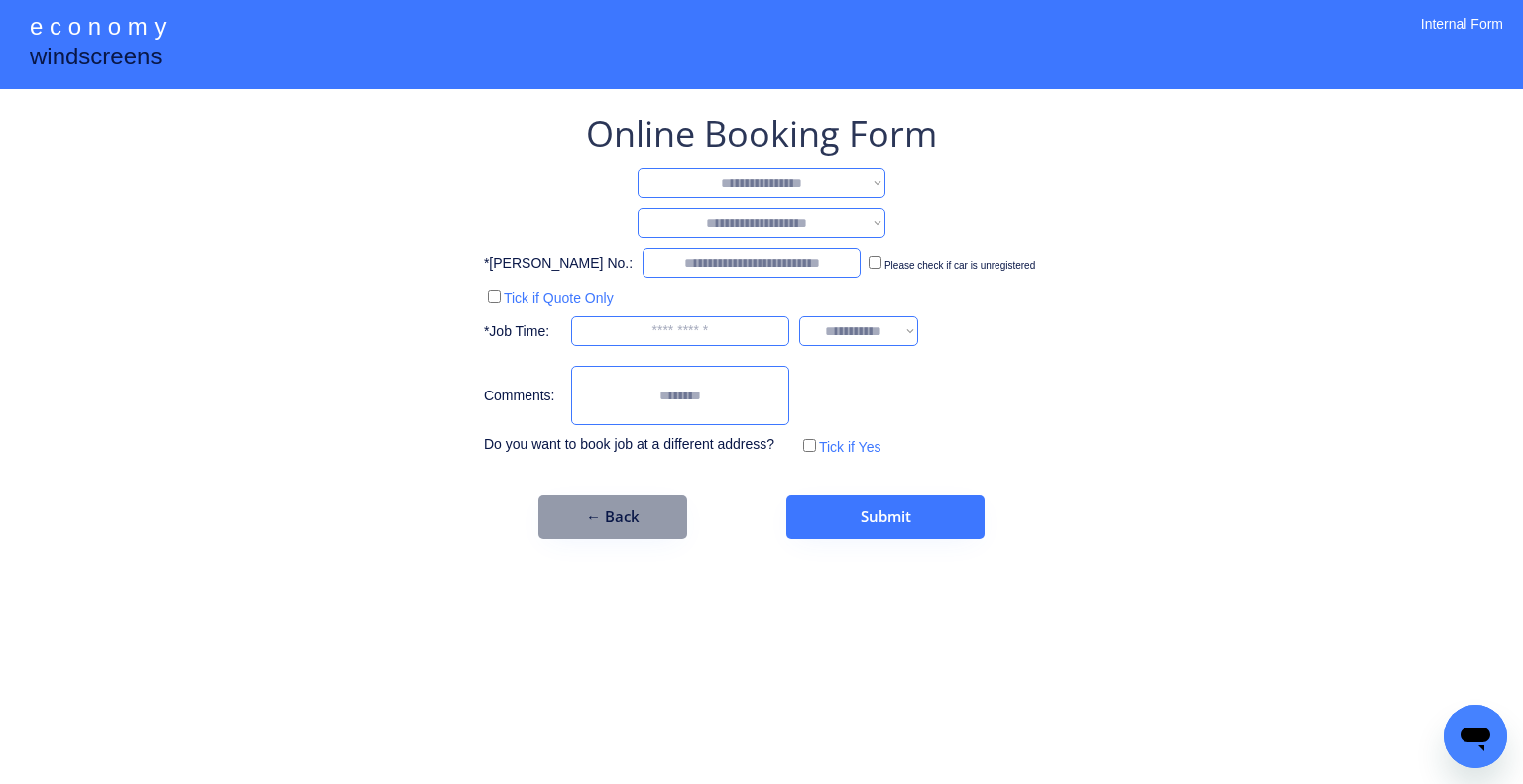 click on "**********" at bounding box center [762, 183] 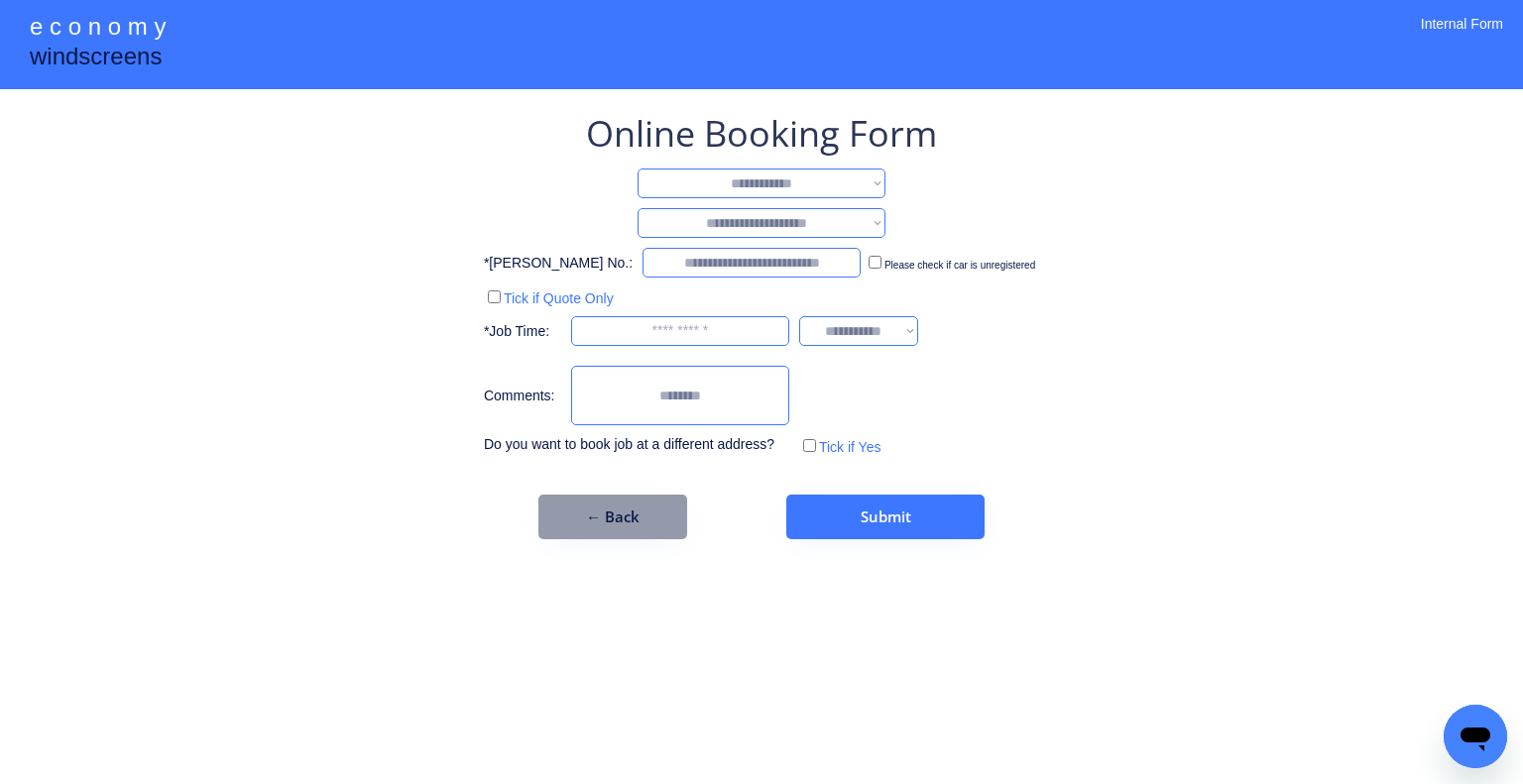 click on "**********" at bounding box center [762, 183] 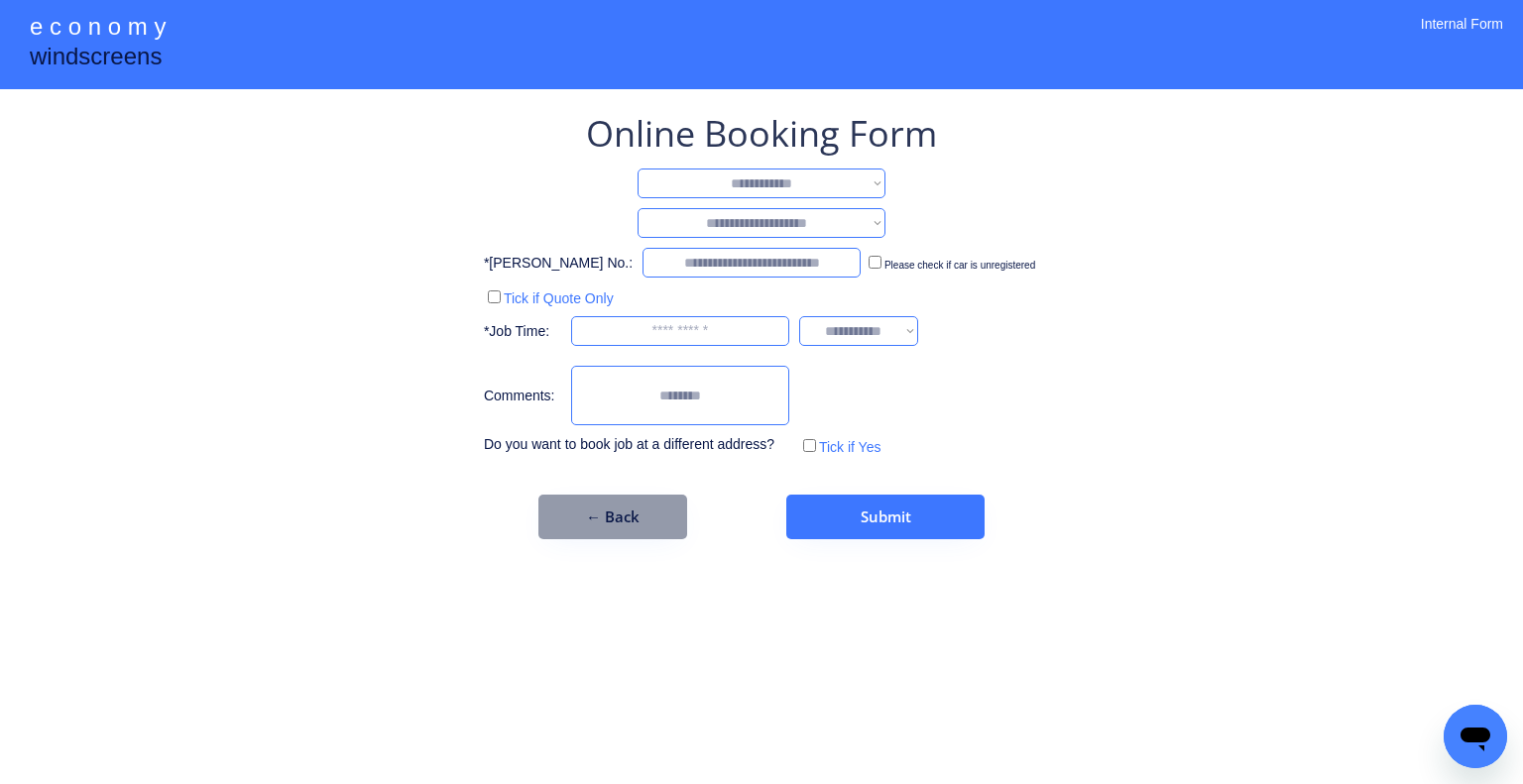 click on "**********" at bounding box center (762, 223) 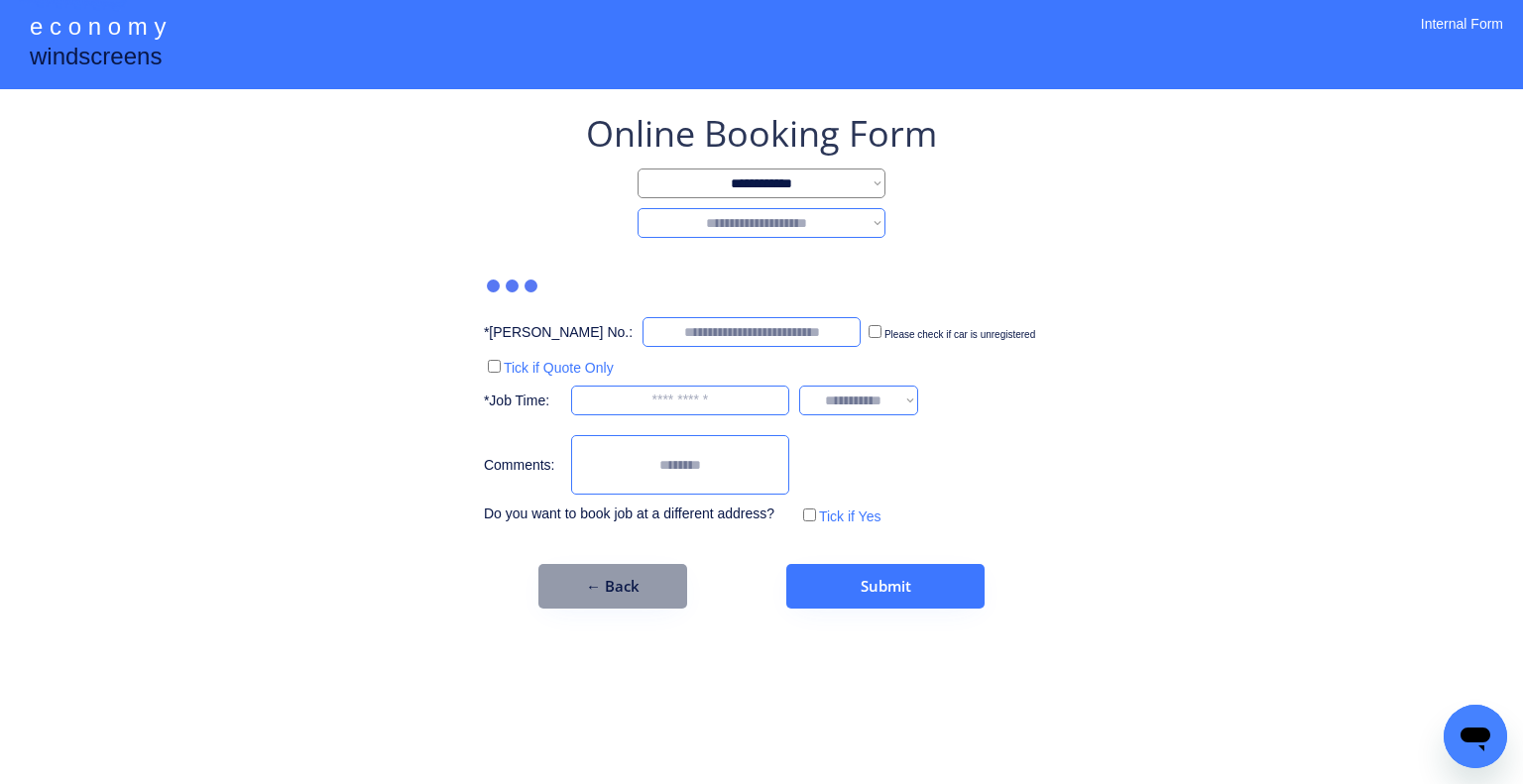select on "********" 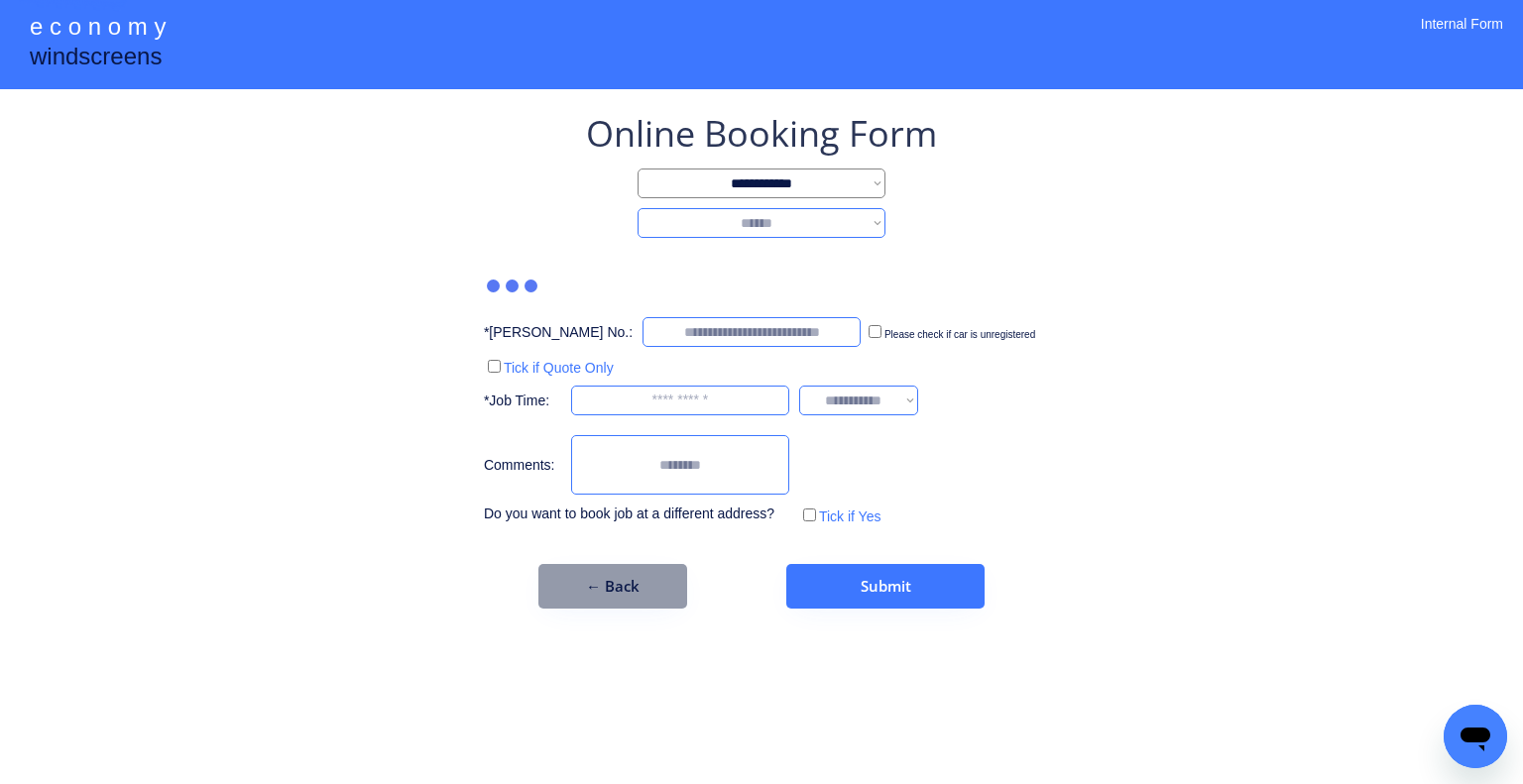 click on "**********" at bounding box center (762, 223) 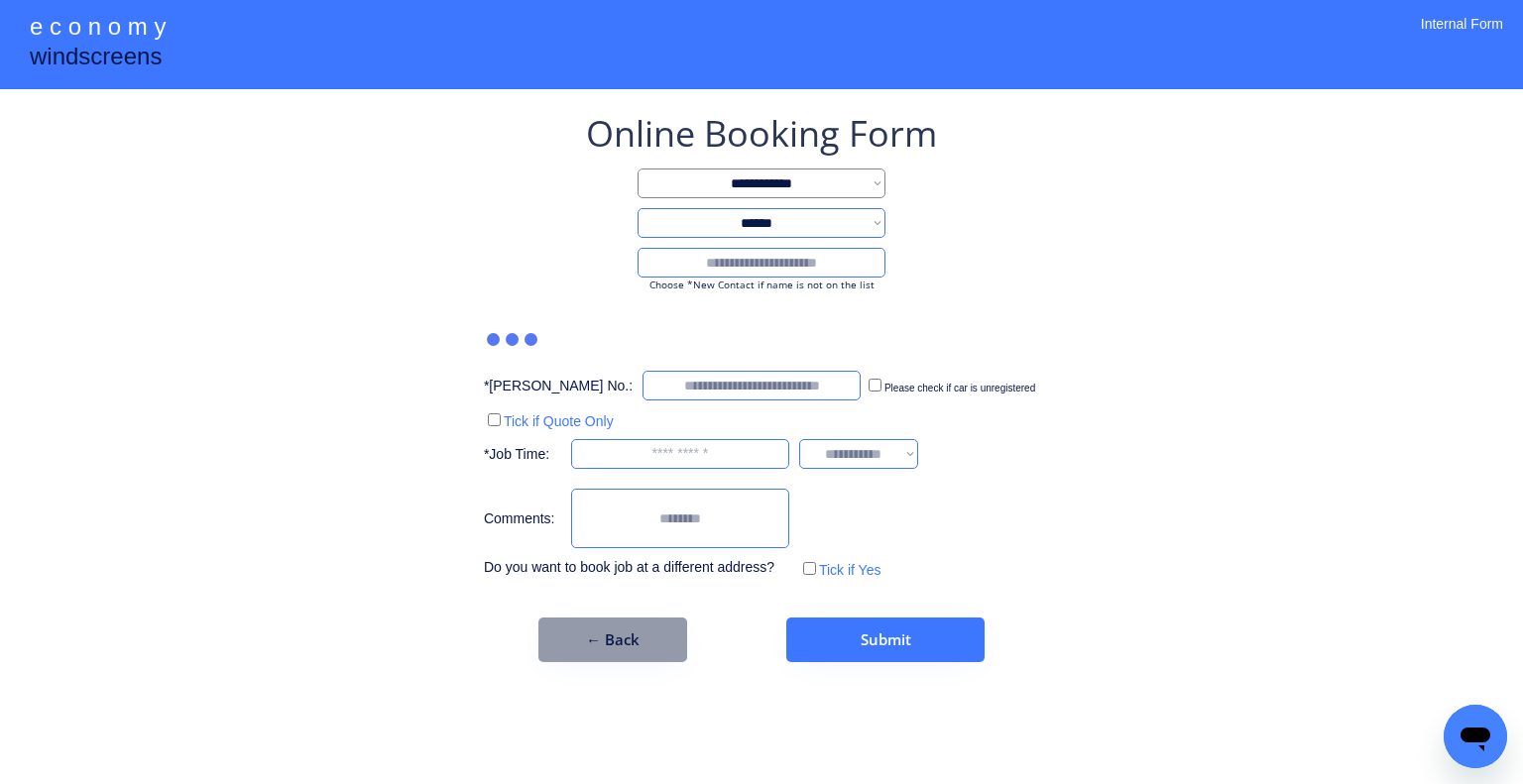click at bounding box center [762, 263] 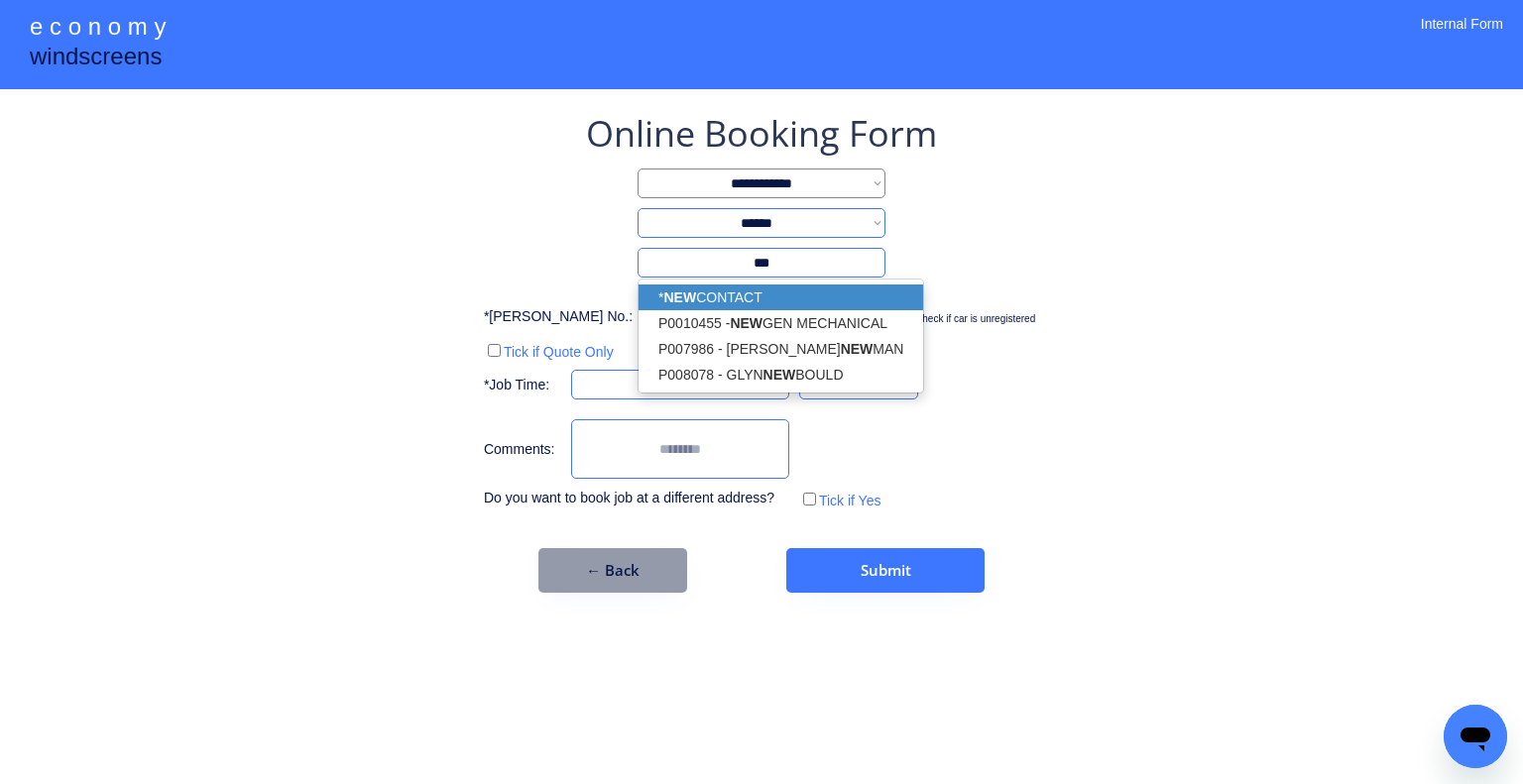click on "* NEW  CONTACT" at bounding box center [780, 297] 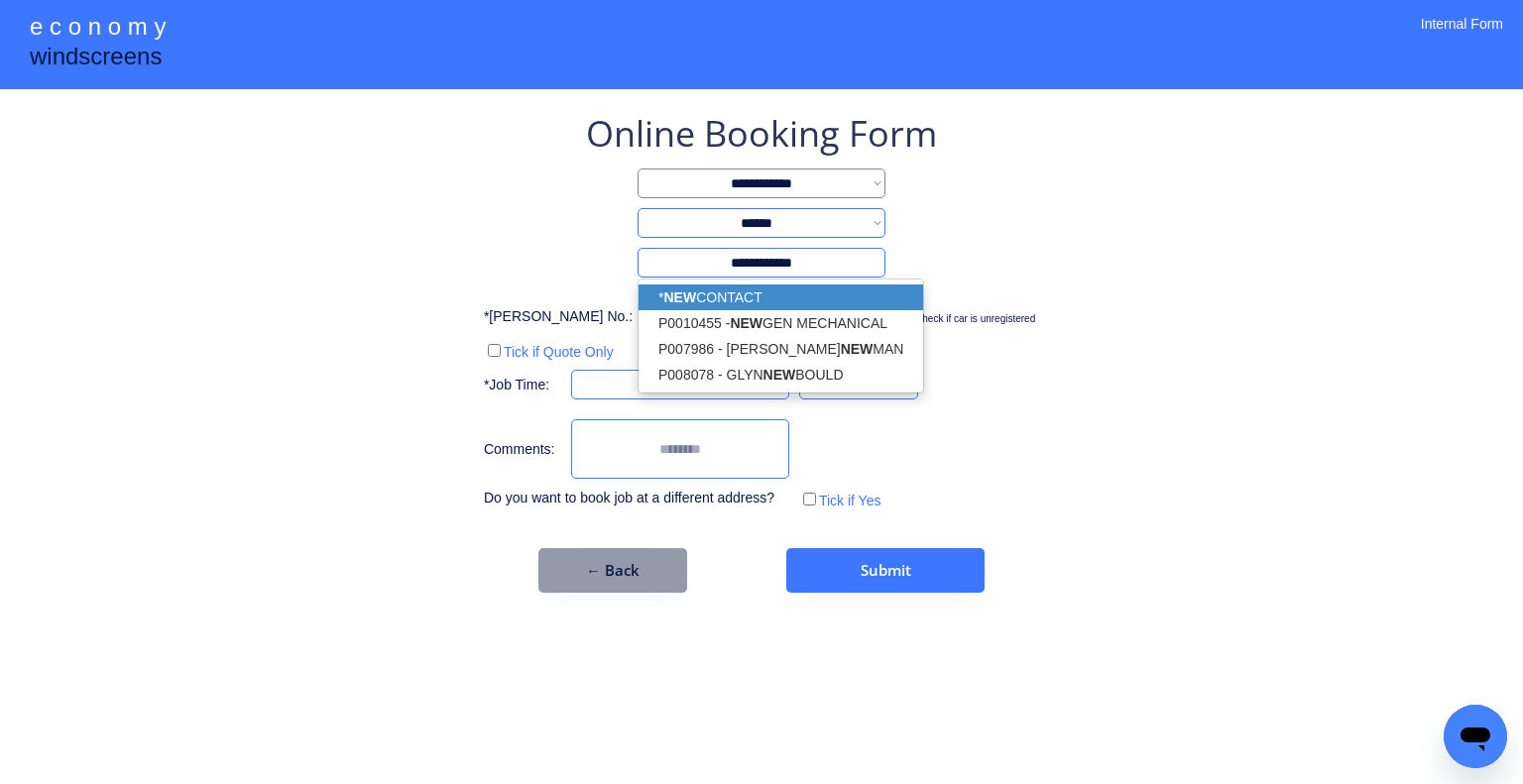click on "**********" at bounding box center [762, 392] 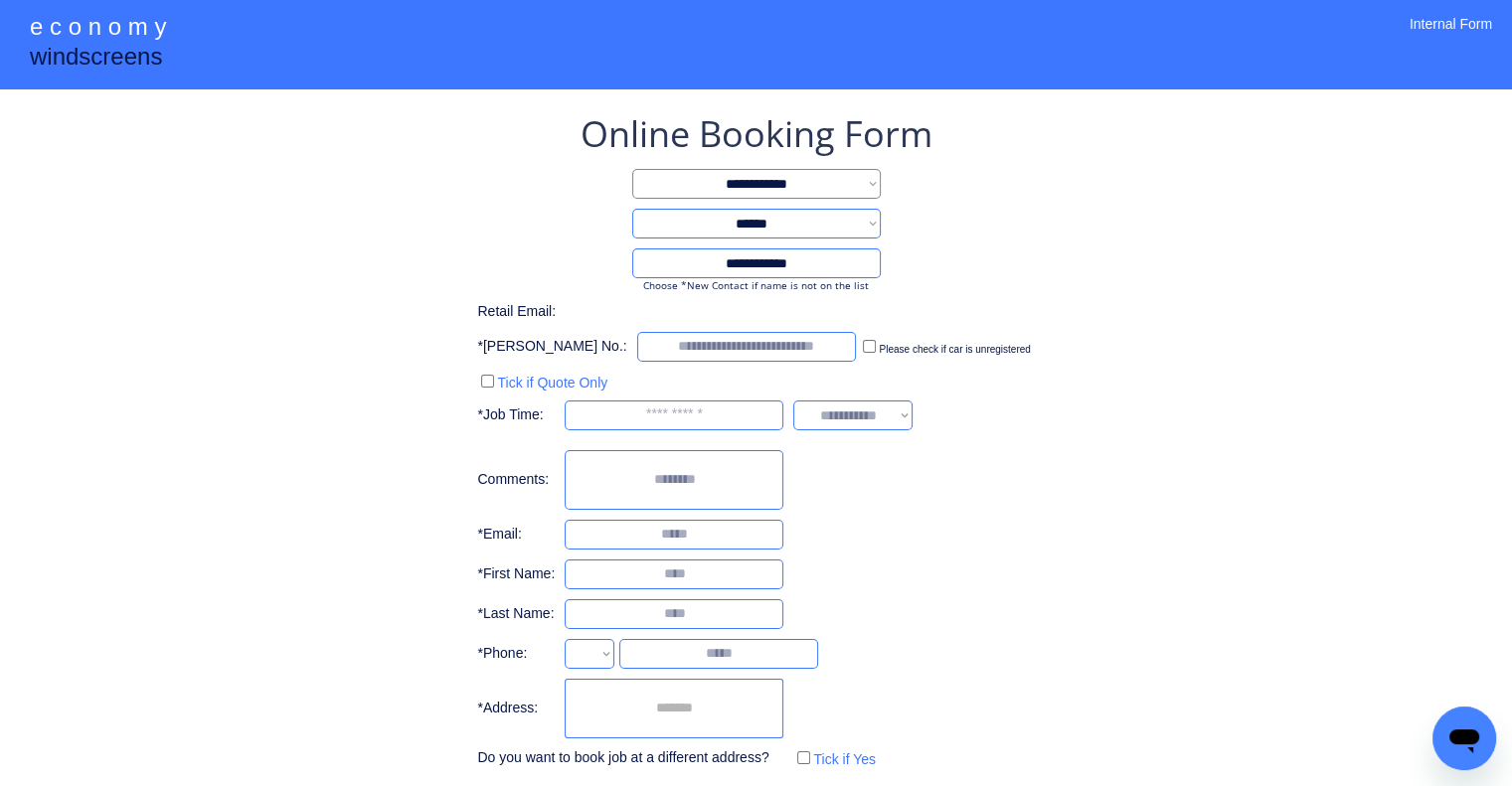 select on "**********" 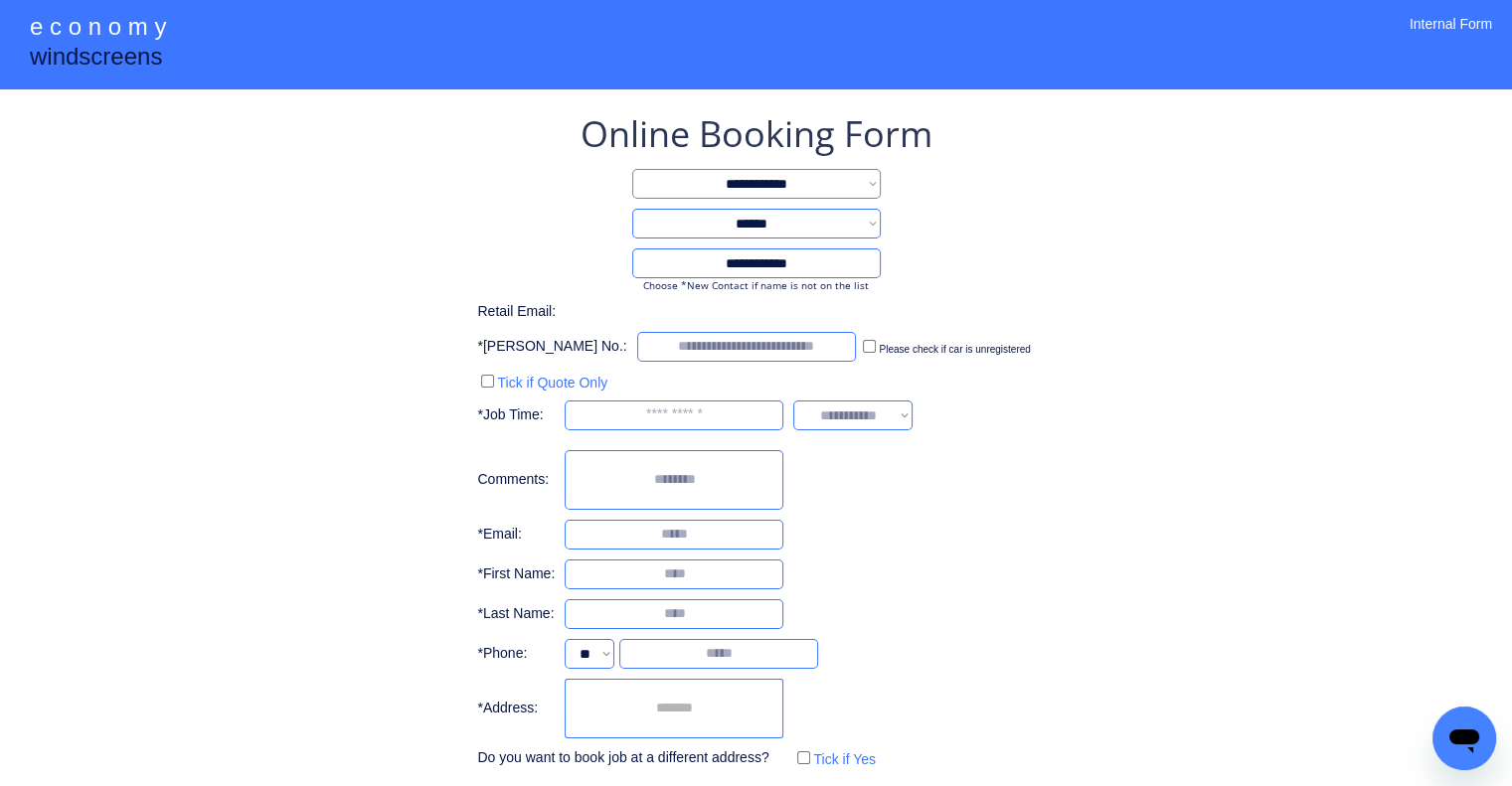 click at bounding box center (674, 708) 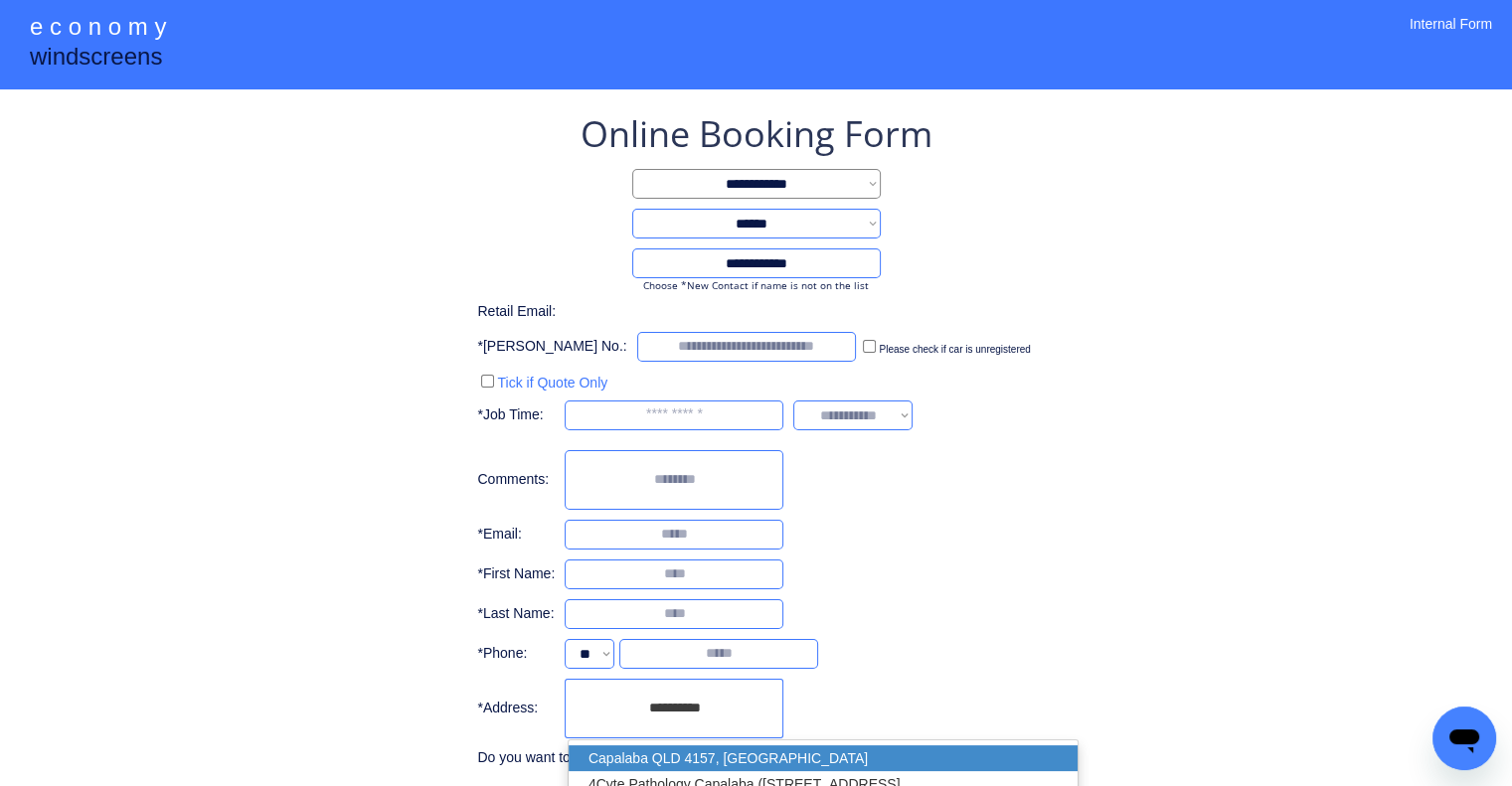 click on "Capalaba QLD 4157, Australia" at bounding box center [823, 758] 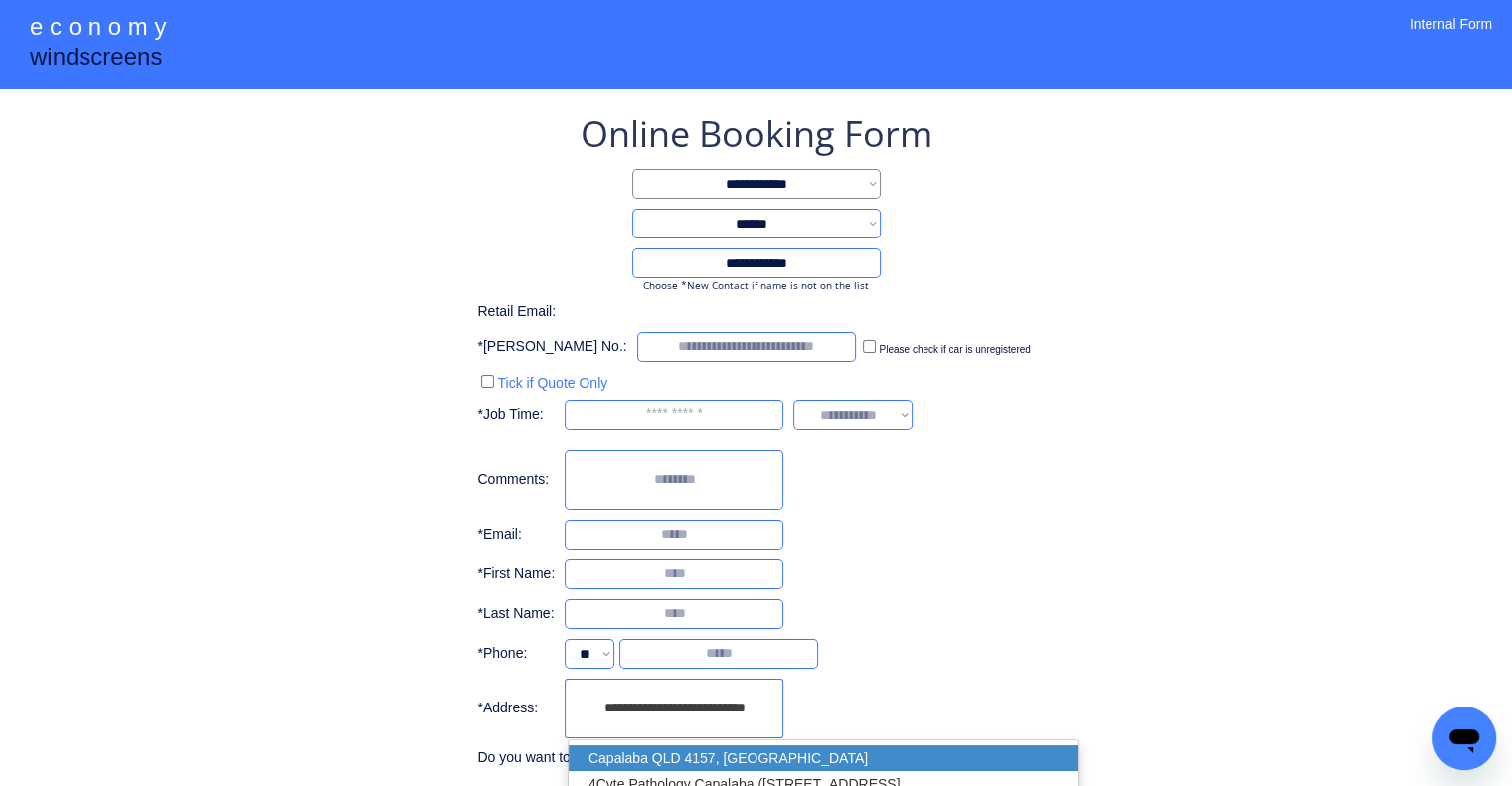 type on "**********" 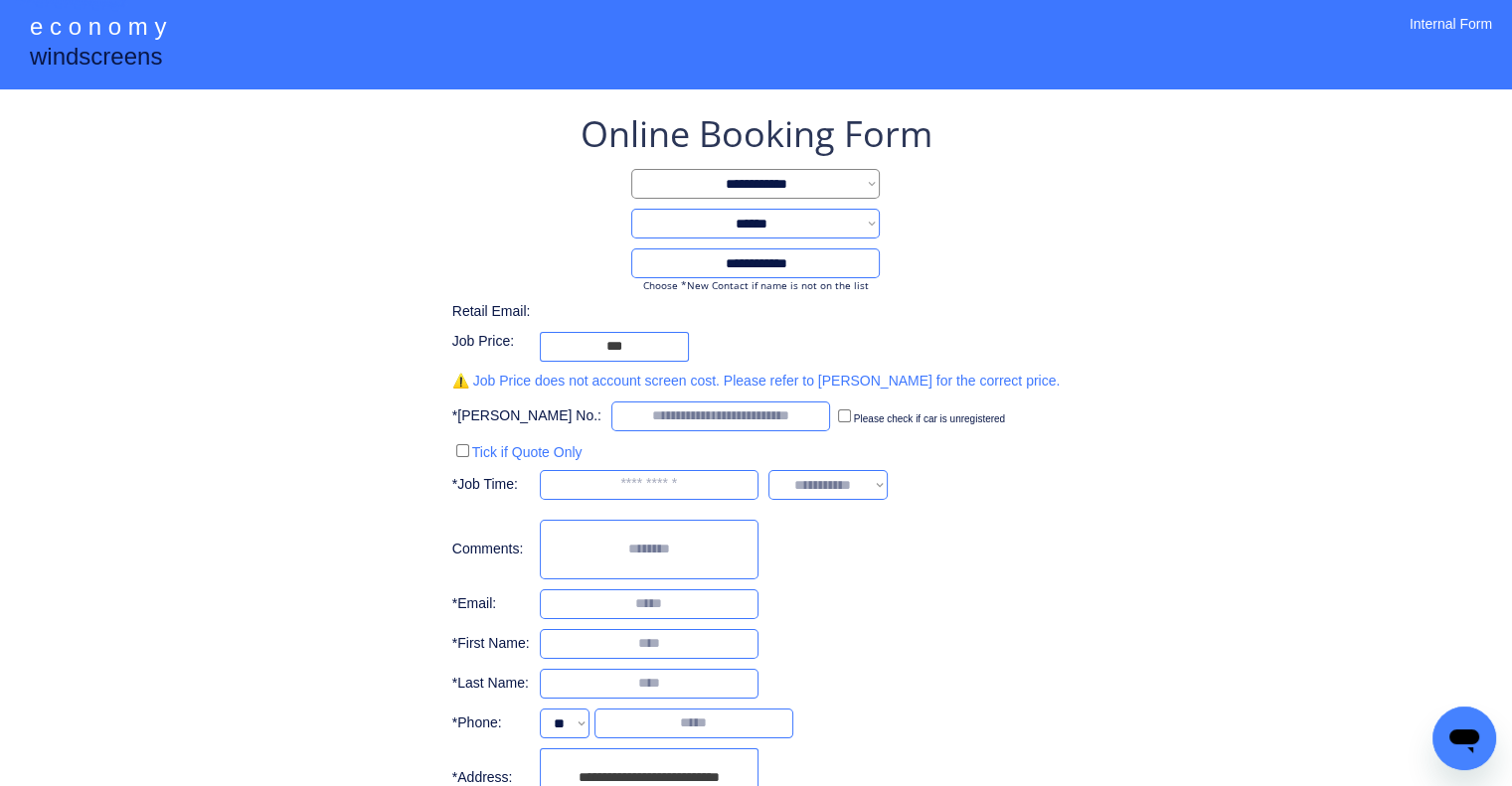 click on "**********" at bounding box center (756, 490) 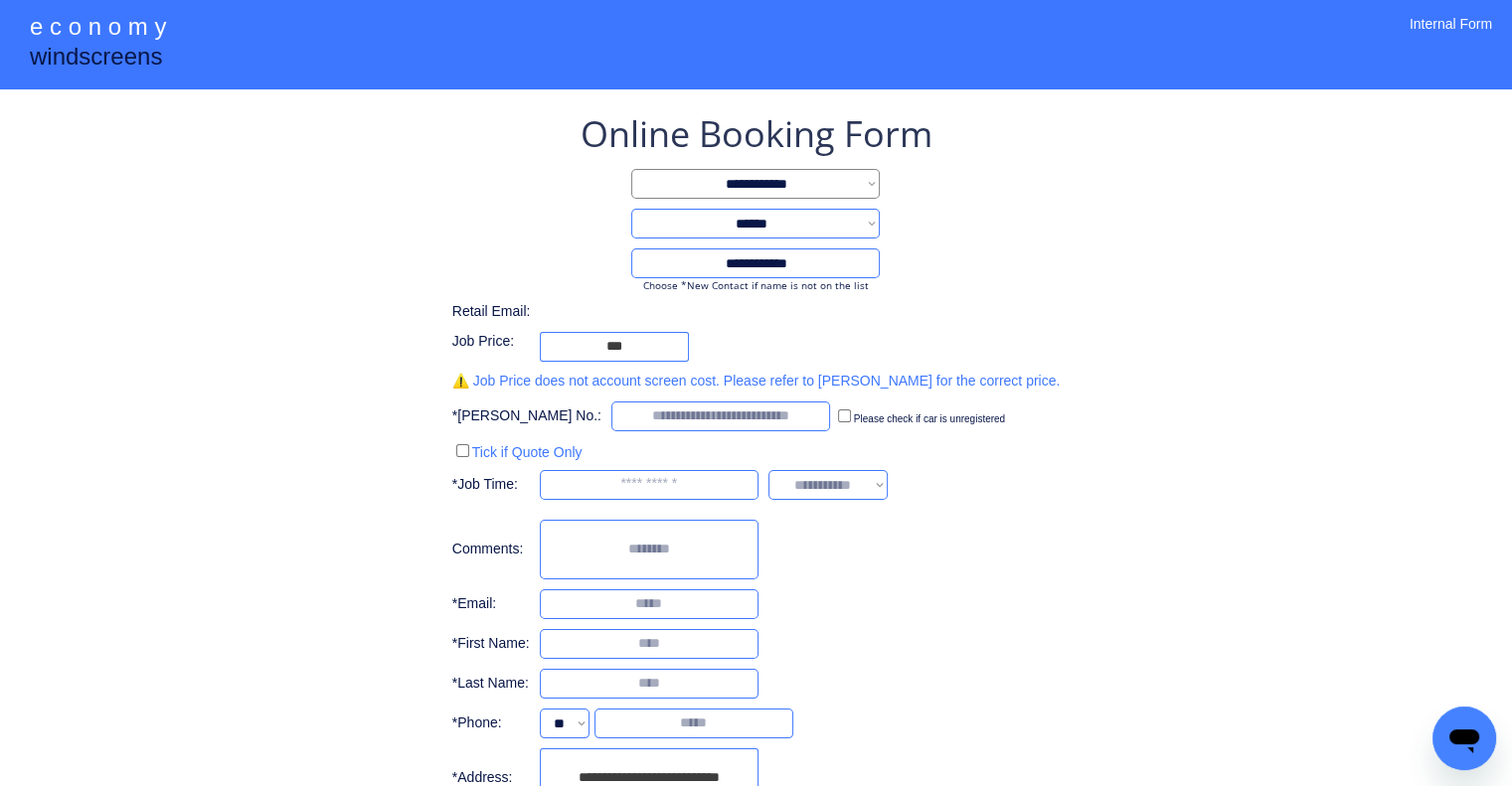 click on "**********" at bounding box center (756, 475) 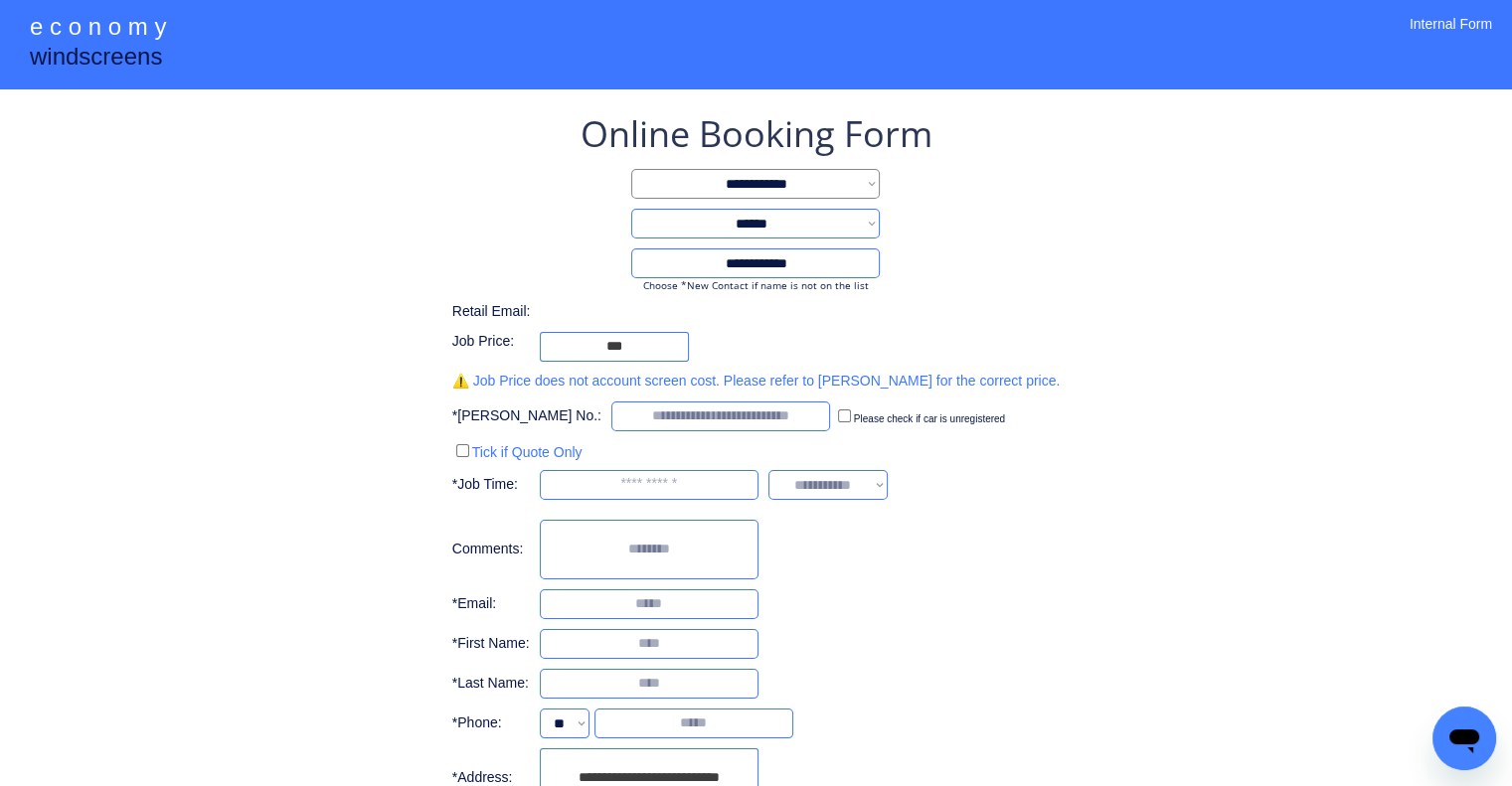 scroll, scrollTop: 165, scrollLeft: 0, axis: vertical 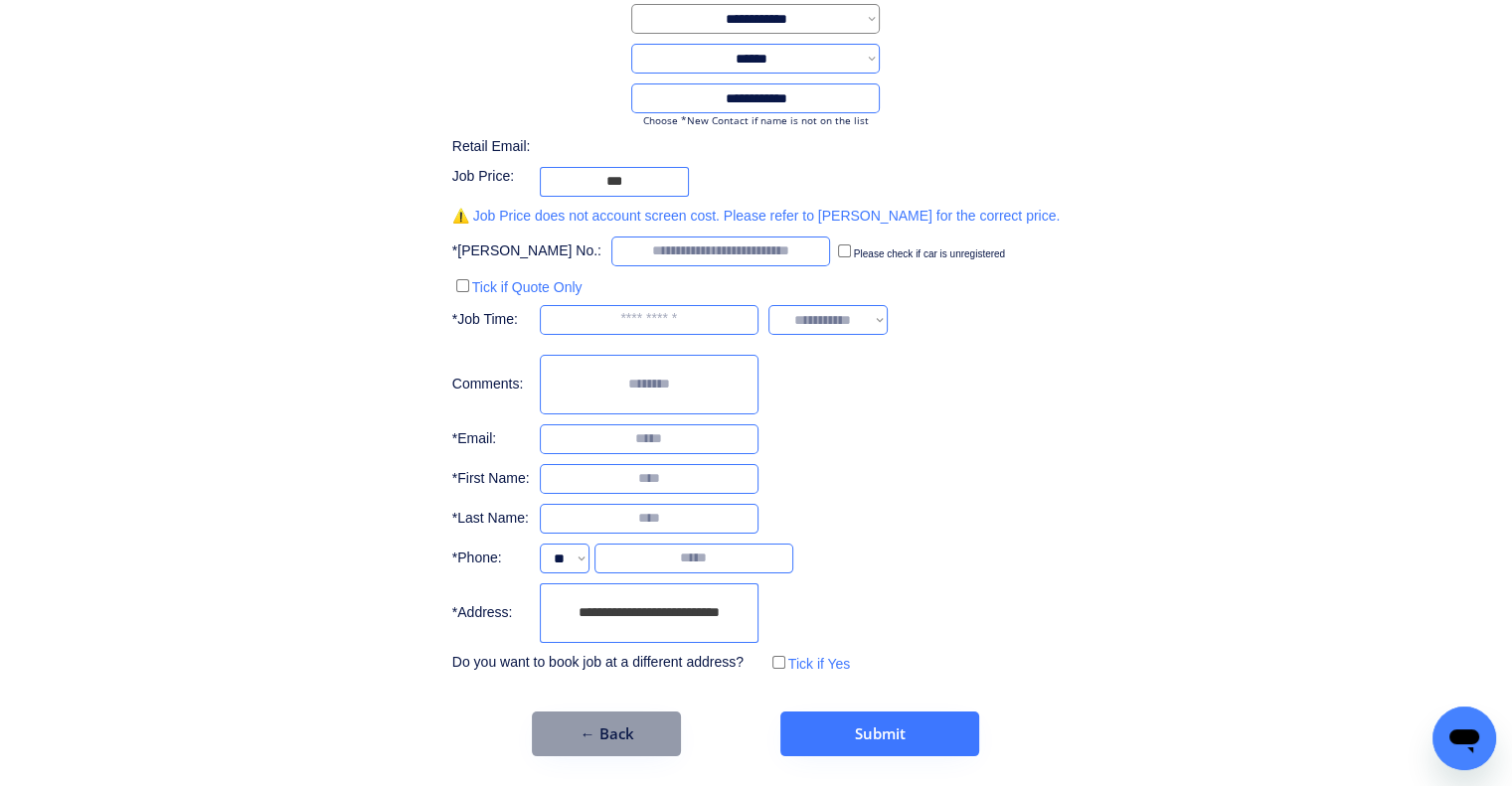 click on "**********" at bounding box center [756, 350] 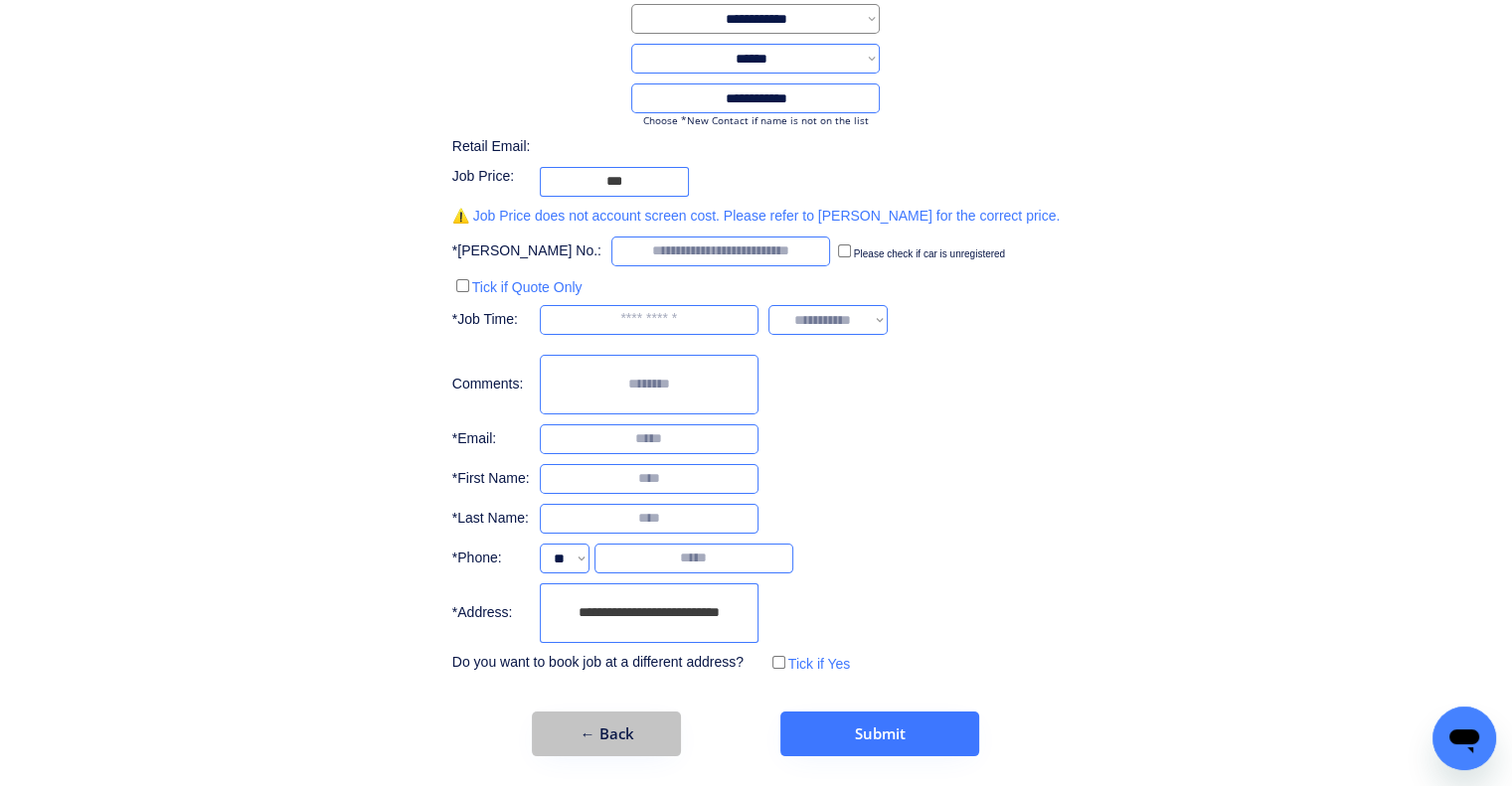 click on "←   Back" at bounding box center [606, 733] 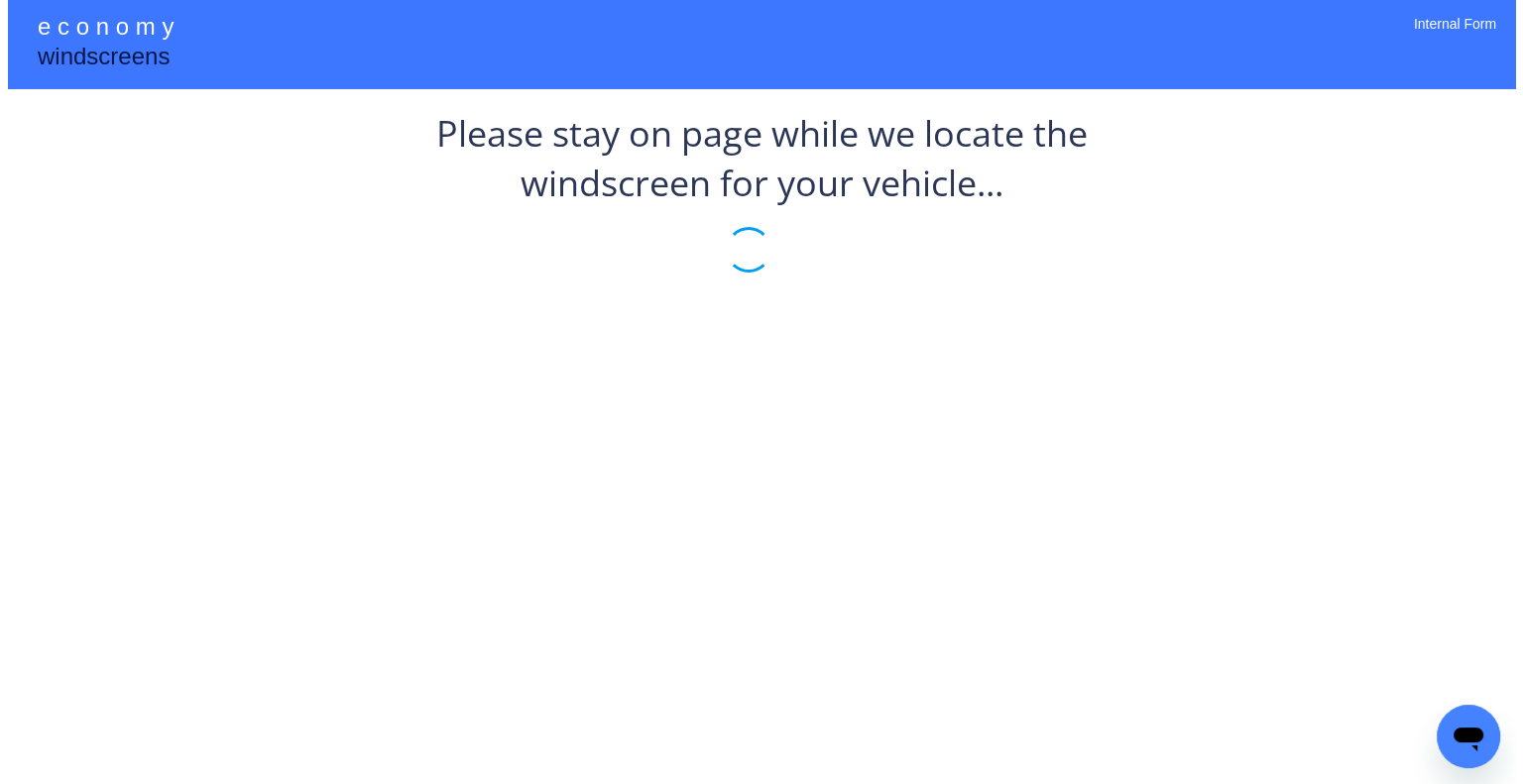 scroll, scrollTop: 0, scrollLeft: 0, axis: both 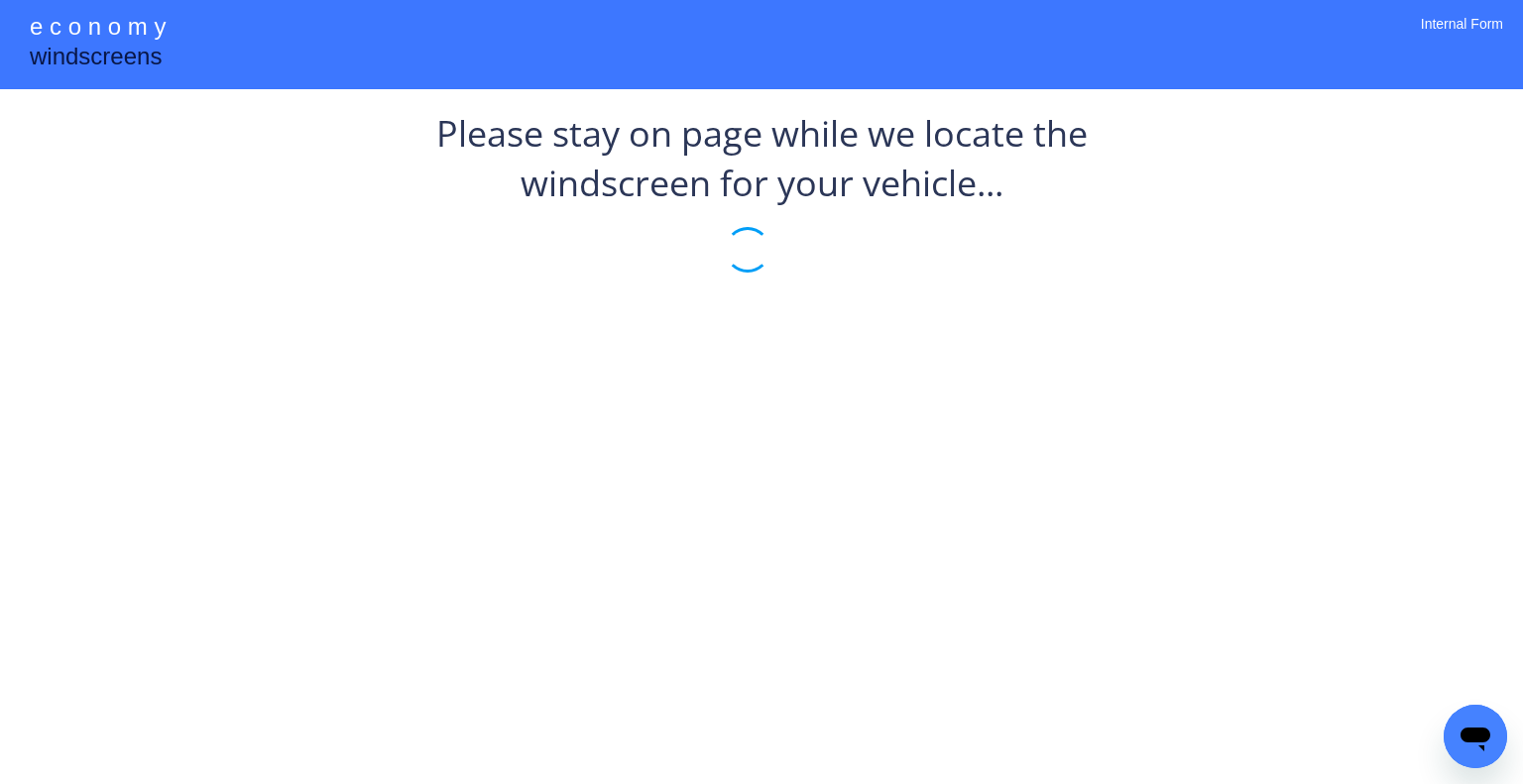 click on "Please stay on page while we locate the windscreen for your vehicle..." at bounding box center (762, 208) 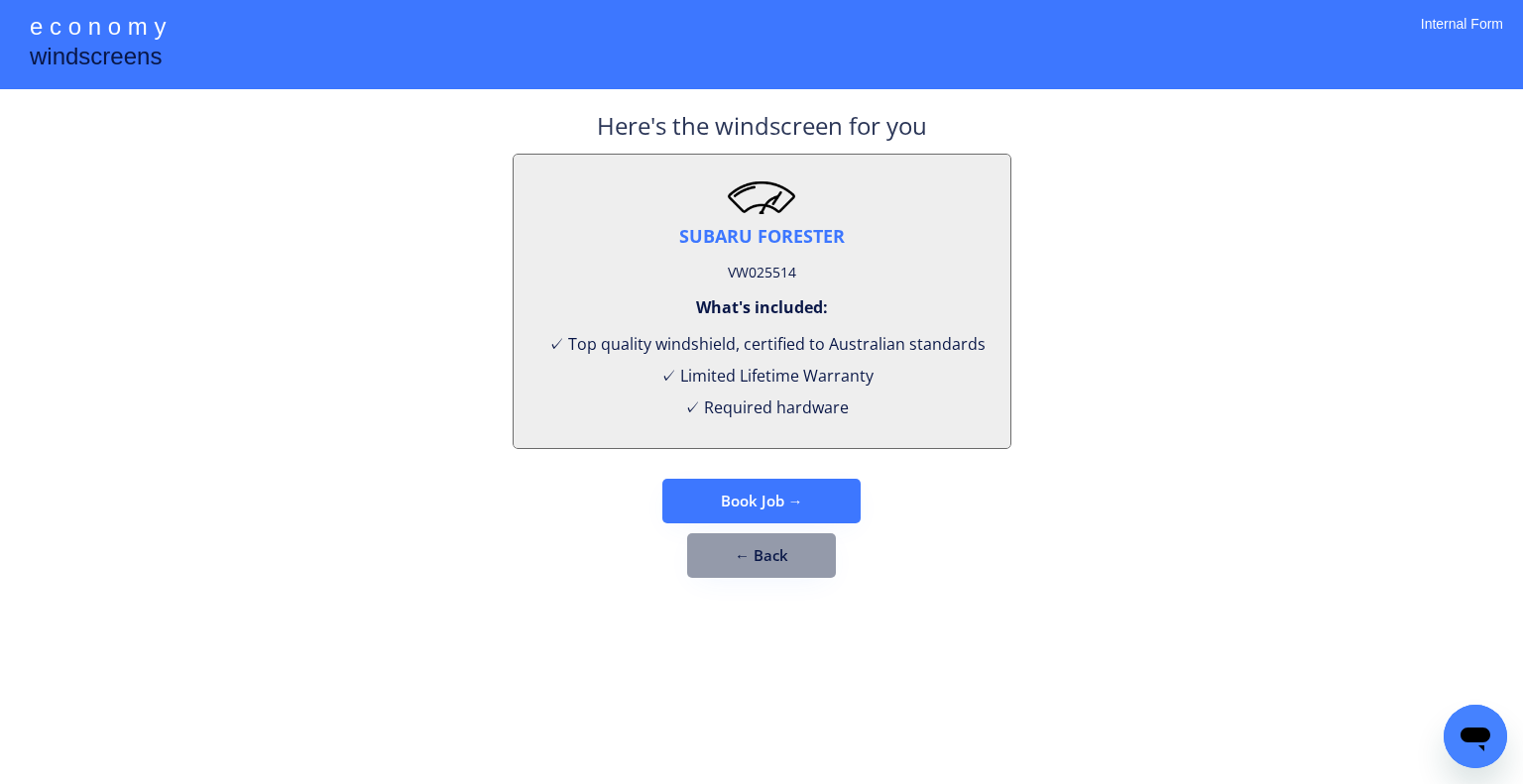 click on "VW025514" at bounding box center (762, 273) 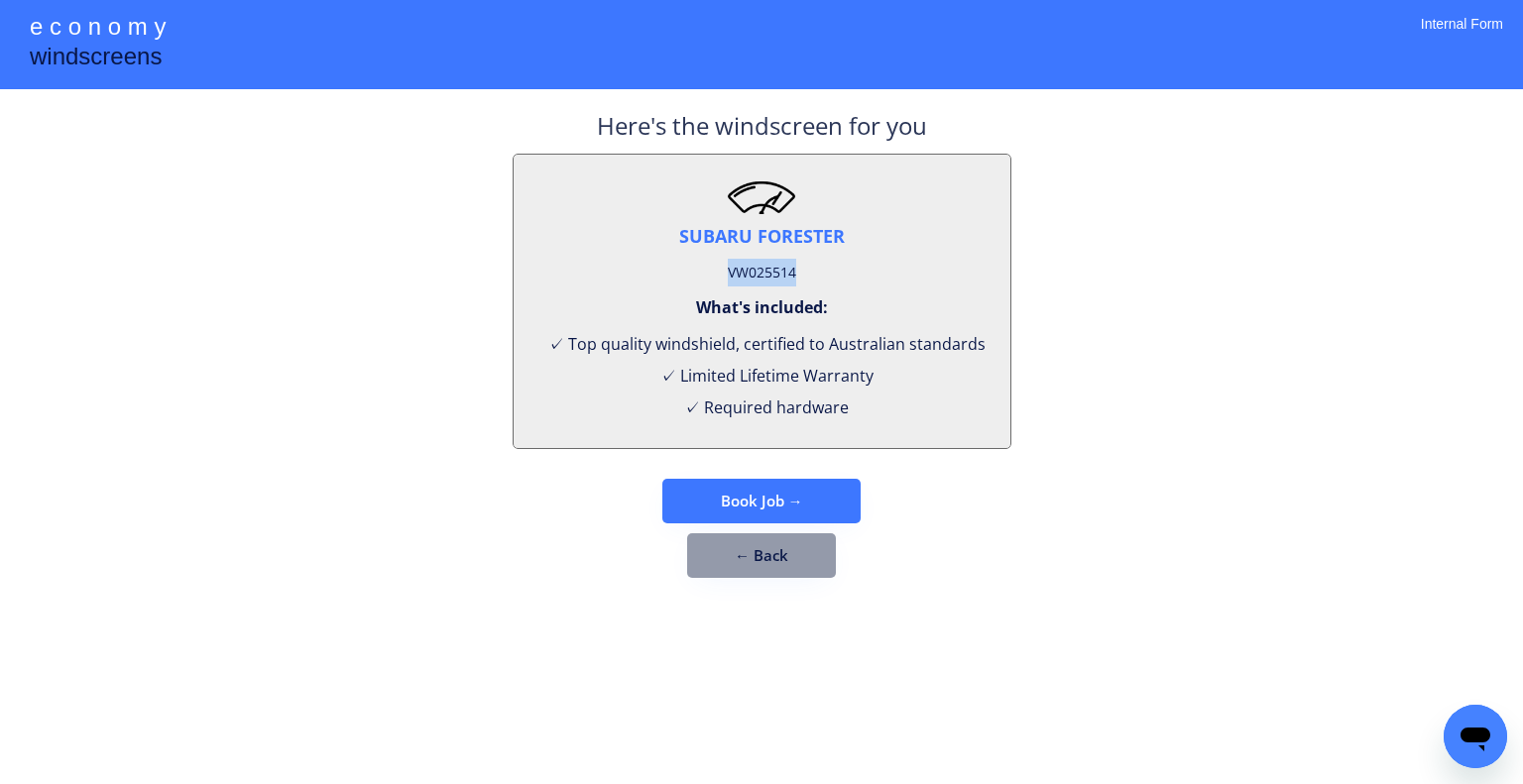click on "VW025514" at bounding box center [762, 273] 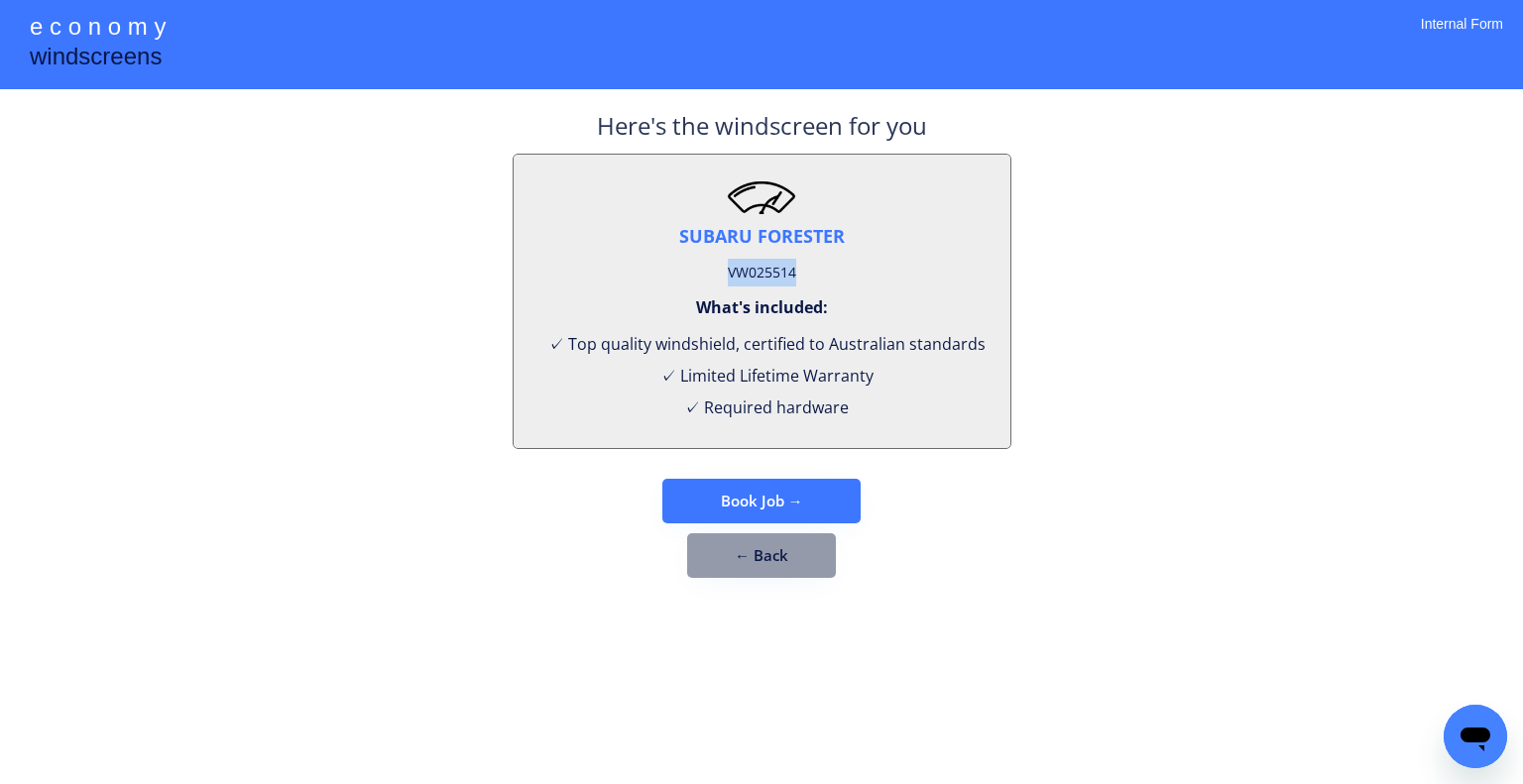 copy on "VW025514" 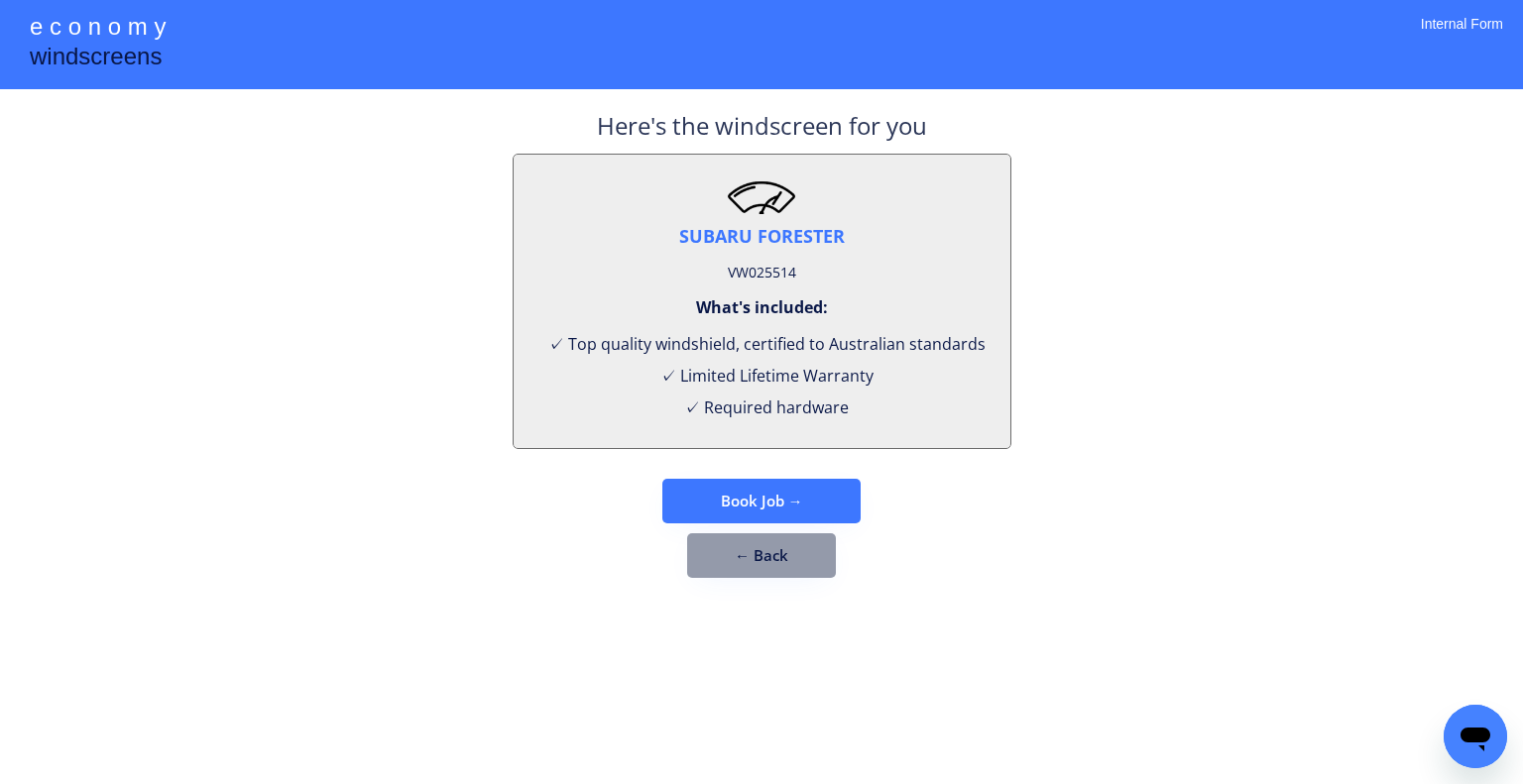 click on "**********" at bounding box center (762, 392) 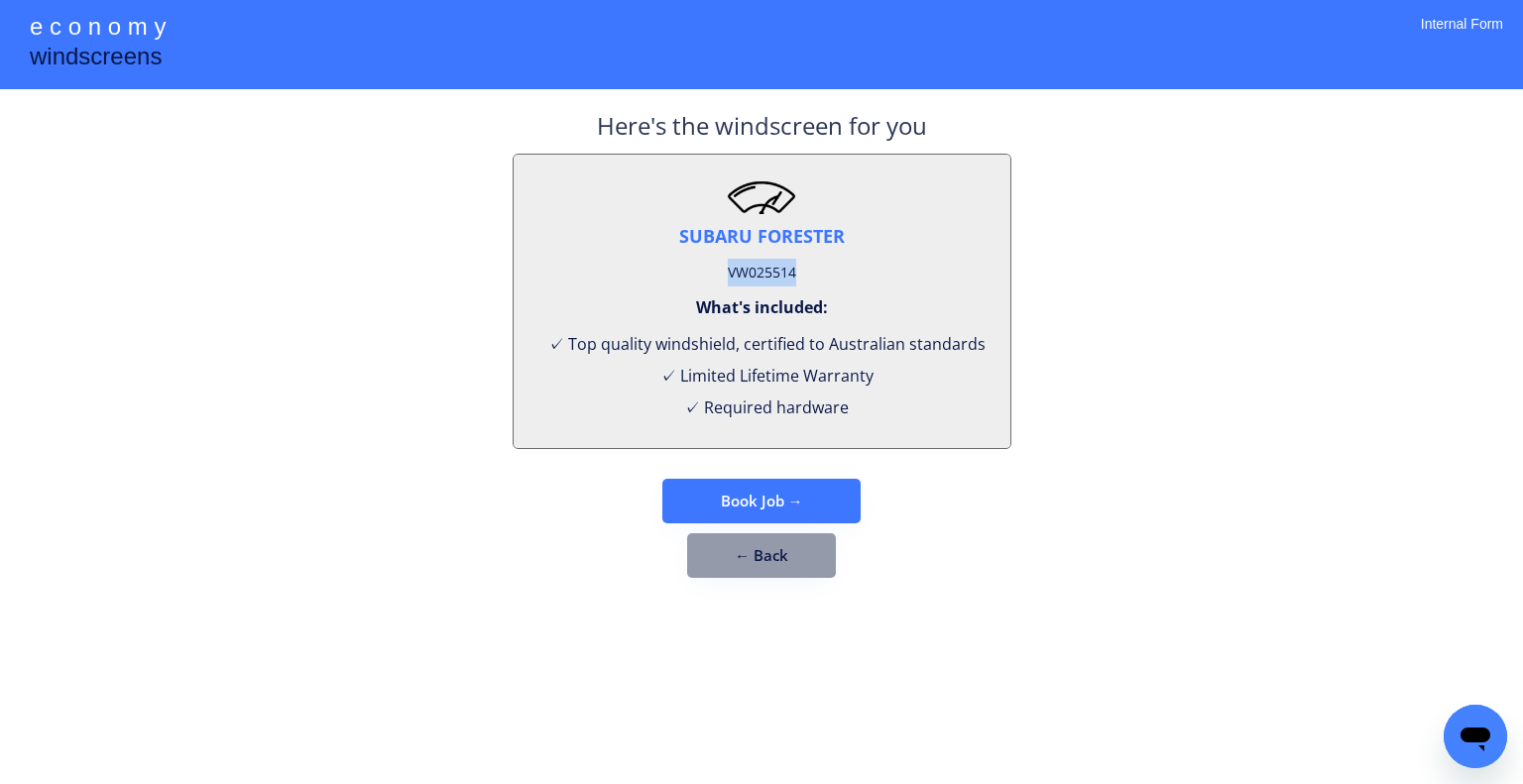 click on "VW025514" at bounding box center (762, 273) 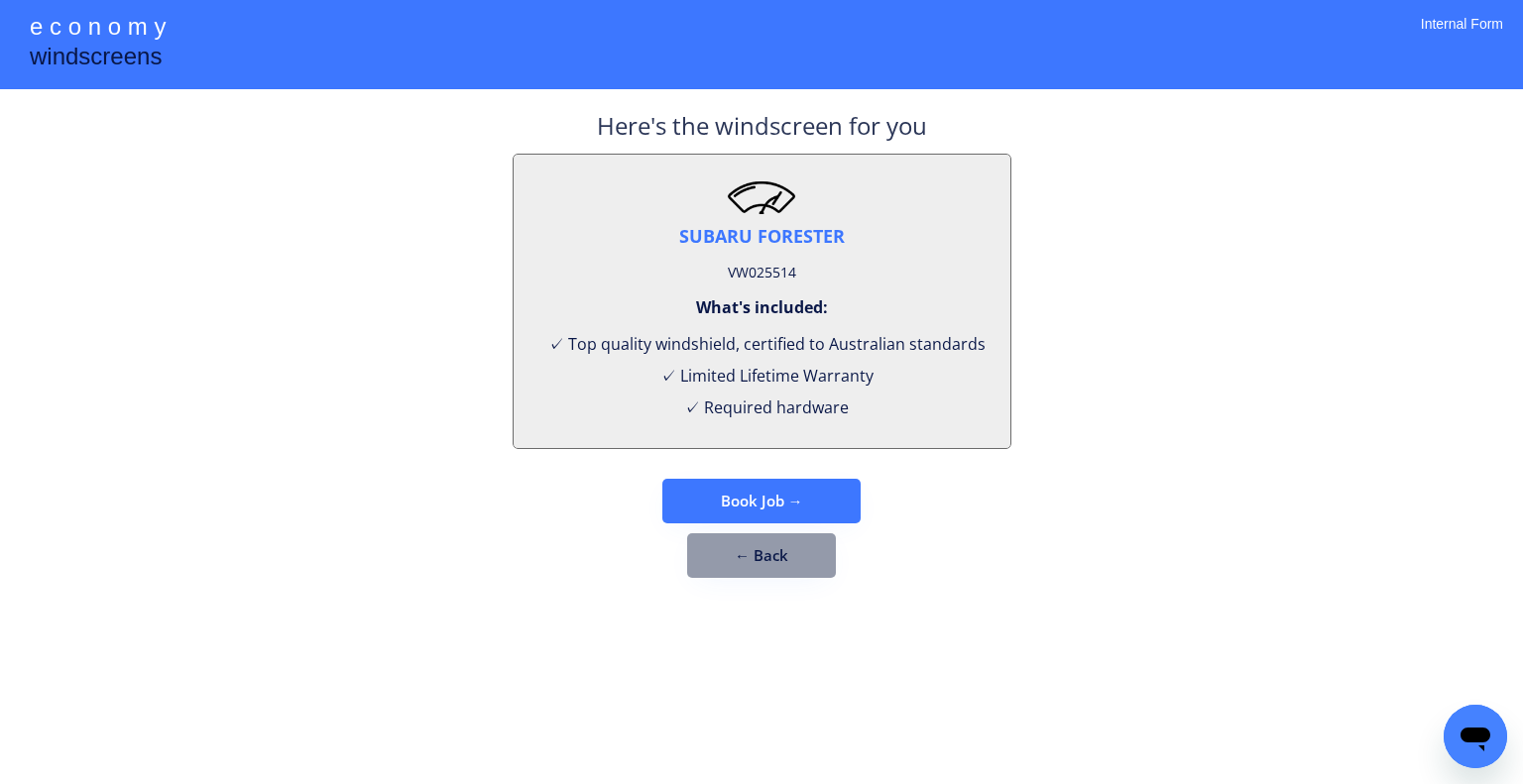 click on "**********" at bounding box center (762, 392) 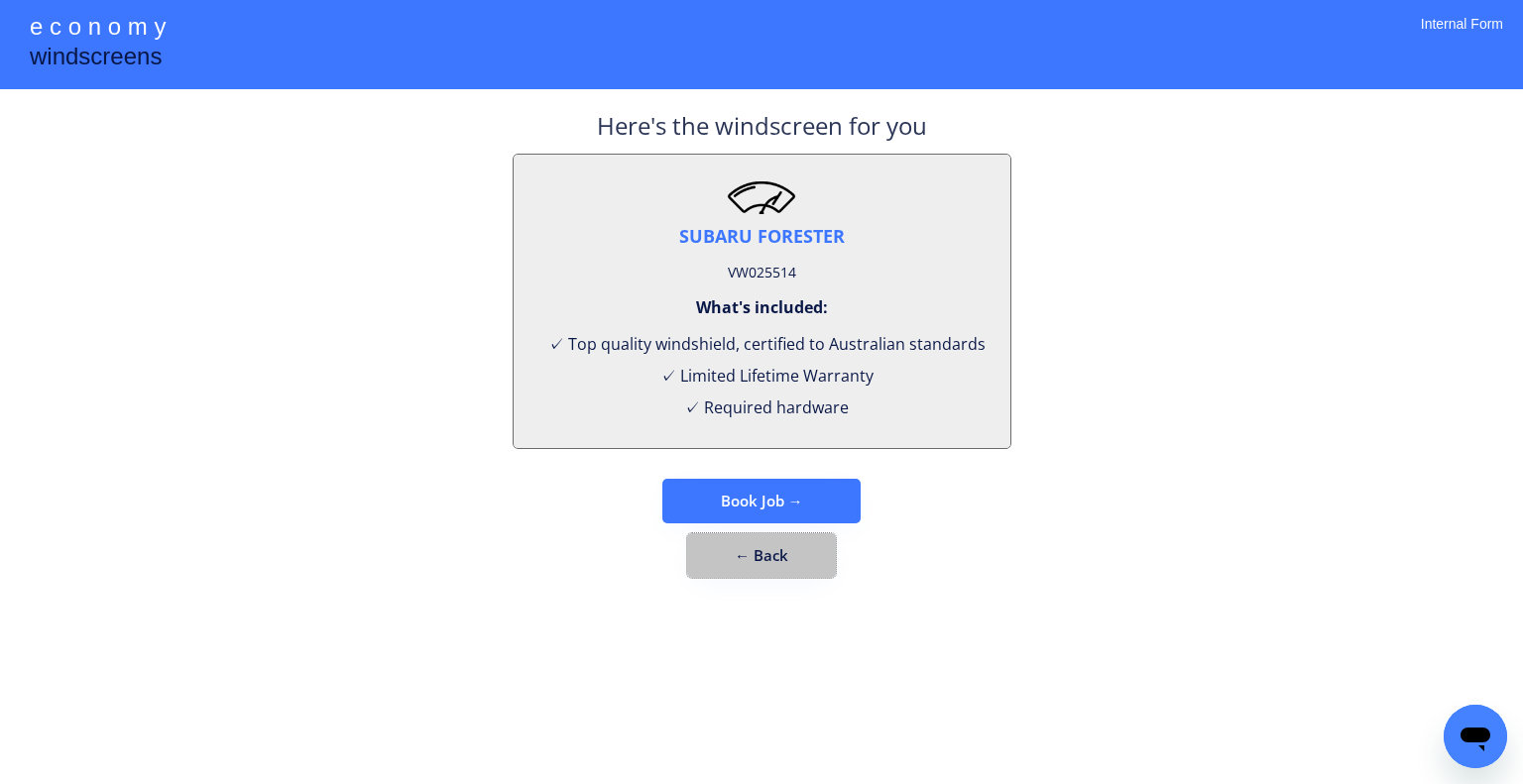 click on "←   Back" at bounding box center [762, 555] 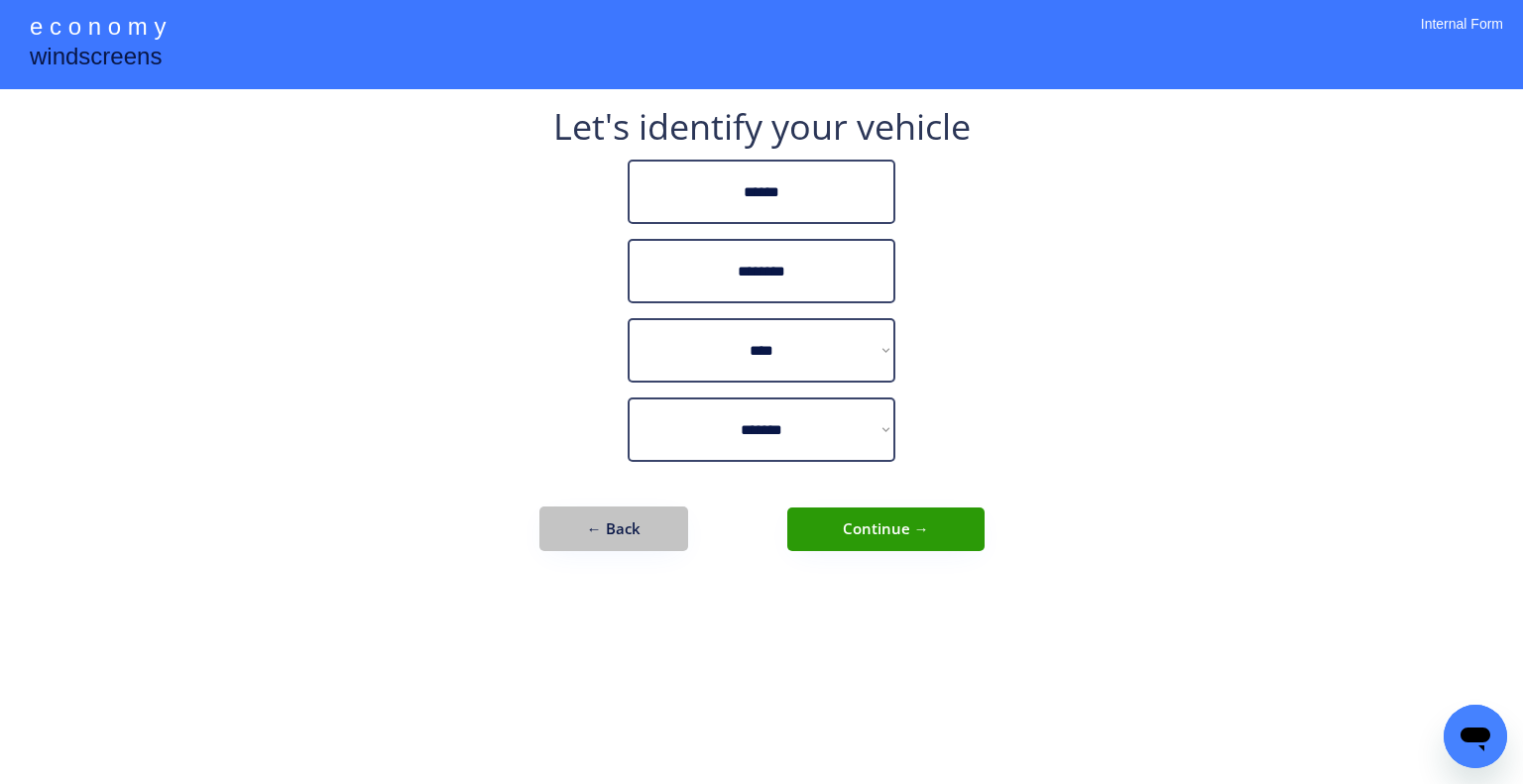 click on "←   Back" at bounding box center [614, 528] 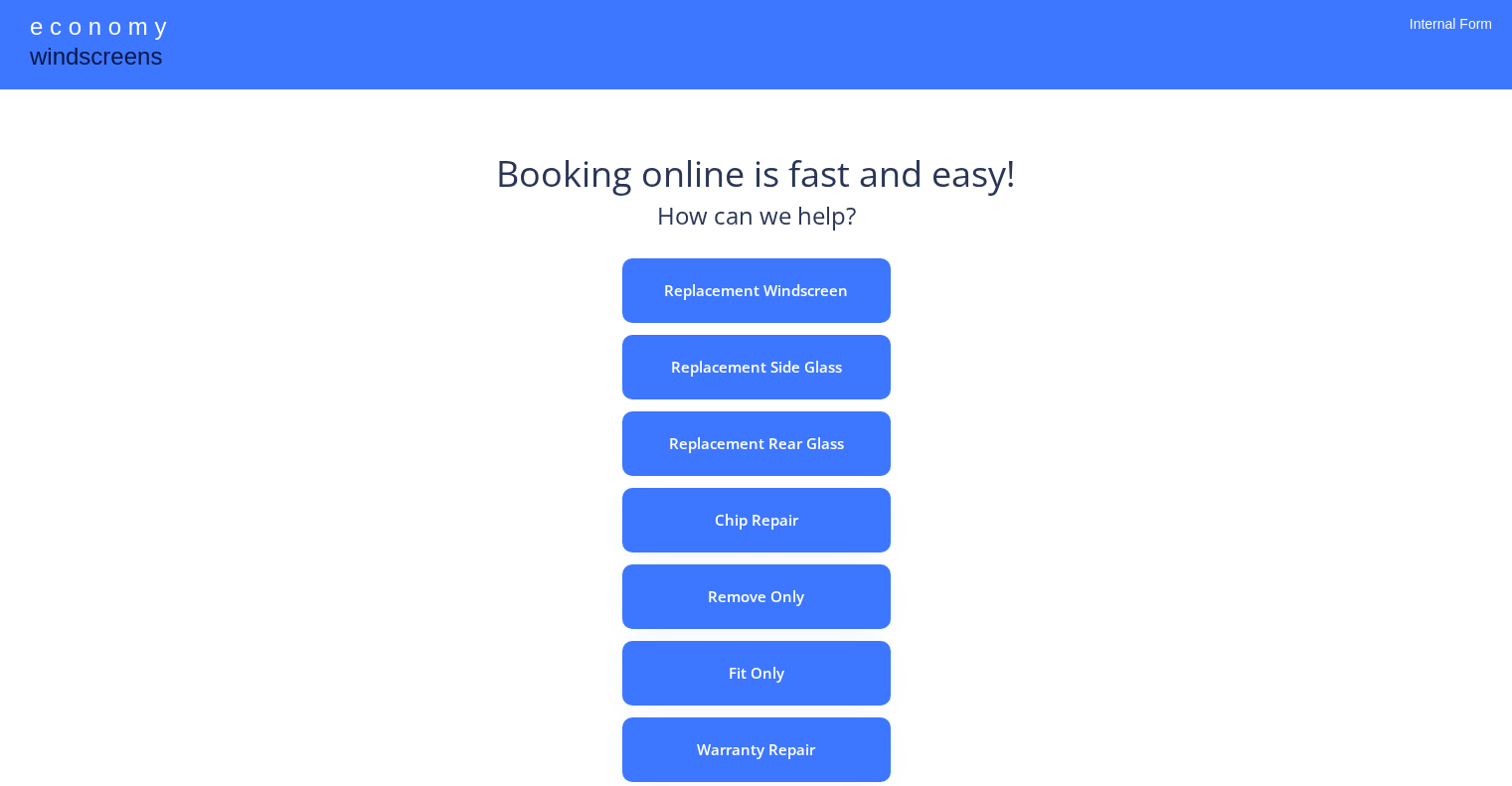 scroll, scrollTop: 0, scrollLeft: 0, axis: both 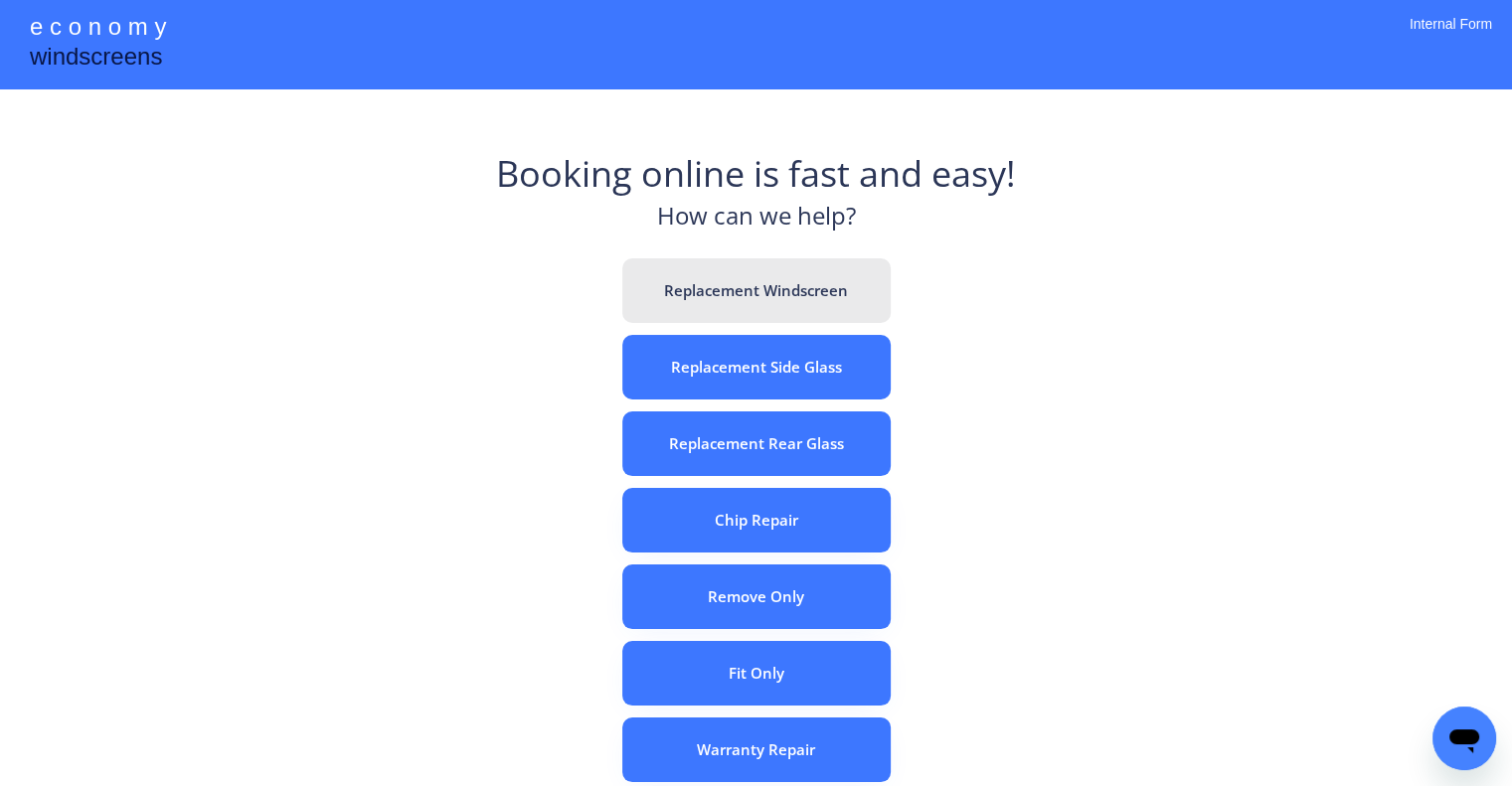 drag, startPoint x: 864, startPoint y: 276, endPoint x: 779, endPoint y: 82, distance: 211.80415 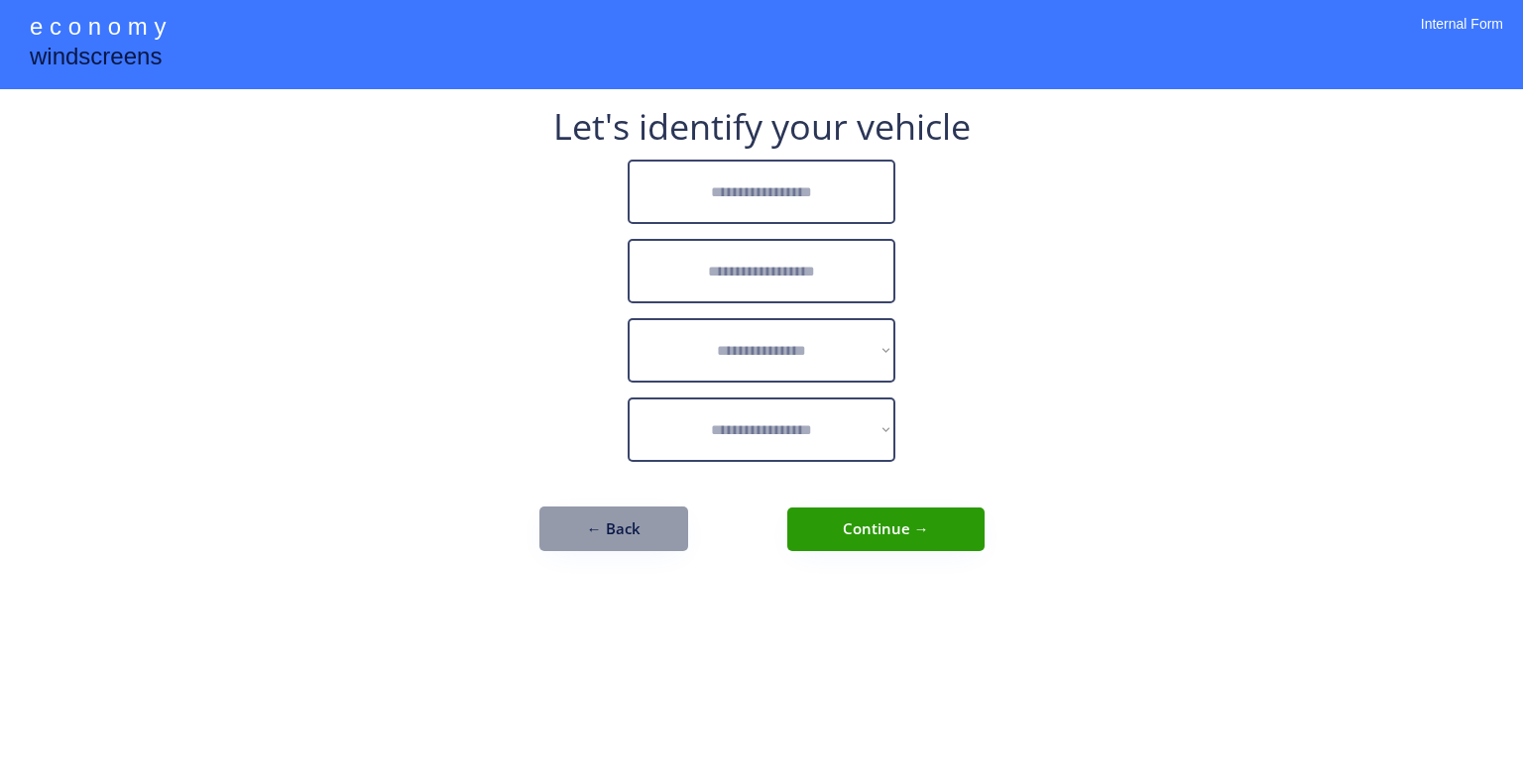 scroll, scrollTop: 0, scrollLeft: 0, axis: both 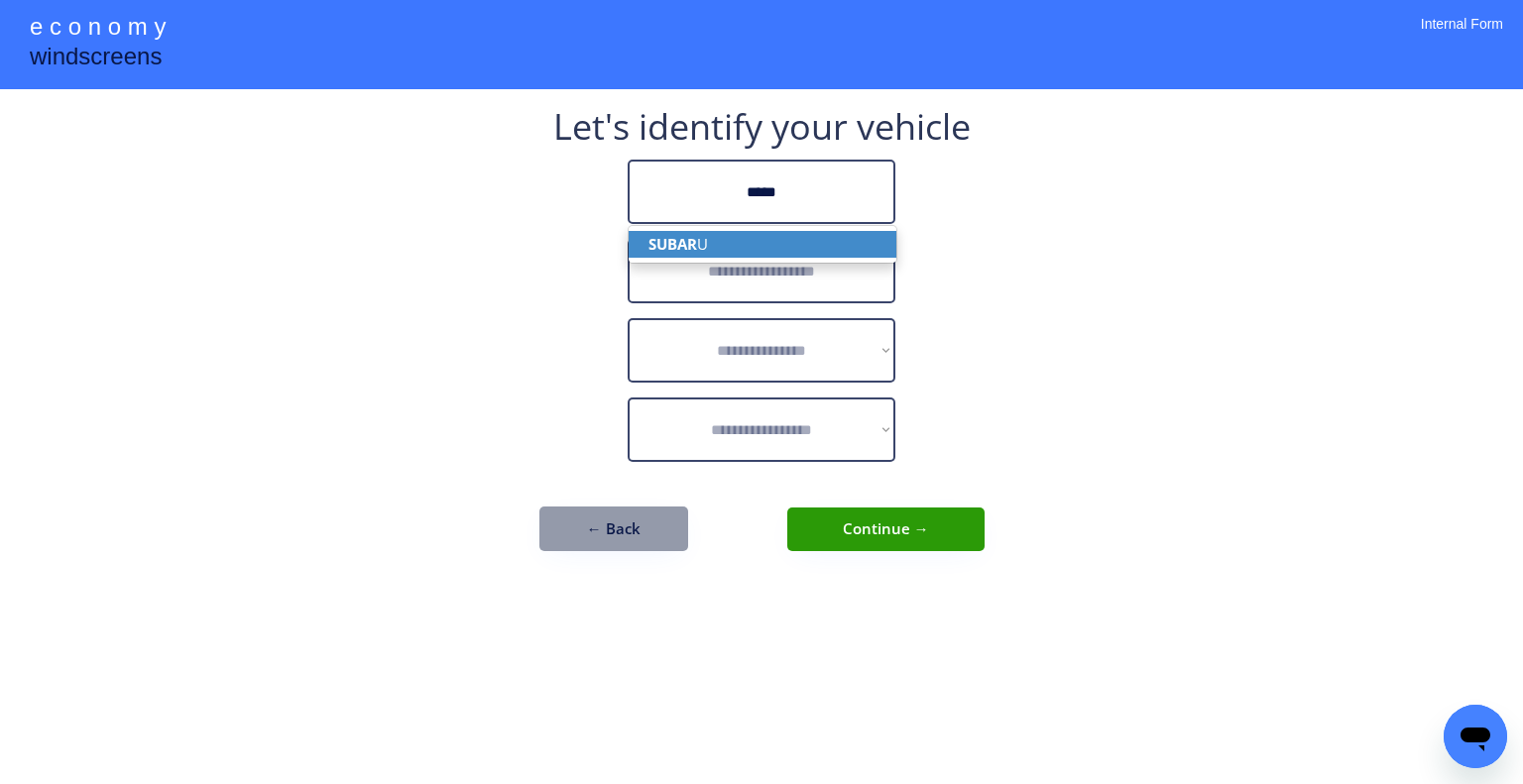 click on "SUBAR U" at bounding box center [762, 244] 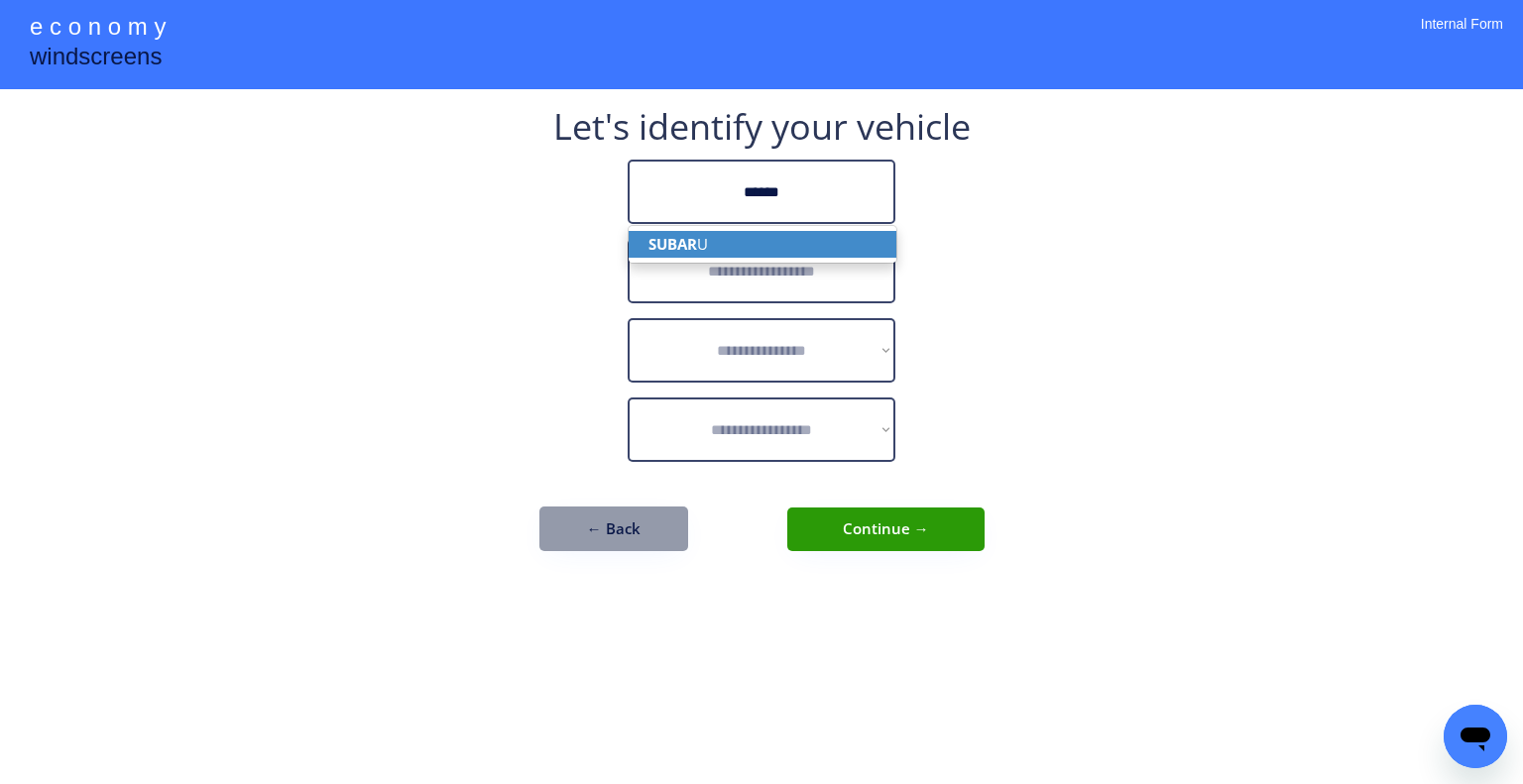 type on "******" 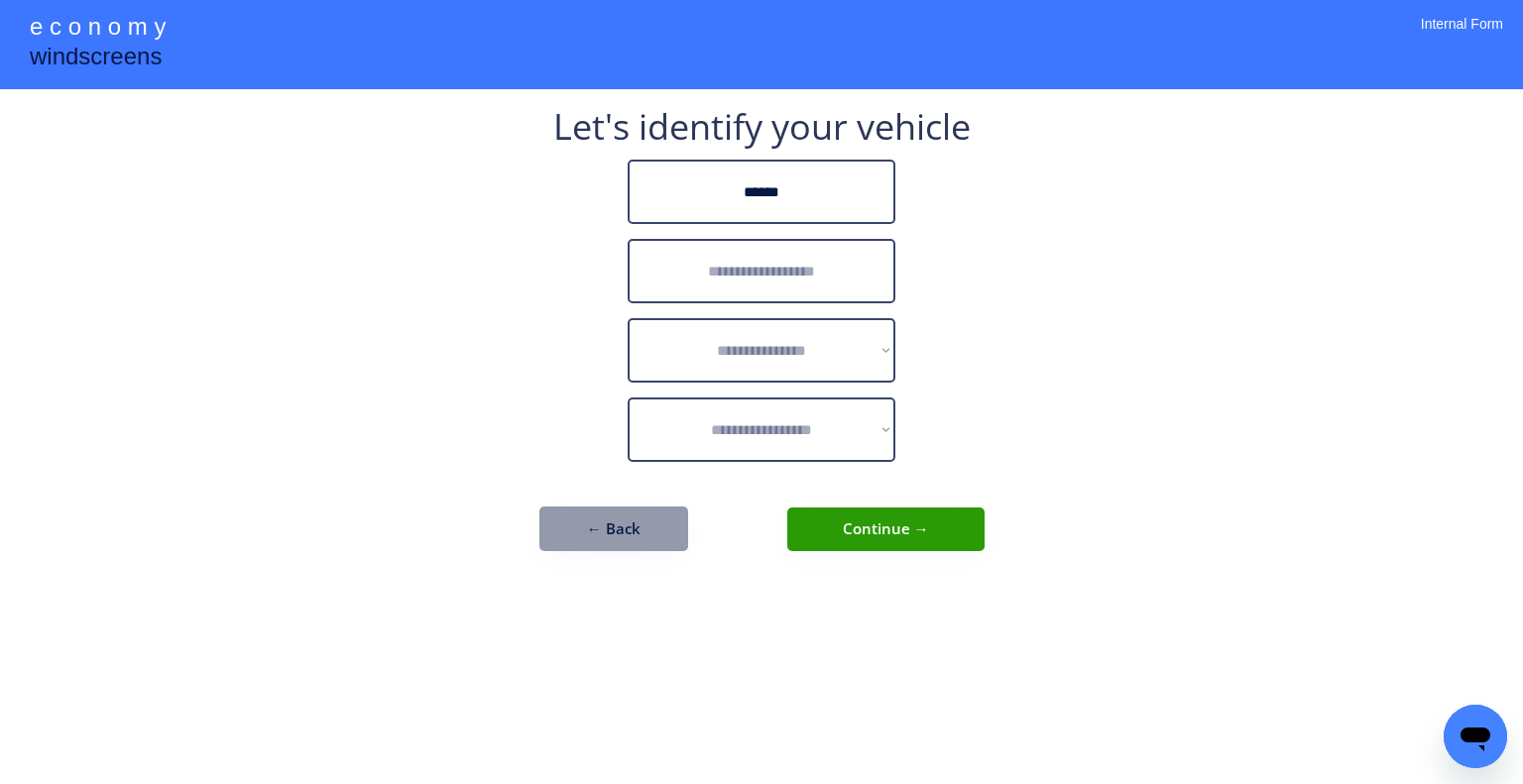 click at bounding box center (762, 271) 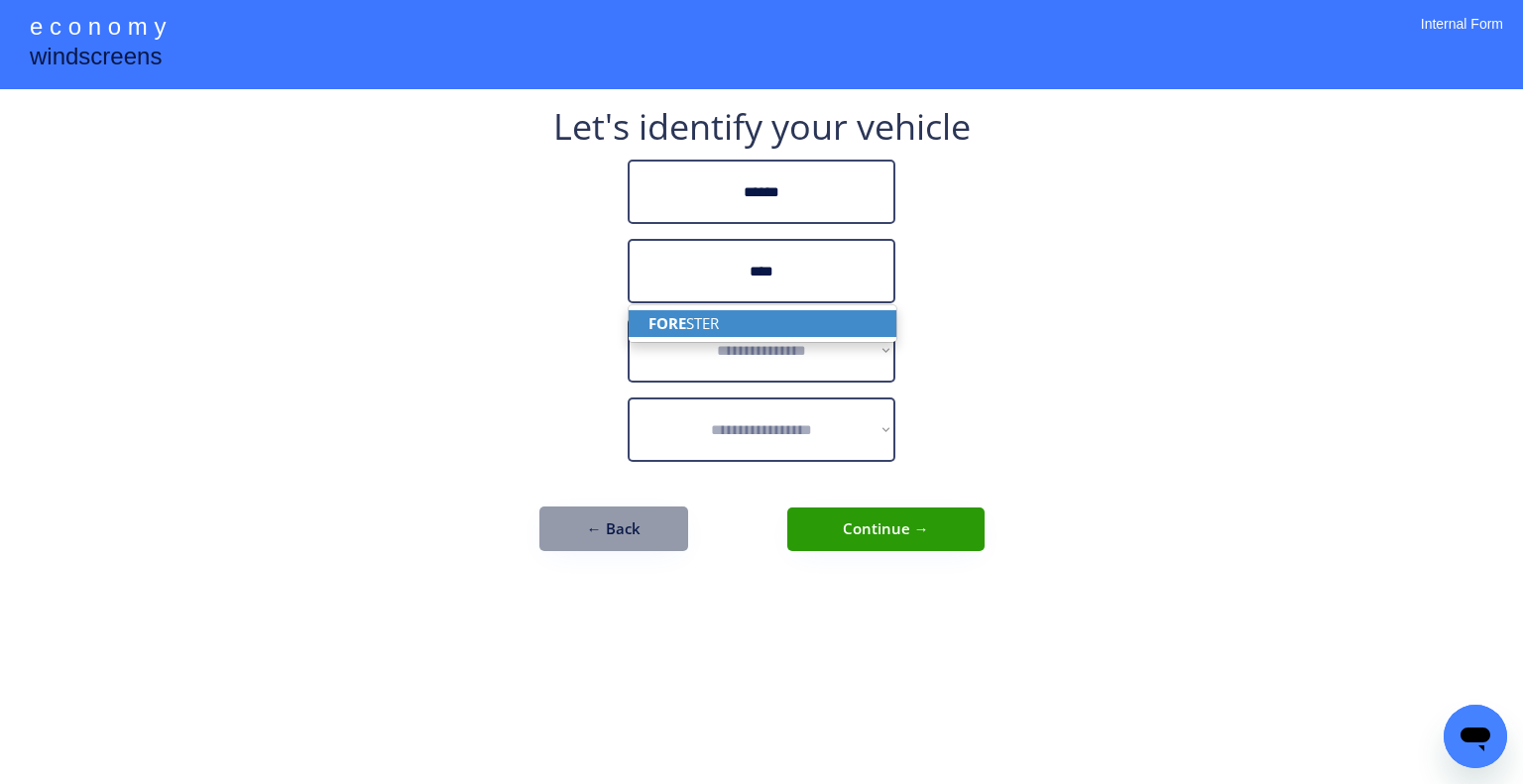 click on "FORE STER" at bounding box center [762, 323] 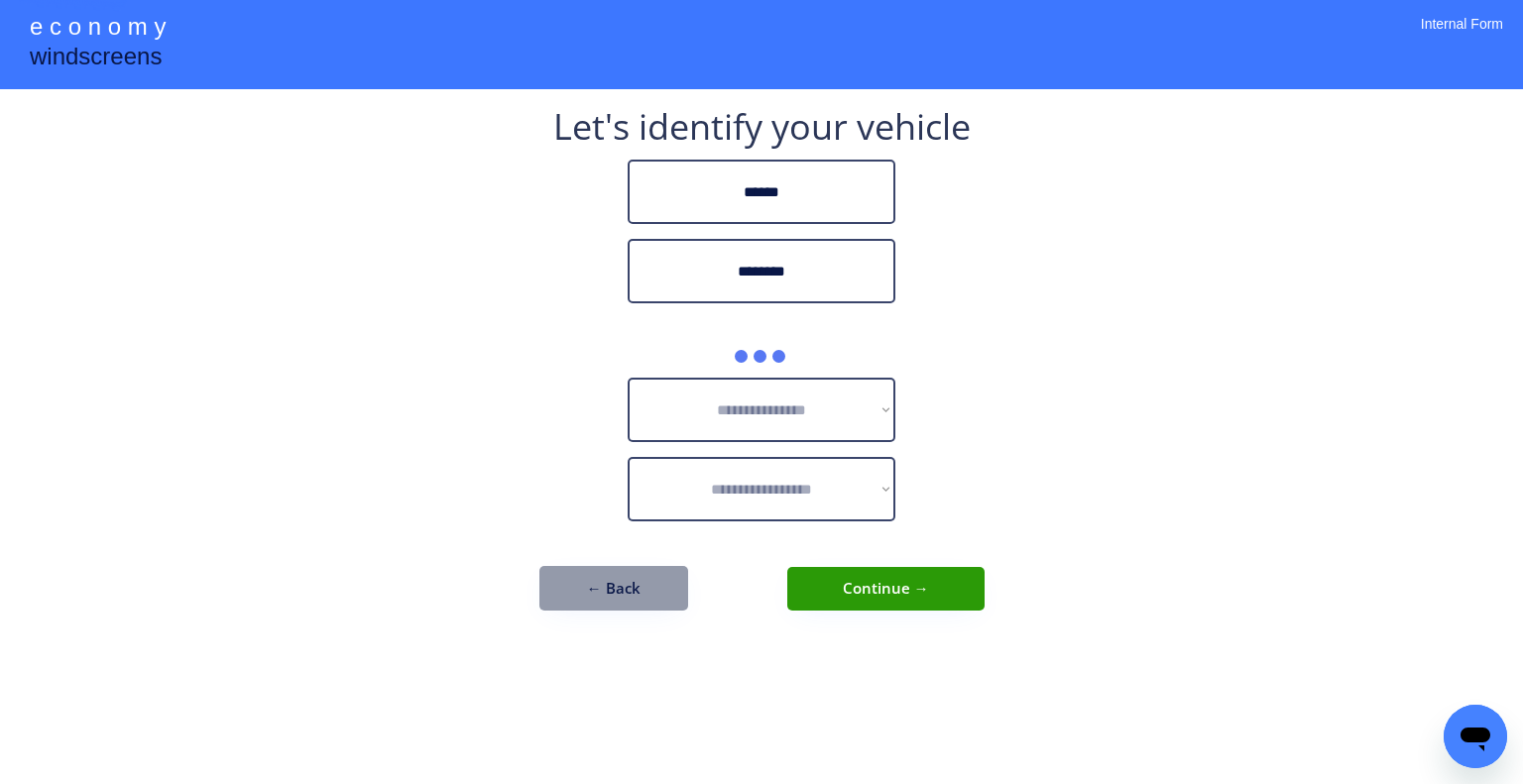 type on "********" 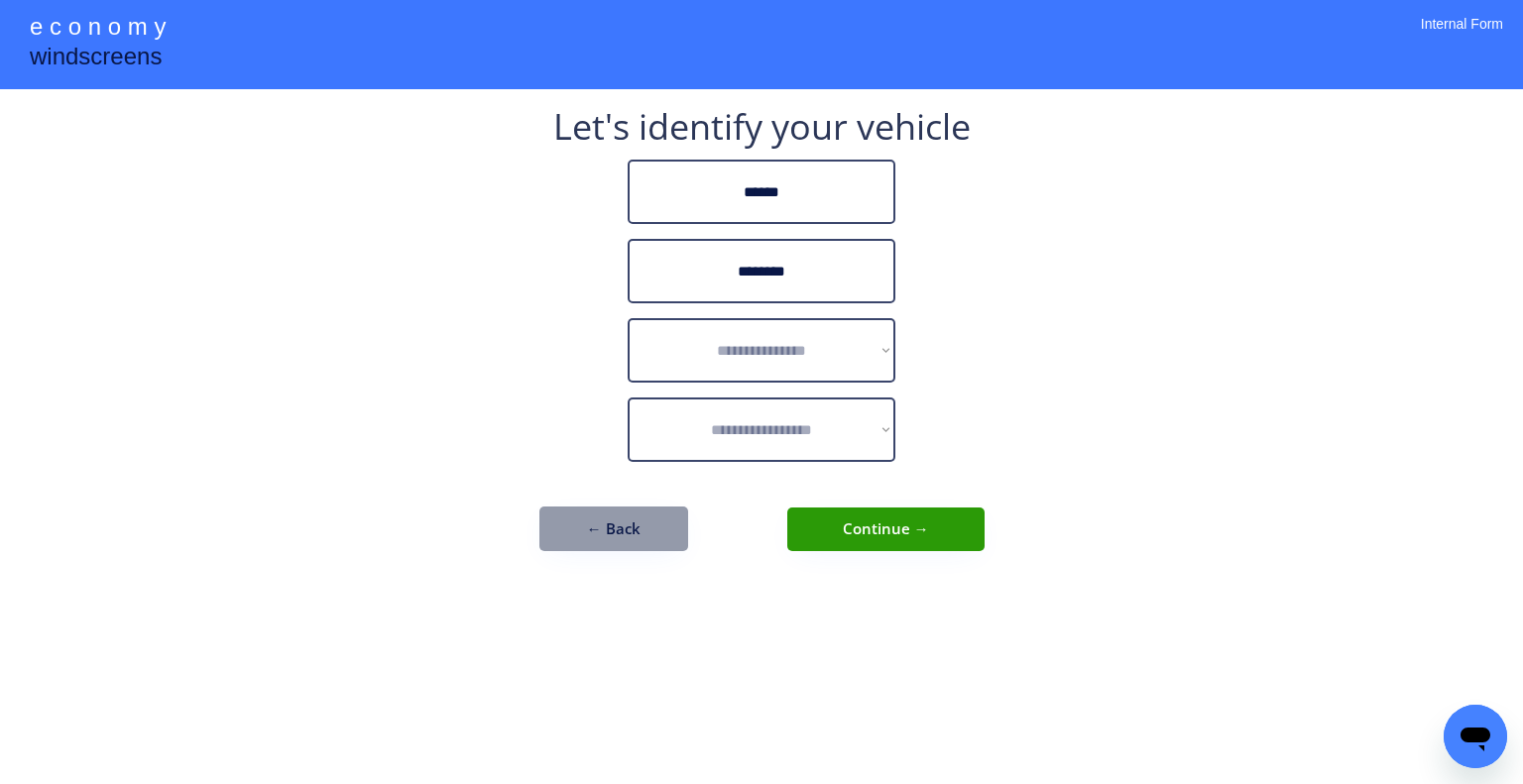 click on "**********" at bounding box center [762, 350] 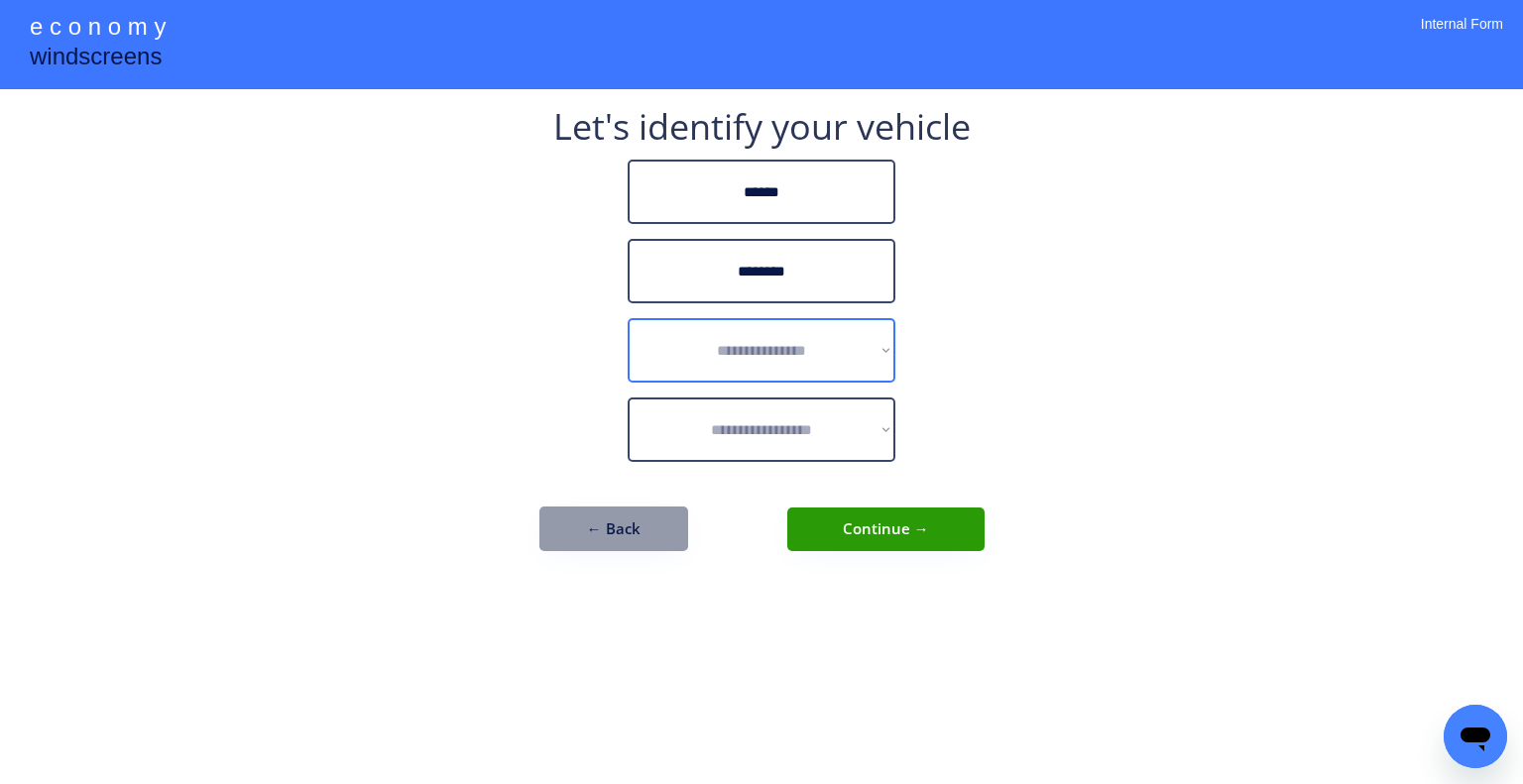 select on "******" 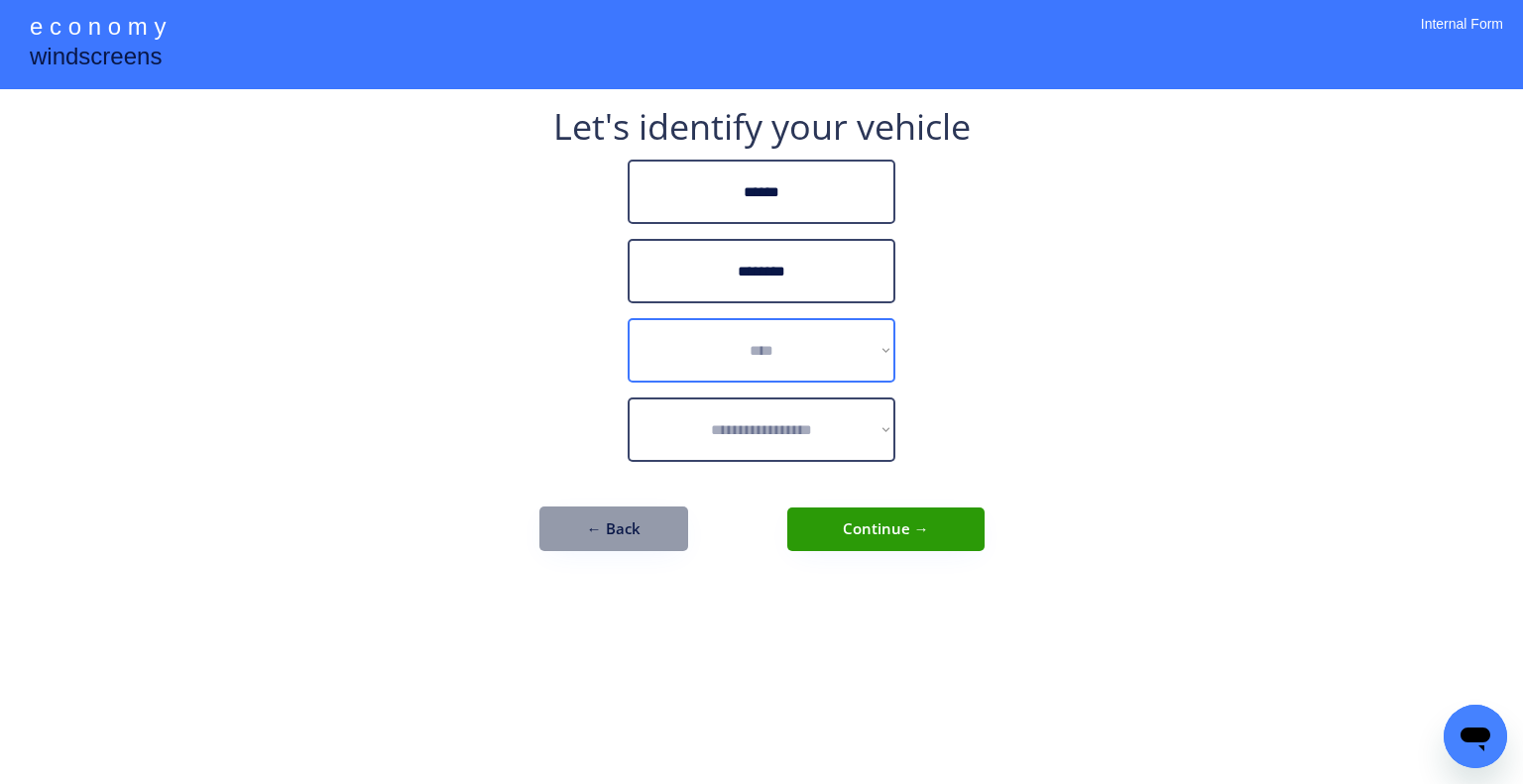 click on "**********" at bounding box center [762, 350] 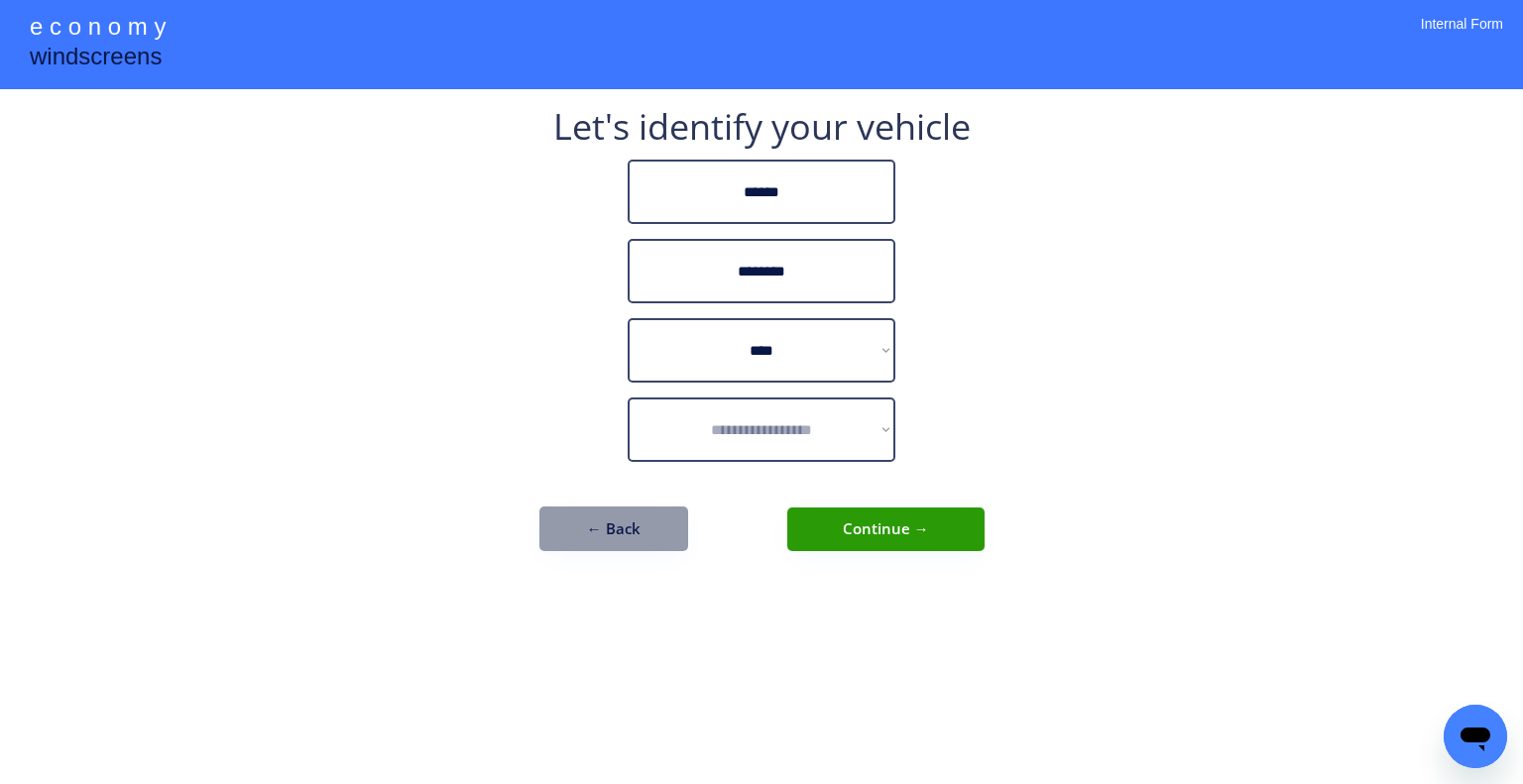 drag, startPoint x: 1184, startPoint y: 296, endPoint x: 1042, endPoint y: 230, distance: 156.5886 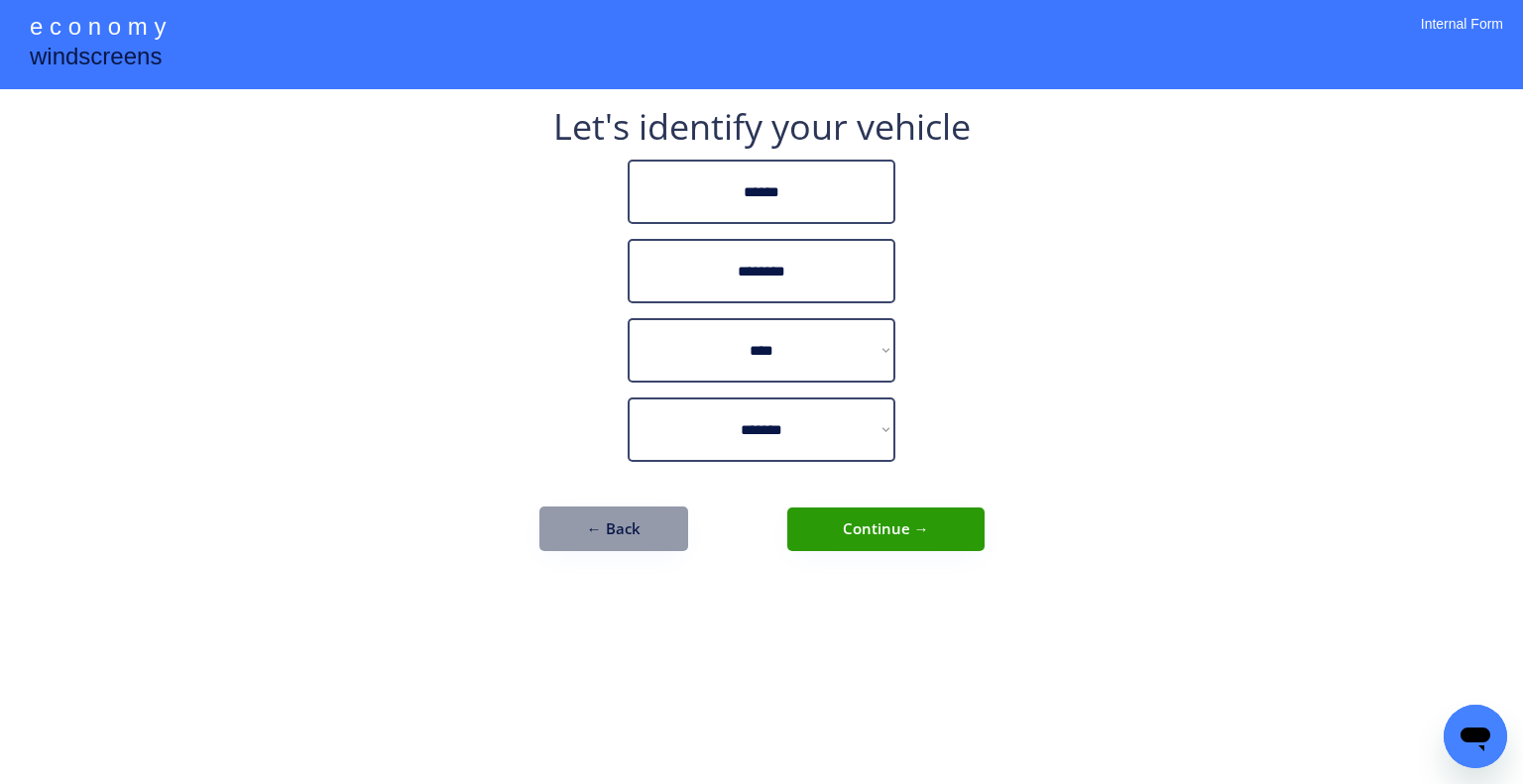 click on "**********" at bounding box center (762, 392) 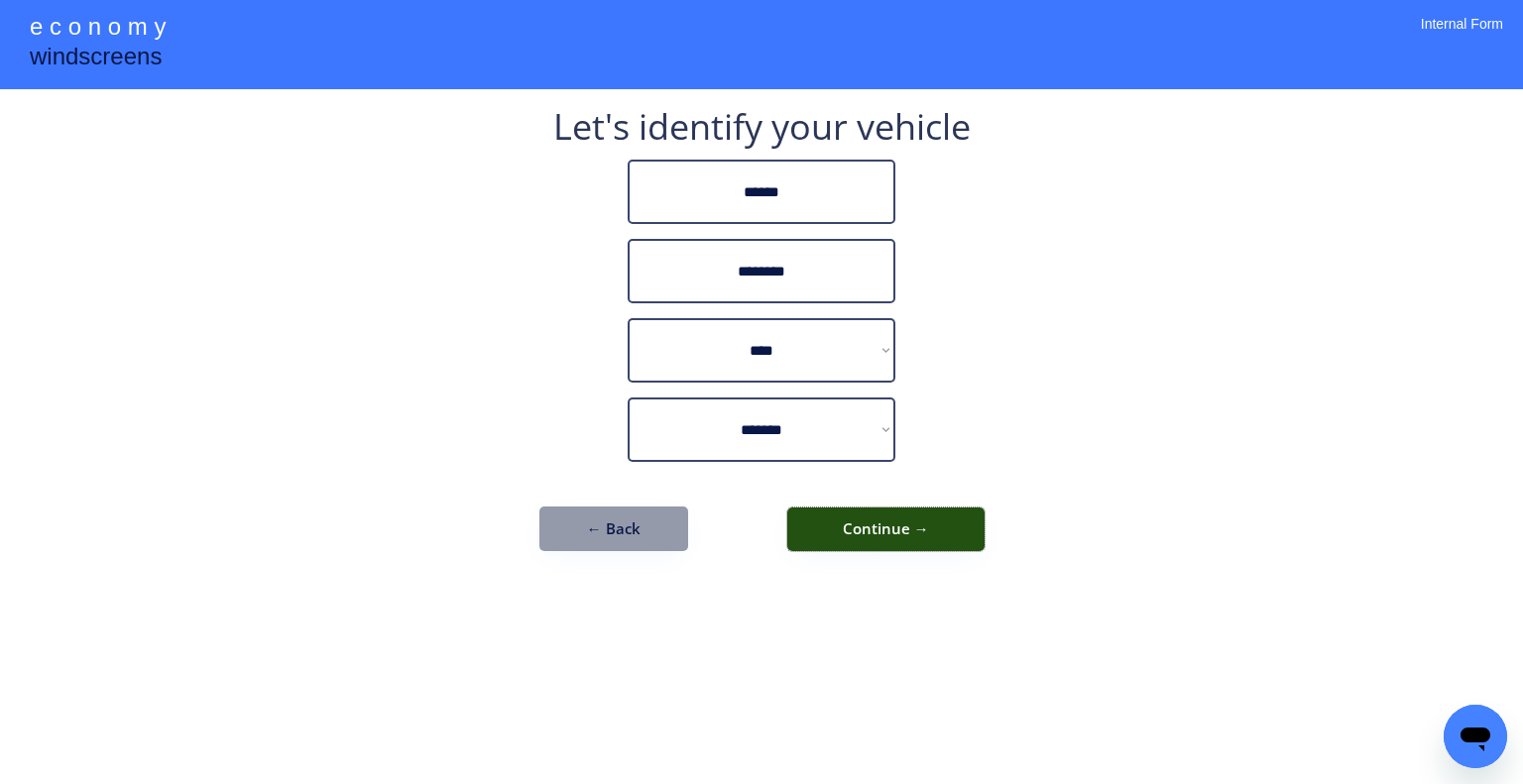 drag, startPoint x: 891, startPoint y: 525, endPoint x: 909, endPoint y: 561, distance: 40.24922 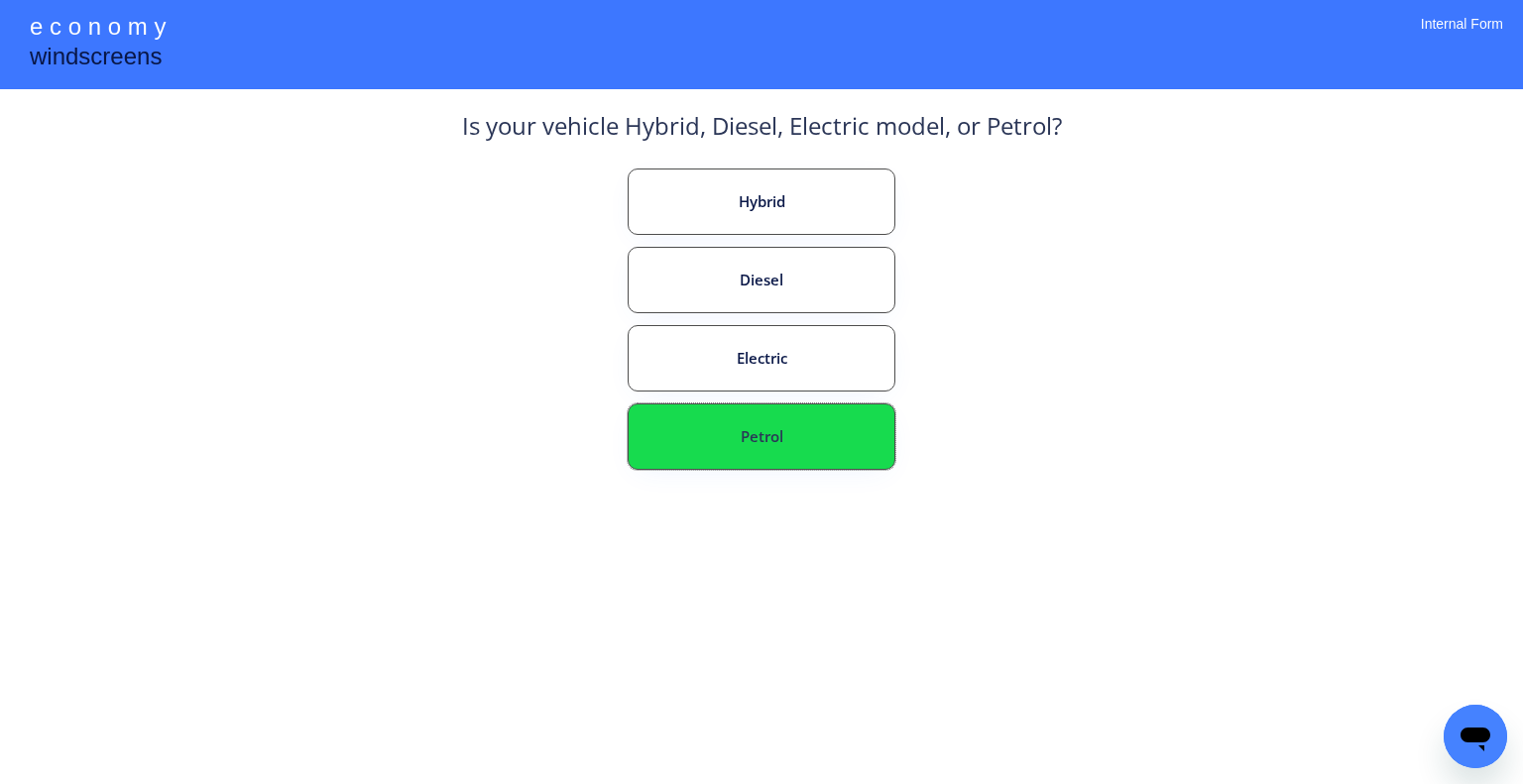 click on "Petrol" at bounding box center (762, 436) 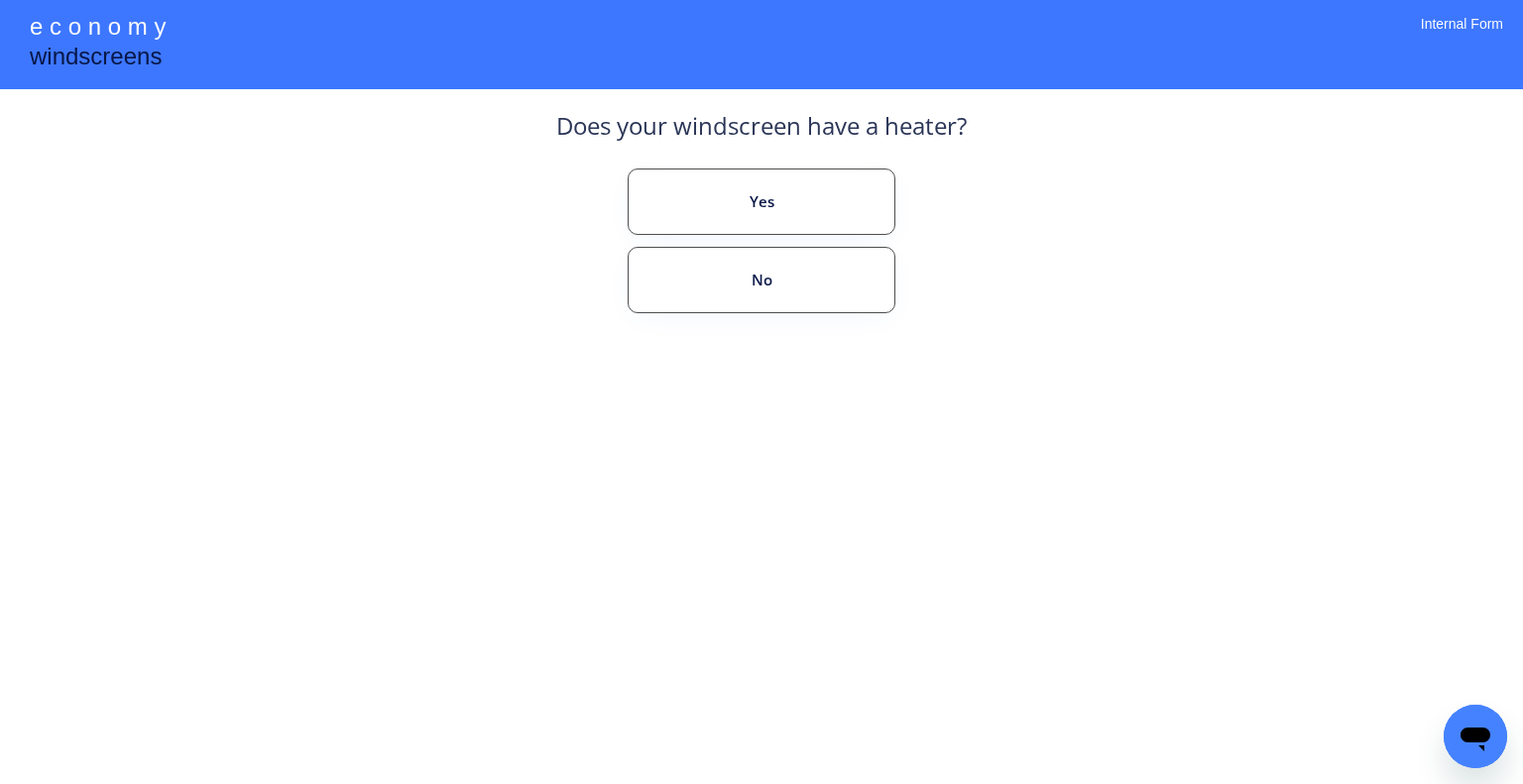 click on "**********" at bounding box center [762, 392] 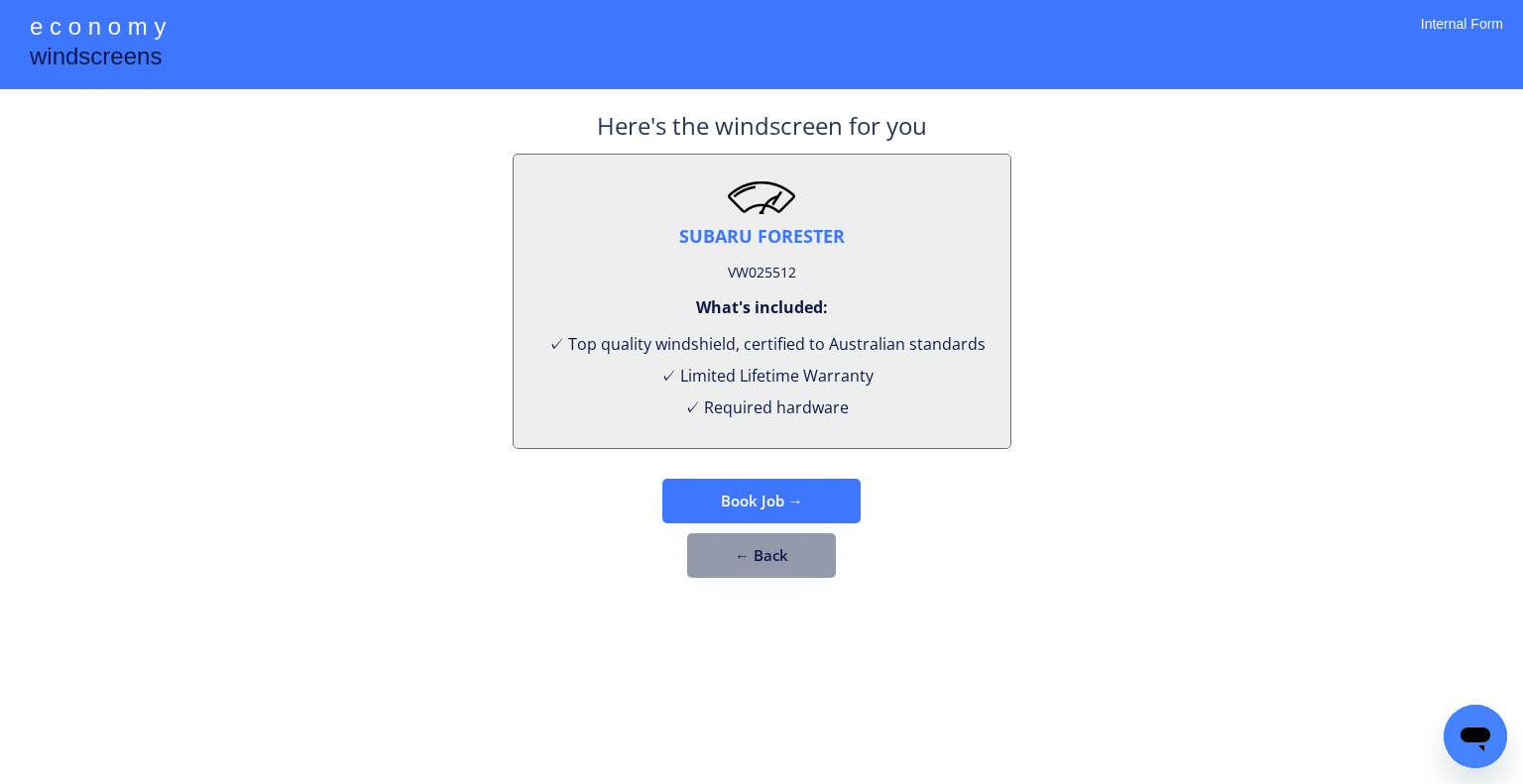 click on "VW025512" at bounding box center (762, 273) 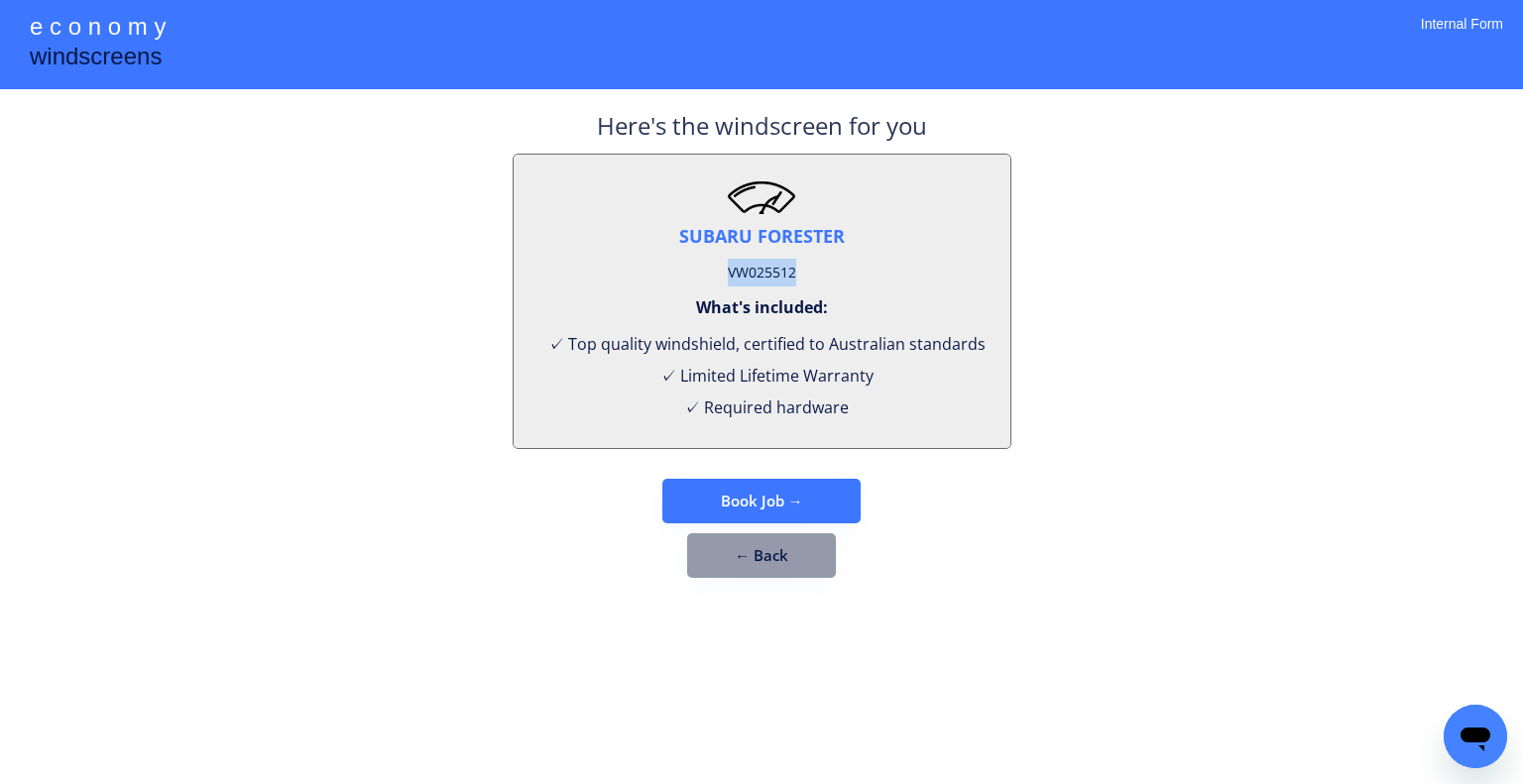 click on "VW025512" at bounding box center (762, 273) 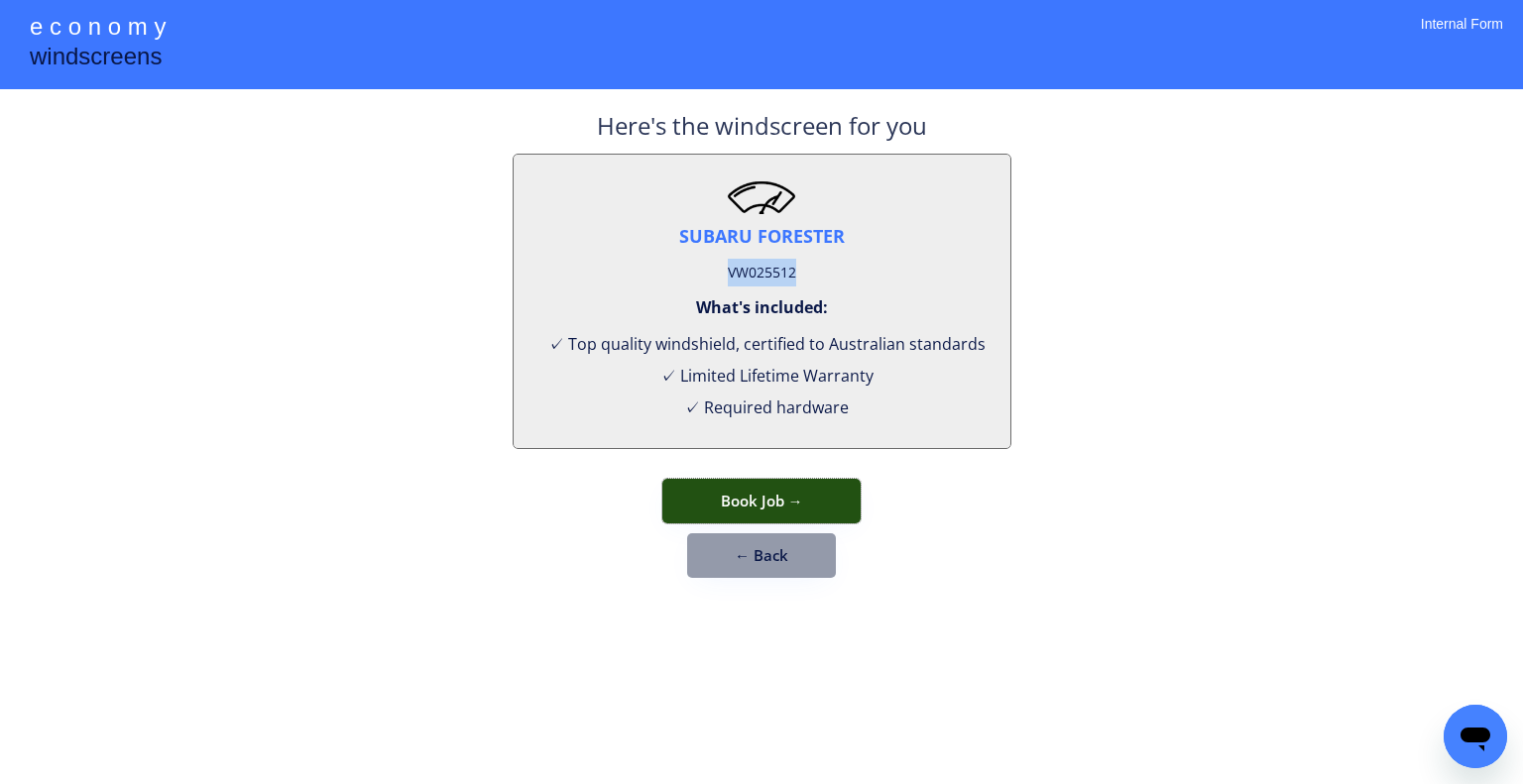 click on "Book Job    →" at bounding box center (762, 501) 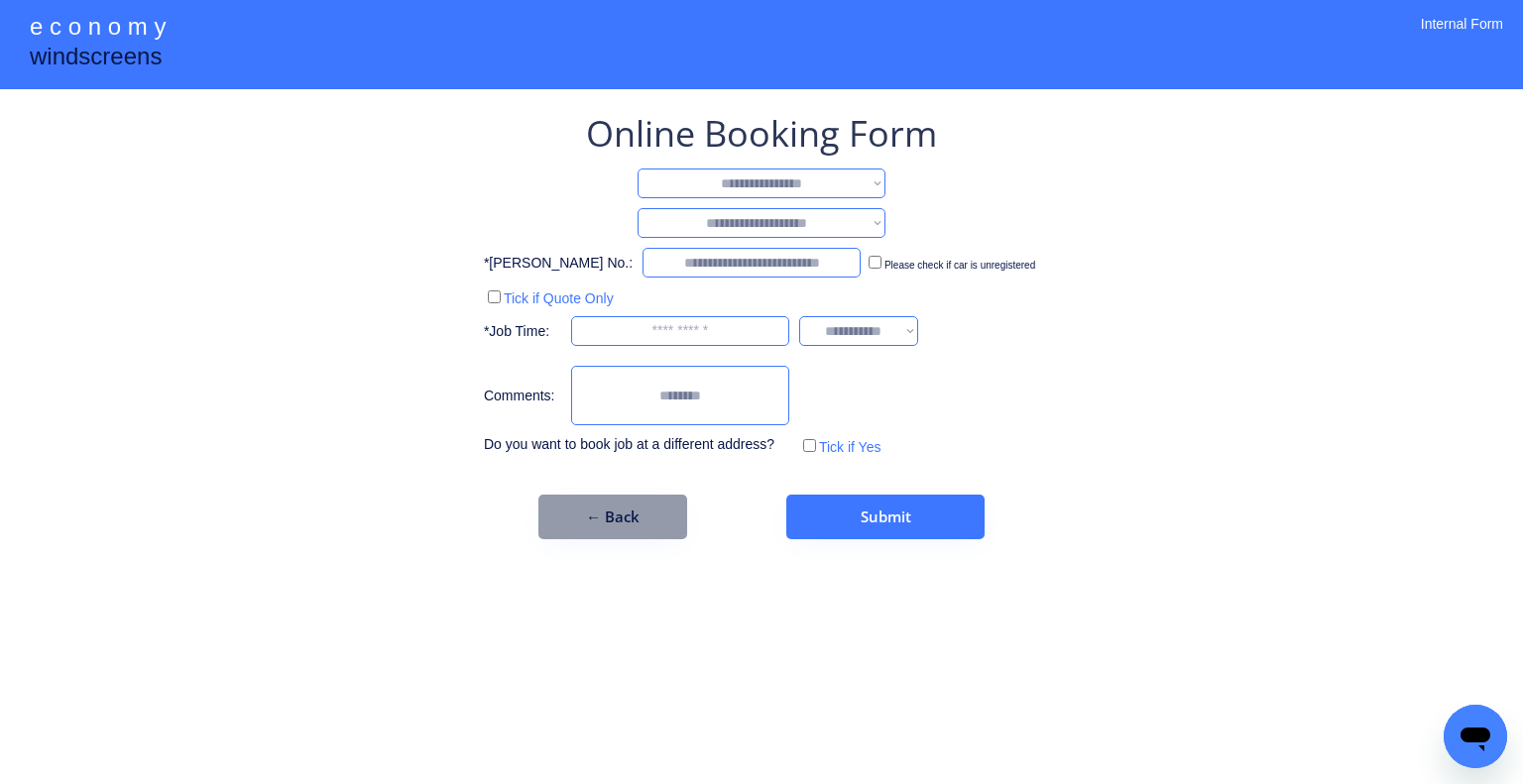 click on "**********" at bounding box center [762, 183] 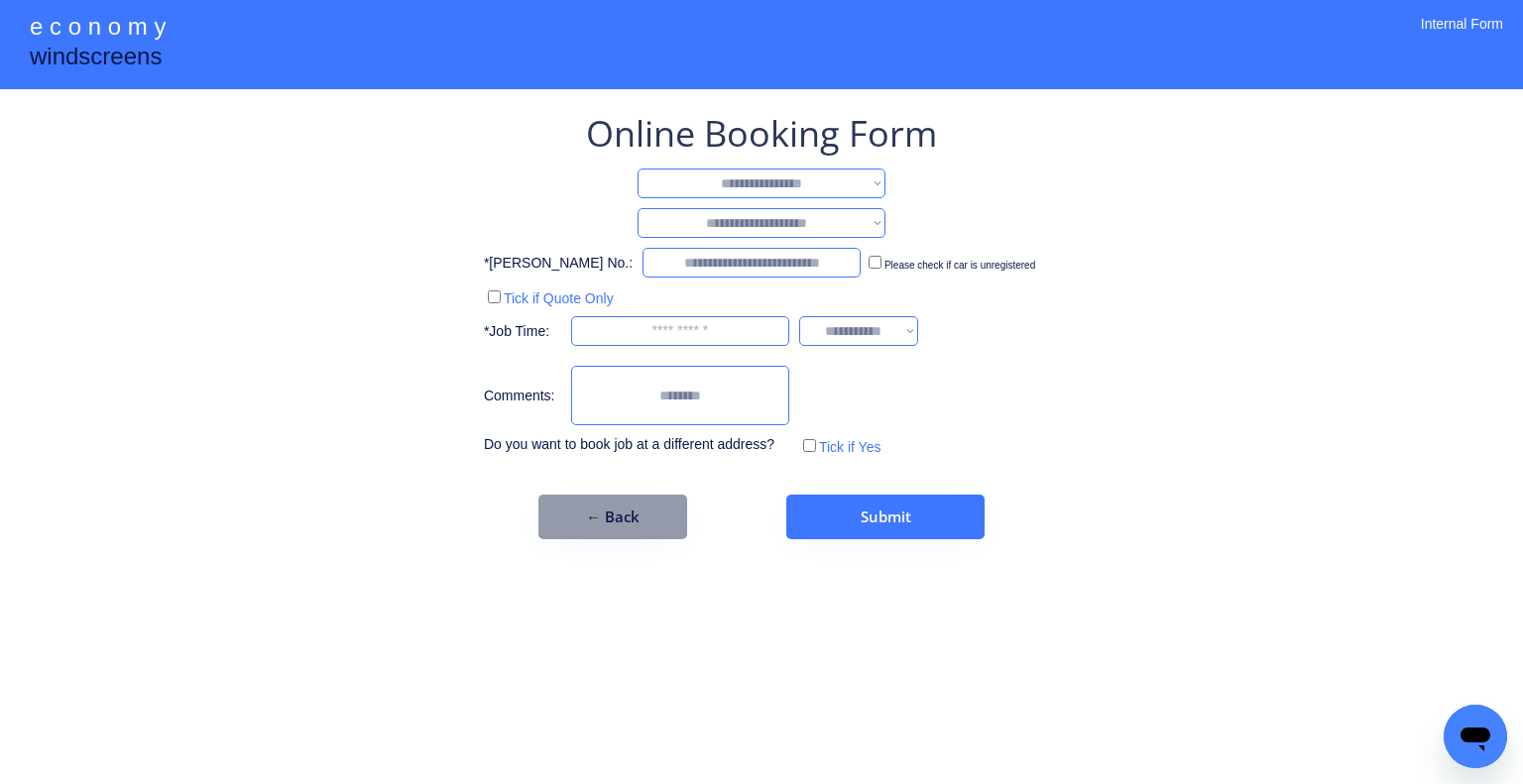 select on "**********" 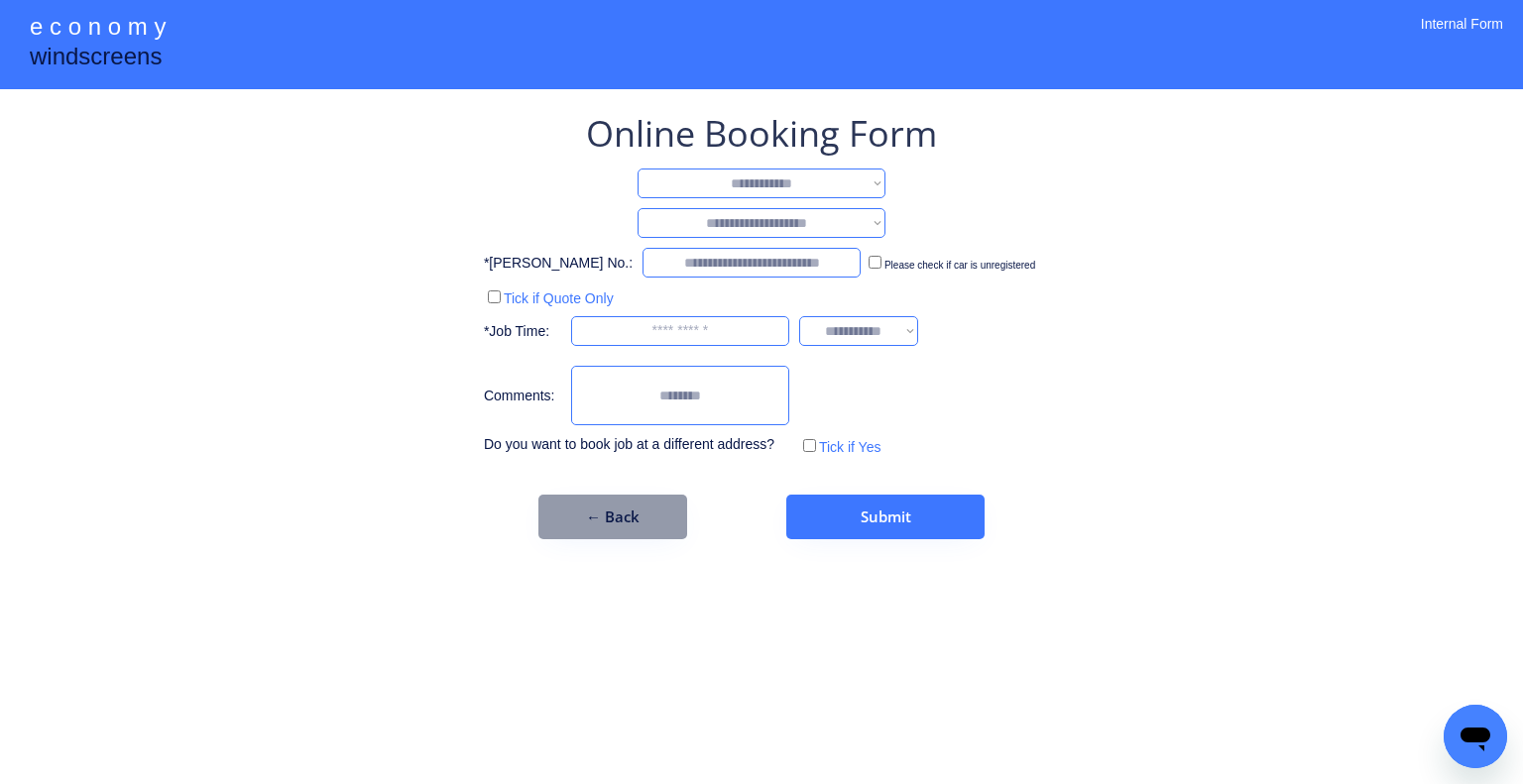 click on "**********" at bounding box center (762, 183) 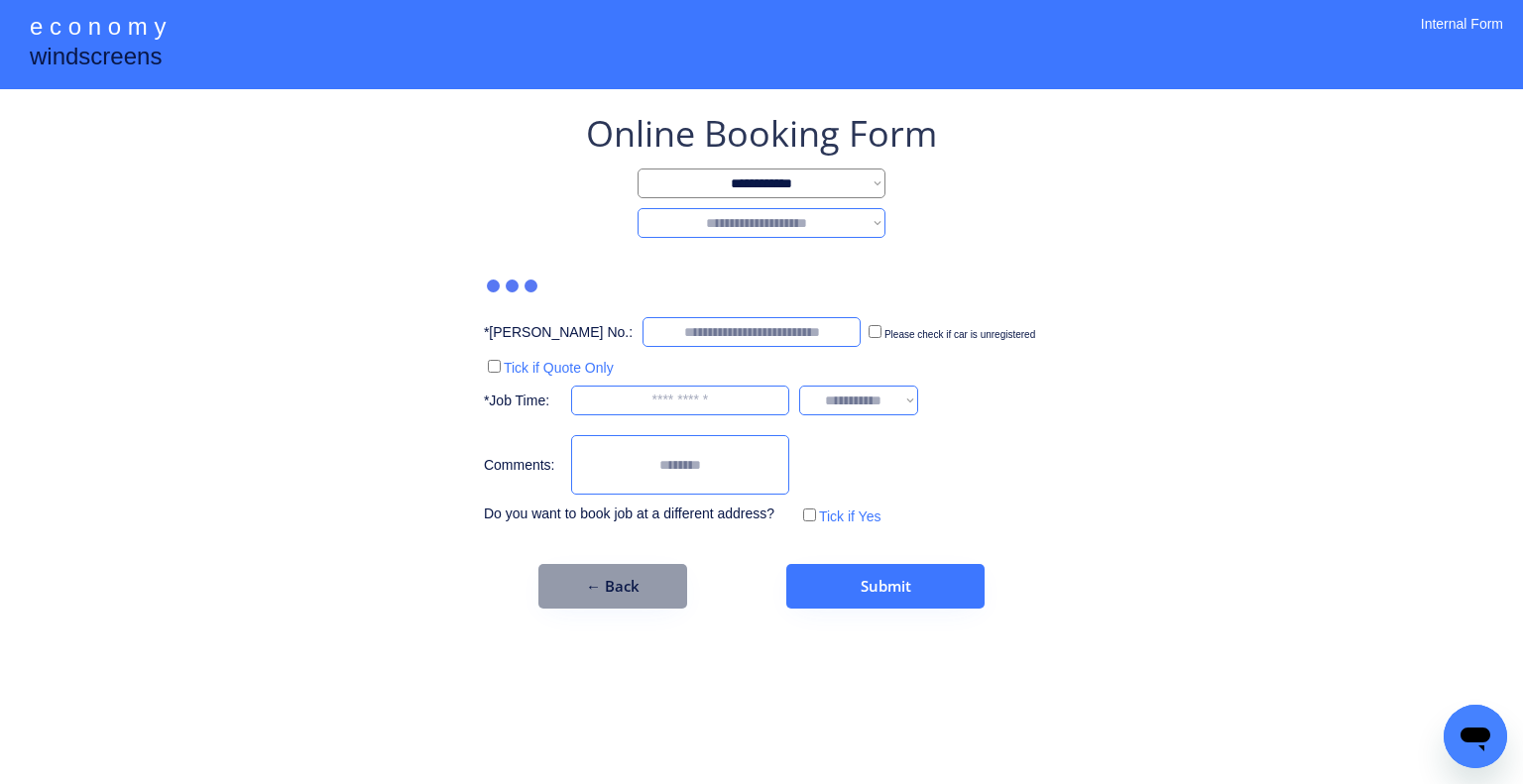 click on "**********" at bounding box center (762, 359) 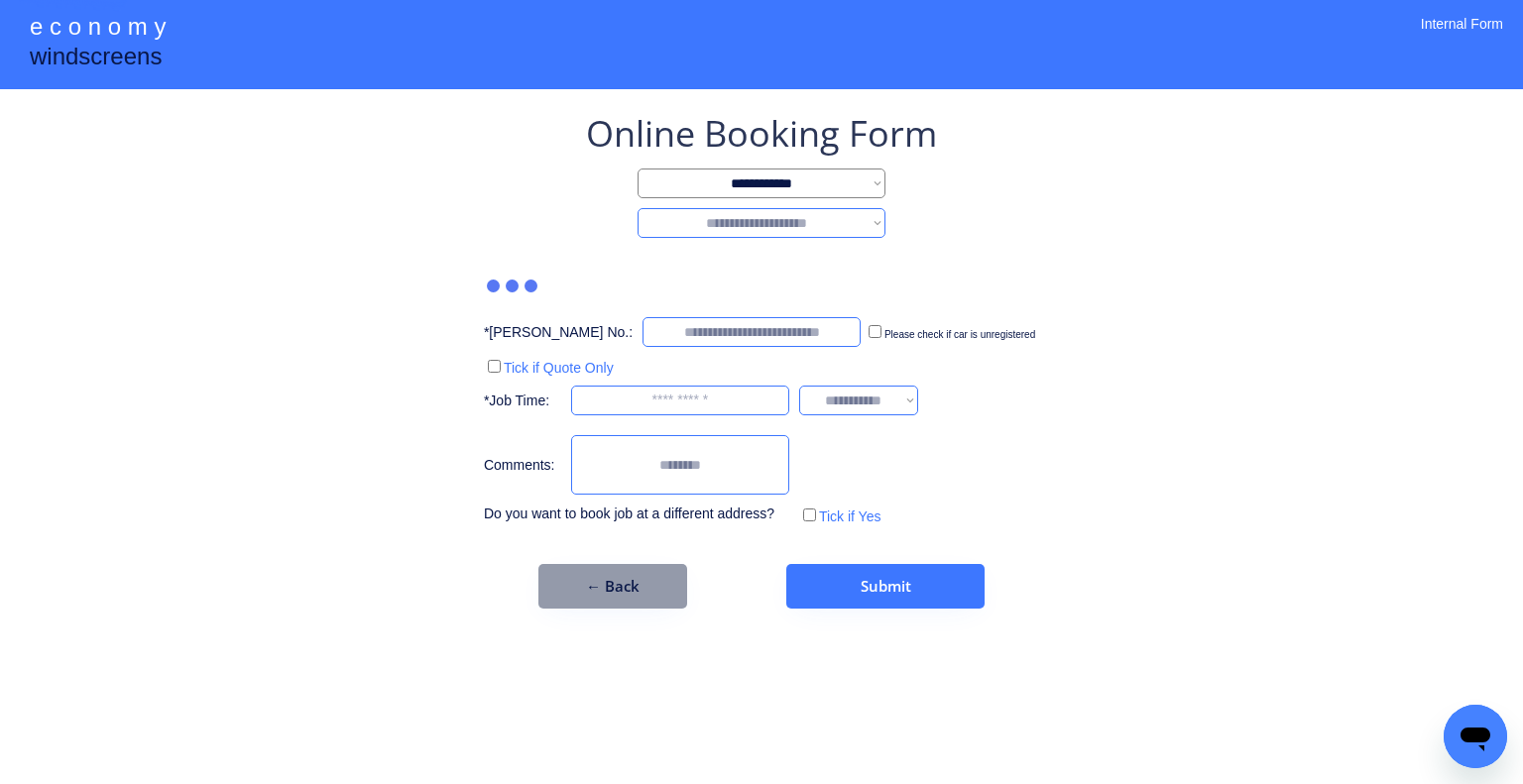 click on "**********" at bounding box center (762, 223) 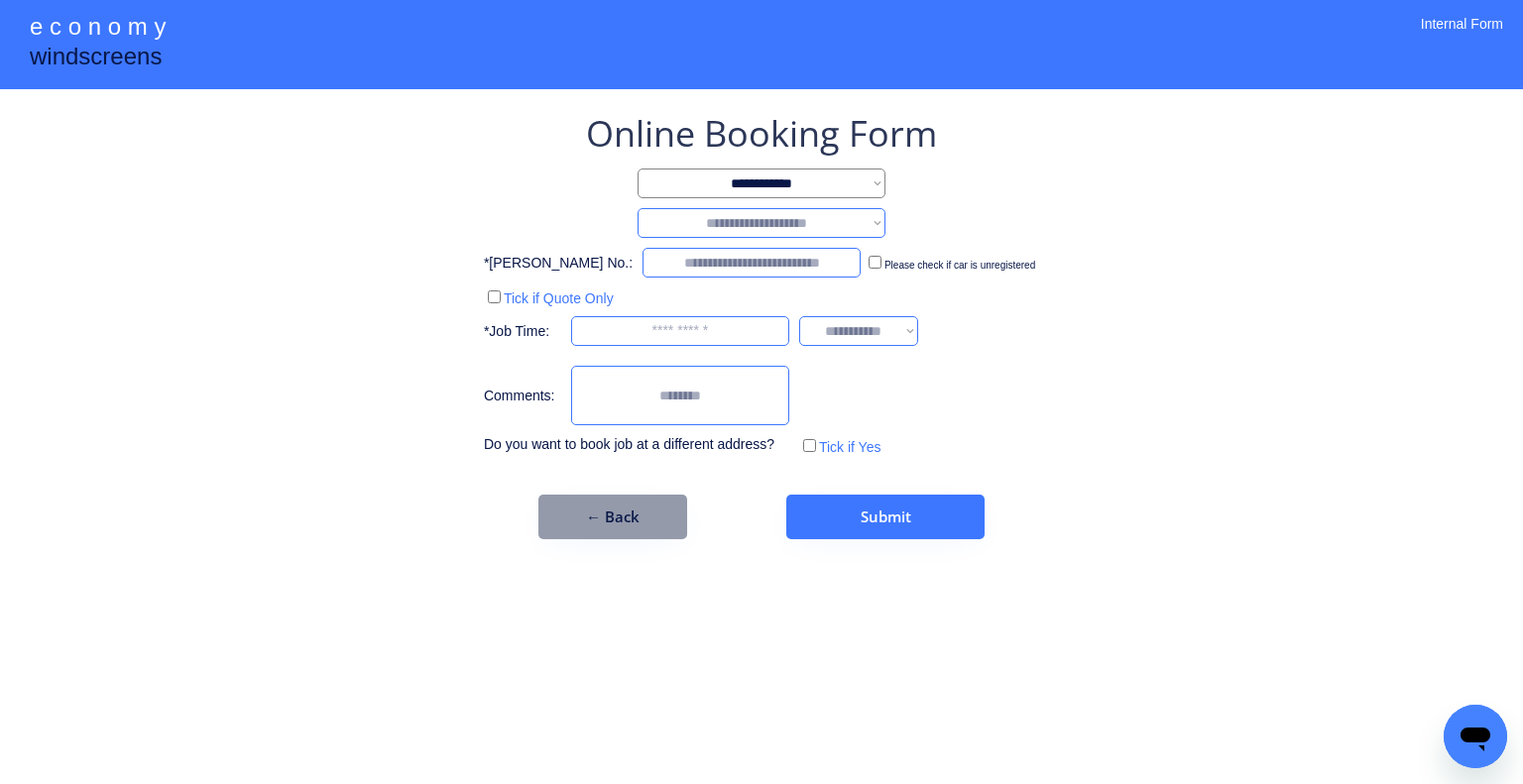 select on "********" 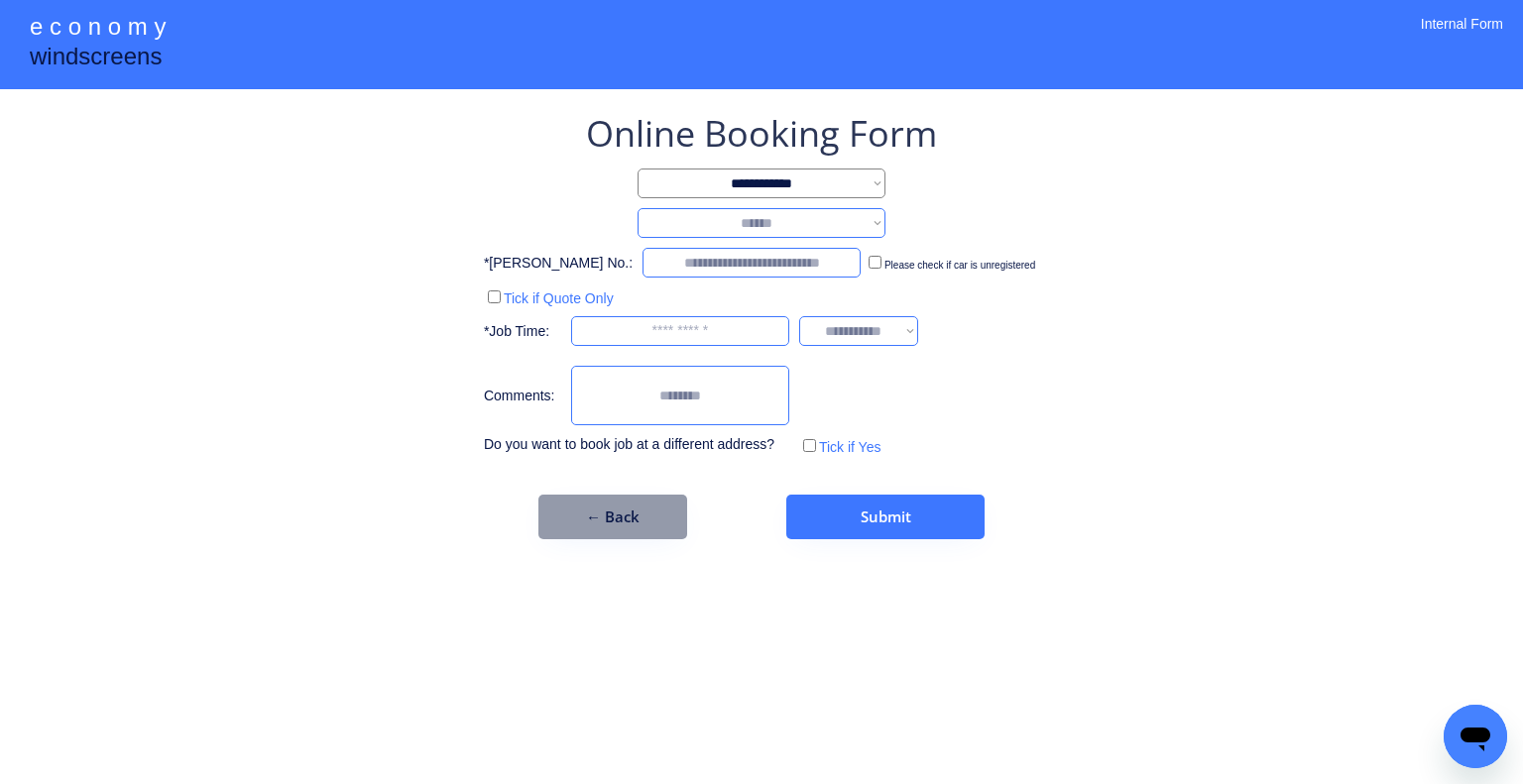 click on "**********" at bounding box center (762, 223) 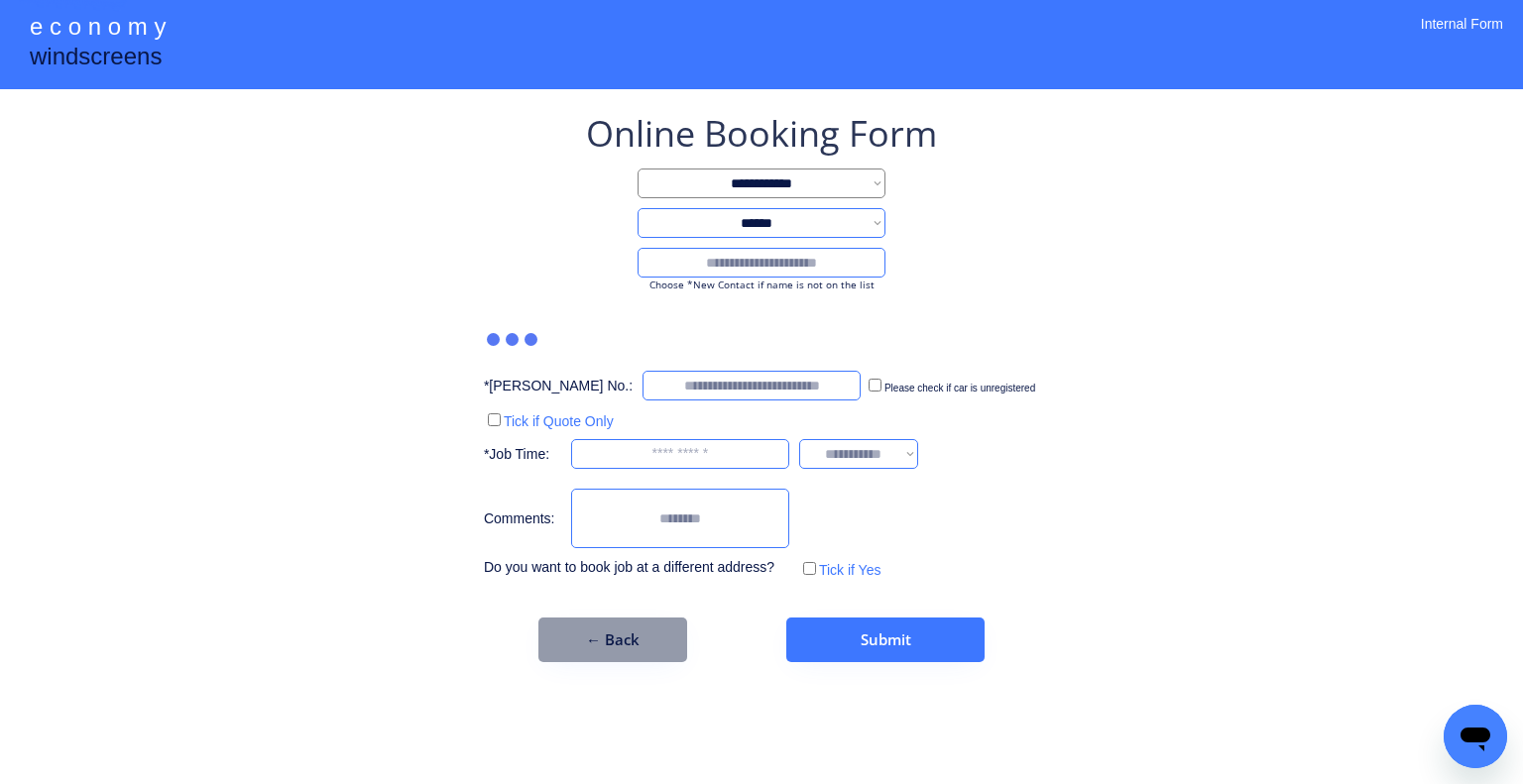 click at bounding box center [762, 263] 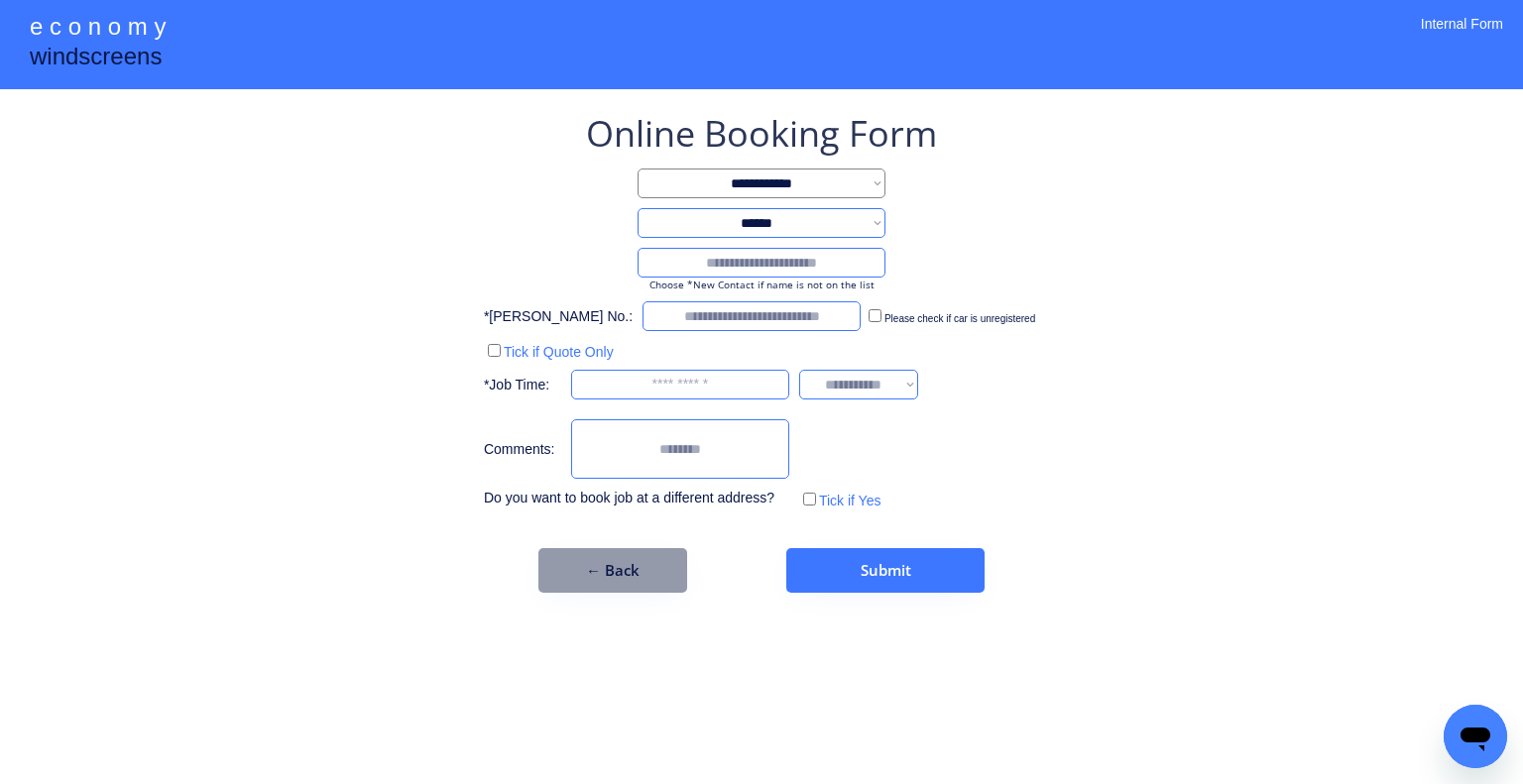 click at bounding box center (762, 263) 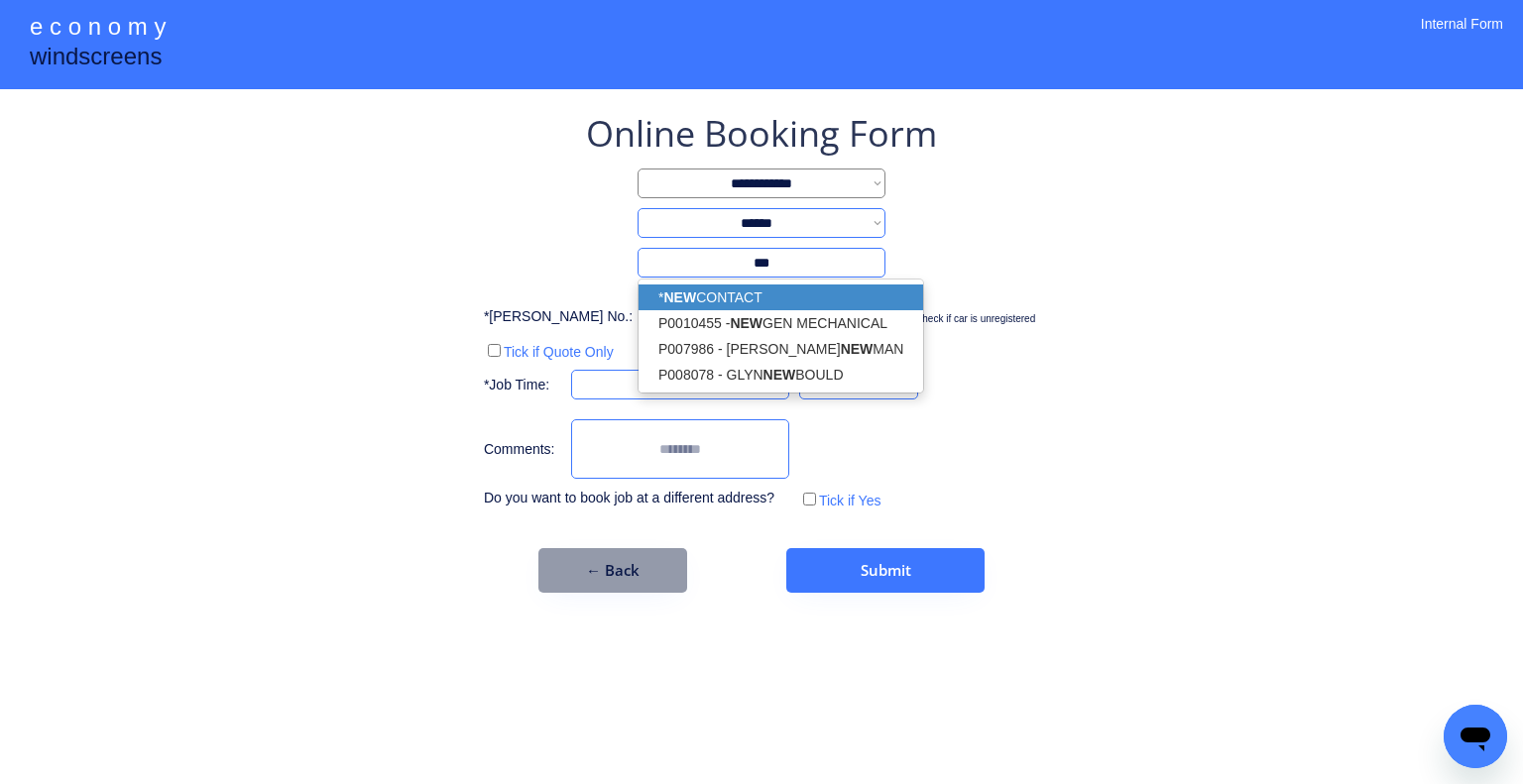 drag, startPoint x: 795, startPoint y: 292, endPoint x: 1049, endPoint y: 293, distance: 254.00197 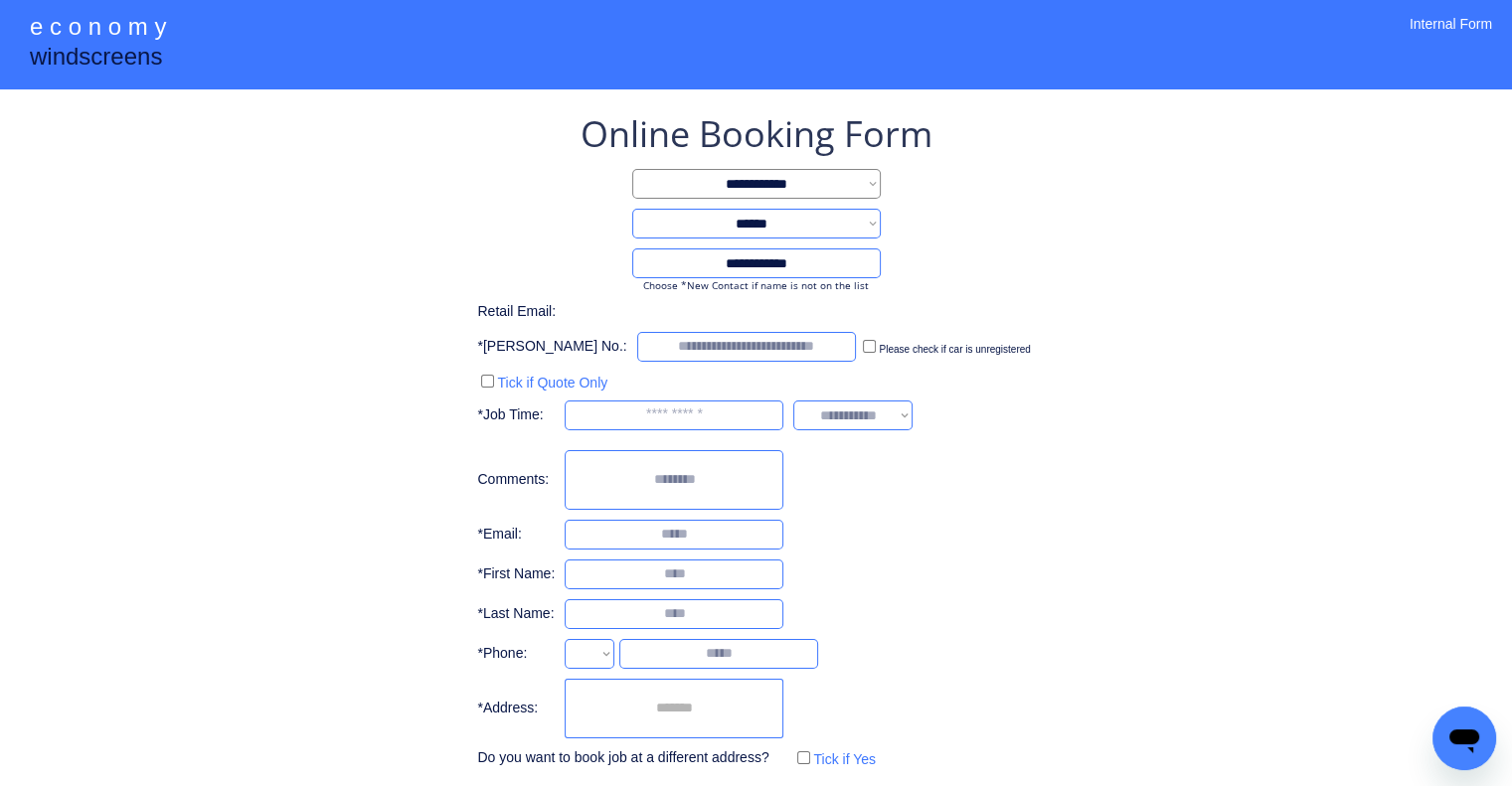 type on "**********" 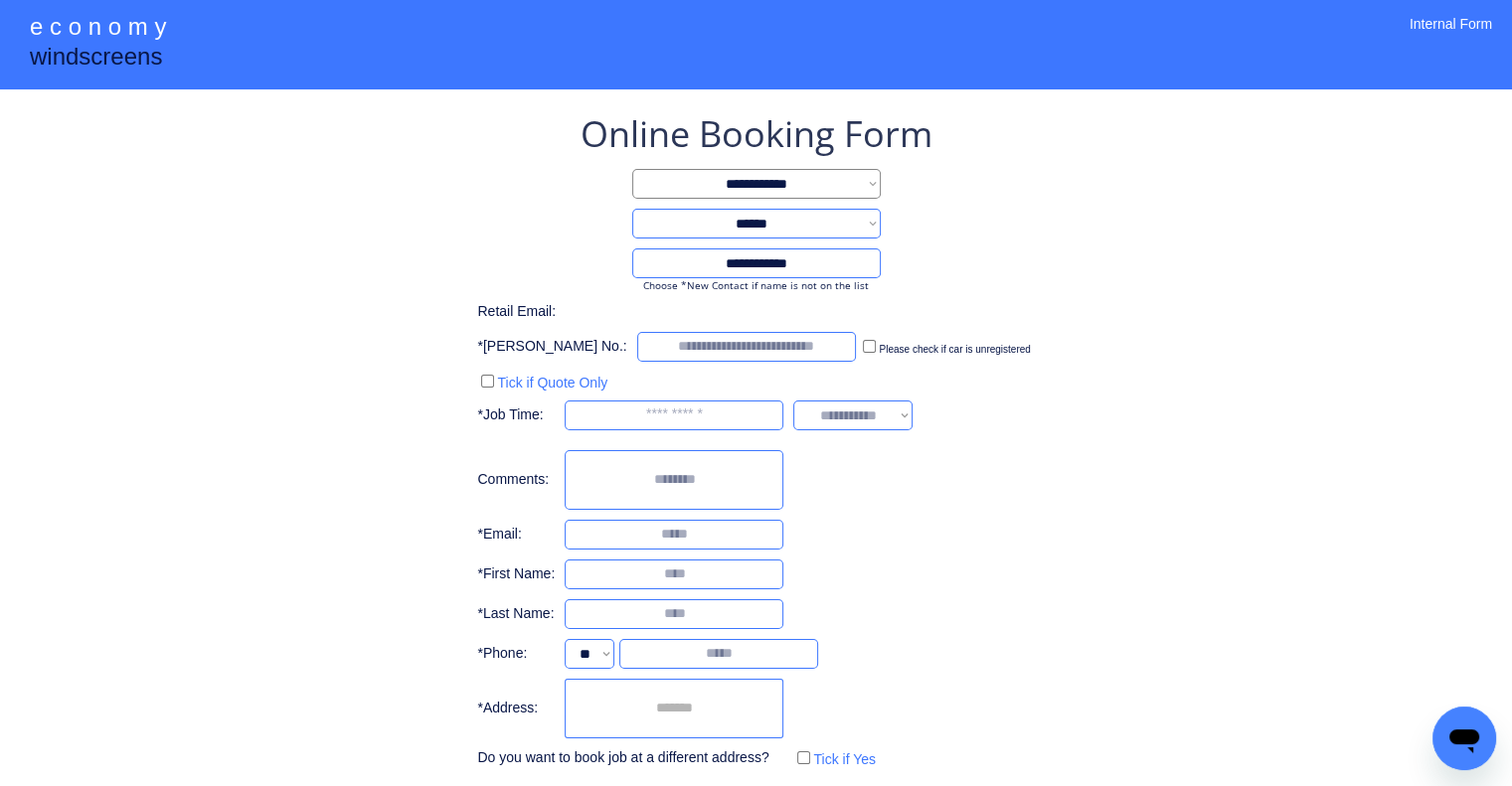 click at bounding box center (674, 708) 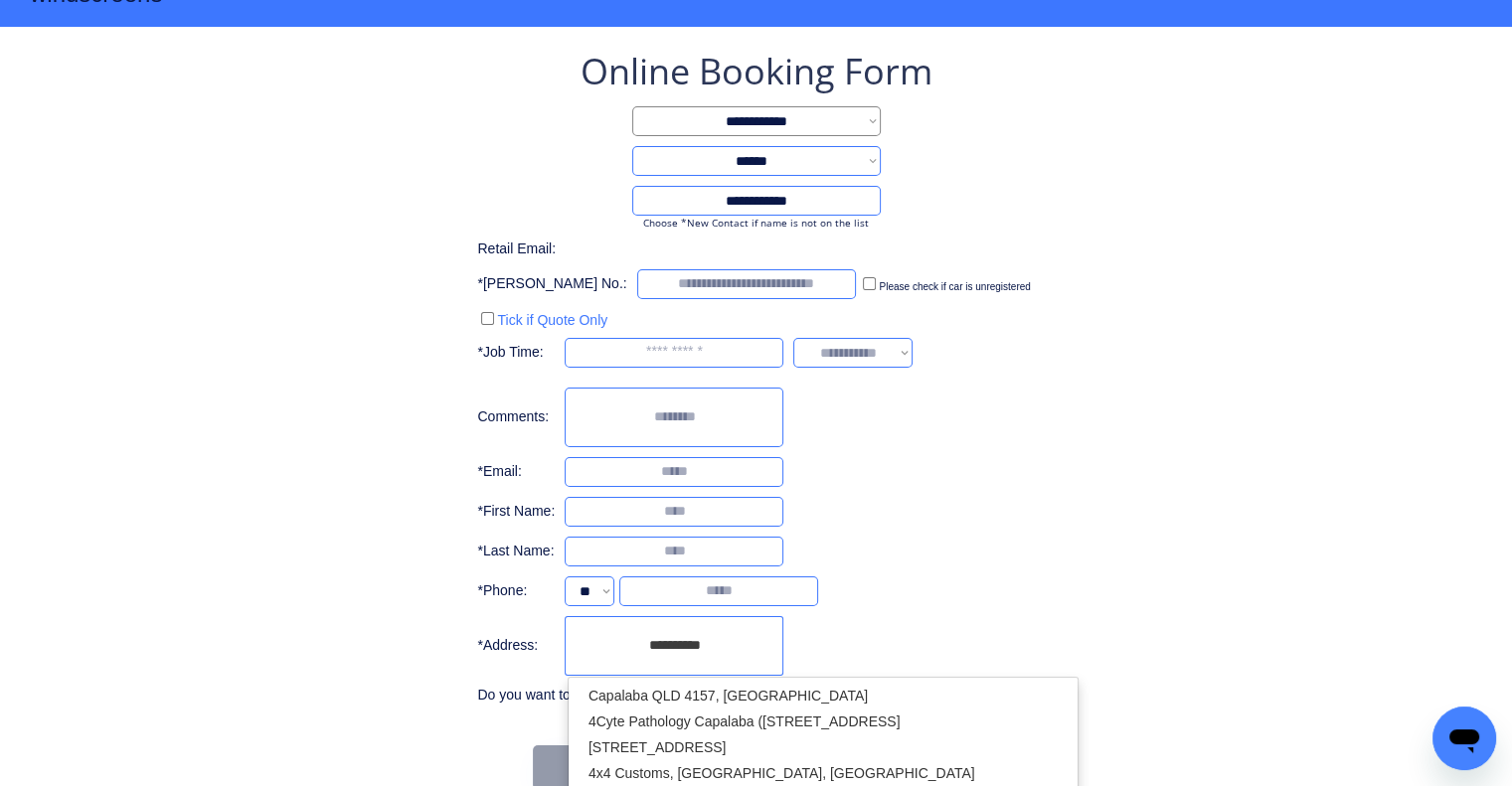 scroll, scrollTop: 95, scrollLeft: 0, axis: vertical 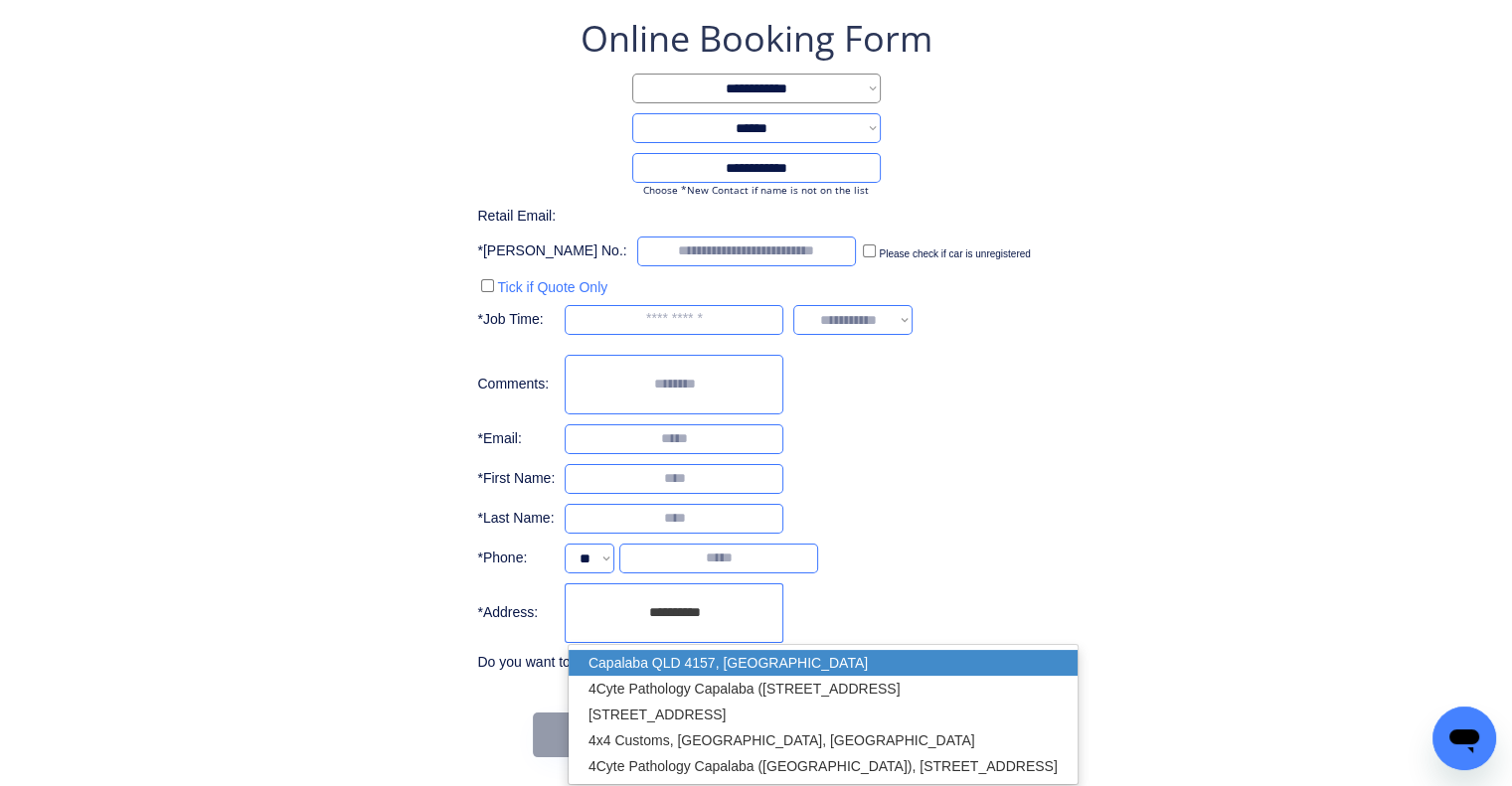 click on "Capalaba QLD 4157, Australia" at bounding box center [823, 663] 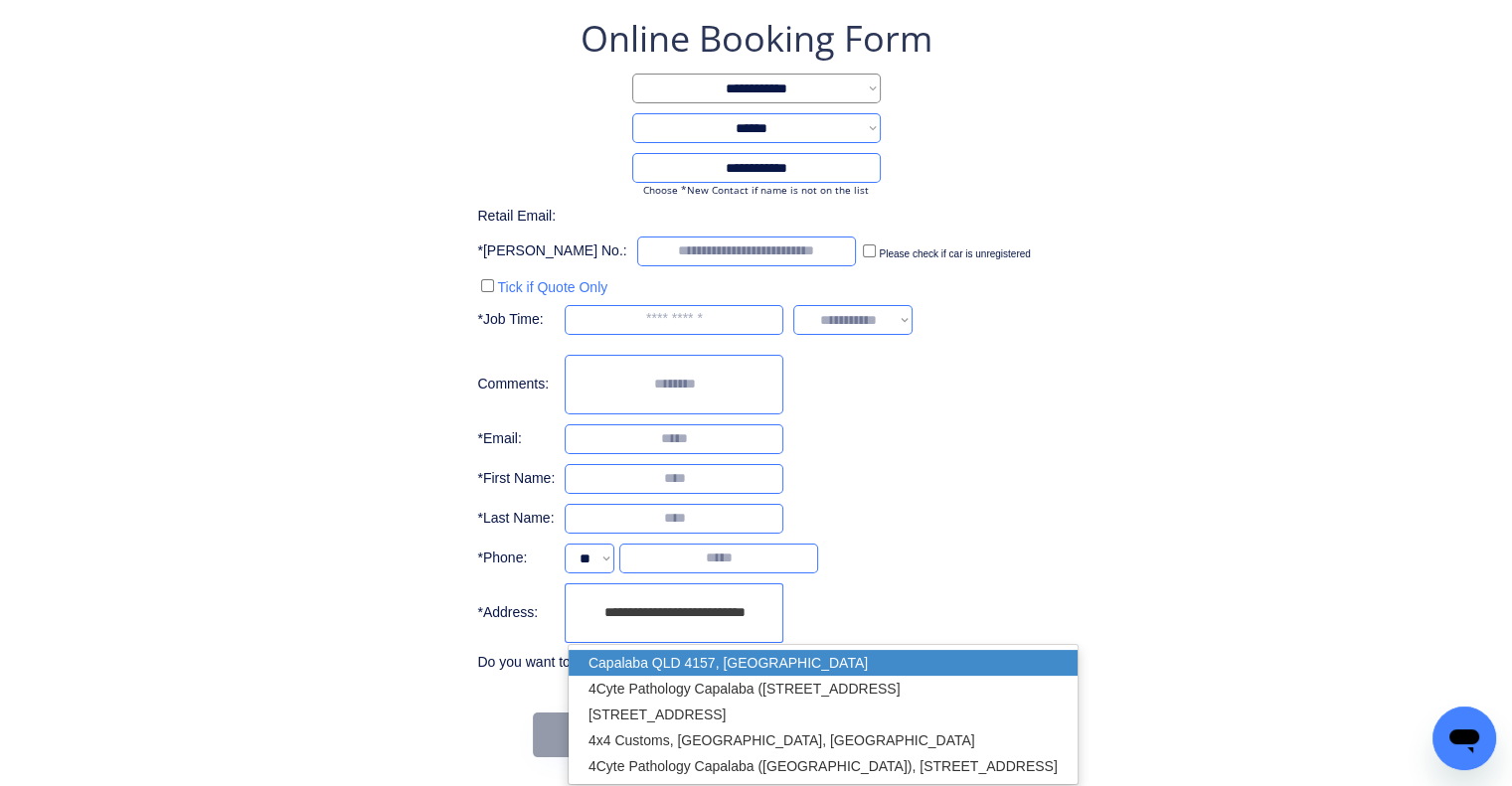 type on "**********" 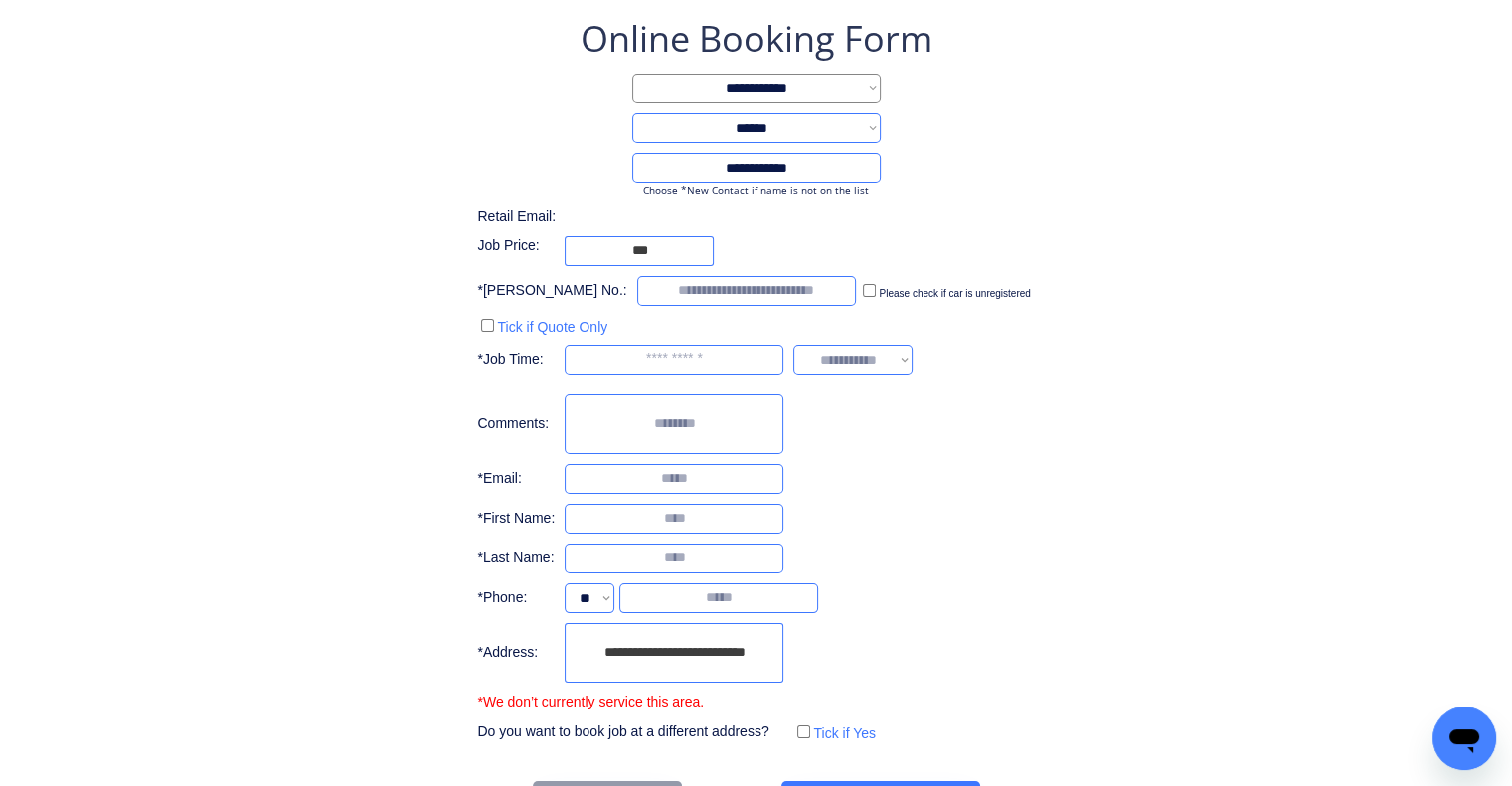 click on "**********" at bounding box center (756, 380) 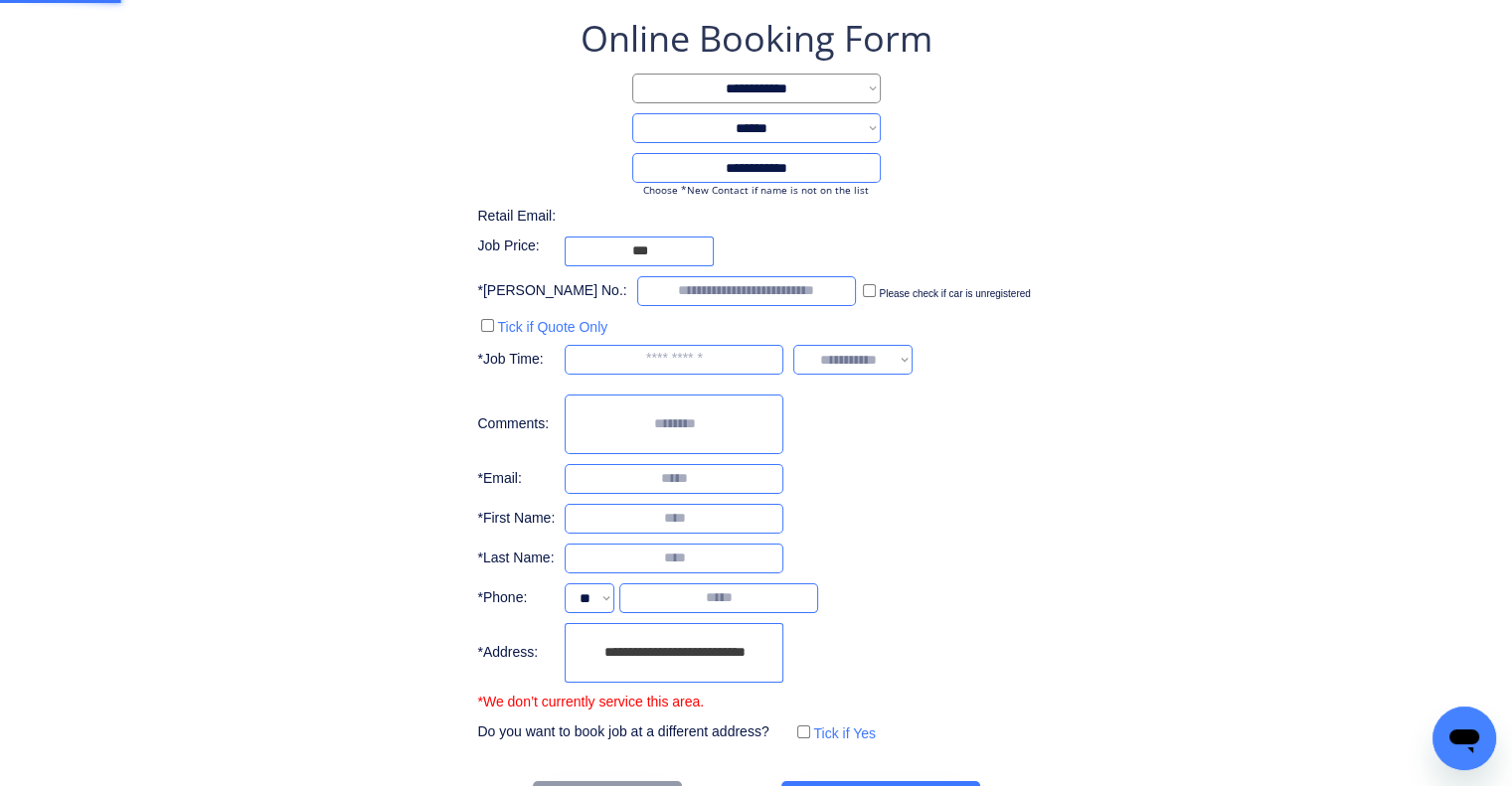 click on "**********" at bounding box center [756, 380] 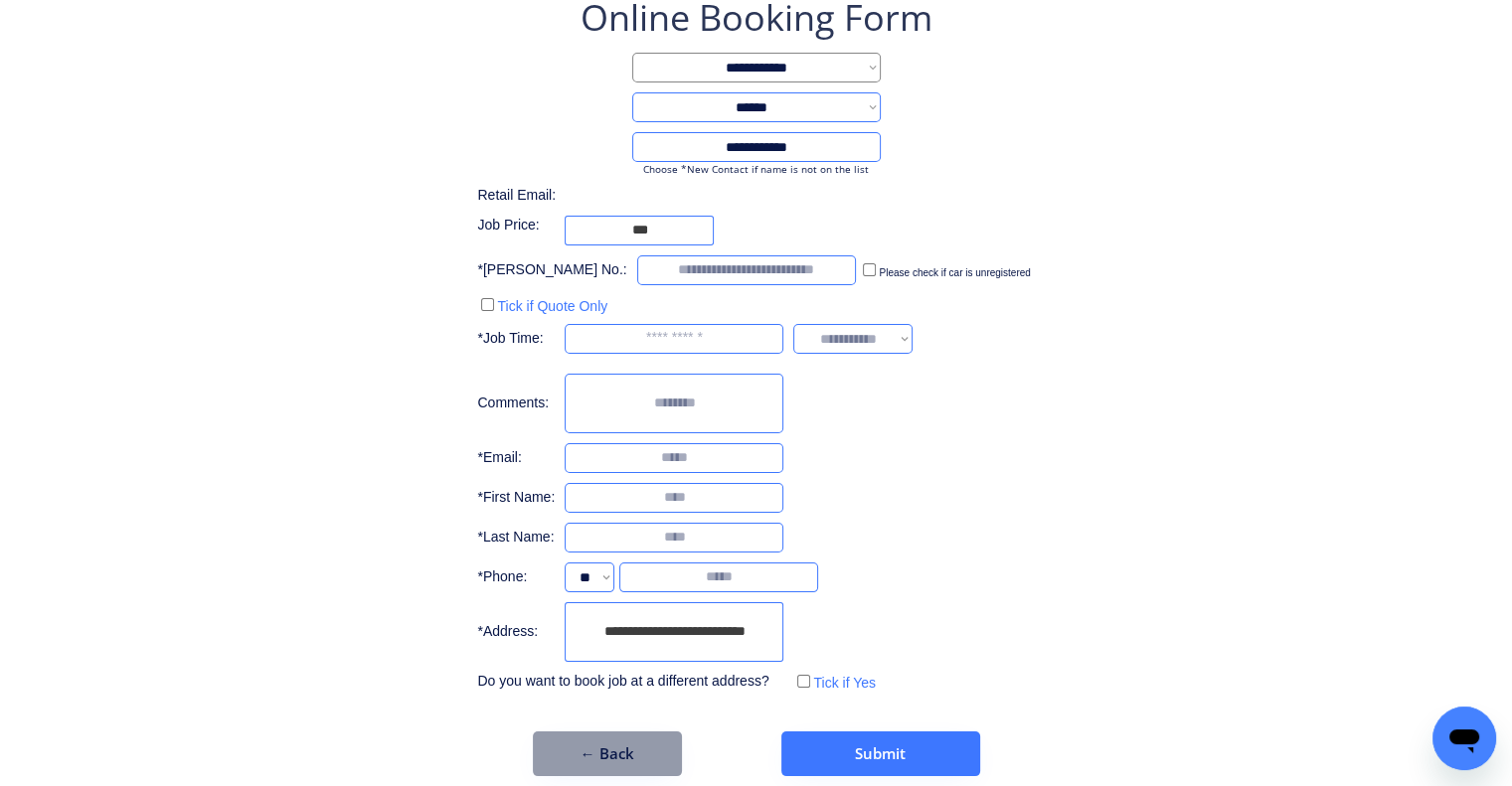 scroll, scrollTop: 135, scrollLeft: 0, axis: vertical 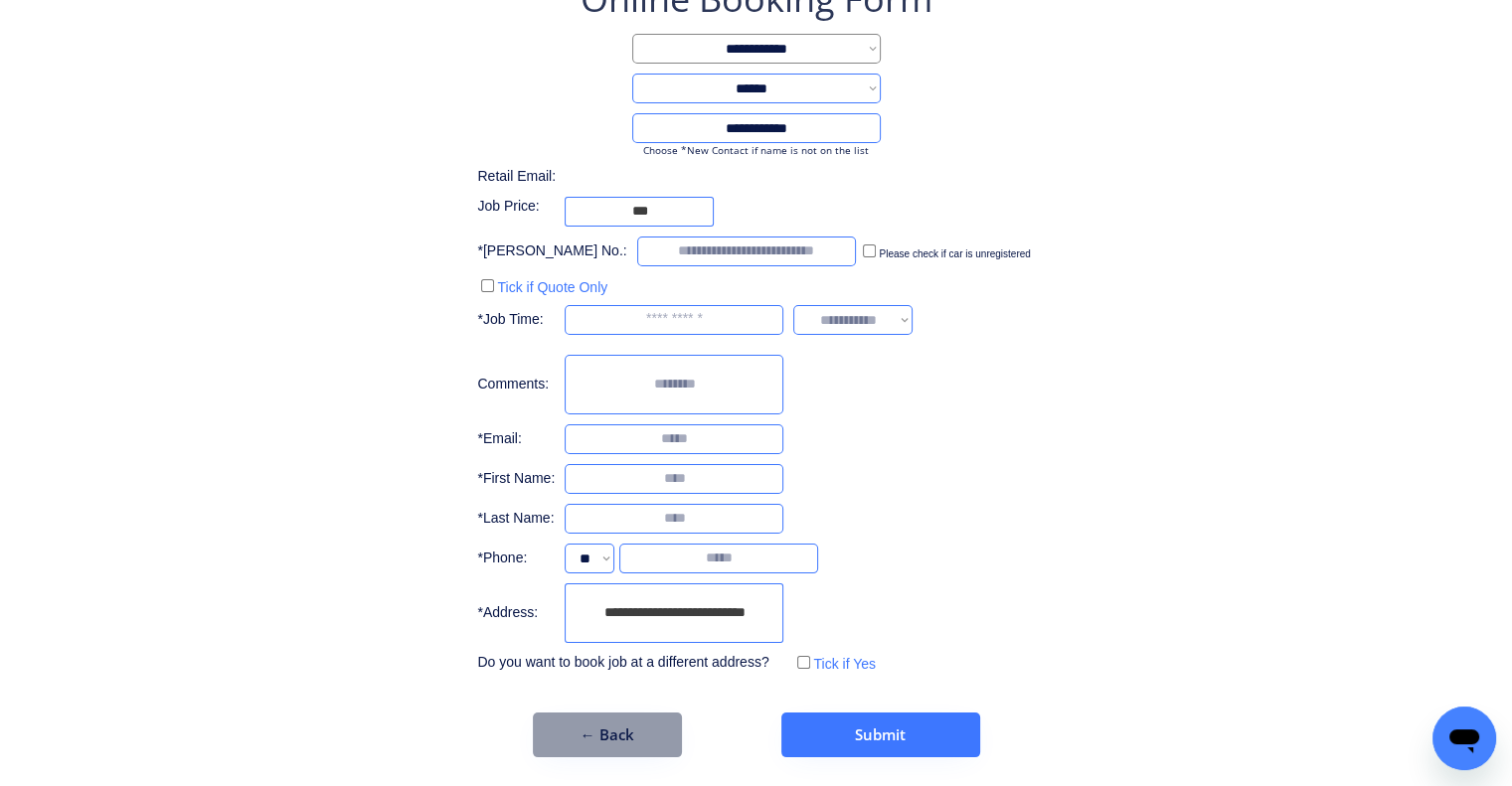 click on "**********" at bounding box center [756, 326] 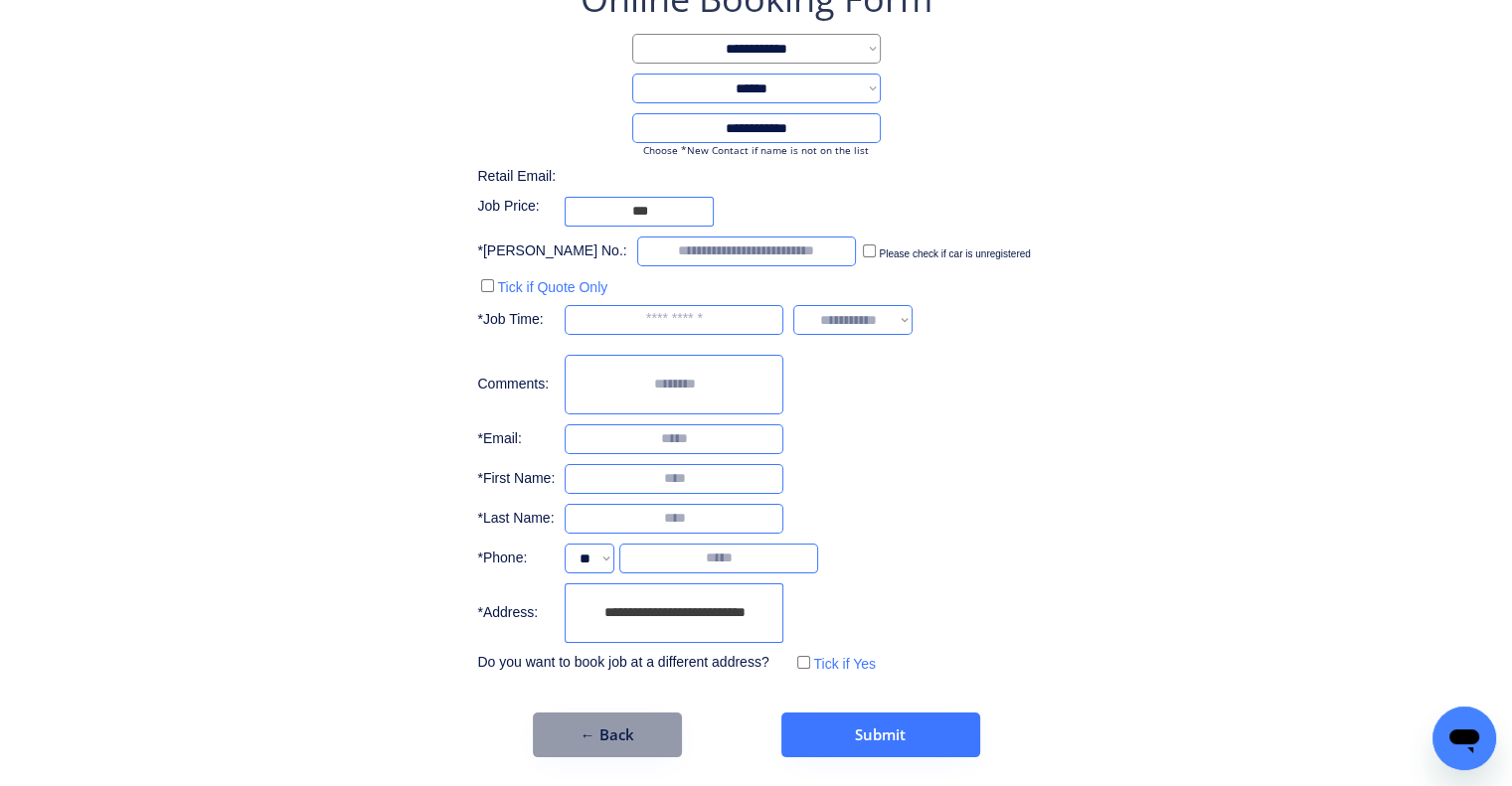 click on "**********" at bounding box center (674, 613) 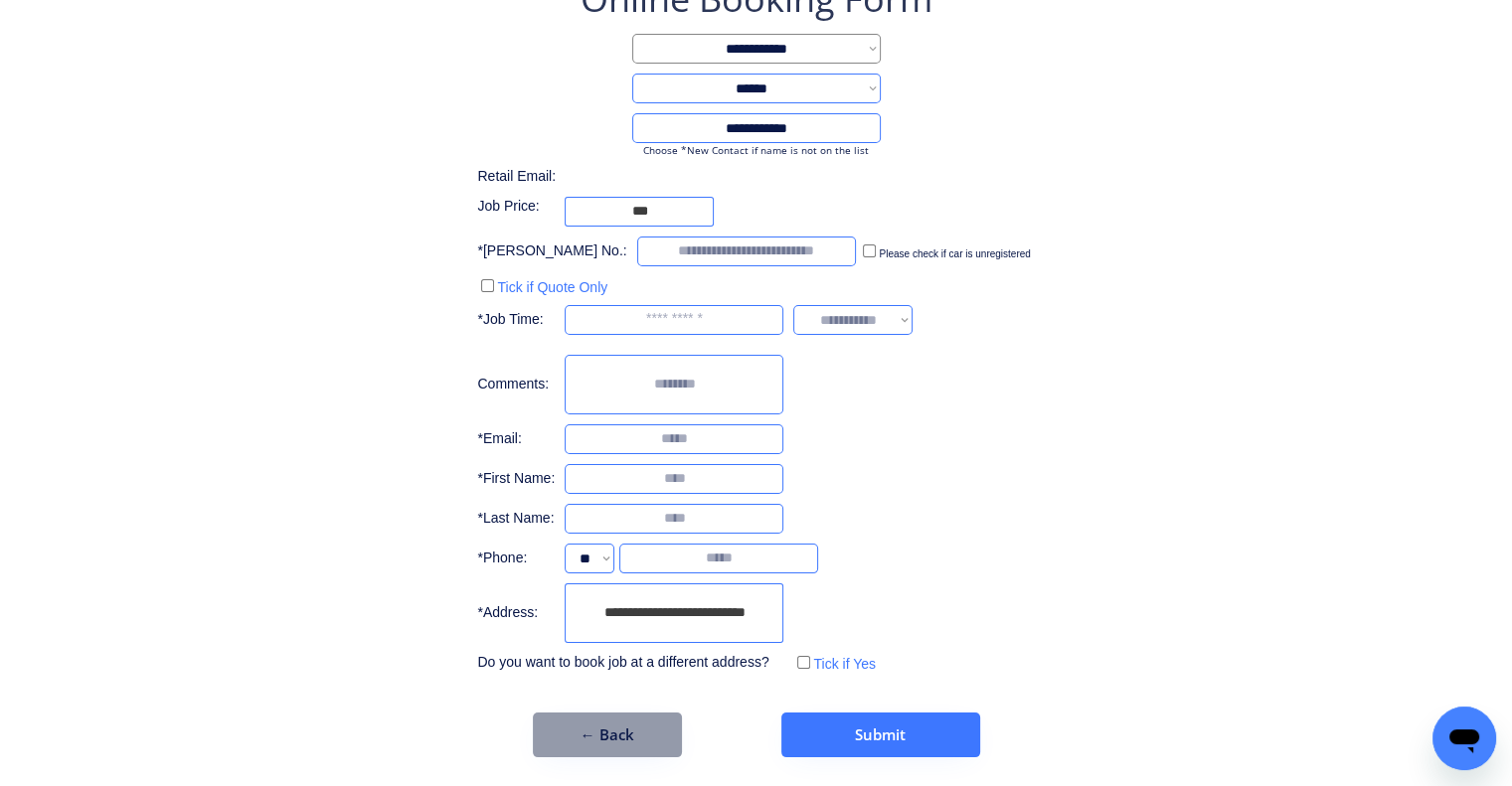 click on "**********" at bounding box center (756, 366) 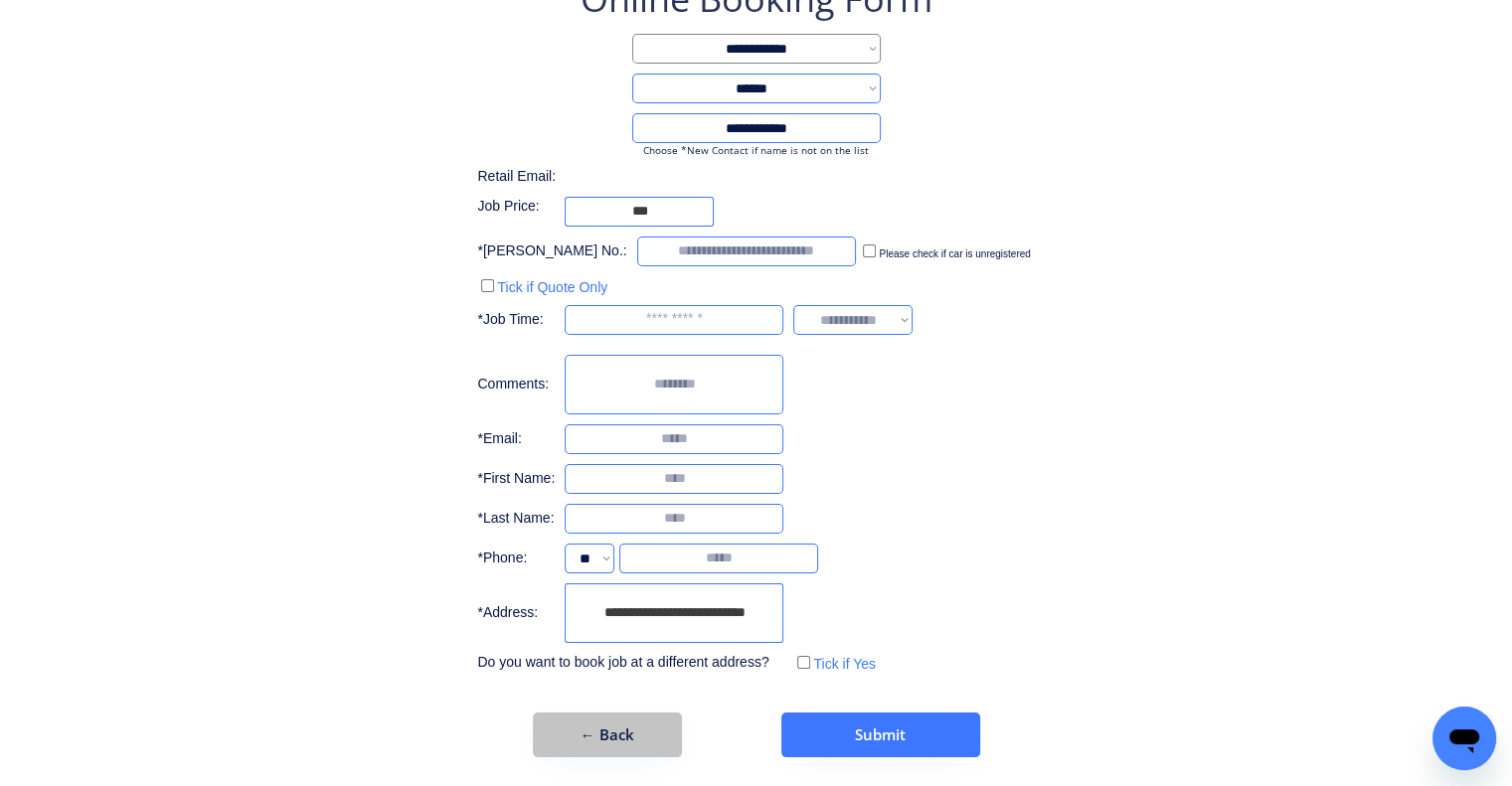 click on "**********" at bounding box center [756, 381] 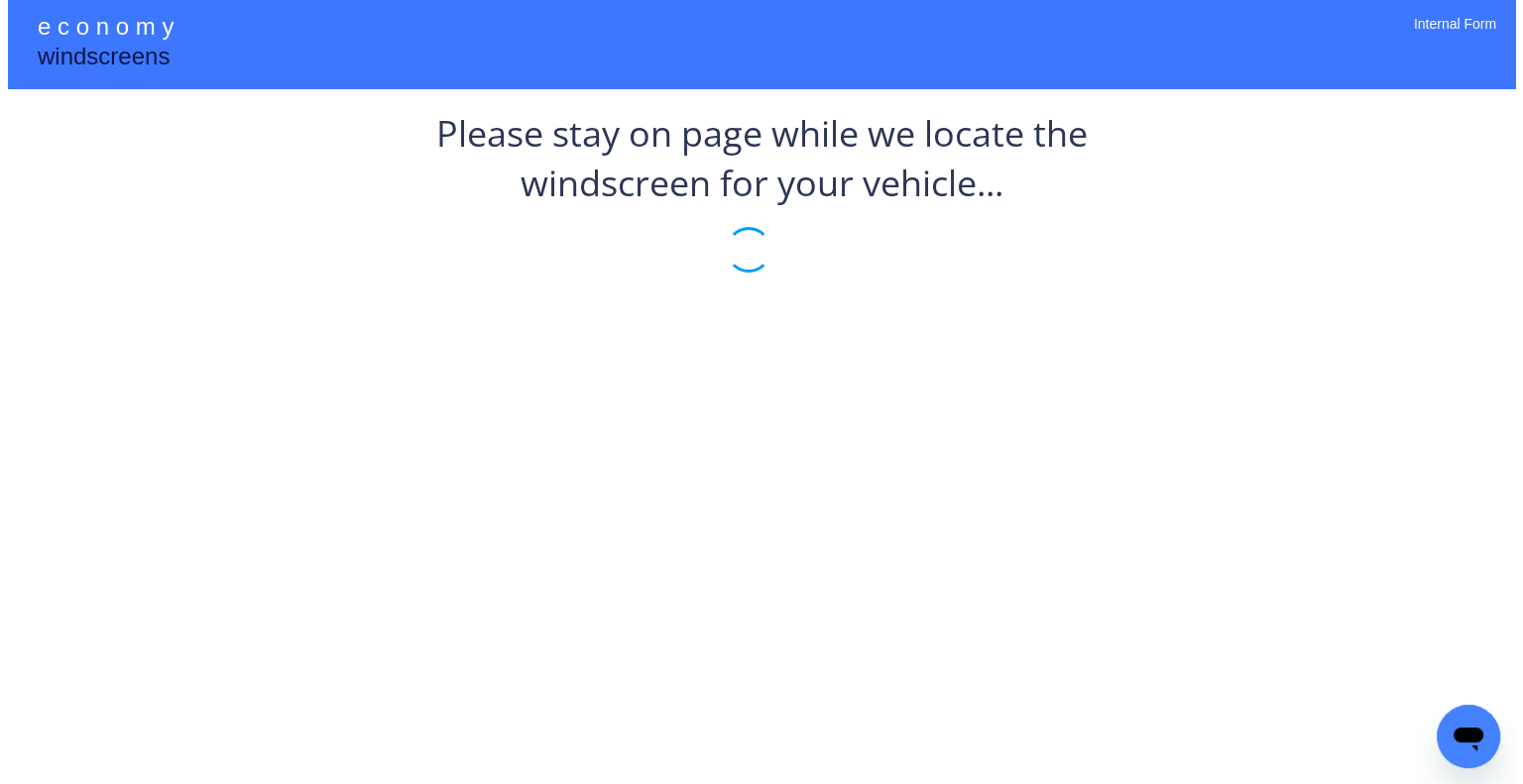 scroll, scrollTop: 0, scrollLeft: 0, axis: both 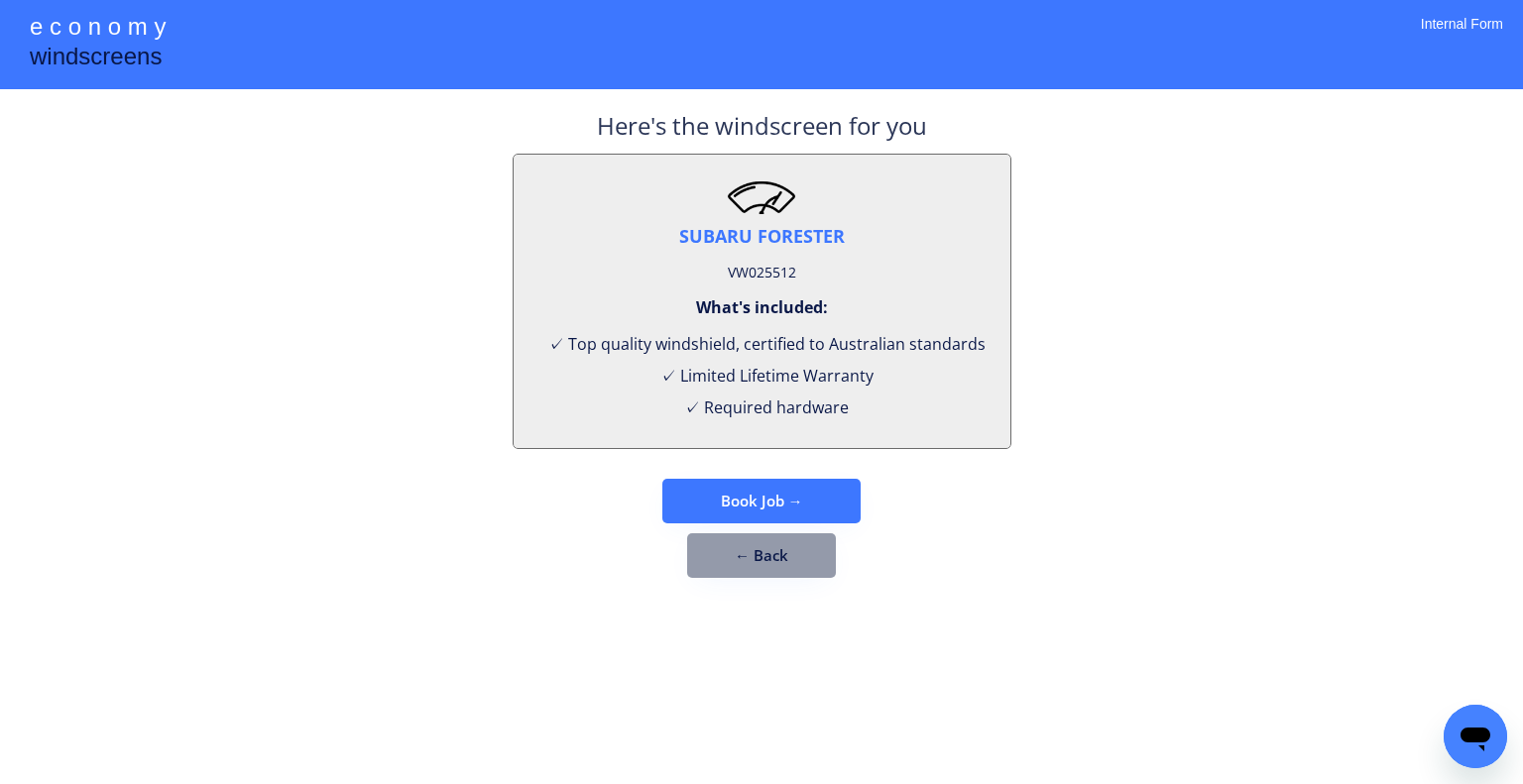 drag, startPoint x: 1043, startPoint y: 395, endPoint x: 843, endPoint y: 280, distance: 230.70544 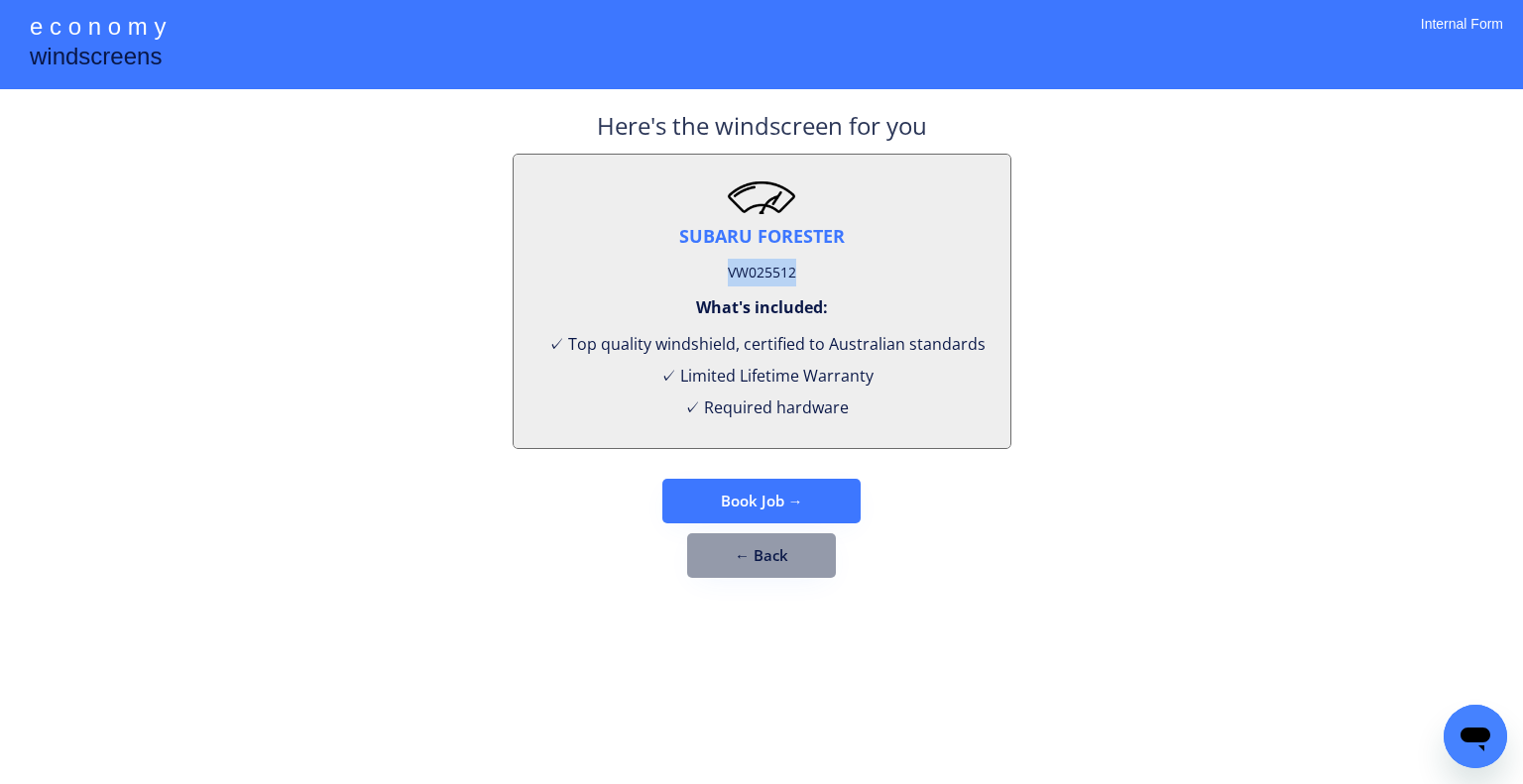 click on "VW025512" at bounding box center (762, 273) 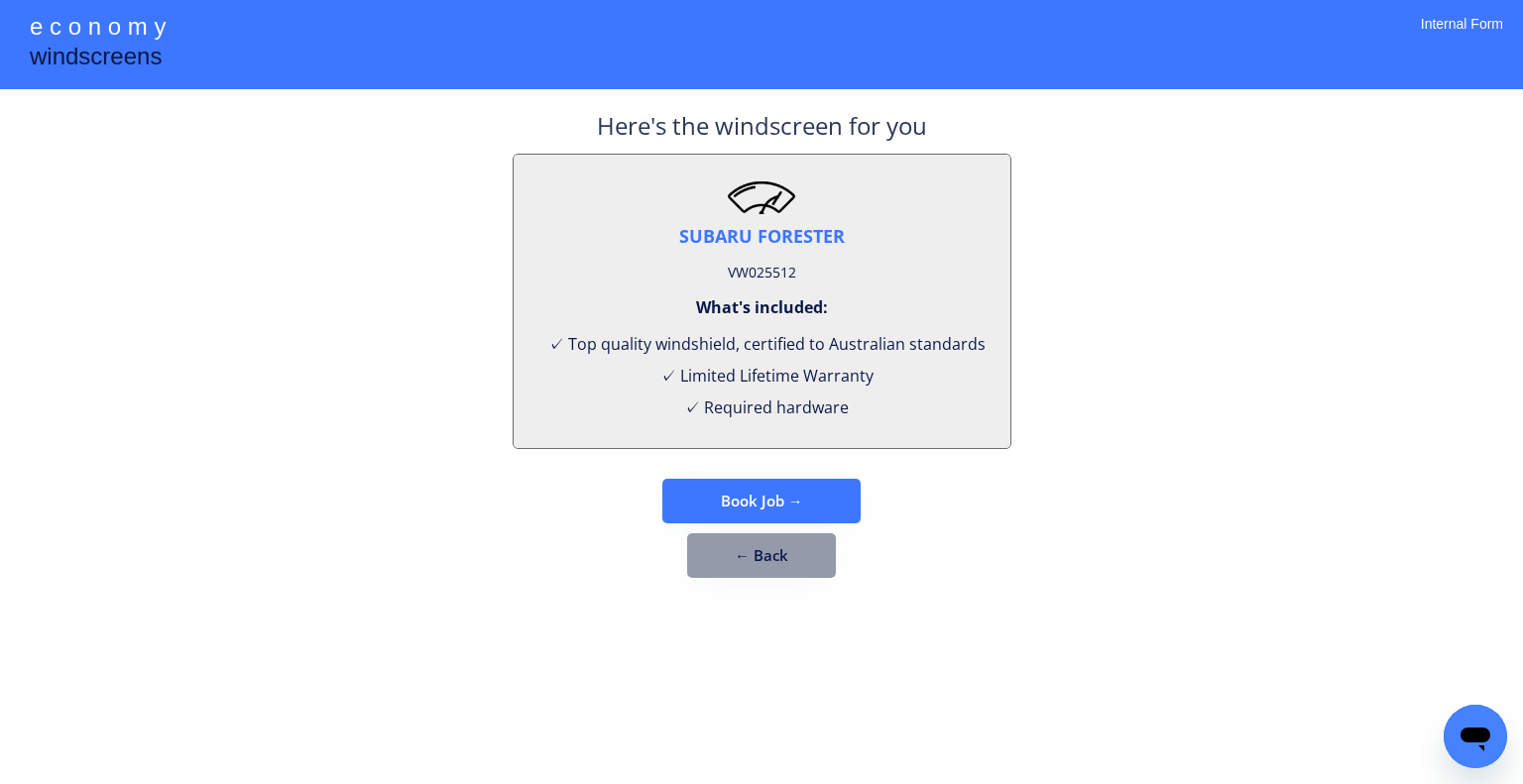 click on "**********" at bounding box center [762, 392] 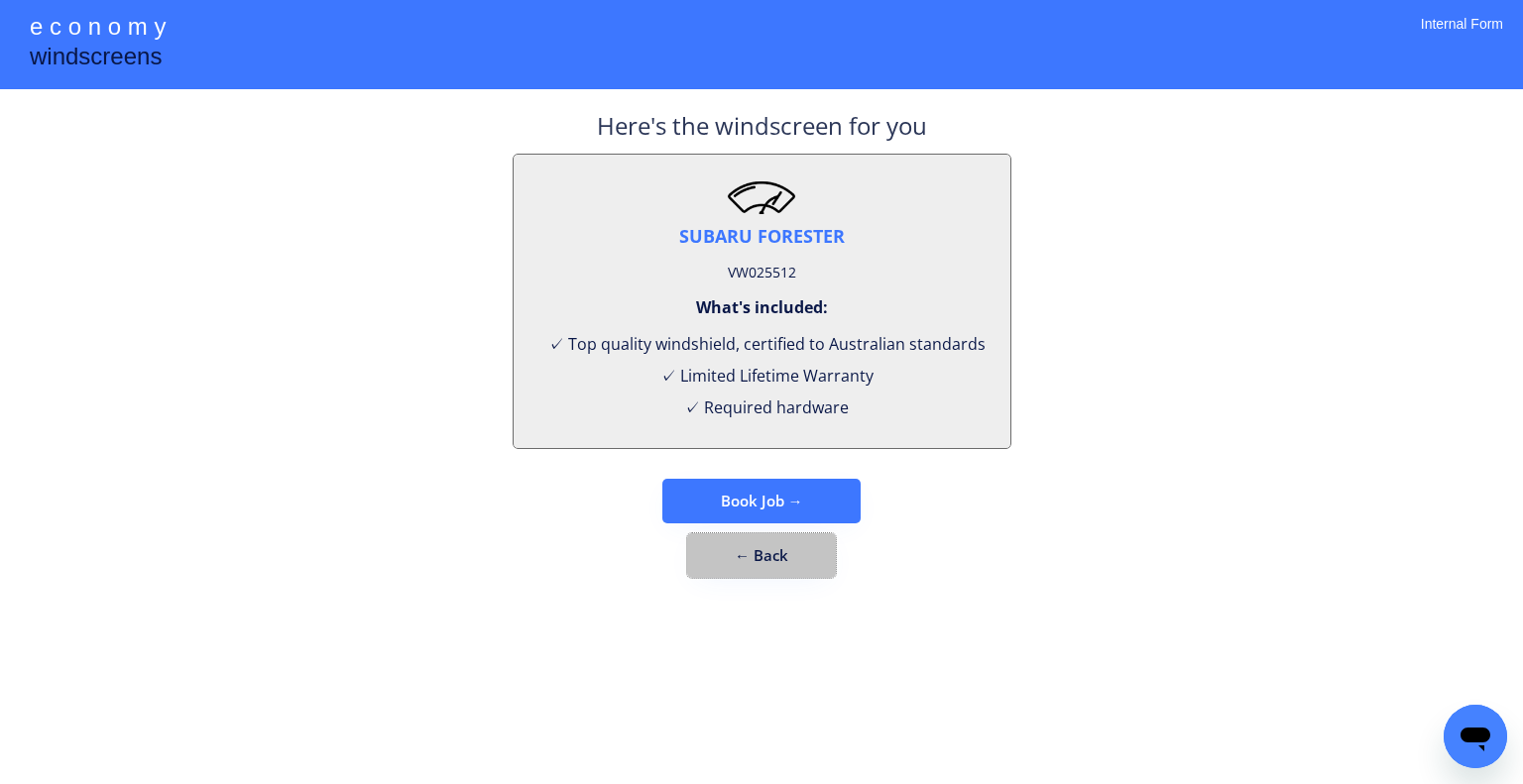 click on "←   Back" at bounding box center [762, 555] 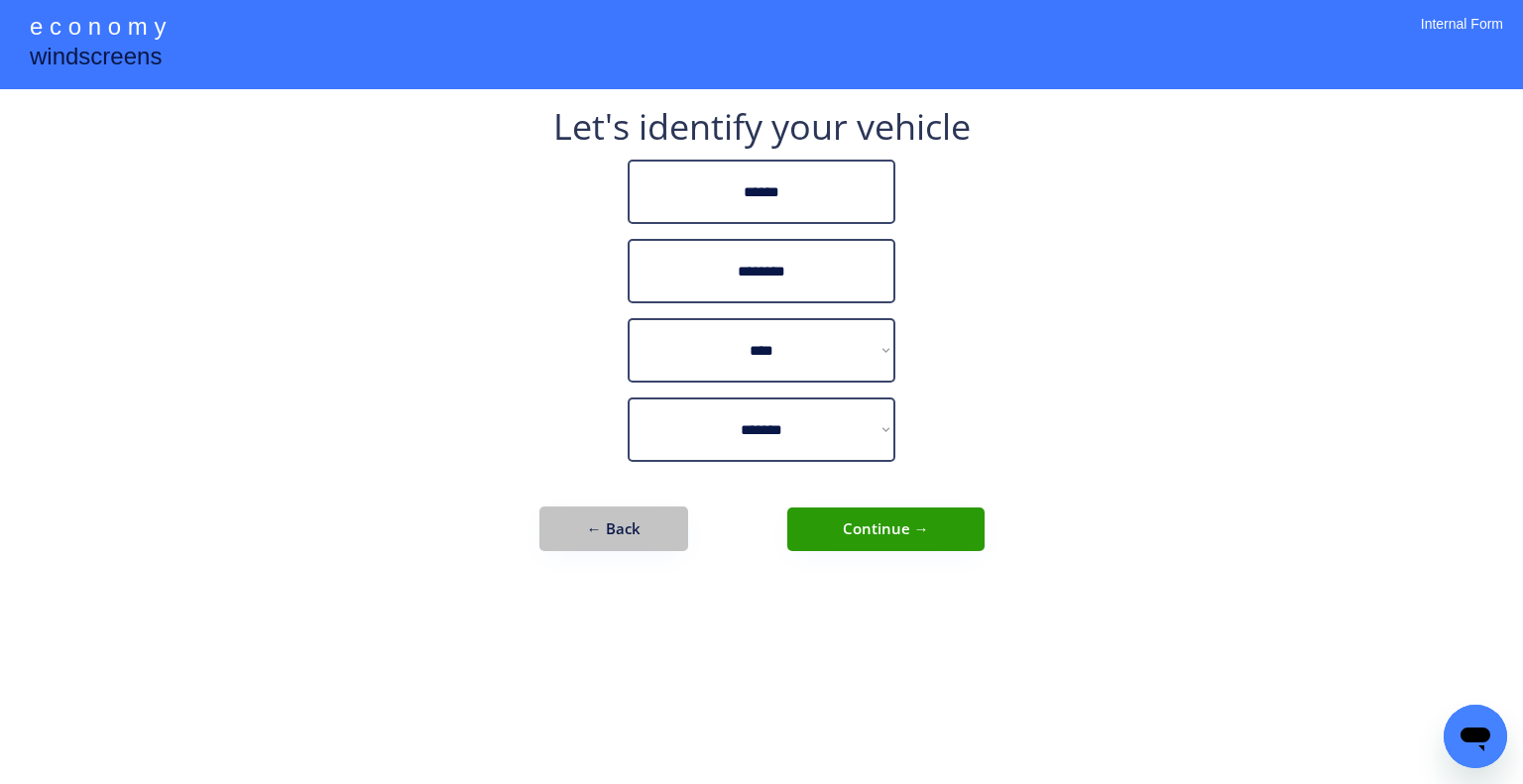 click on "←   Back" at bounding box center (614, 528) 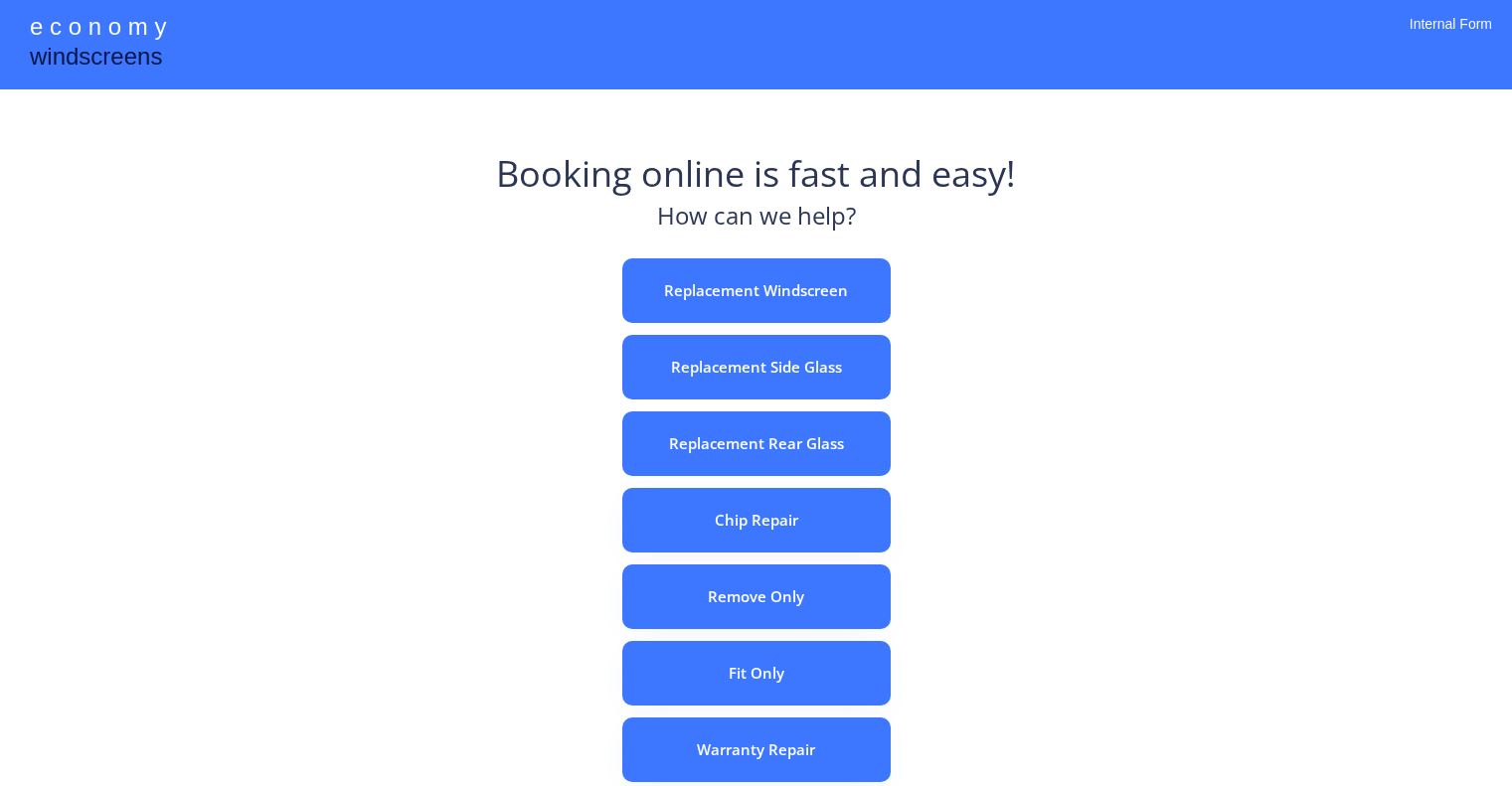 scroll, scrollTop: 0, scrollLeft: 0, axis: both 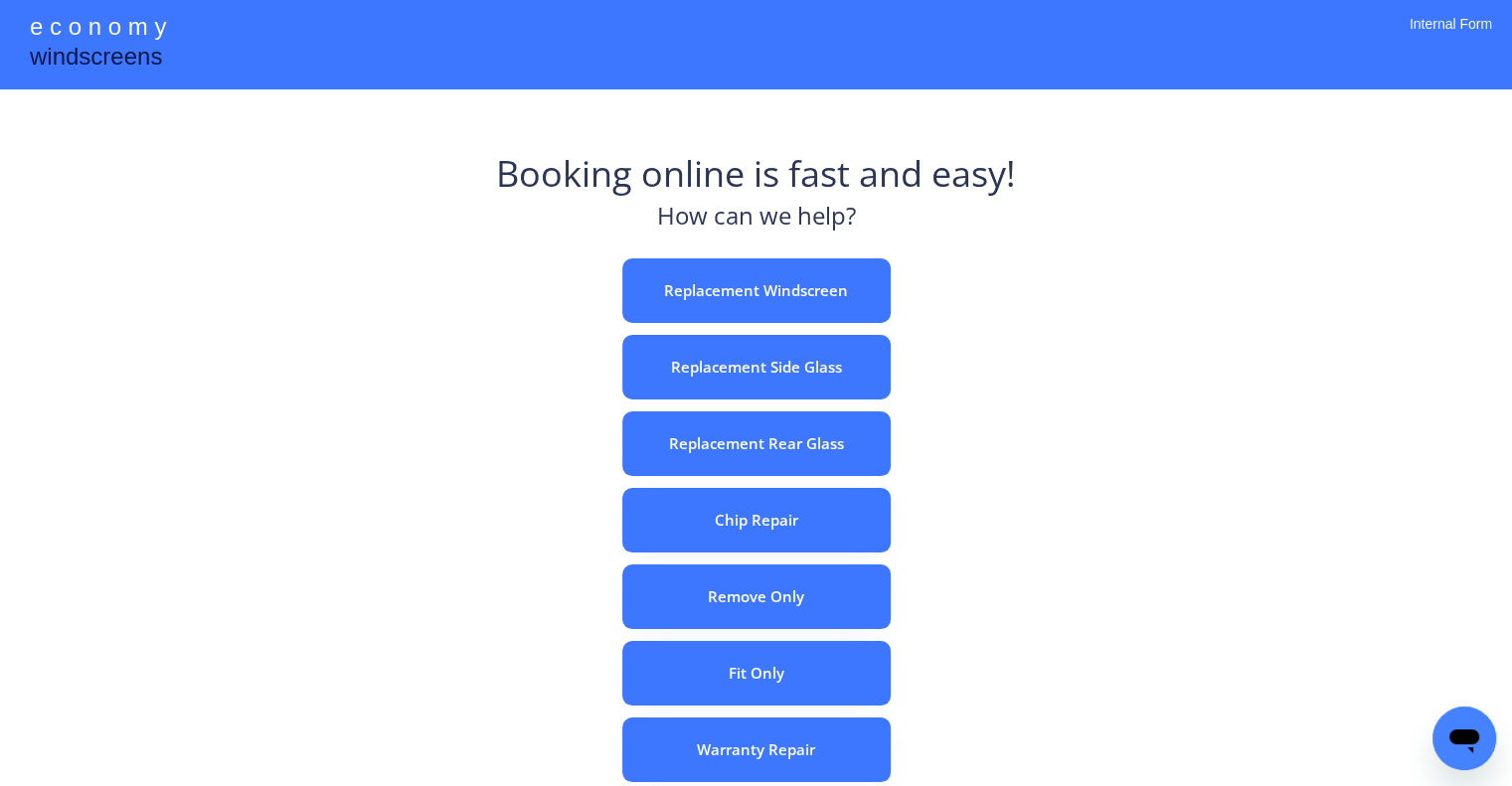 drag, startPoint x: 1078, startPoint y: 293, endPoint x: 1065, endPoint y: 271, distance: 25.553865 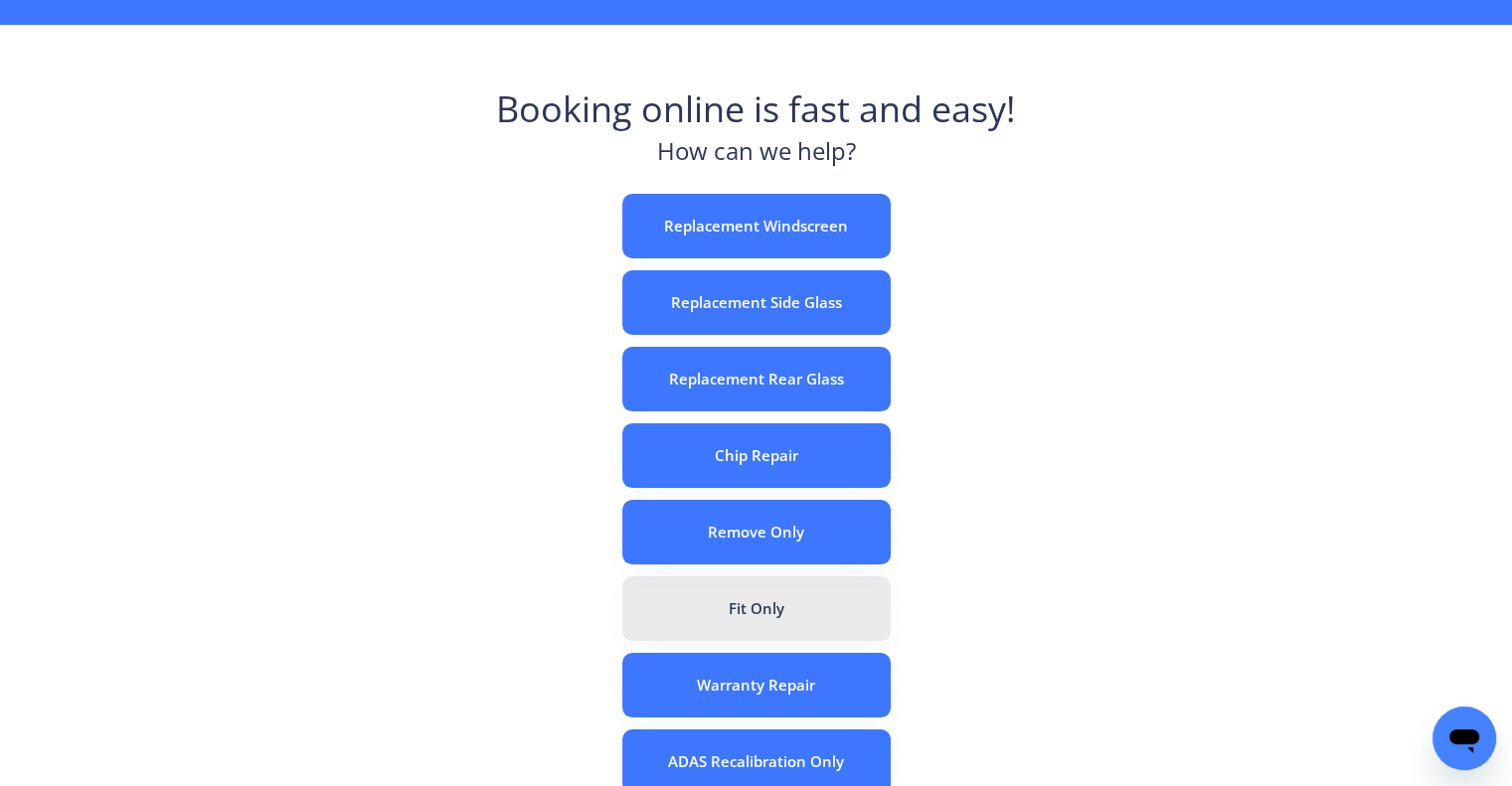 scroll, scrollTop: 99, scrollLeft: 0, axis: vertical 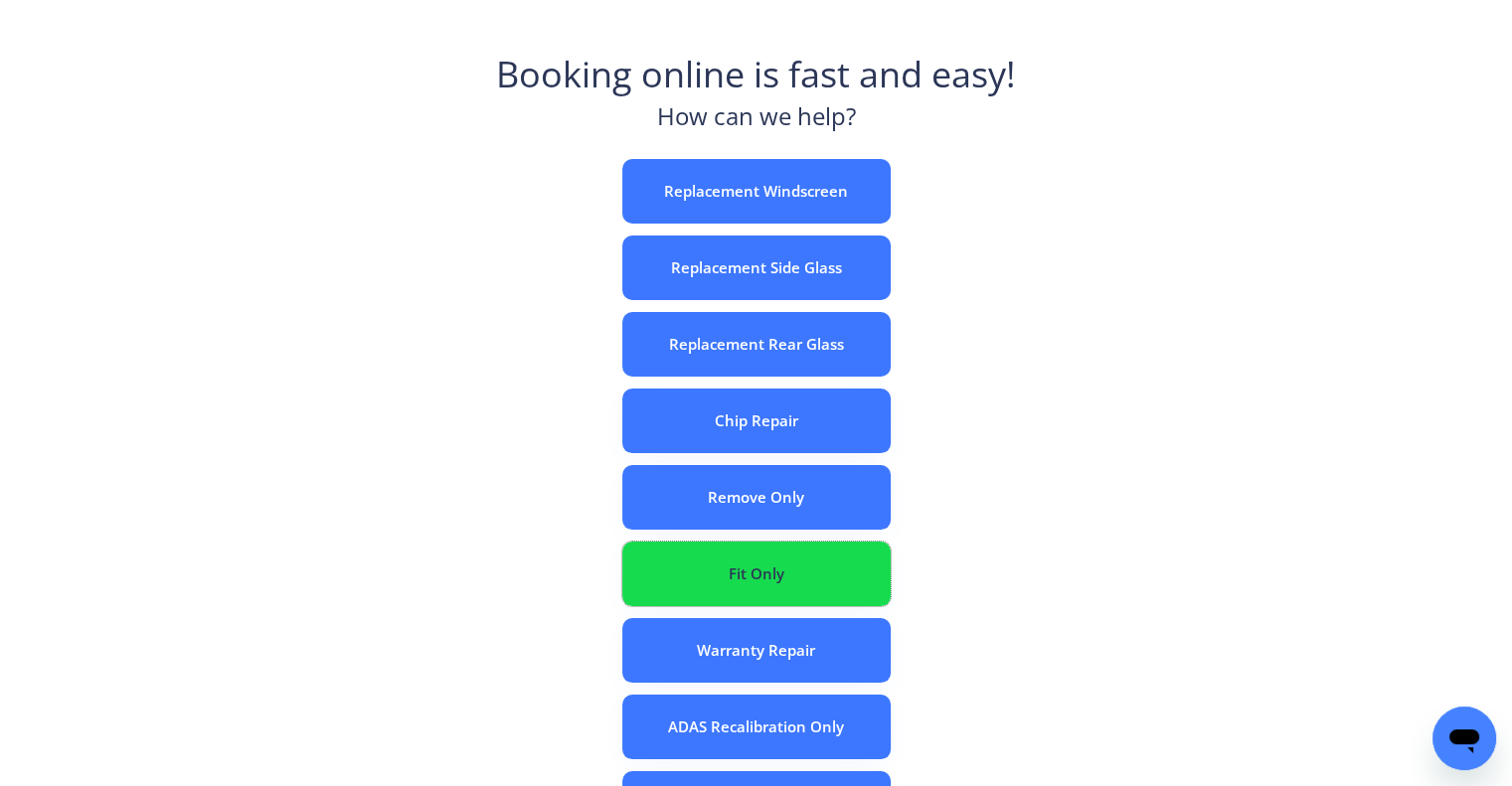 click on "Fit Only" at bounding box center [756, 573] 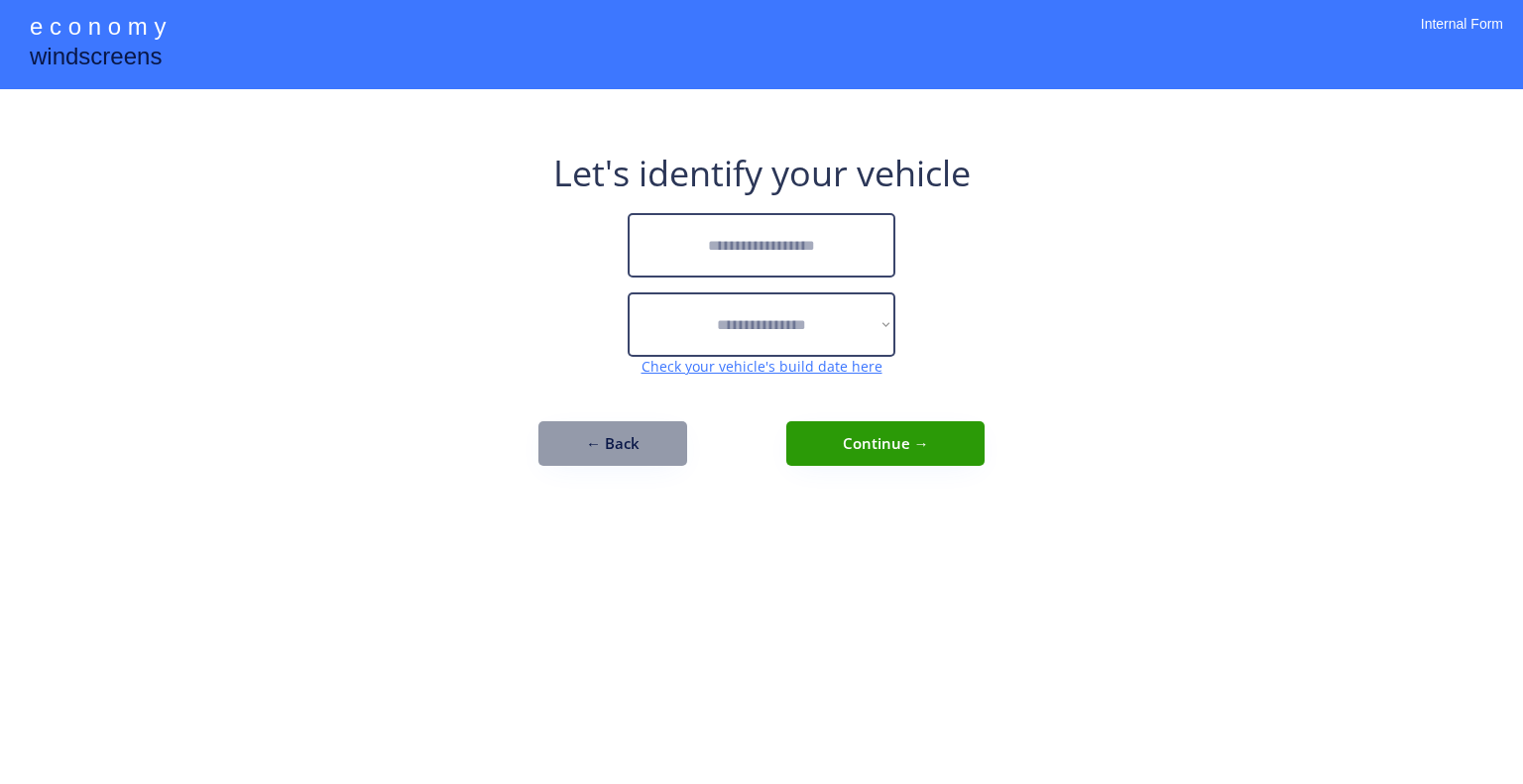 scroll, scrollTop: 0, scrollLeft: 0, axis: both 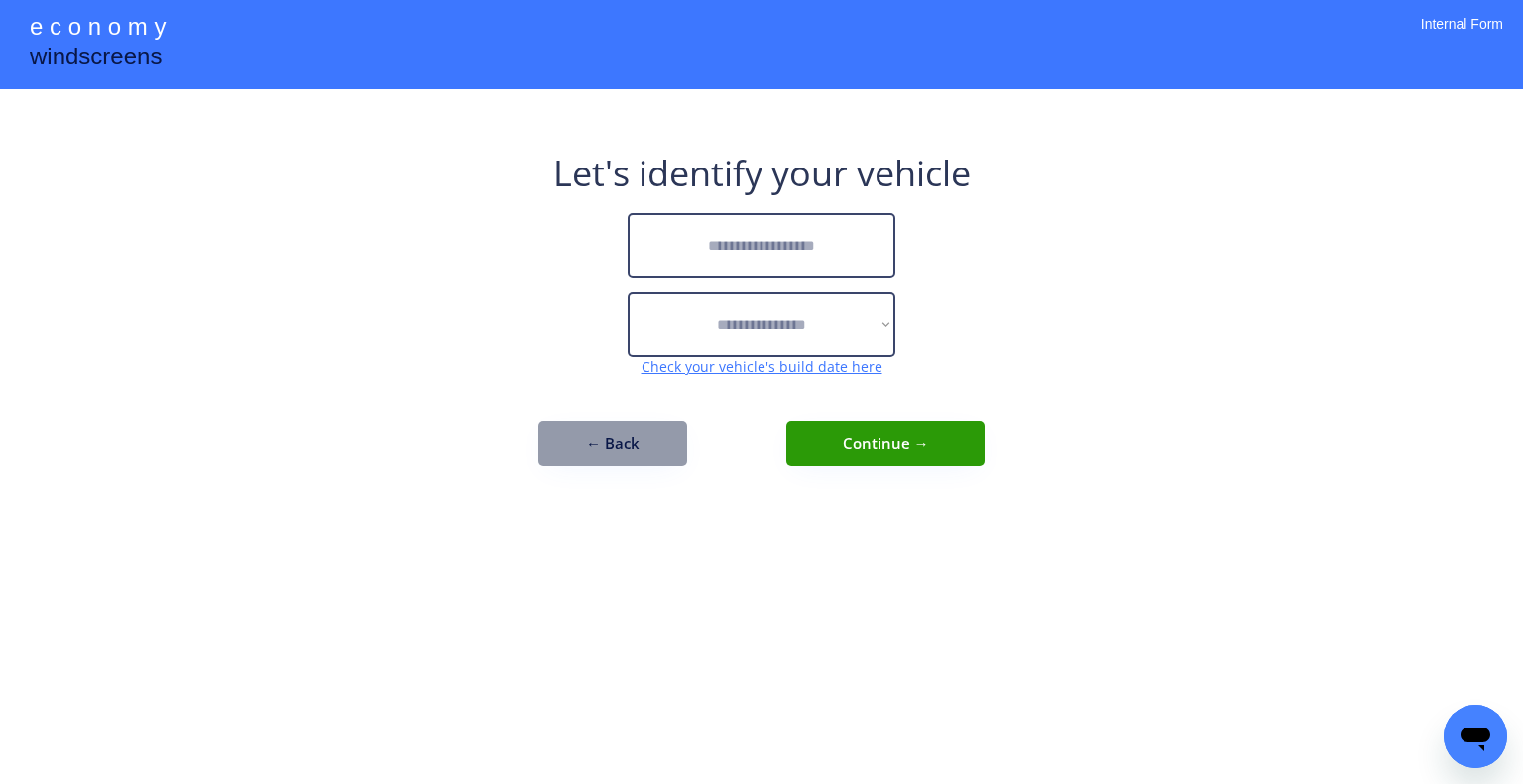 click at bounding box center (762, 245) 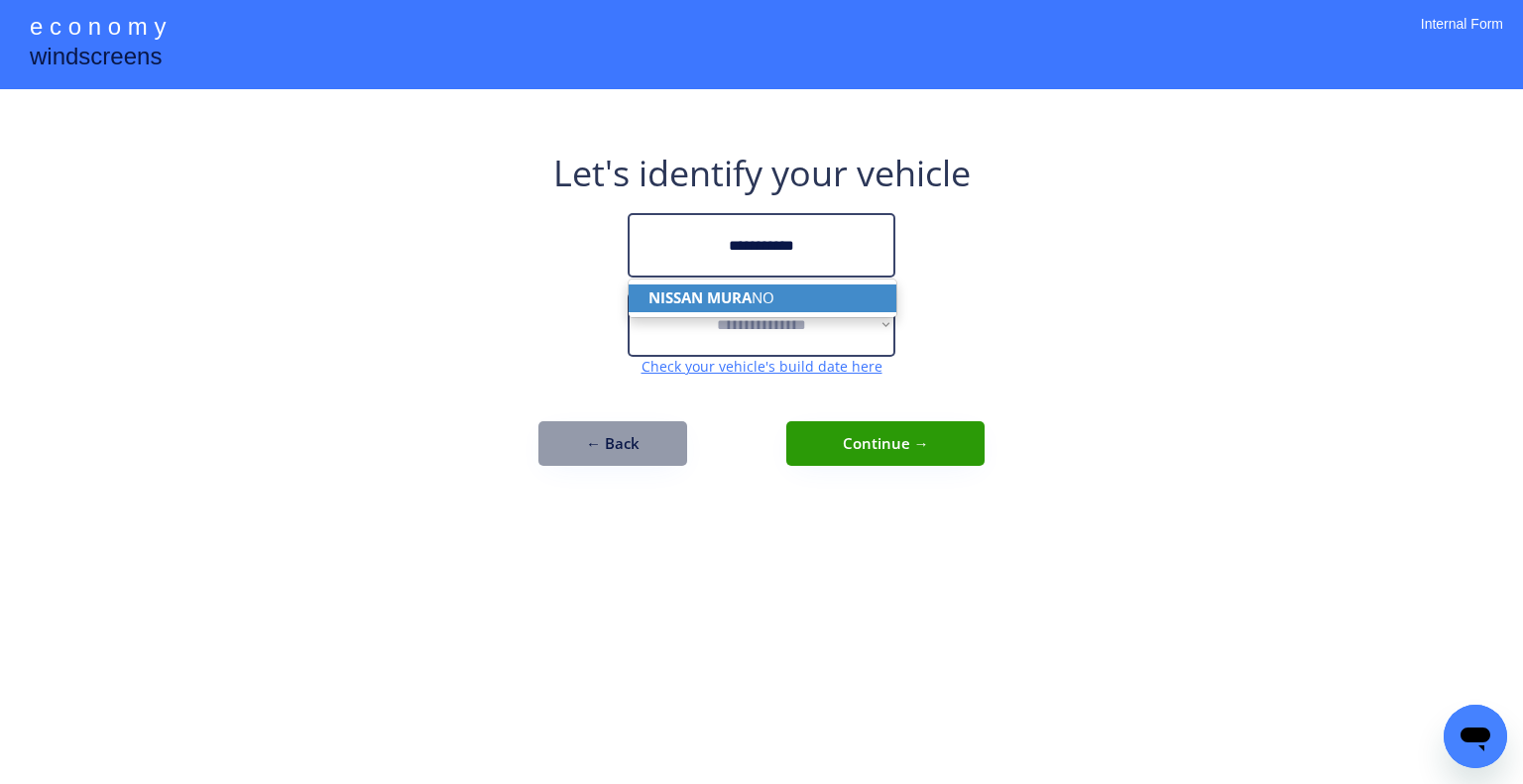 click on "NISSAN MURA NO" at bounding box center (762, 297) 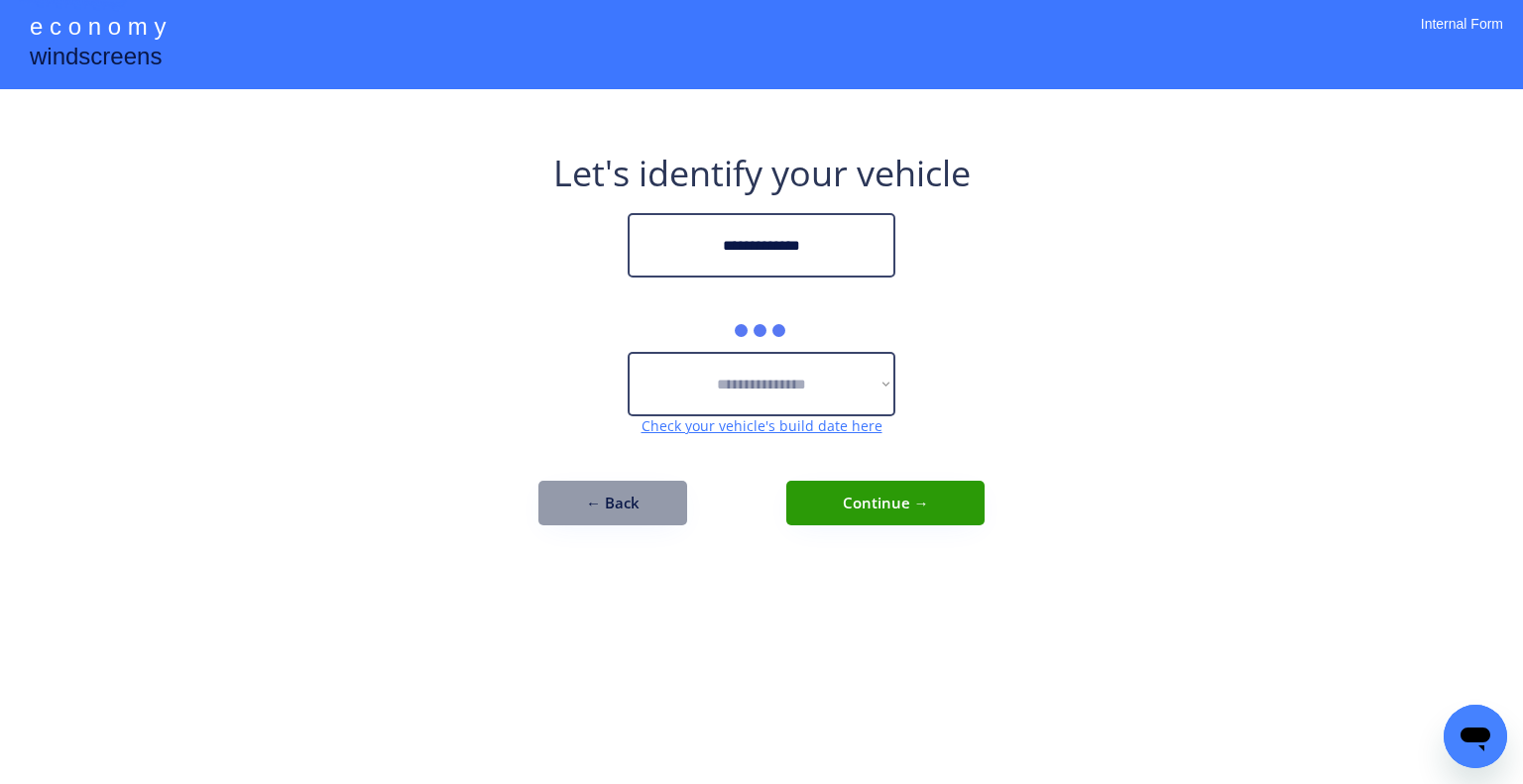 type on "**********" 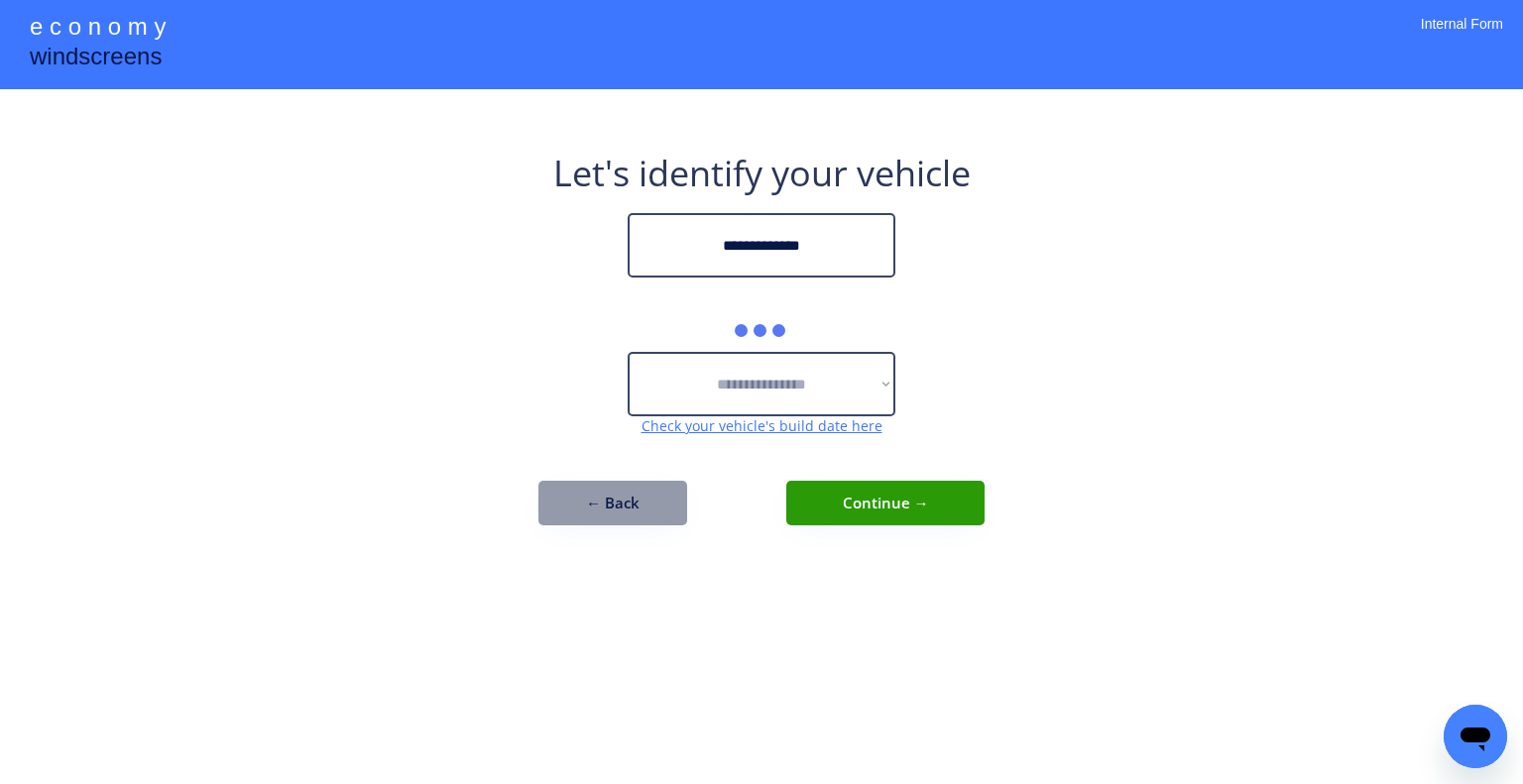 click on "**********" at bounding box center [762, 392] 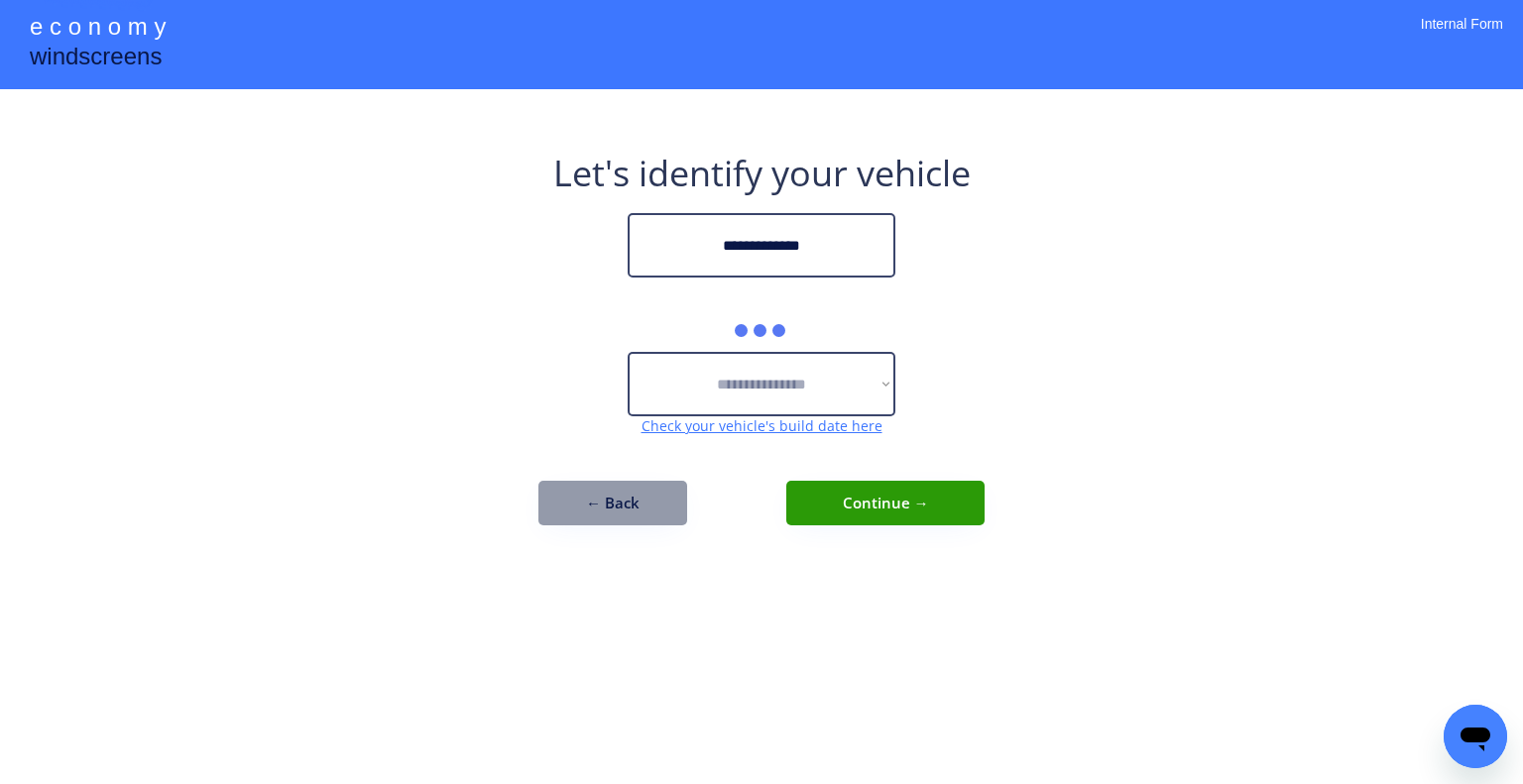 click on "**********" at bounding box center [762, 392] 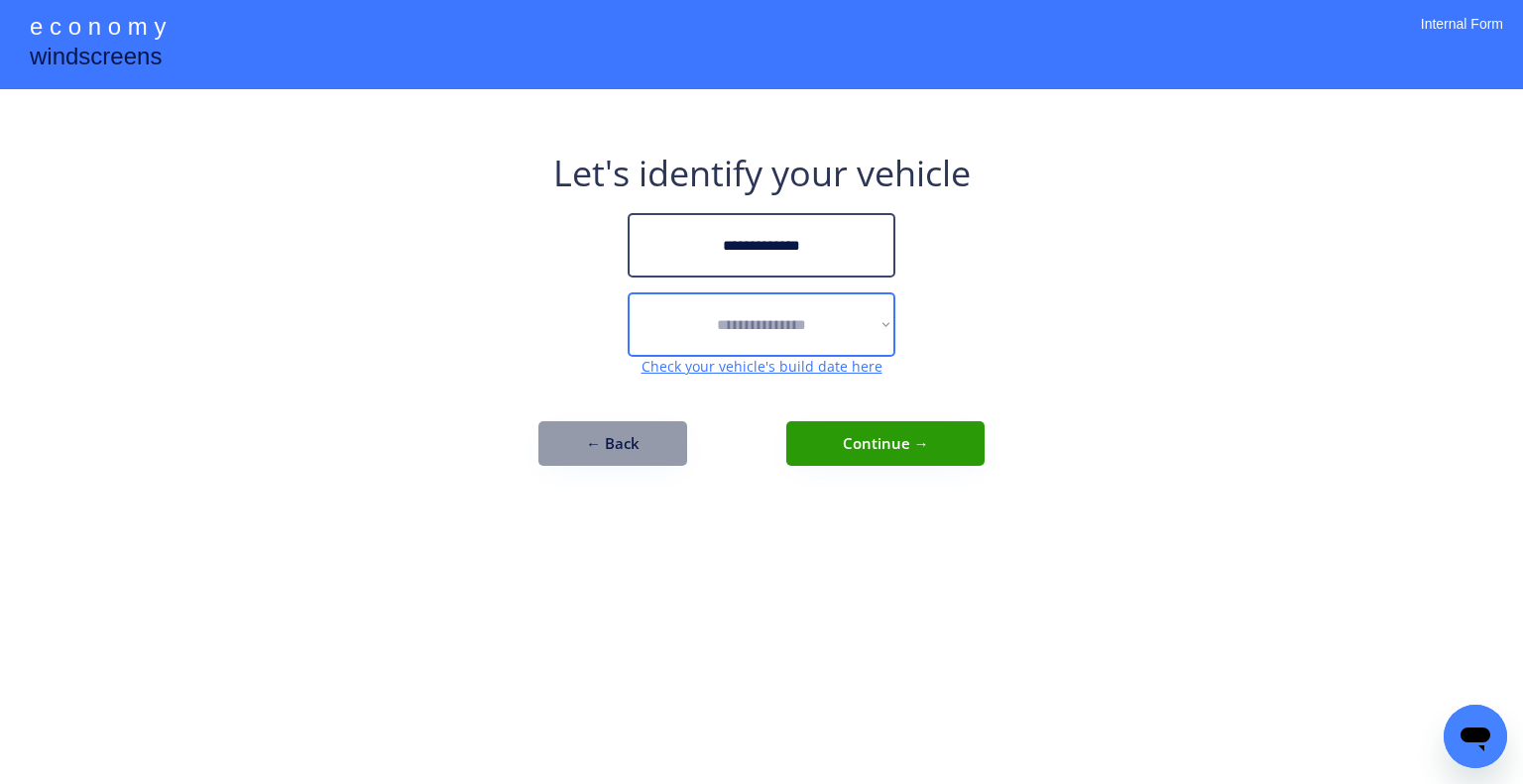click on "**********" at bounding box center [762, 324] 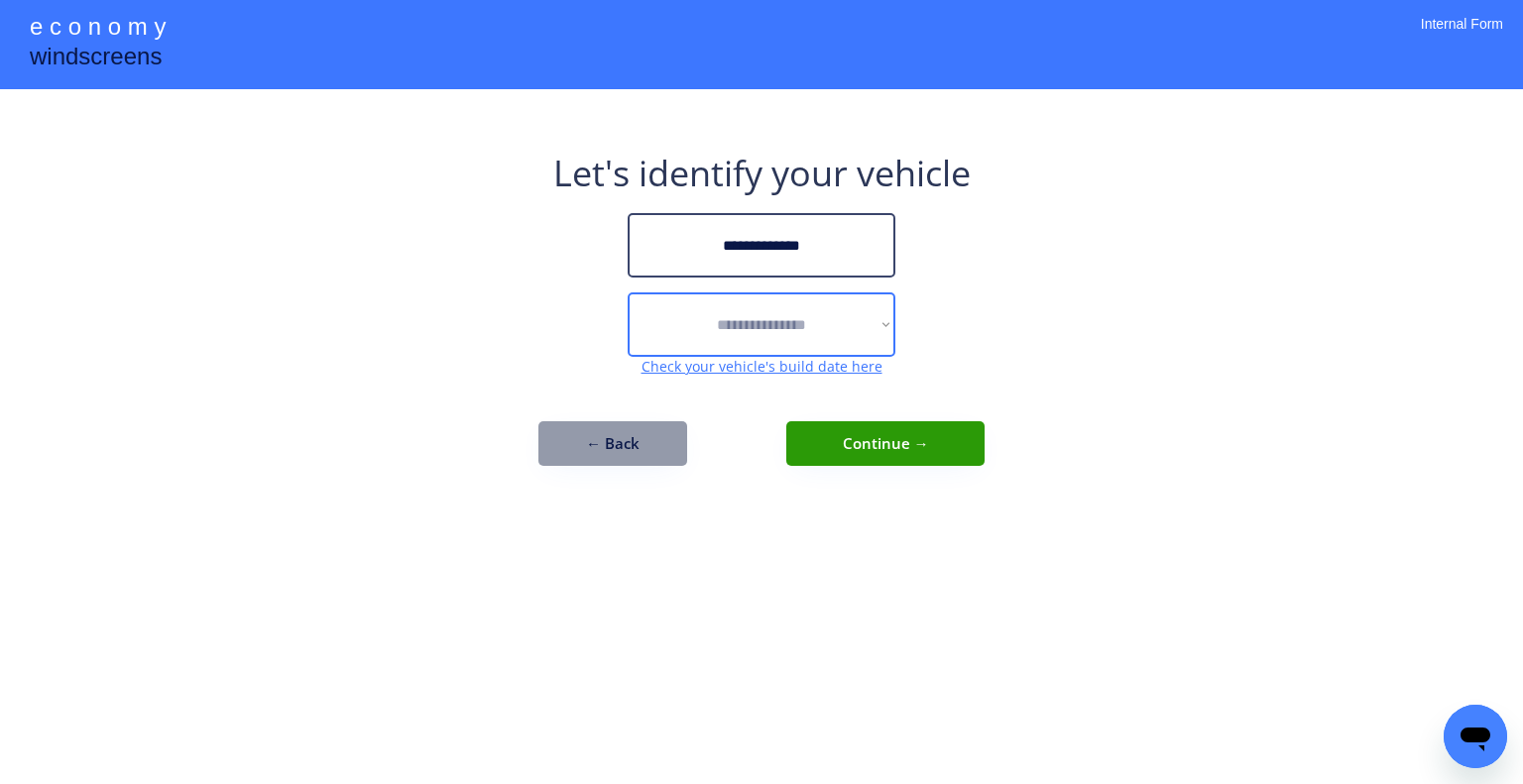 select on "******" 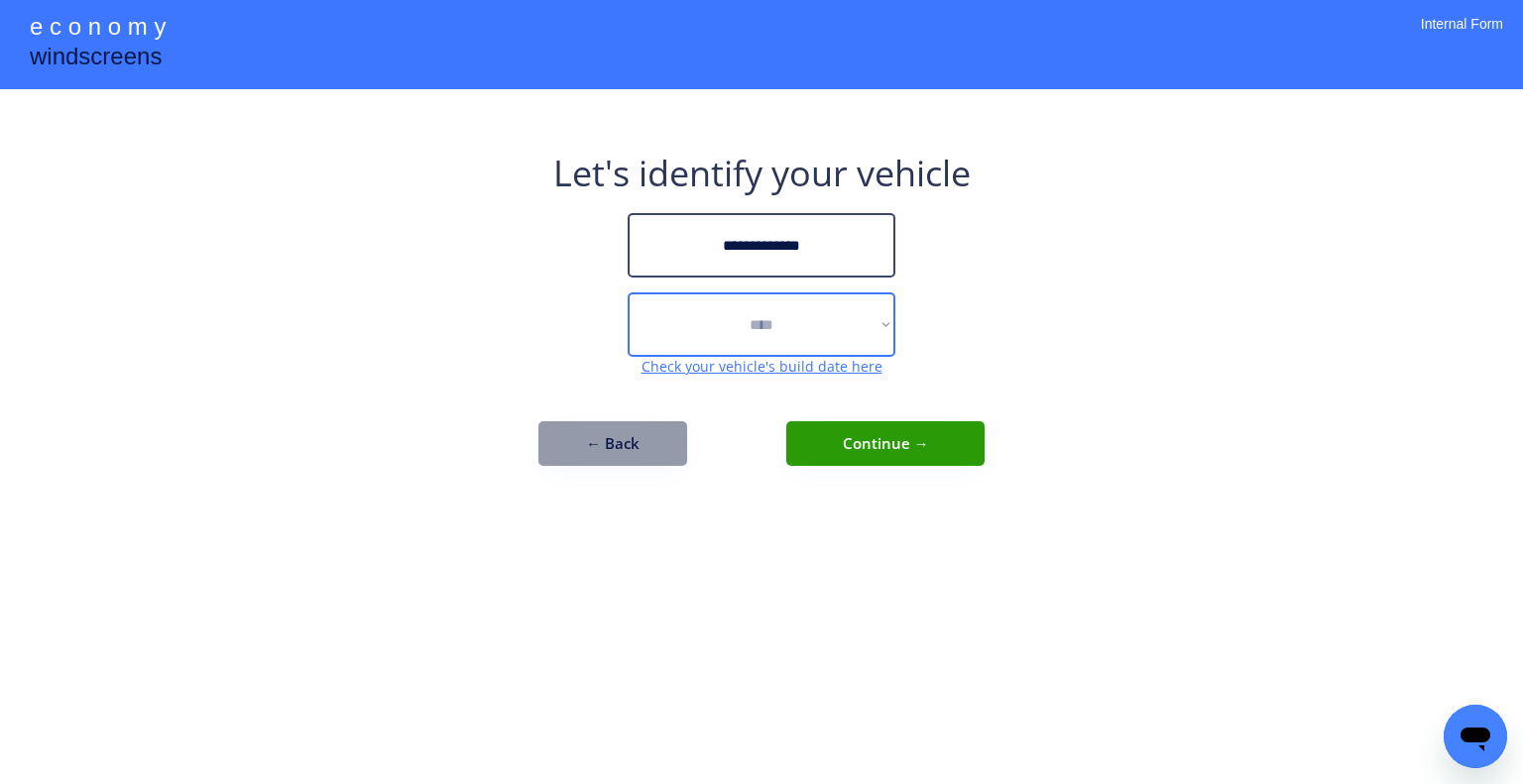 click on "**********" at bounding box center [762, 324] 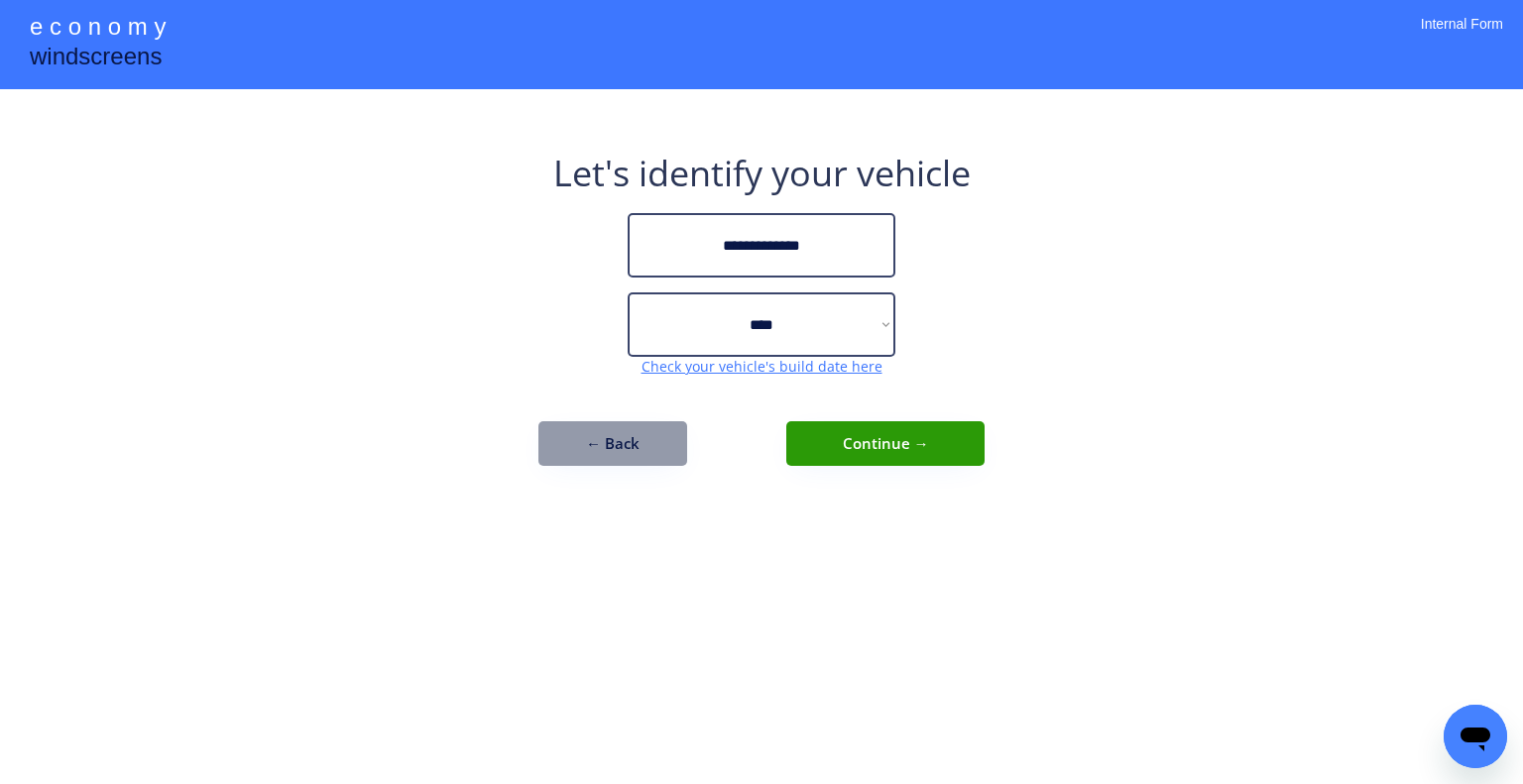 click on "**********" at bounding box center [762, 392] 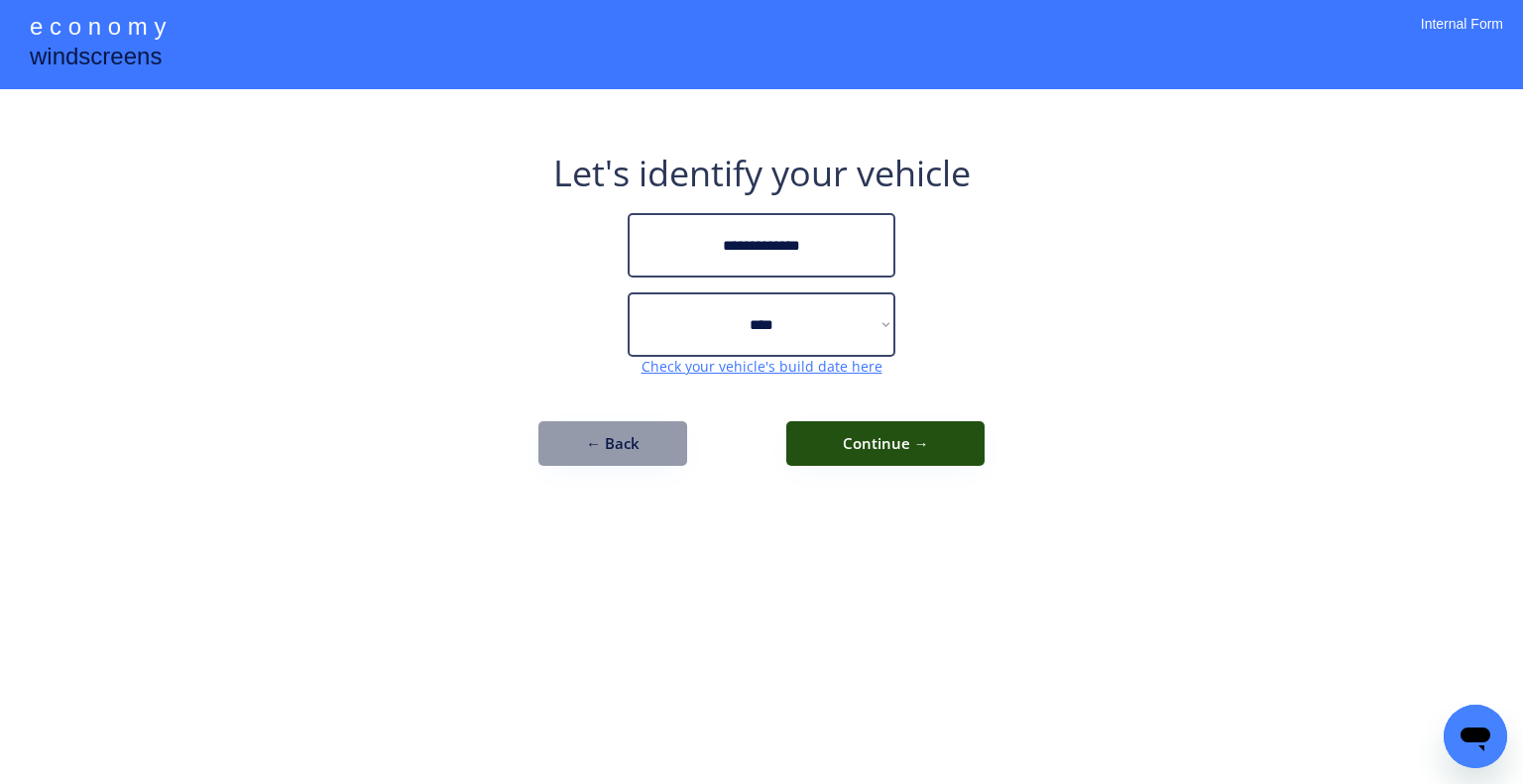 click on "Continue    →" at bounding box center [885, 443] 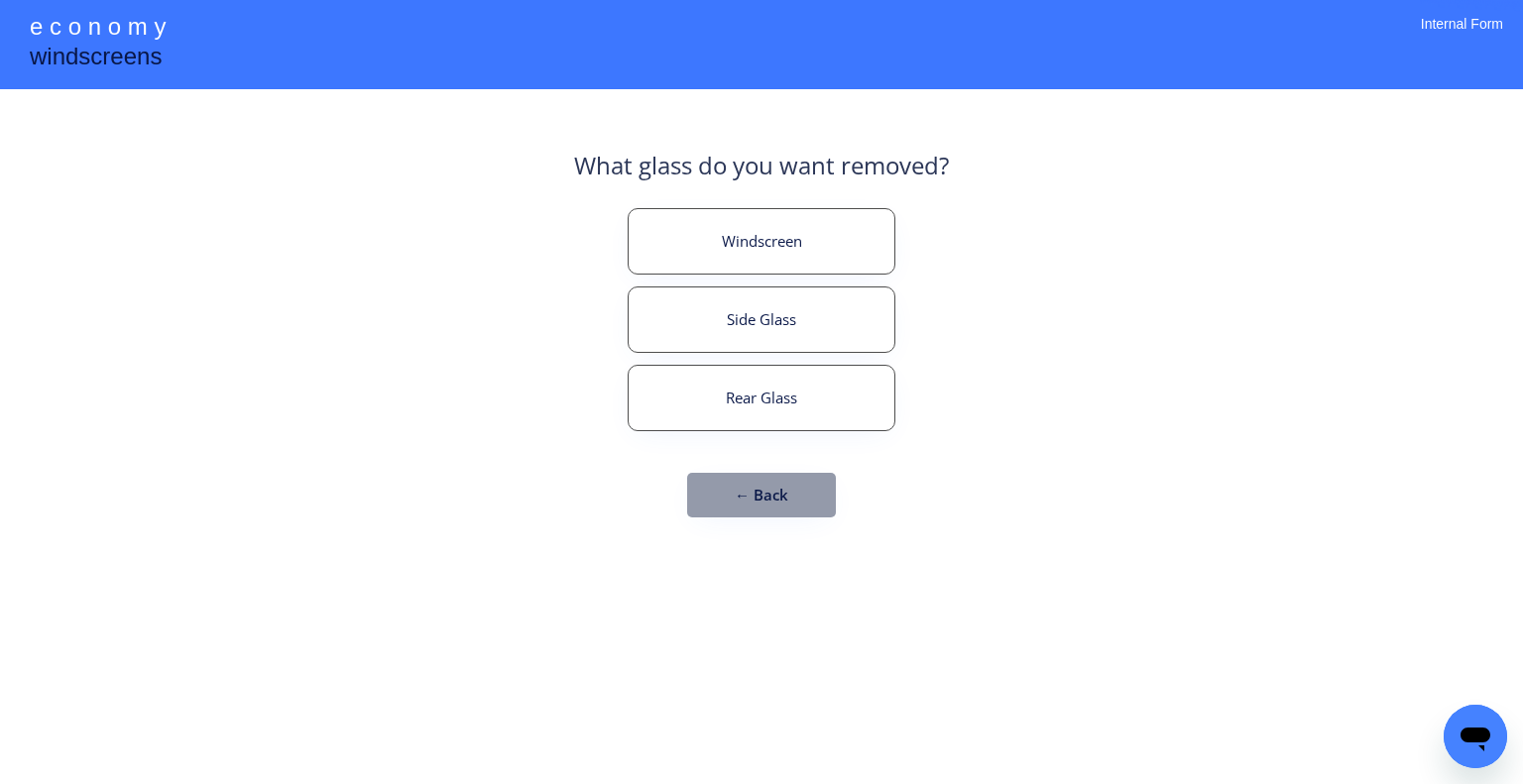 click on "**********" at bounding box center (762, 392) 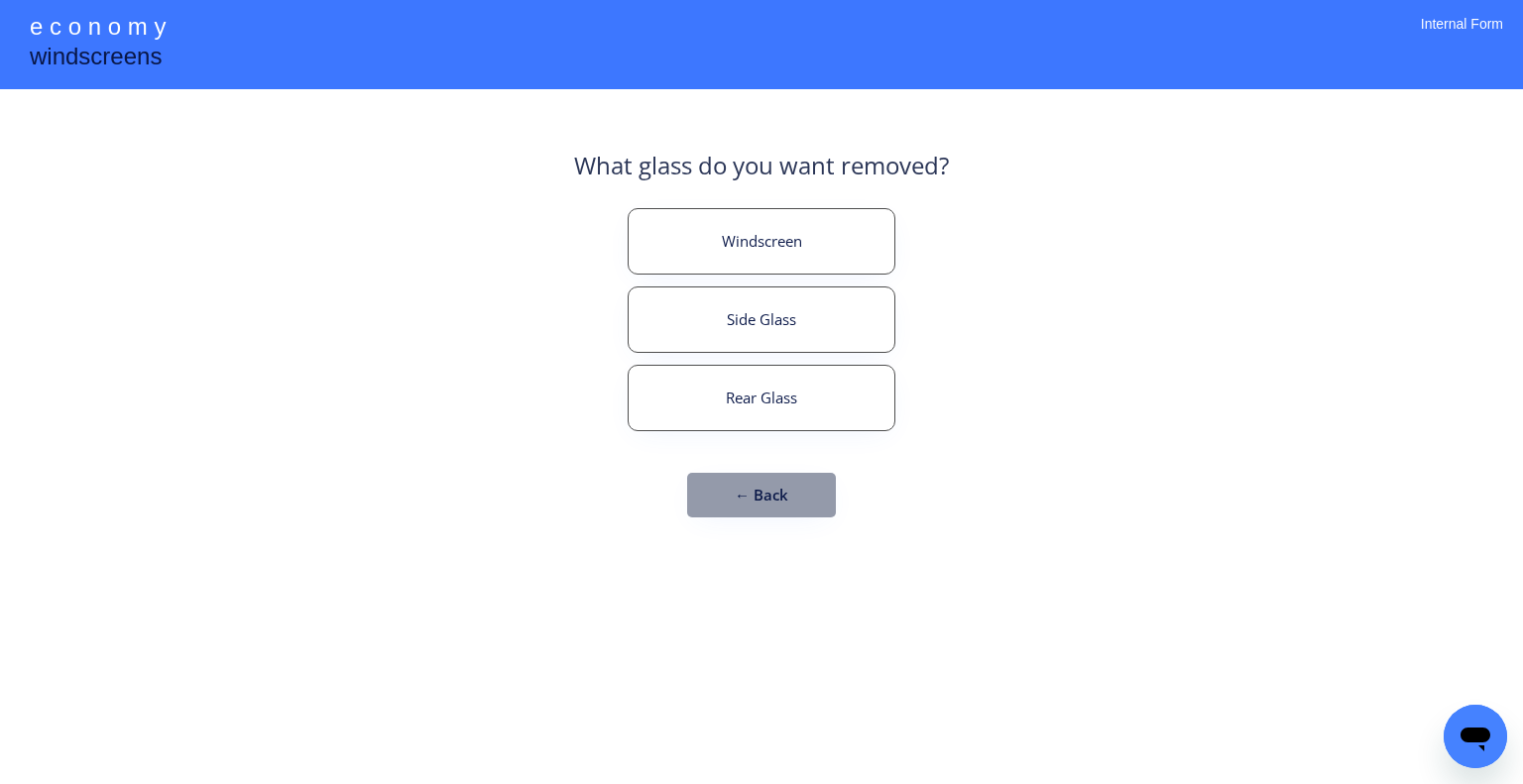 click on "Windscreen" at bounding box center (762, 241) 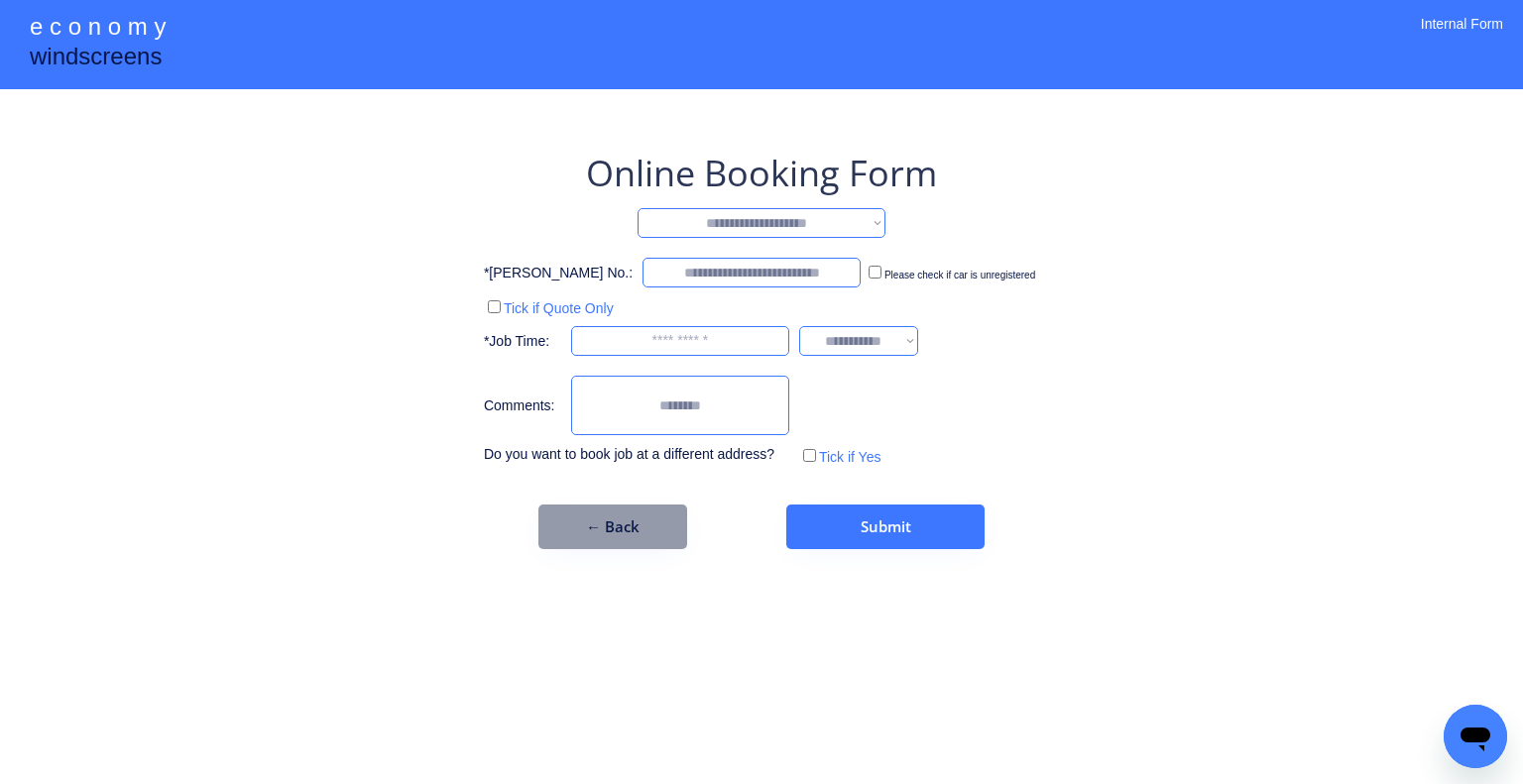 click on "←   Back" at bounding box center (613, 526) 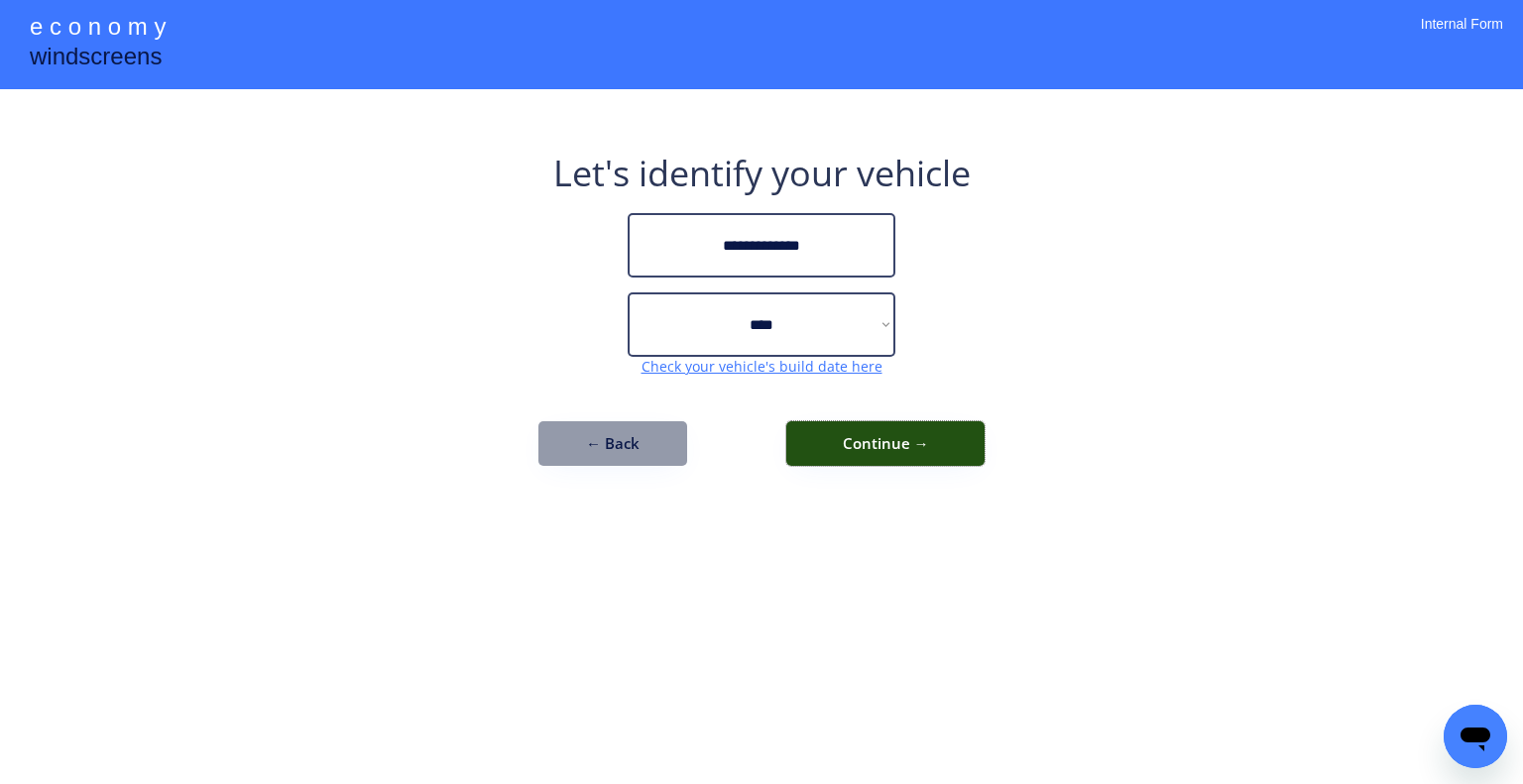 click on "Continue    →" at bounding box center (885, 443) 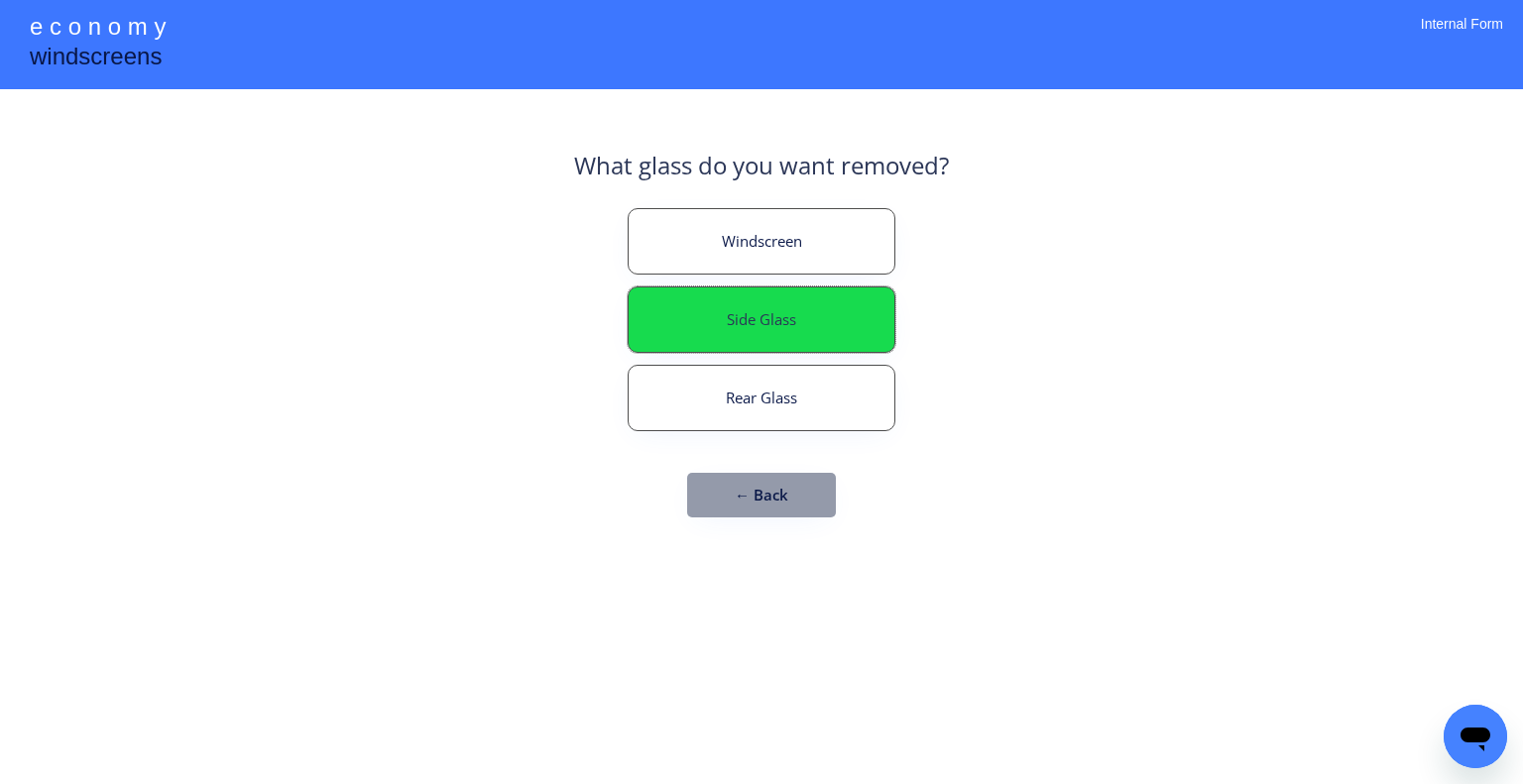 click on "Side Glass" at bounding box center [762, 319] 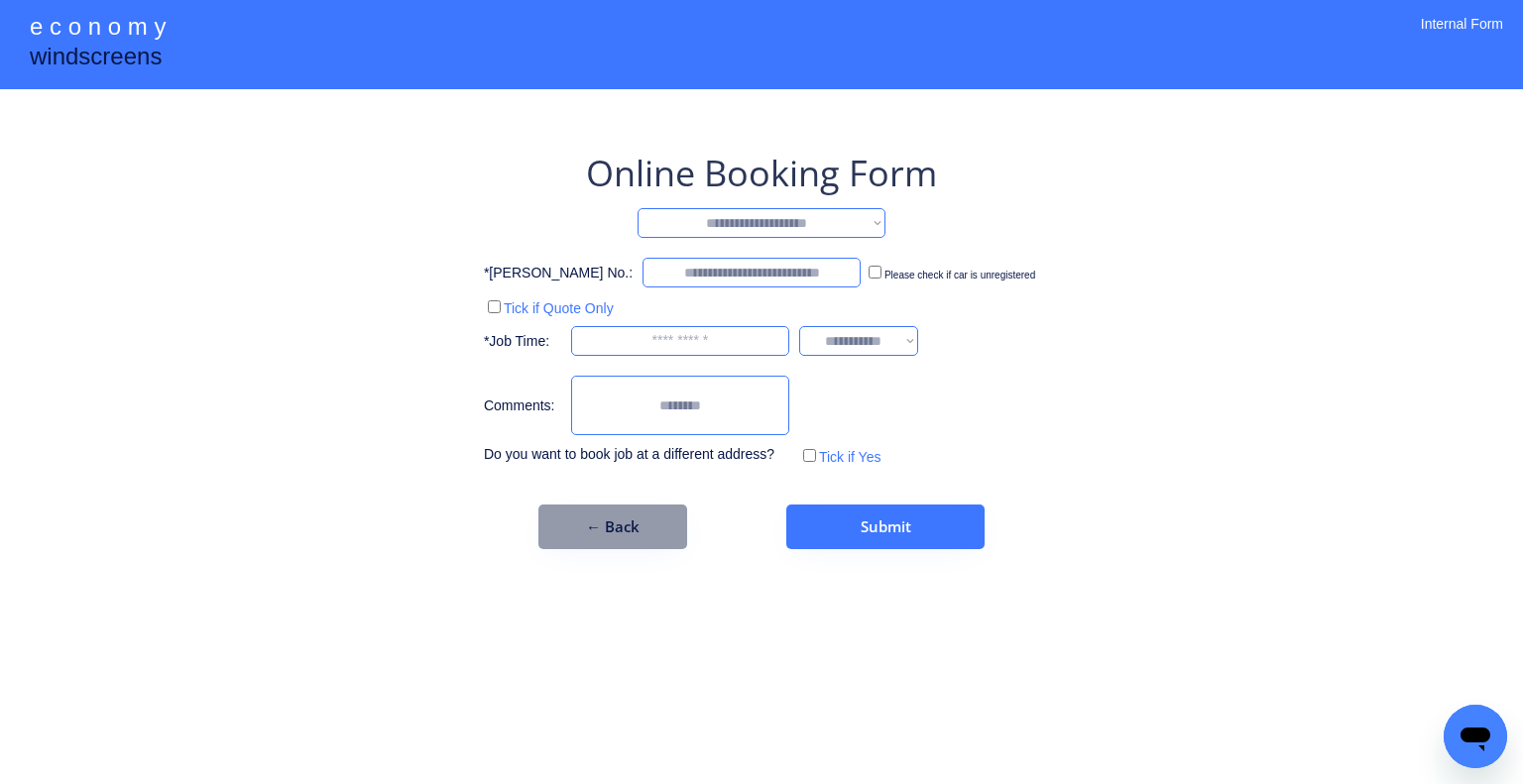 drag, startPoint x: 872, startPoint y: 223, endPoint x: 863, endPoint y: 237, distance: 16.643317 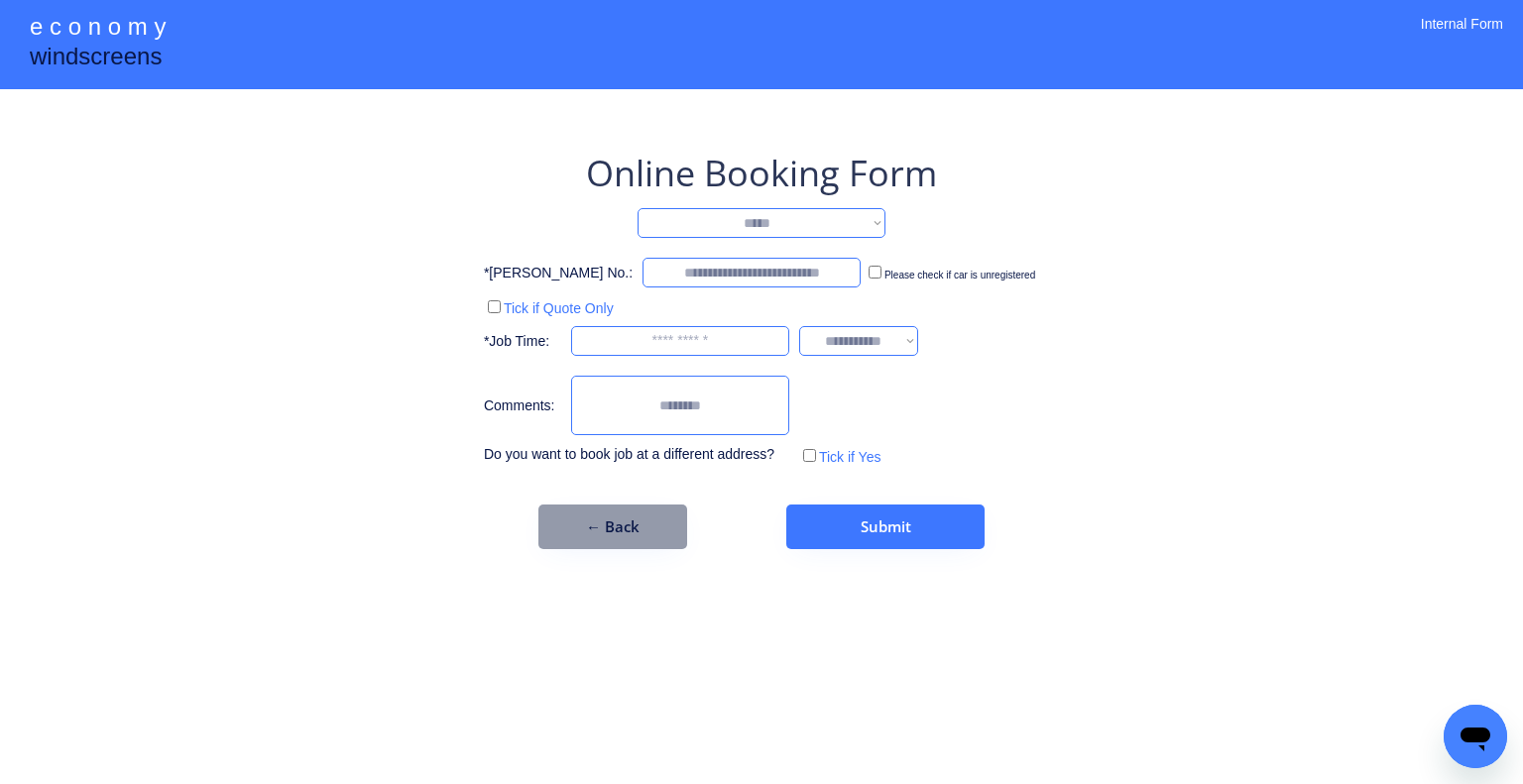click on "**********" 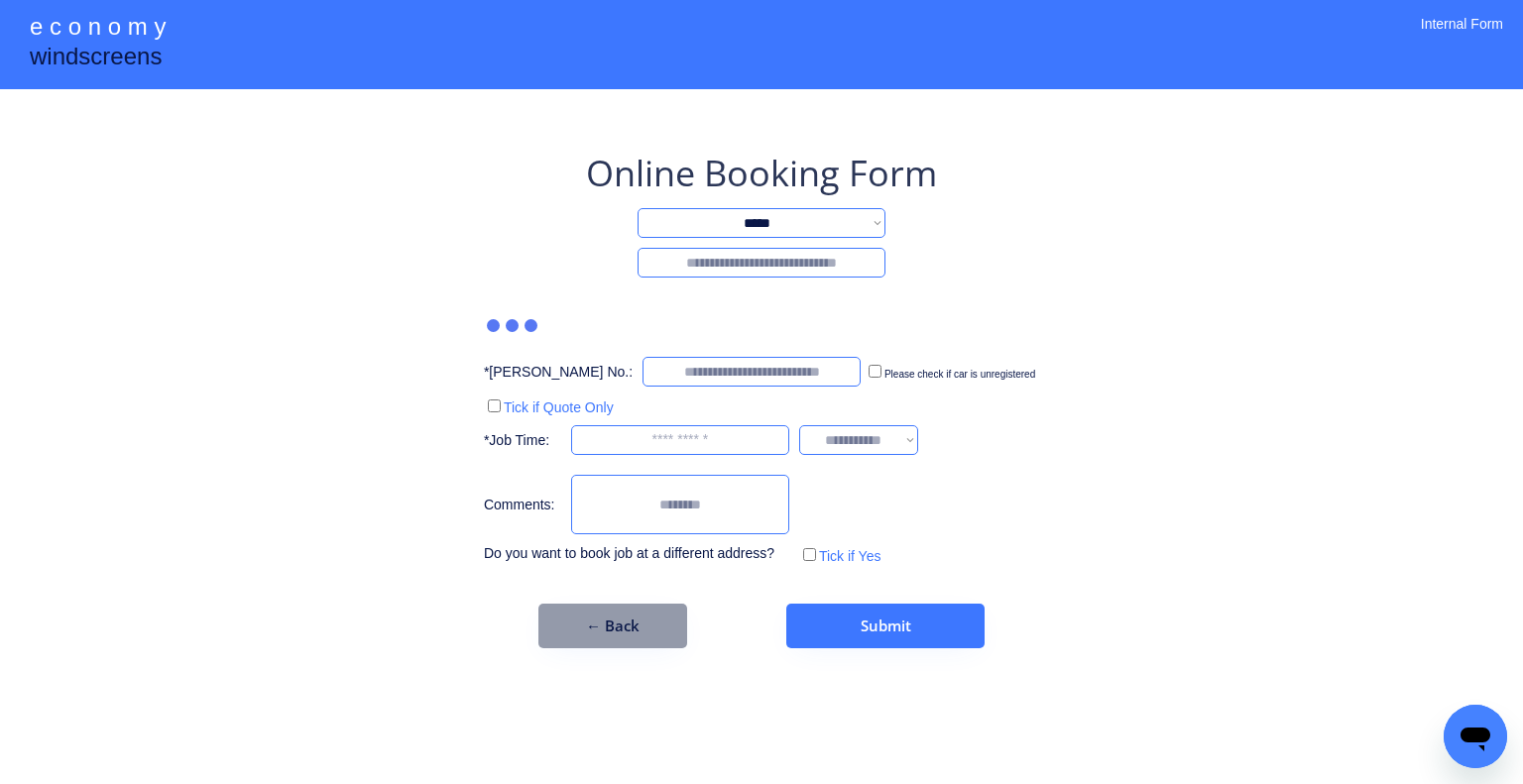 click 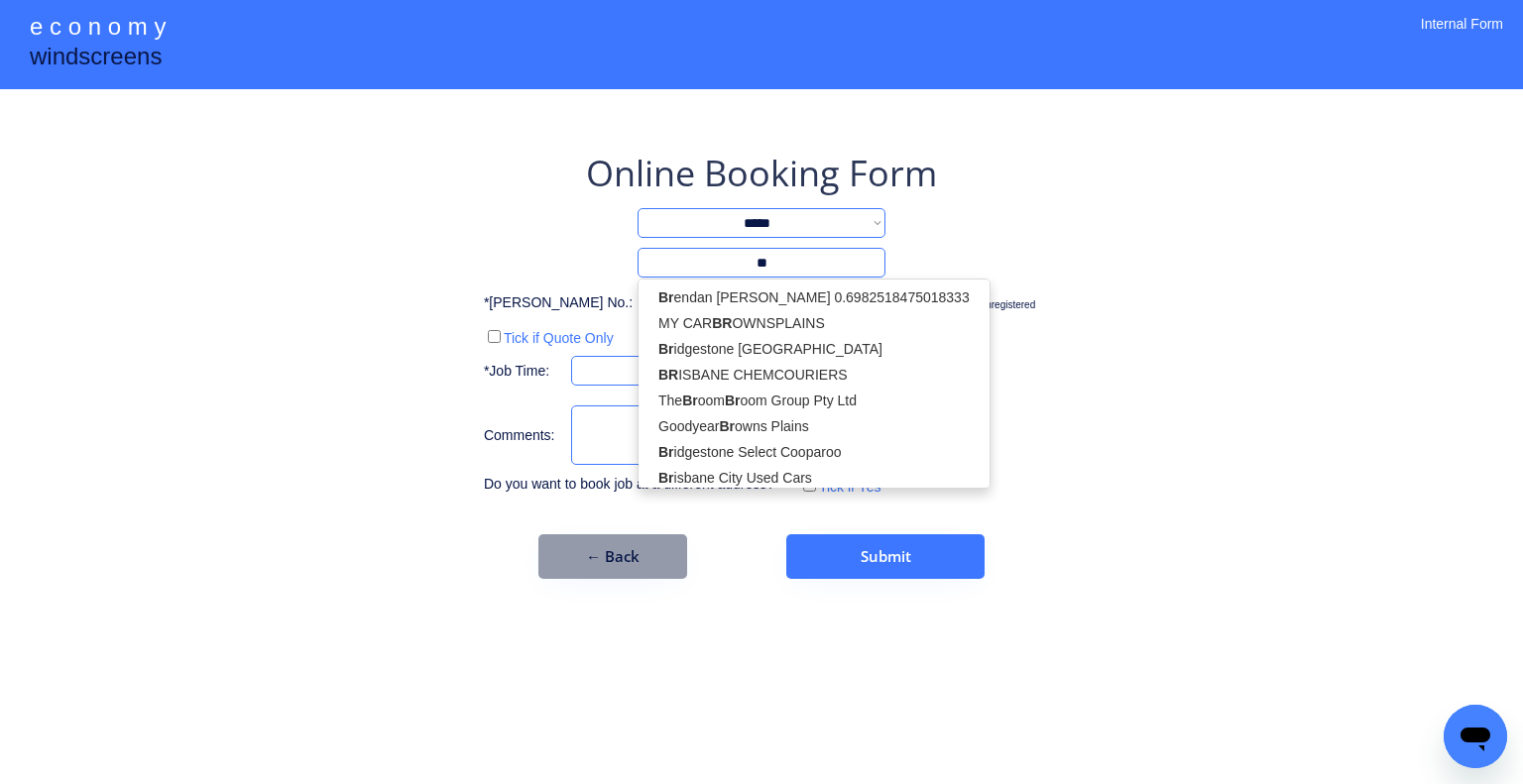 type on "***" 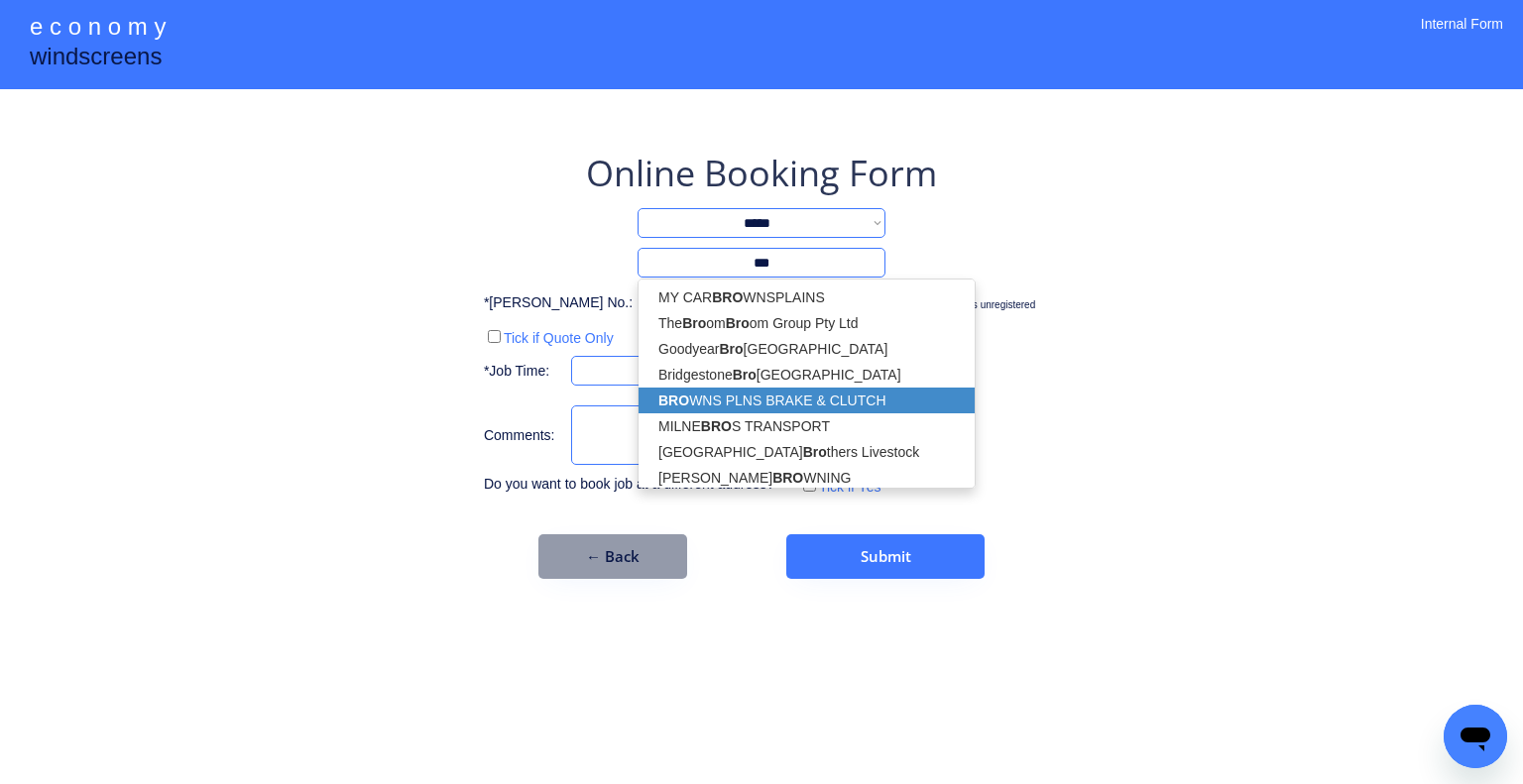 click on "BRO WNS PLNS BRAKE & CLUTCH" 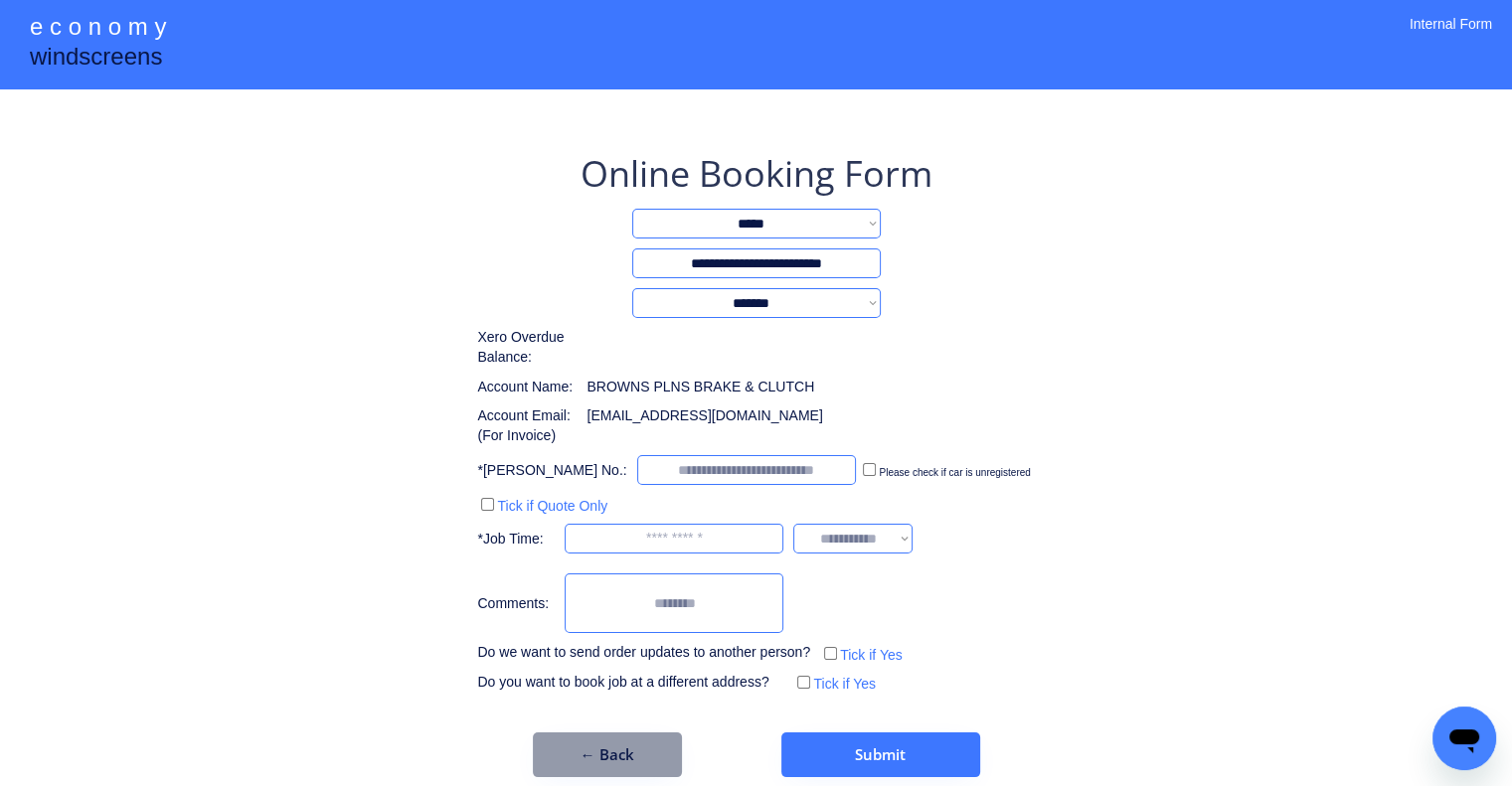 type on "**********" 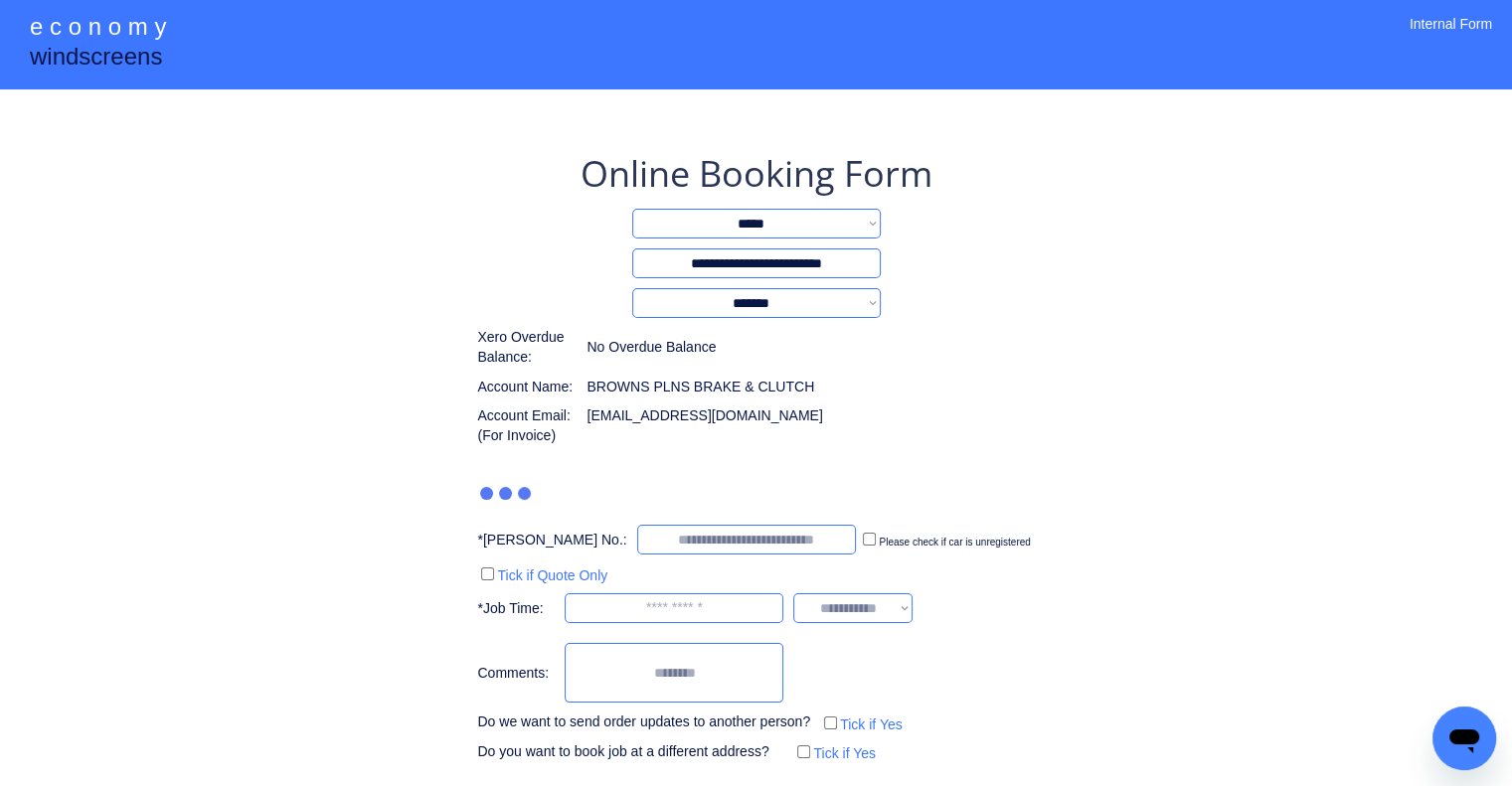 drag, startPoint x: 676, startPoint y: 605, endPoint x: 699, endPoint y: 599, distance: 23.769729 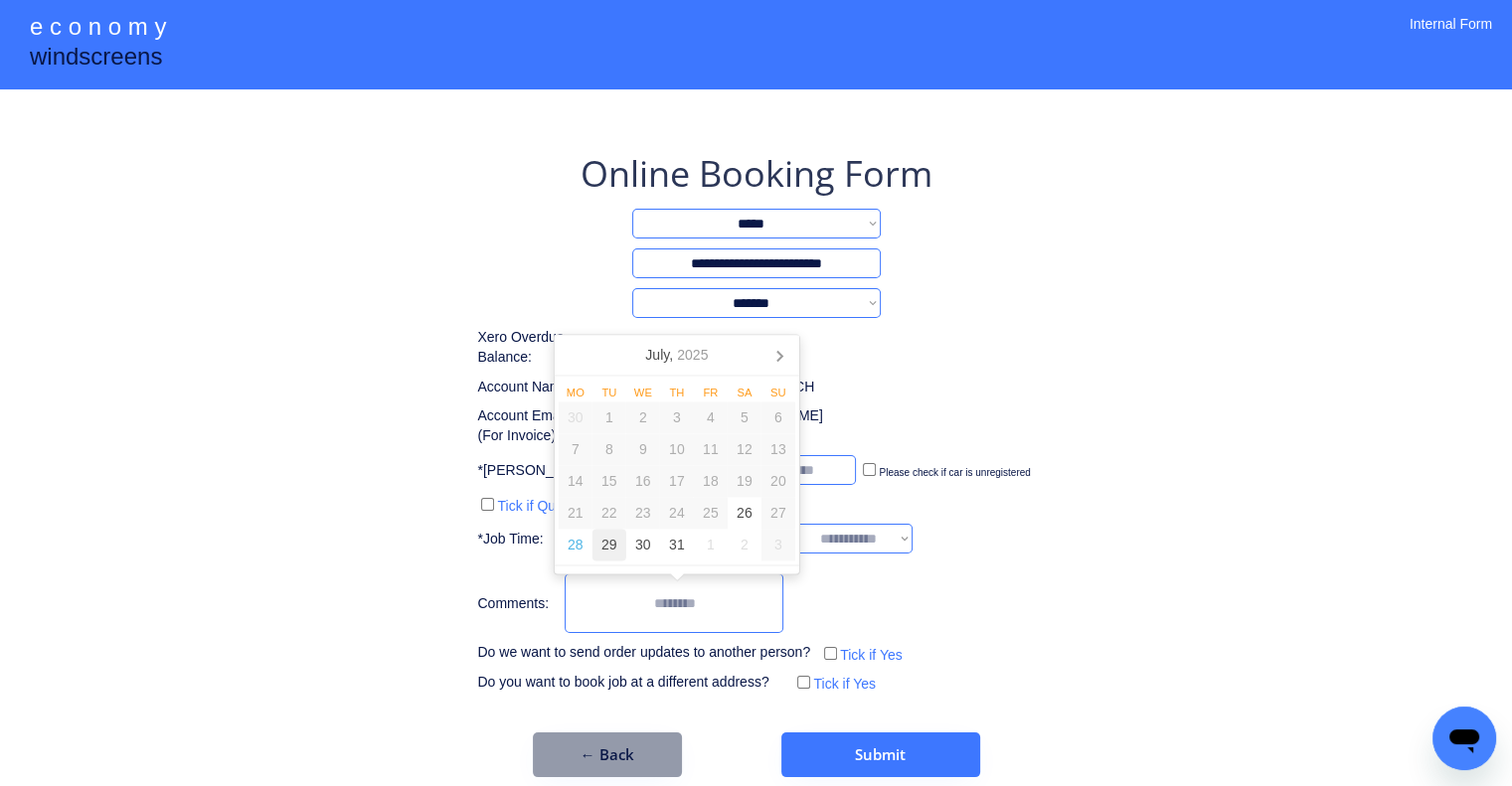 click on "29" 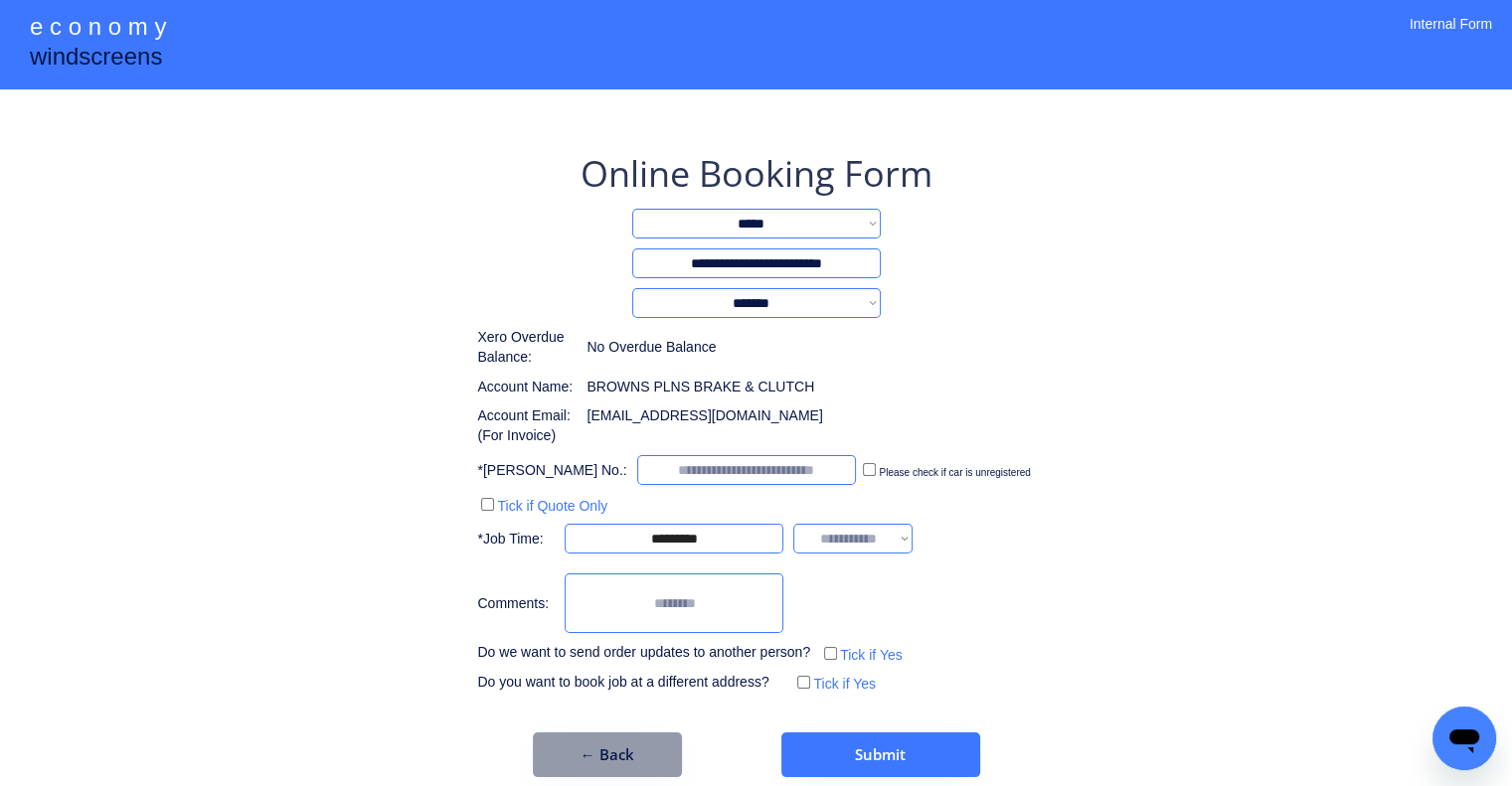 click on "**********" 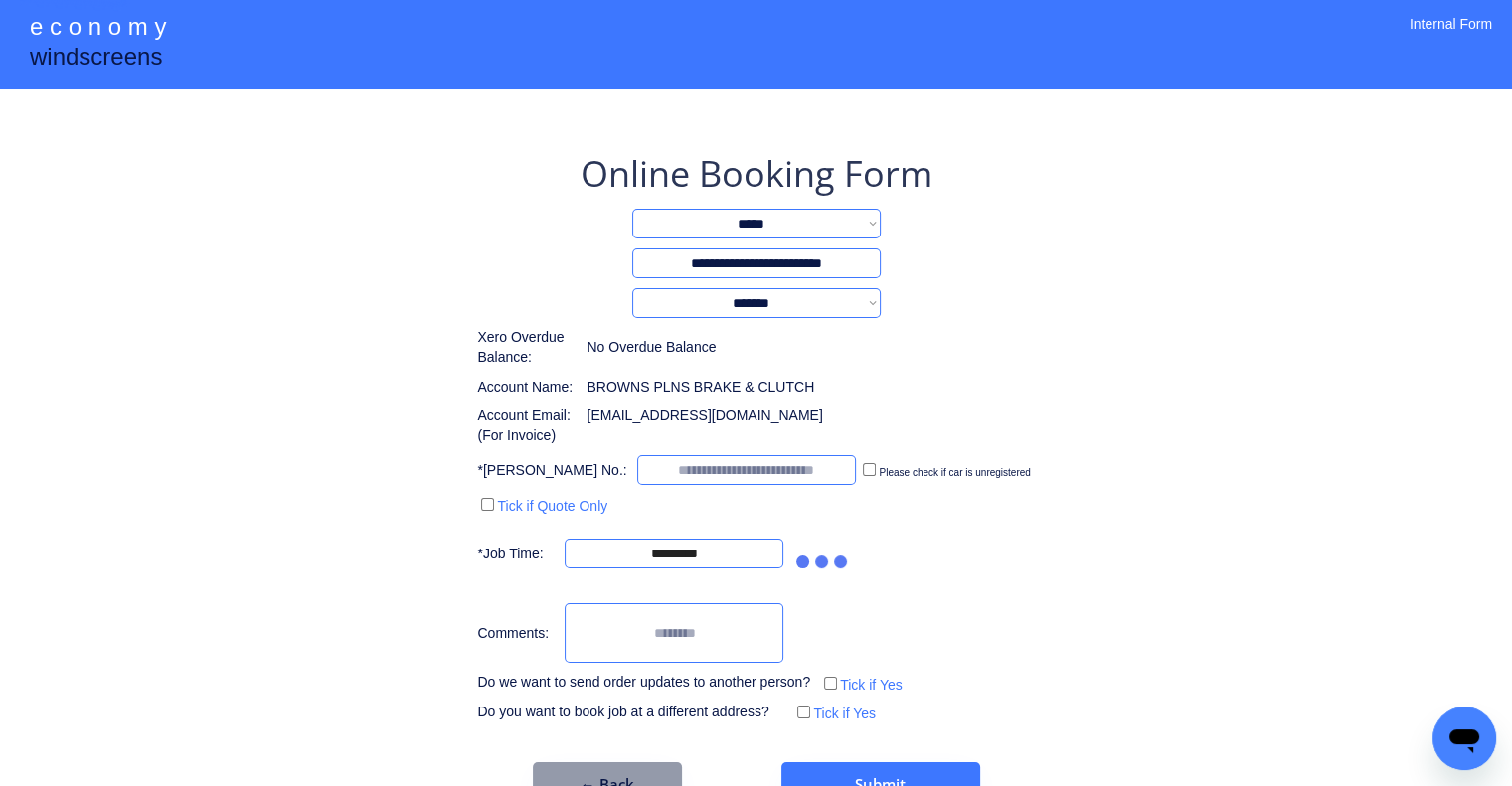 click on "**********" 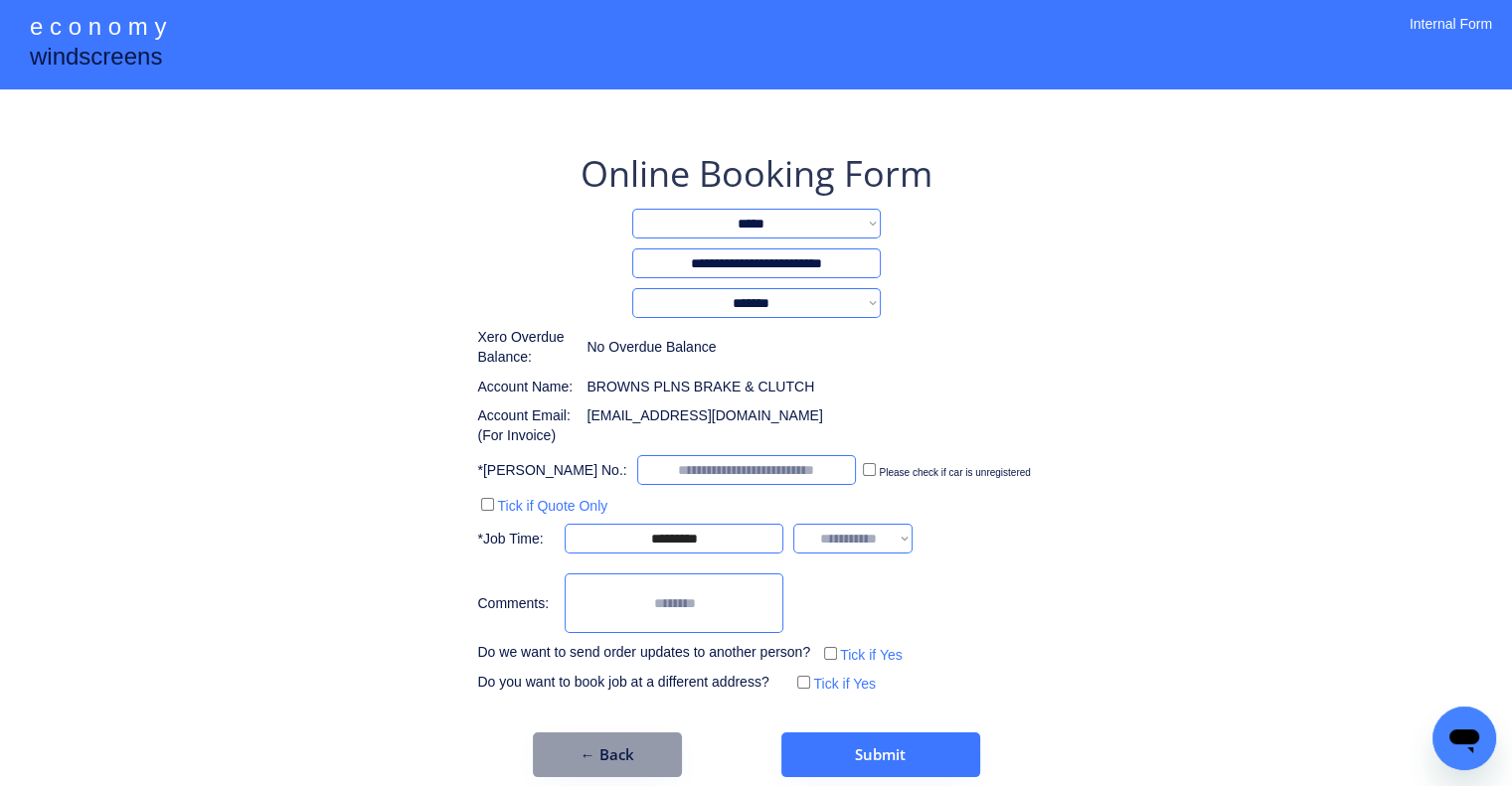 click on "**********" 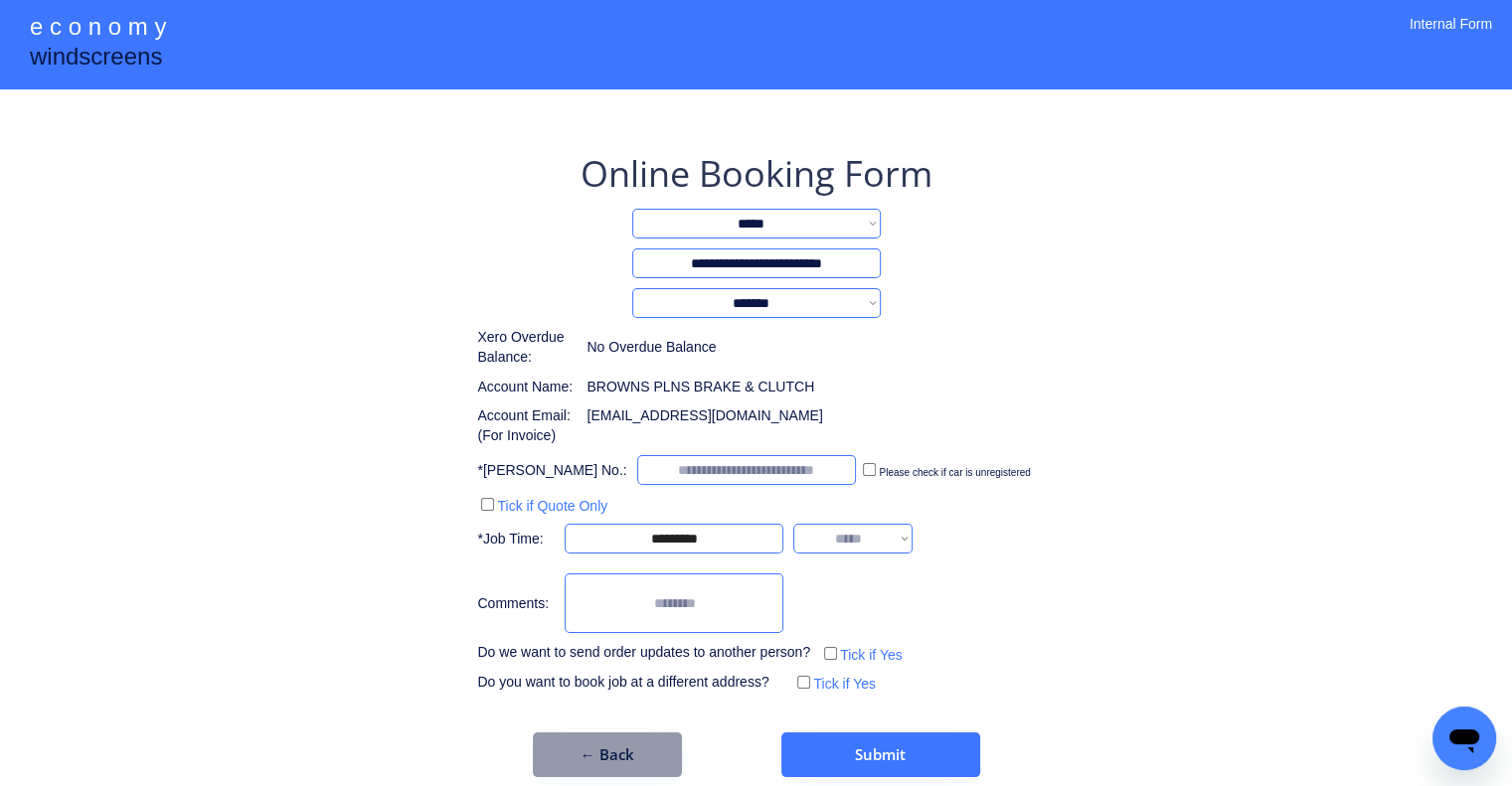 click on "**********" 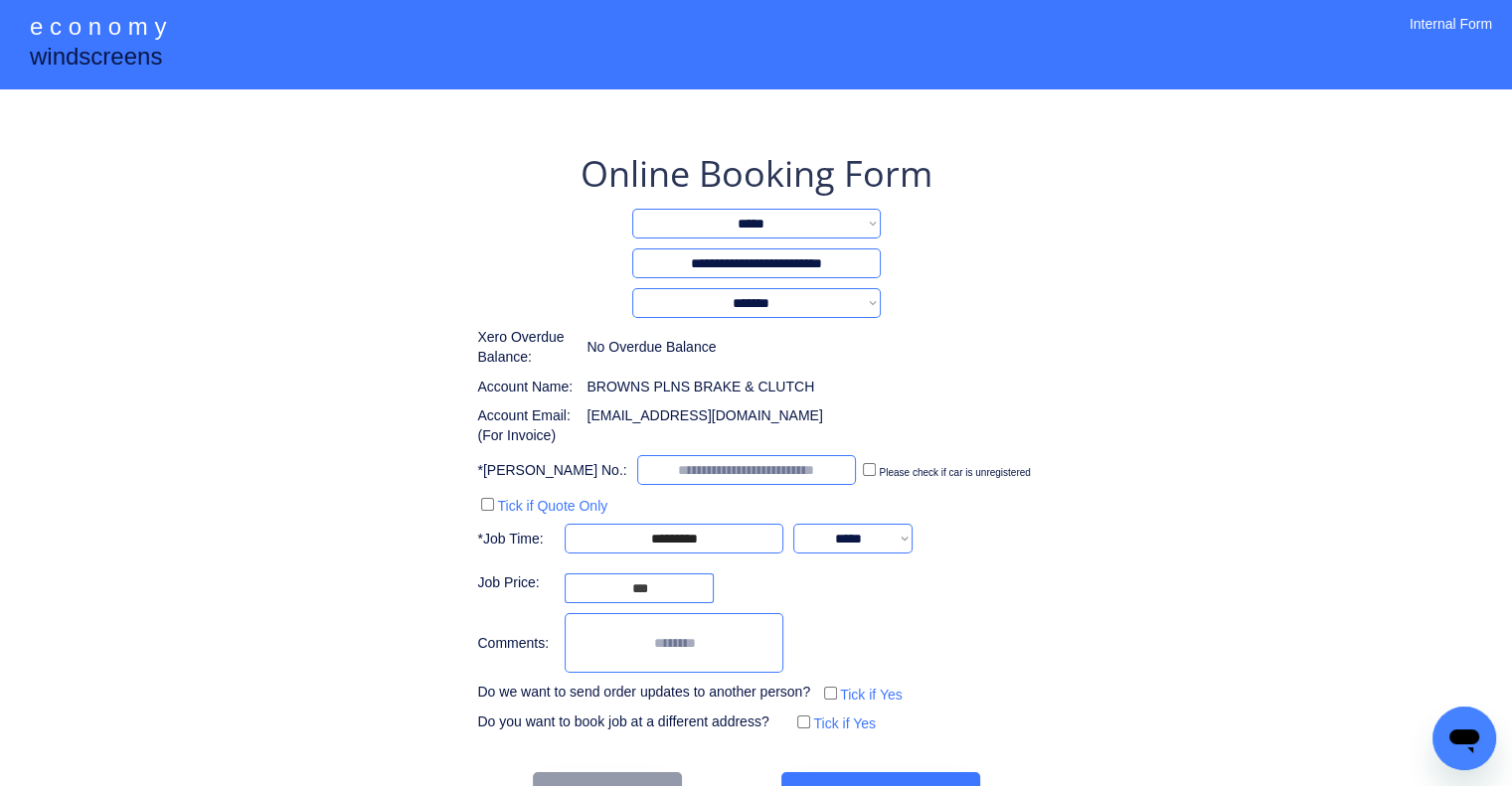 click on "**********" 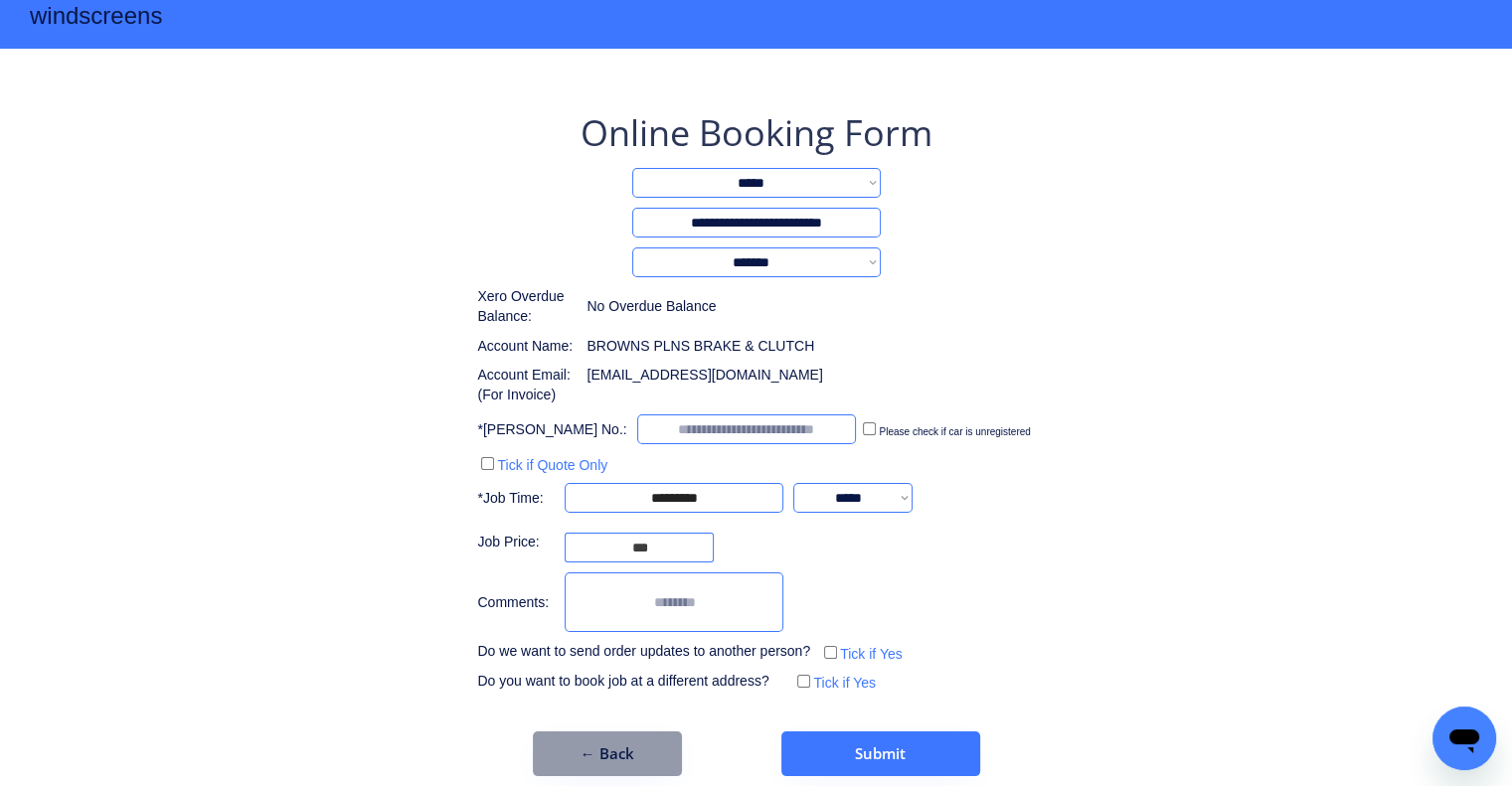 scroll, scrollTop: 60, scrollLeft: 0, axis: vertical 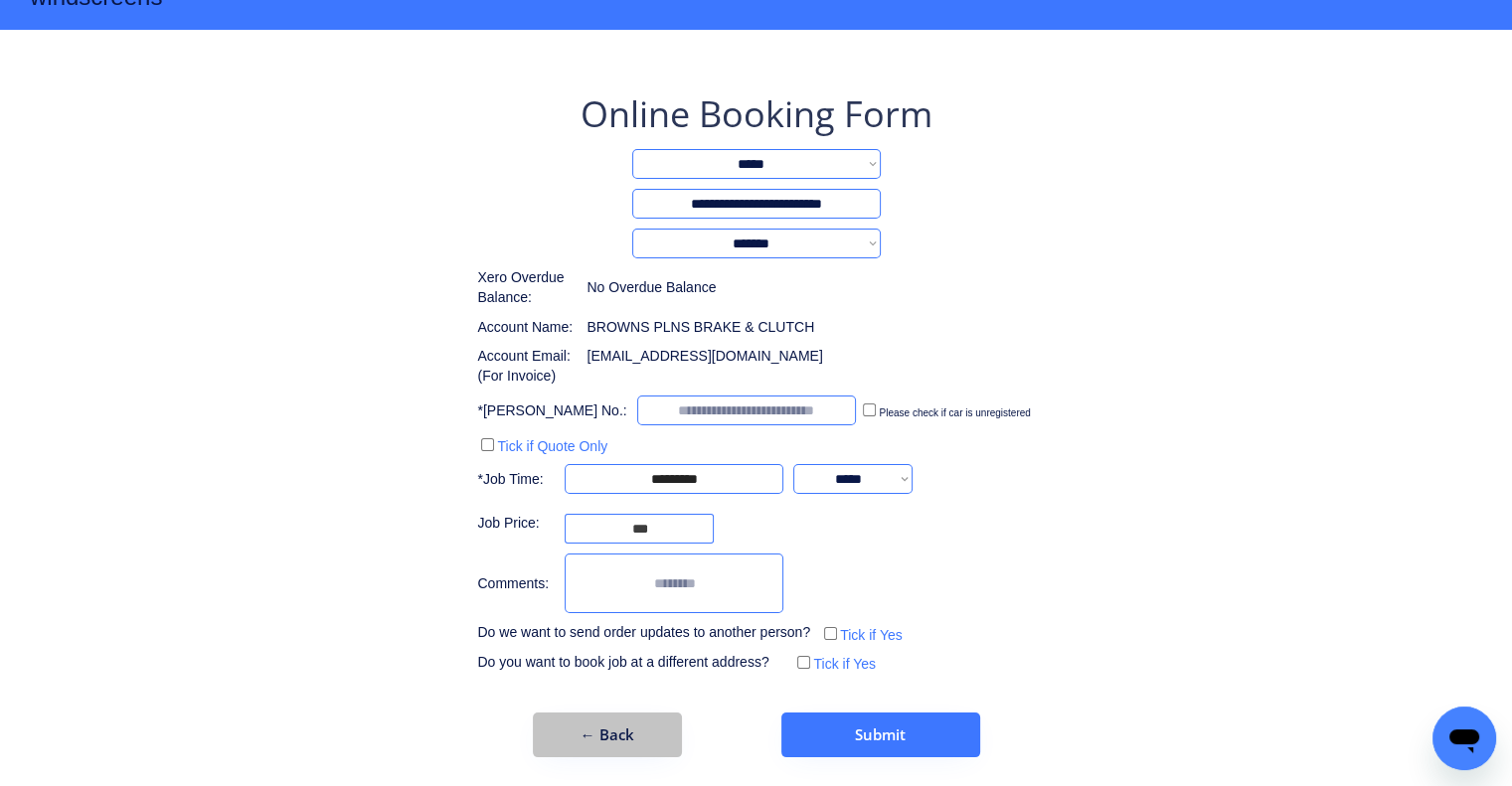 click on "←   Back" 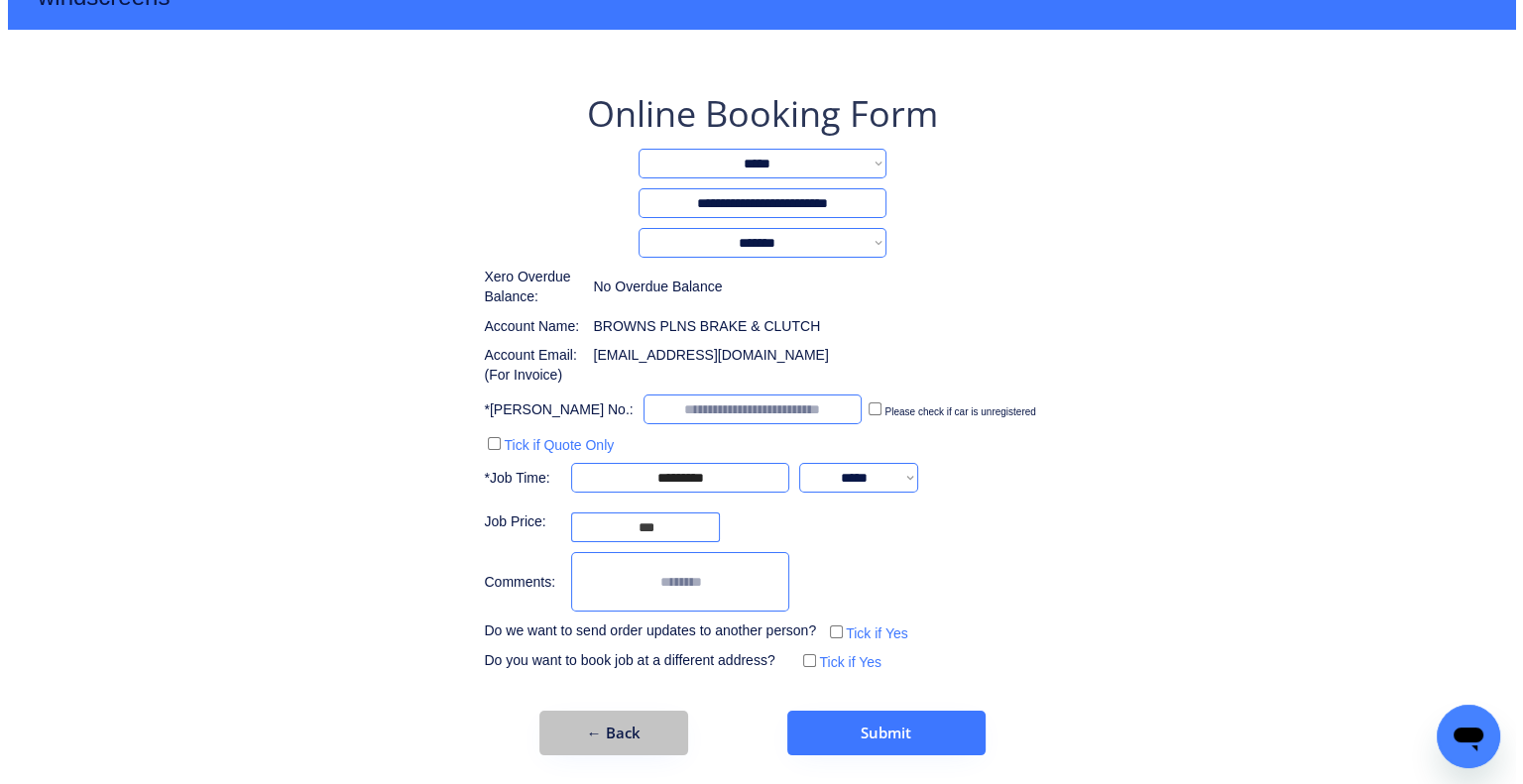 scroll, scrollTop: 0, scrollLeft: 0, axis: both 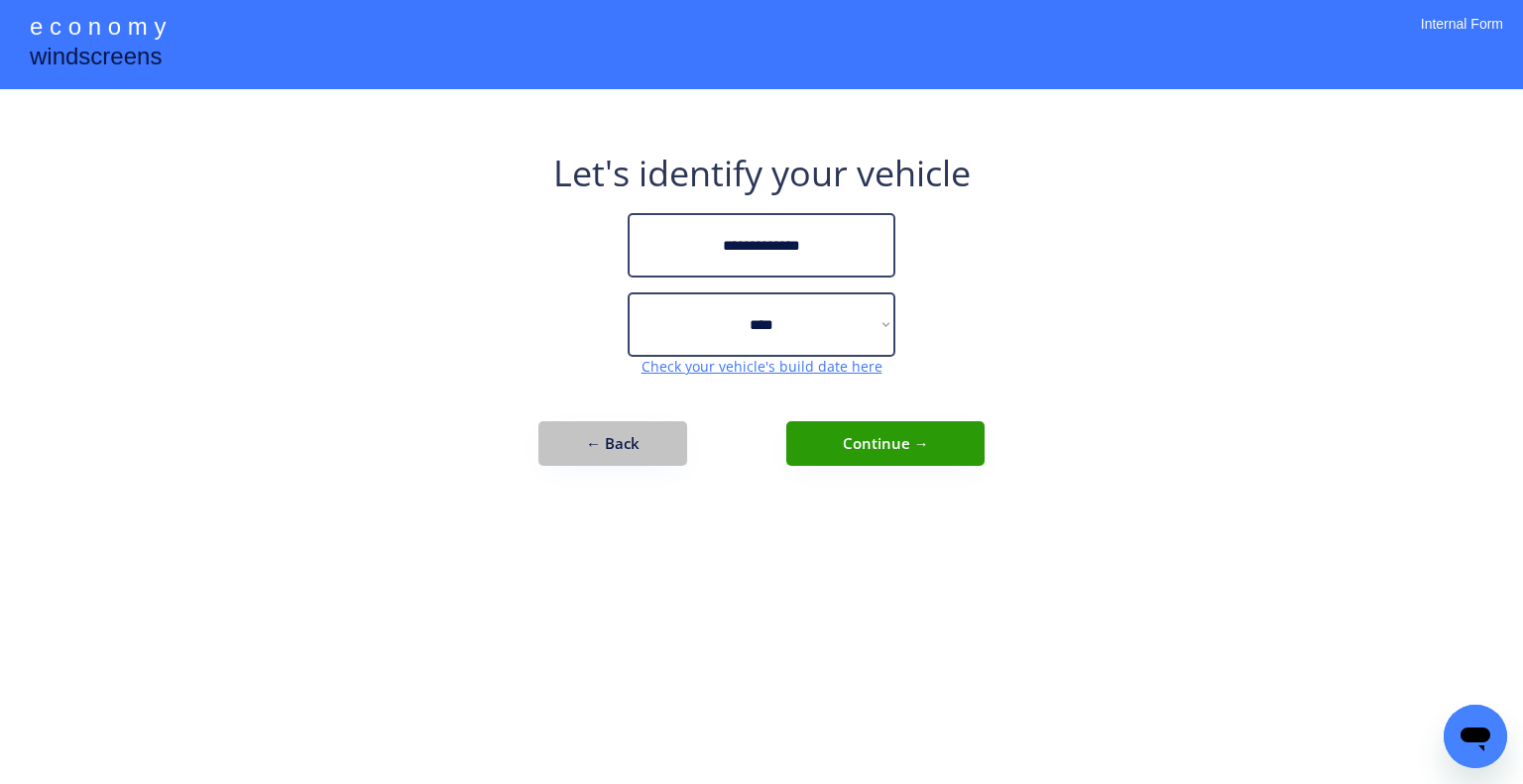 drag, startPoint x: 631, startPoint y: 449, endPoint x: 637, endPoint y: 499, distance: 50.358713 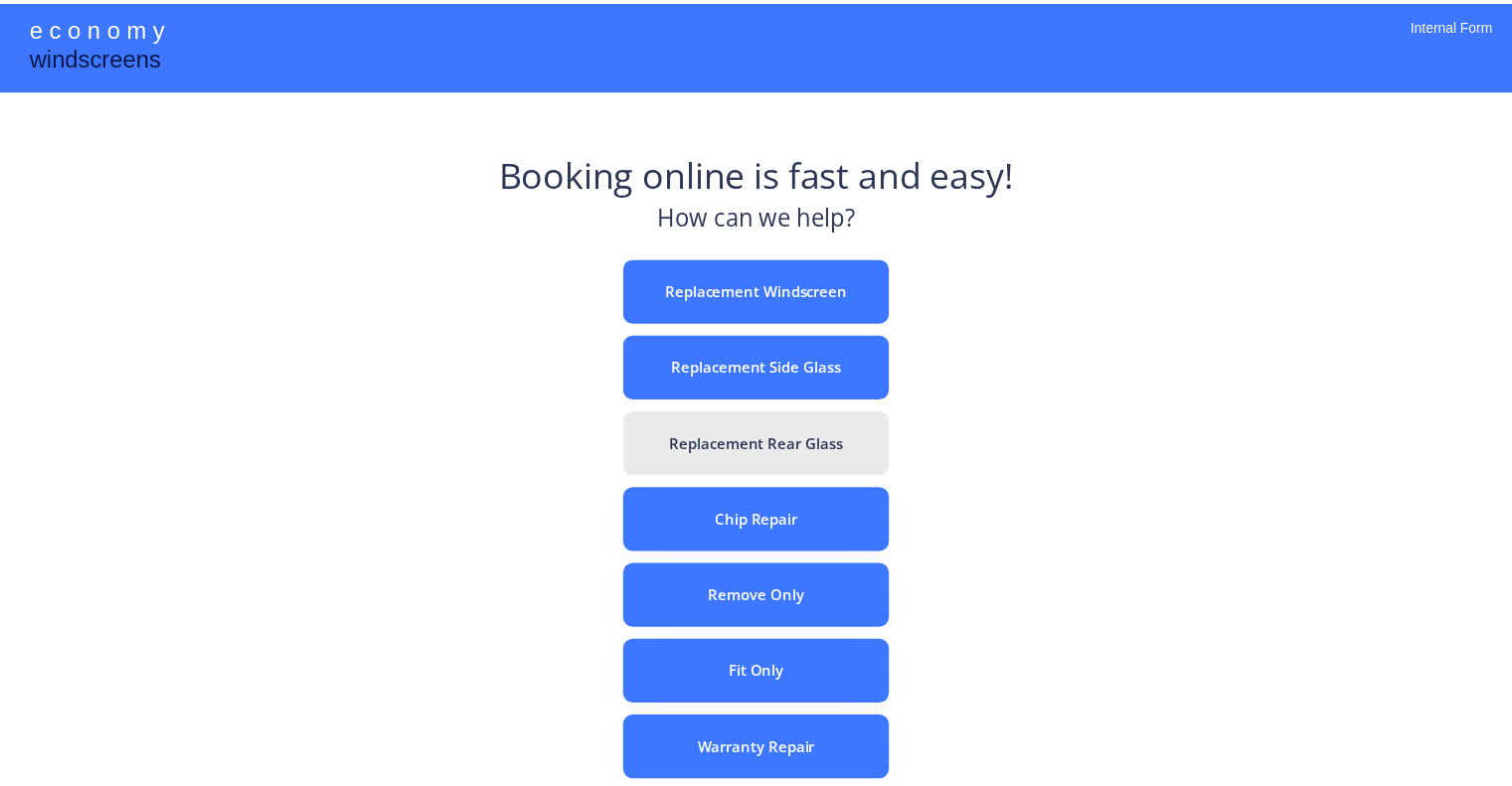 scroll, scrollTop: 0, scrollLeft: 0, axis: both 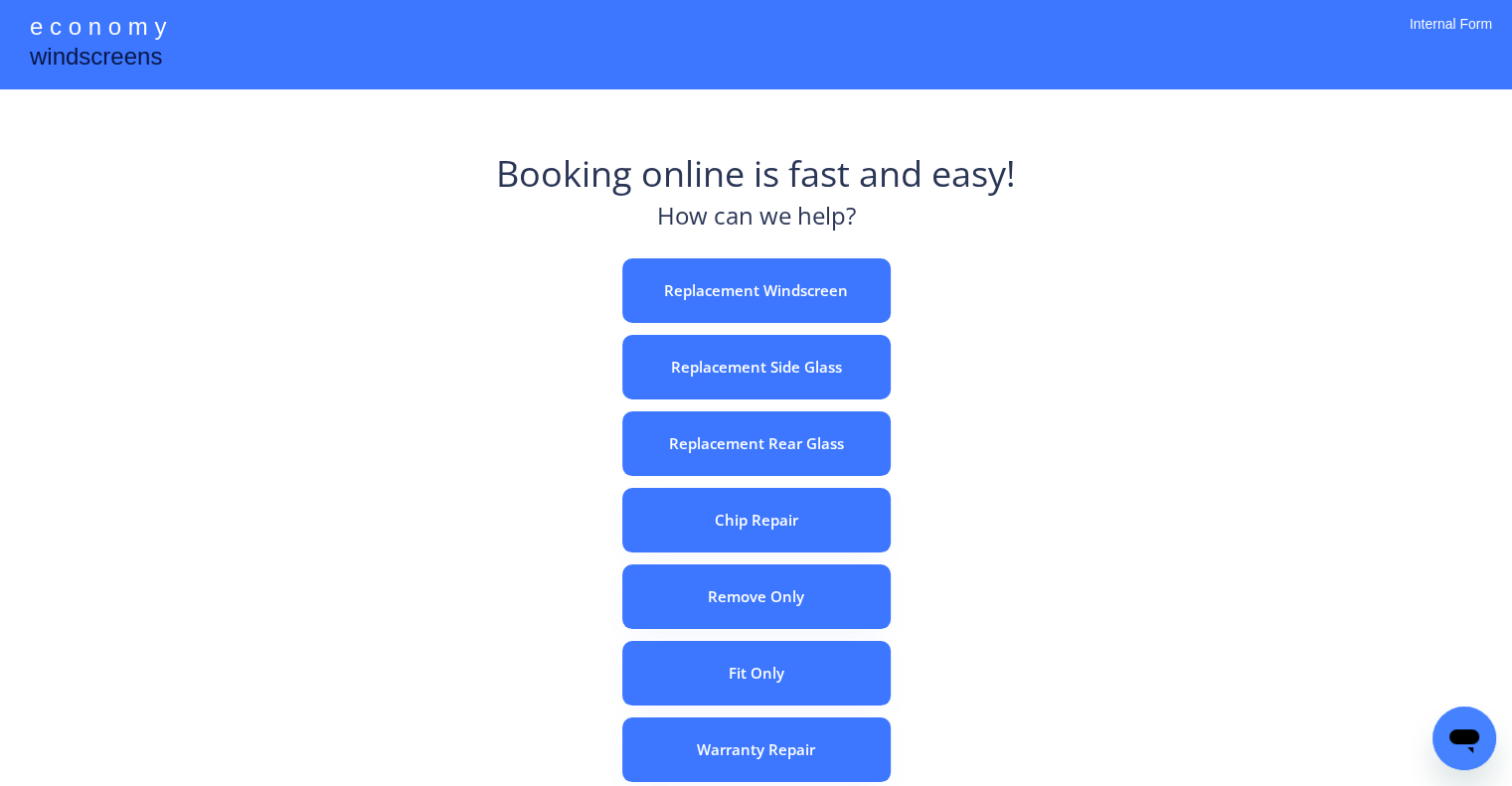 drag, startPoint x: 234, startPoint y: 234, endPoint x: 160, endPoint y: 110, distance: 144.40222 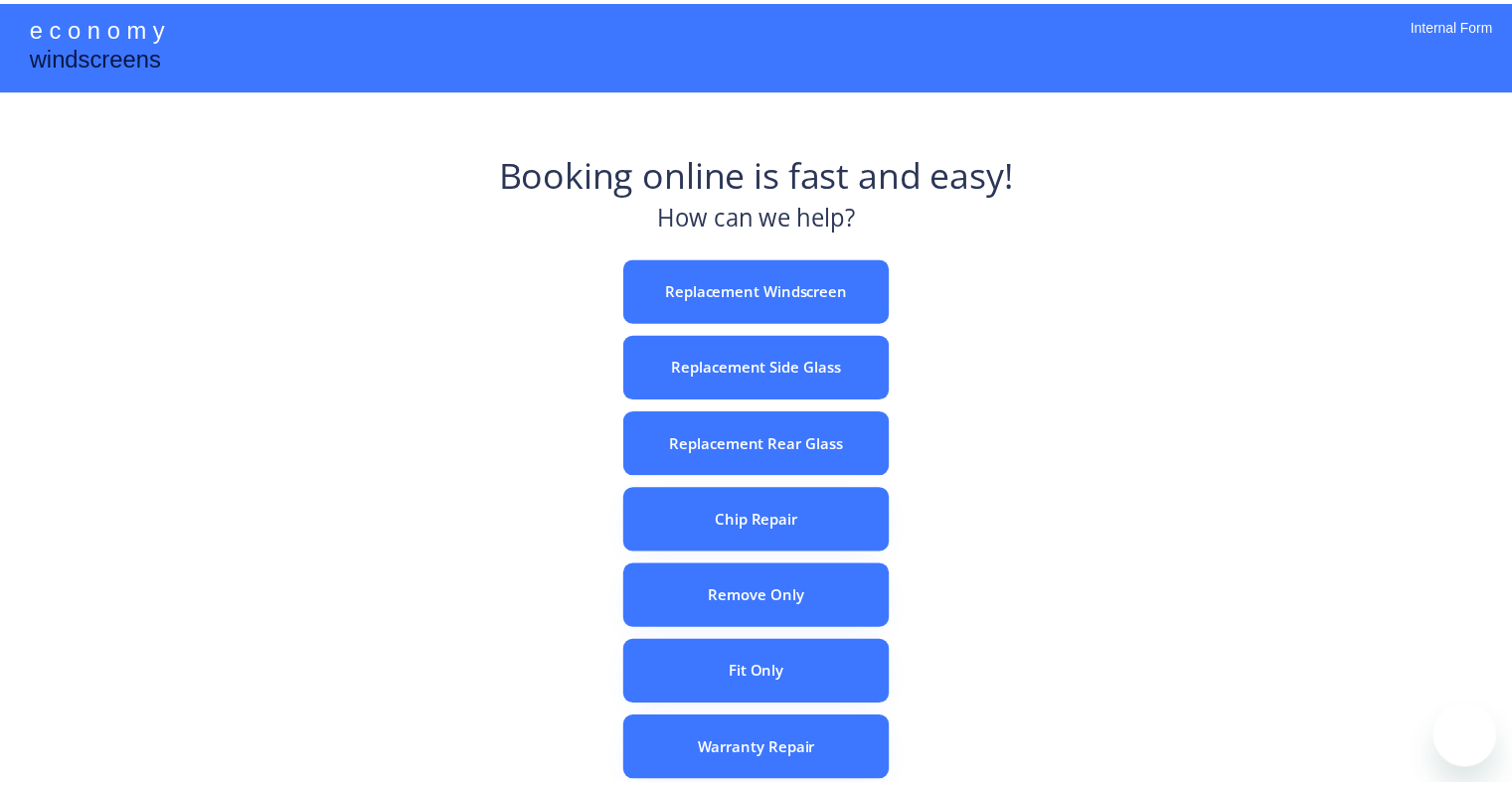 scroll, scrollTop: 0, scrollLeft: 0, axis: both 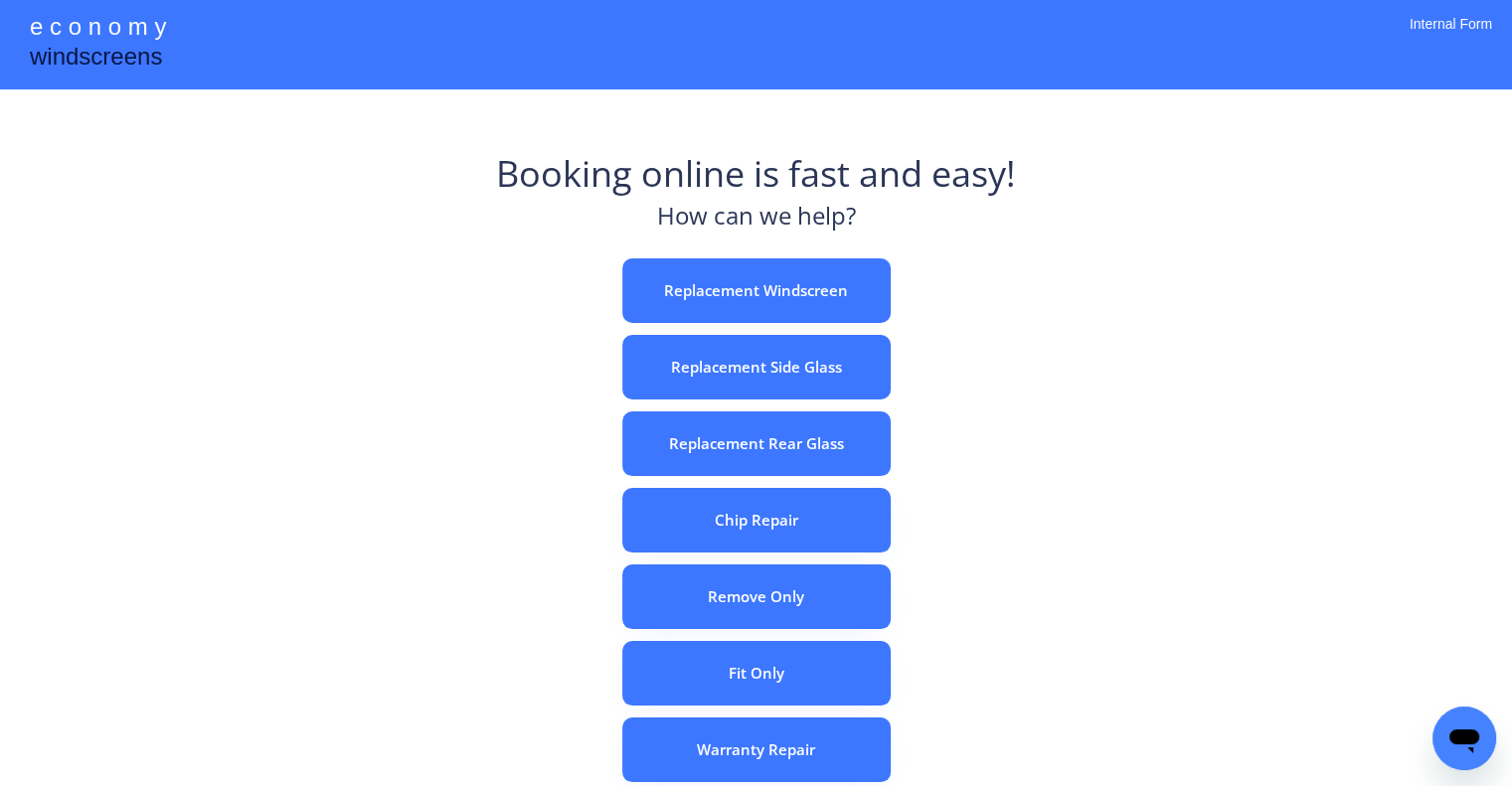 drag, startPoint x: 1153, startPoint y: 495, endPoint x: 875, endPoint y: 34, distance: 538.3354 